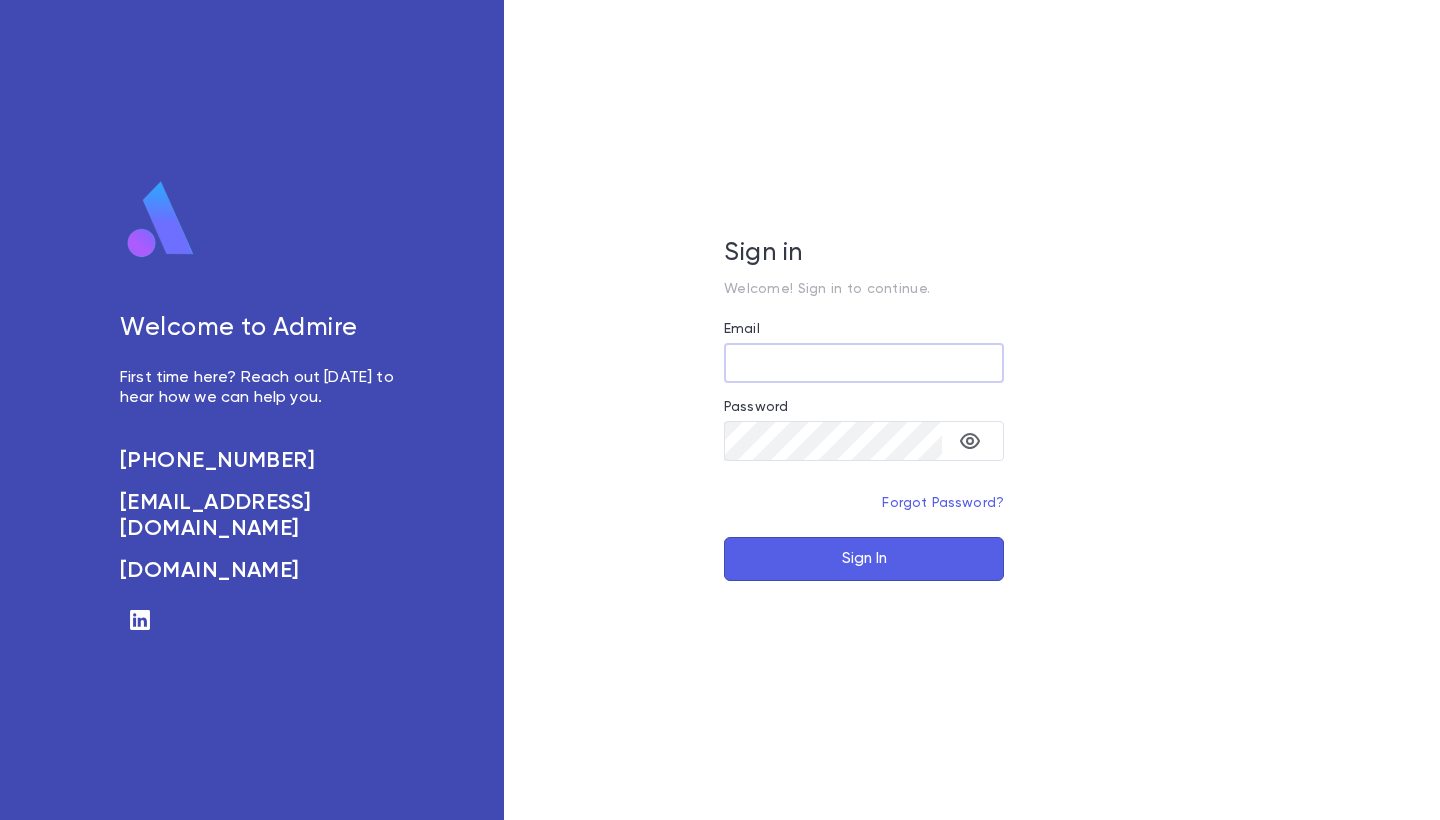 scroll, scrollTop: 0, scrollLeft: 0, axis: both 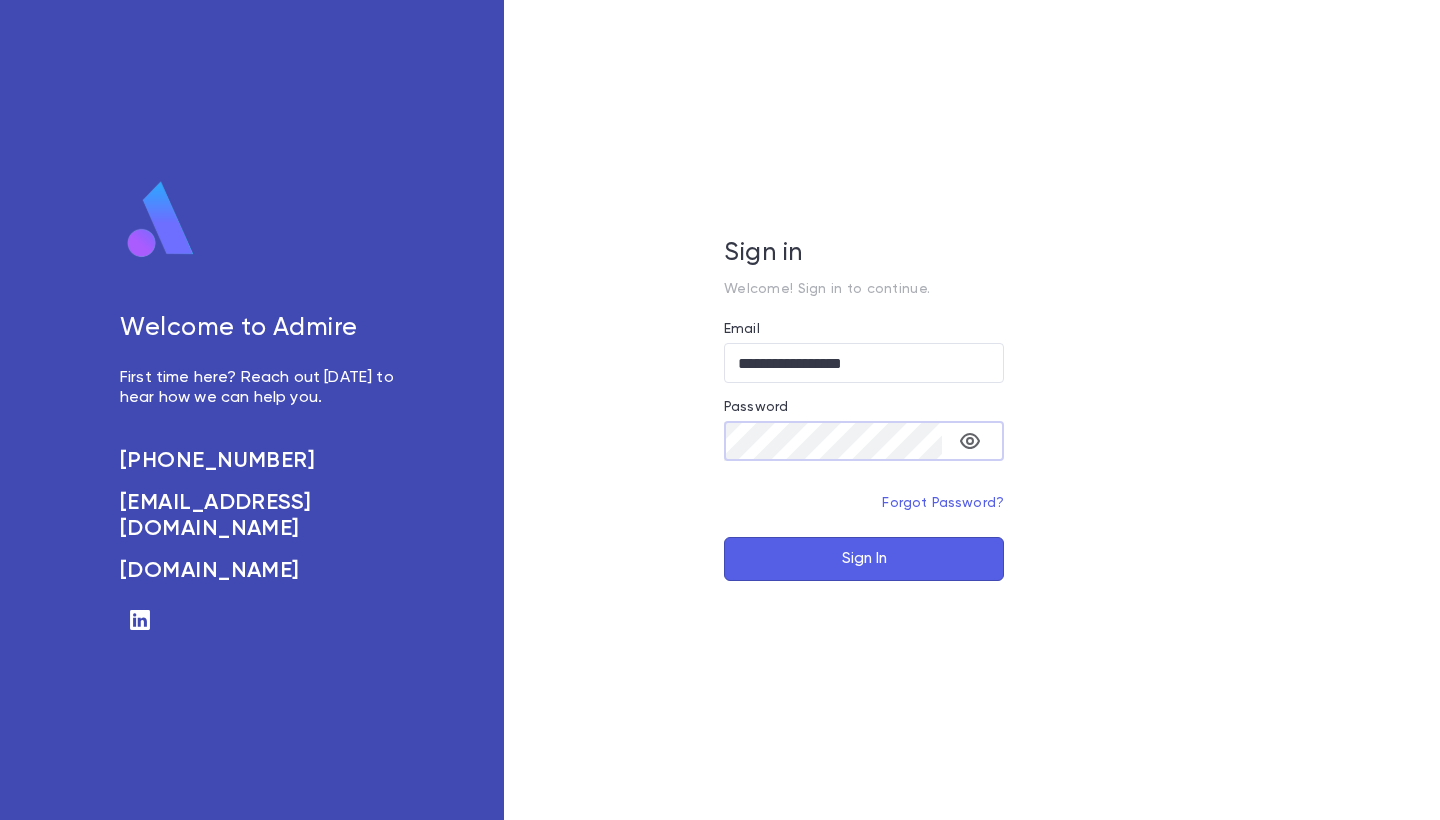 click on "Sign In" at bounding box center (864, 559) 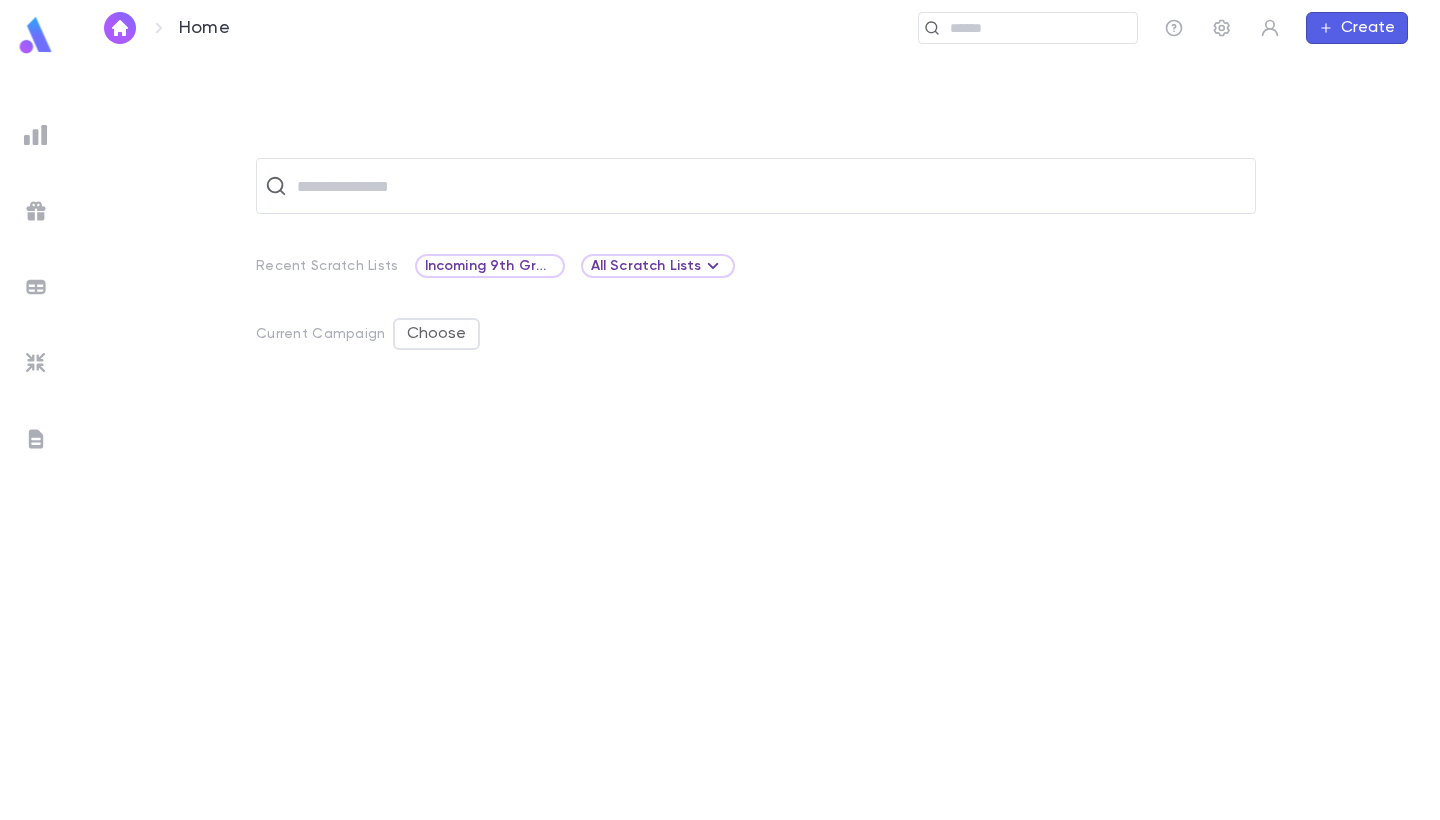 click at bounding box center (36, 363) 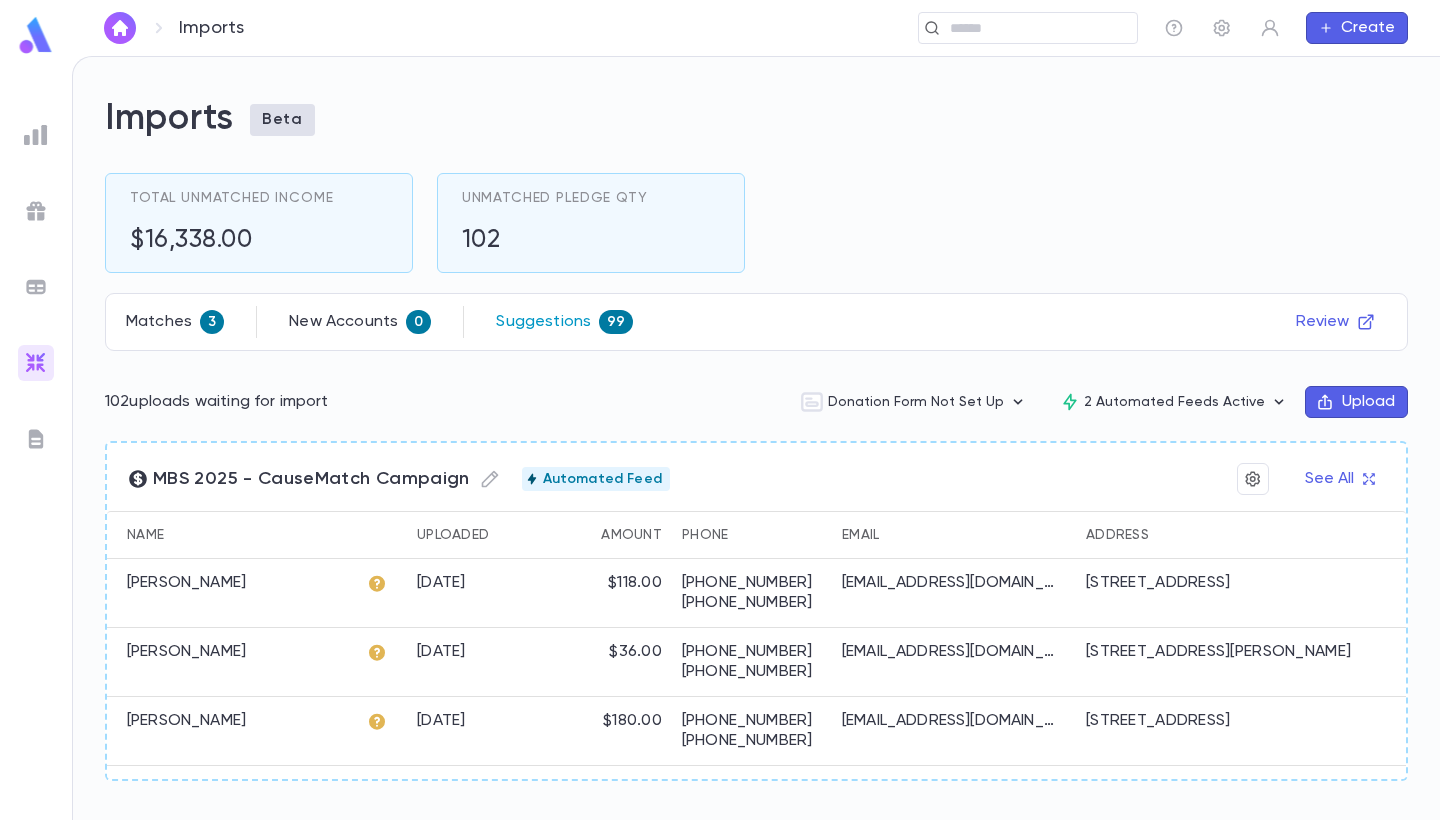 click on "Suggestions" at bounding box center (543, 322) 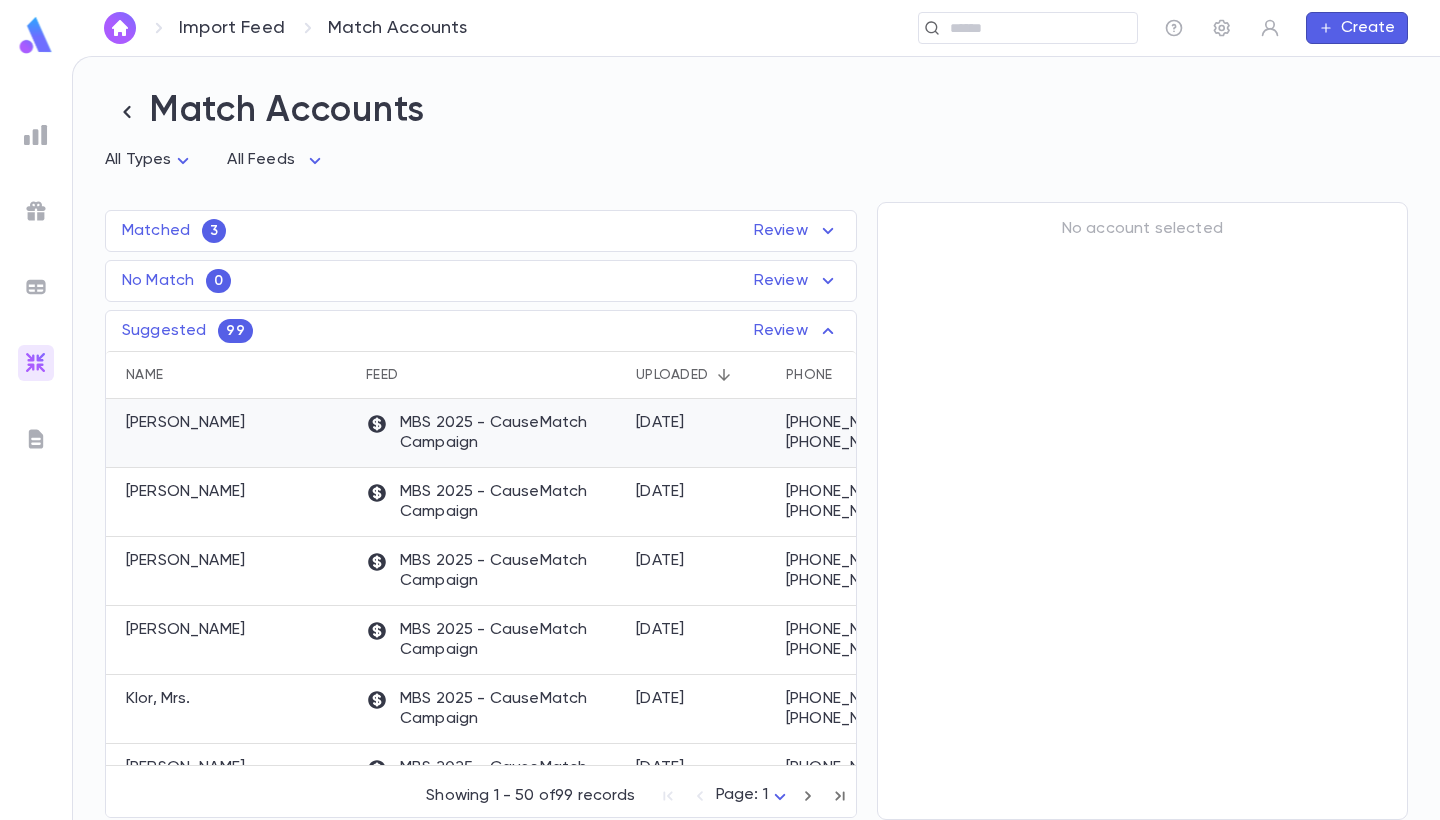 click on "[PERSON_NAME]" at bounding box center (231, 433) 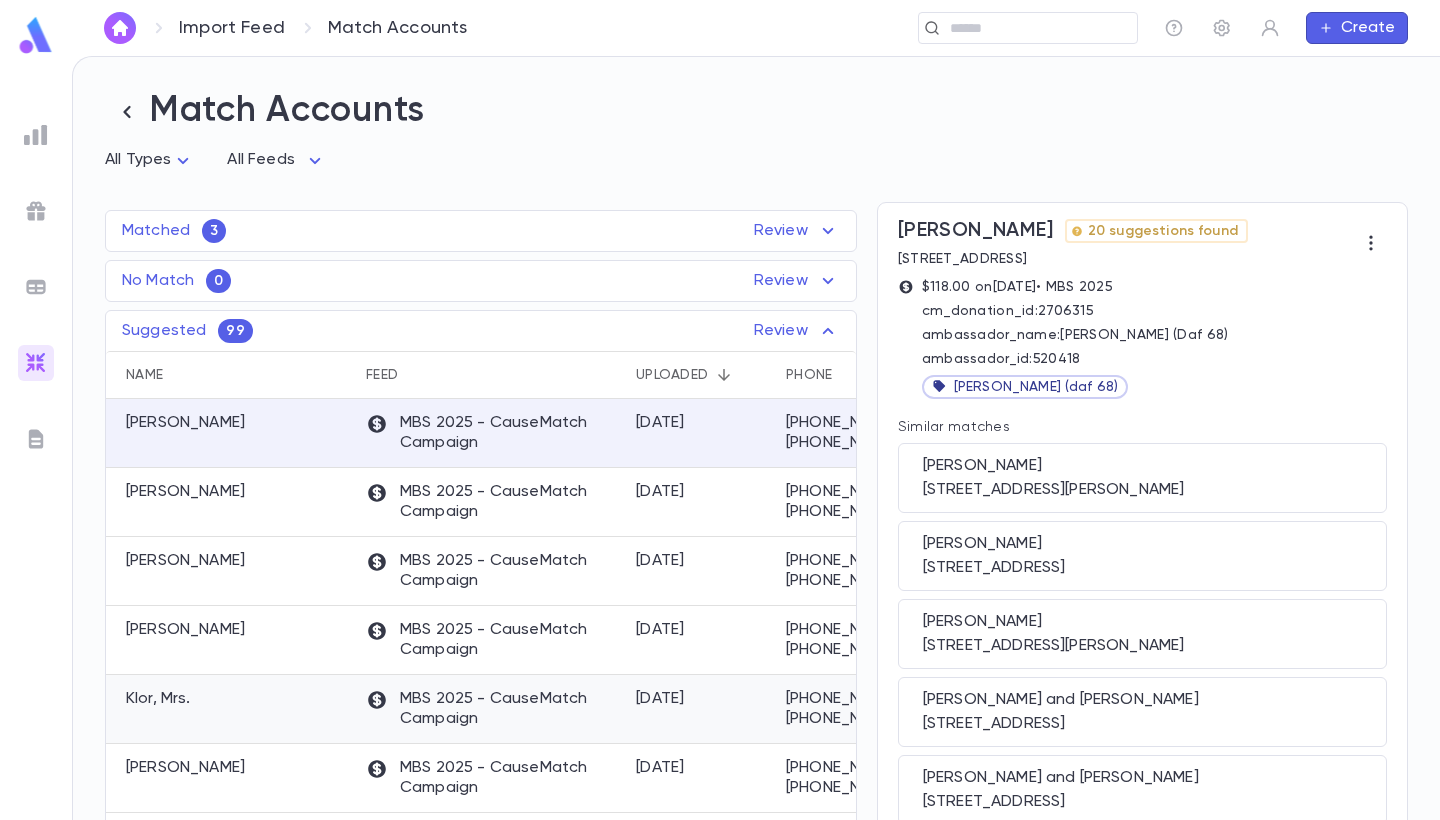 click on "MBS 2025 - CauseMatch Campaign" at bounding box center (491, 709) 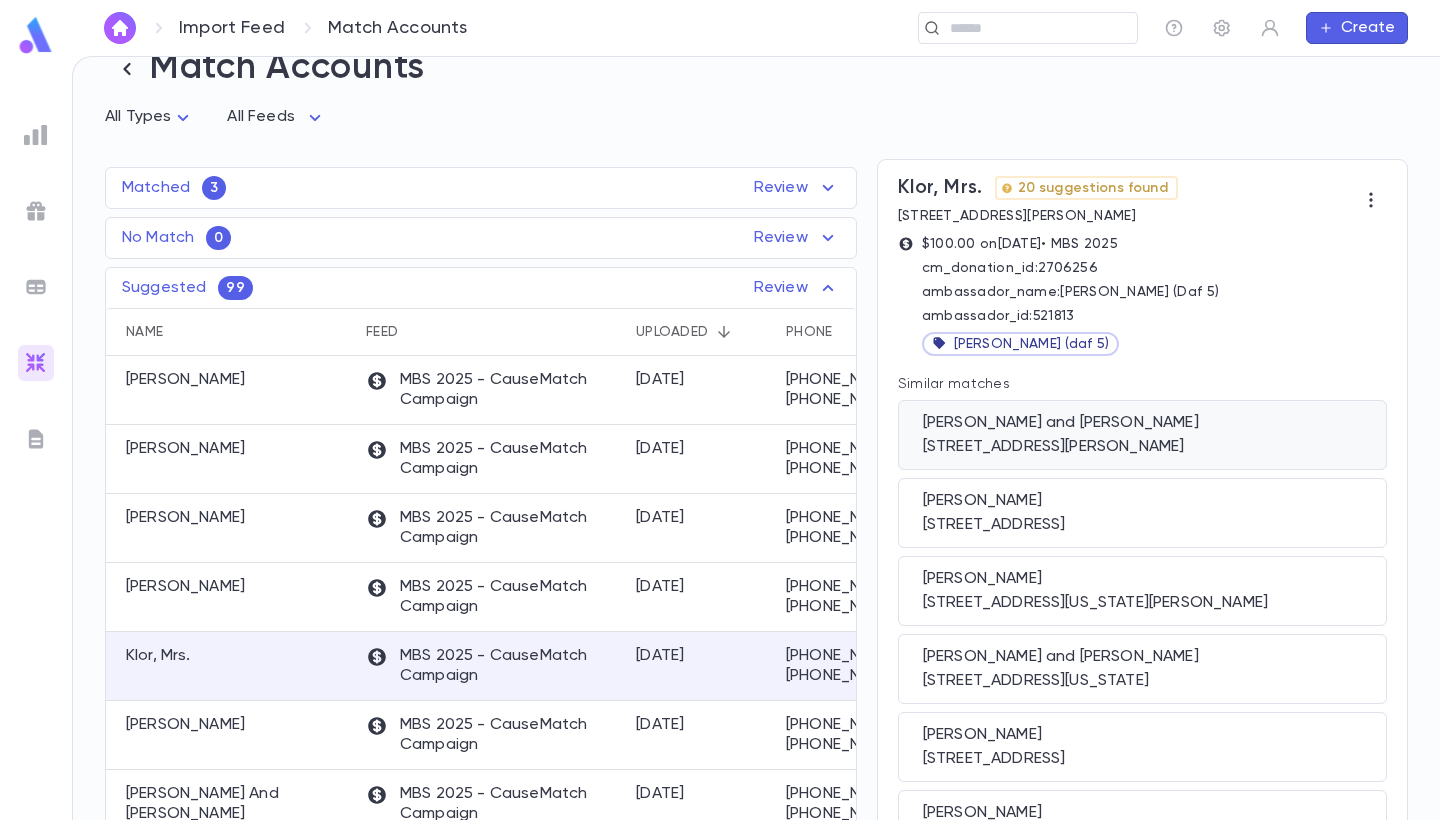 scroll, scrollTop: 44, scrollLeft: 0, axis: vertical 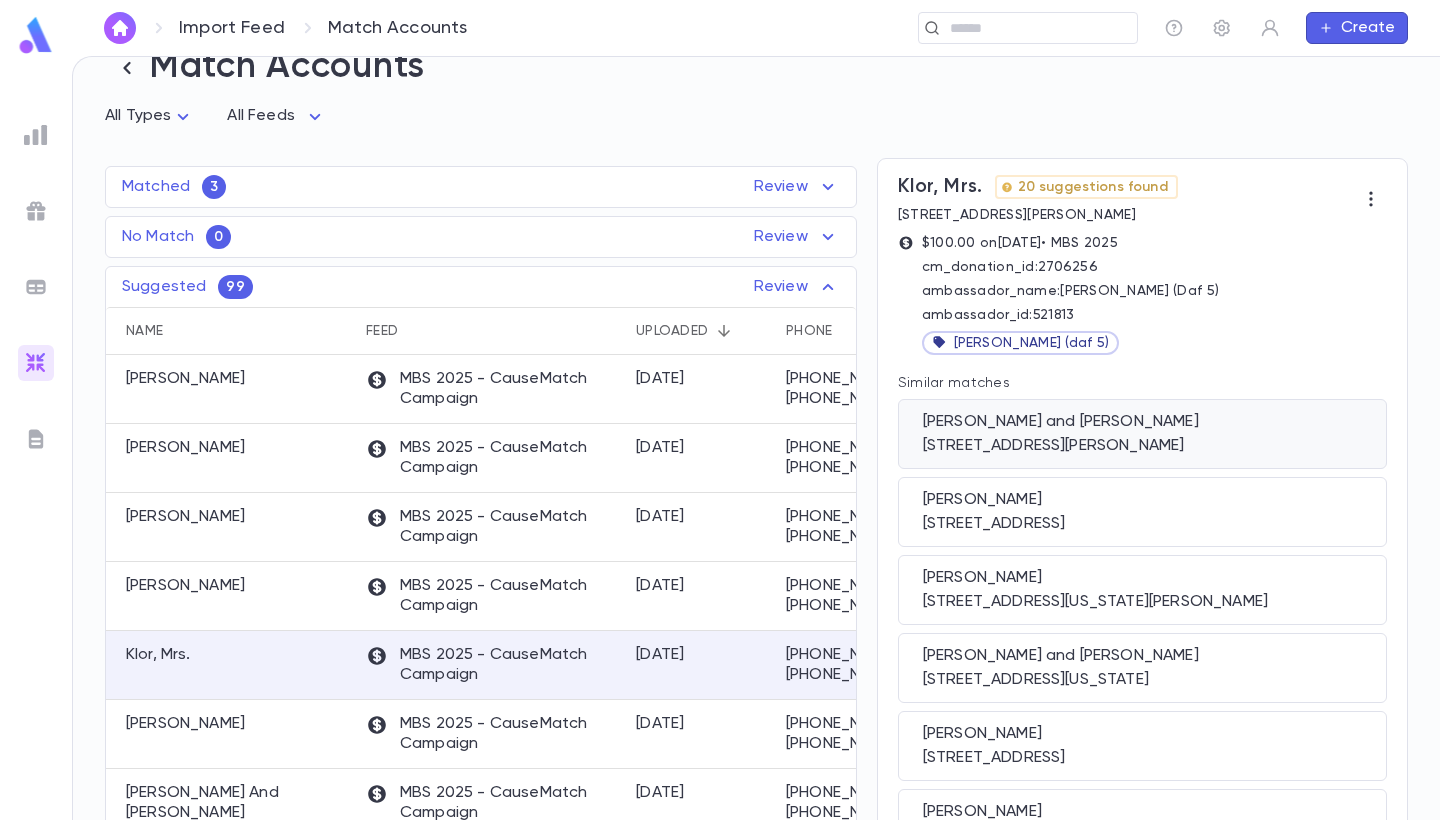 click on "Klor, Avromi and Channie" at bounding box center [1142, 422] 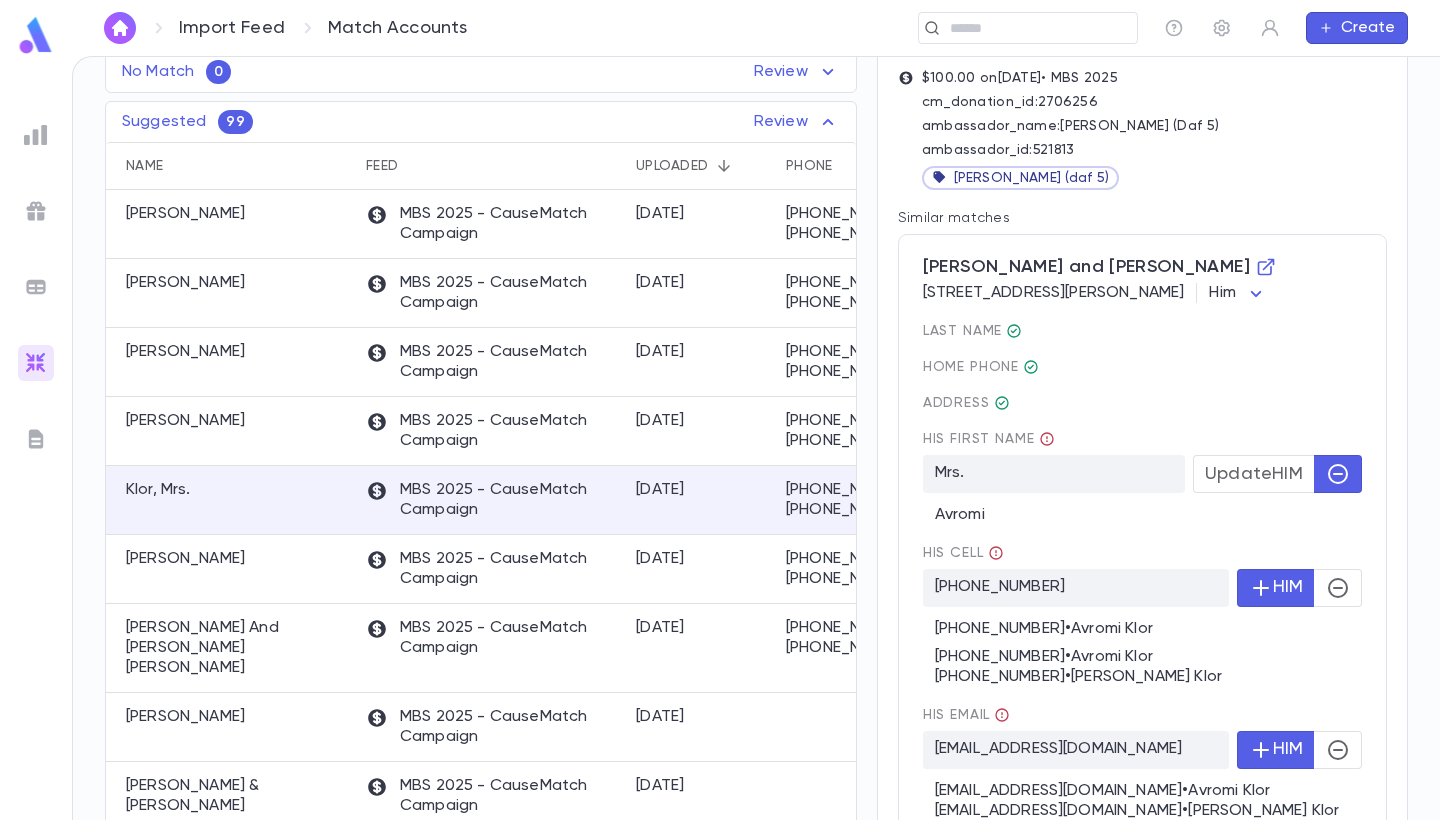 scroll, scrollTop: 221, scrollLeft: 0, axis: vertical 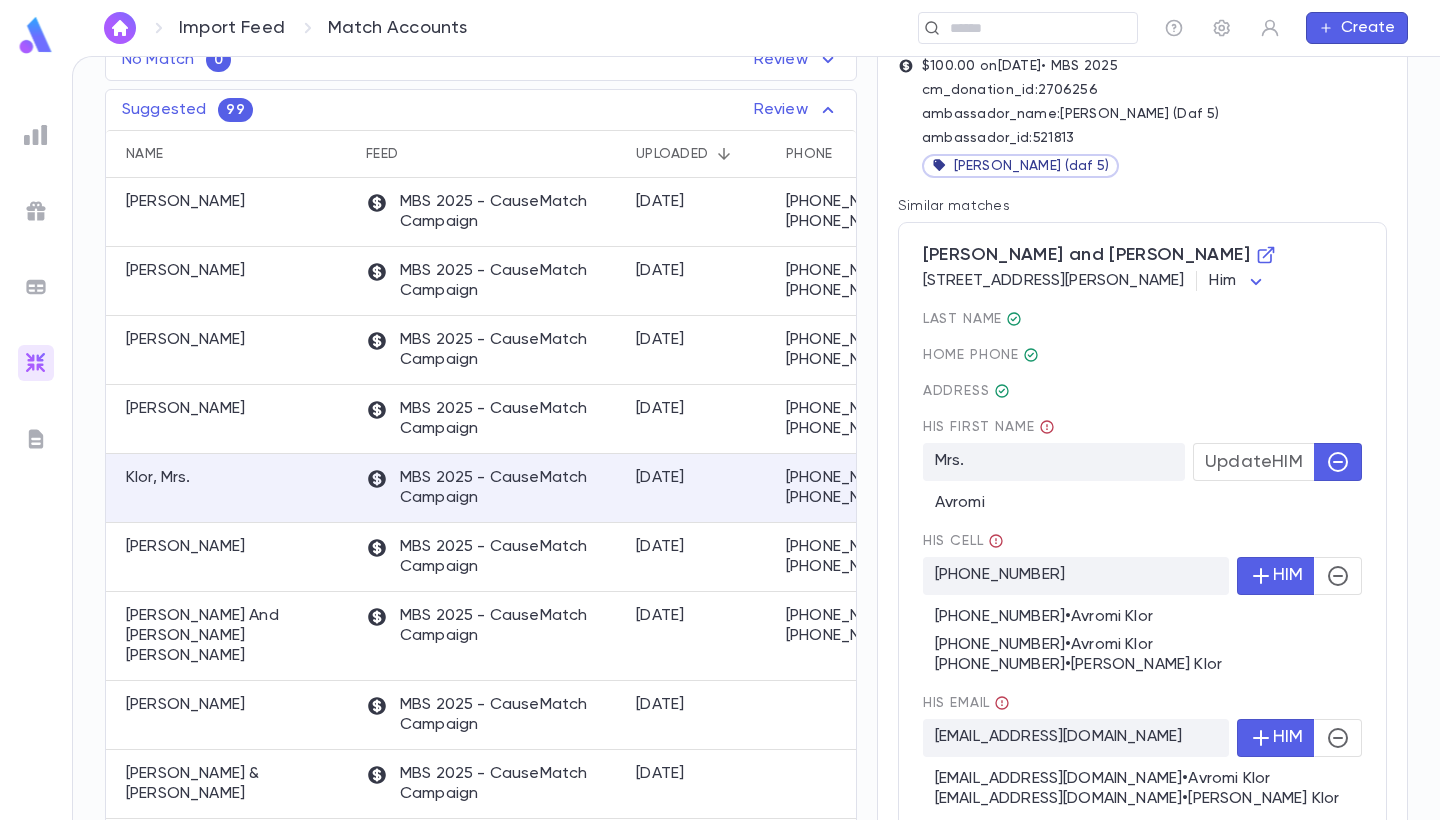 click on "Avromi" at bounding box center [1142, 497] 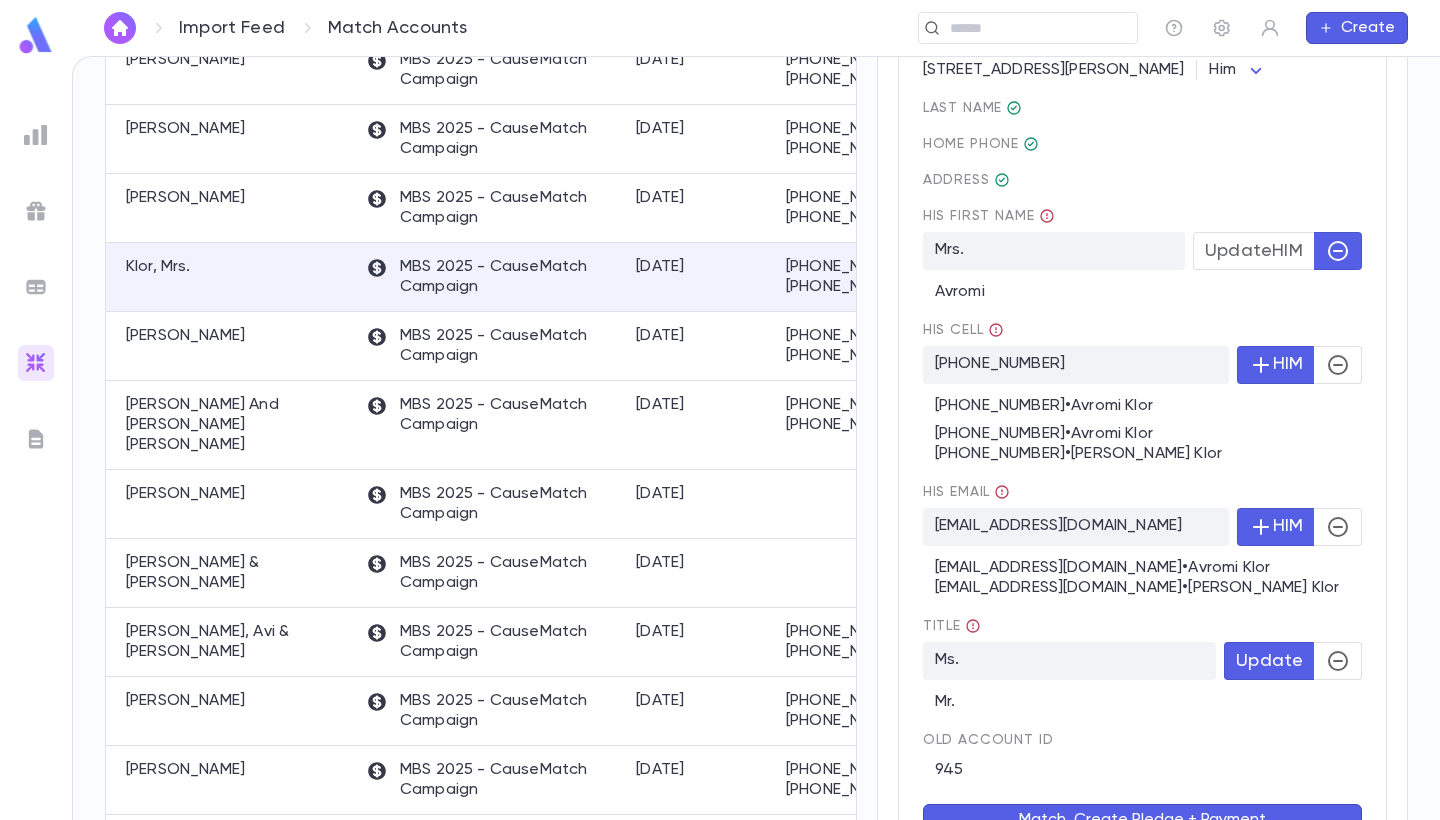 scroll, scrollTop: 443, scrollLeft: 0, axis: vertical 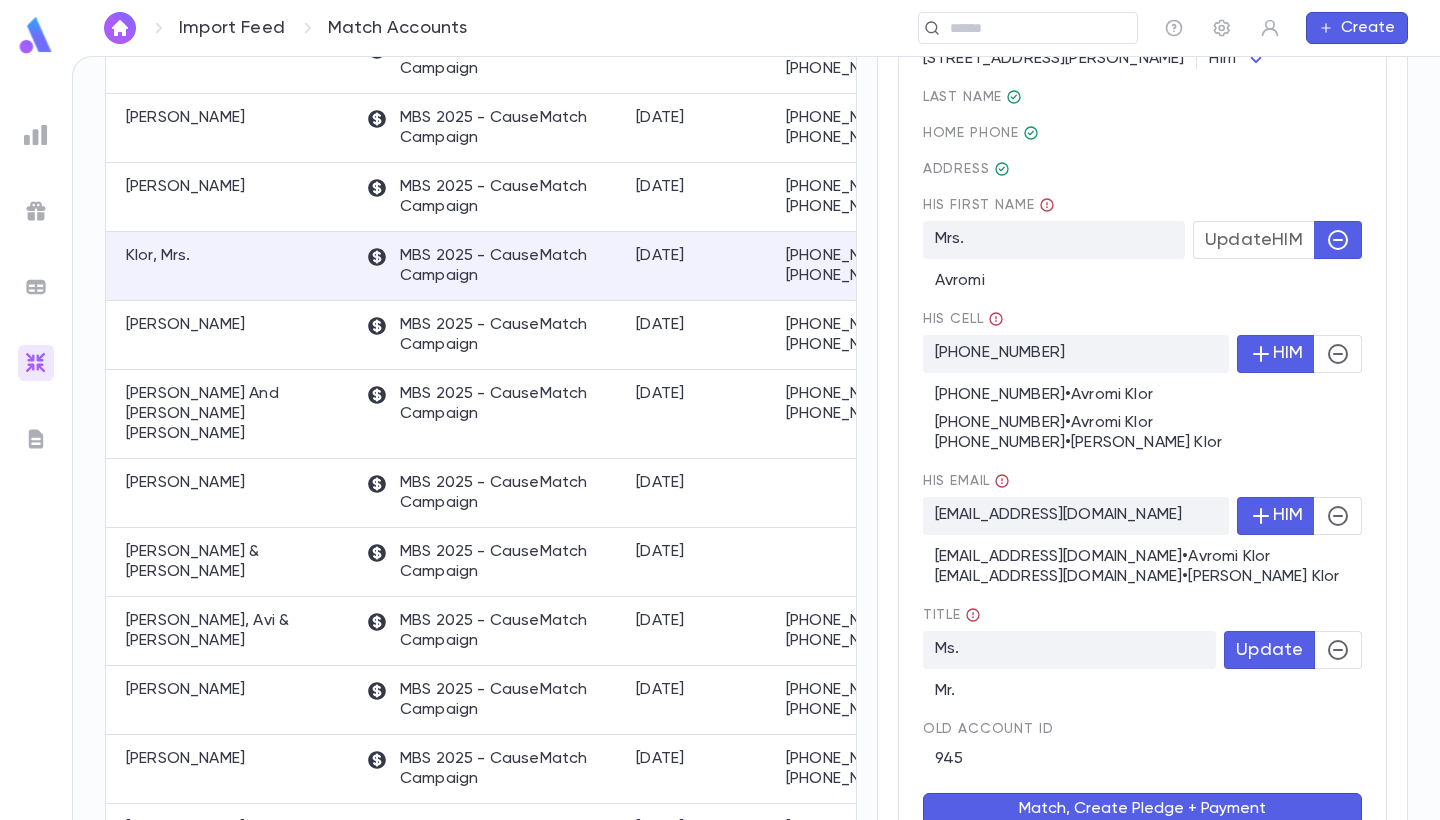 click 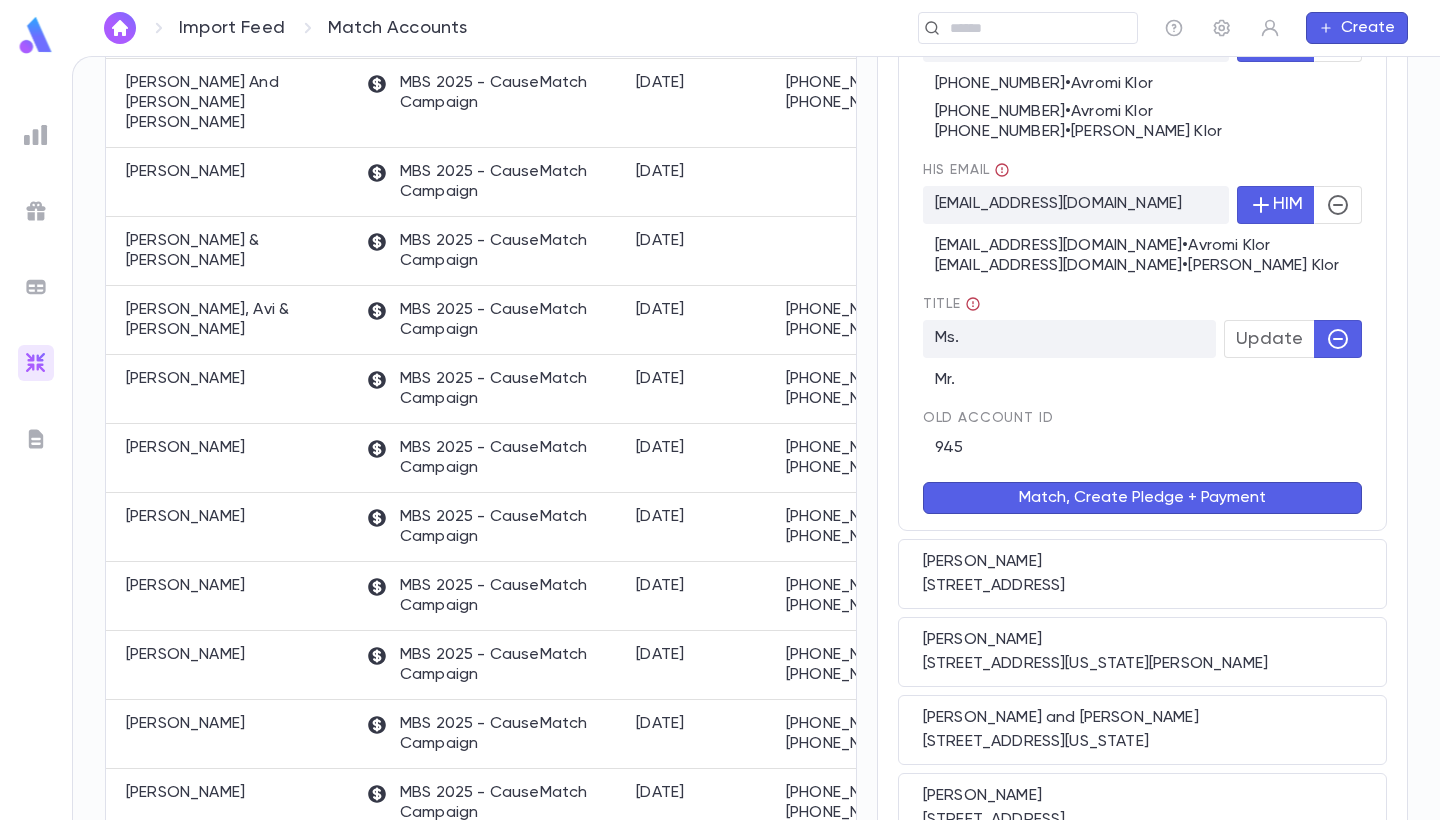 scroll, scrollTop: 755, scrollLeft: 0, axis: vertical 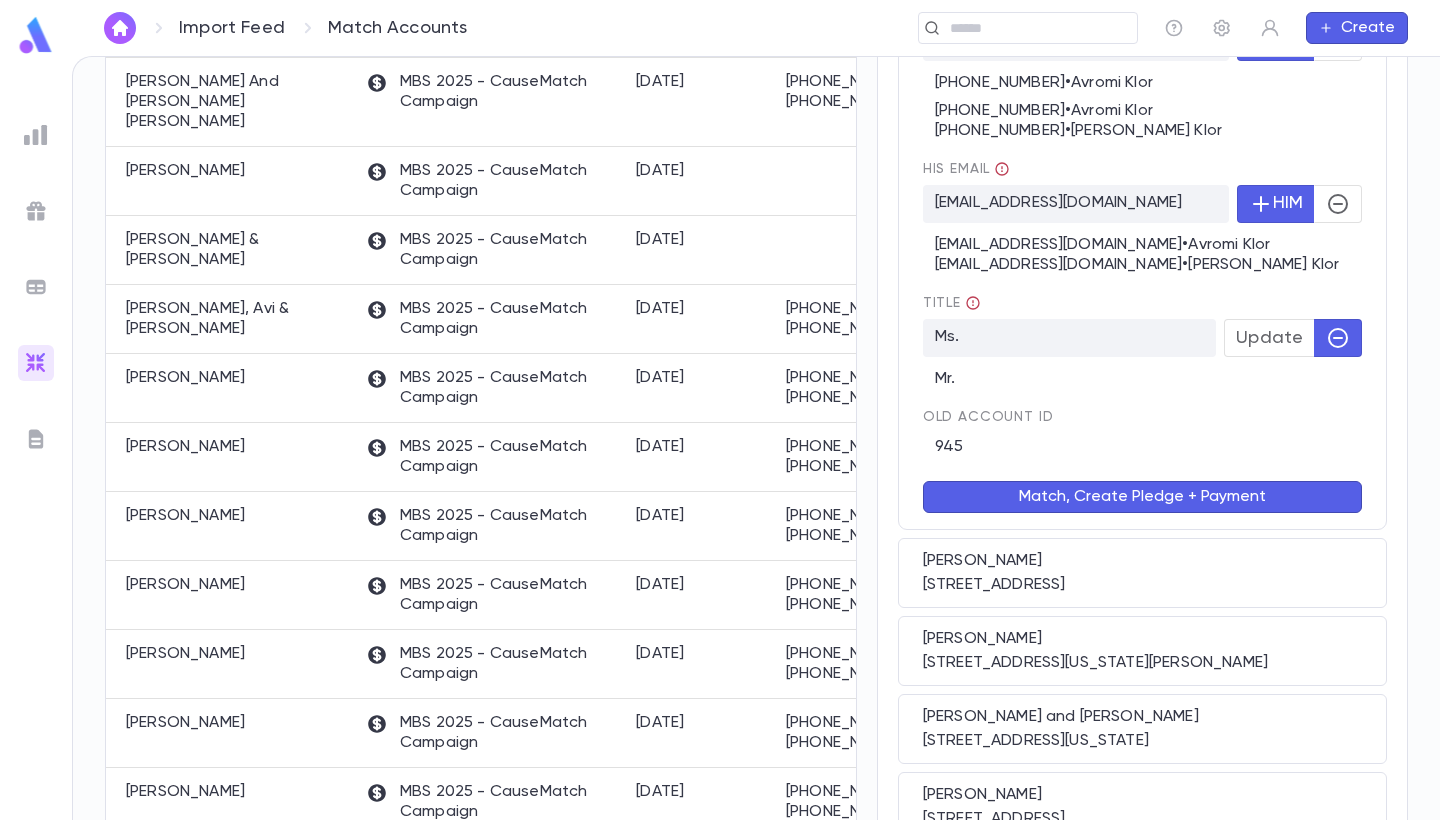 click on "Match, Create Pledge + Payment" at bounding box center (1142, 497) 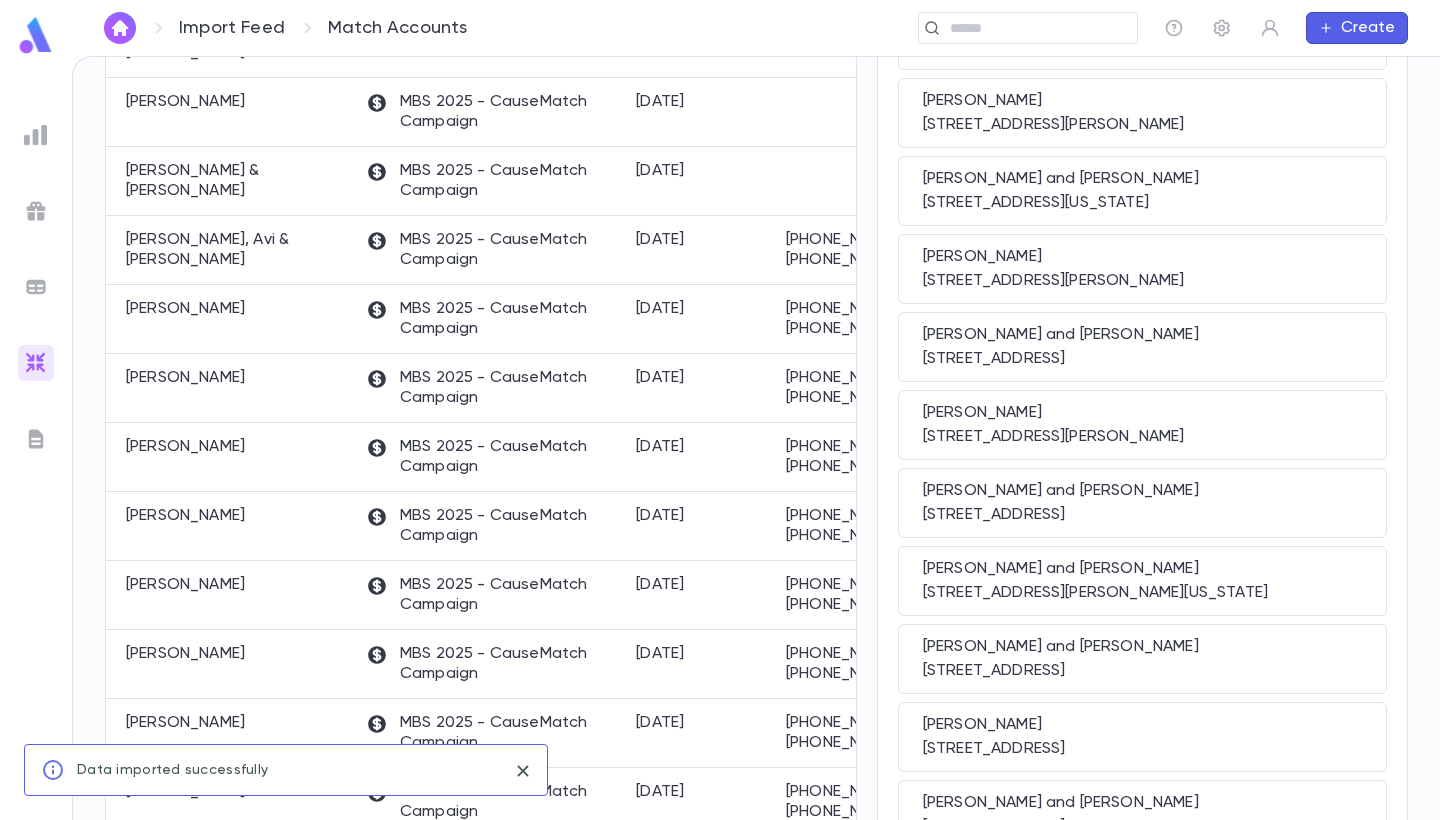 scroll, scrollTop: 0, scrollLeft: 0, axis: both 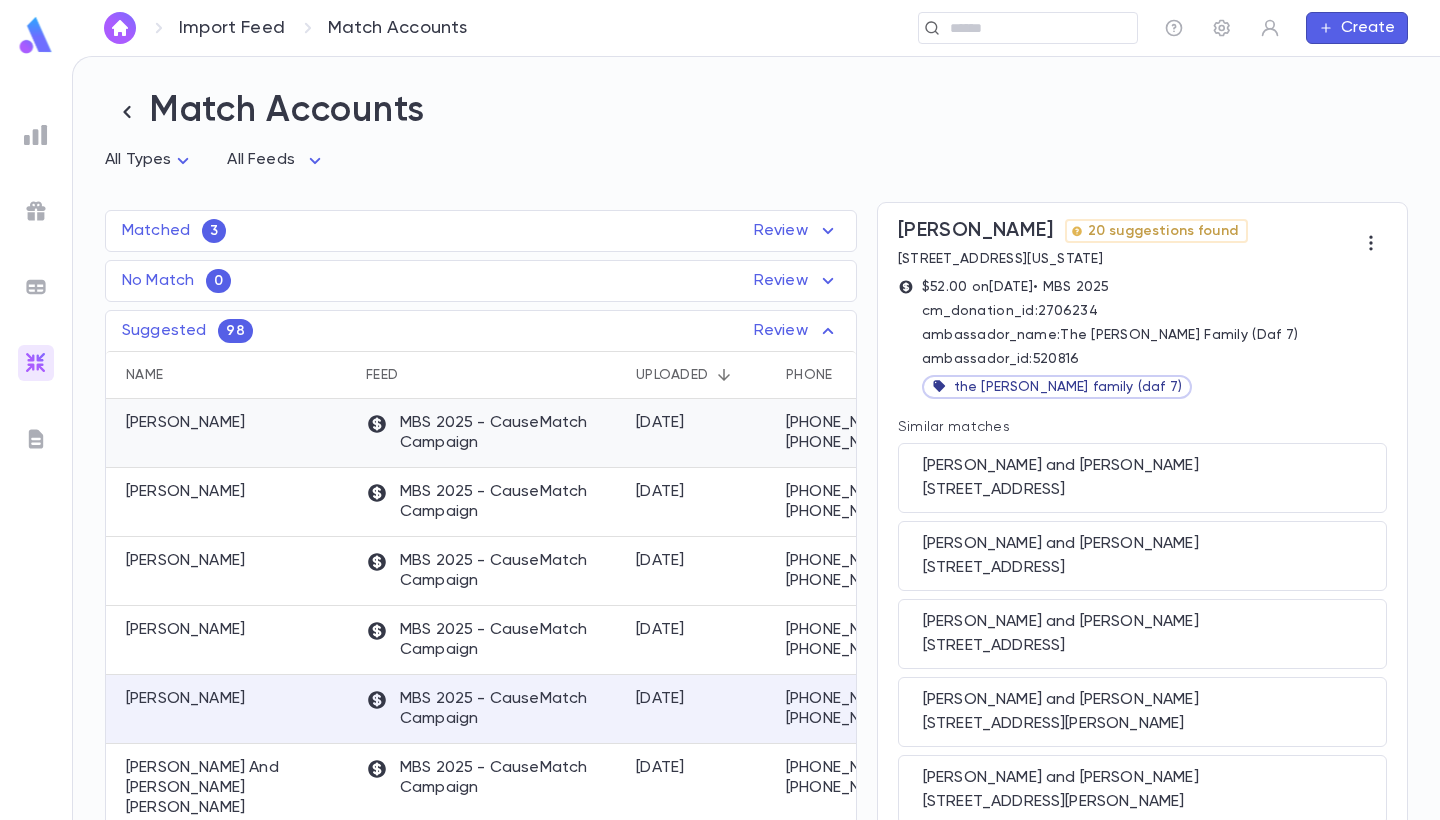 click on "MBS 2025 - CauseMatch Campaign" at bounding box center (491, 433) 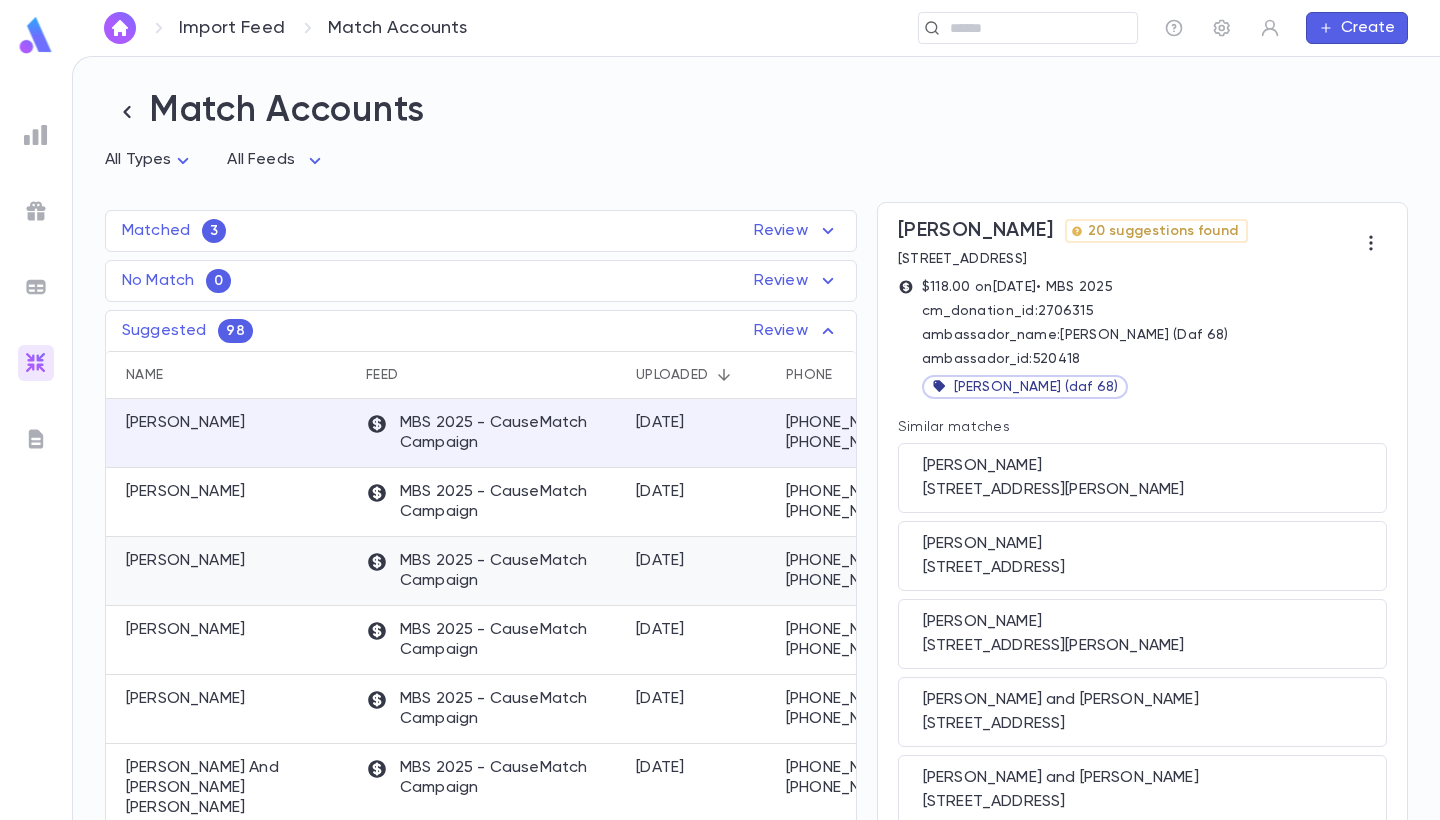 click on "MBS 2025 - CauseMatch Campaign" at bounding box center [491, 571] 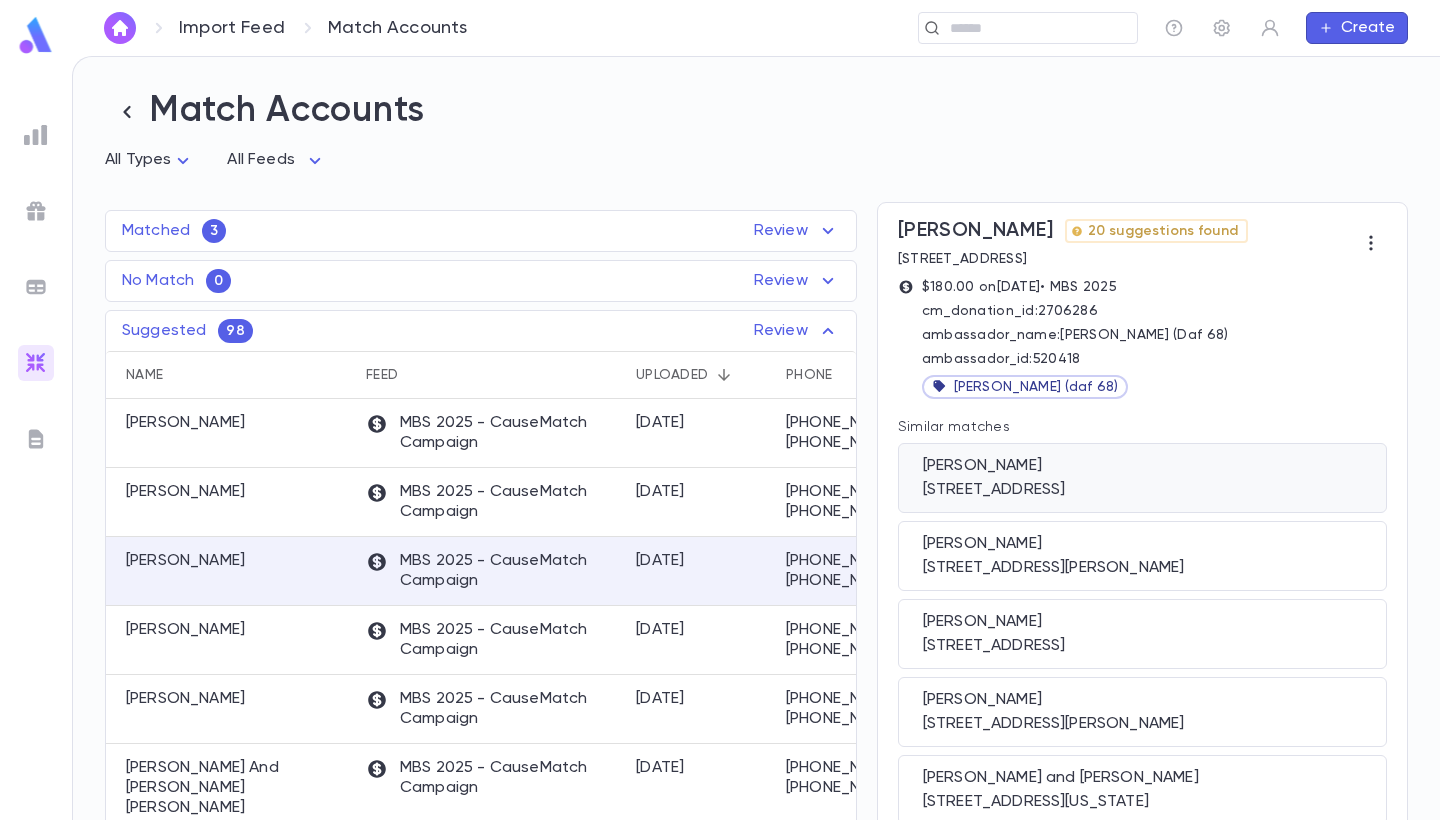 click on "Holzer, Micah" at bounding box center [1142, 466] 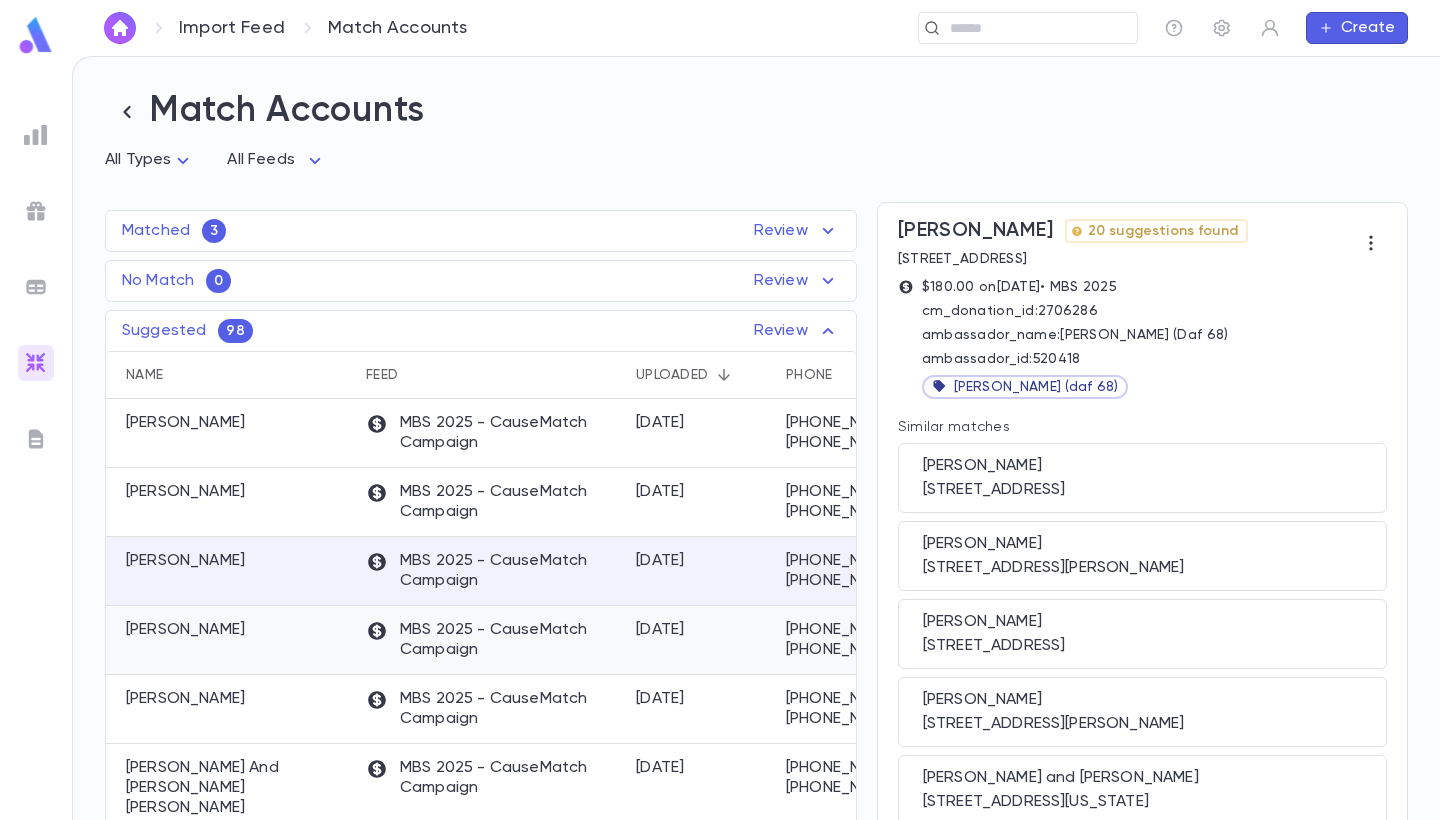 click on "Roland, Shawn" at bounding box center [231, 640] 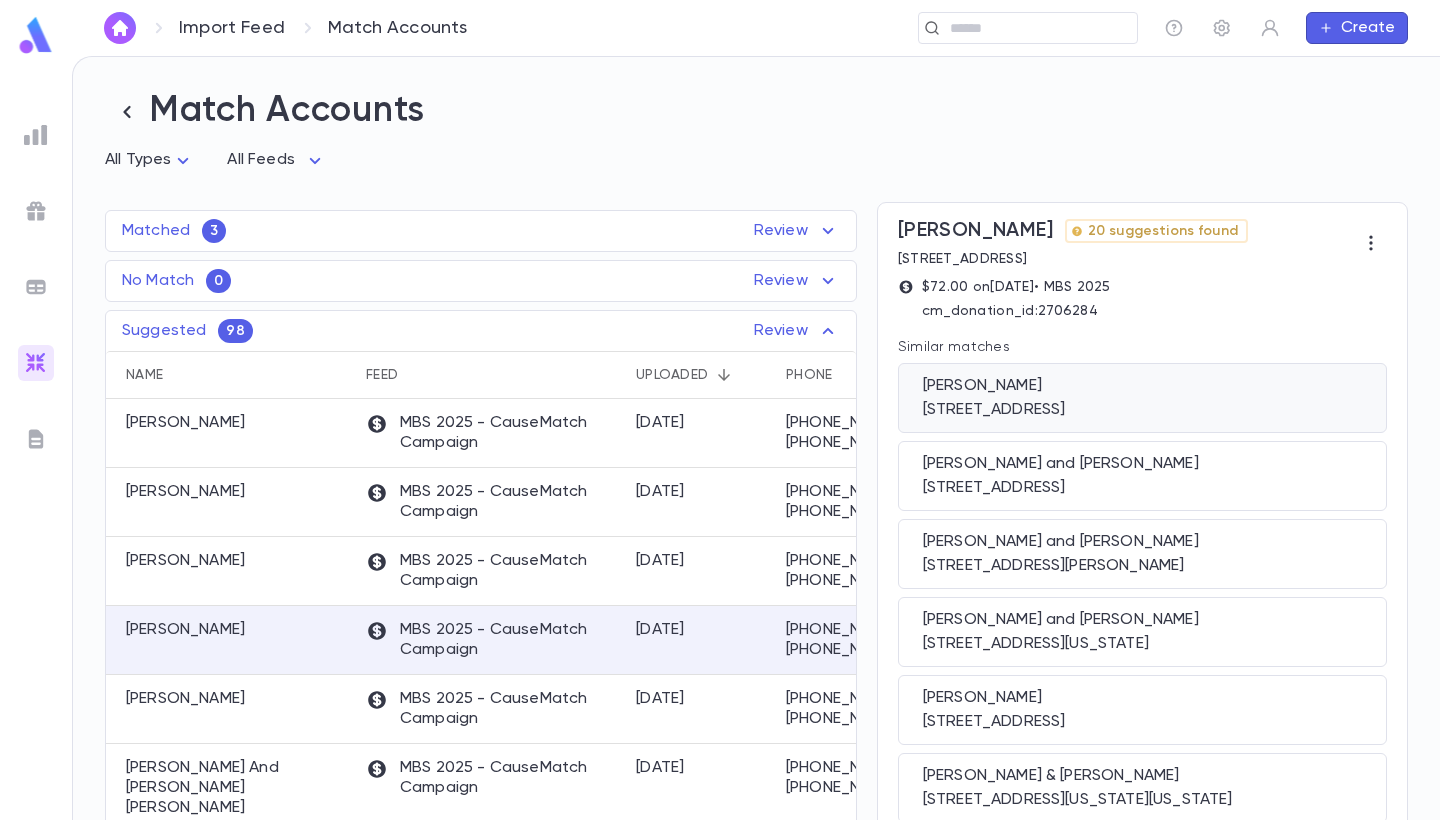 click on "7085 Elbrook Ave, Cincinnati OH 45237" at bounding box center (1142, 410) 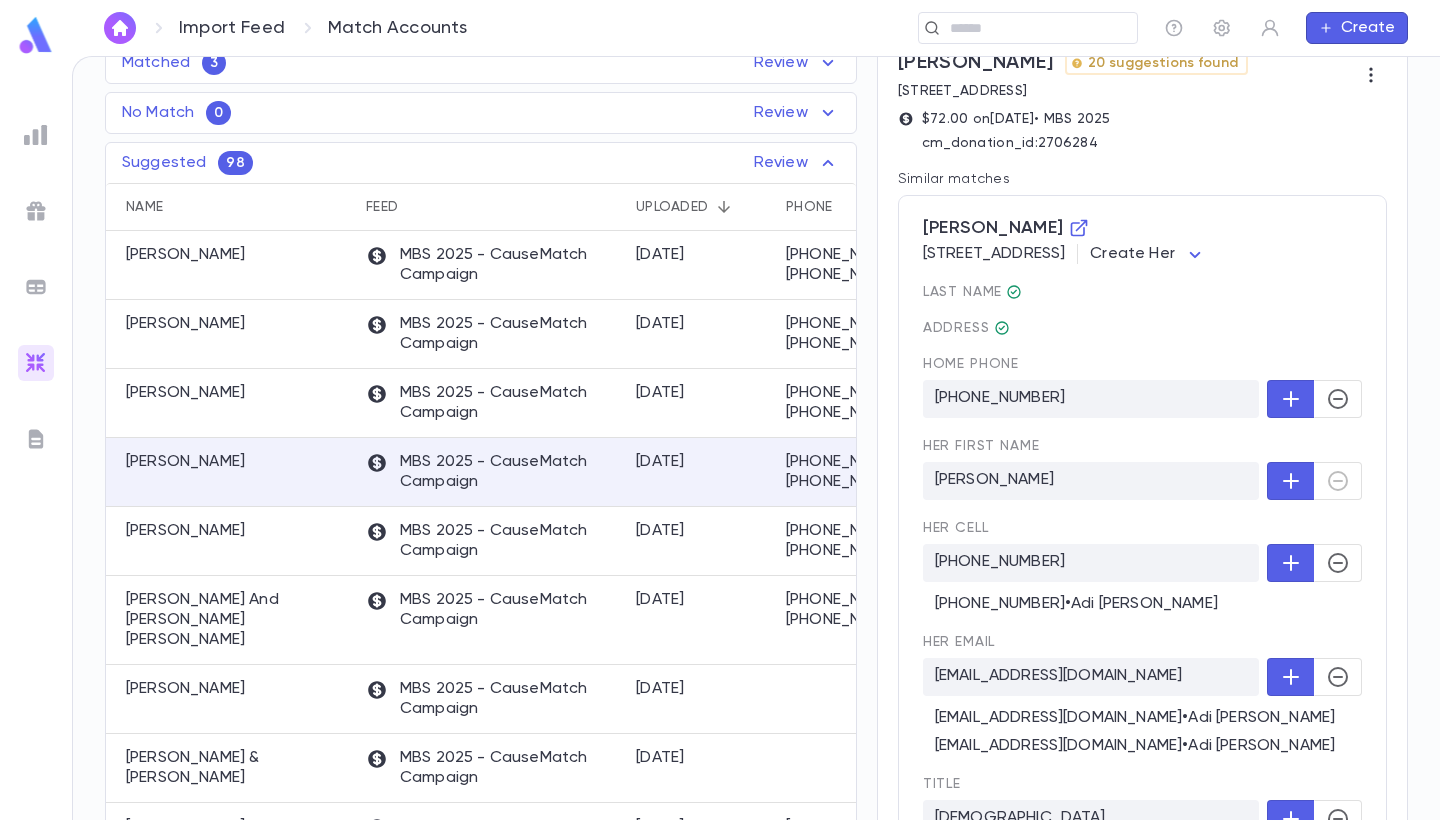 scroll, scrollTop: 173, scrollLeft: 0, axis: vertical 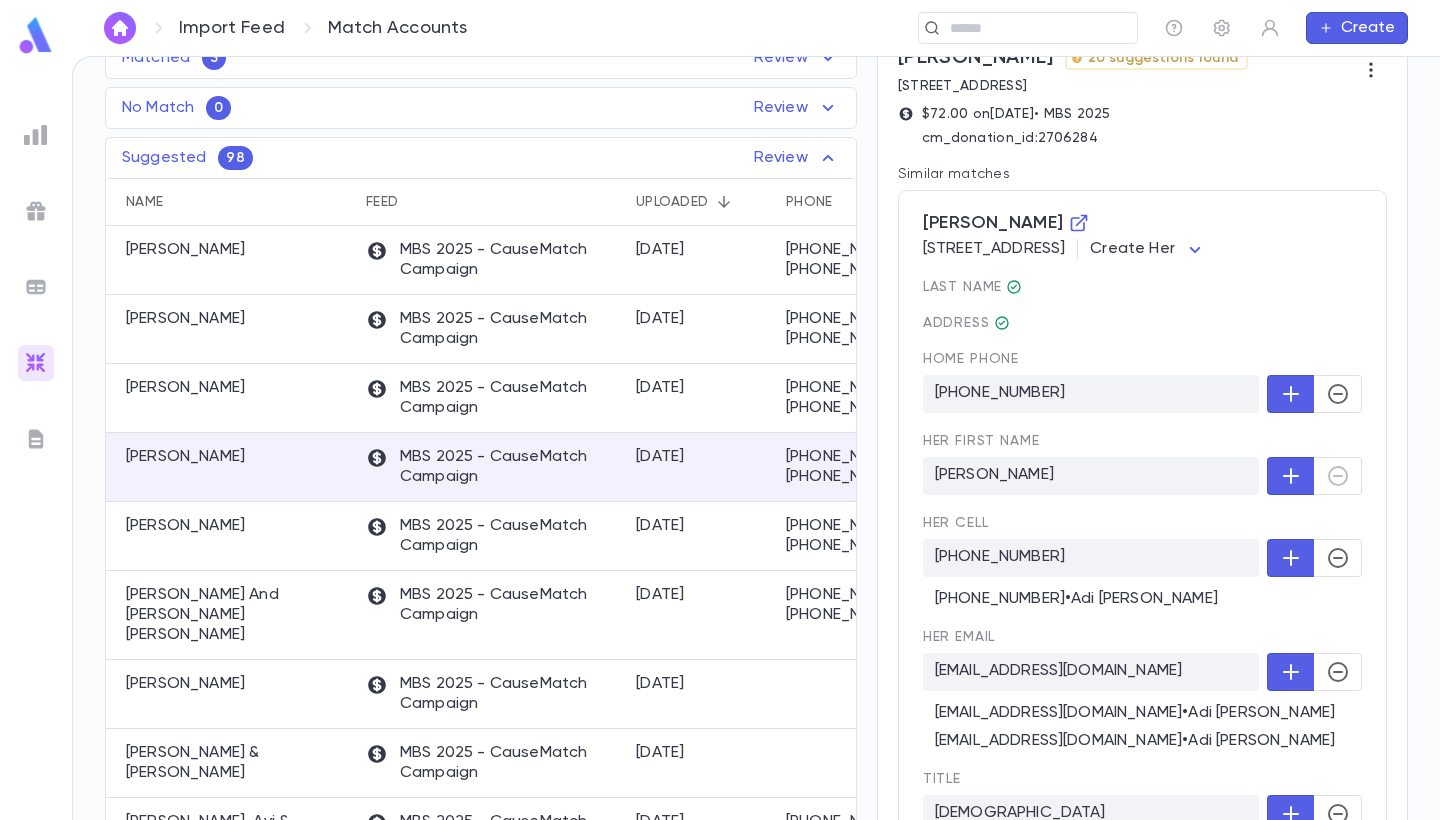 click at bounding box center (1314, 476) 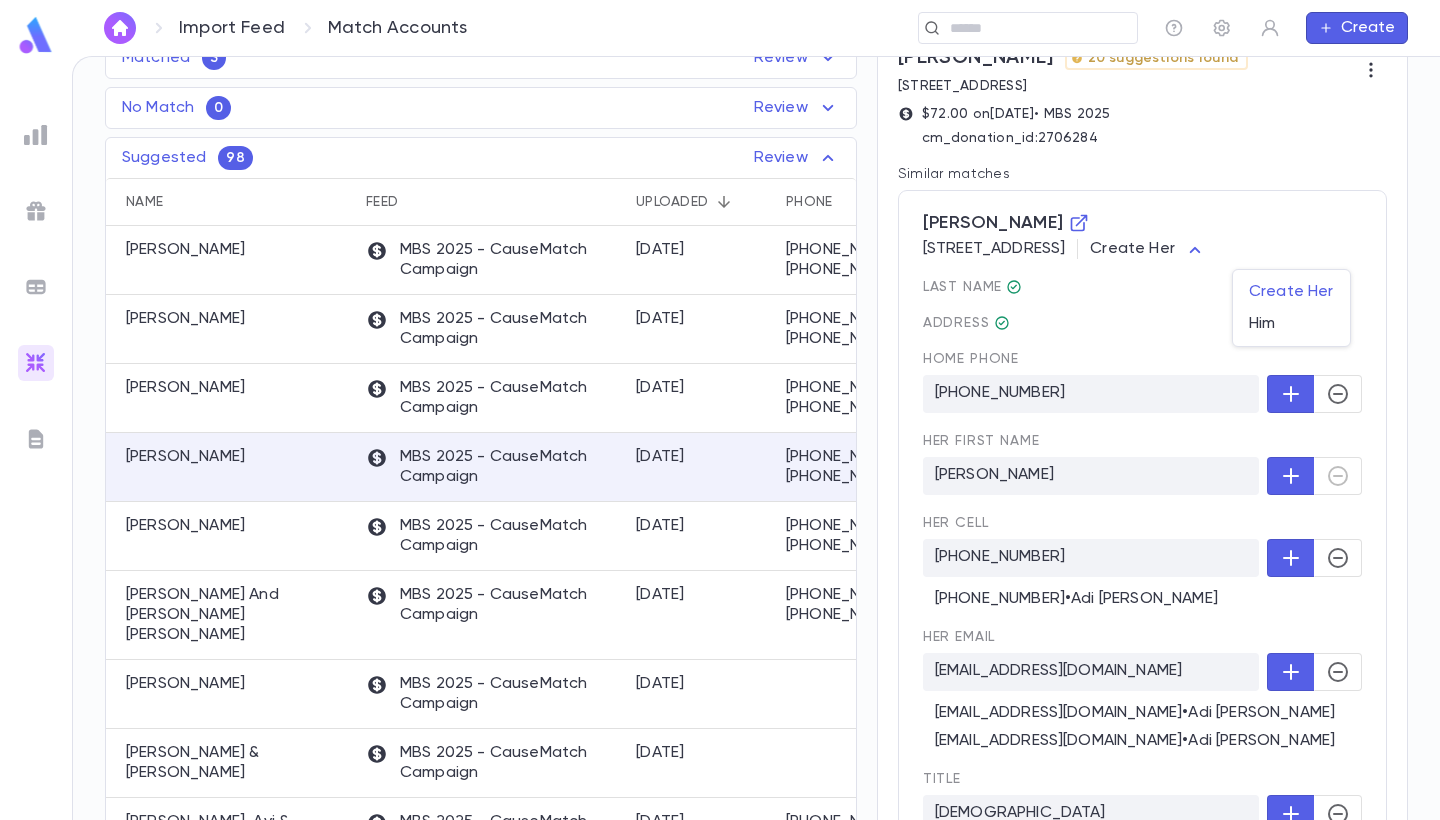 click on "Import Feed Match Accounts ​  Create Match Accounts All Types * All Feeds * Matched 3 Review Name Feed Uploaded Phone Email Address Amount Samber, Dovid MBS 2025 - CauseMatch Campaign 7/2/2025 info@ygosb.com $100.00 Ehrman, Suchi MBS 2025 - CauseMatch Campaign 7/1/2025 suchinyes@gmail.com $2,500.00 Hecht , Razi  MBS 2025 - CauseMatch Campaign 7/1/2025 r.n.hecht@gmail.com $180.00 No Match 0 Review Name Feed Uploaded Phone Email Address Amount No  records  found Suggested 98 Review Name Feed Uploaded Phone Email Address Amount Kruger, Moshe MBS 2025 - CauseMatch Campaign 7/6/2025 +1 (574) 360-4995 +1 (574) 360-4995 mkruger@thejewishfed.org 3202 Shalom Way, South Bend IN 46615 $118.00 Goldberg, Meir MBS 2025 - CauseMatch Campaign 7/6/2025 +1 (908) 596-1179 +1 (908) 596-1179 mgoldberg@meor.org 172 Carol Street, 0, Lakewood Township NJ 08701 $36.00 Holzer, Micah MBS 2025 - CauseMatch Campaign 7/6/2025 +1 (513) 806-9569 +1 (513) 806-9569 mpholzer@gmail.com 6725 W Farm Acres Dr, CINCINNATI OH 45237 $180.00 $72.00" at bounding box center [720, 438] 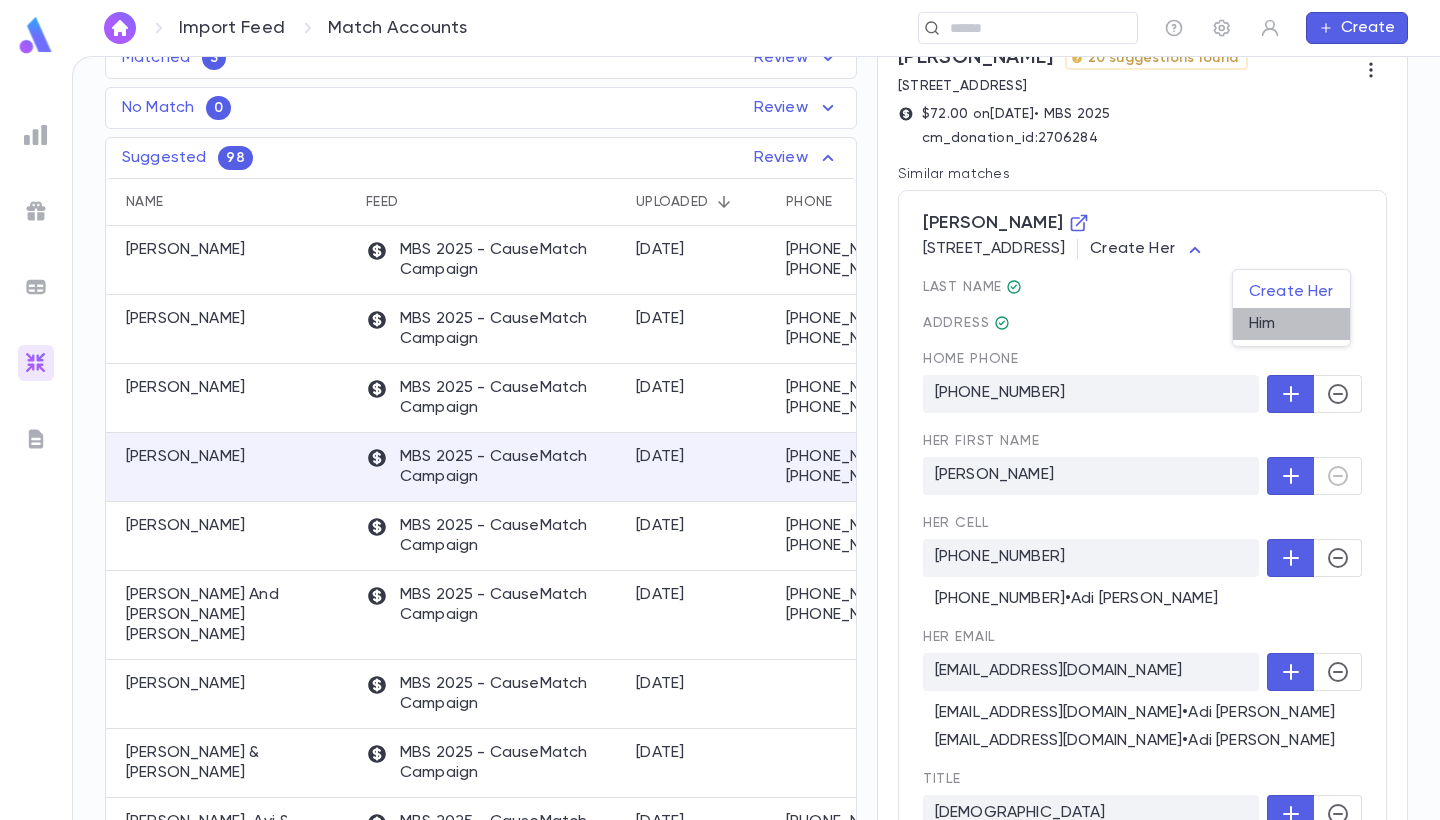 click on "Him" at bounding box center (1291, 324) 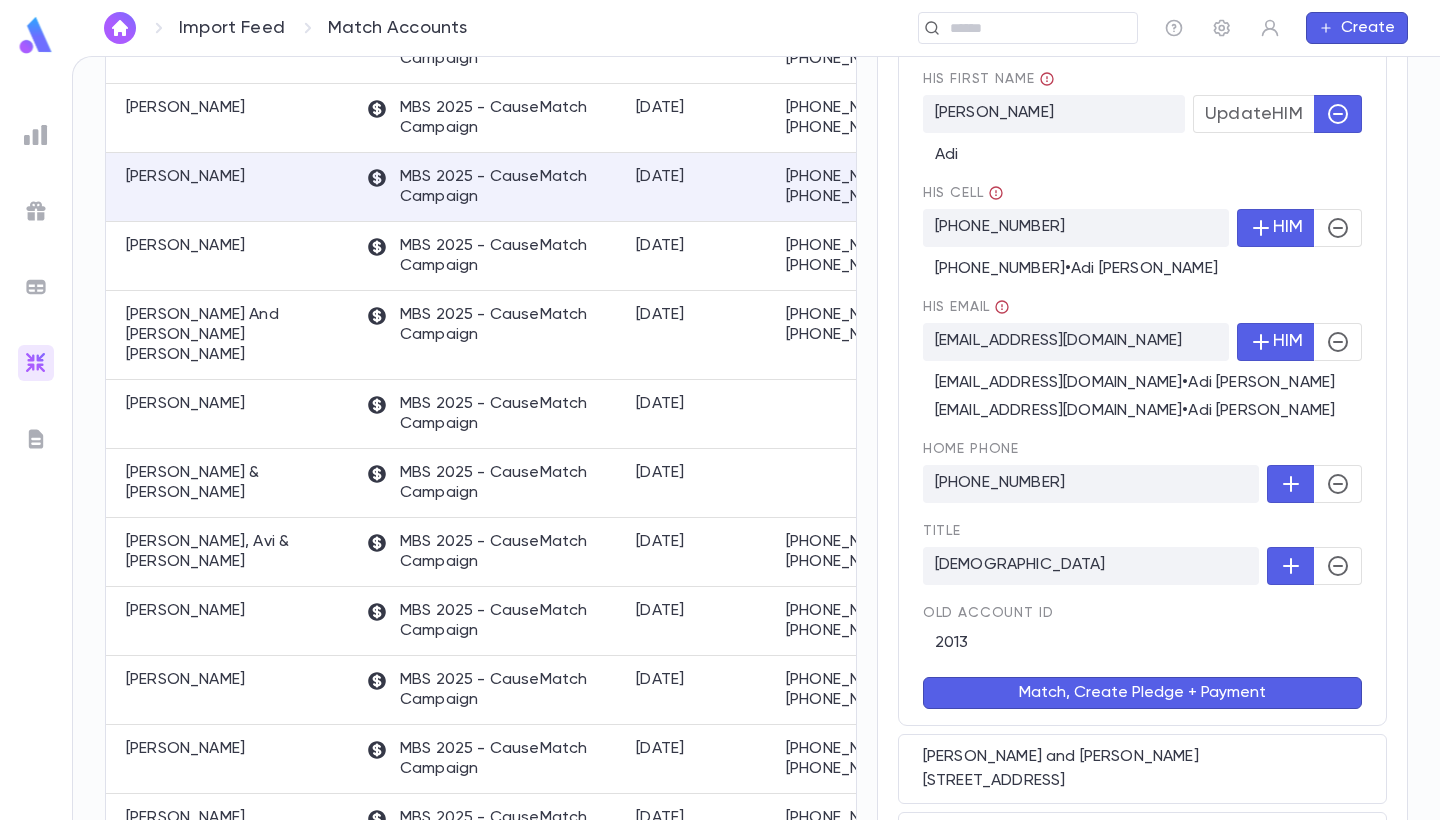 scroll, scrollTop: 455, scrollLeft: 0, axis: vertical 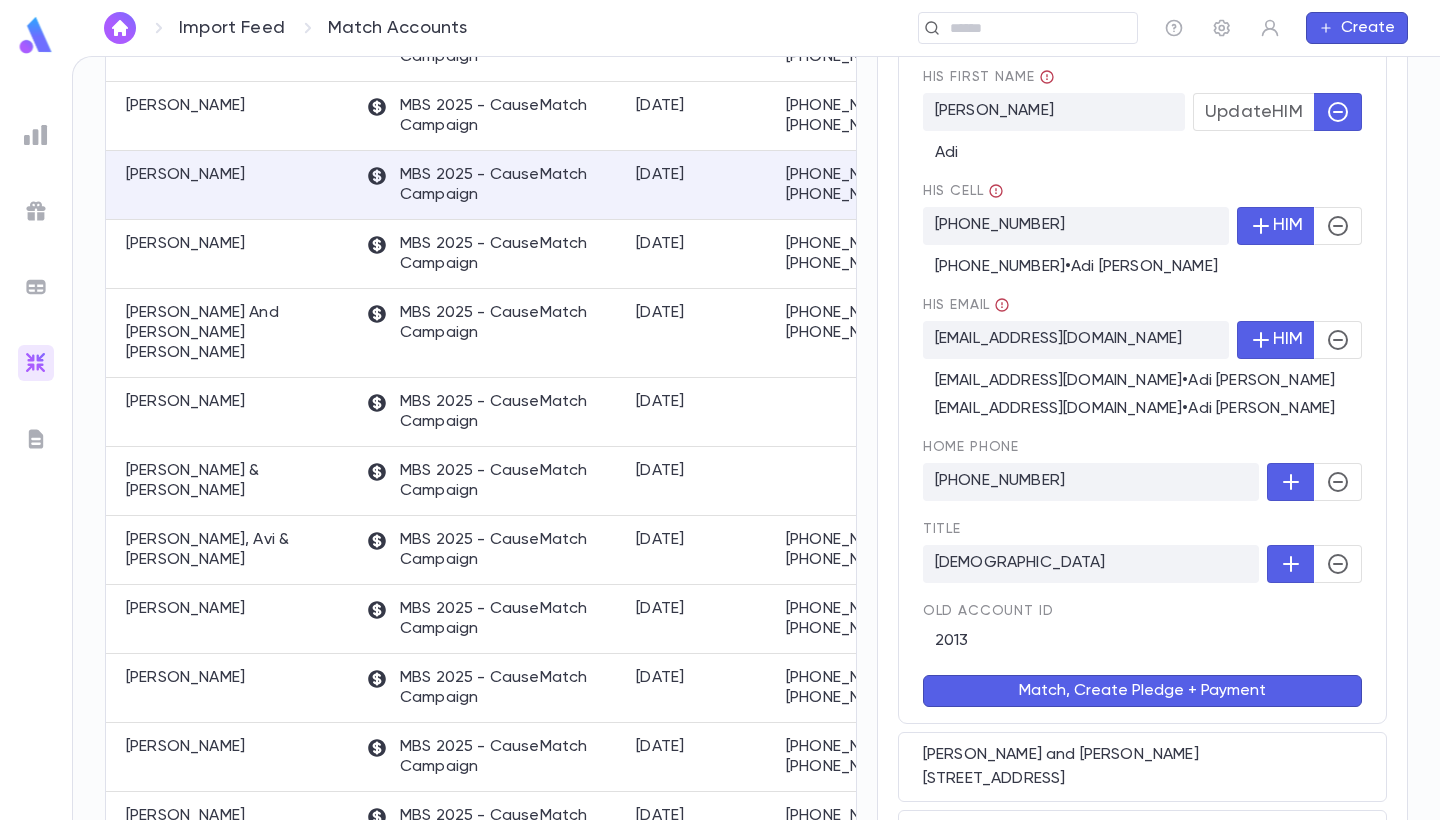 click on "Match, Create Pledge + Payment" at bounding box center (1142, 691) 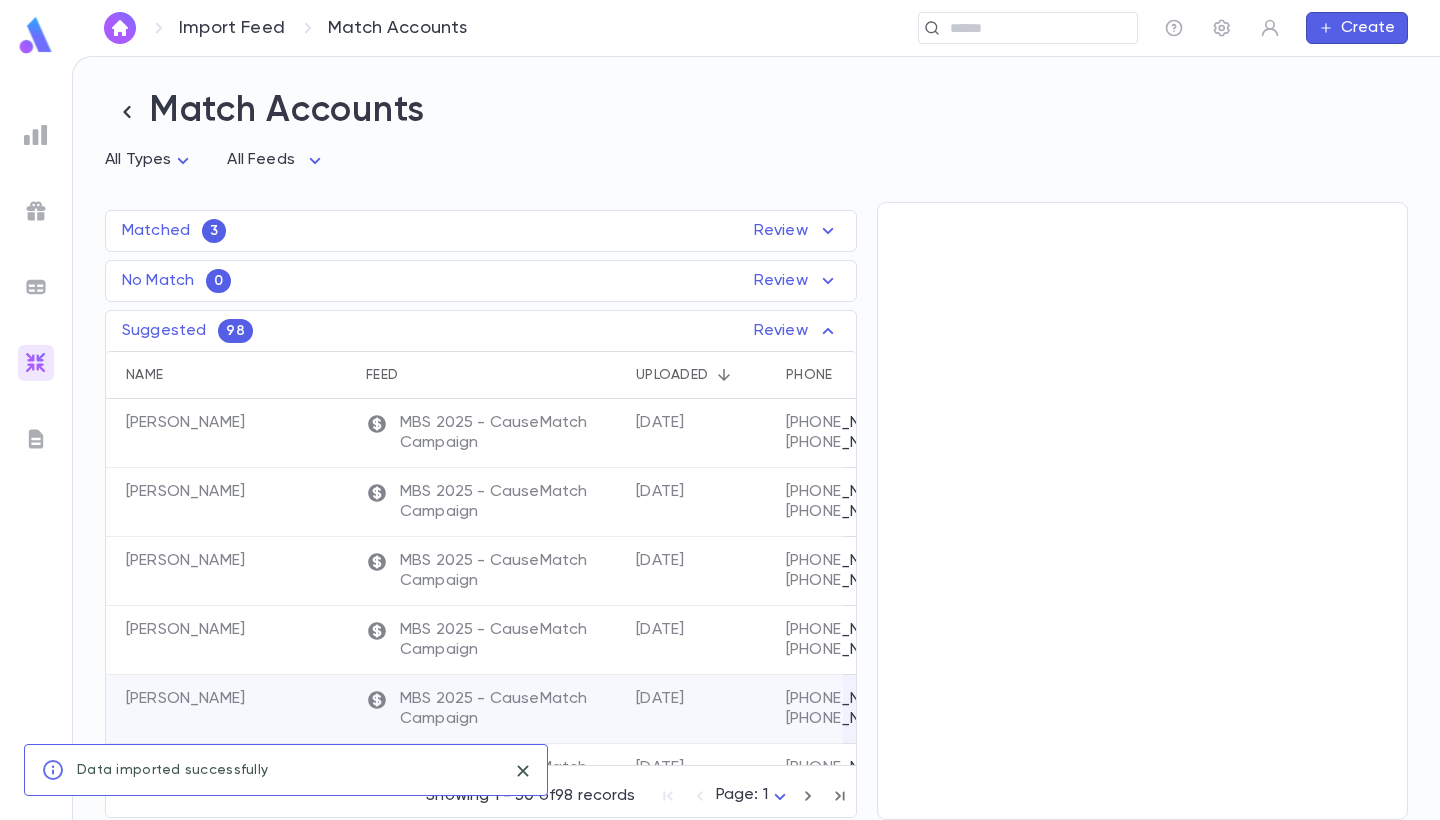 scroll, scrollTop: 0, scrollLeft: 0, axis: both 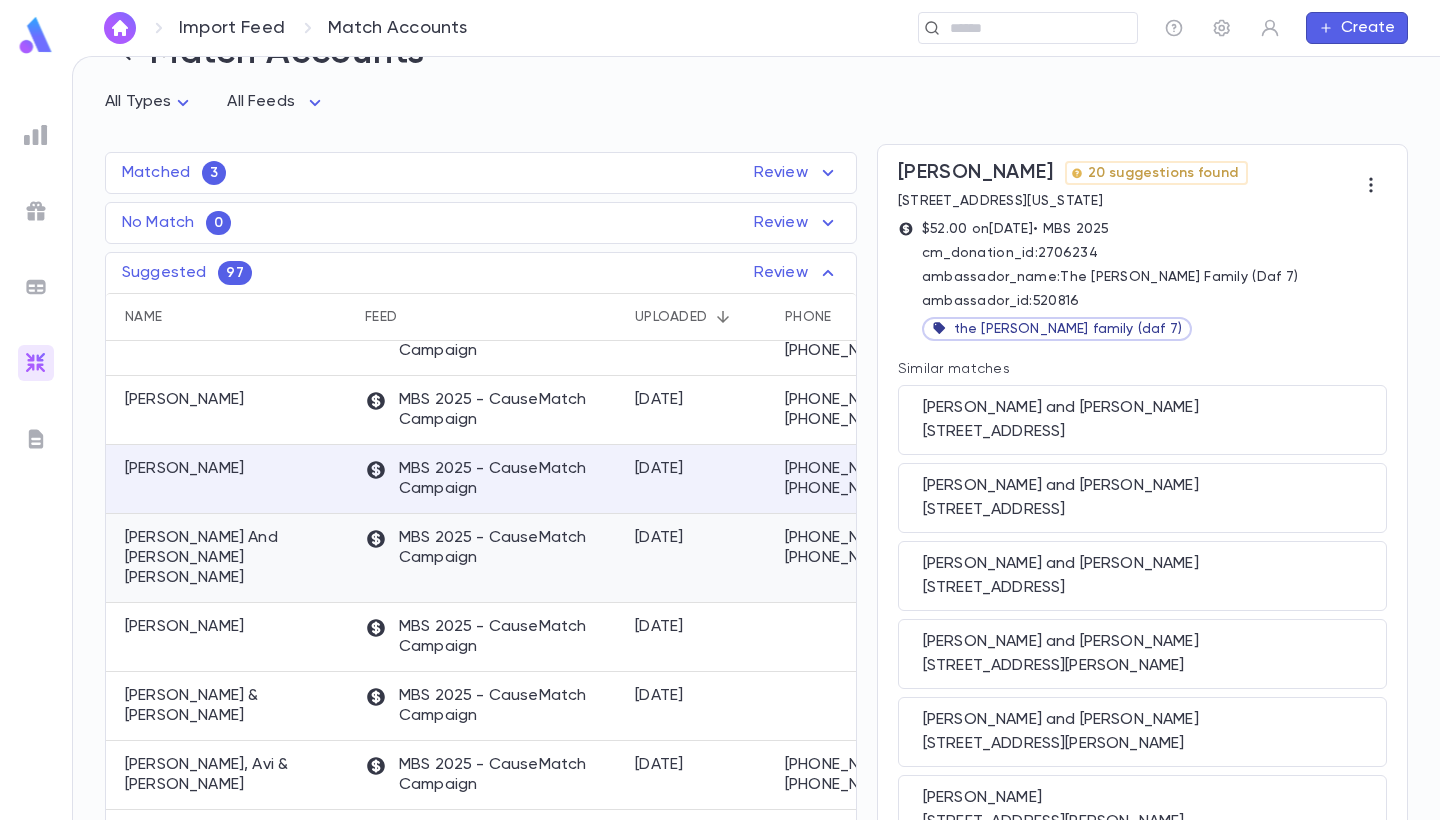 click on "Gardner, Dovi And Chana Chaya Gardner" at bounding box center (235, 558) 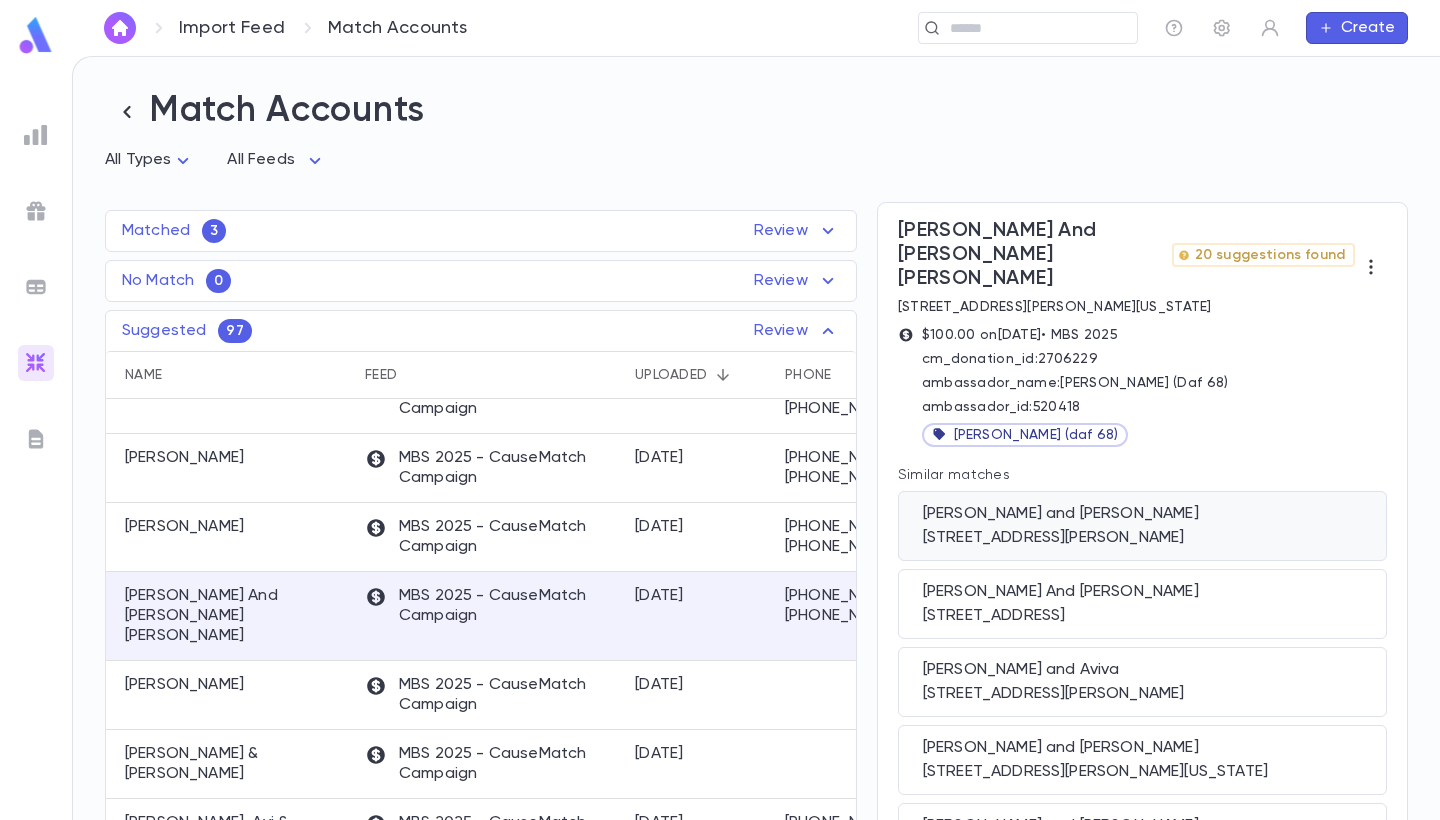 click on "3587 Harvey Road, Cleveland Heights OH 44118 US" at bounding box center (1142, 538) 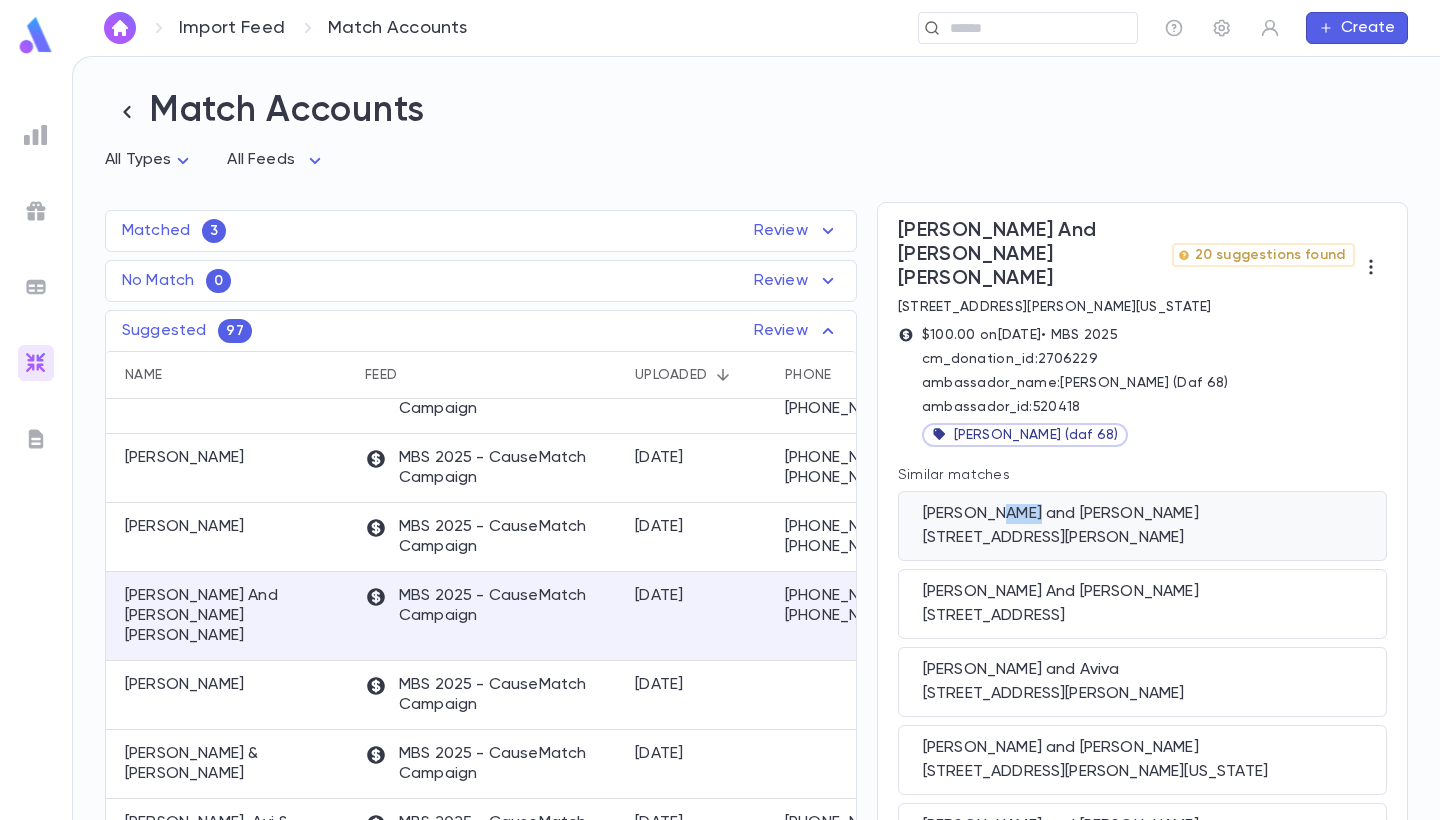 click on "Gardner, Dovi and Chana Chaya" at bounding box center (1142, 514) 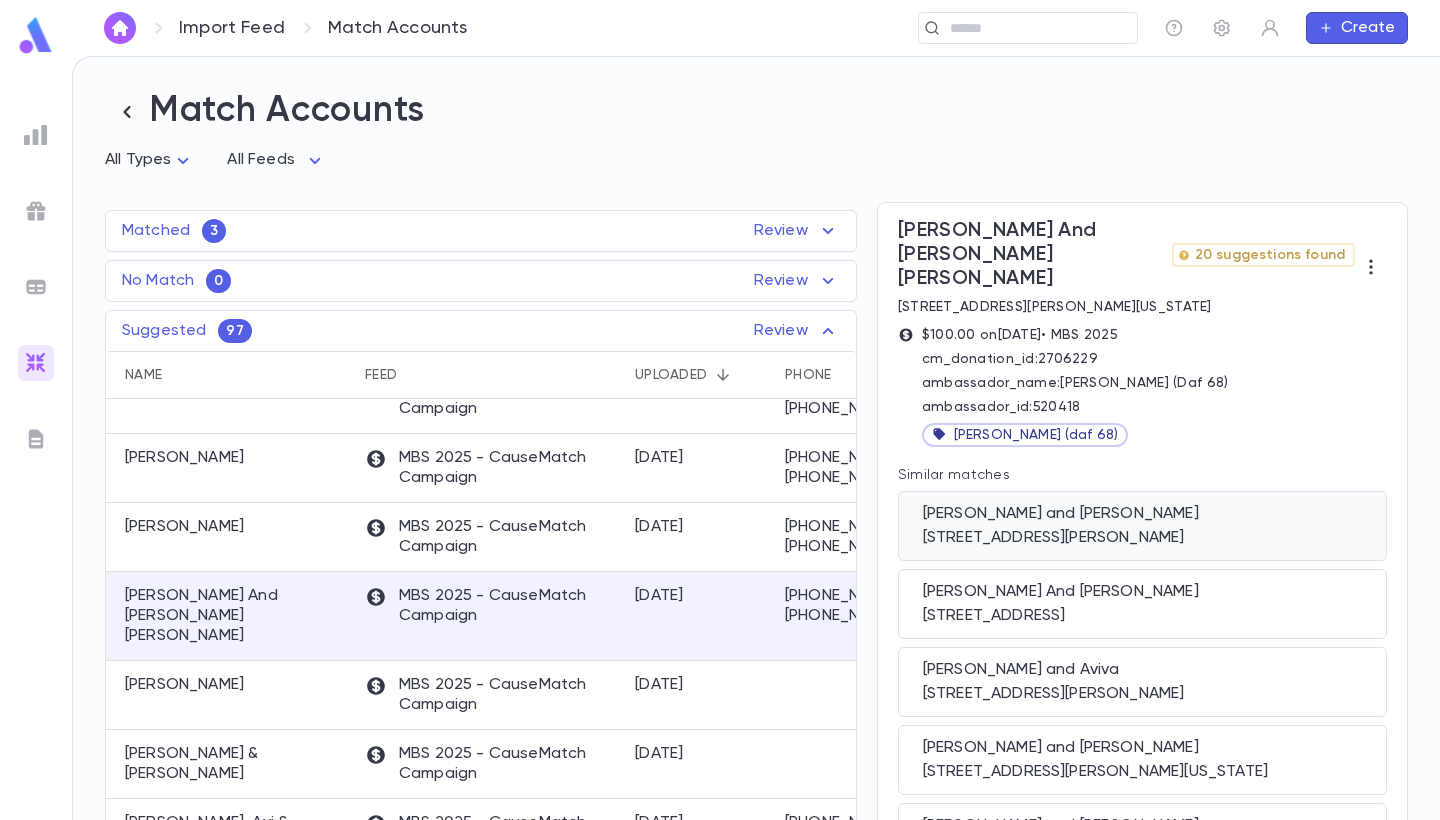 click on "Gardner, Dovi and Chana Chaya" at bounding box center [1142, 514] 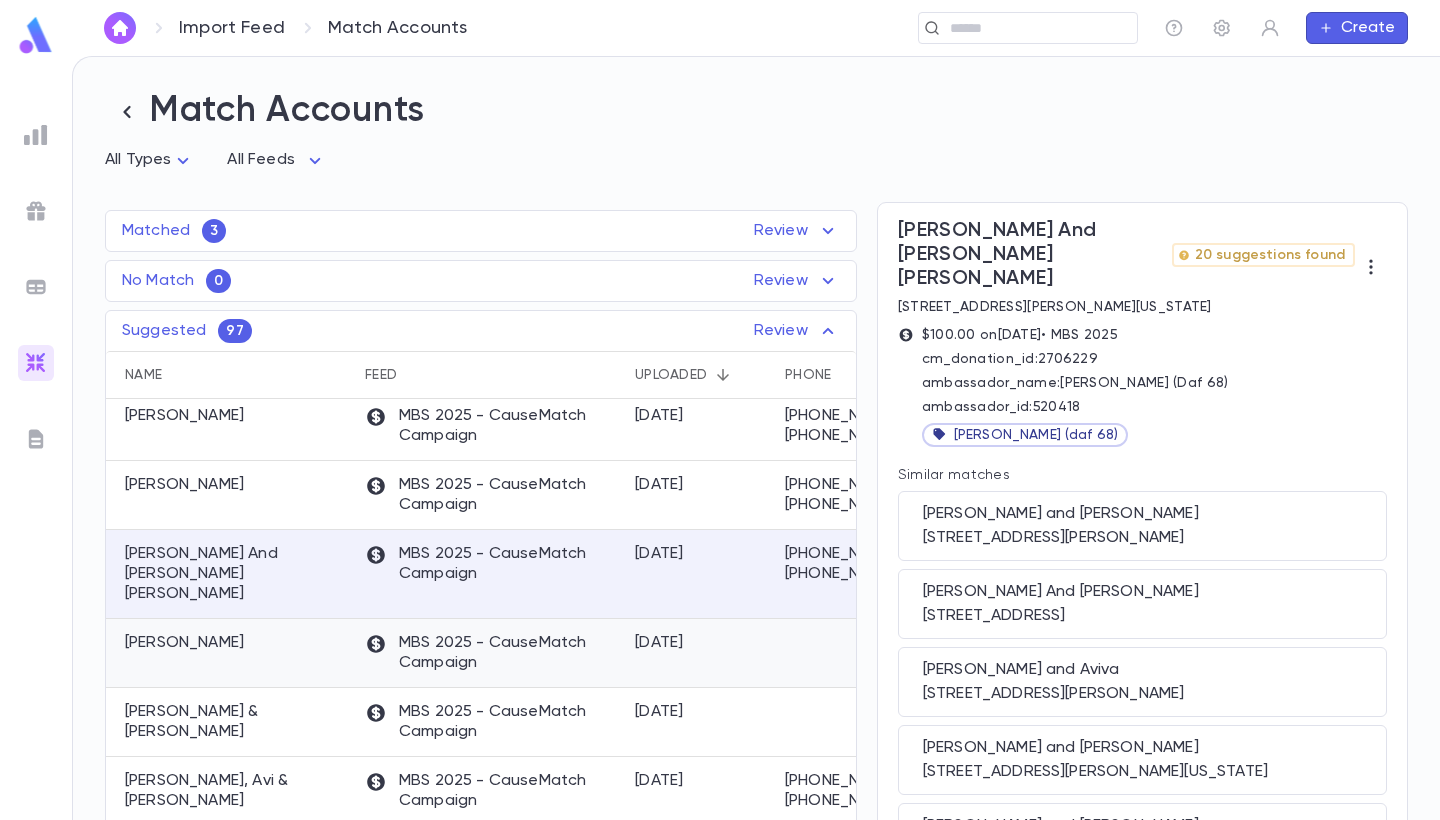 scroll, scrollTop: 158, scrollLeft: 1, axis: both 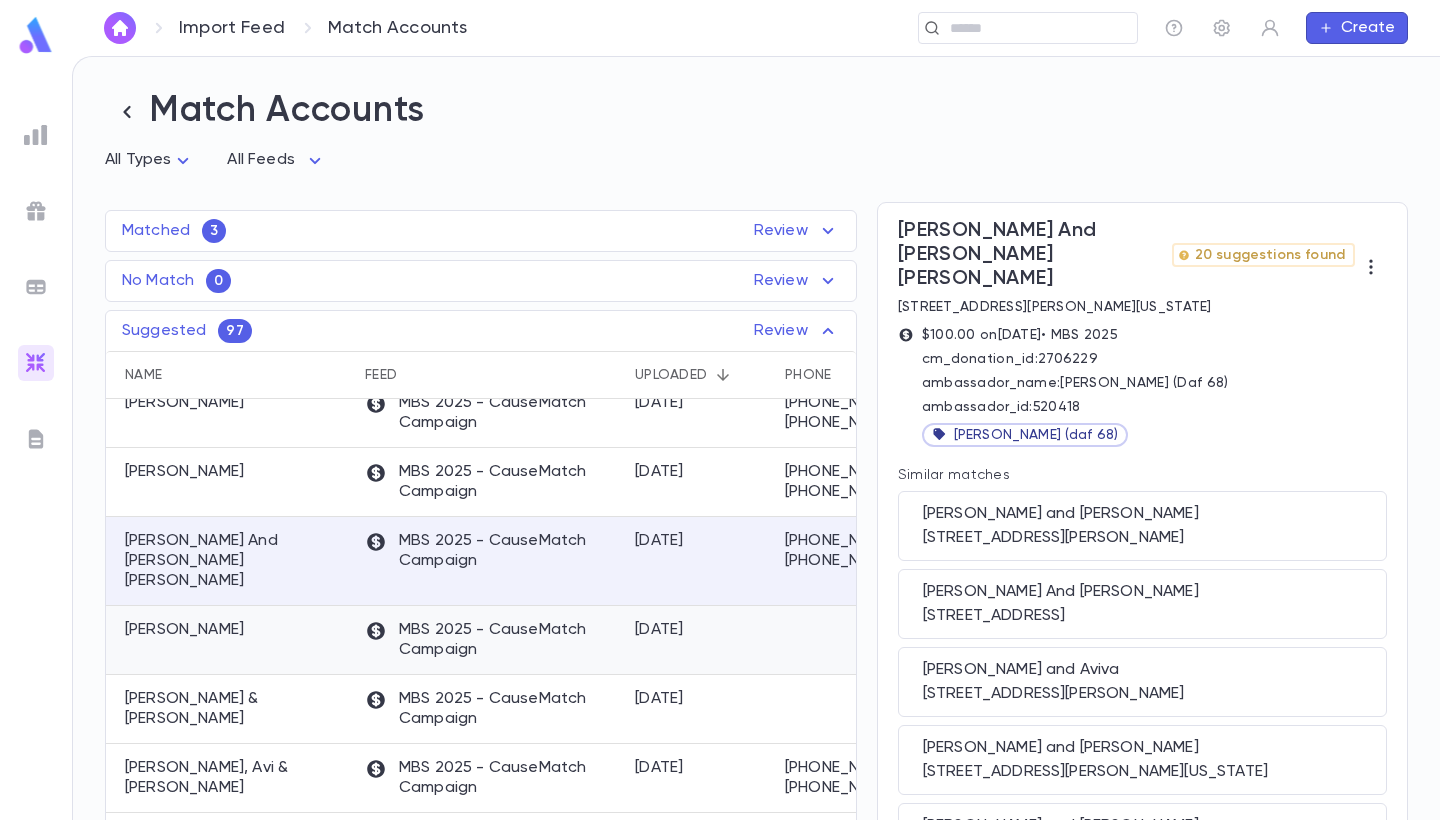 click on "Miller, Chaim" at bounding box center [230, 640] 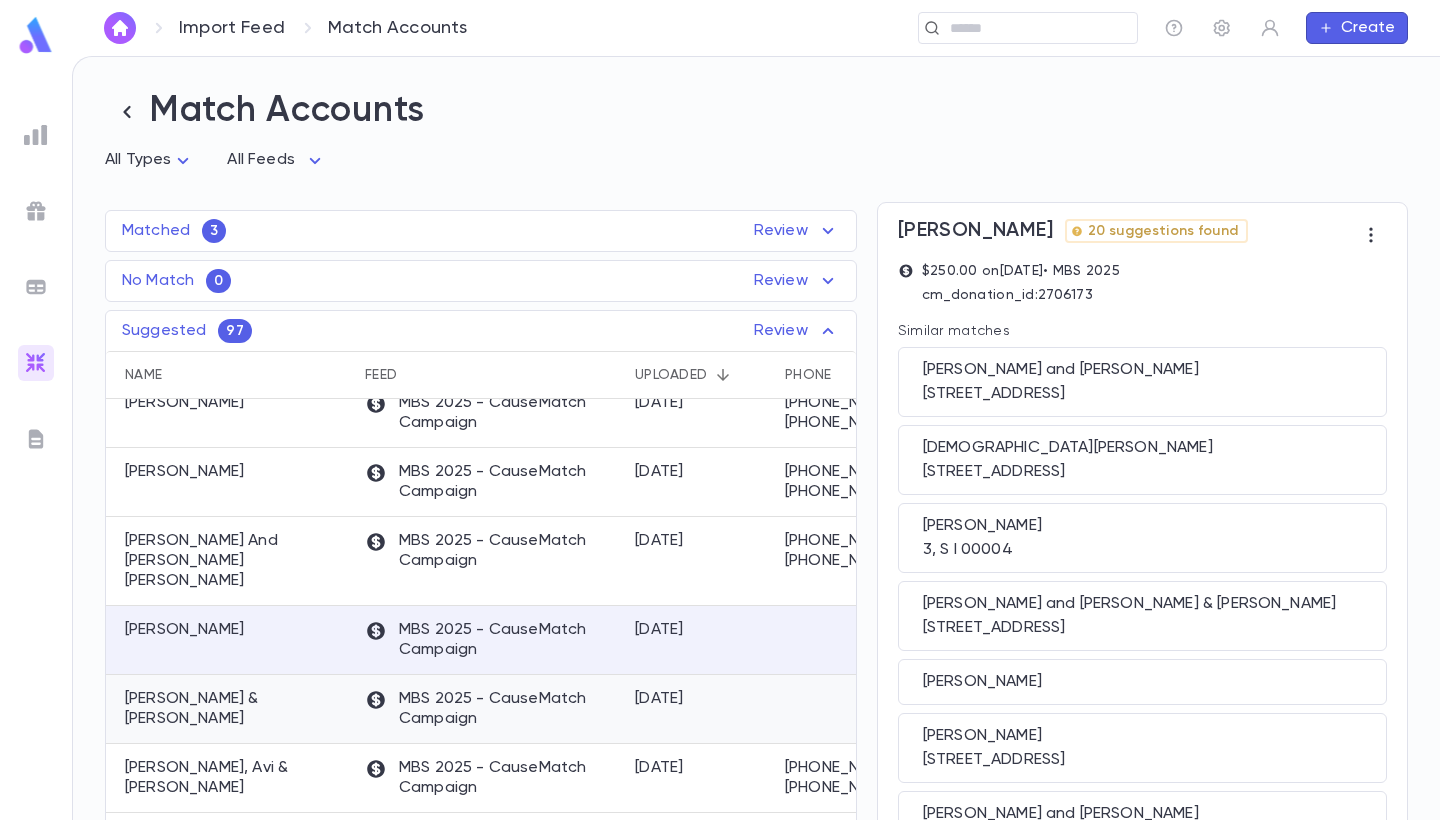 click on "Pollack, Raphael & Meira" at bounding box center (235, 709) 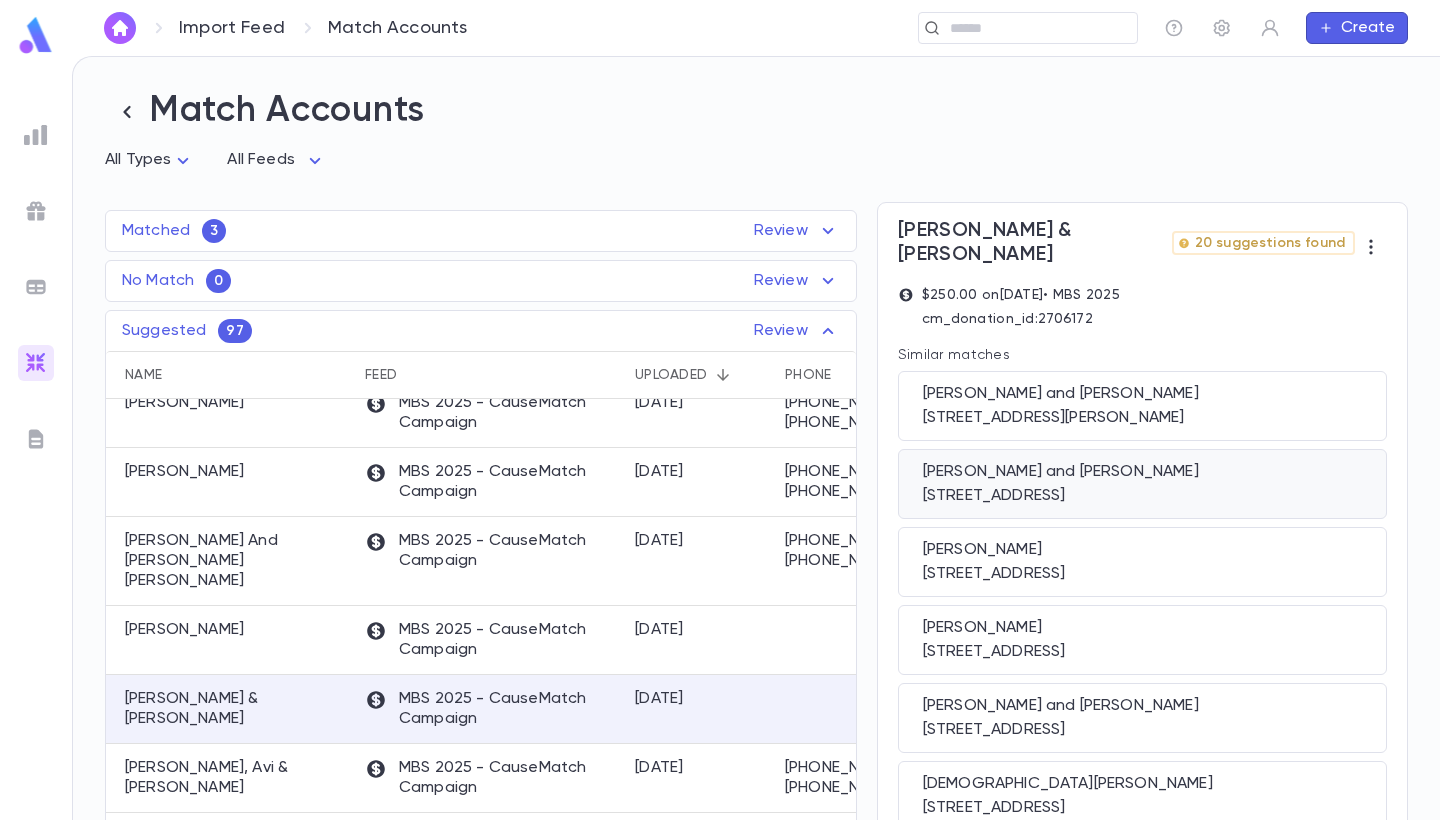 click on "1220 E Woodside St, South Bend IN 46614 US" at bounding box center [1142, 496] 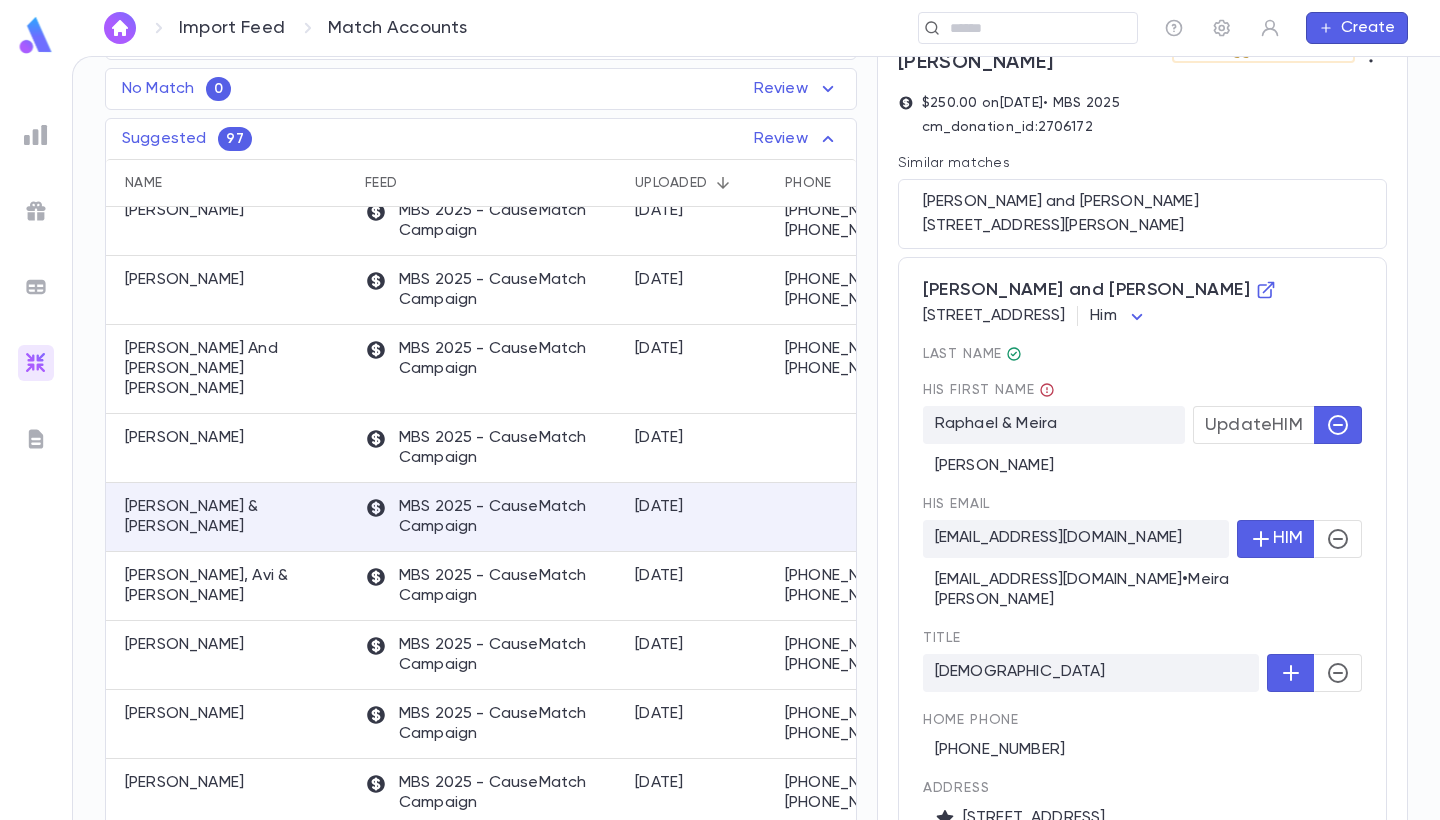 scroll, scrollTop: 199, scrollLeft: 0, axis: vertical 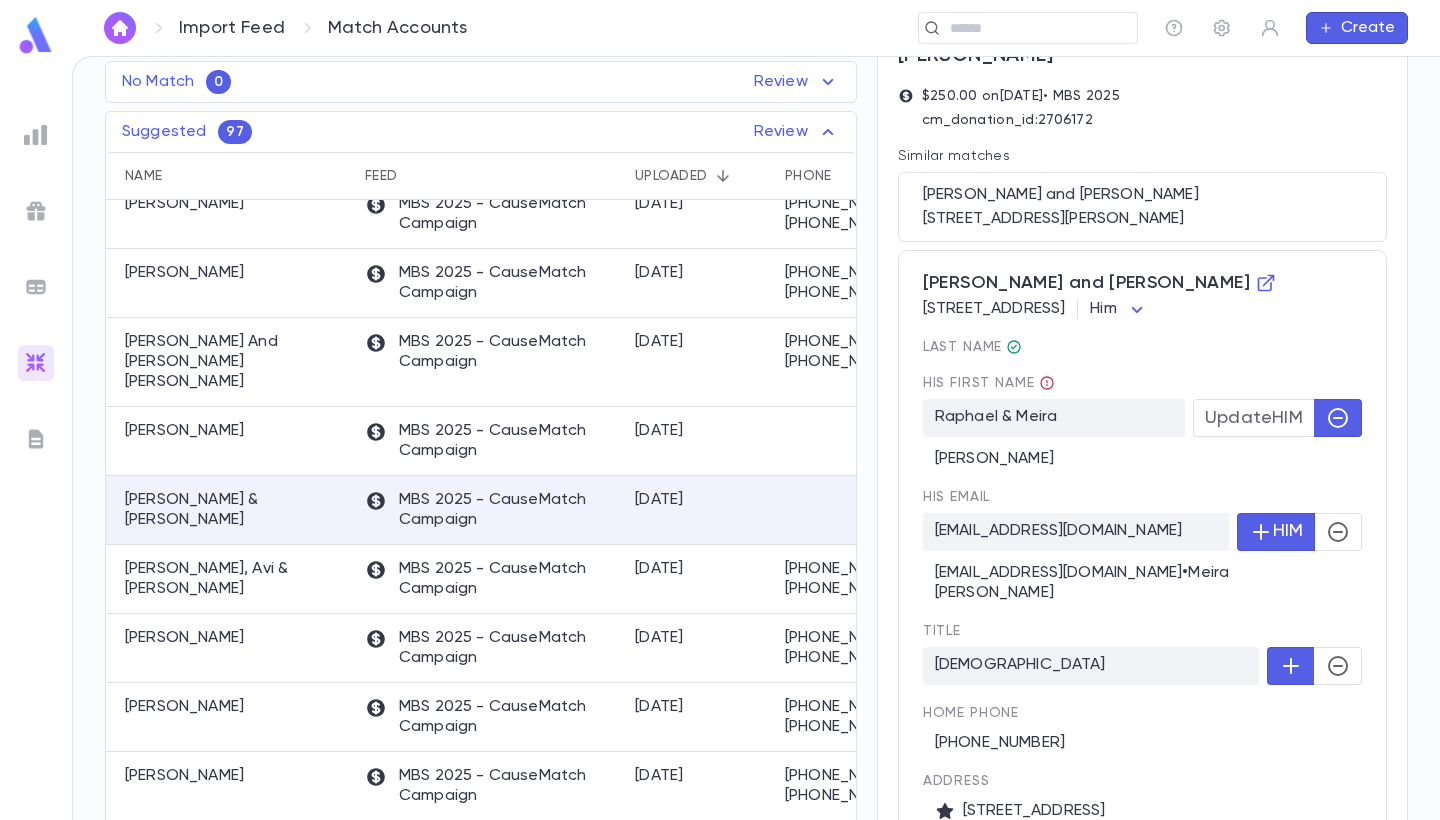 click 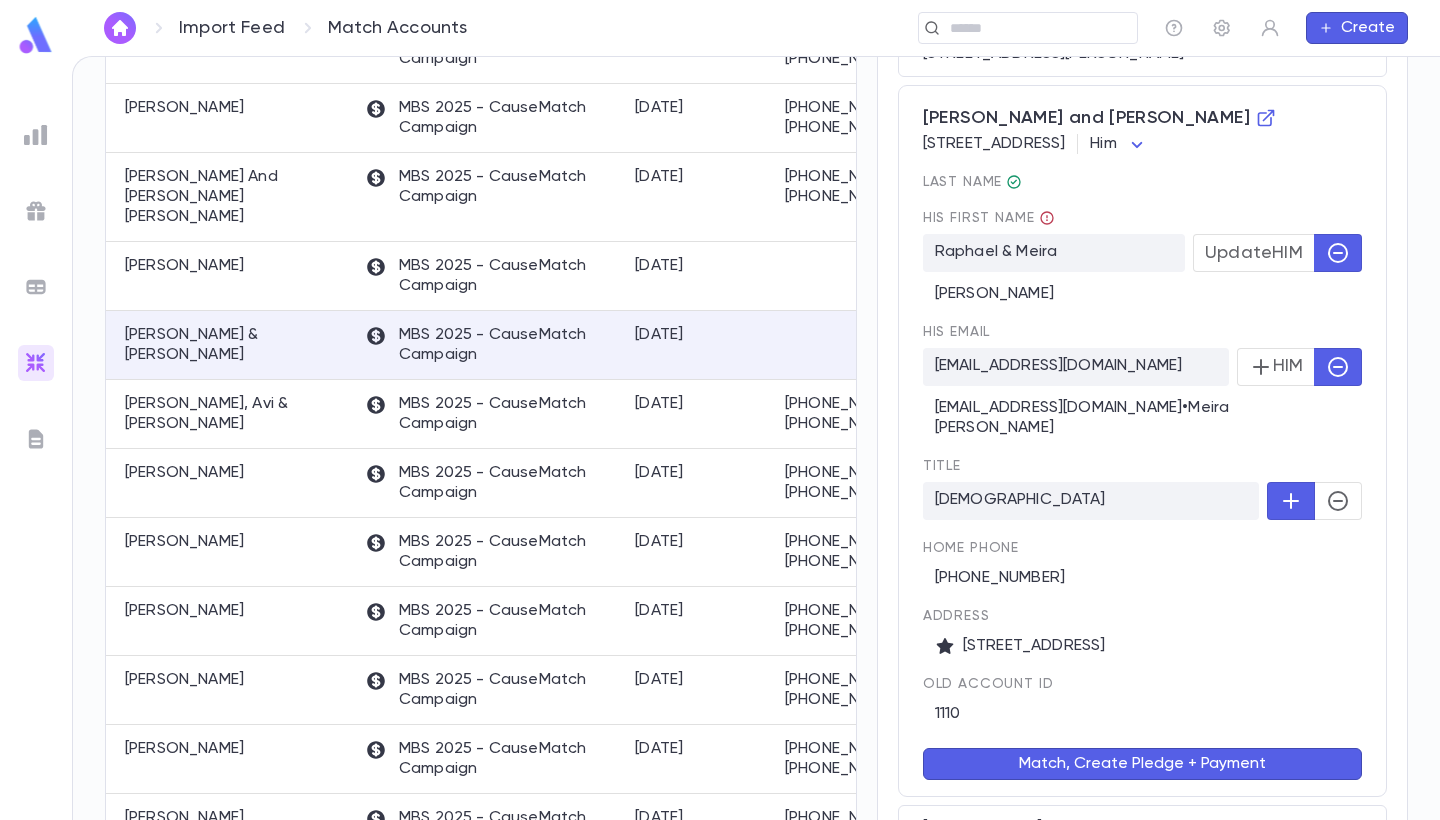 scroll, scrollTop: 372, scrollLeft: 0, axis: vertical 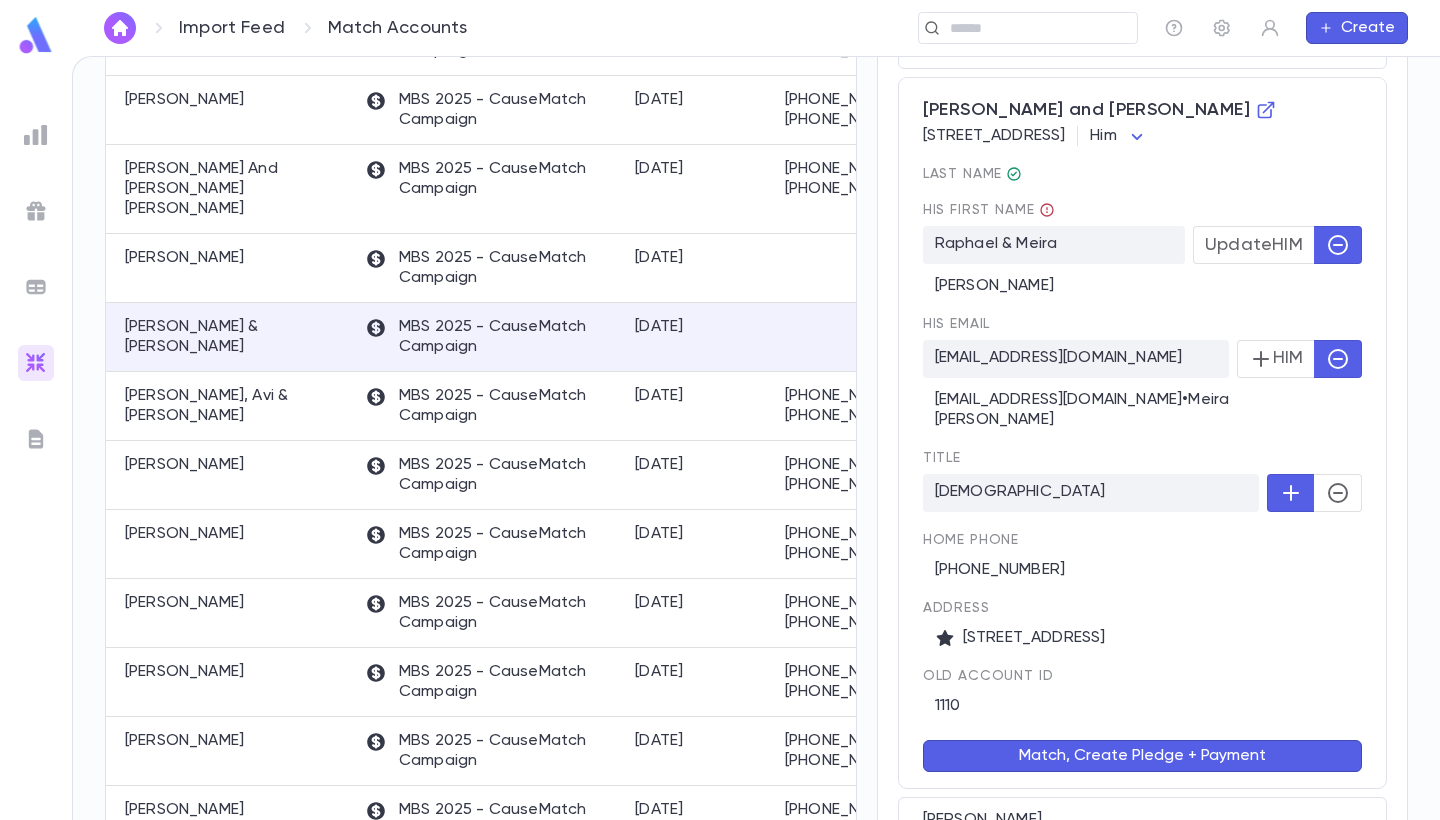 click on "Match, Create Pledge + Payment" at bounding box center [1142, 756] 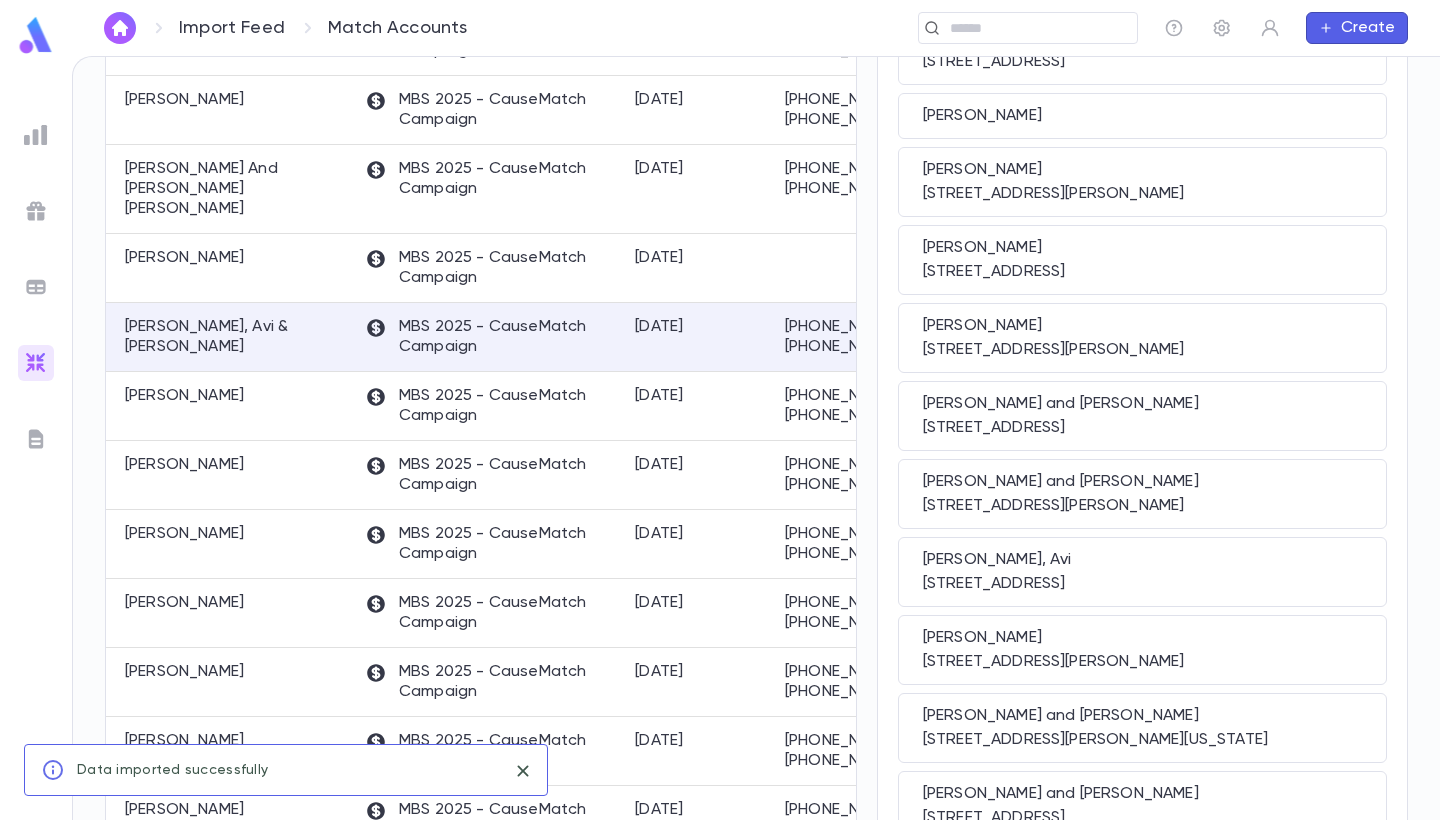 scroll, scrollTop: 0, scrollLeft: 0, axis: both 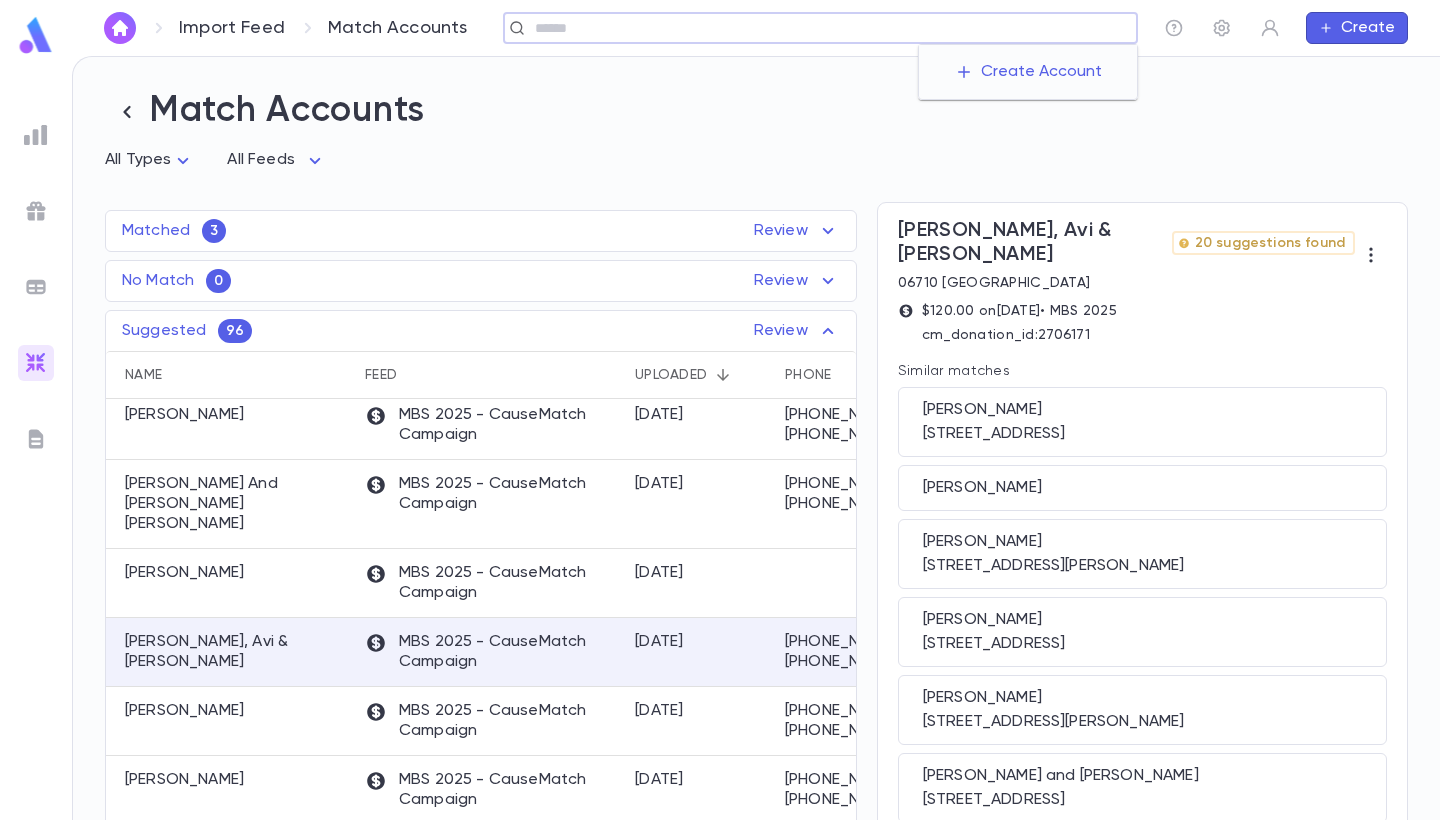 click at bounding box center [829, 28] 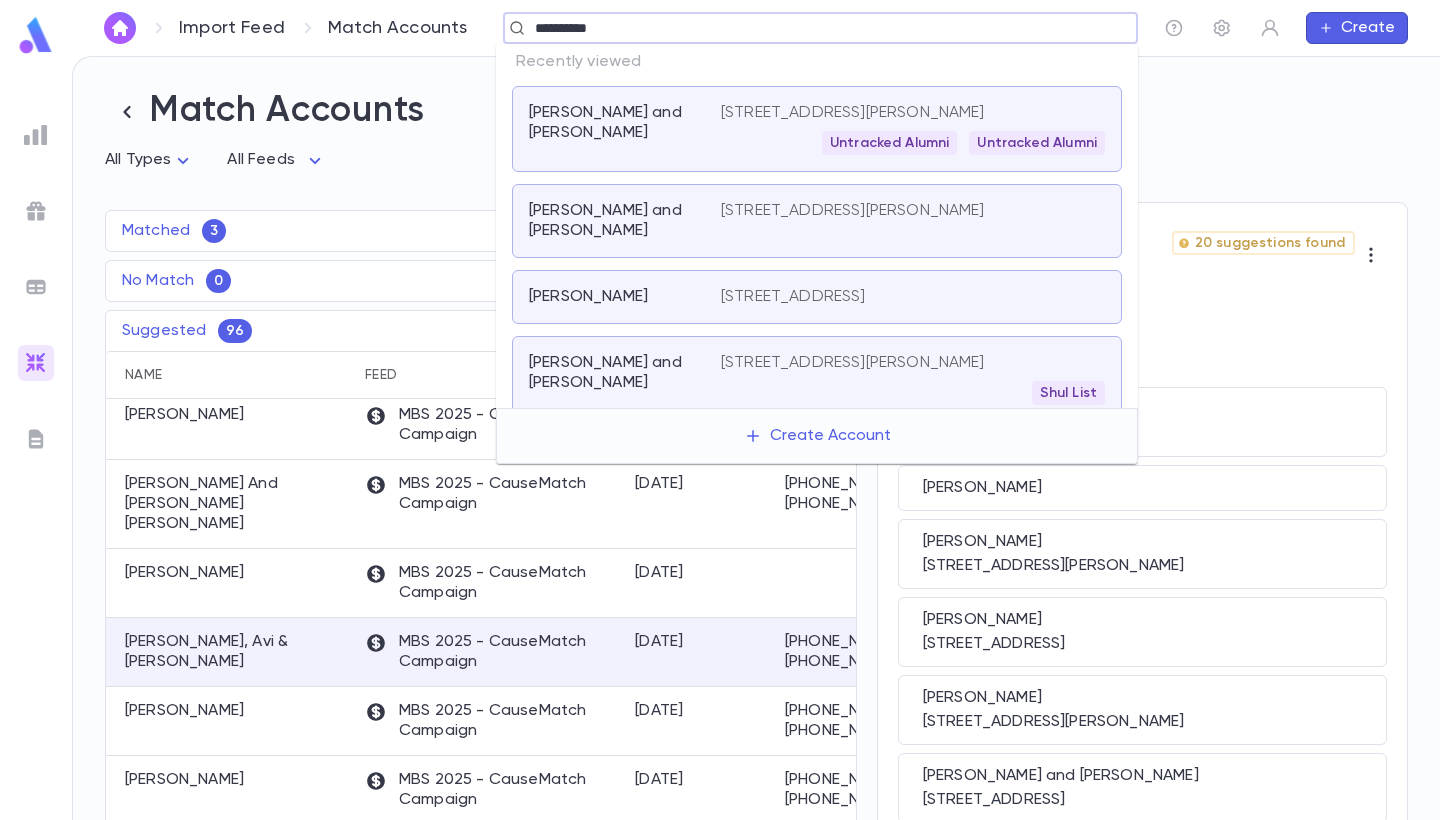 type on "**********" 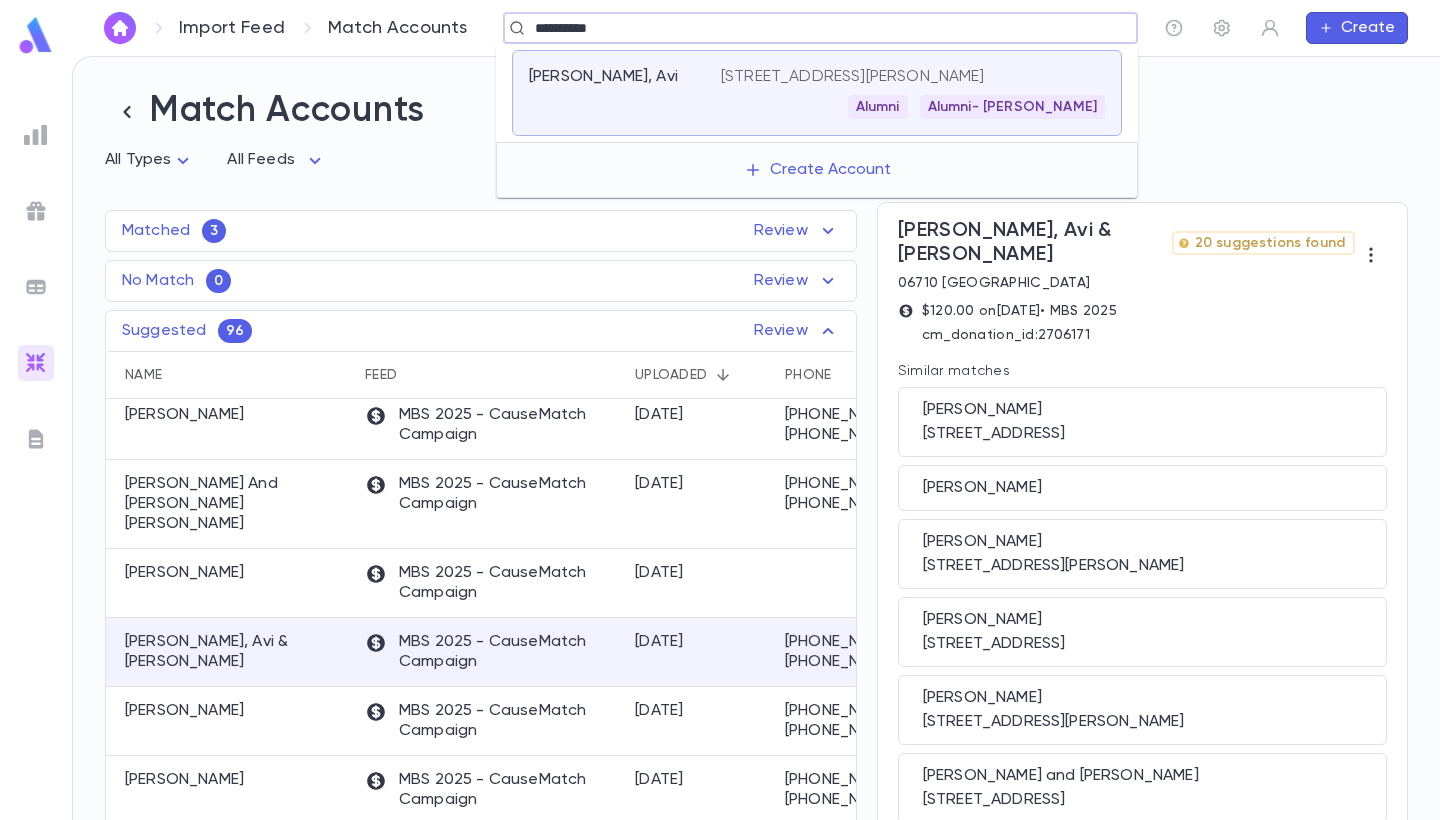 click on "25 Kletzk Hill Rd, Lakewood NJ 08701" at bounding box center [853, 77] 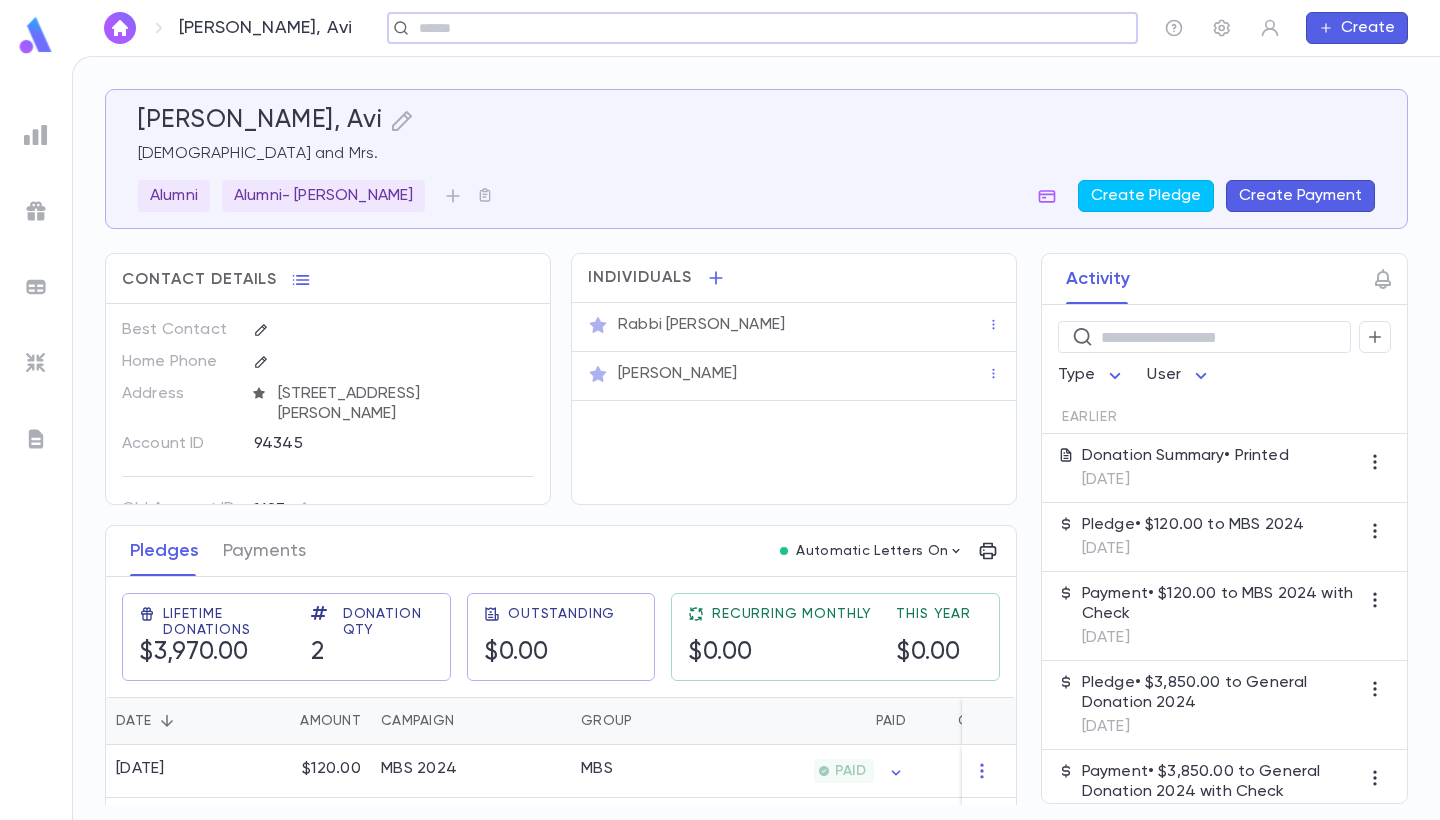 click on "Mrs. Lerman" at bounding box center (802, 374) 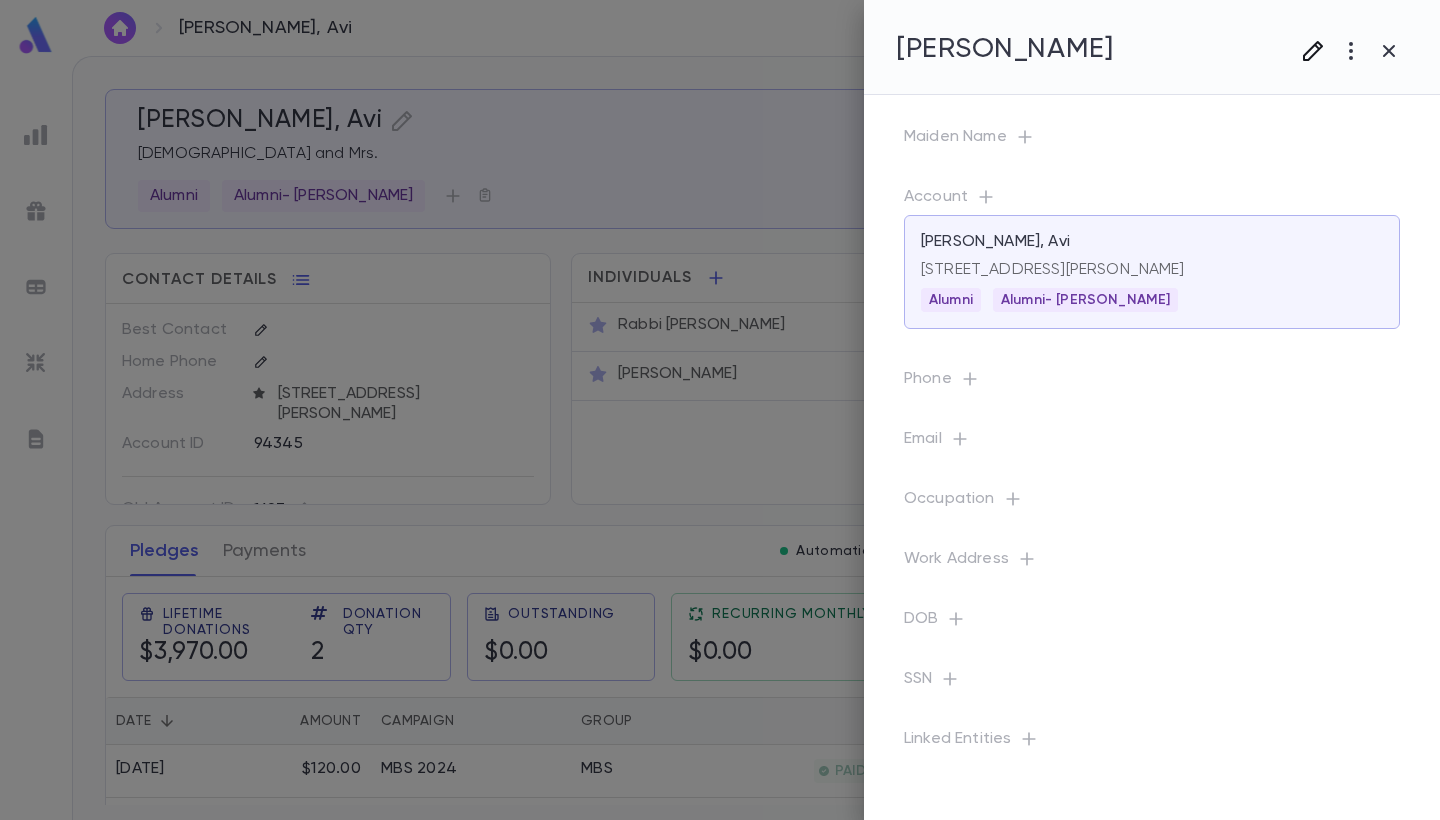 click 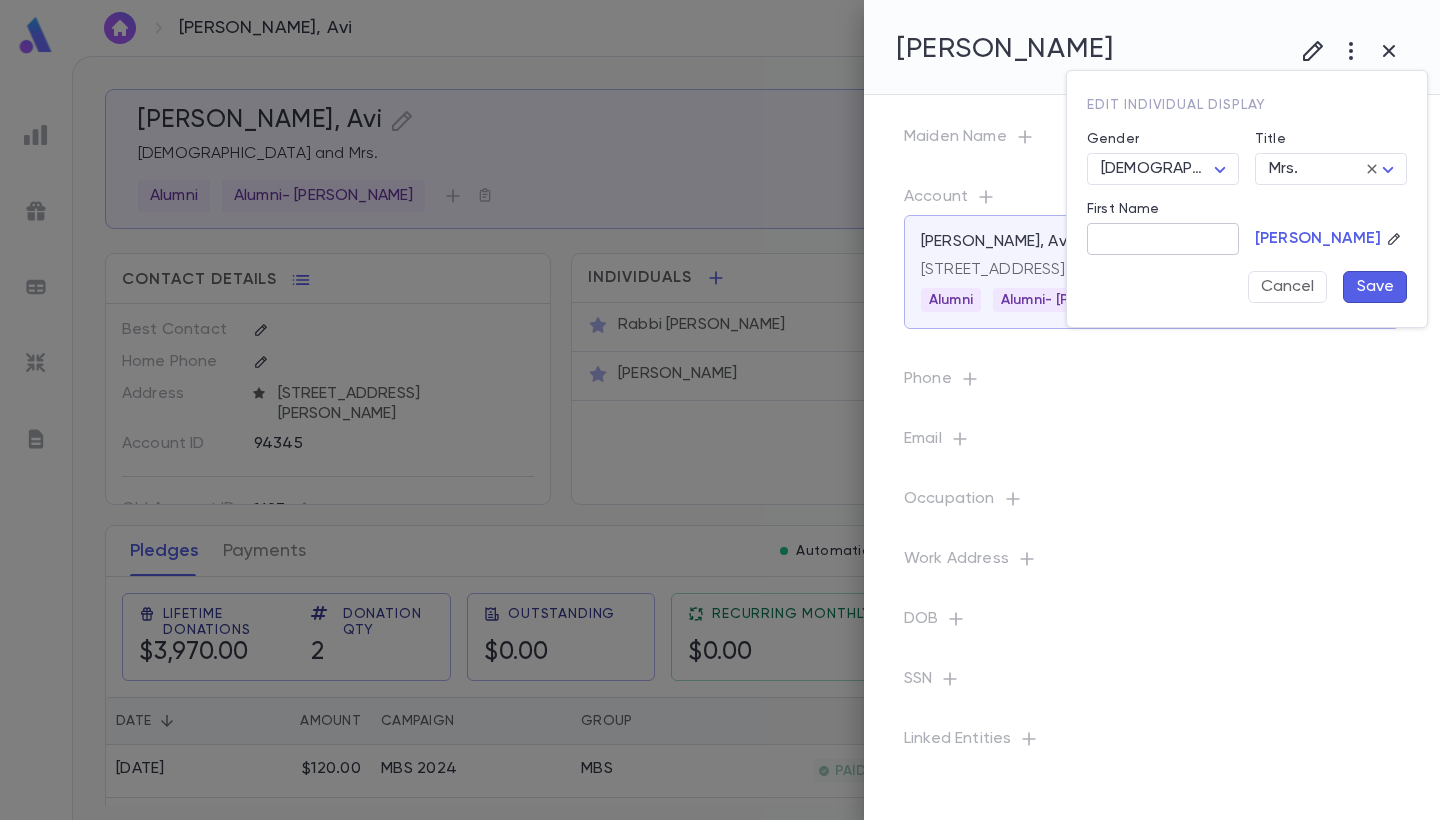 click on "First Name" at bounding box center (1163, 239) 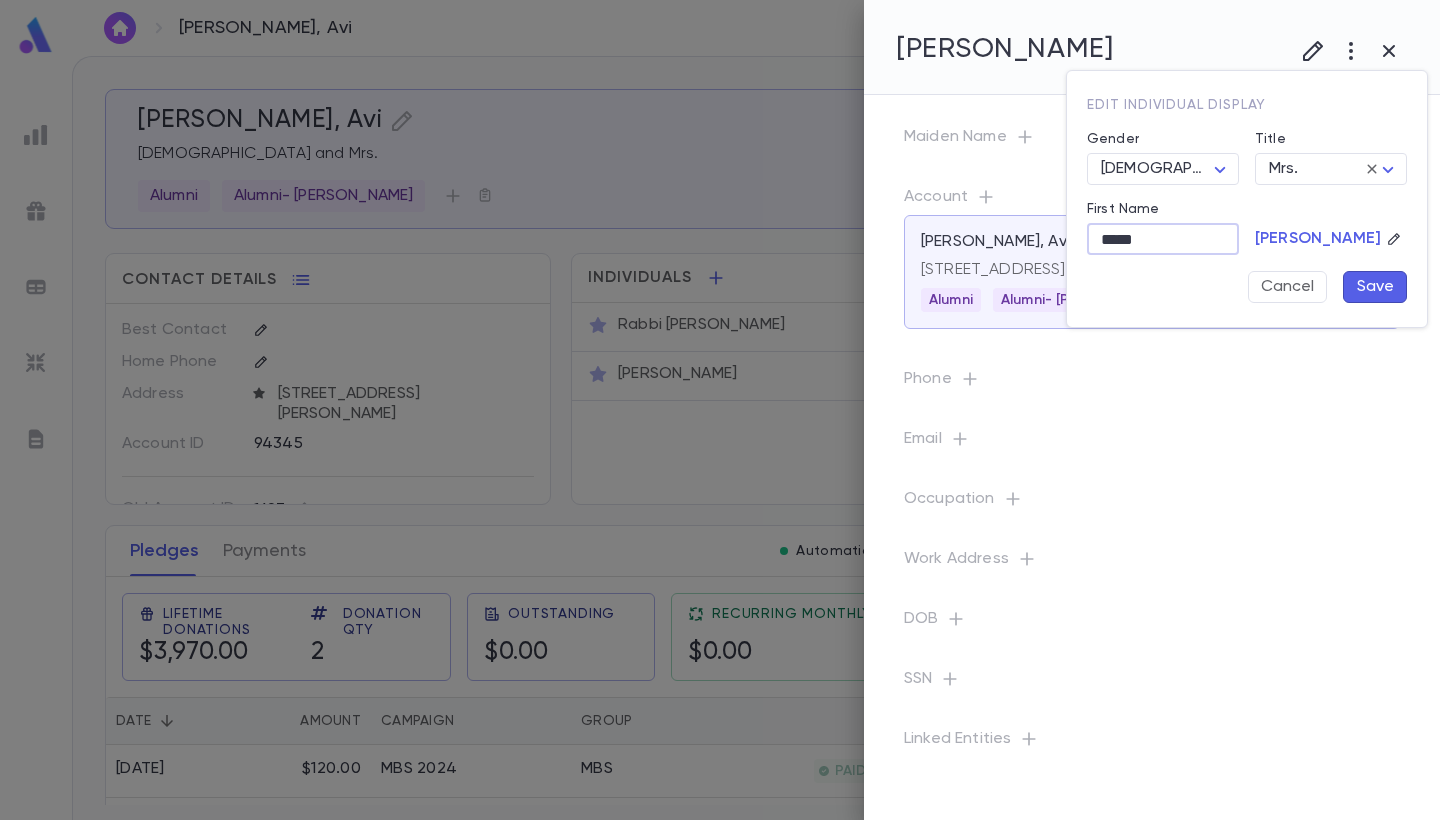 type on "*****" 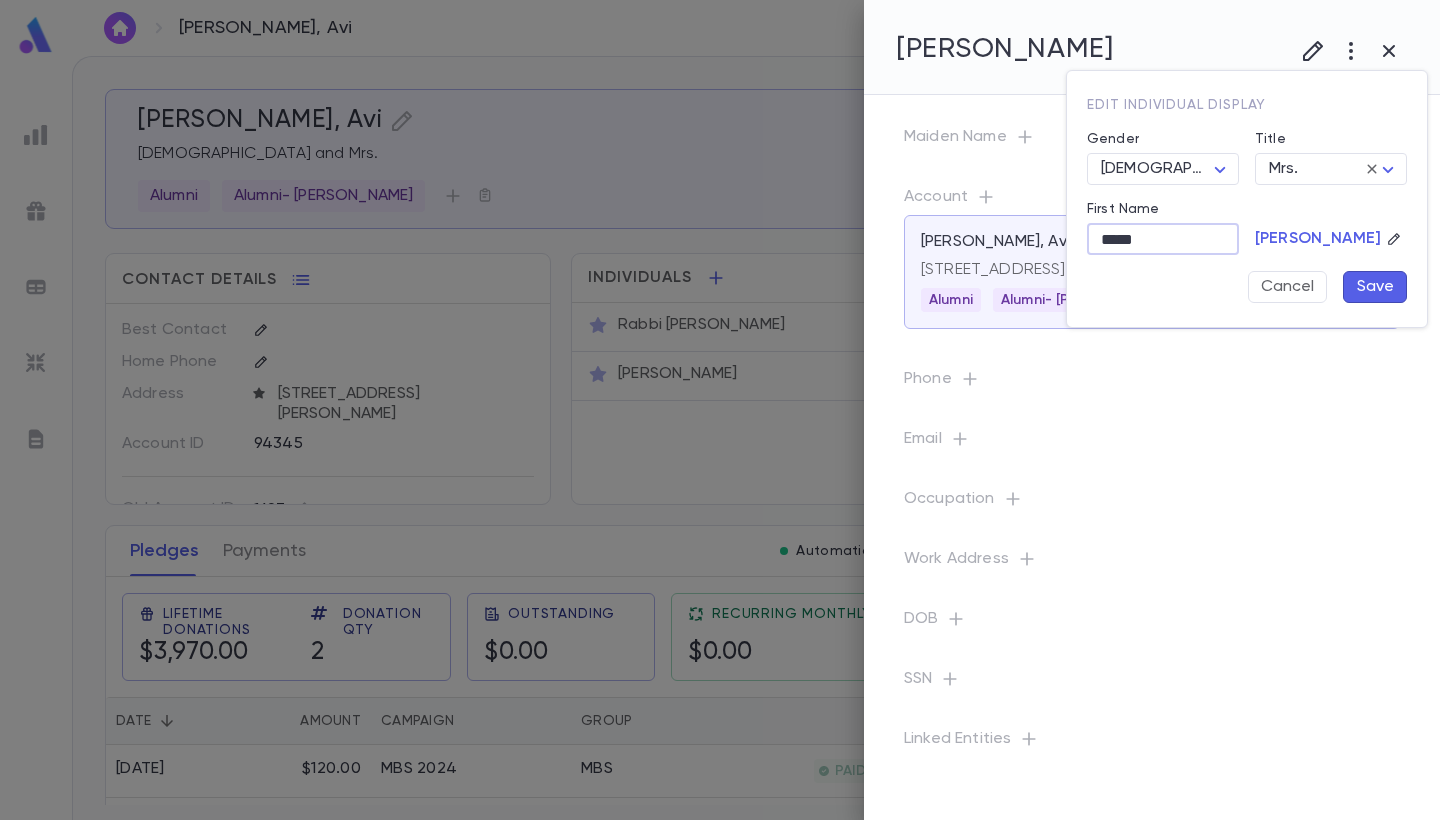 click on "Save" at bounding box center (1375, 287) 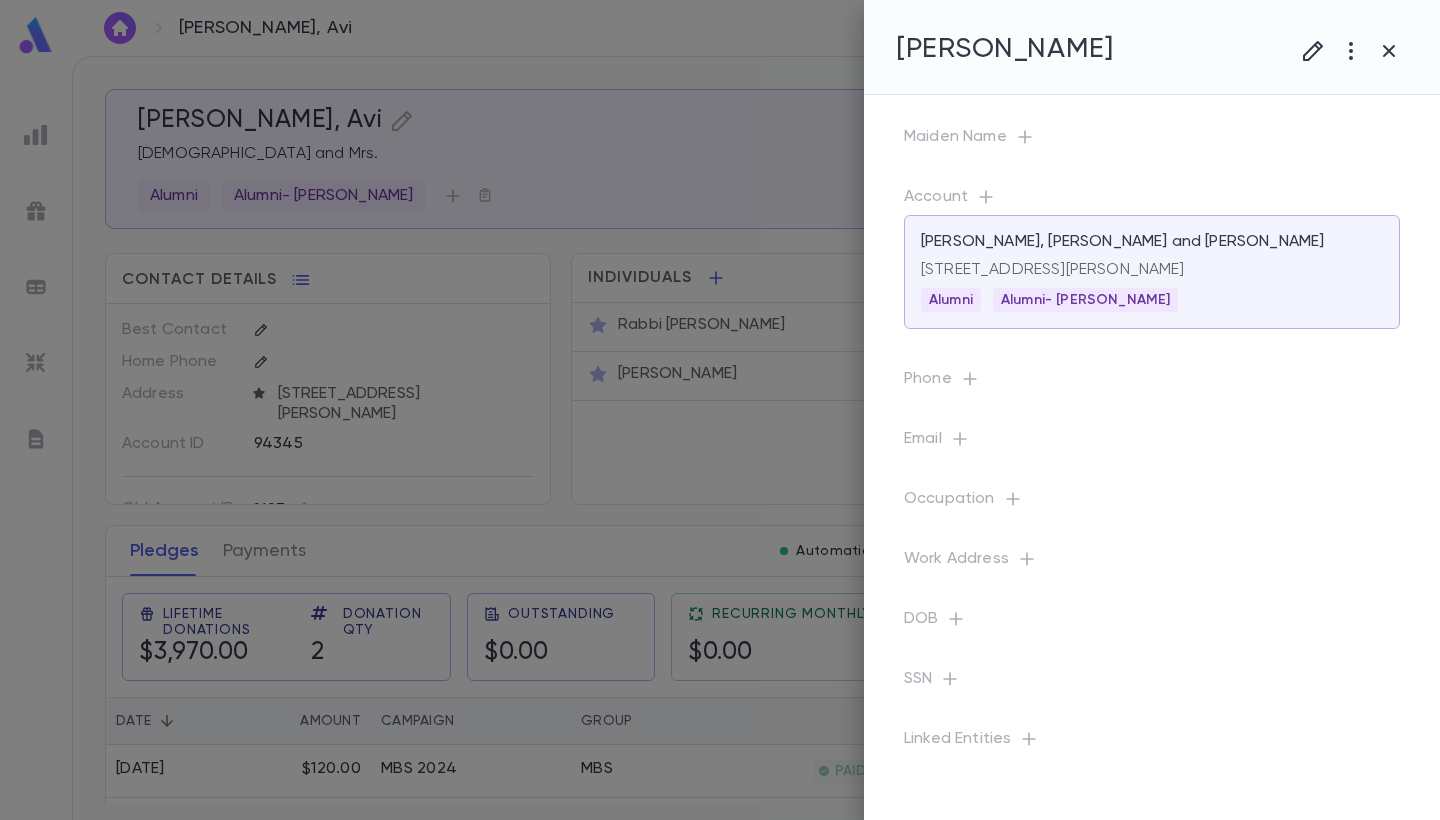 click at bounding box center [720, 410] 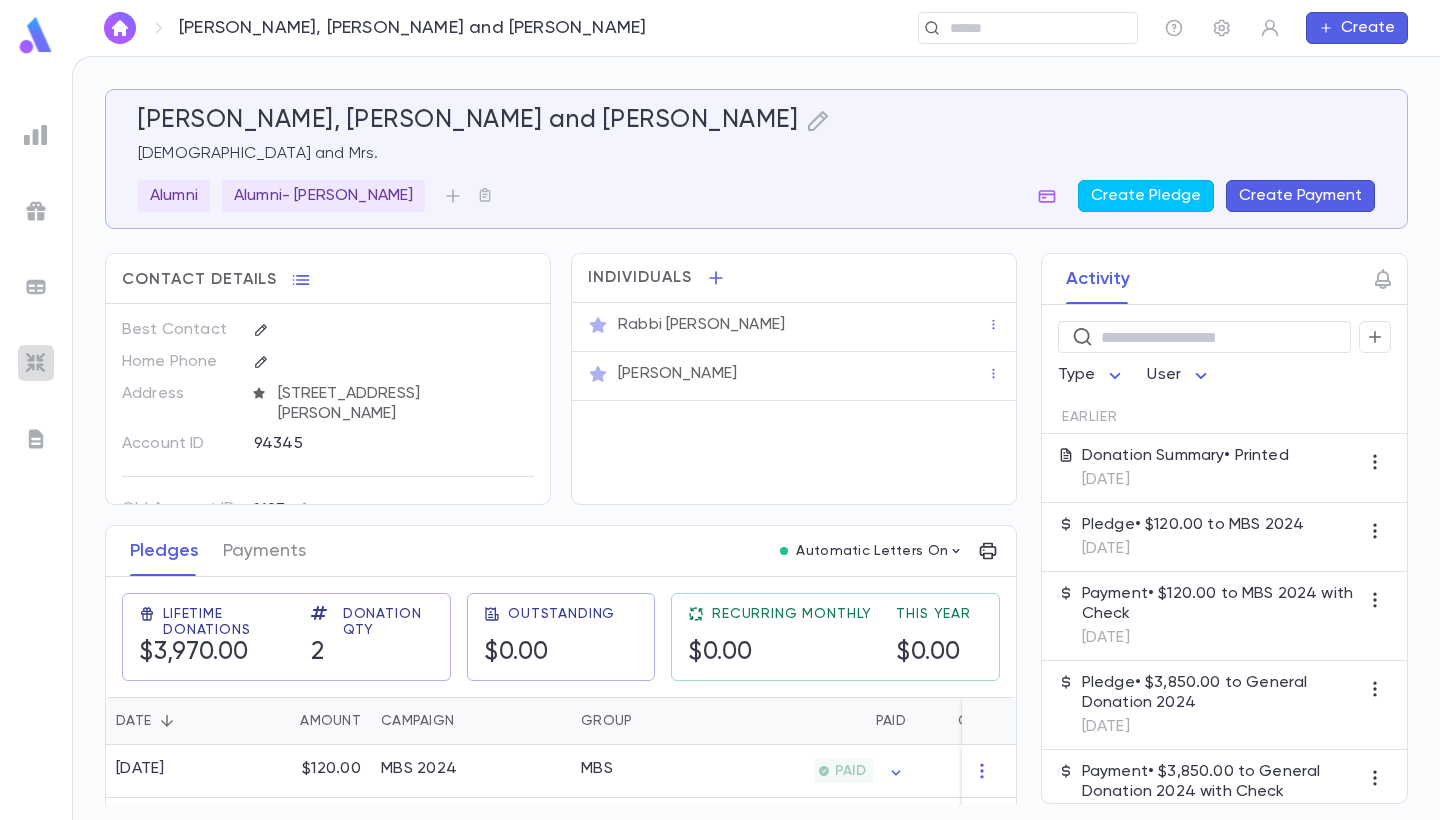click at bounding box center [36, 363] 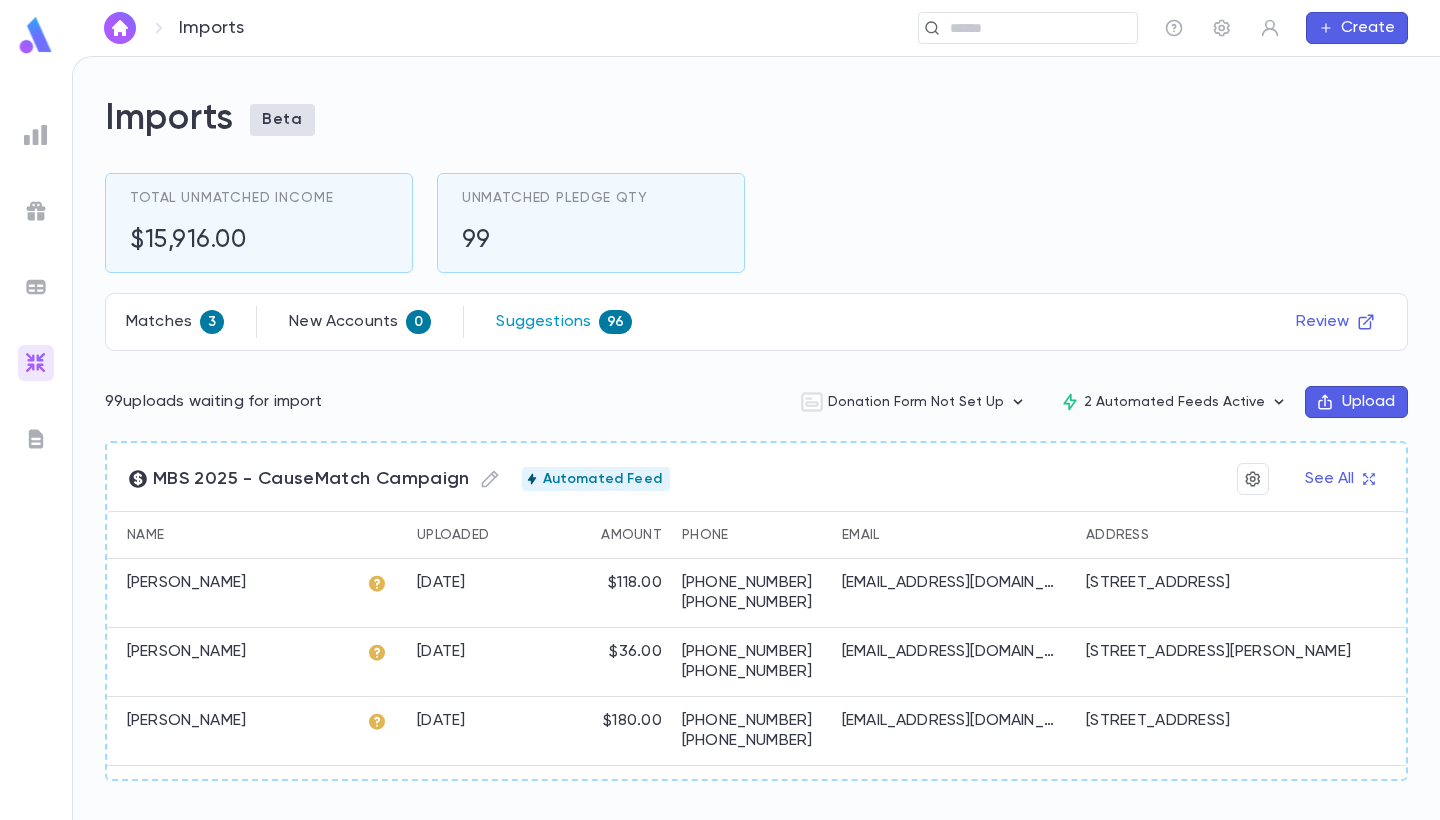 click on "Suggestions" at bounding box center (543, 322) 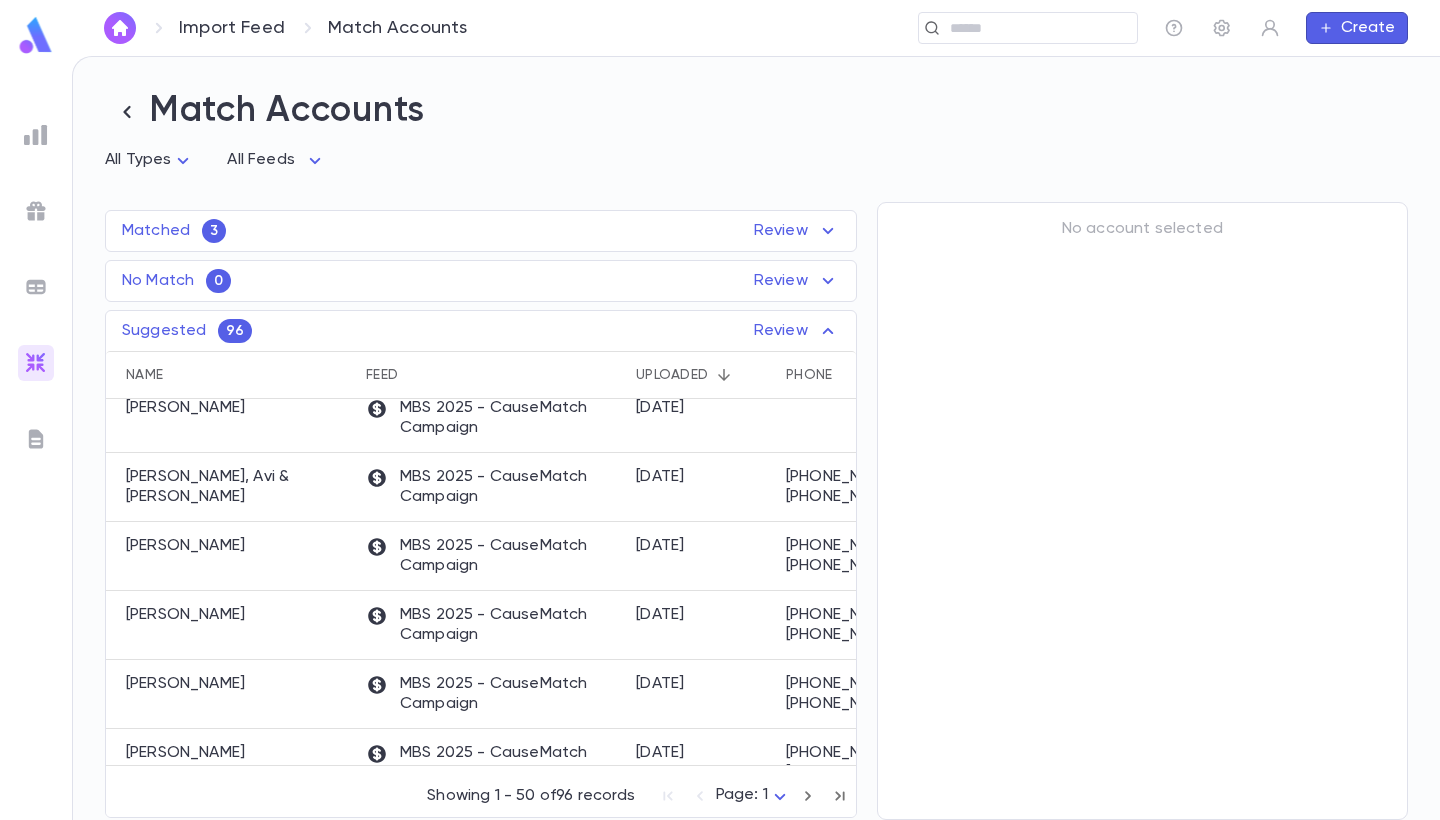 scroll, scrollTop: 384, scrollLeft: 0, axis: vertical 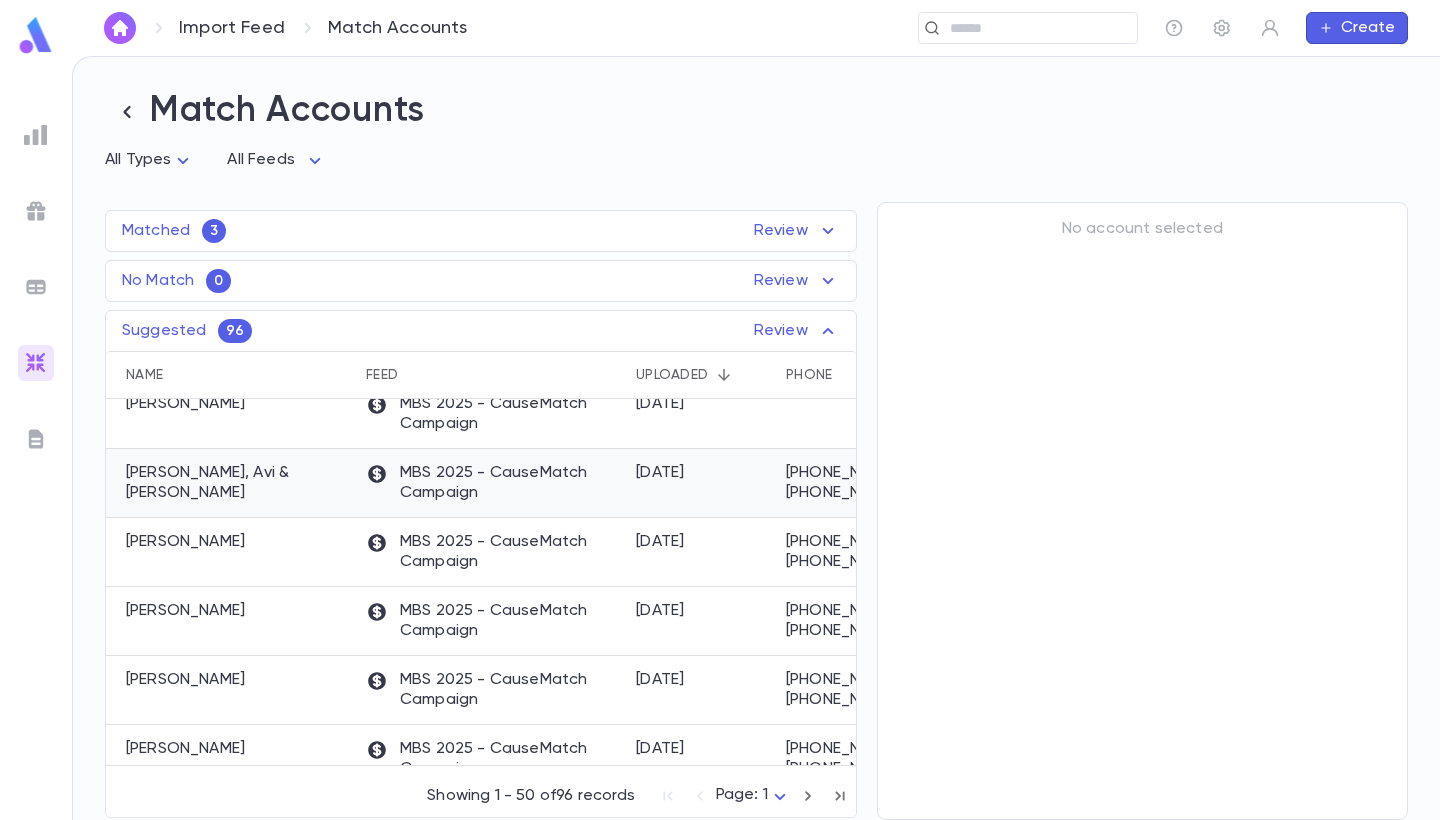 click on "Lerman, Avi & Rivky" at bounding box center [231, 483] 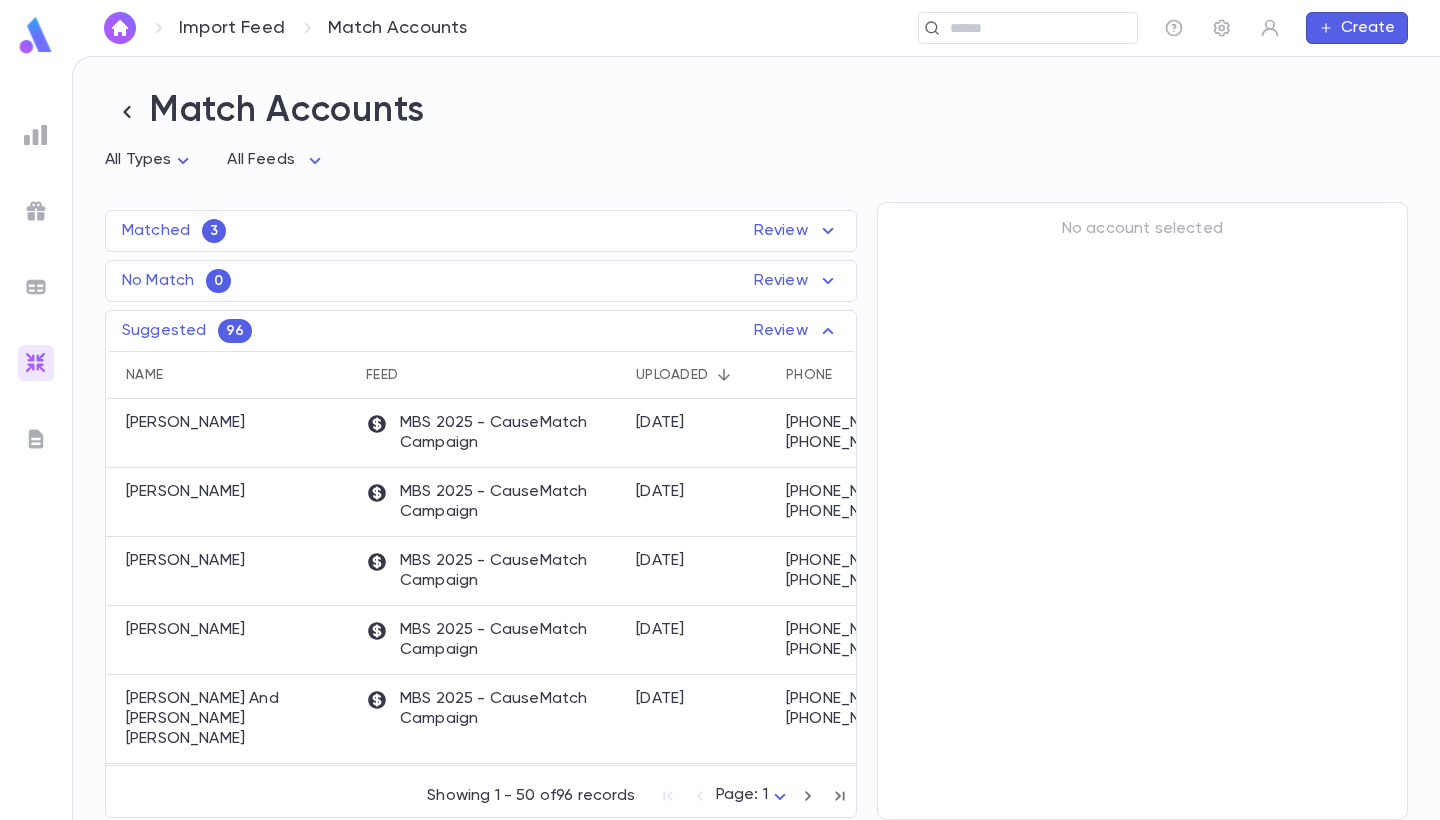 scroll, scrollTop: 0, scrollLeft: 0, axis: both 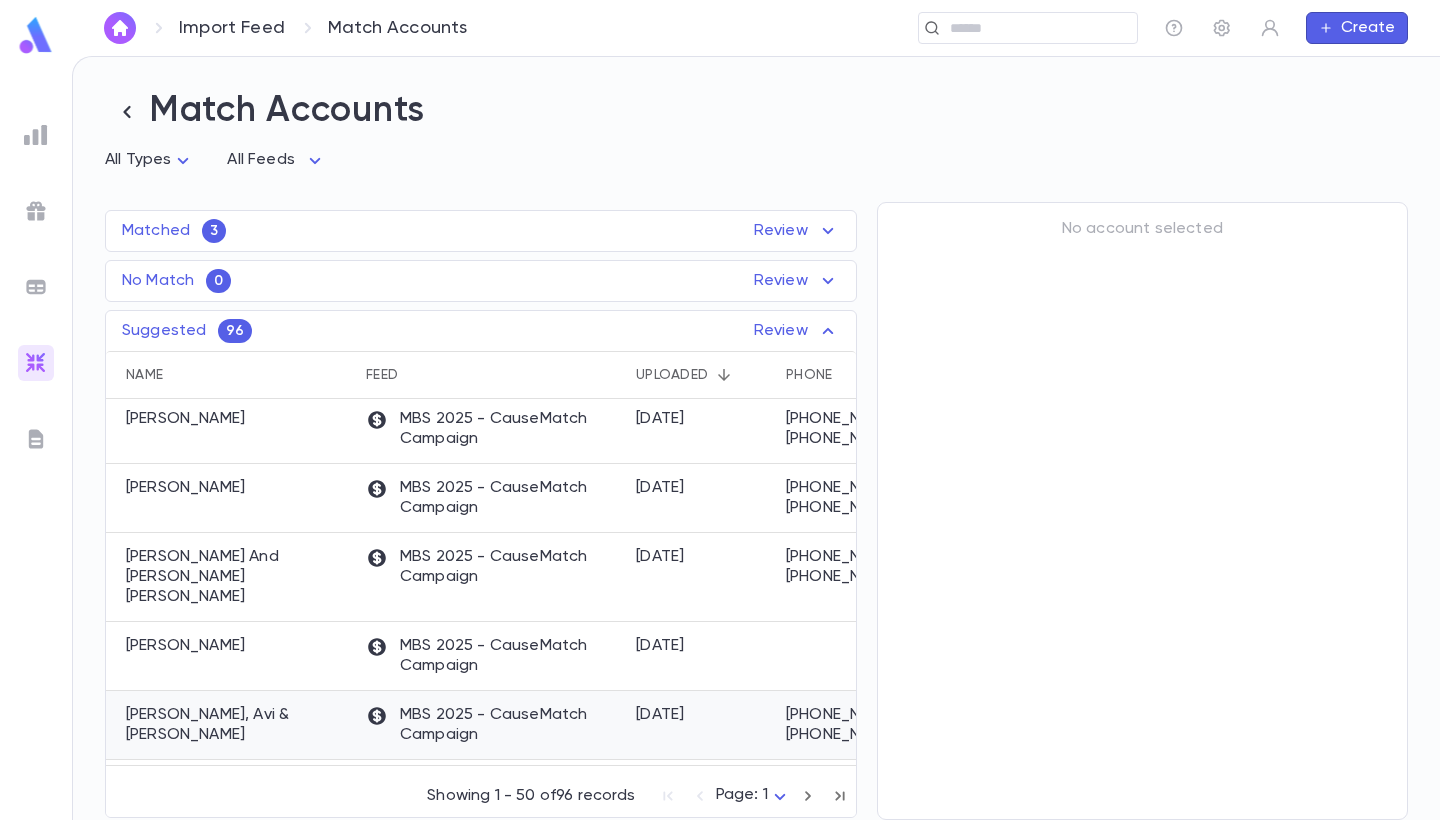 click on "Lerman, Avi & Rivky" at bounding box center (236, 725) 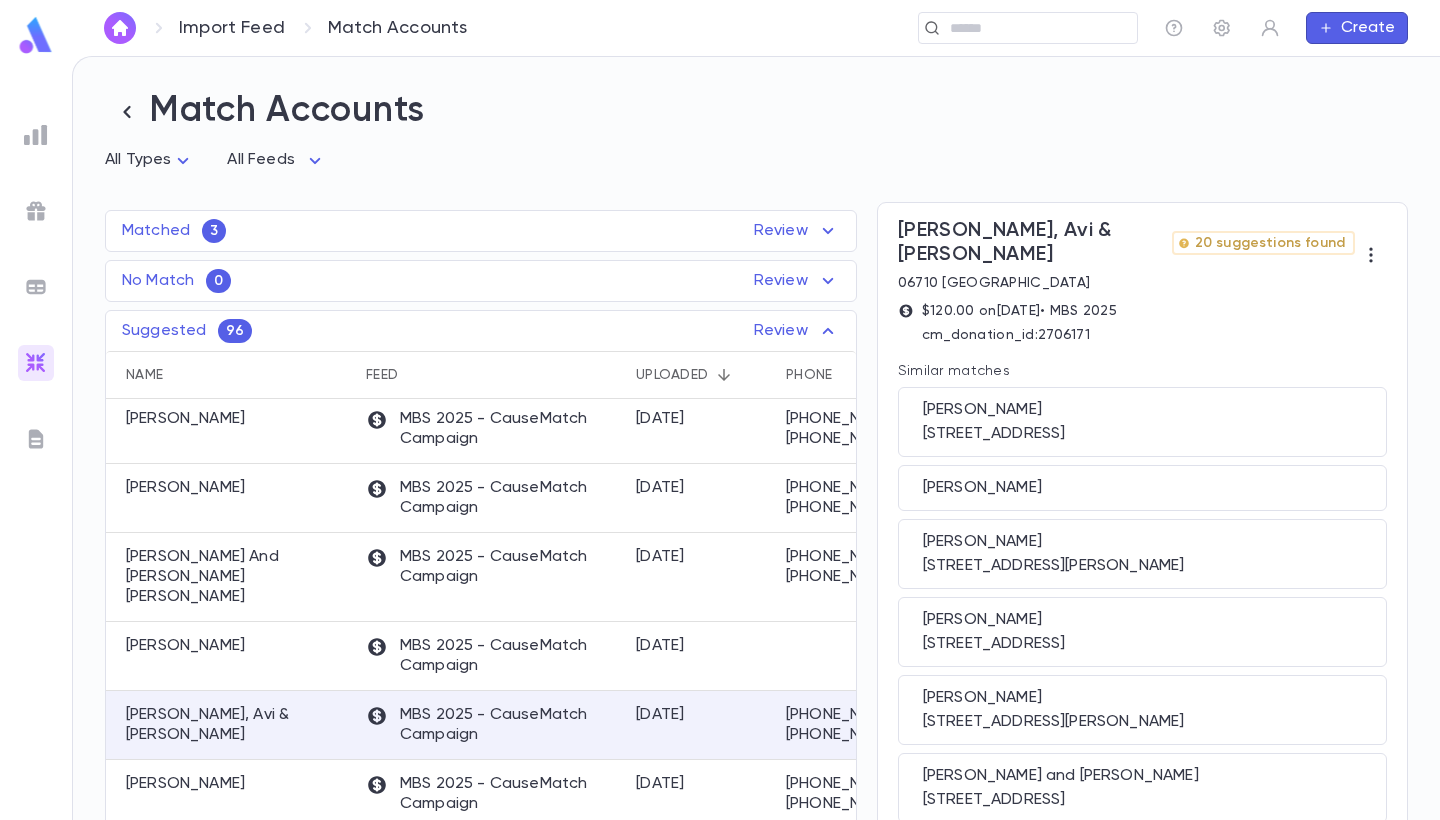 scroll, scrollTop: 0, scrollLeft: 0, axis: both 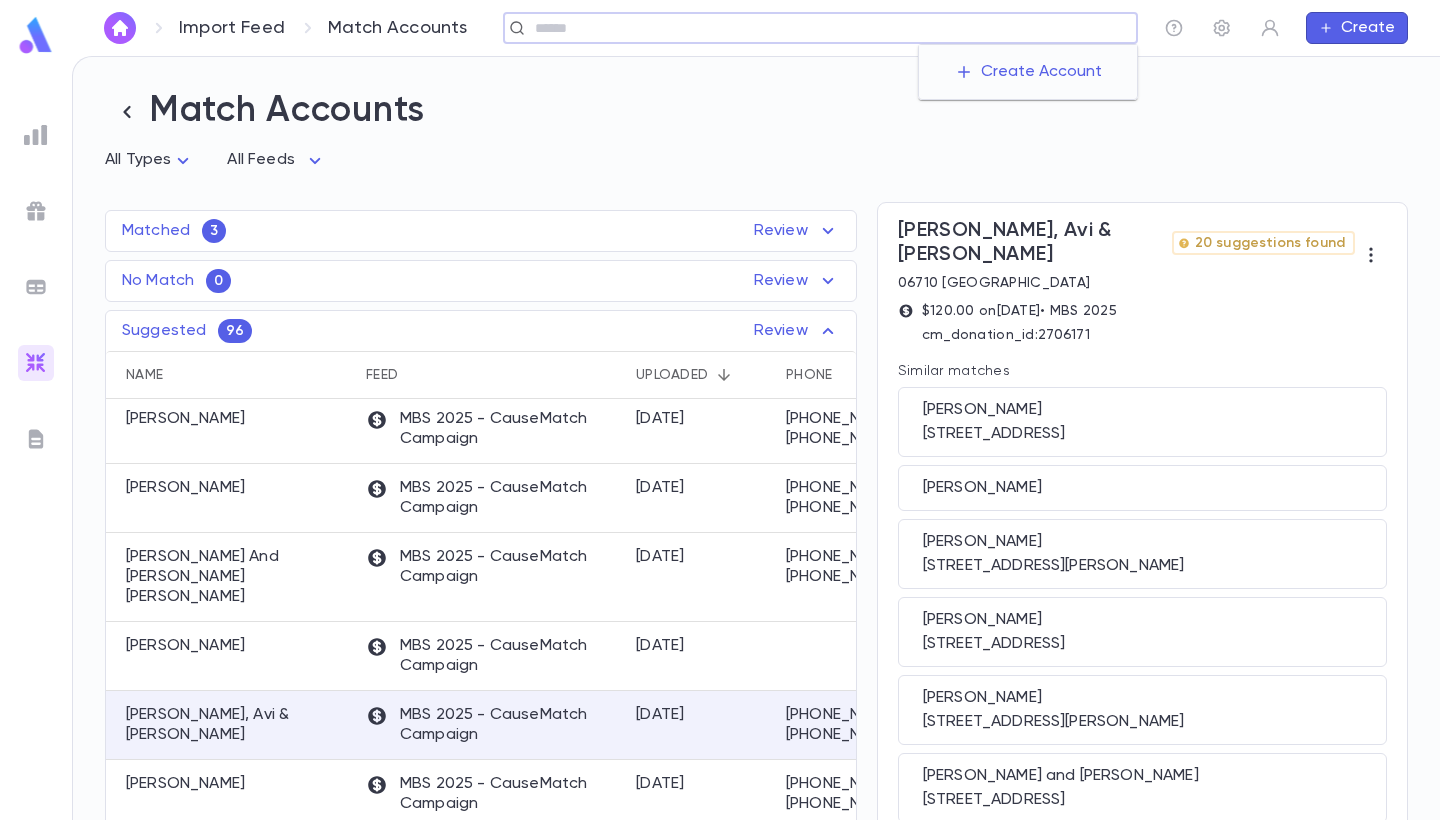 click at bounding box center [829, 28] 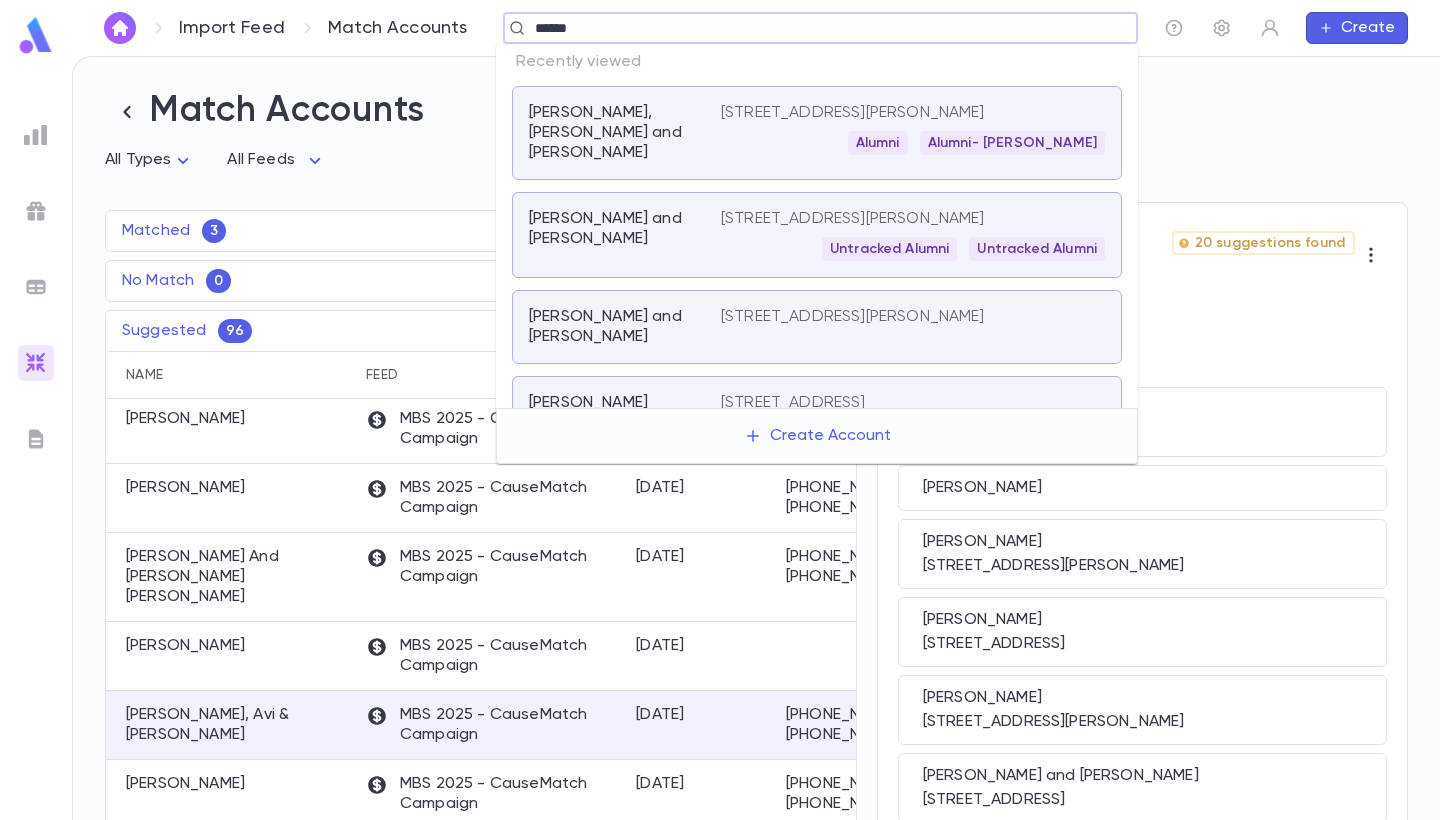 type on "******" 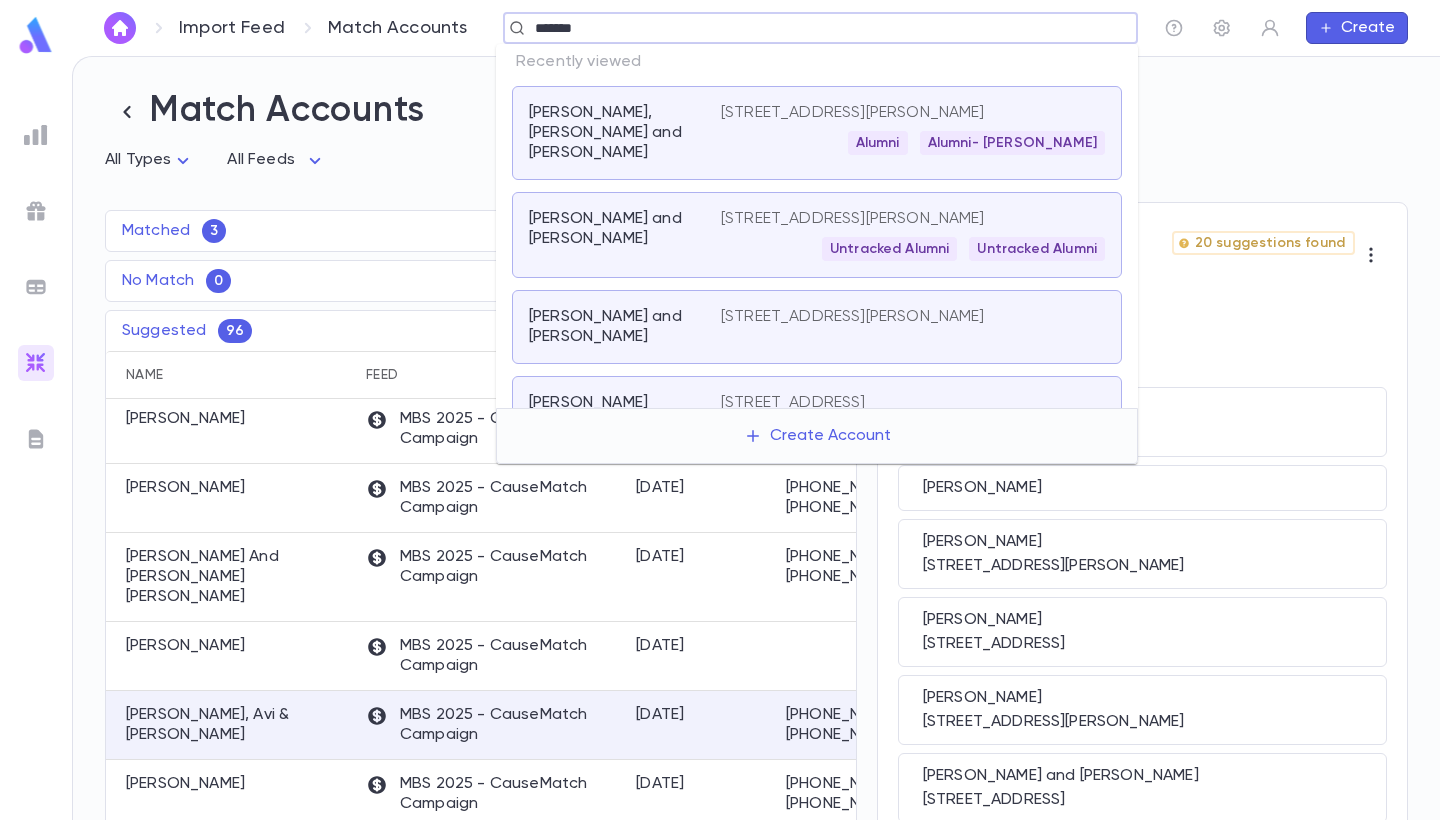 click on "25 Kletzk Hill Rd, Lakewood NJ 08701 Alumni Alumni- Zeiger" at bounding box center (913, 129) 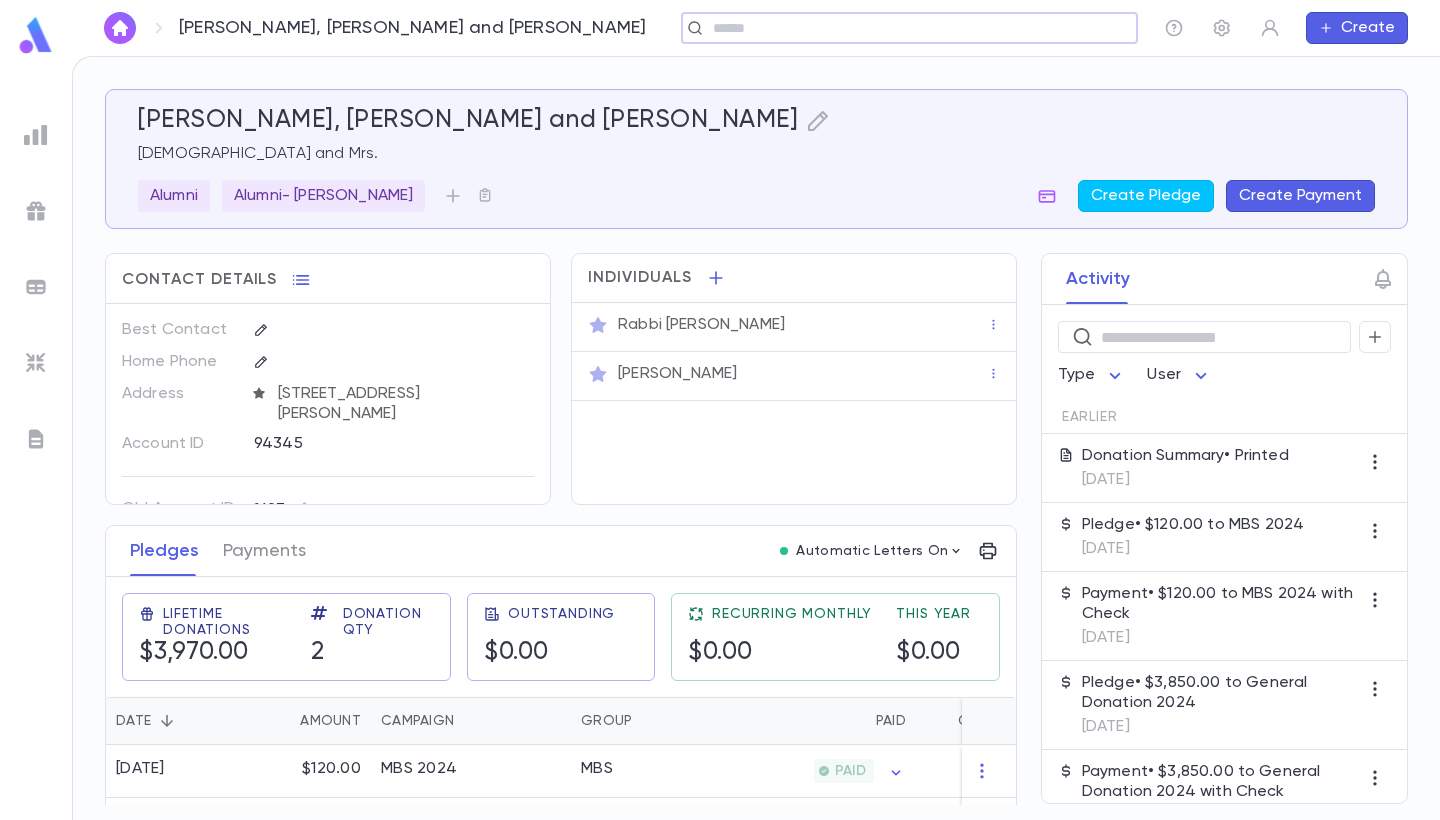 click on "Mrs. Rivki Lerman" at bounding box center [802, 374] 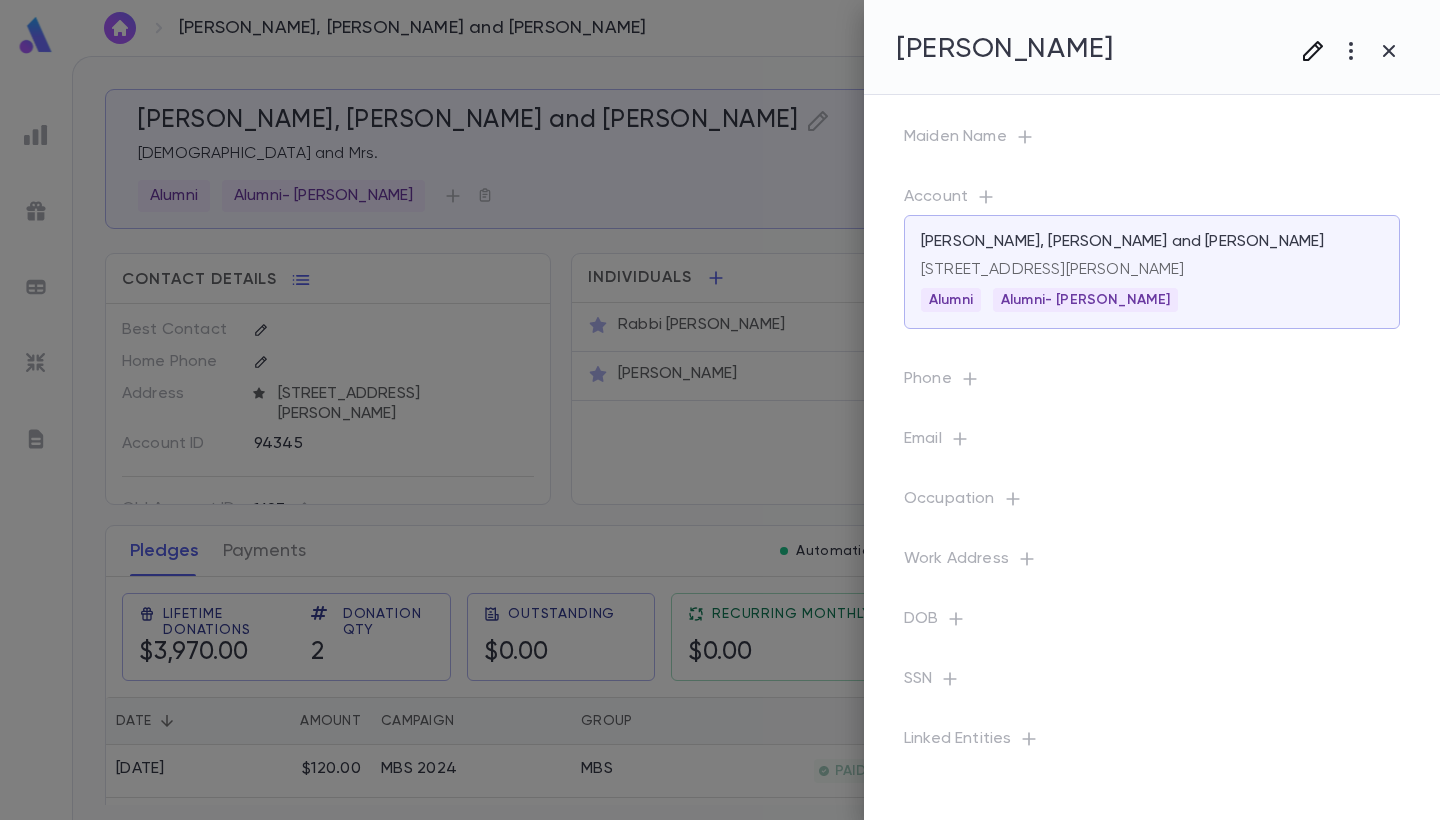 click 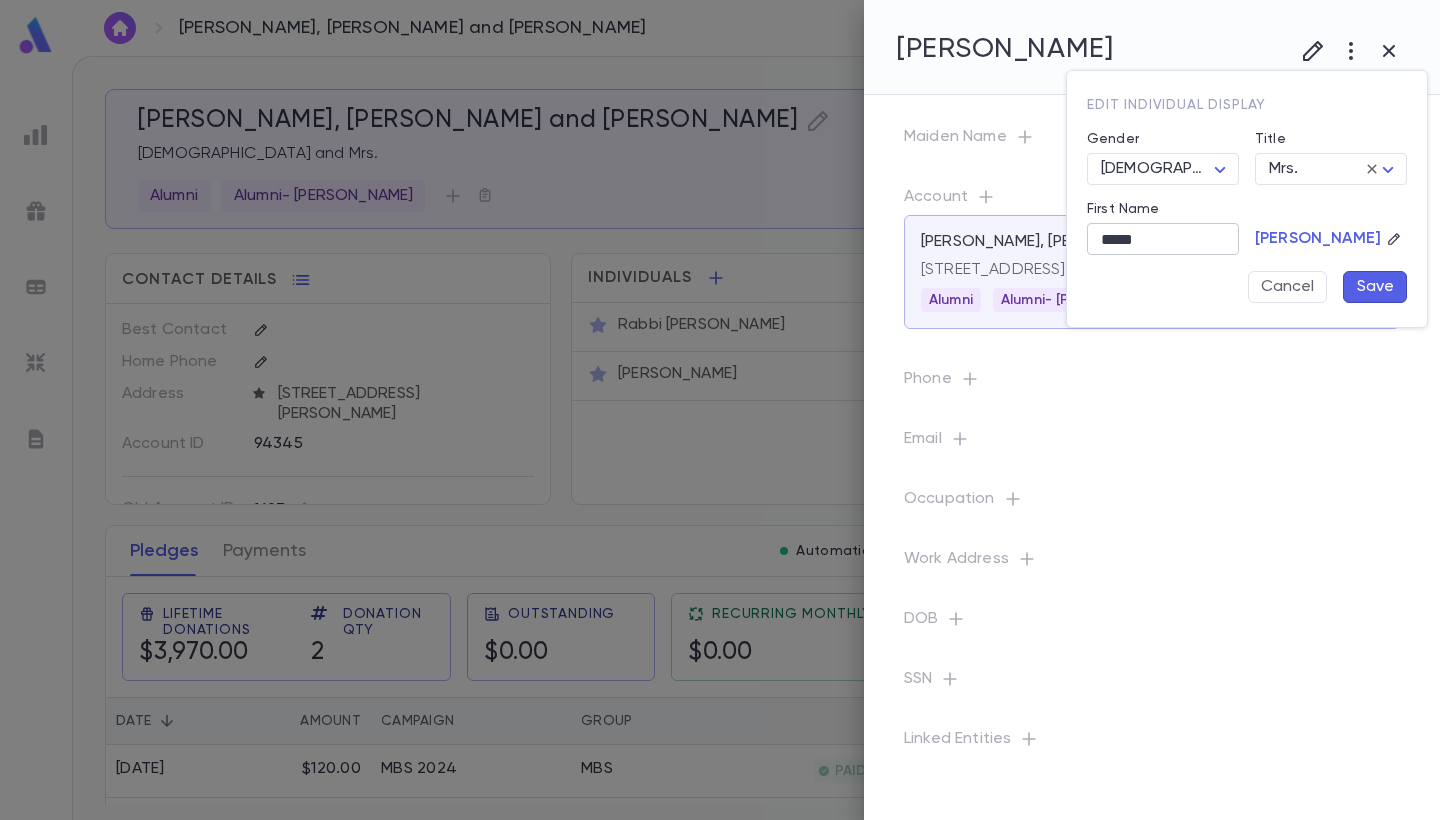 click on "*****" at bounding box center [1163, 239] 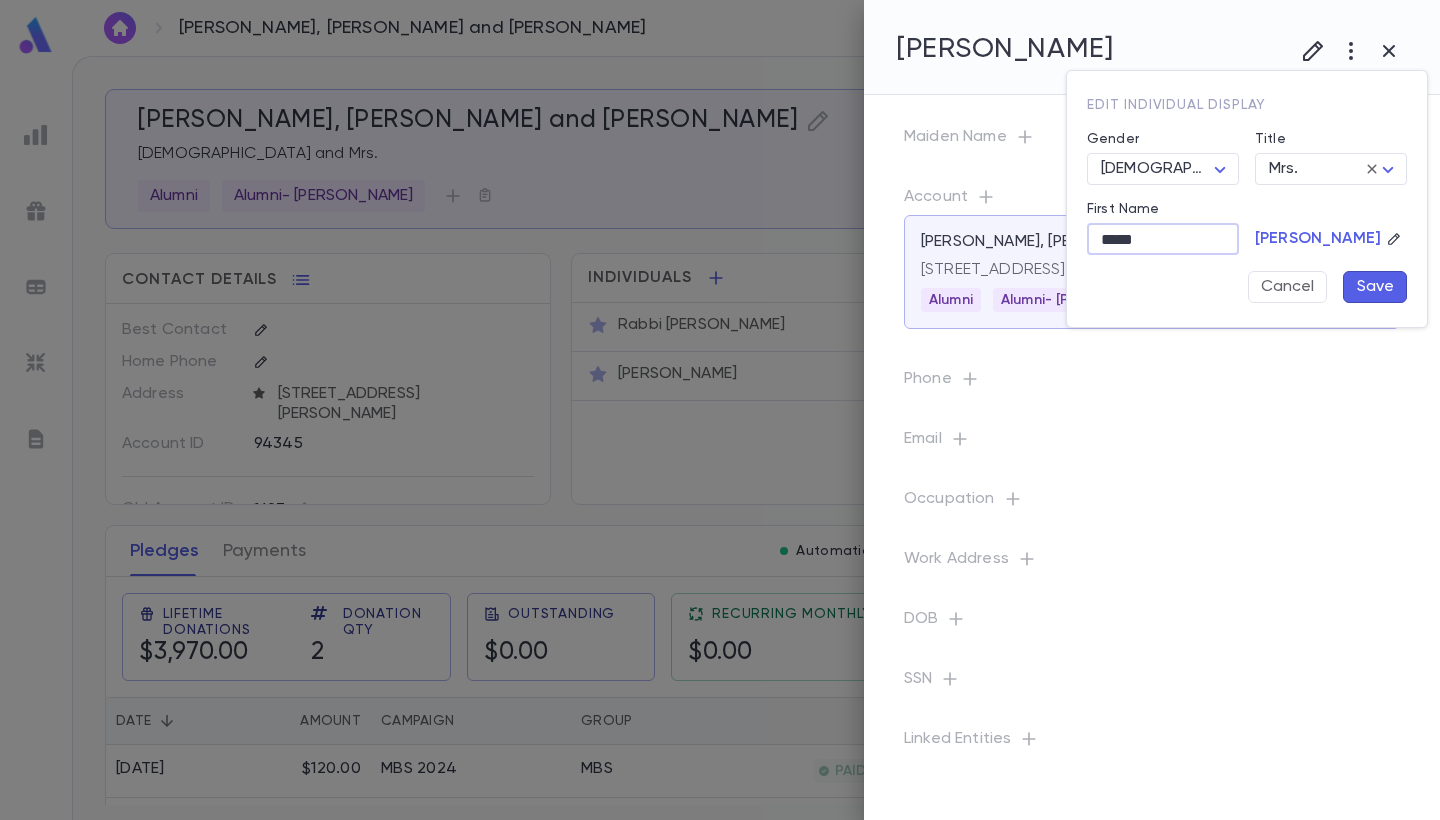 type on "*****" 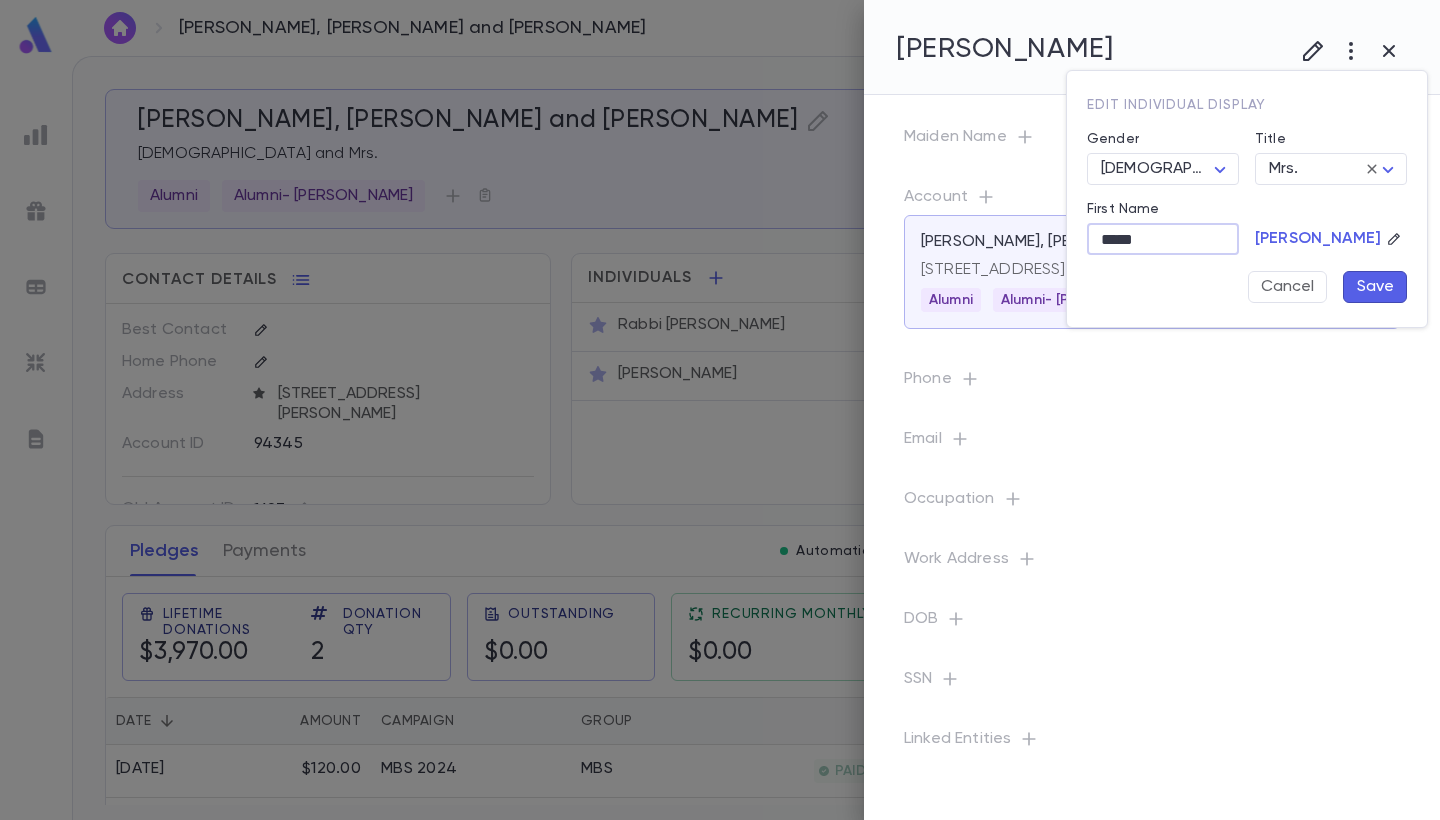 click on "Save" at bounding box center (1375, 287) 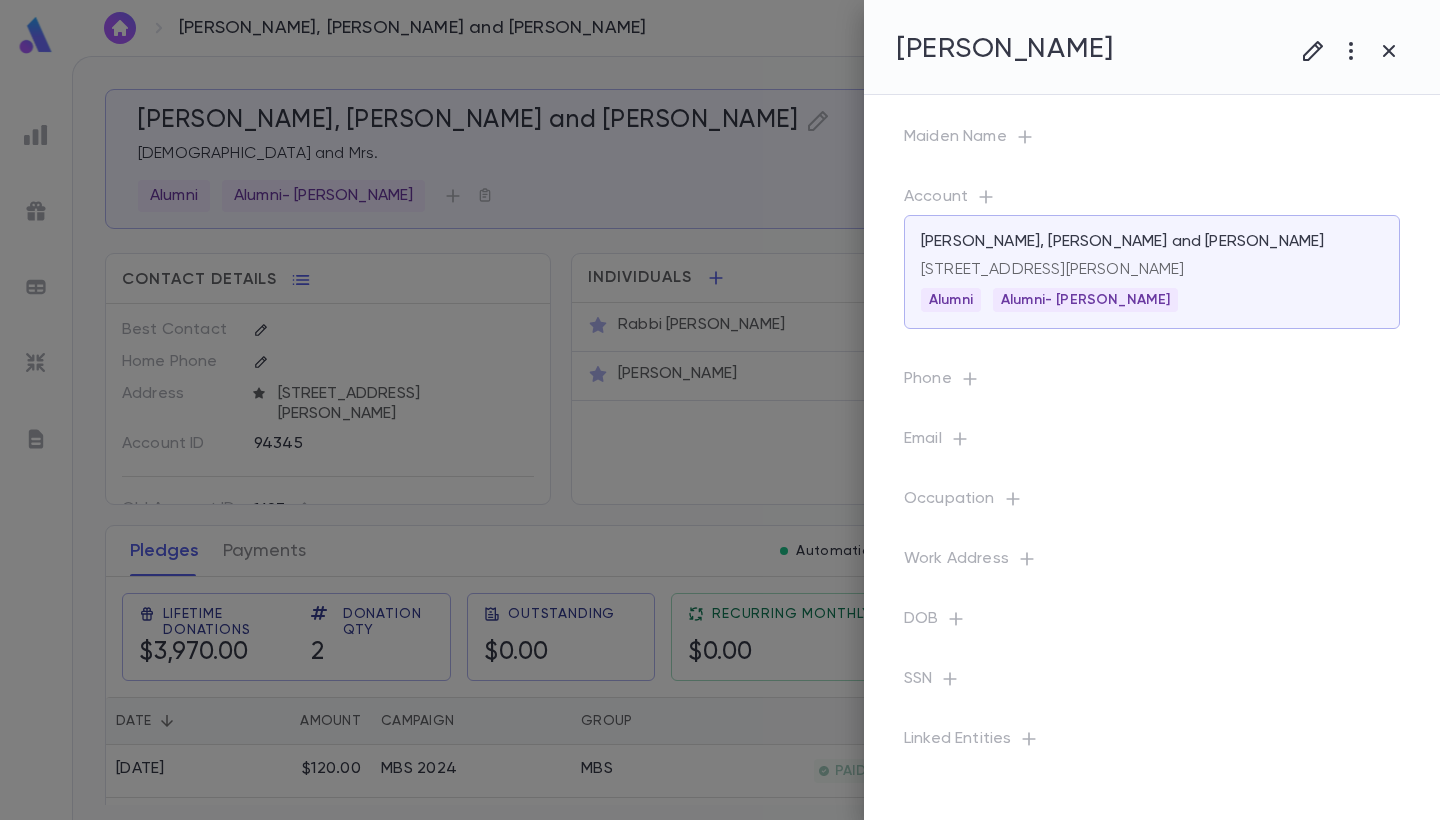 click at bounding box center [720, 410] 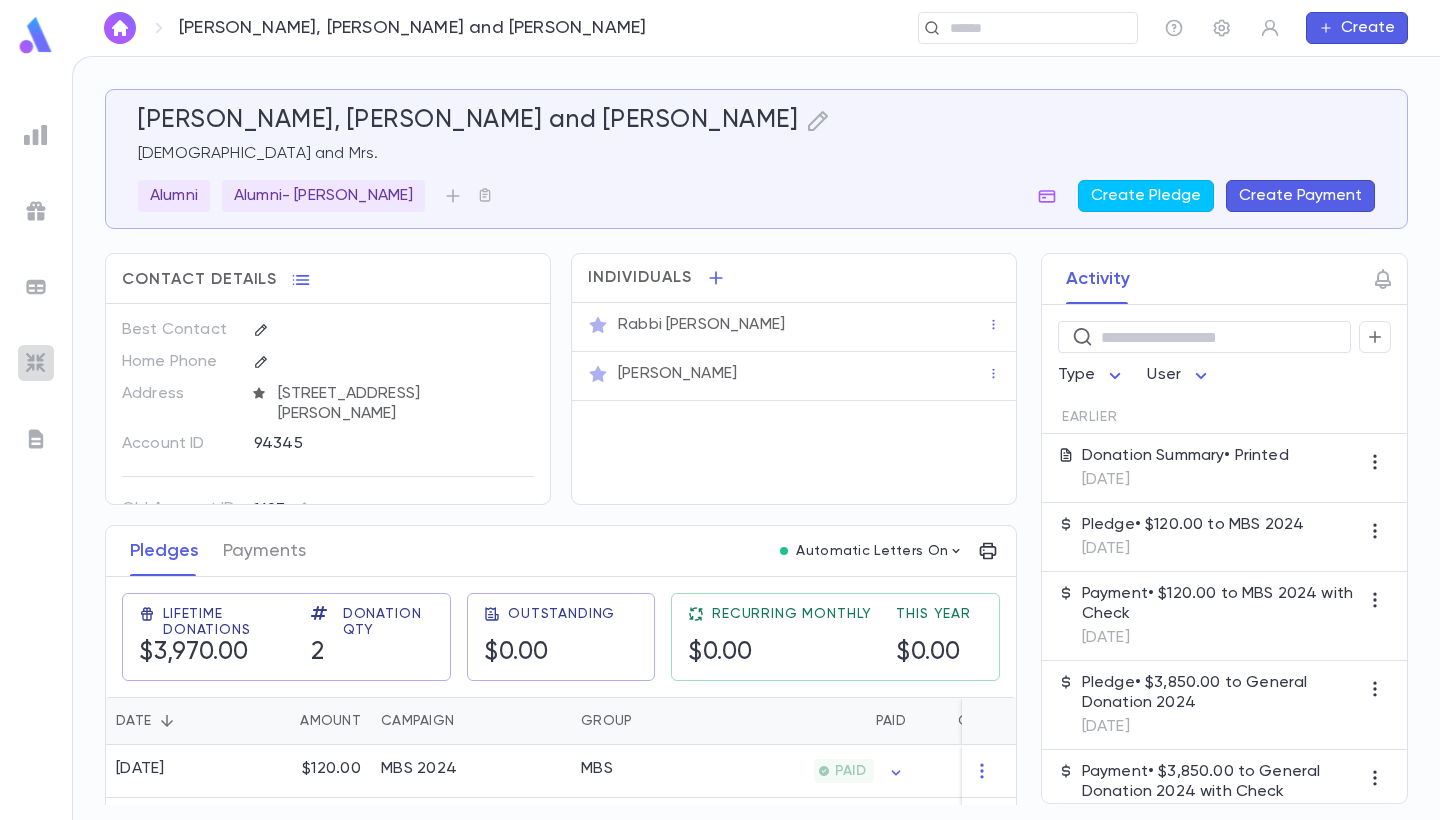 click at bounding box center (36, 363) 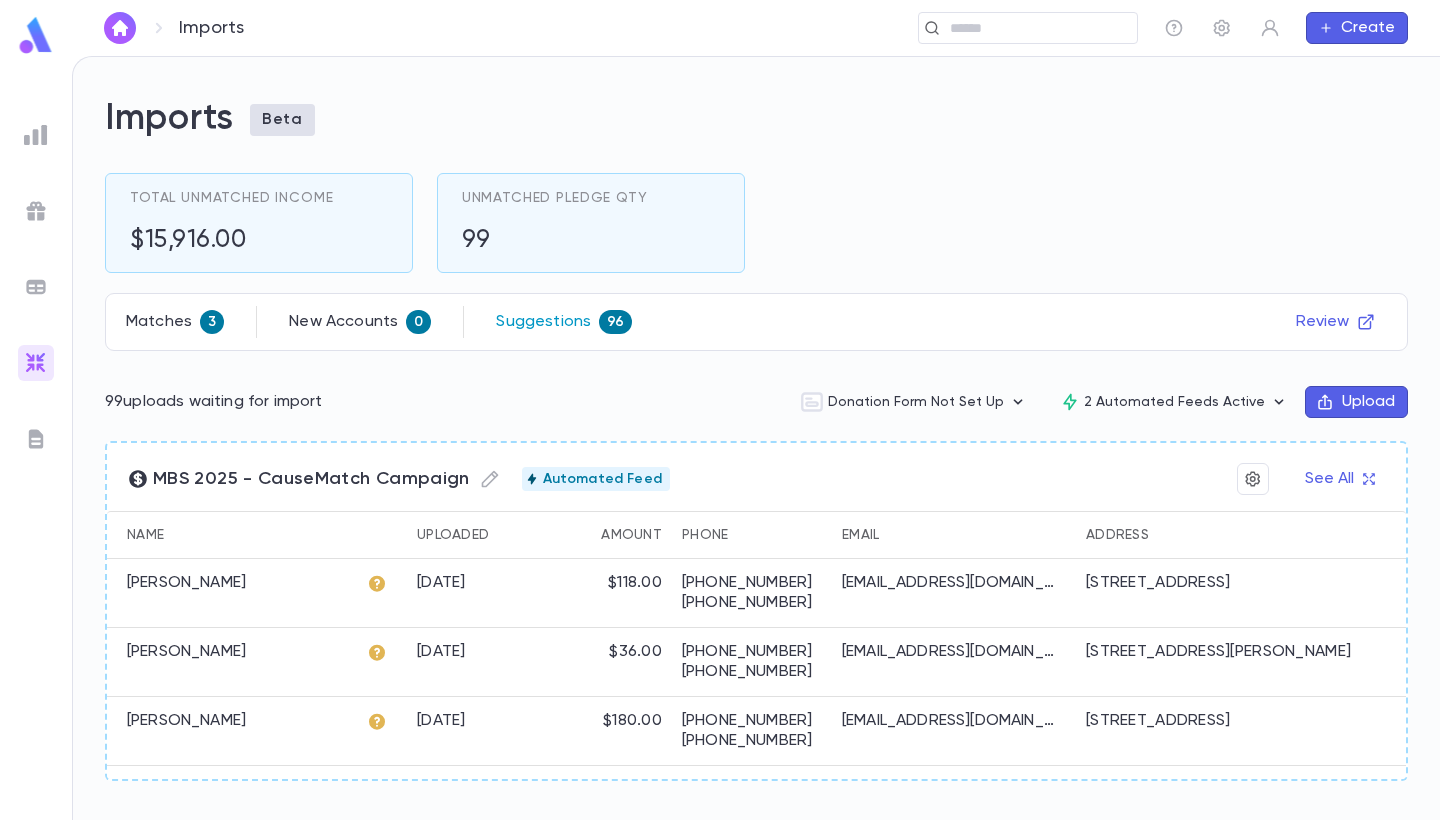 click on "Suggestions" at bounding box center (543, 322) 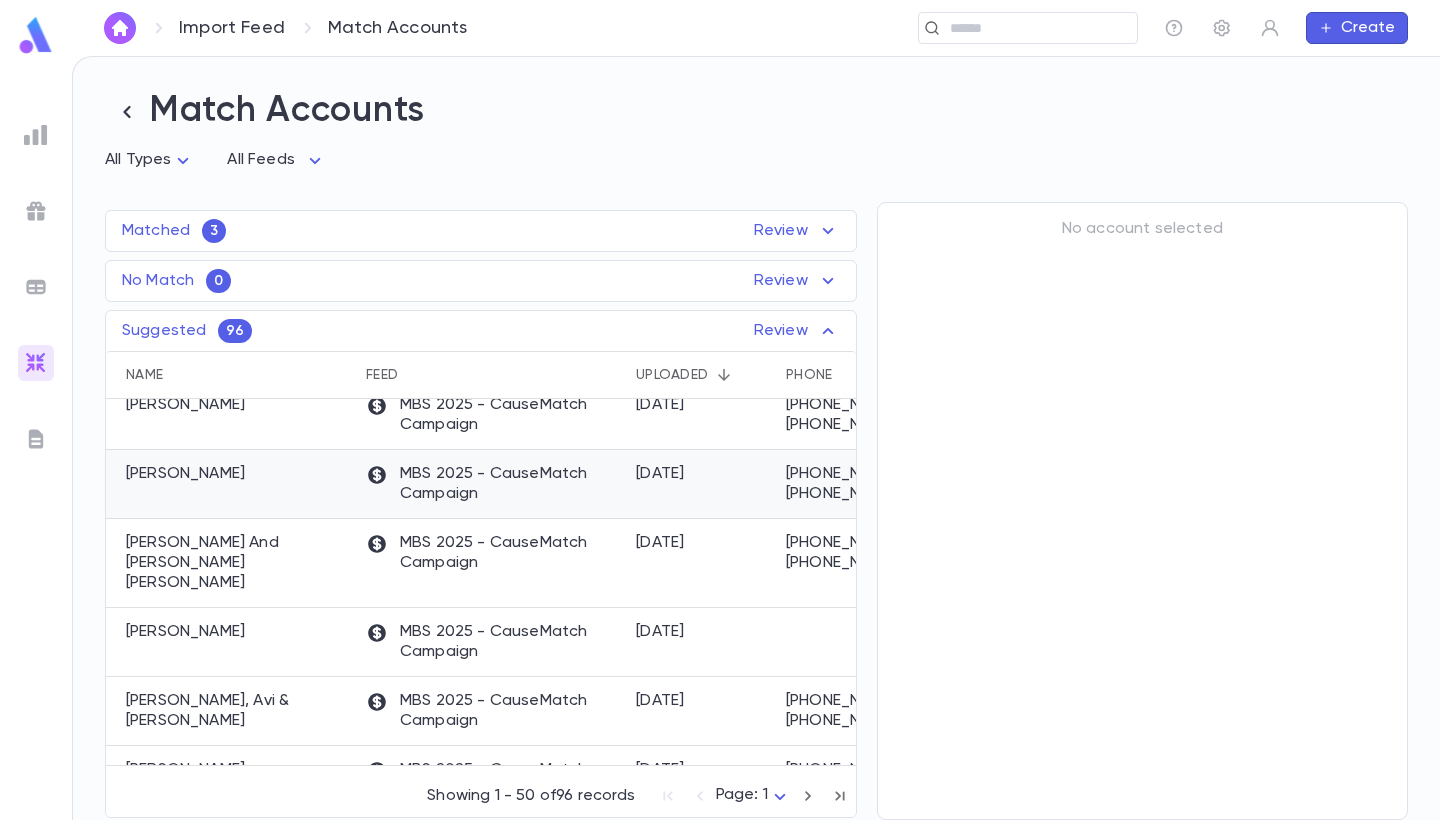 scroll, scrollTop: 157, scrollLeft: 0, axis: vertical 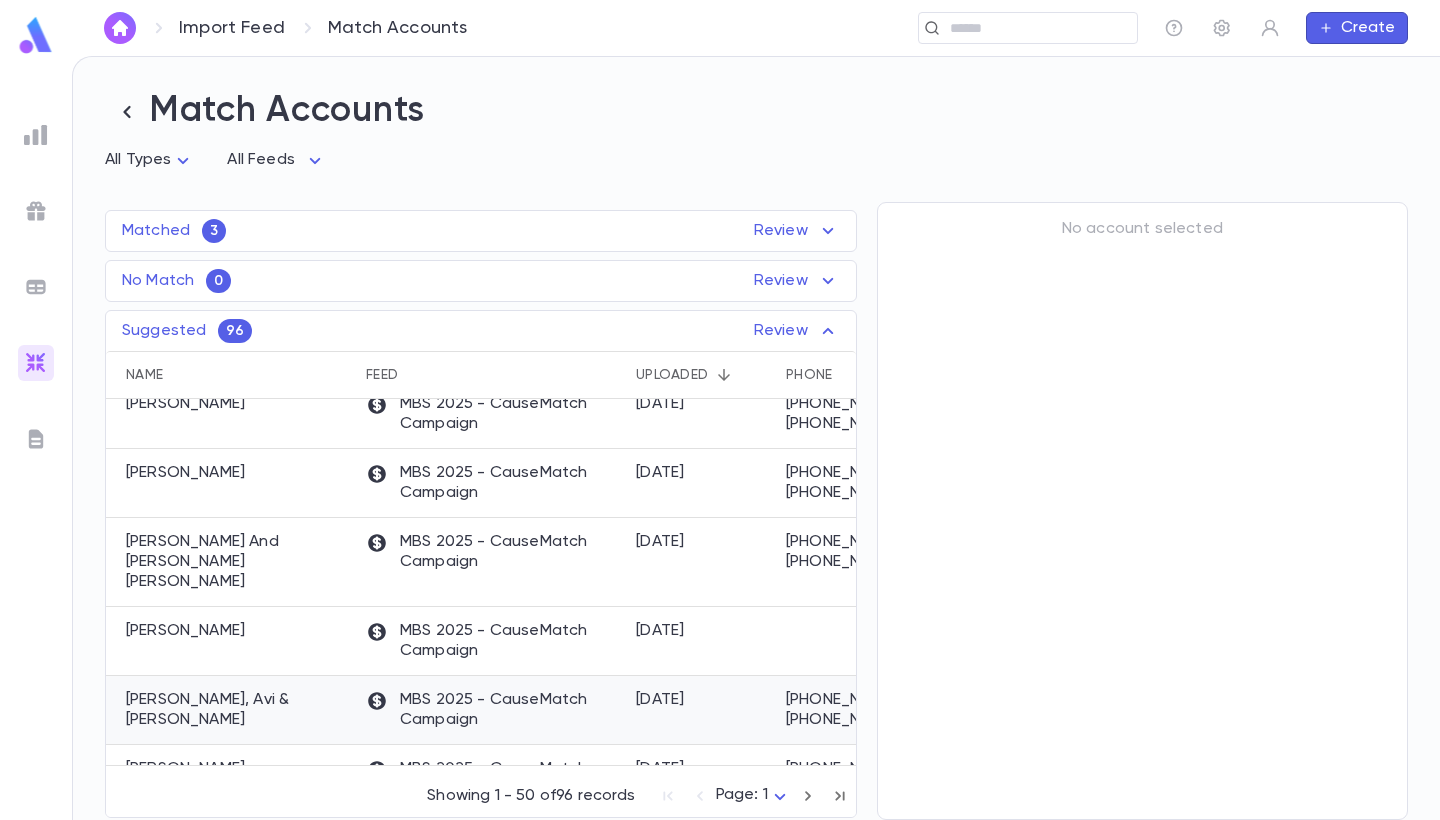 click on "Lerman, Avi & Rivky" at bounding box center (236, 710) 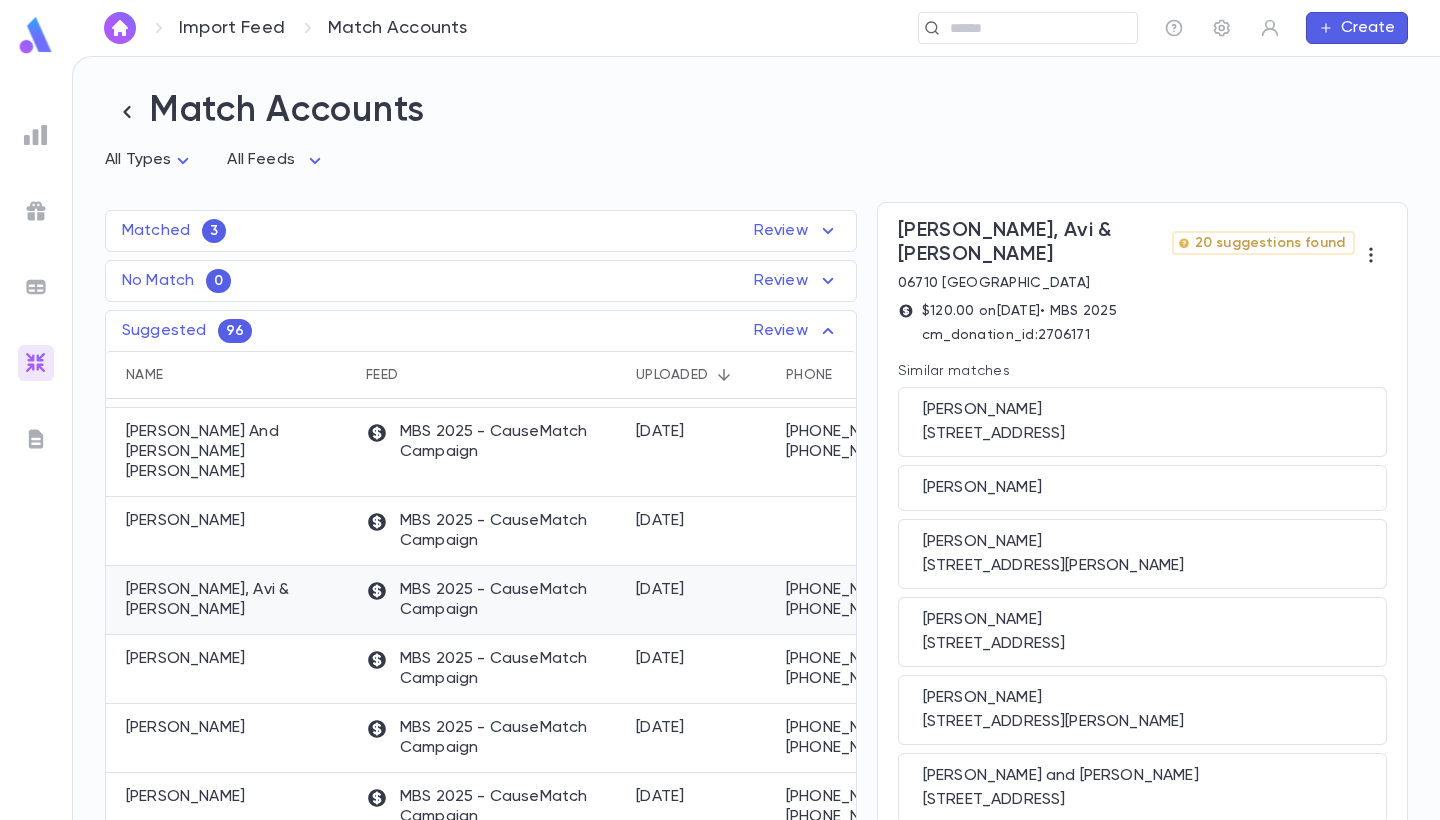 scroll, scrollTop: 324, scrollLeft: 0, axis: vertical 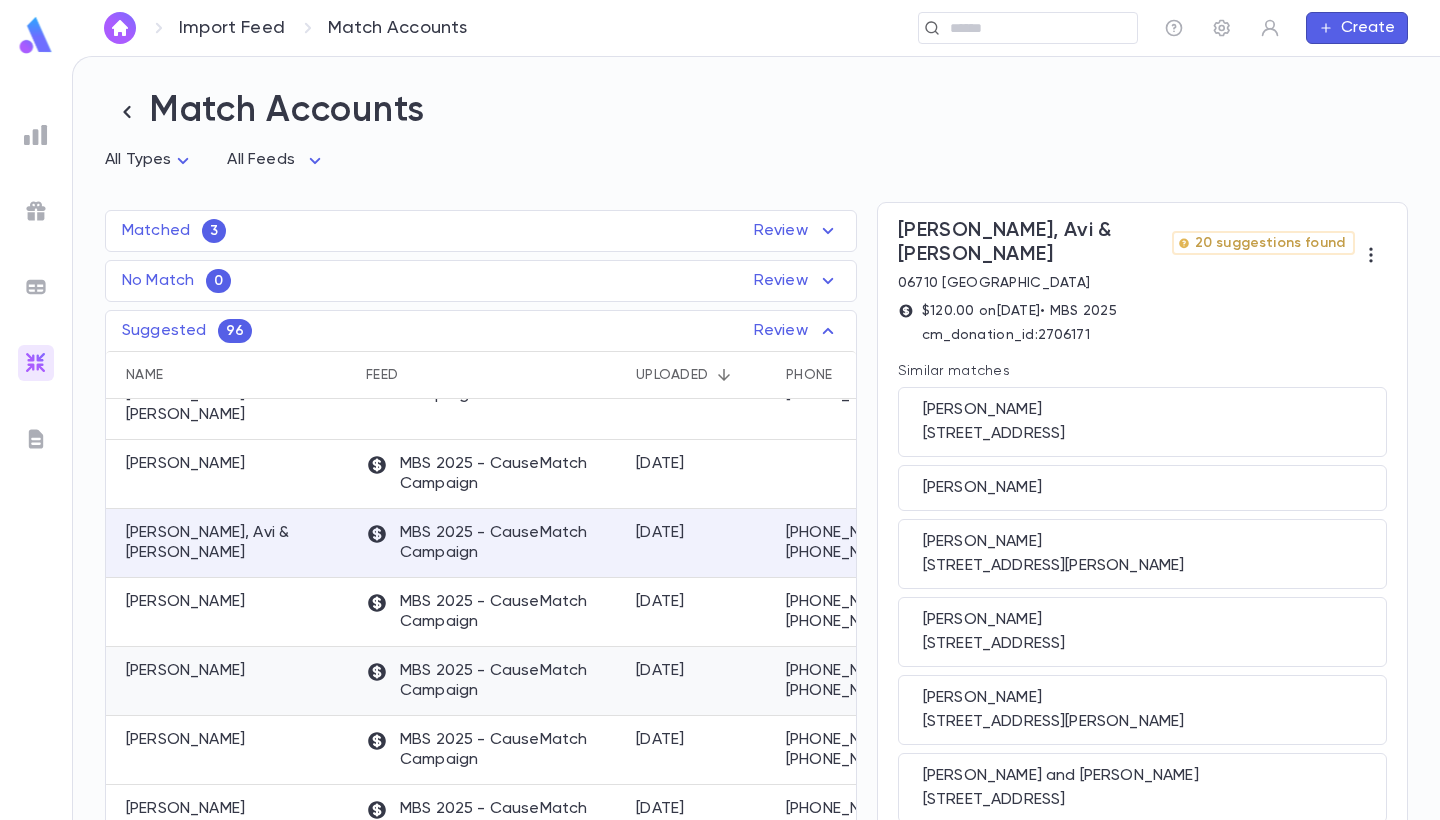click on "Katz, Susan" at bounding box center [231, 681] 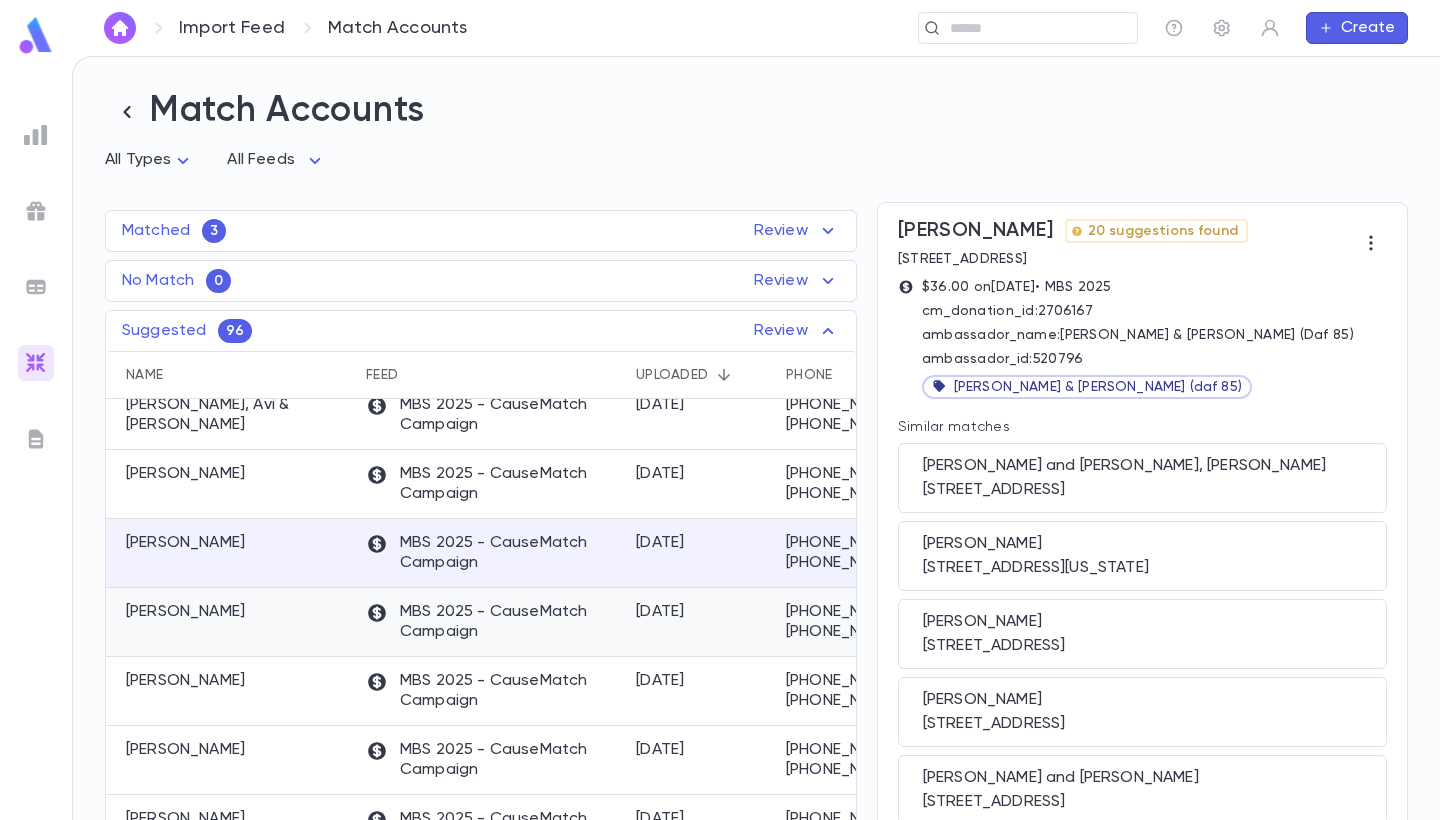 scroll, scrollTop: 459, scrollLeft: 0, axis: vertical 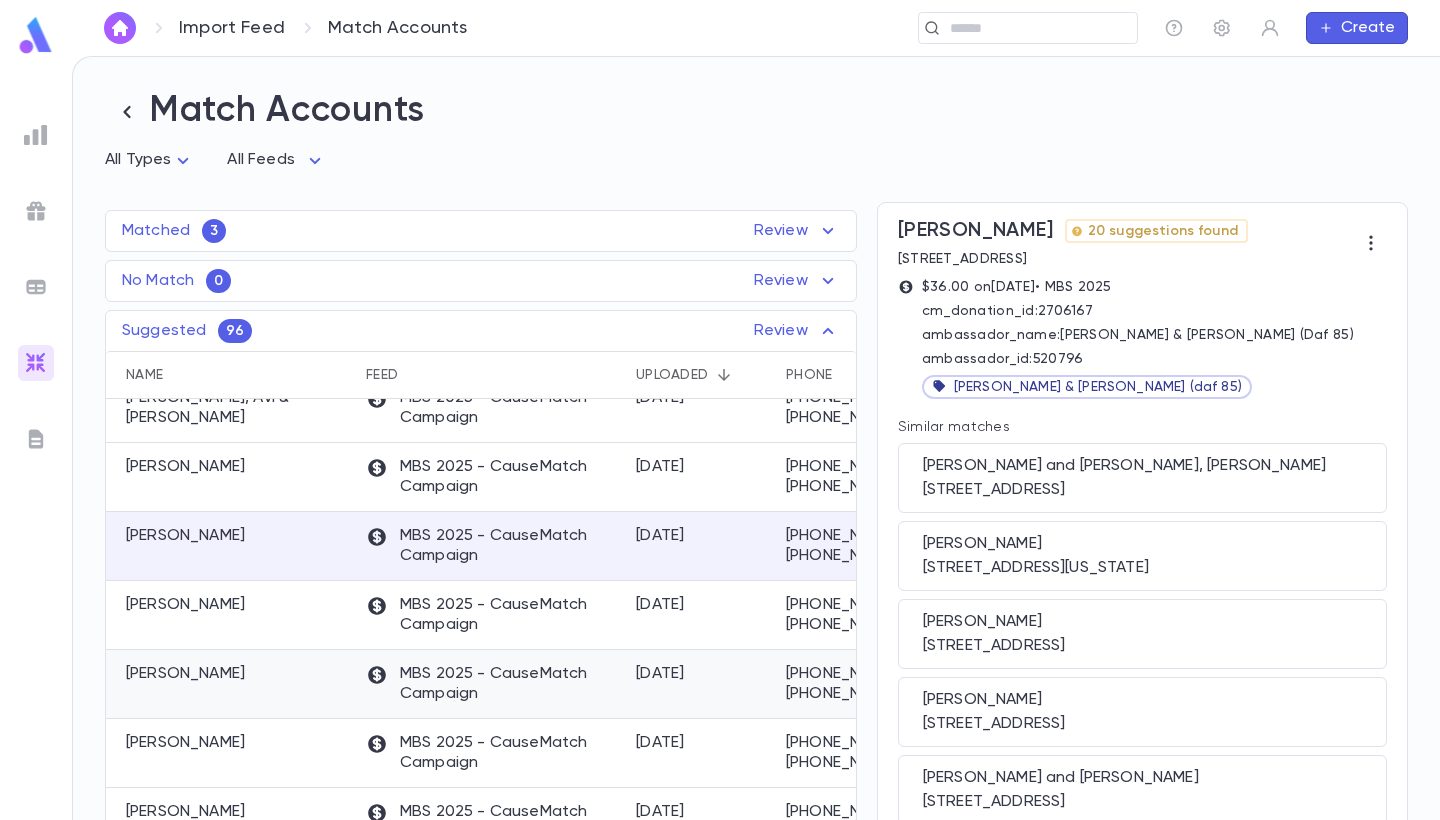 click on "Finegold, Joshua" at bounding box center (231, 684) 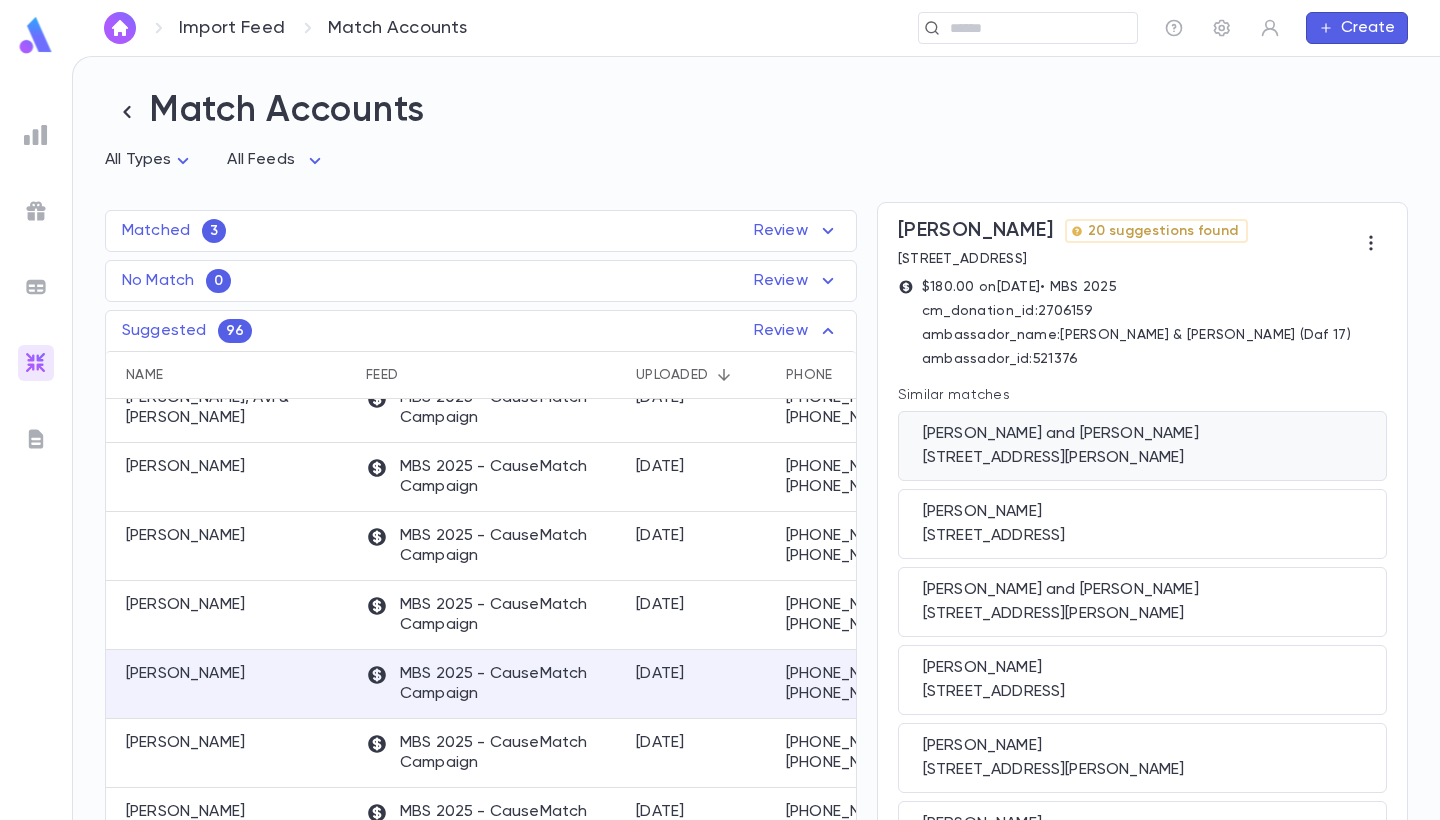 click on "2420 Milton Road, University Heights OH 44118" at bounding box center (1142, 458) 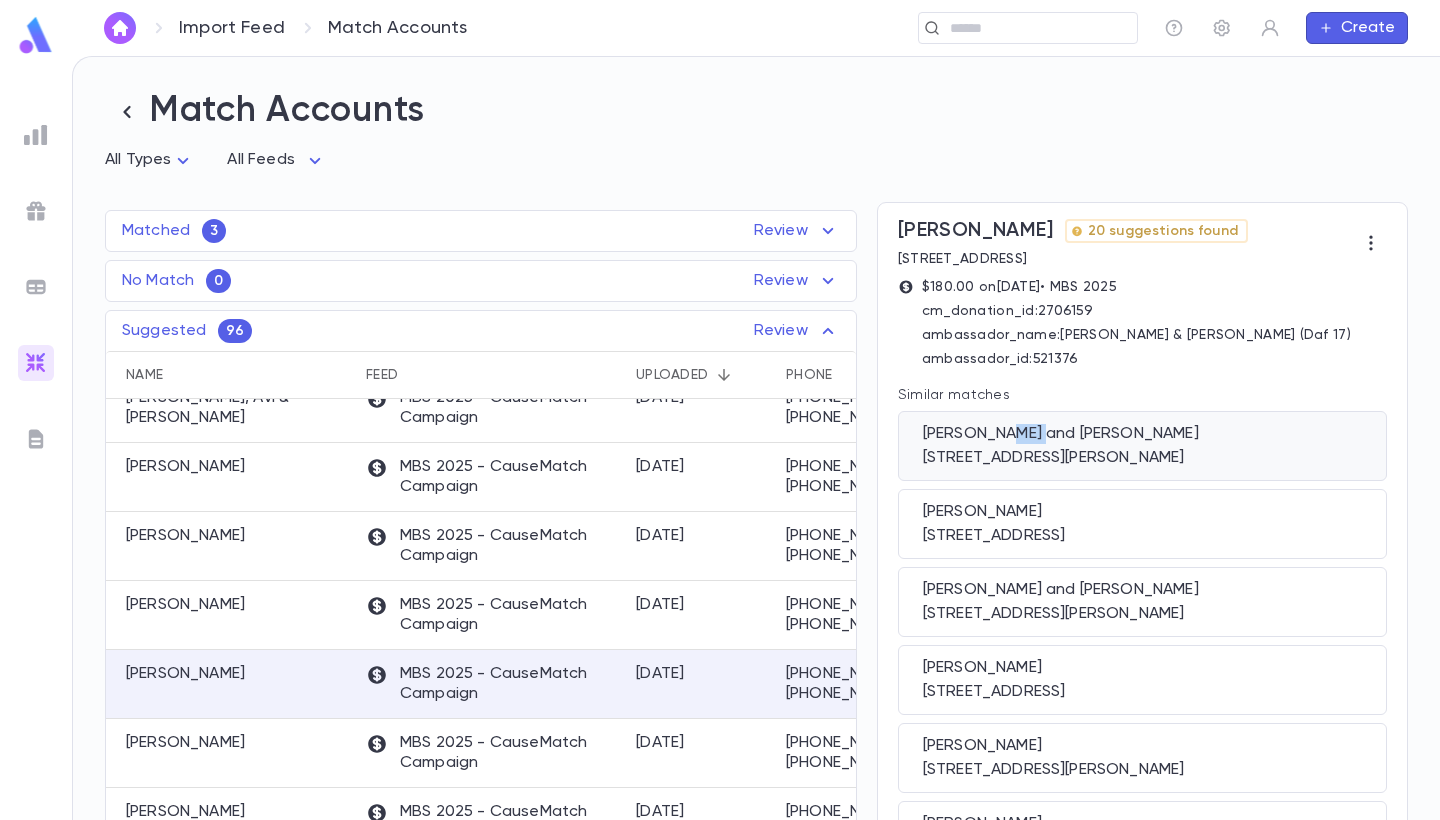 click on "Finegold, Josh and Aliza" at bounding box center (1142, 434) 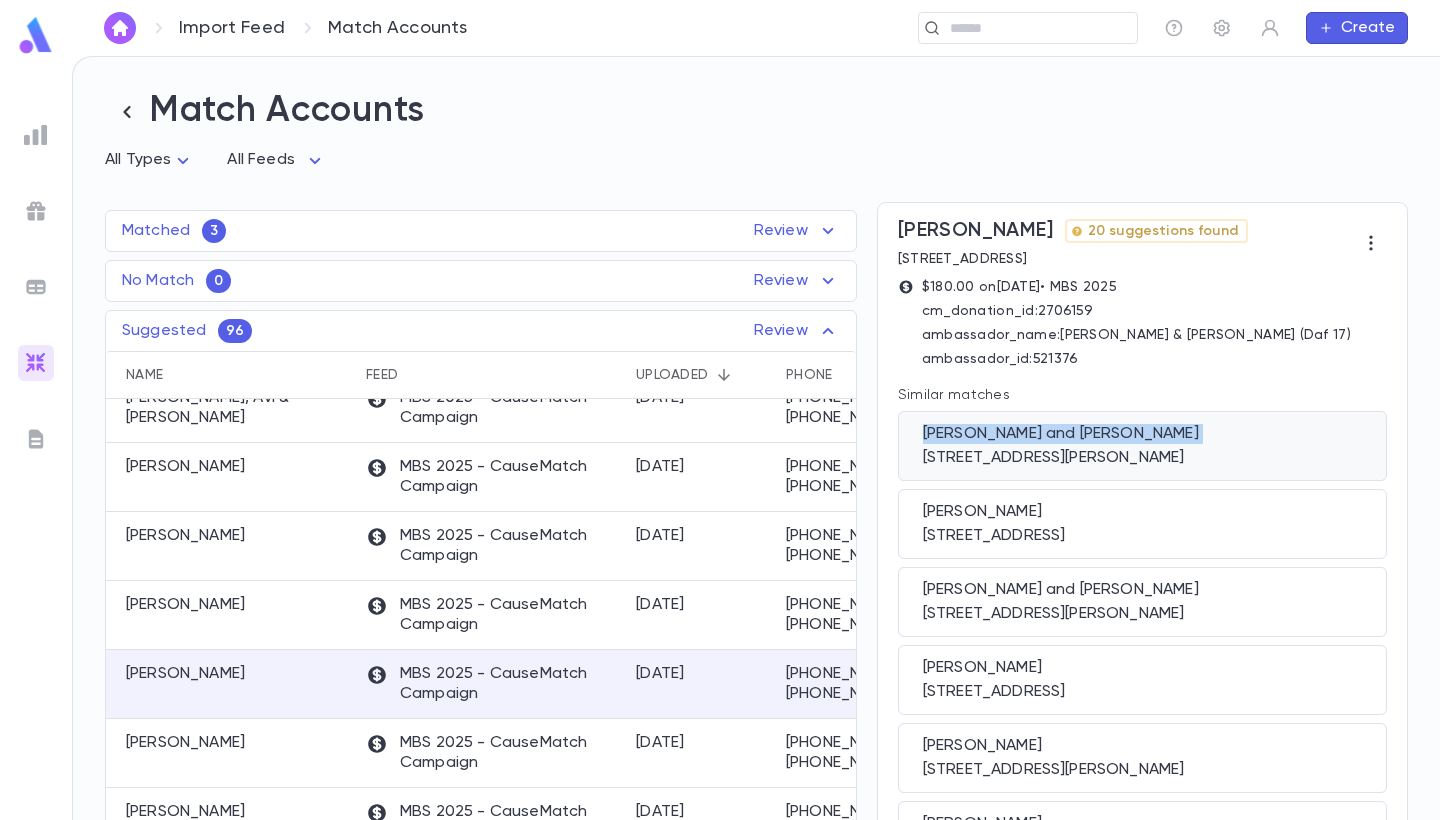 click on "Finegold, Josh and Aliza" at bounding box center (1142, 434) 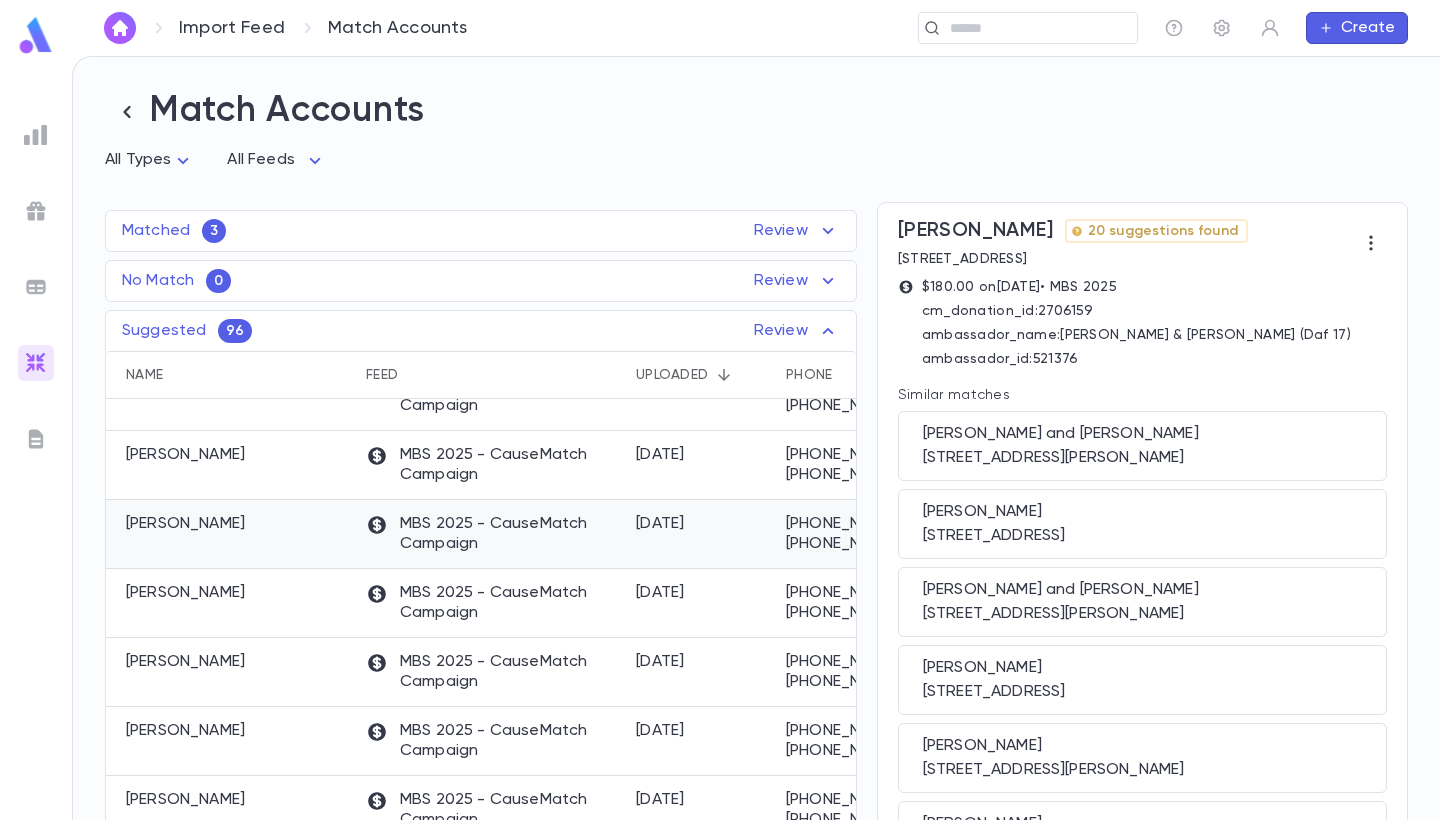scroll, scrollTop: 761, scrollLeft: 0, axis: vertical 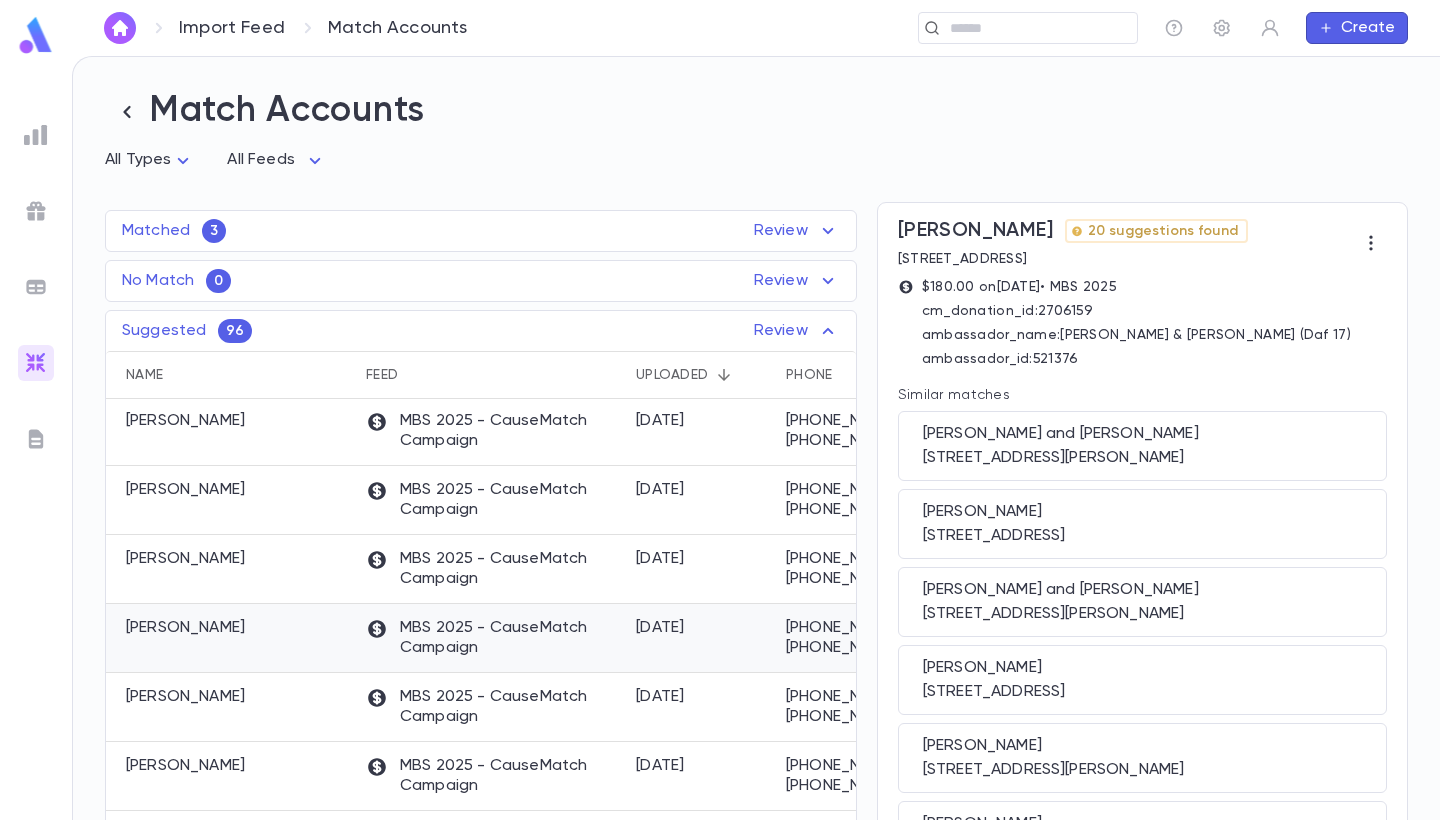 click on "Stein, Steve" at bounding box center [231, 638] 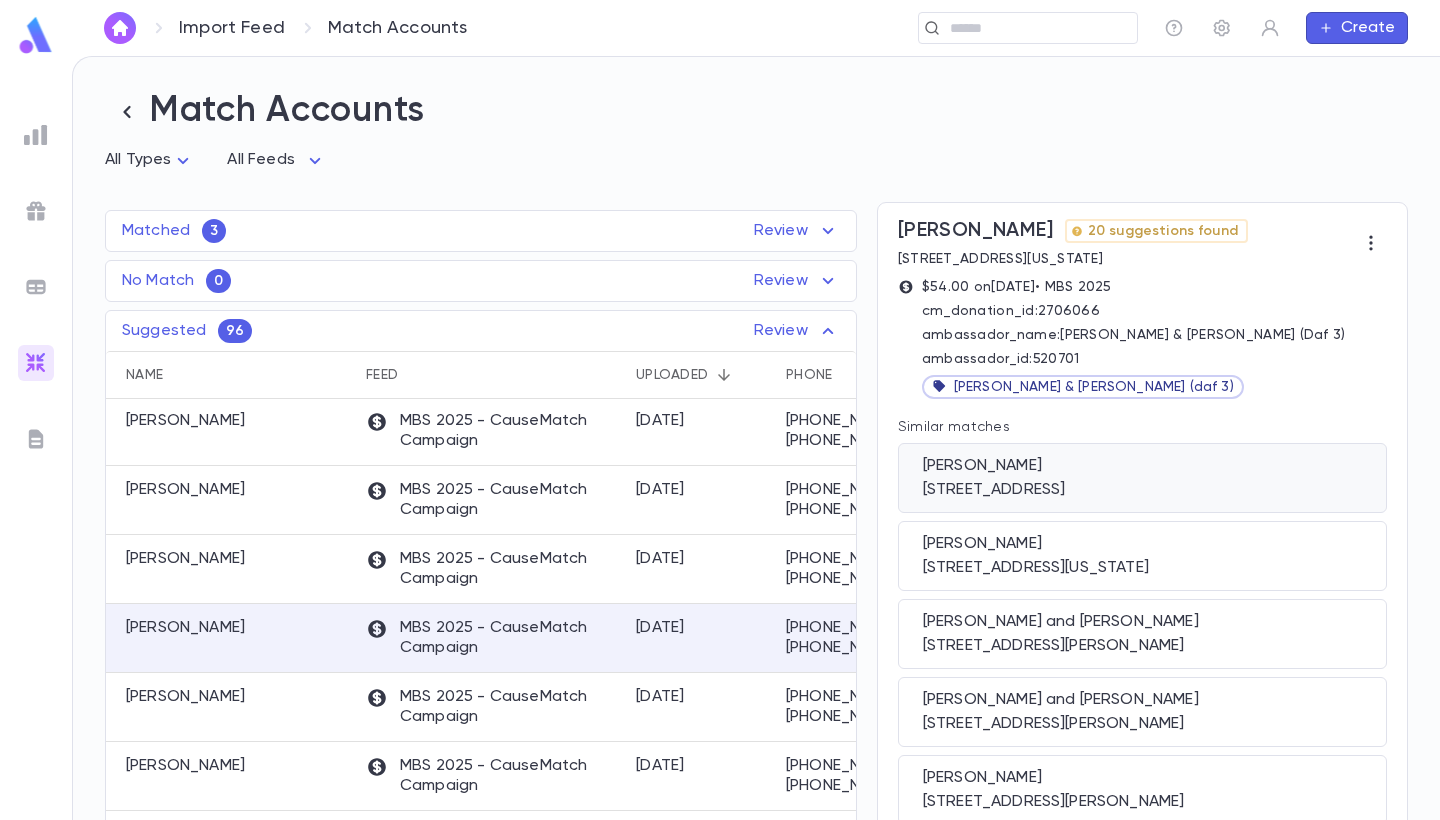 click on "488 Norton Pkwy, New Haven CT 06511" at bounding box center [1142, 490] 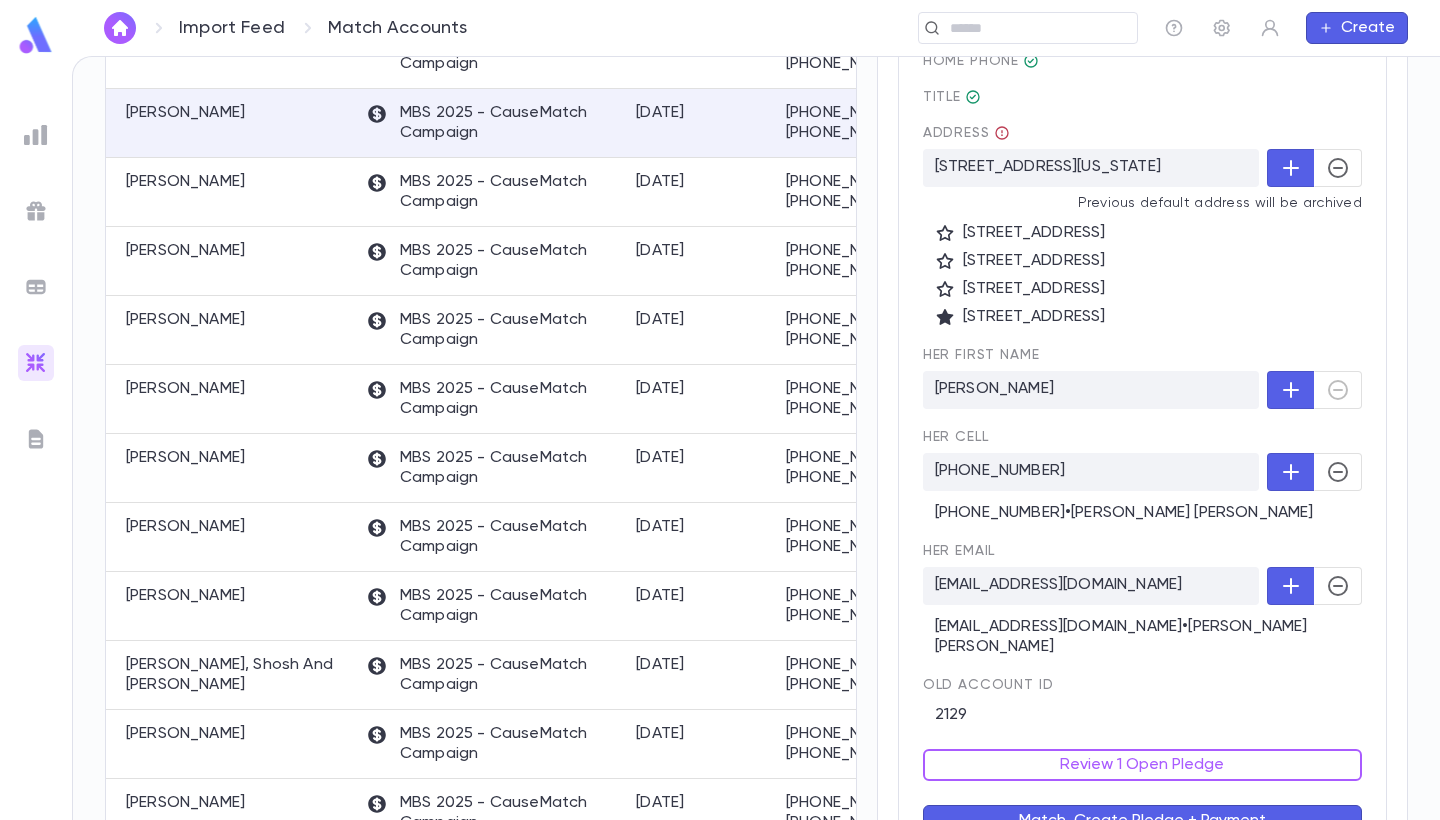 scroll, scrollTop: 459, scrollLeft: 0, axis: vertical 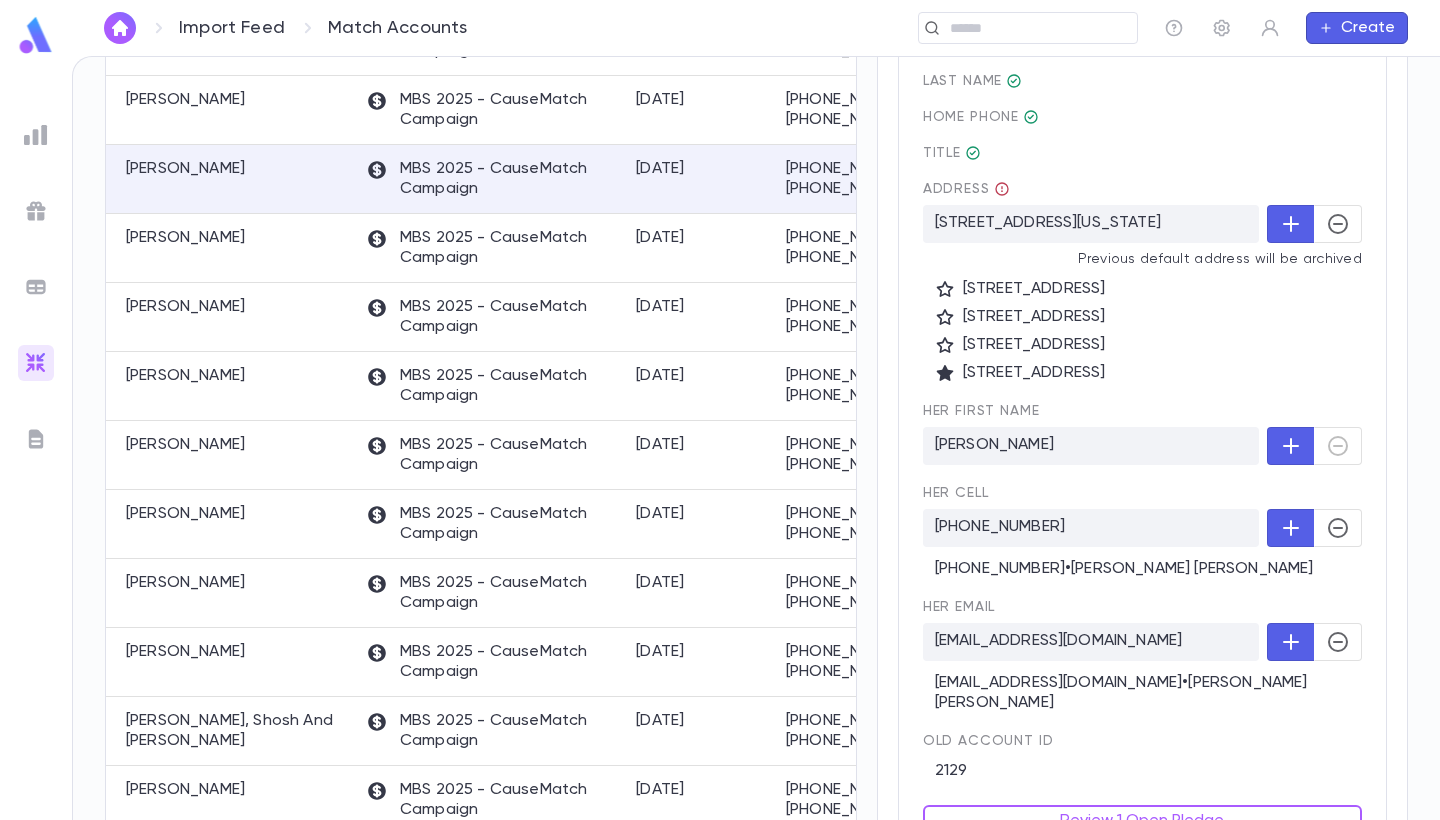 click 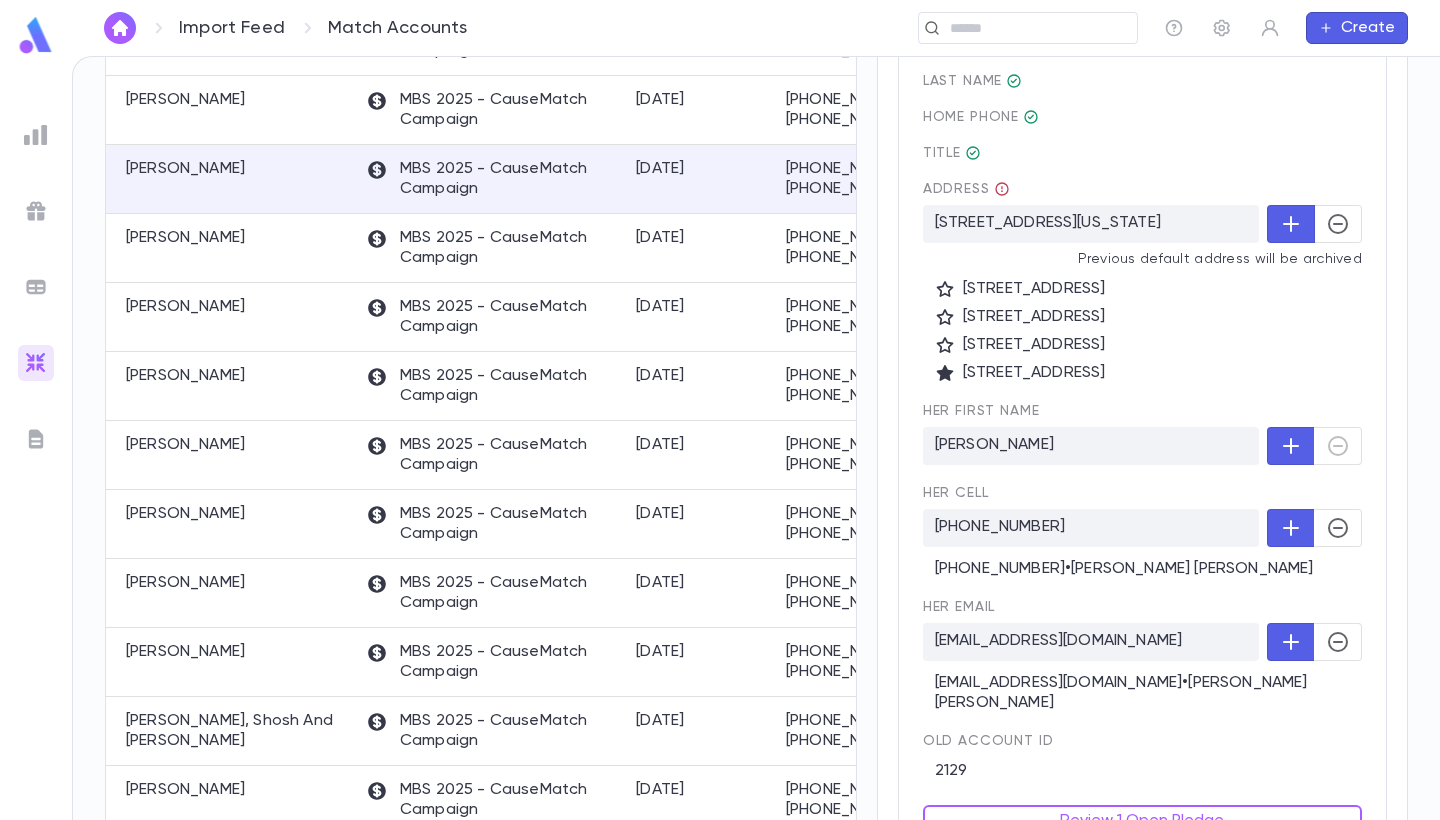 click 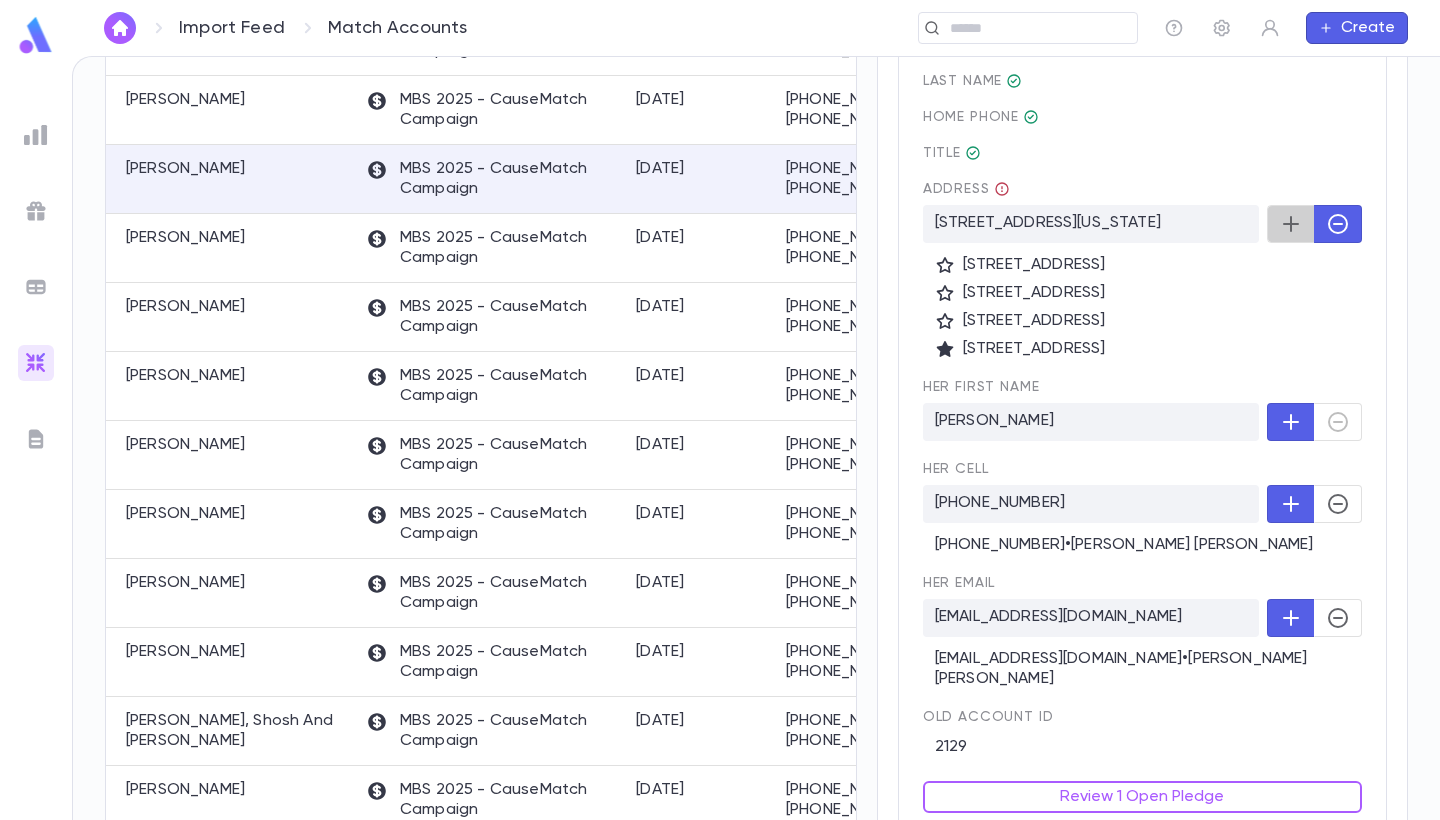 click 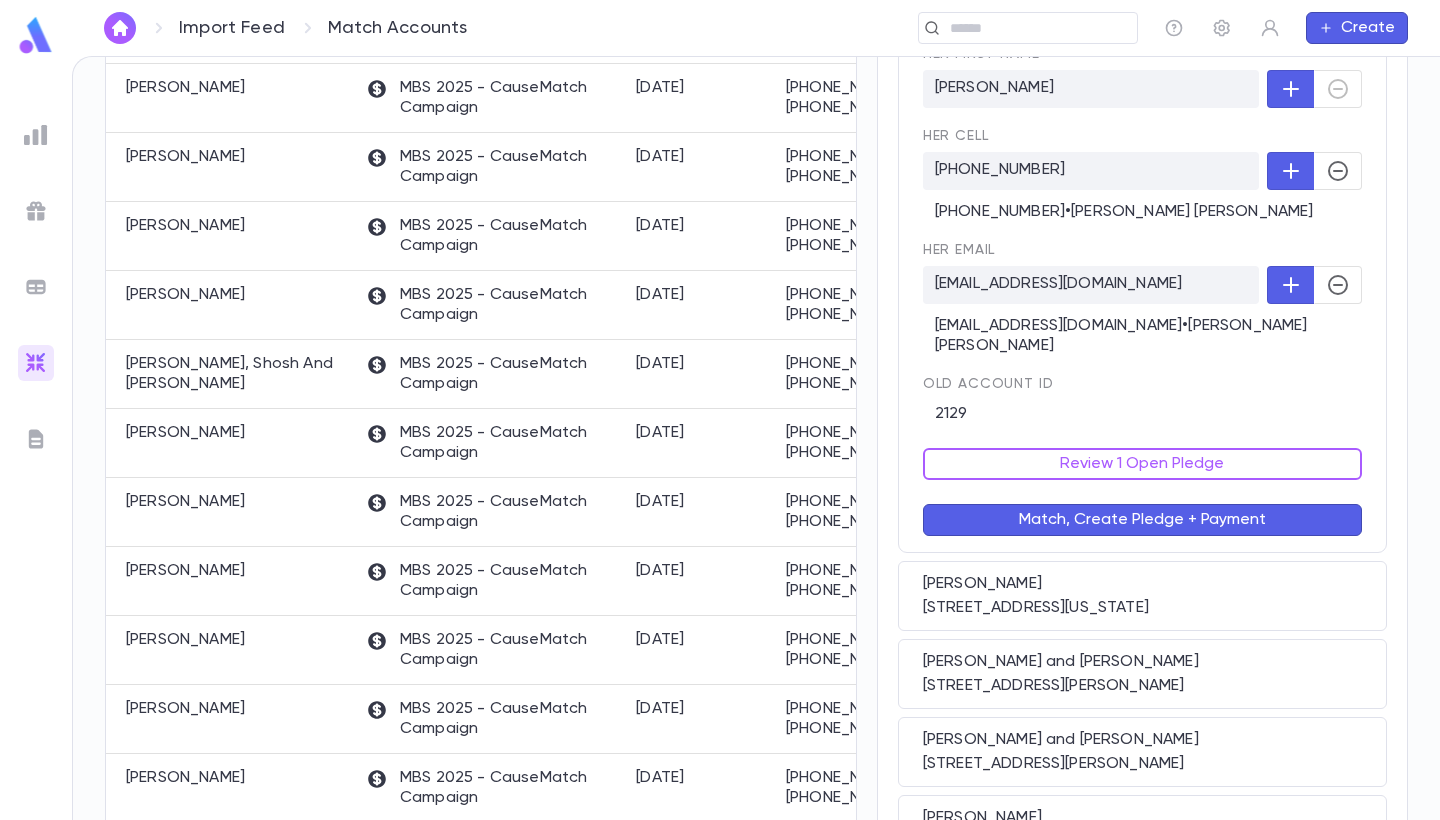 scroll, scrollTop: 820, scrollLeft: 0, axis: vertical 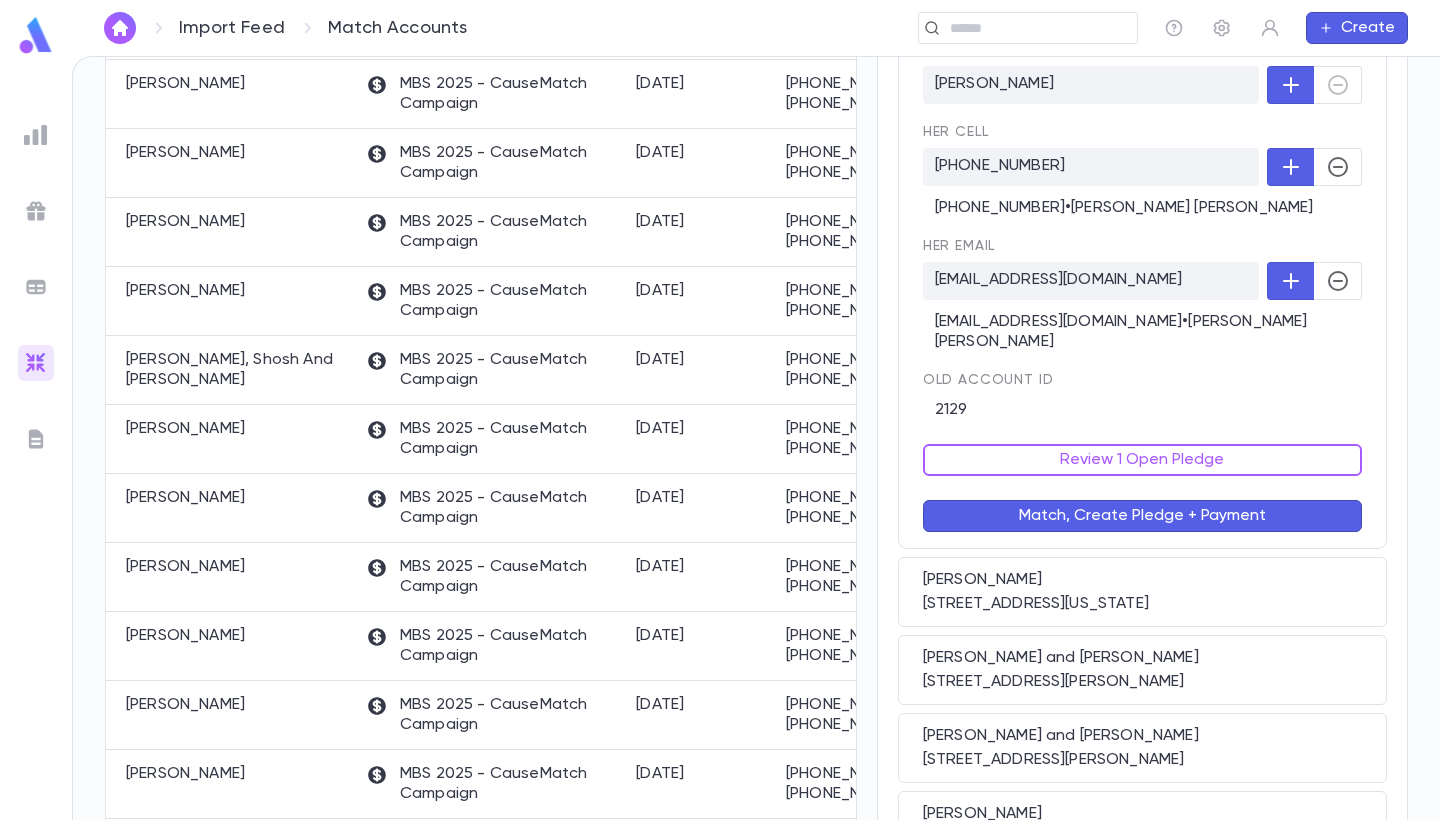 click on "Match, Create Pledge + Payment" at bounding box center [1142, 516] 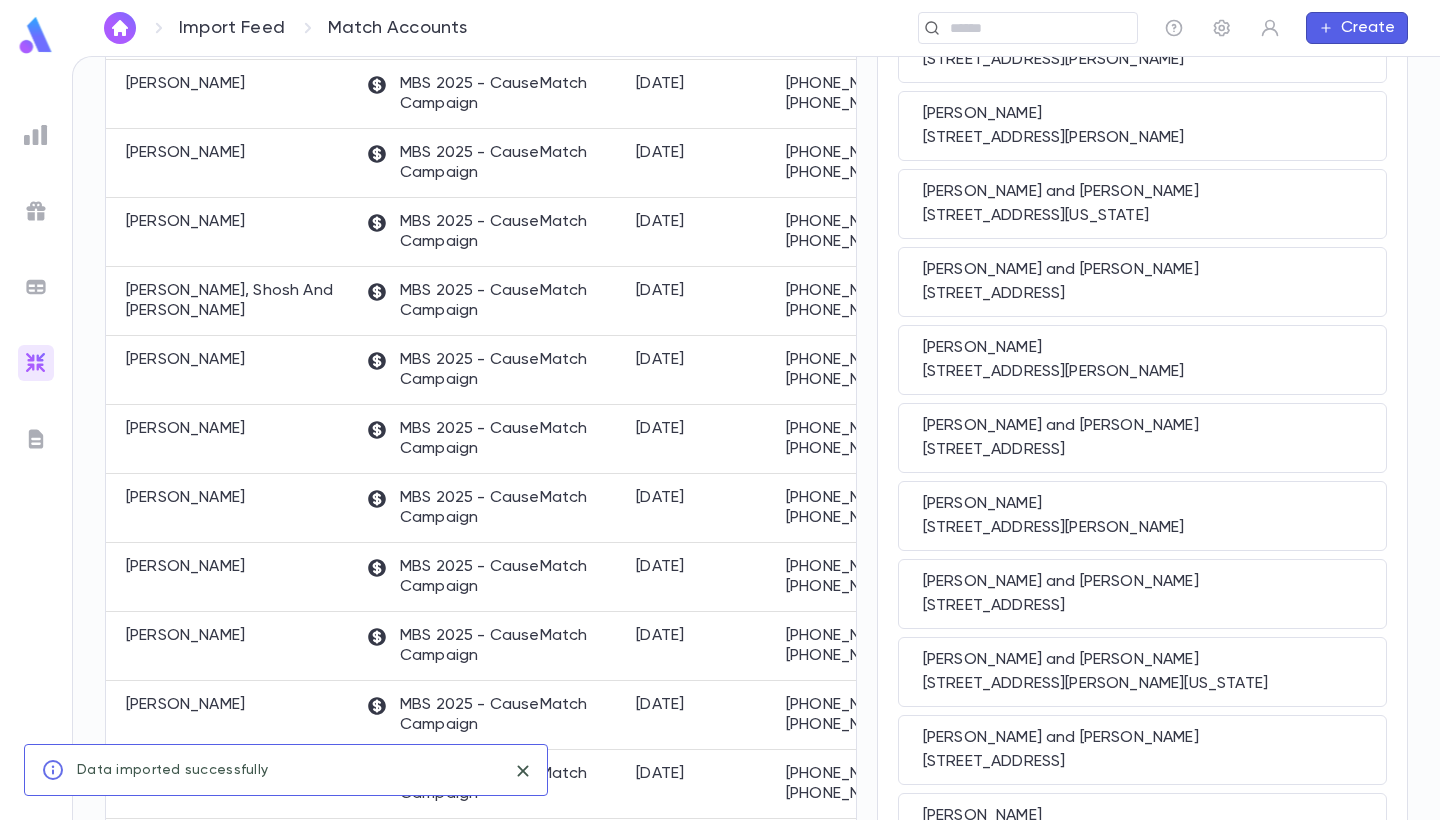 scroll, scrollTop: 0, scrollLeft: 0, axis: both 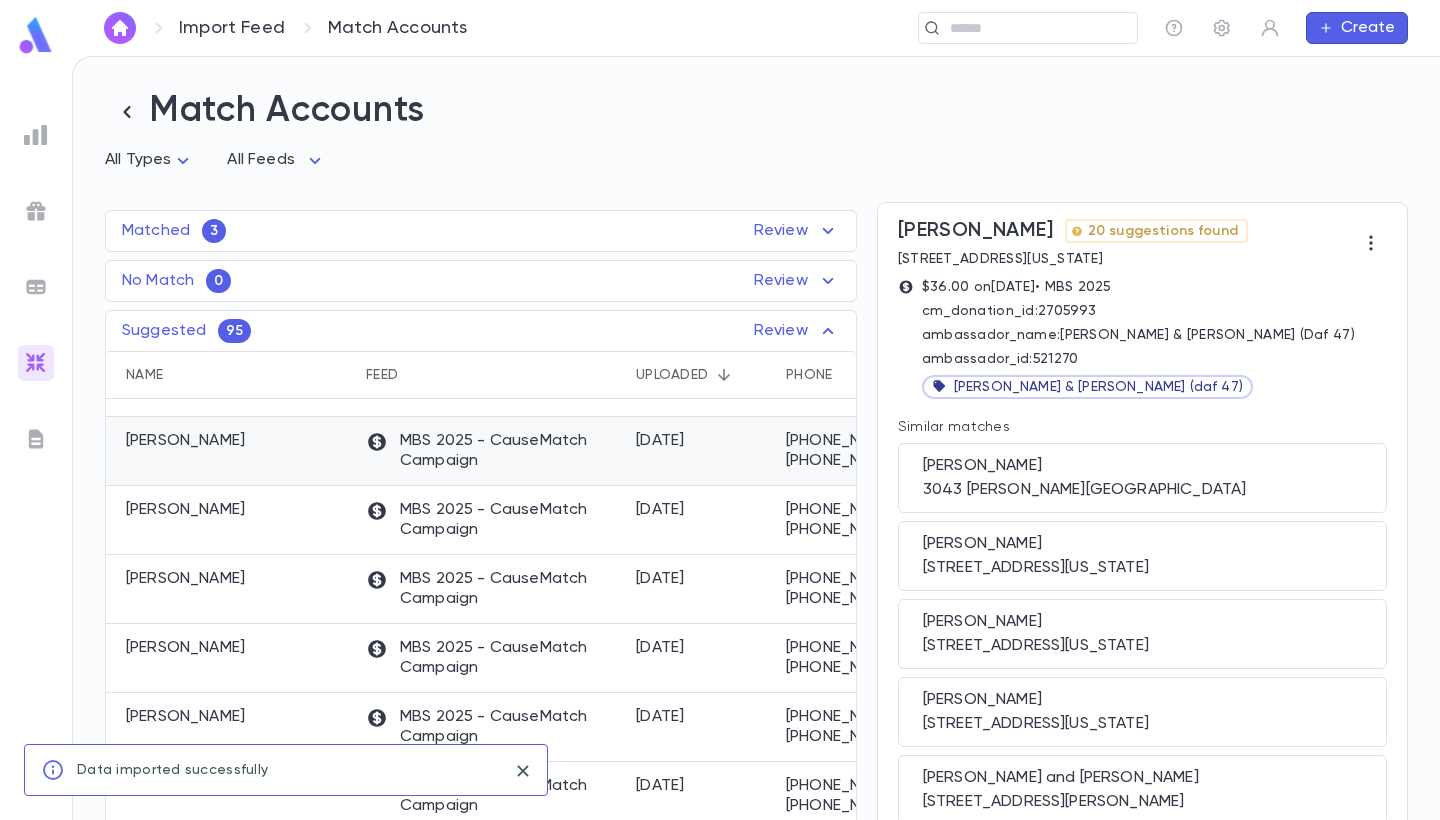 click on "Shapiro, Adina" at bounding box center [231, 451] 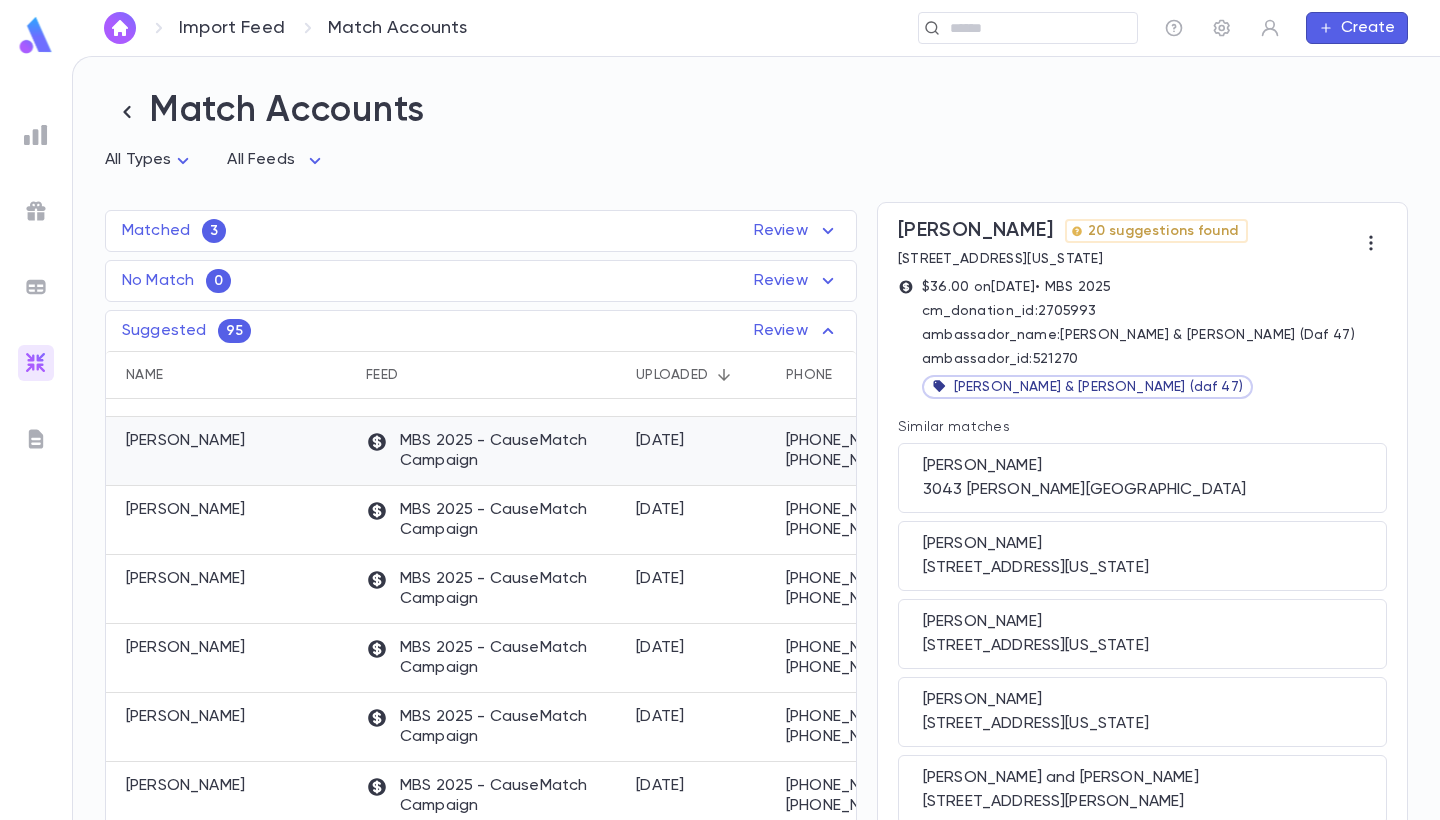 click on "Shapiro, Adina" at bounding box center (231, 451) 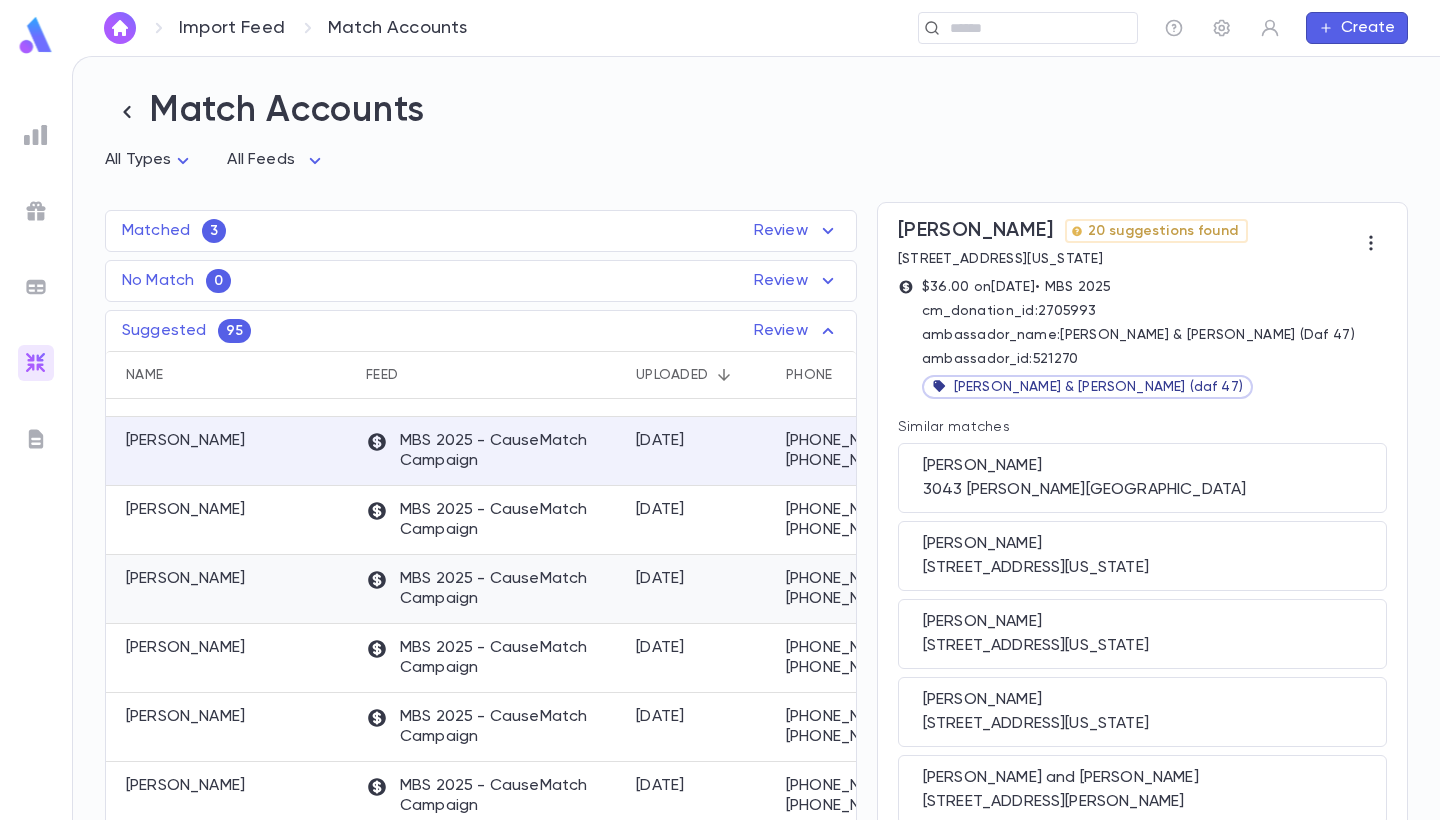 click on "Rais, Jeffrey" at bounding box center (231, 589) 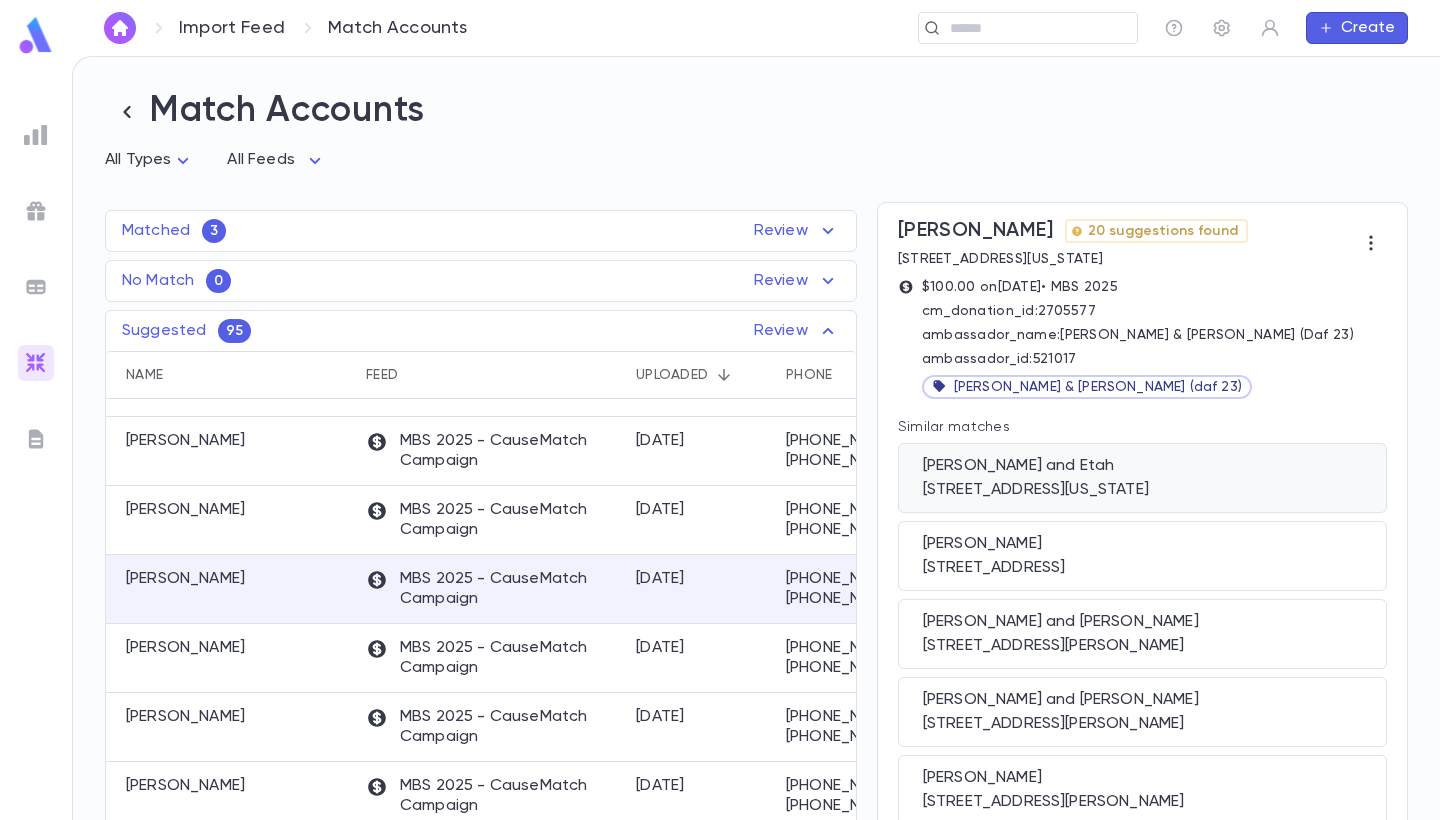 click on "14429 Washington Boulevard, University Heights OH 44118 United States" at bounding box center [1142, 490] 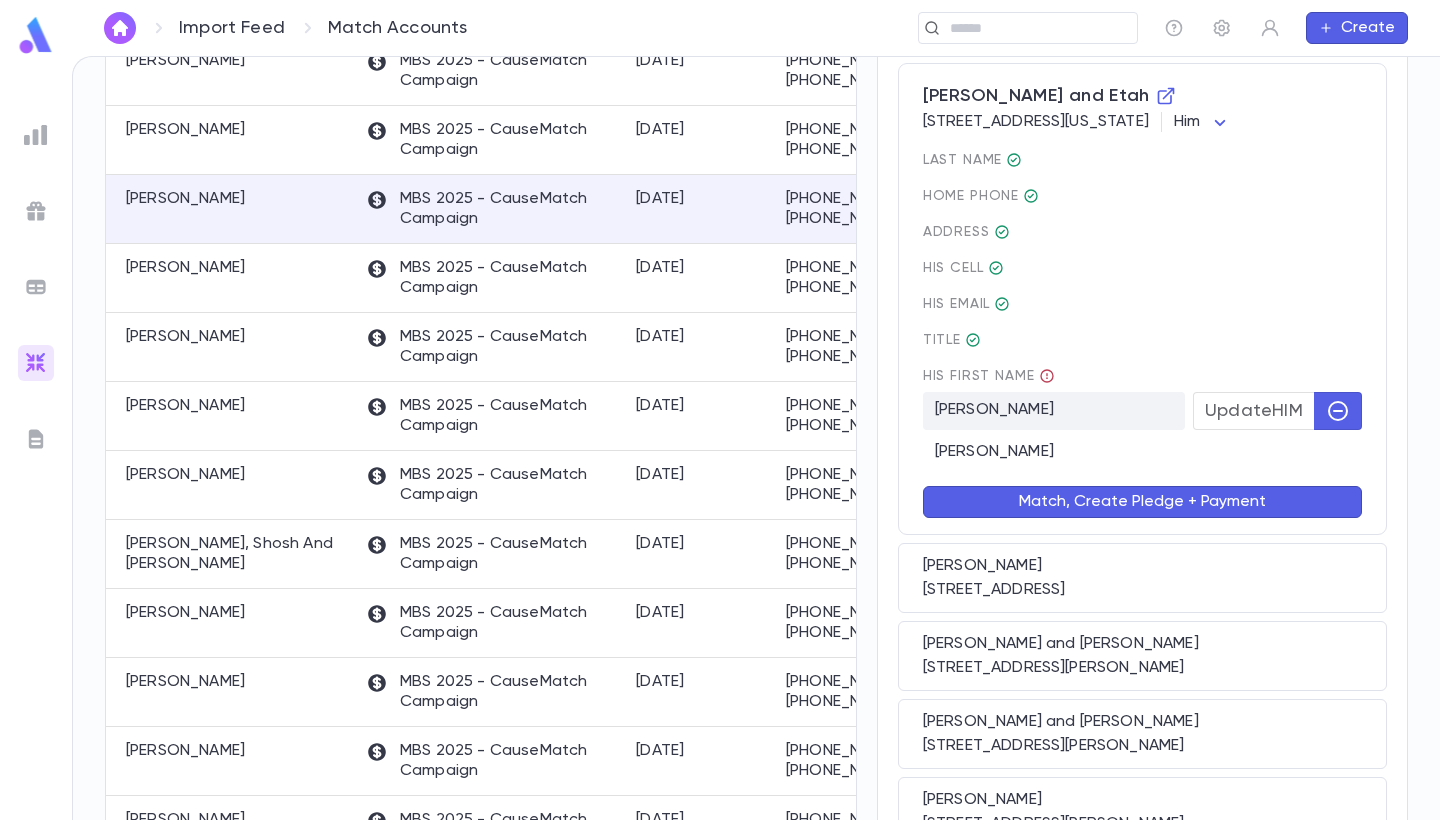 scroll, scrollTop: 381, scrollLeft: 0, axis: vertical 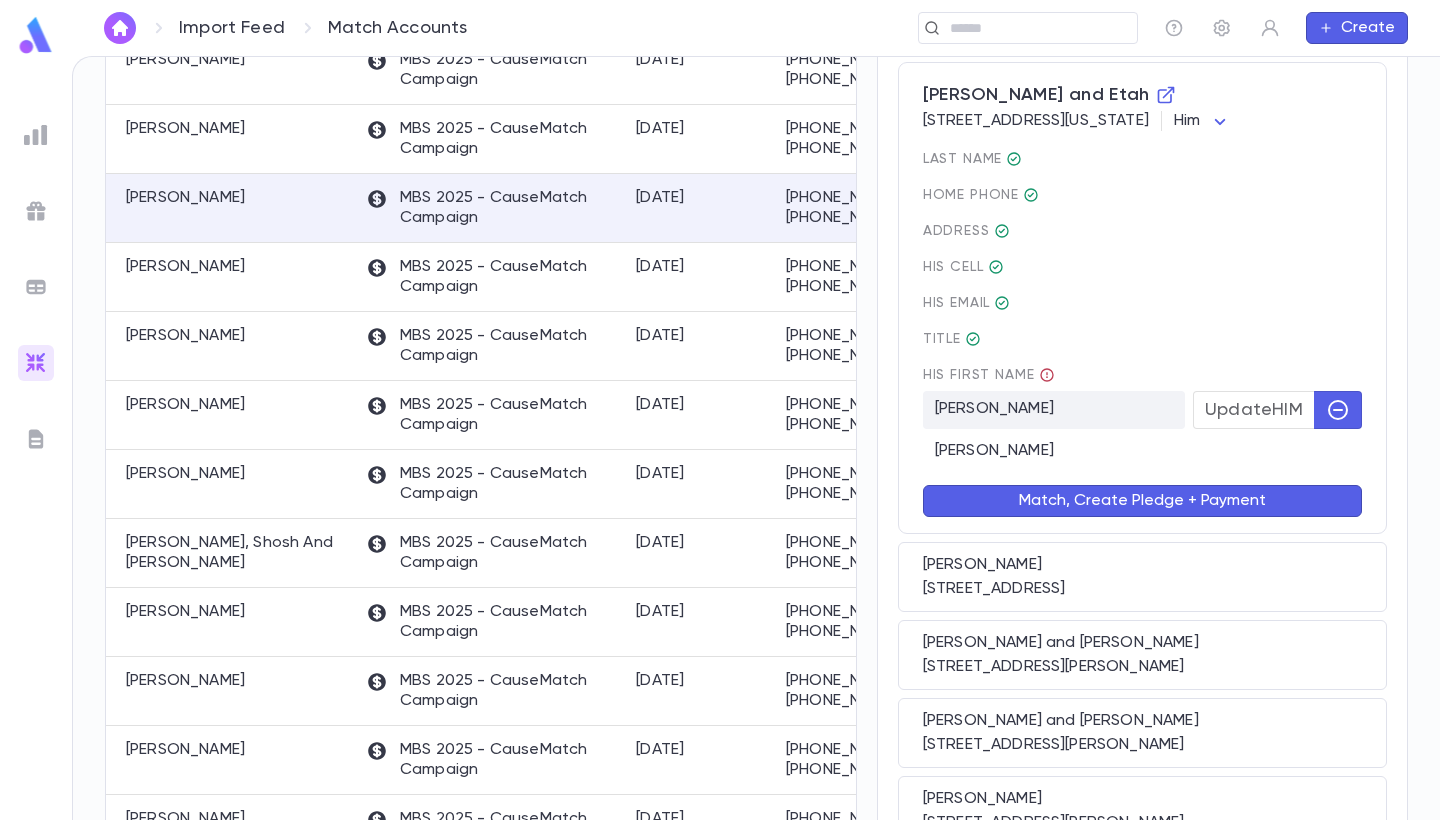 click on "Match, Create Pledge + Payment" at bounding box center [1142, 501] 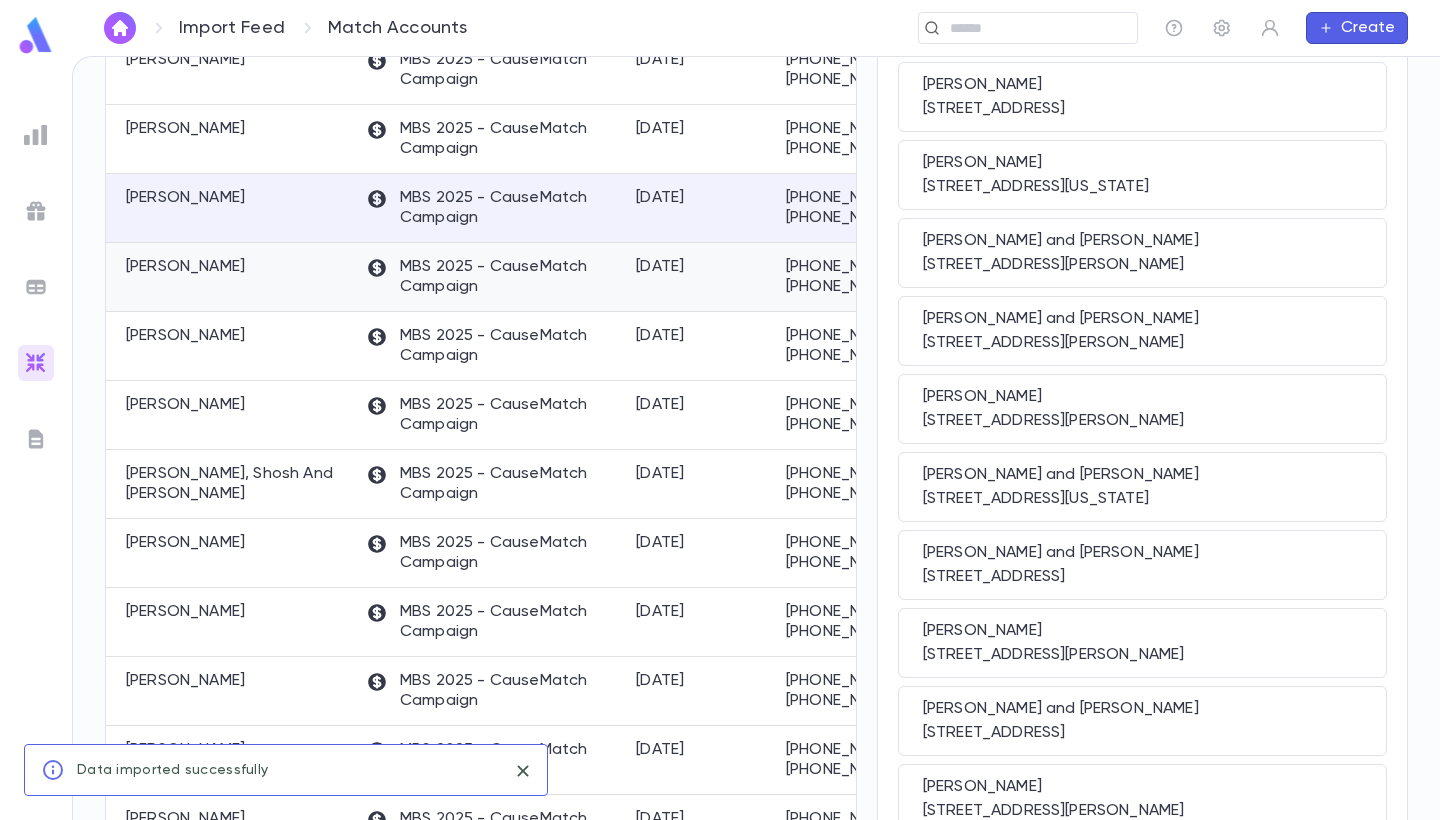 scroll, scrollTop: 0, scrollLeft: 0, axis: both 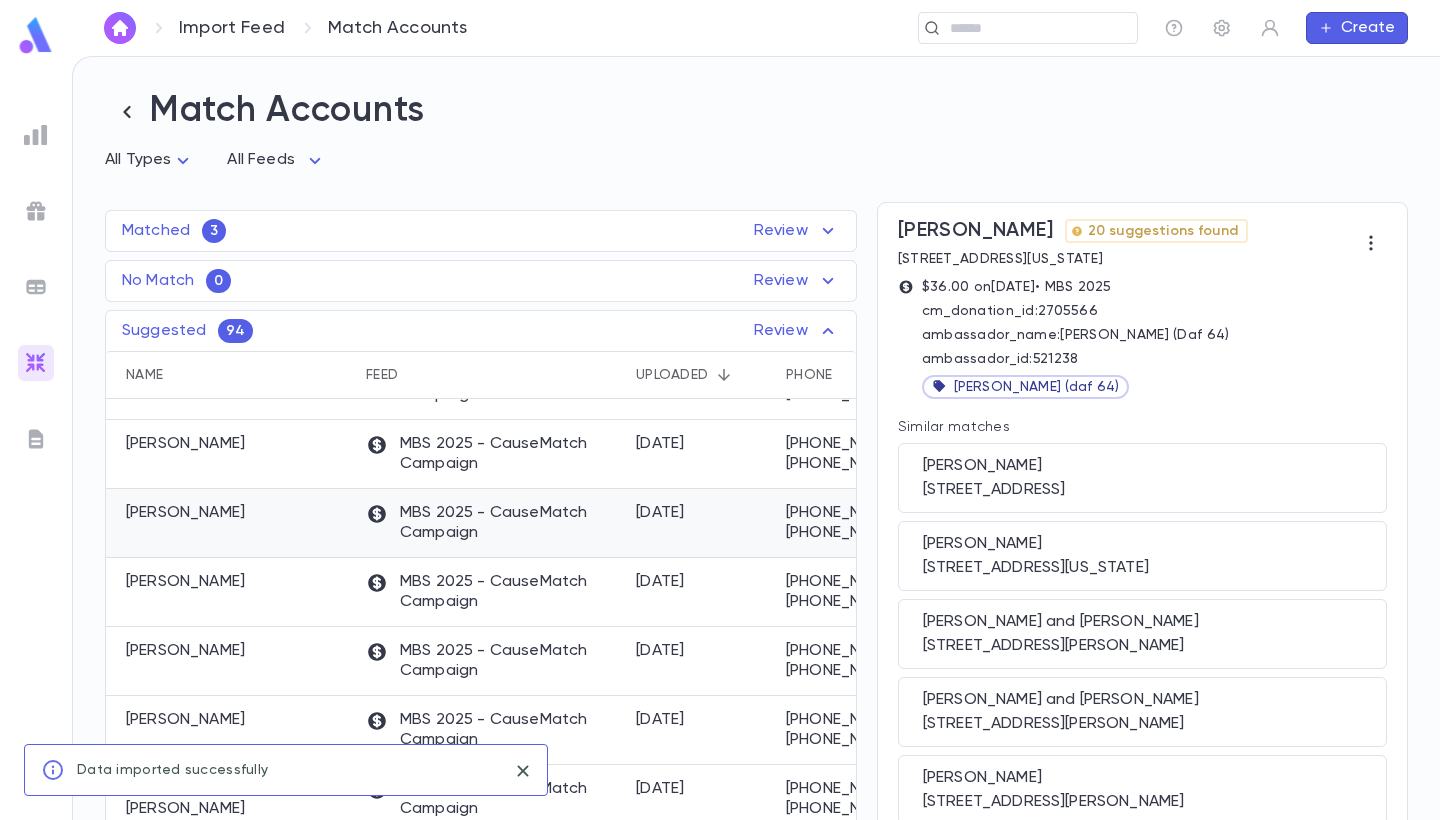 click on "Liberow, Mendel" at bounding box center (231, 523) 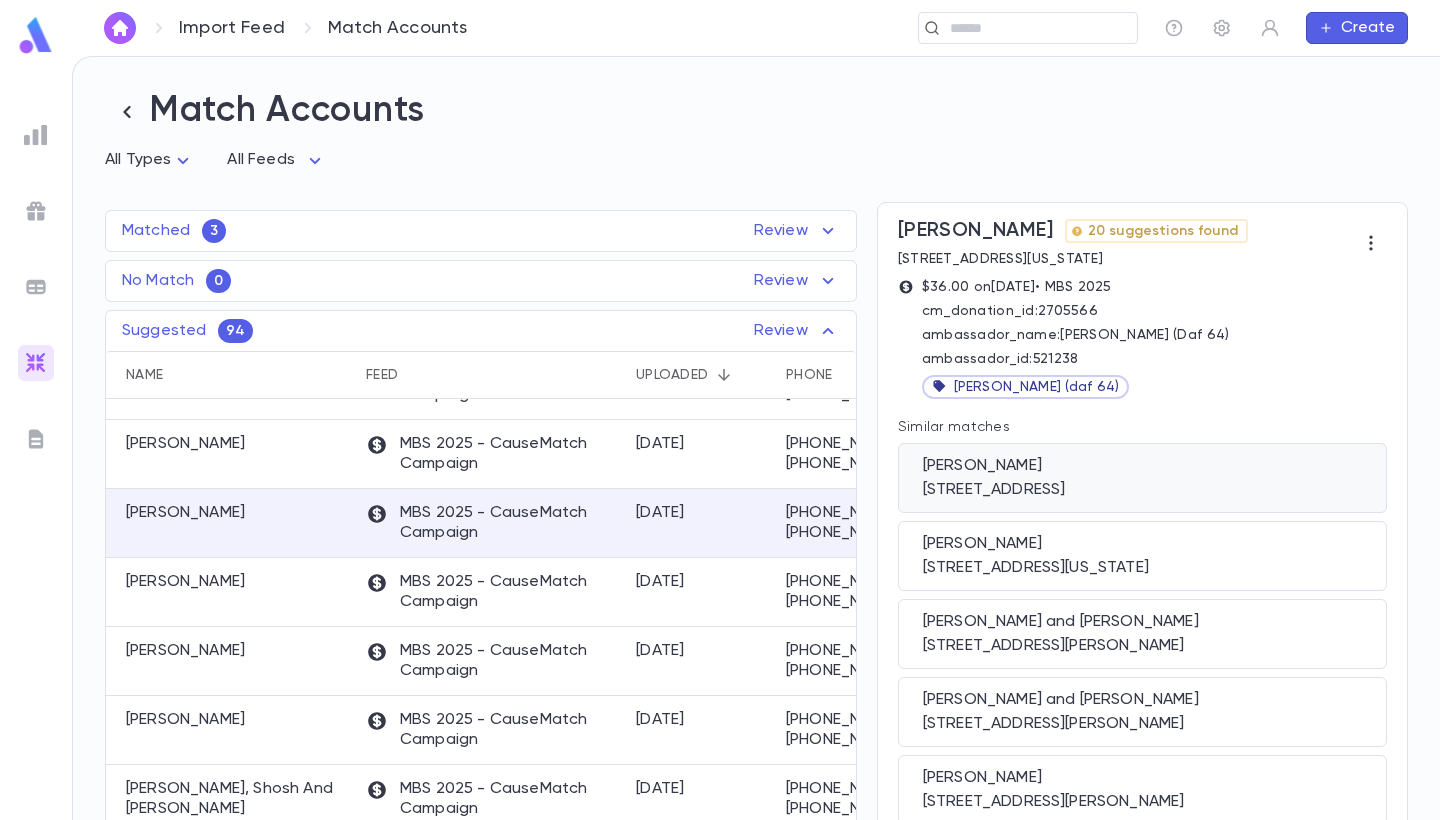 click on "16765 Church St, Morgan Hill CA 95037" at bounding box center (1142, 490) 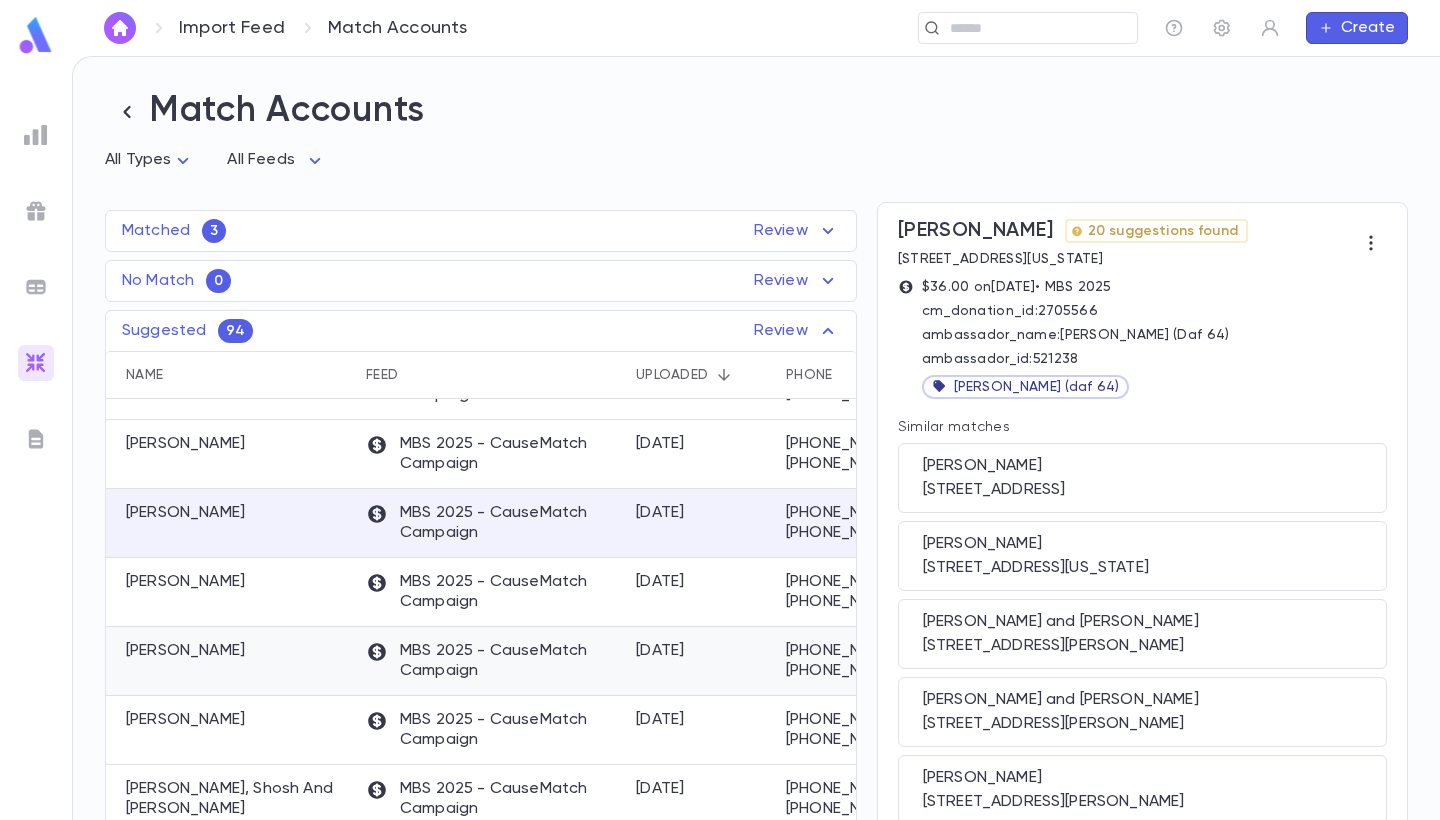 click on "Seligson, Anshie" at bounding box center [185, 651] 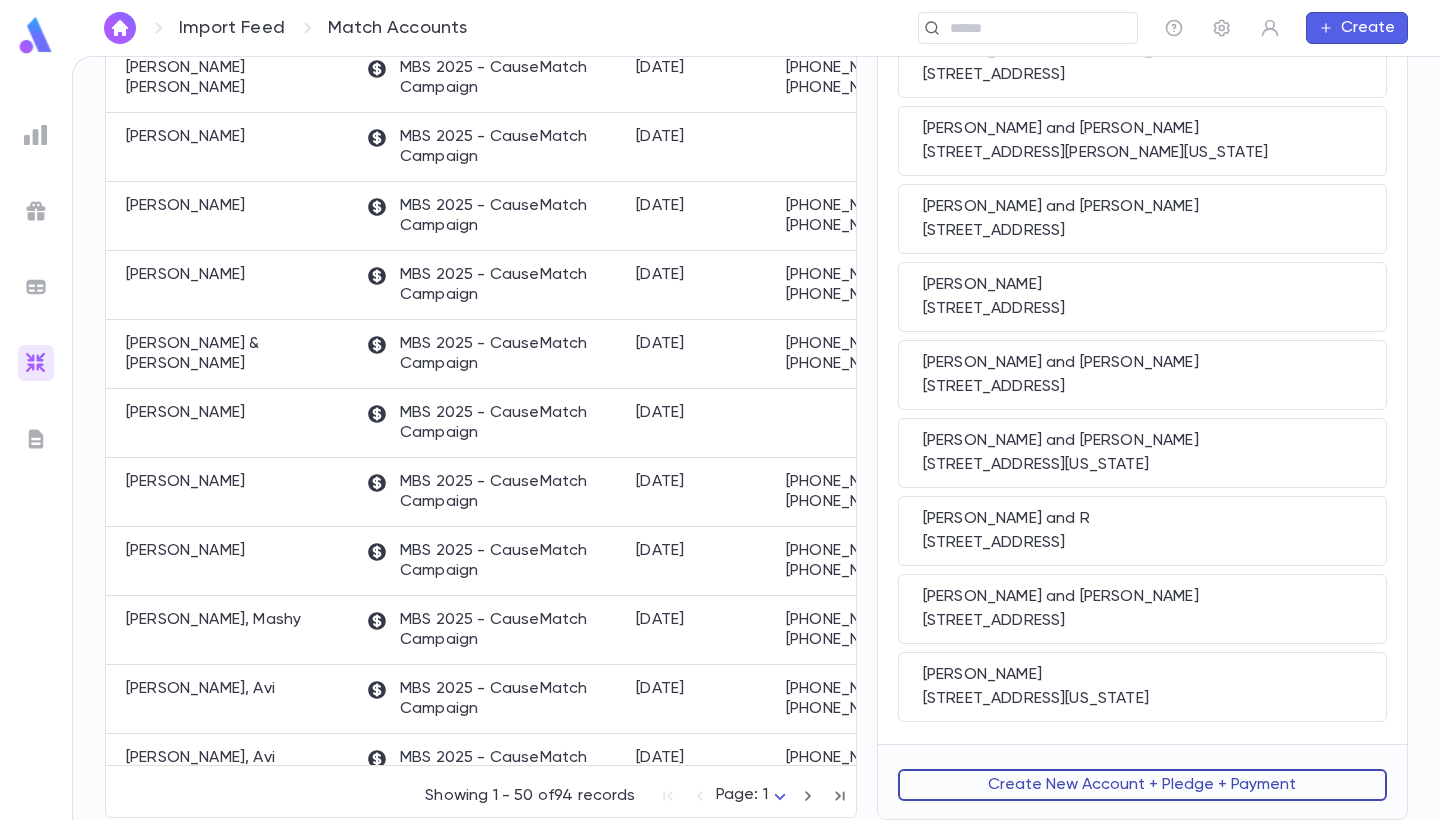 scroll, scrollTop: 1293, scrollLeft: 0, axis: vertical 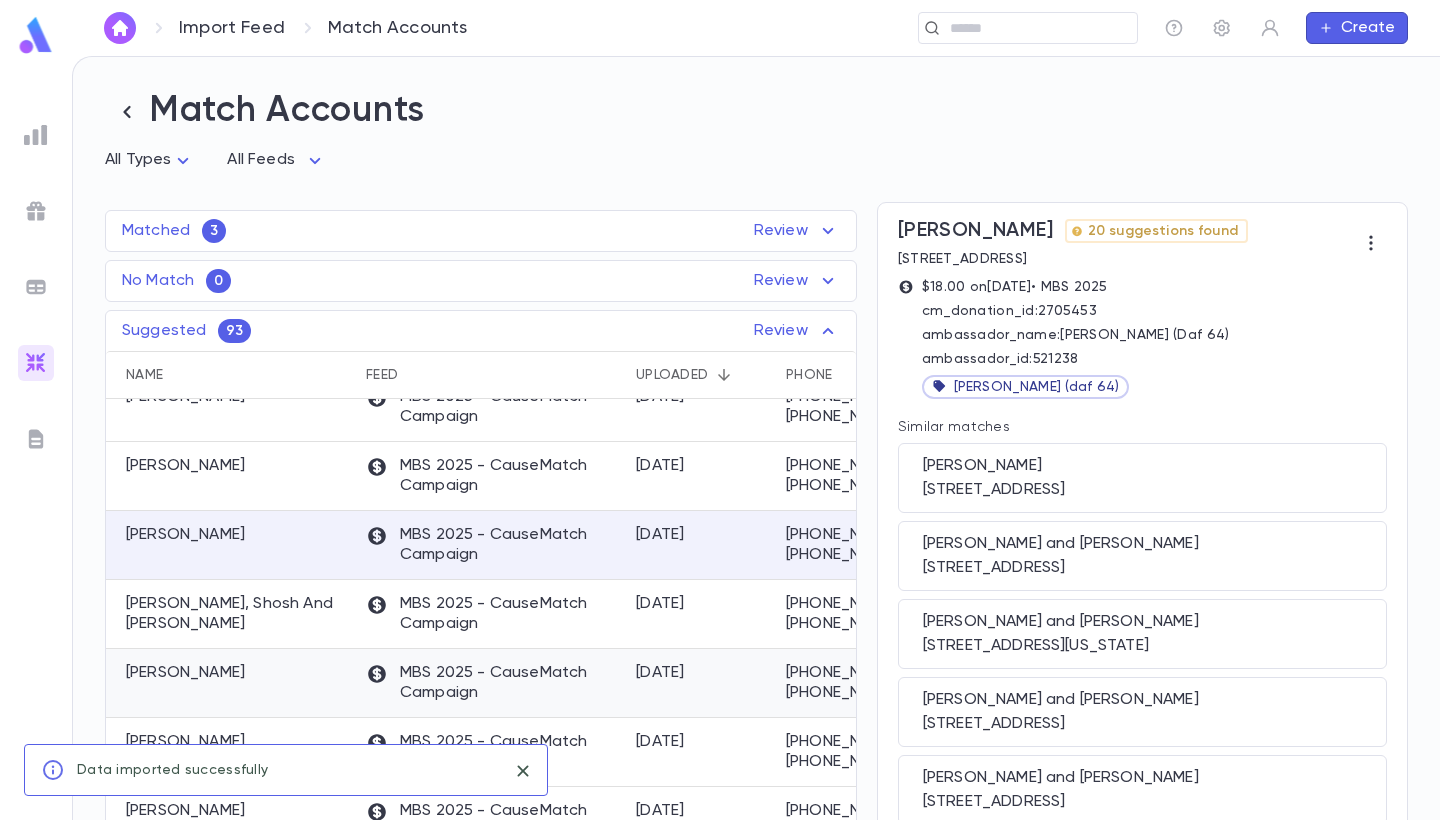 click on "Sutton, David" at bounding box center (231, 683) 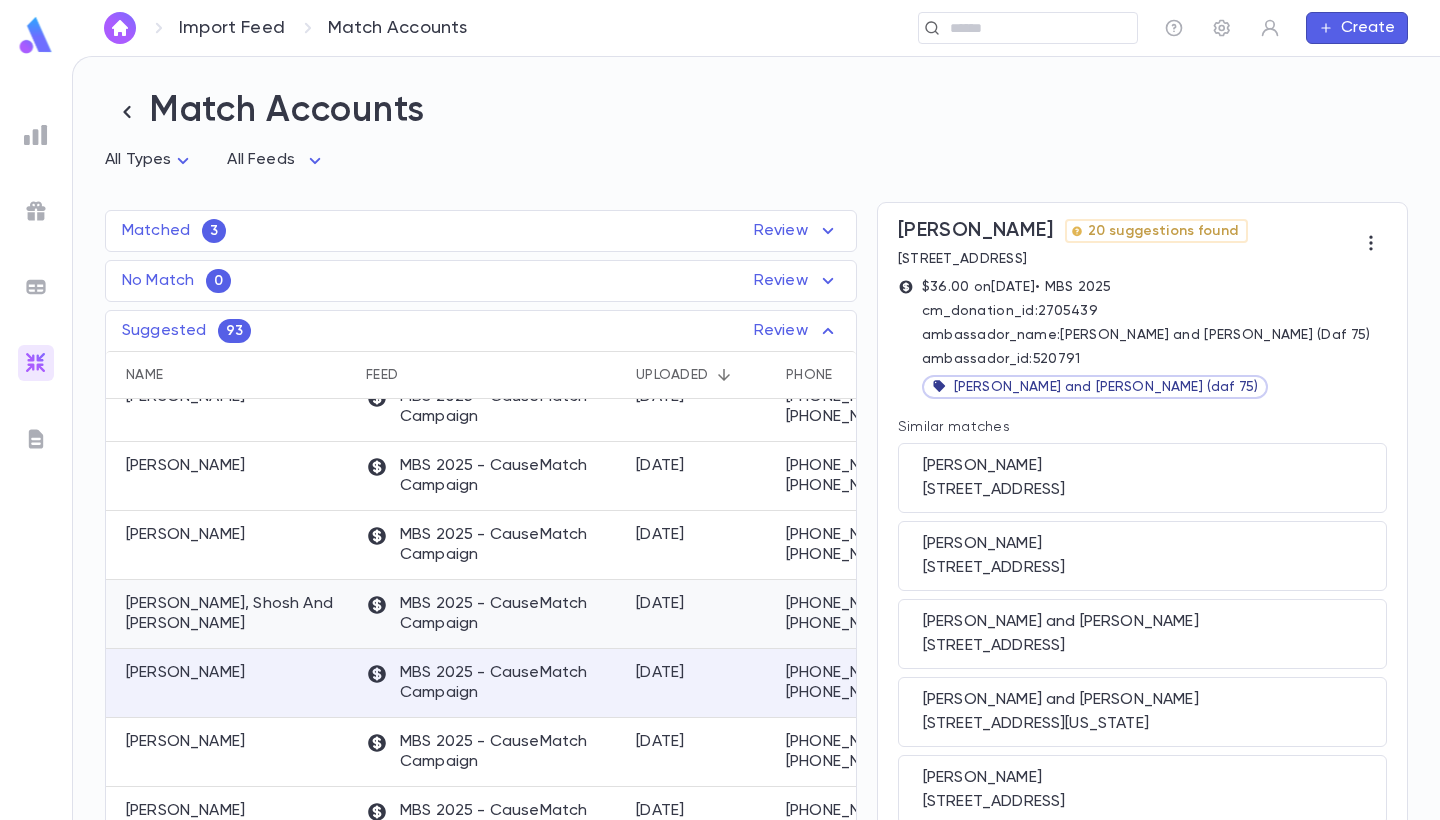scroll, scrollTop: 1087, scrollLeft: 0, axis: vertical 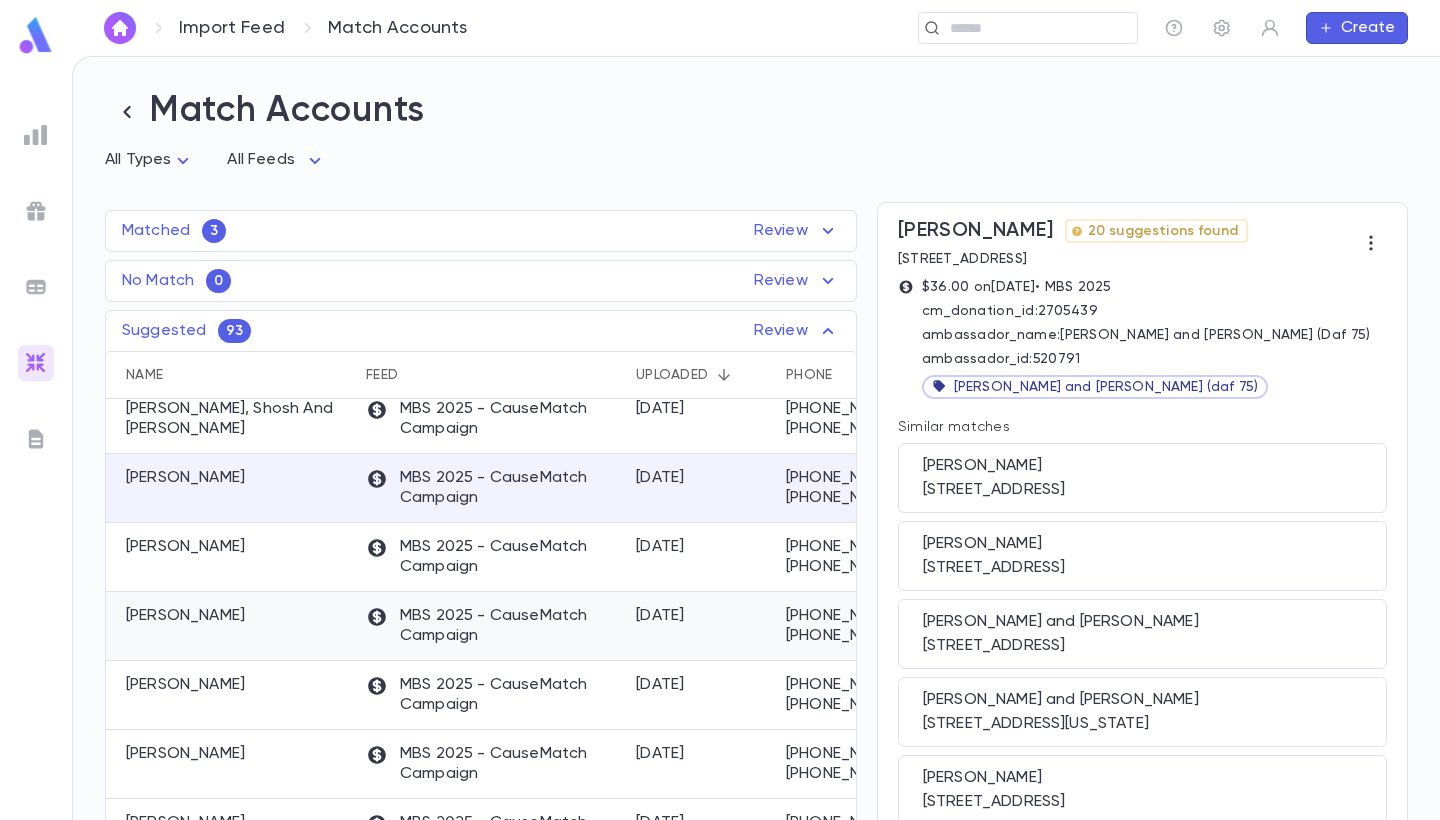click on "Levi, Moishy" at bounding box center (231, 626) 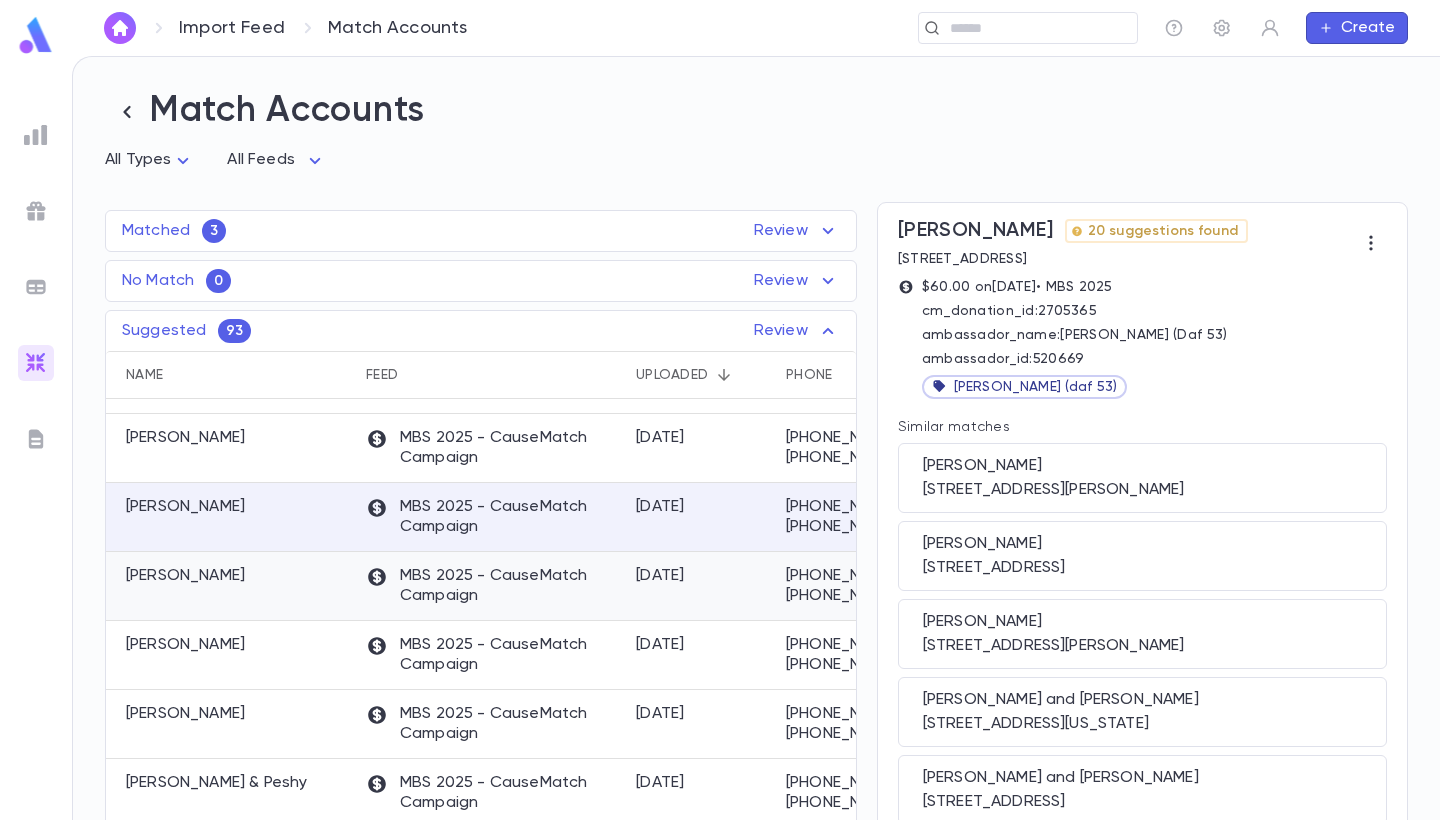 scroll, scrollTop: 1237, scrollLeft: 0, axis: vertical 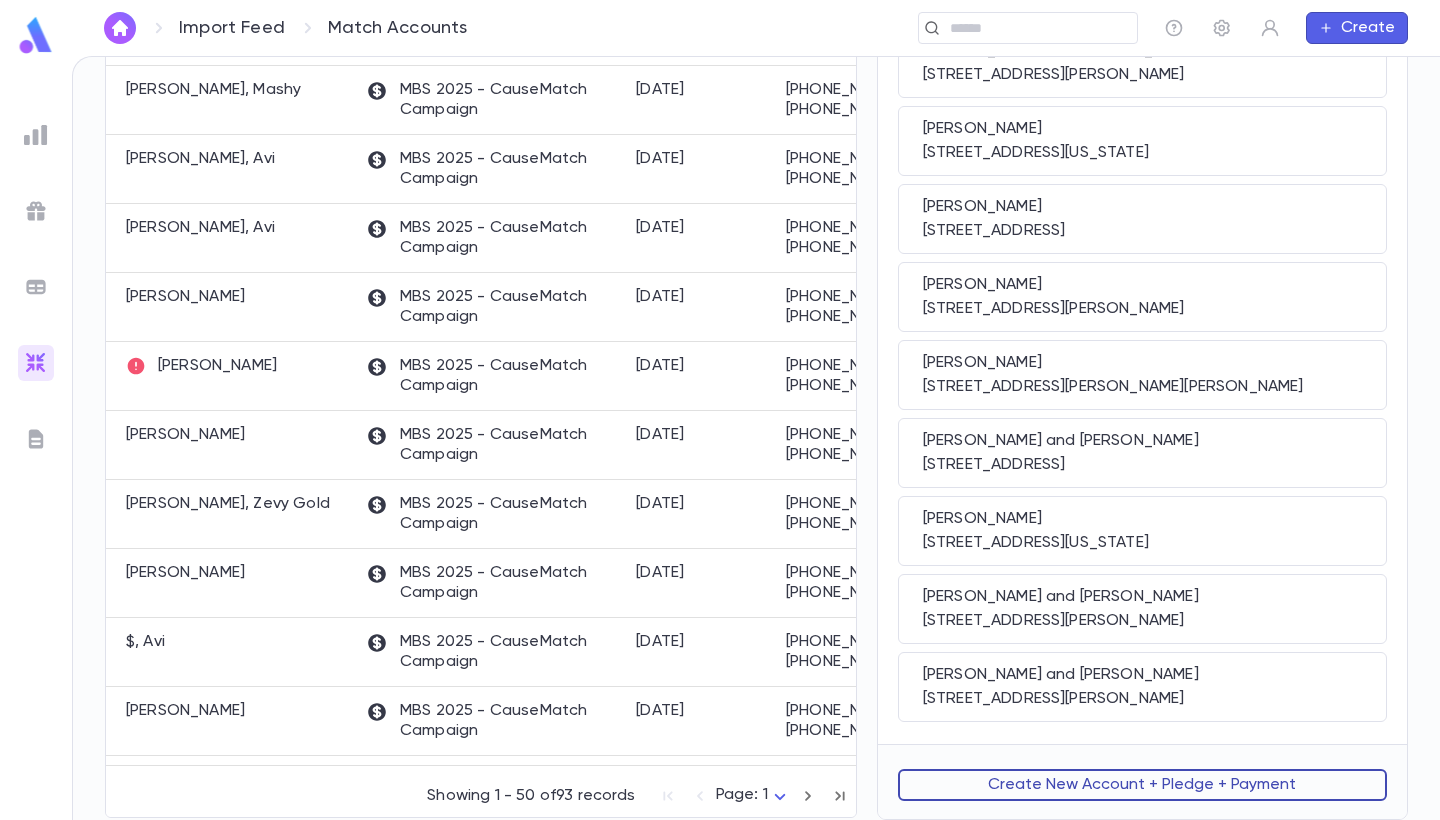 click on "Create New Account + Pledge + Payment" at bounding box center [1142, 785] 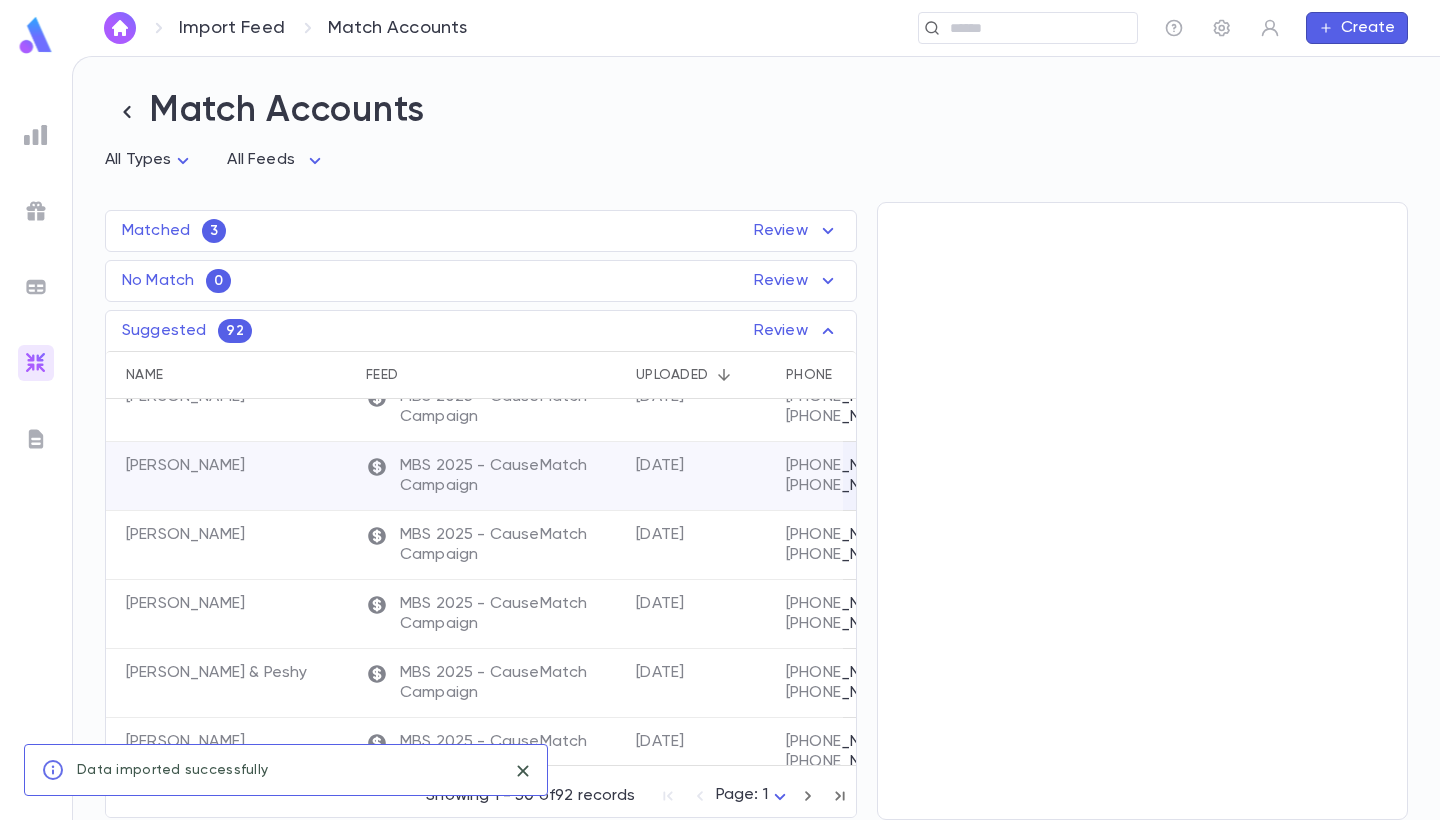 scroll, scrollTop: 0, scrollLeft: 0, axis: both 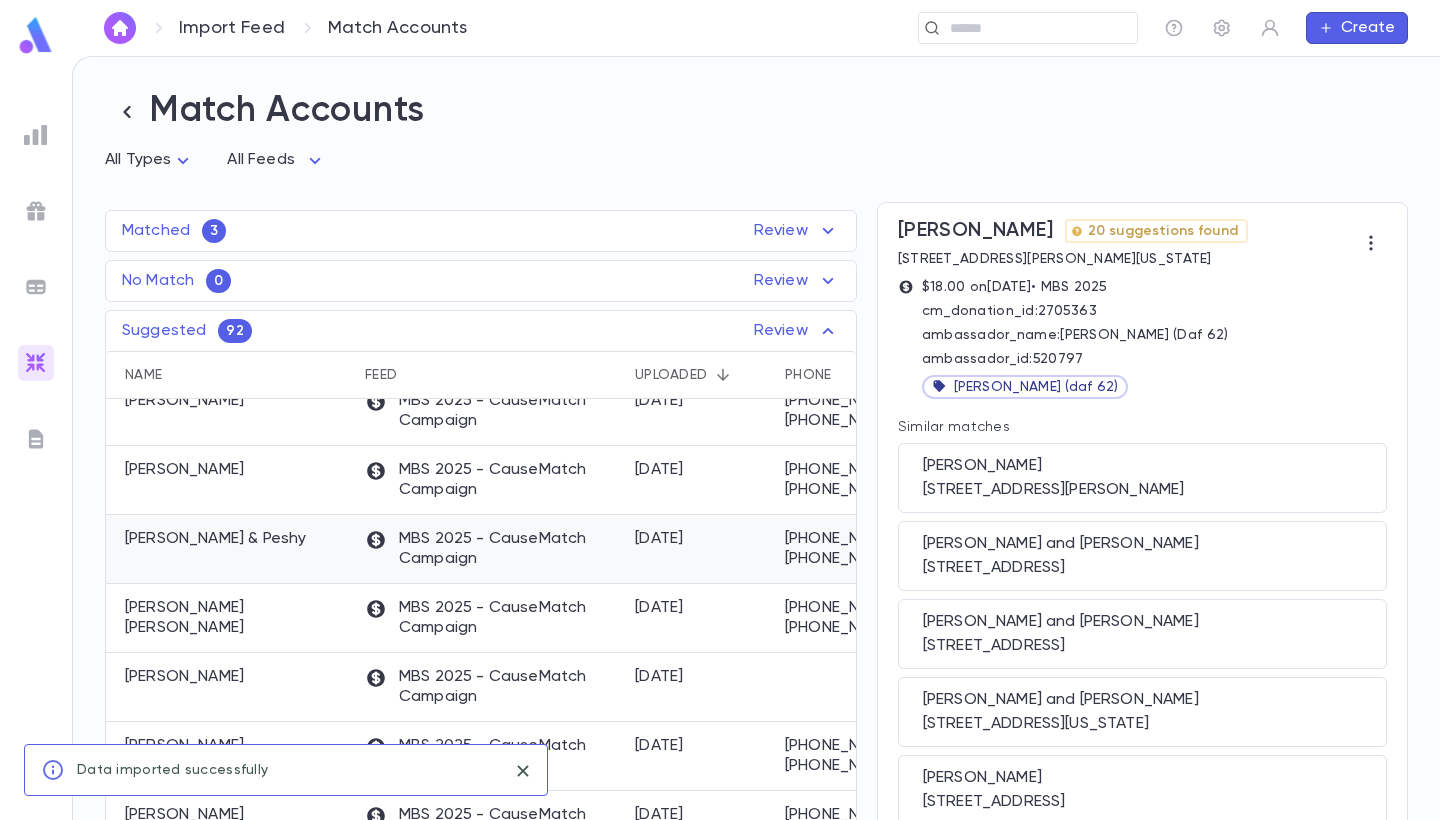 click on "Meltzer, Nosson & Peshy" at bounding box center (230, 549) 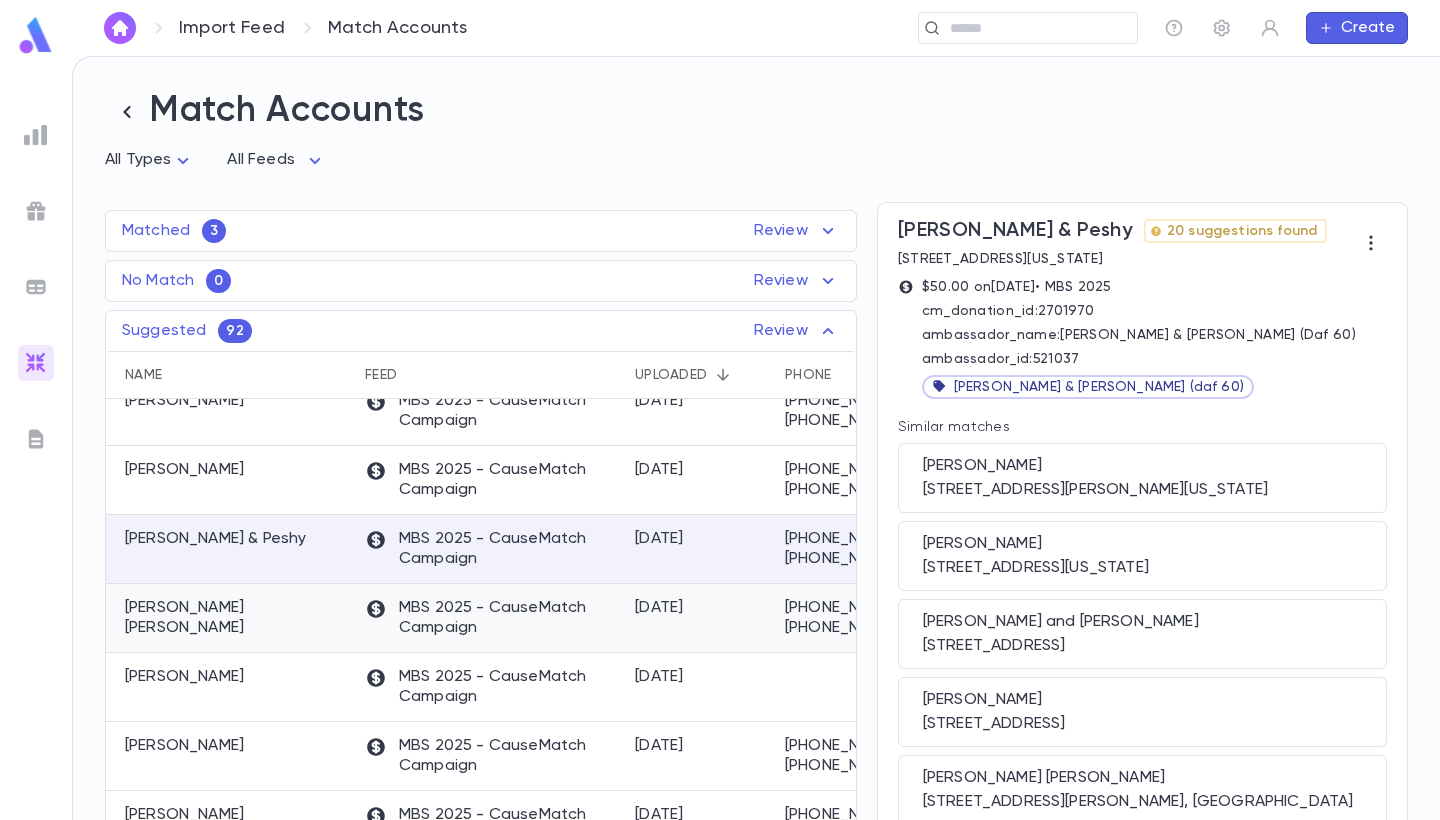 click on "MBS 2025 - CauseMatch Campaign" at bounding box center (490, 618) 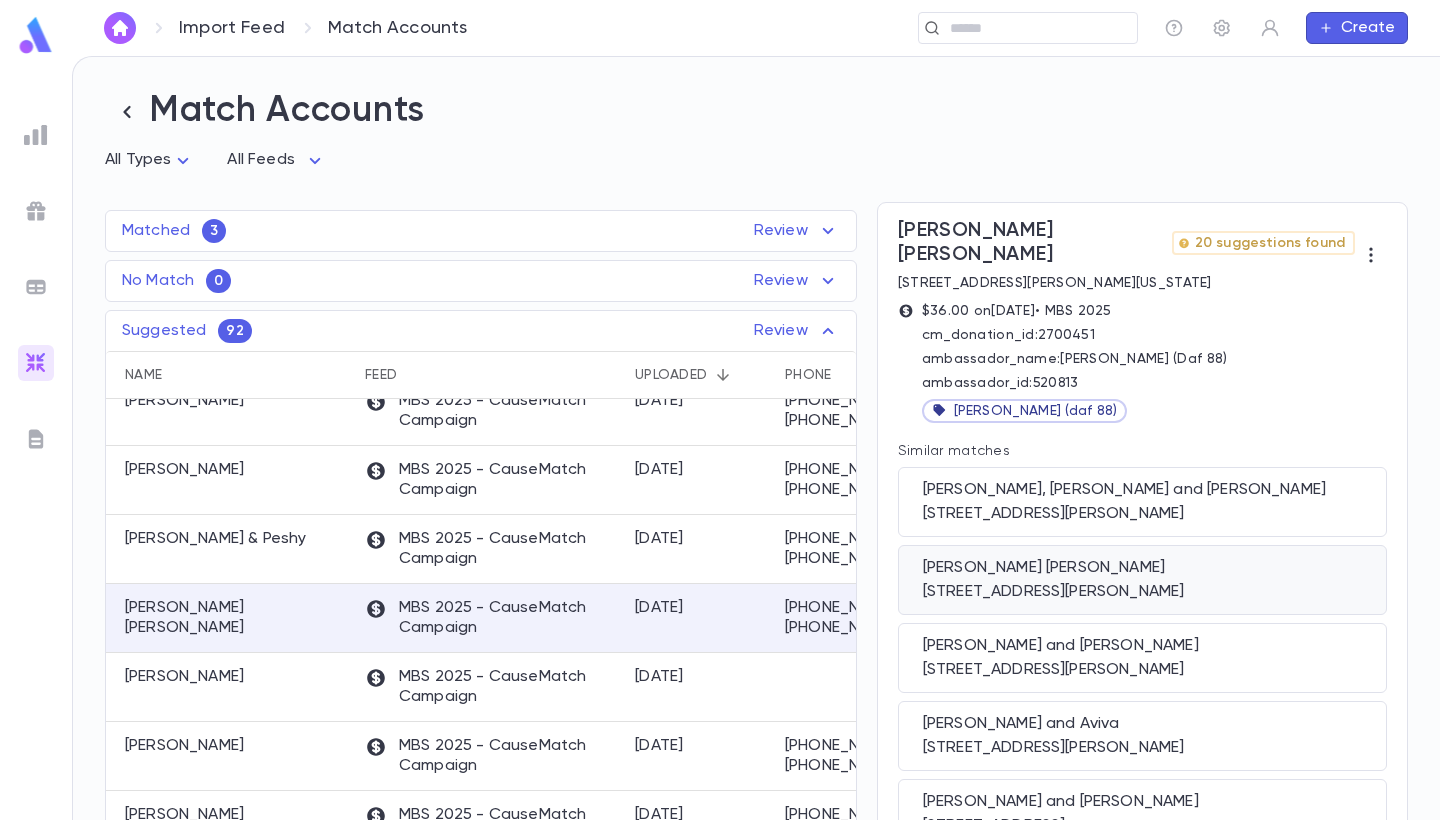 click on "6311 Pearce Ave, Baltimore MD 21215 US" at bounding box center (1142, 592) 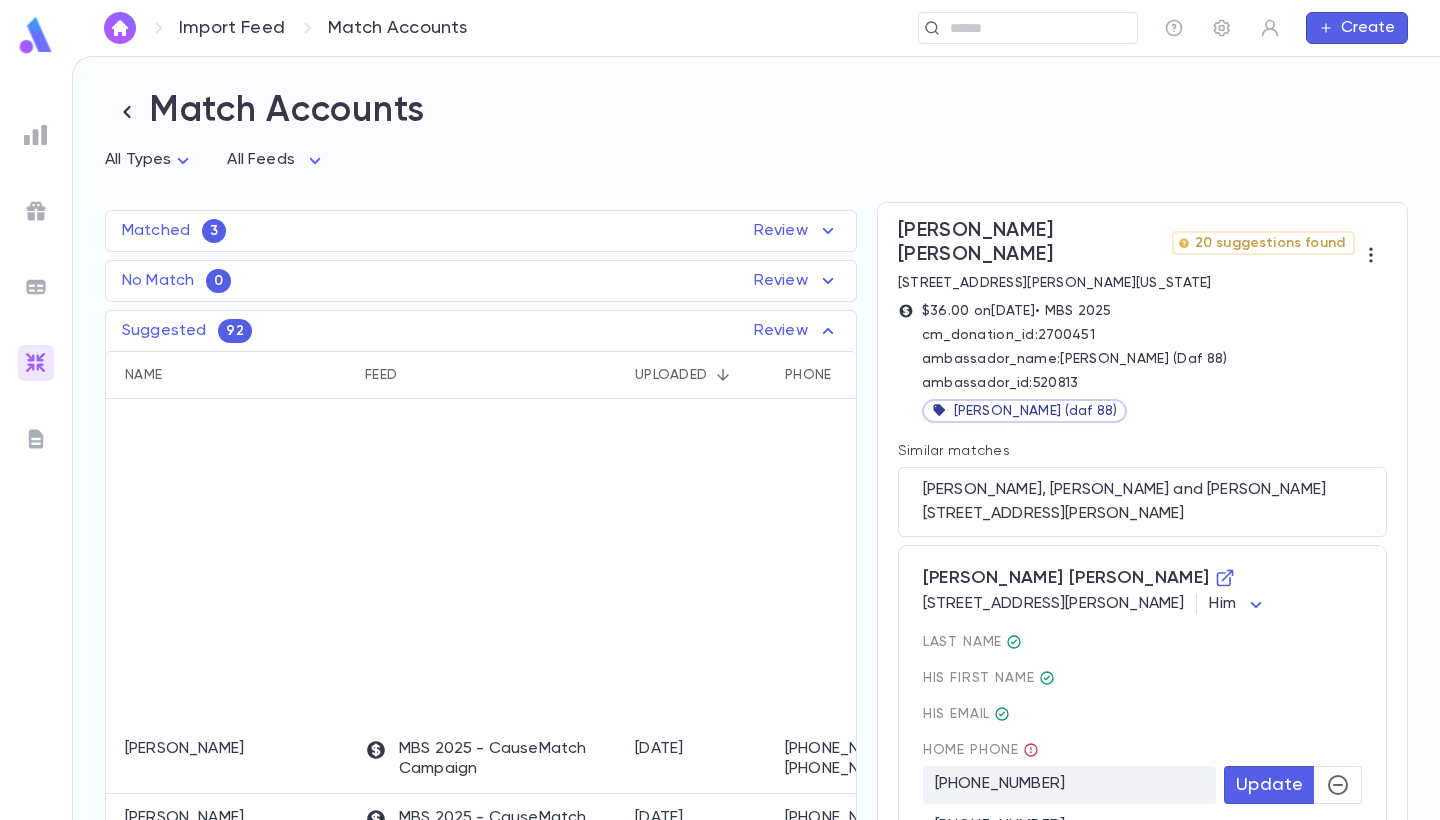 scroll, scrollTop: 798, scrollLeft: 1, axis: both 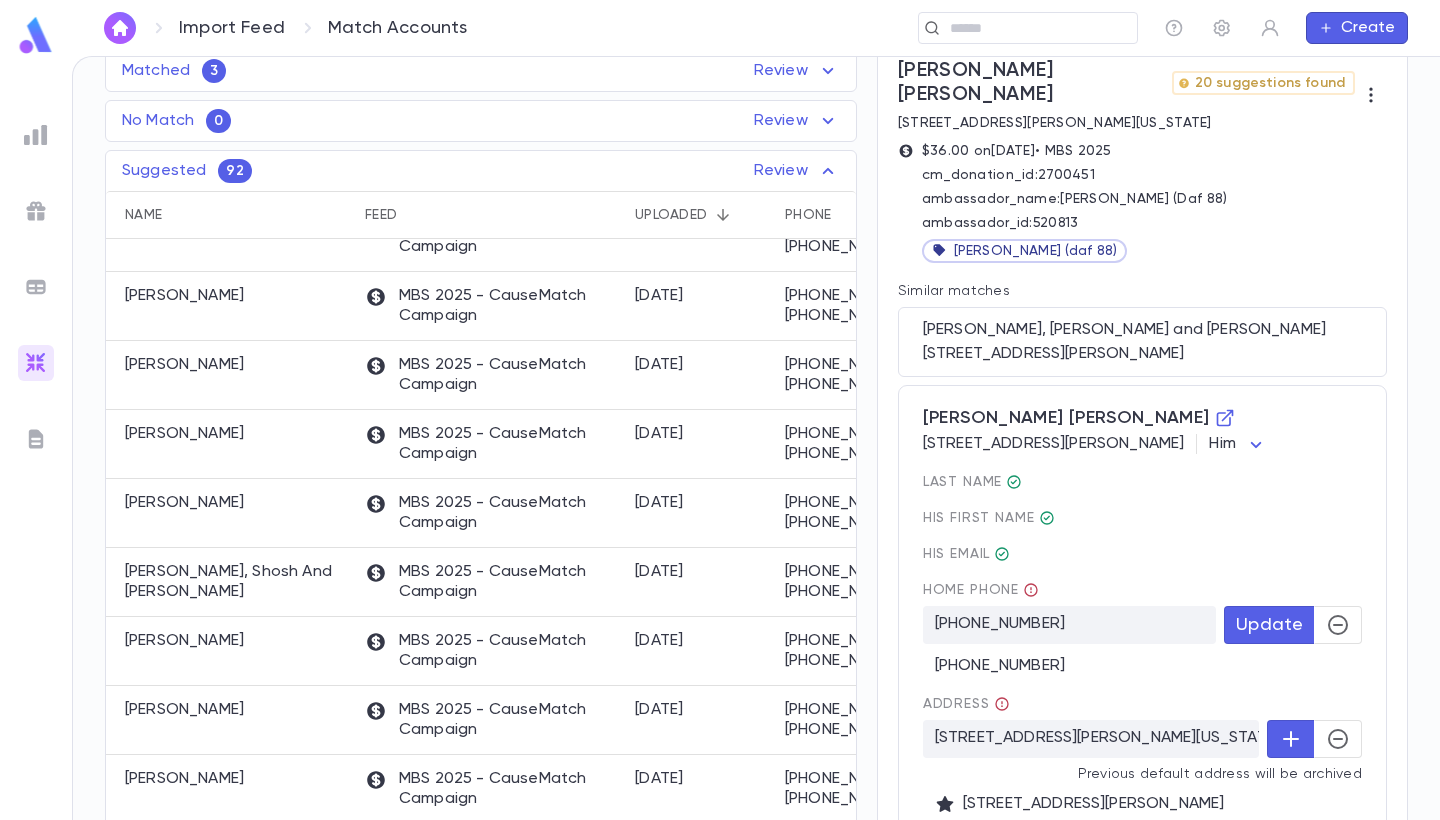 click on "$36.00   on  7/2/2025  •   MBS 2025 cm_donation_id :  2700451 ambassador_name :  Rabbi Rayman (Daf 88) ambassador_id :  520813 rabbi rayman (daf 88)" at bounding box center [1075, 203] 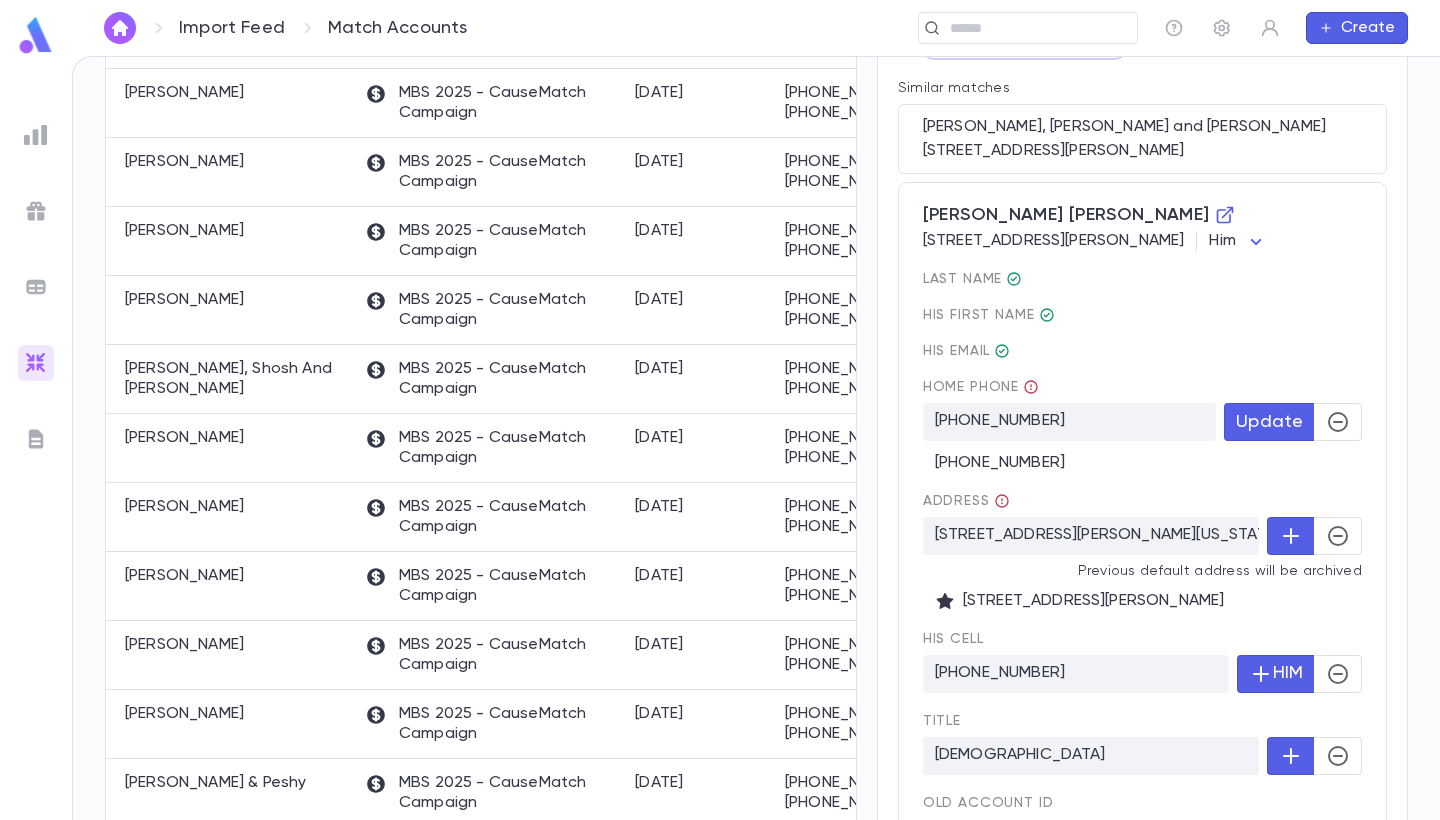 scroll, scrollTop: 350, scrollLeft: 0, axis: vertical 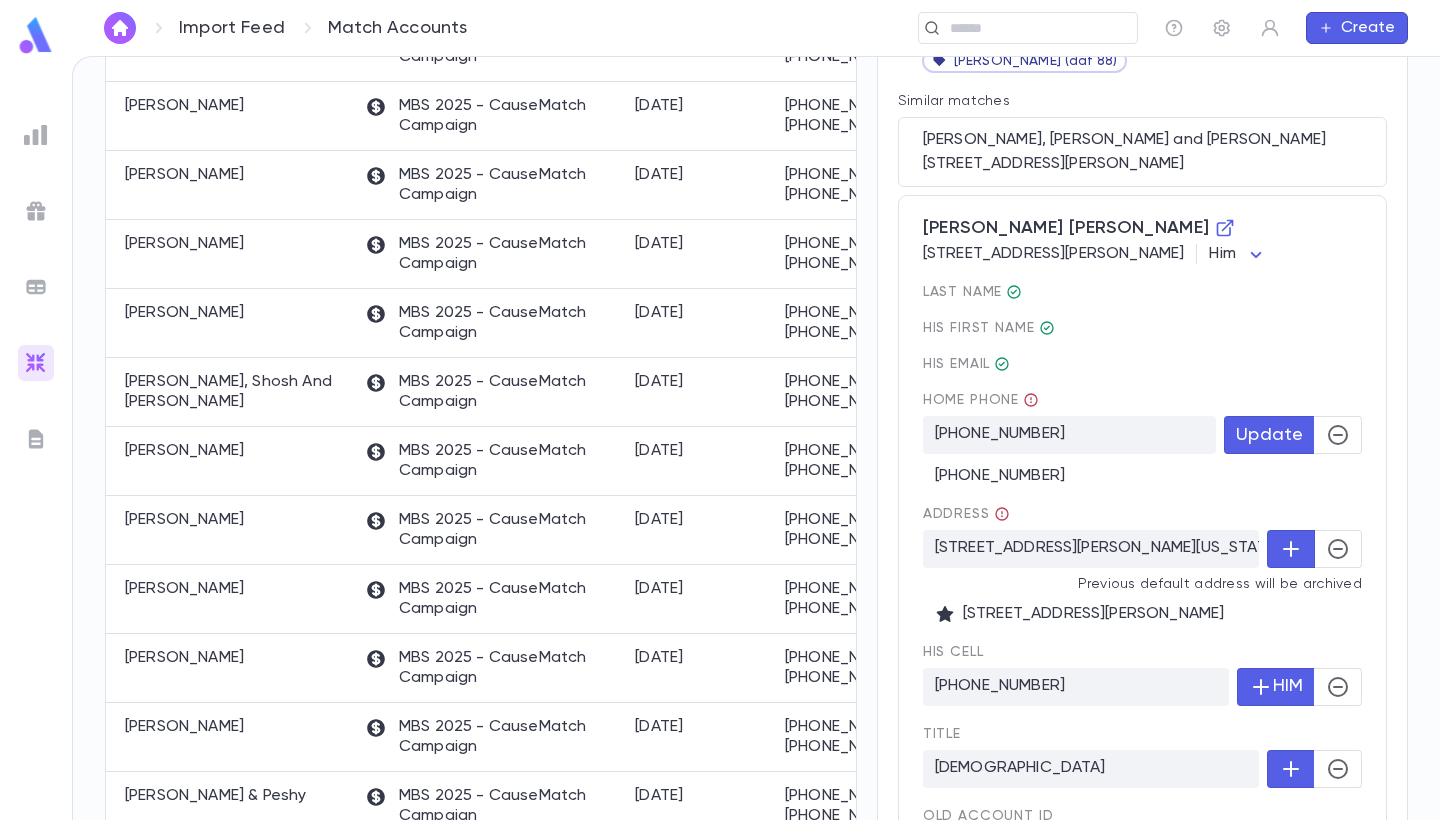 click 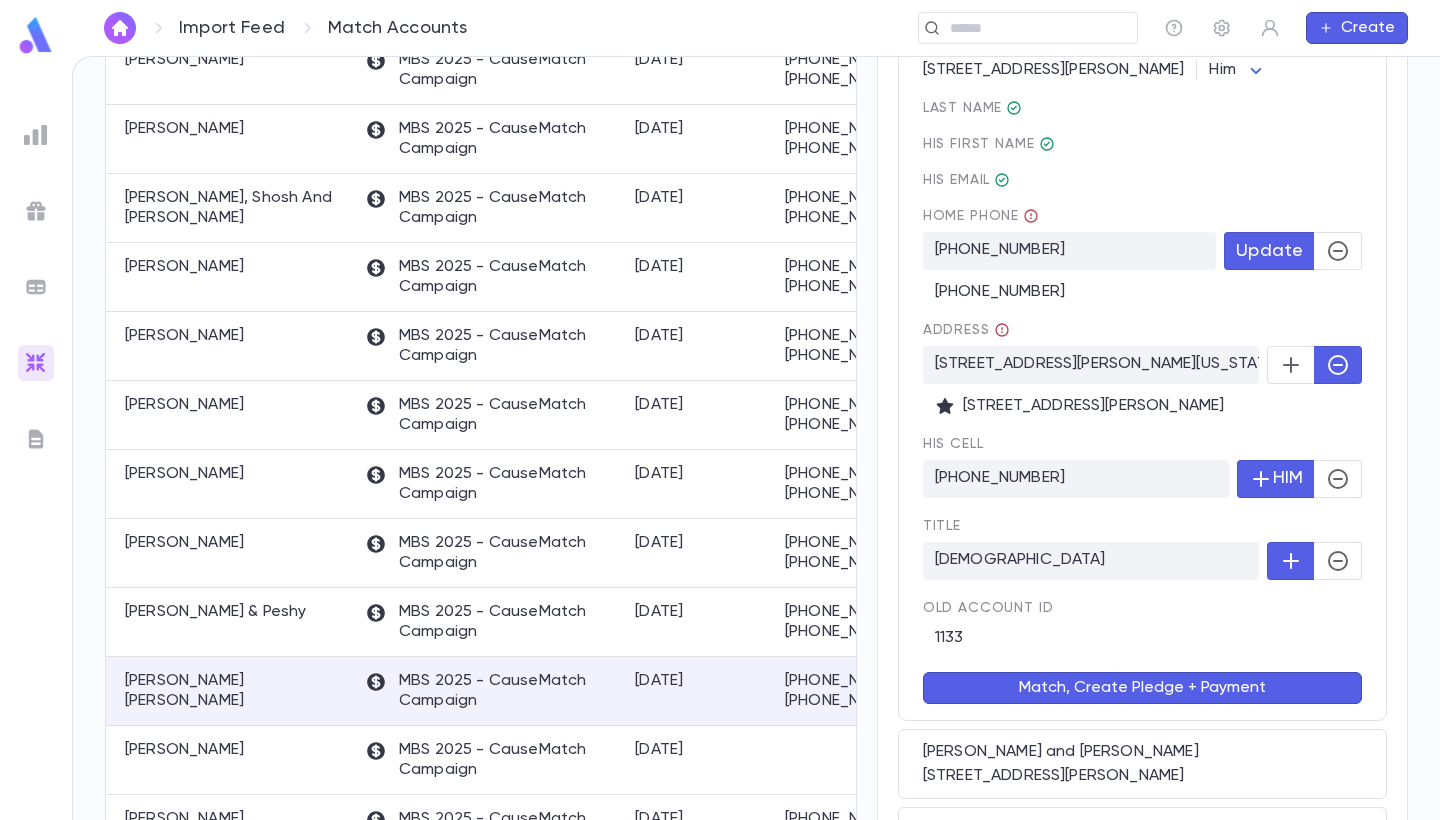 scroll, scrollTop: 575, scrollLeft: 0, axis: vertical 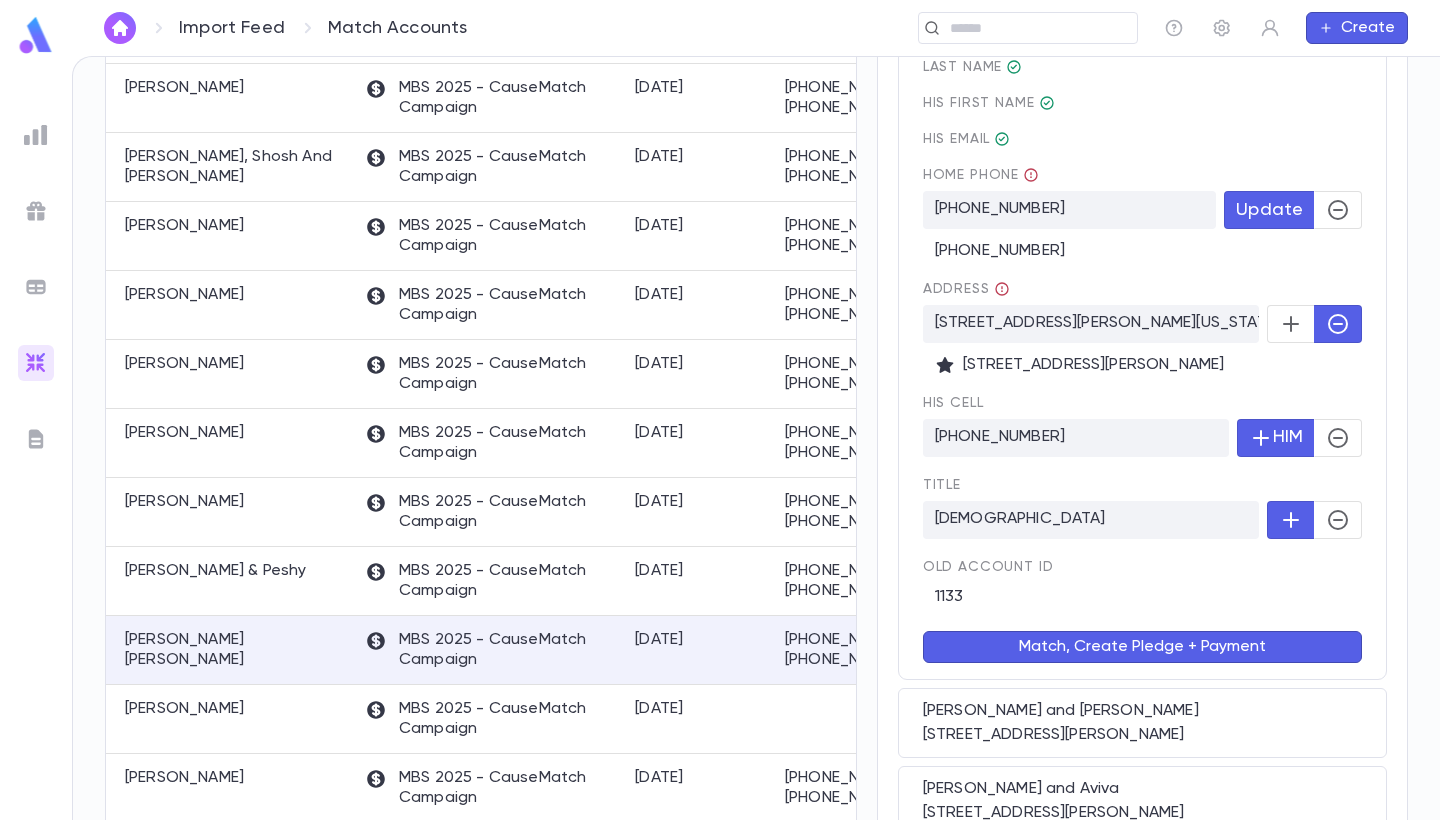 click on "Match, Create Pledge + Payment" at bounding box center (1142, 647) 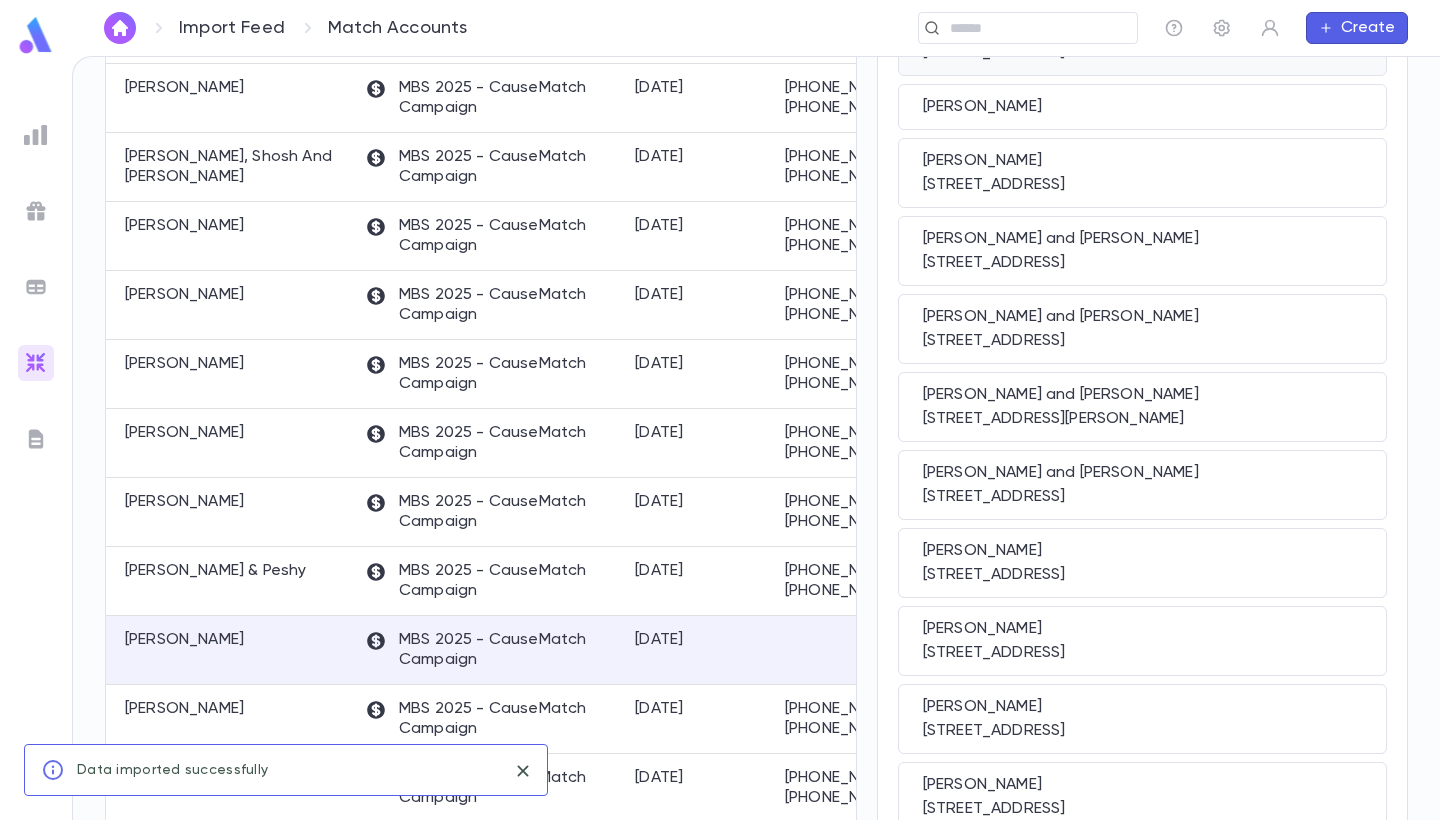 scroll, scrollTop: 0, scrollLeft: 0, axis: both 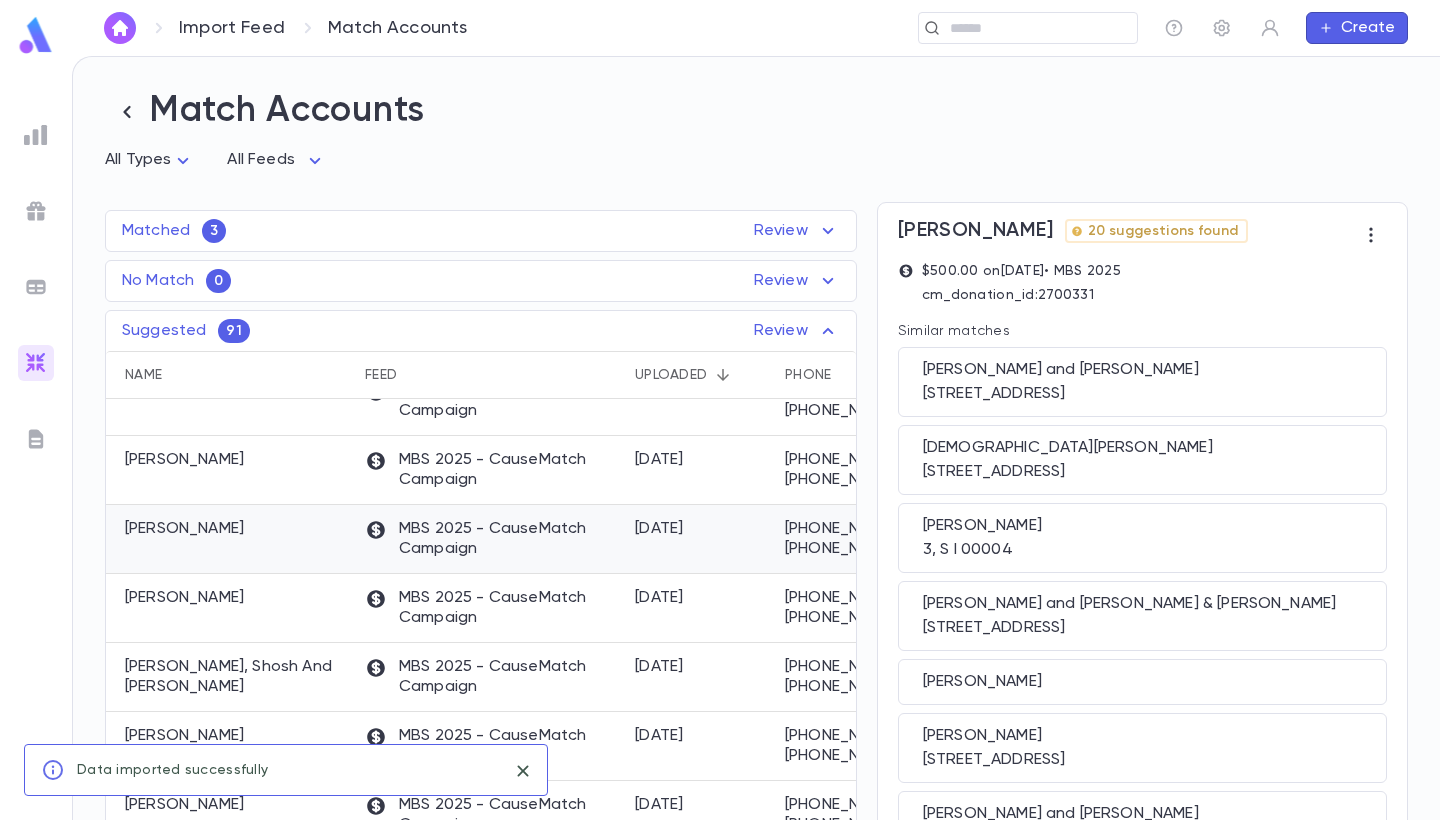 click on "MBS 2025 - CauseMatch Campaign" at bounding box center [490, 539] 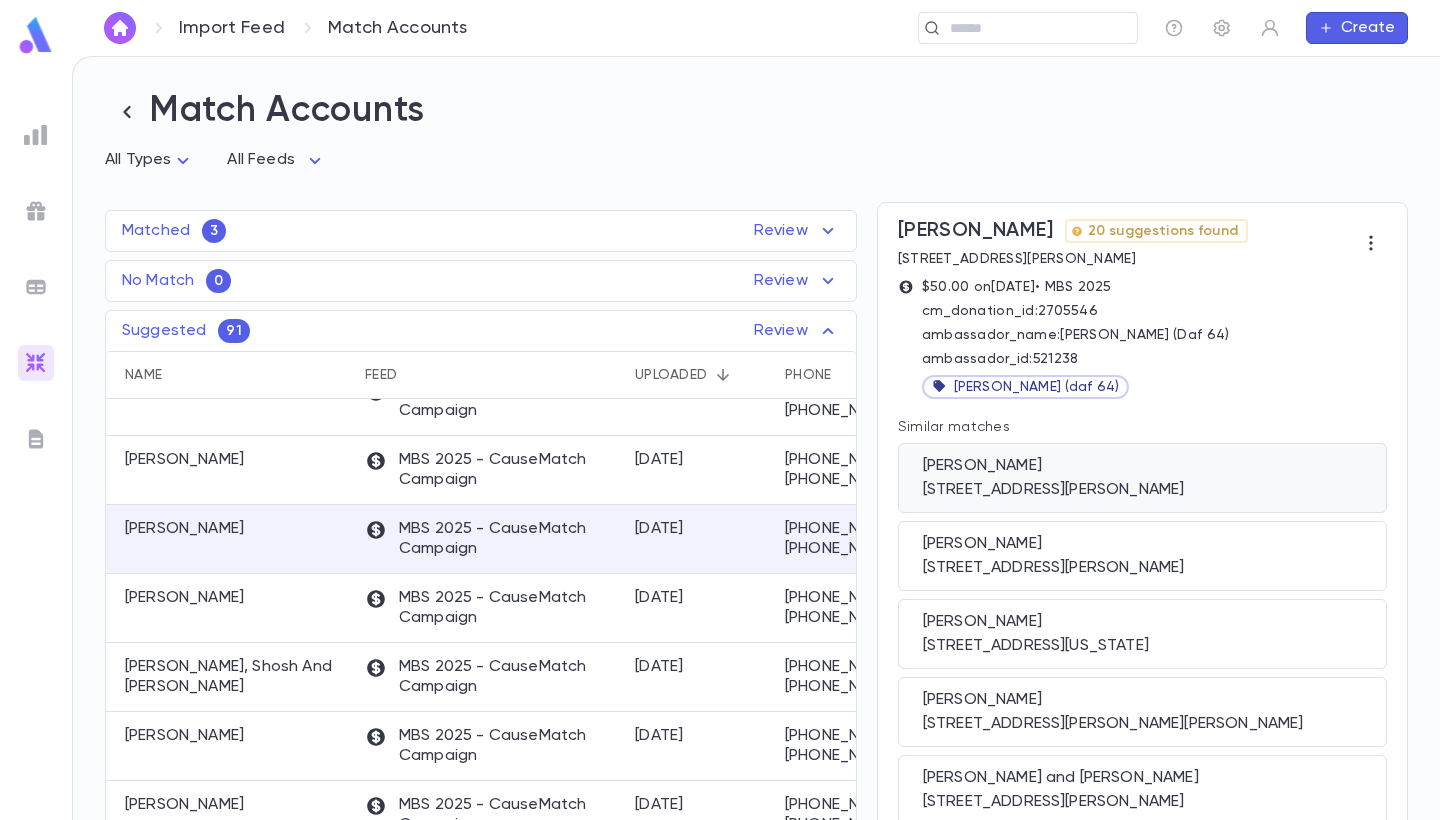 click on "4608 Del Moreno Drive, Woodland Hills CA 91364" at bounding box center (1142, 490) 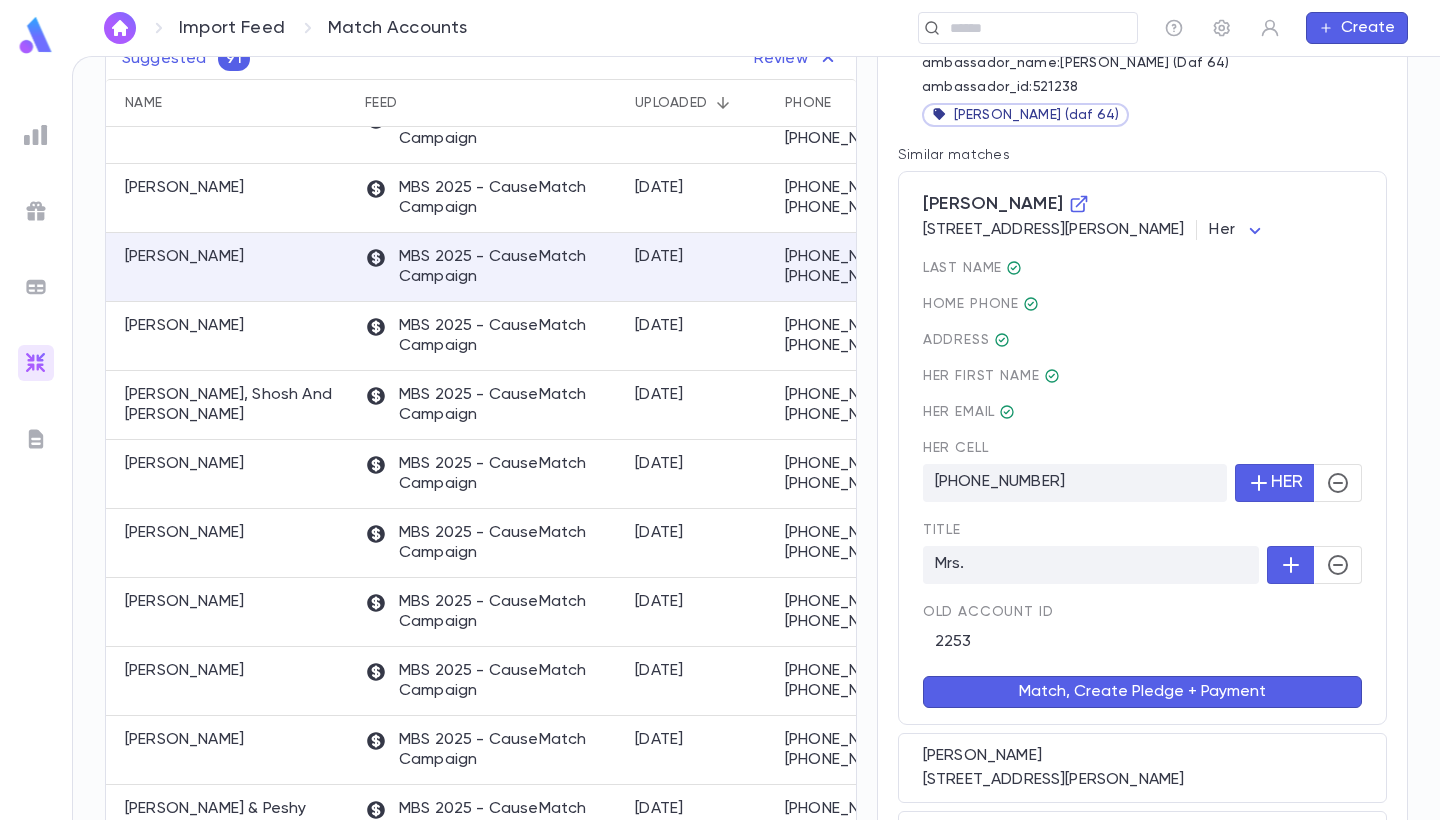 scroll, scrollTop: 304, scrollLeft: 0, axis: vertical 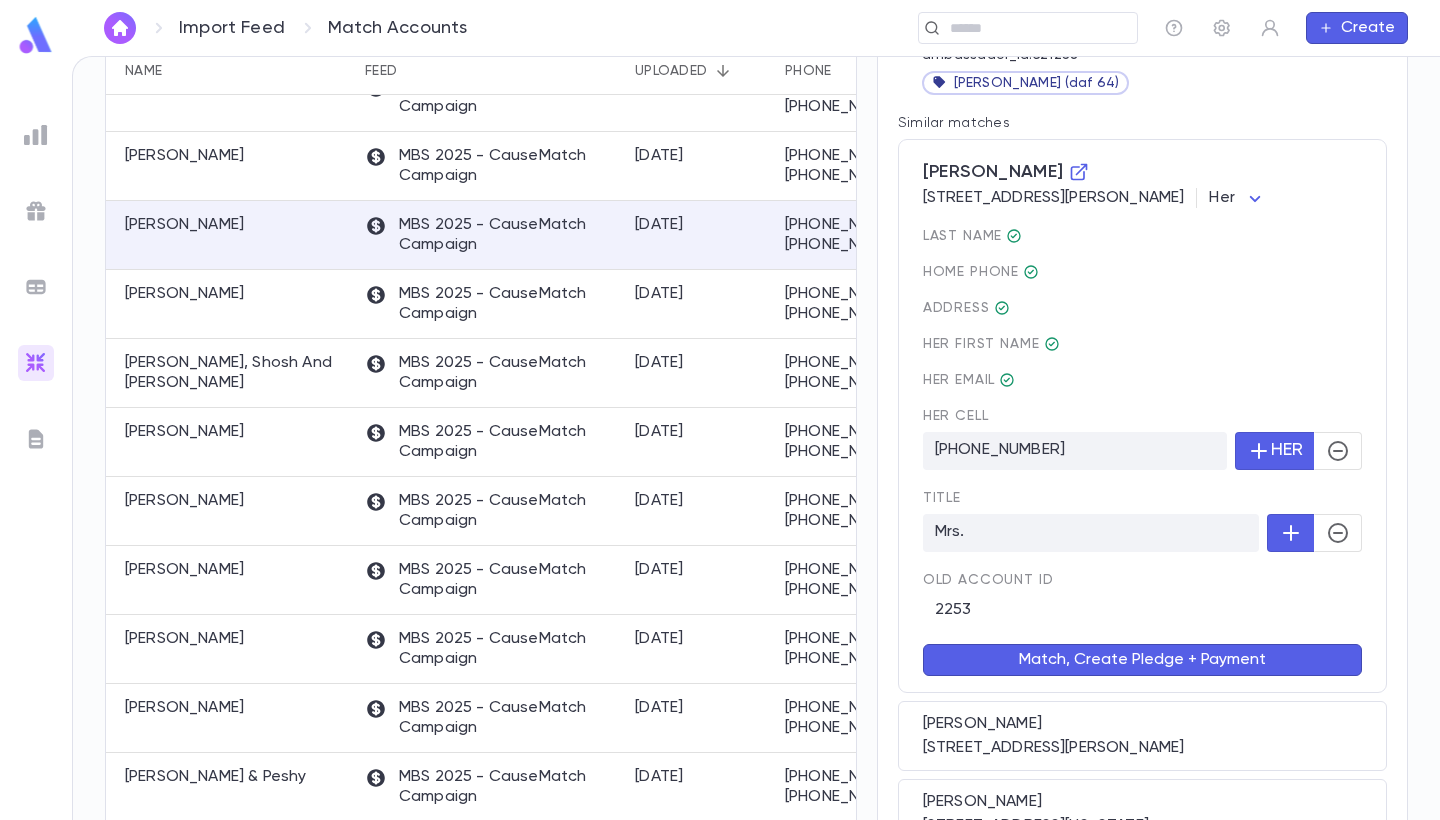 click on "Match, Create Pledge + Payment" at bounding box center (1142, 660) 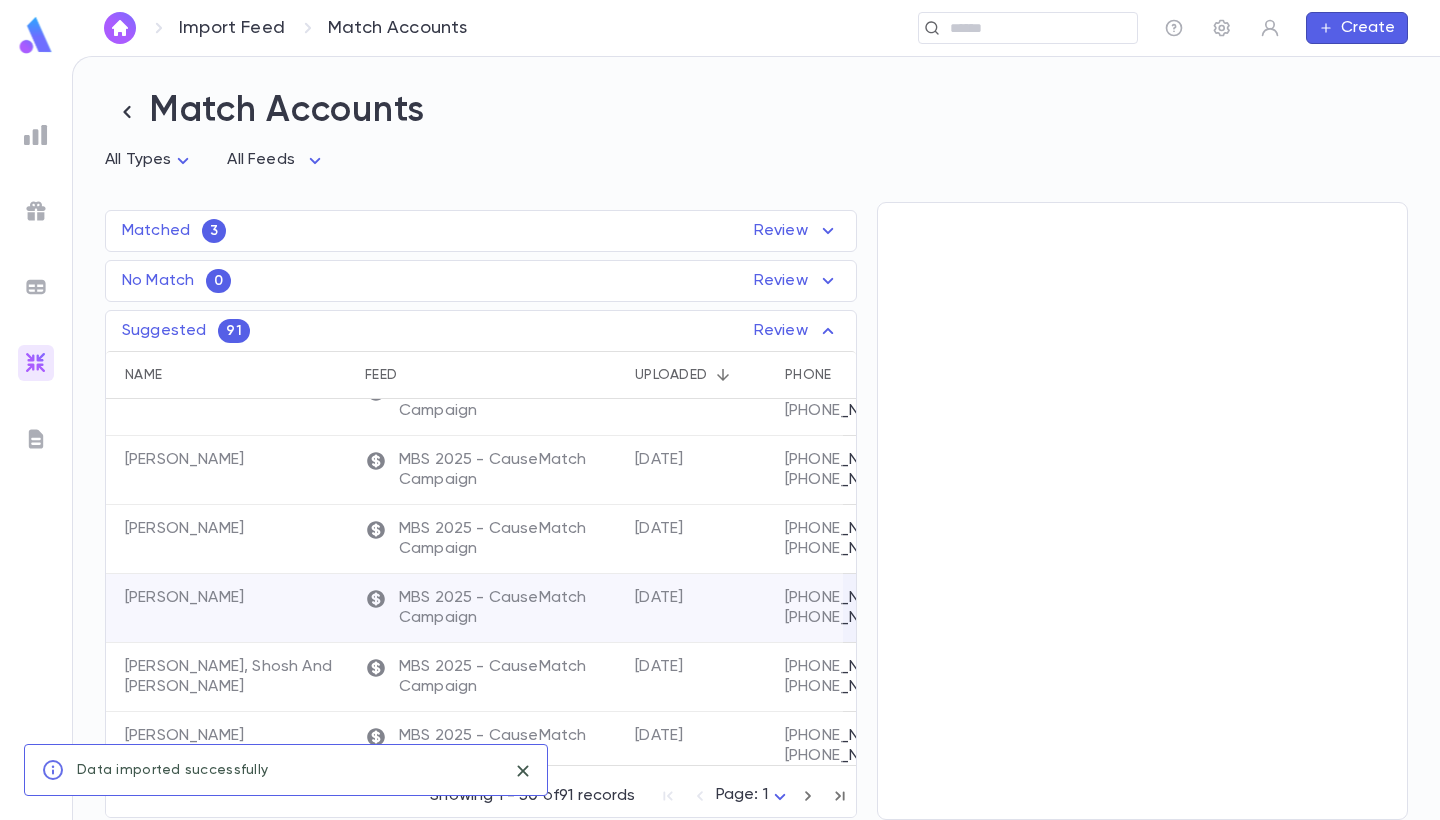 scroll, scrollTop: 0, scrollLeft: 0, axis: both 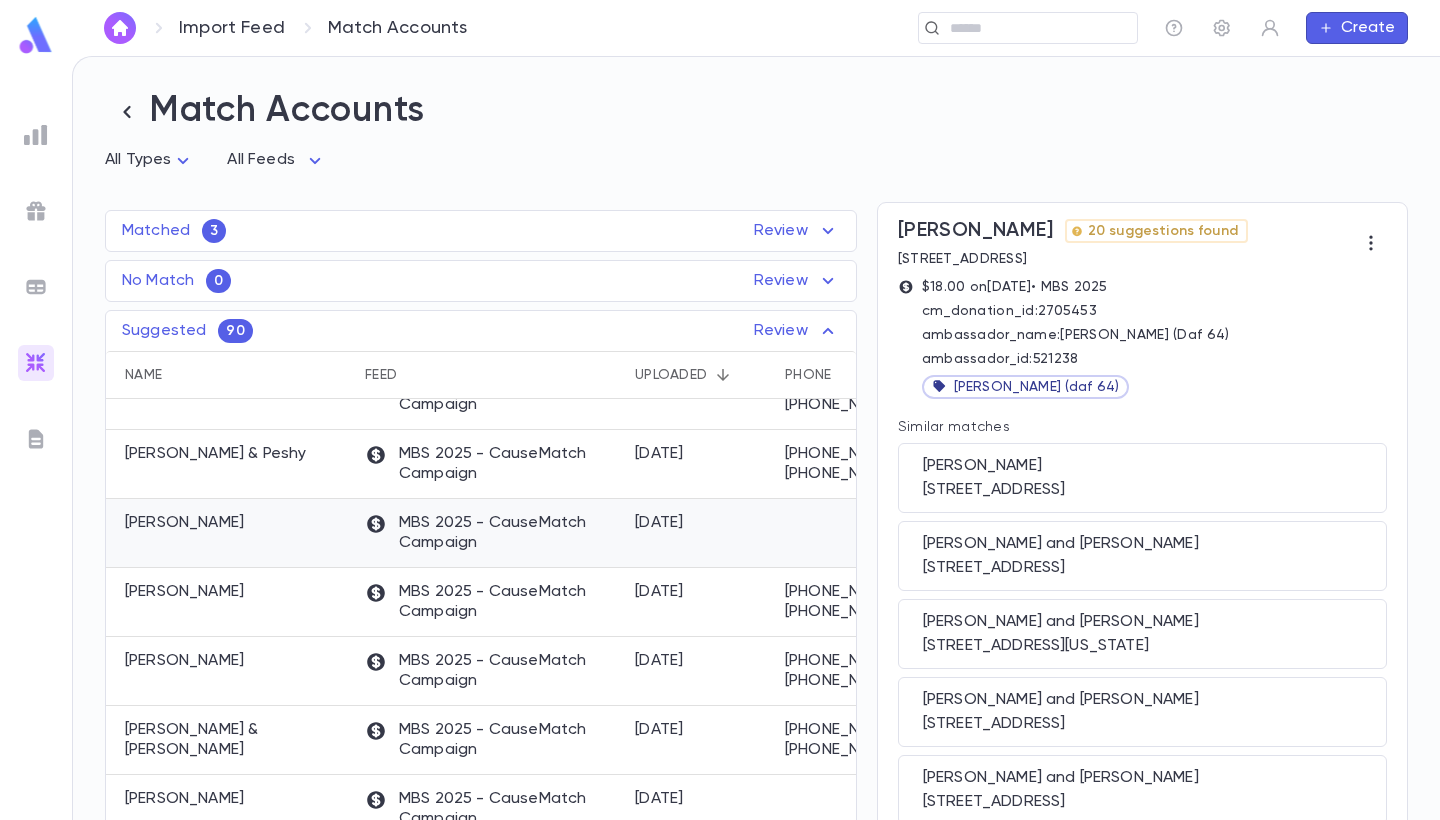 click on "Kohn, Shloime" at bounding box center [230, 533] 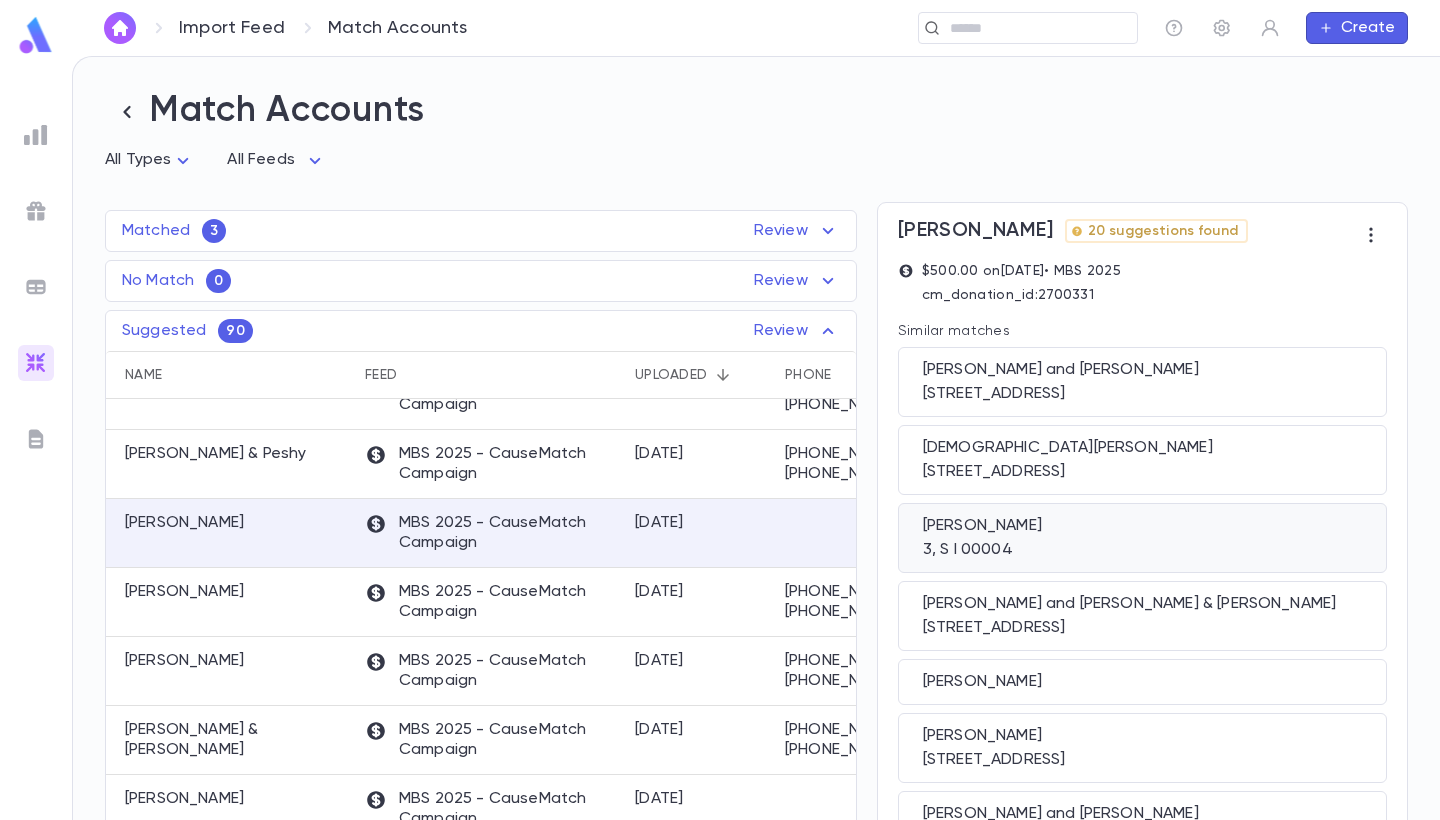 scroll, scrollTop: 0, scrollLeft: 0, axis: both 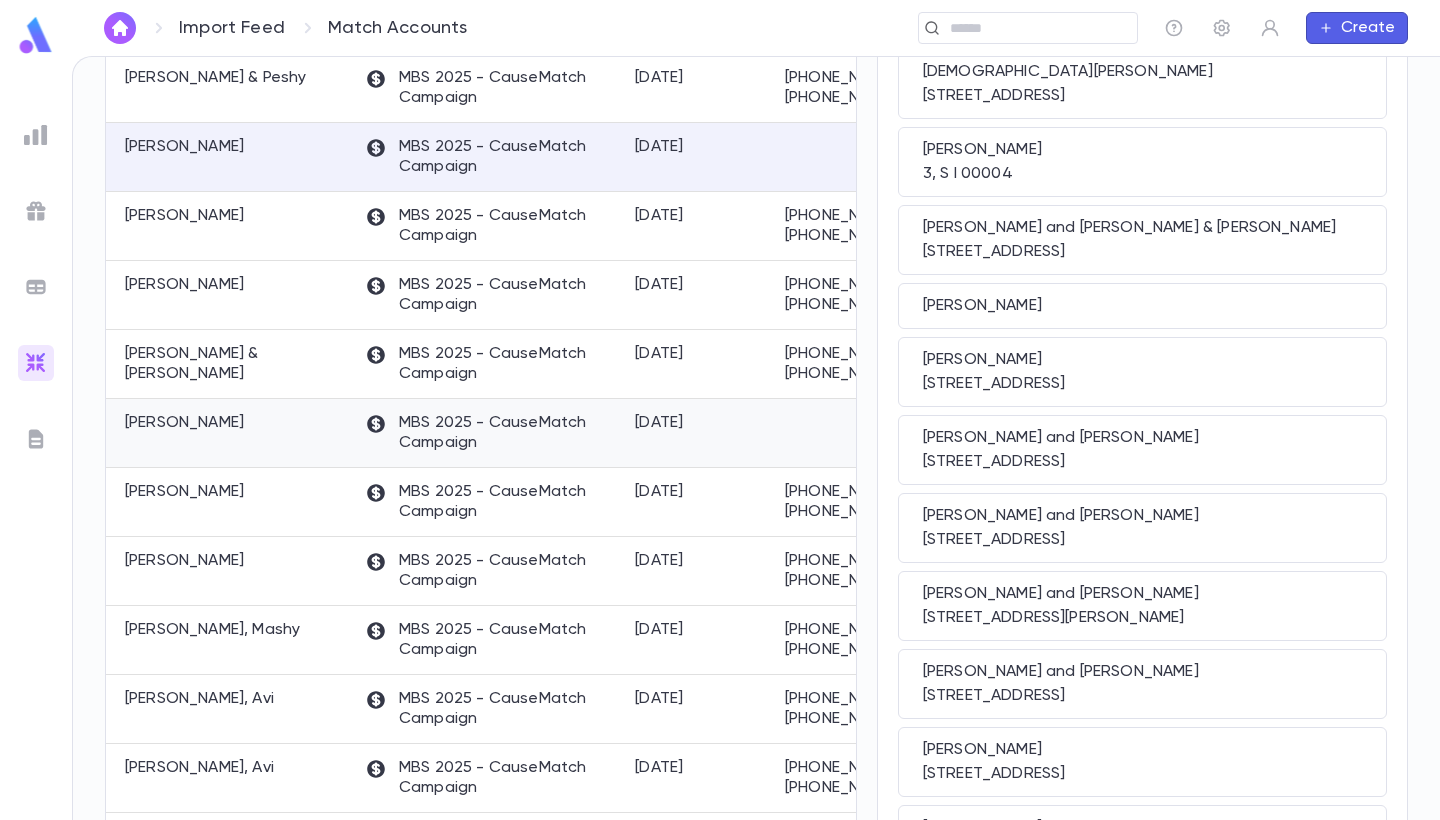 click on "Robinson, Shula" at bounding box center [230, 433] 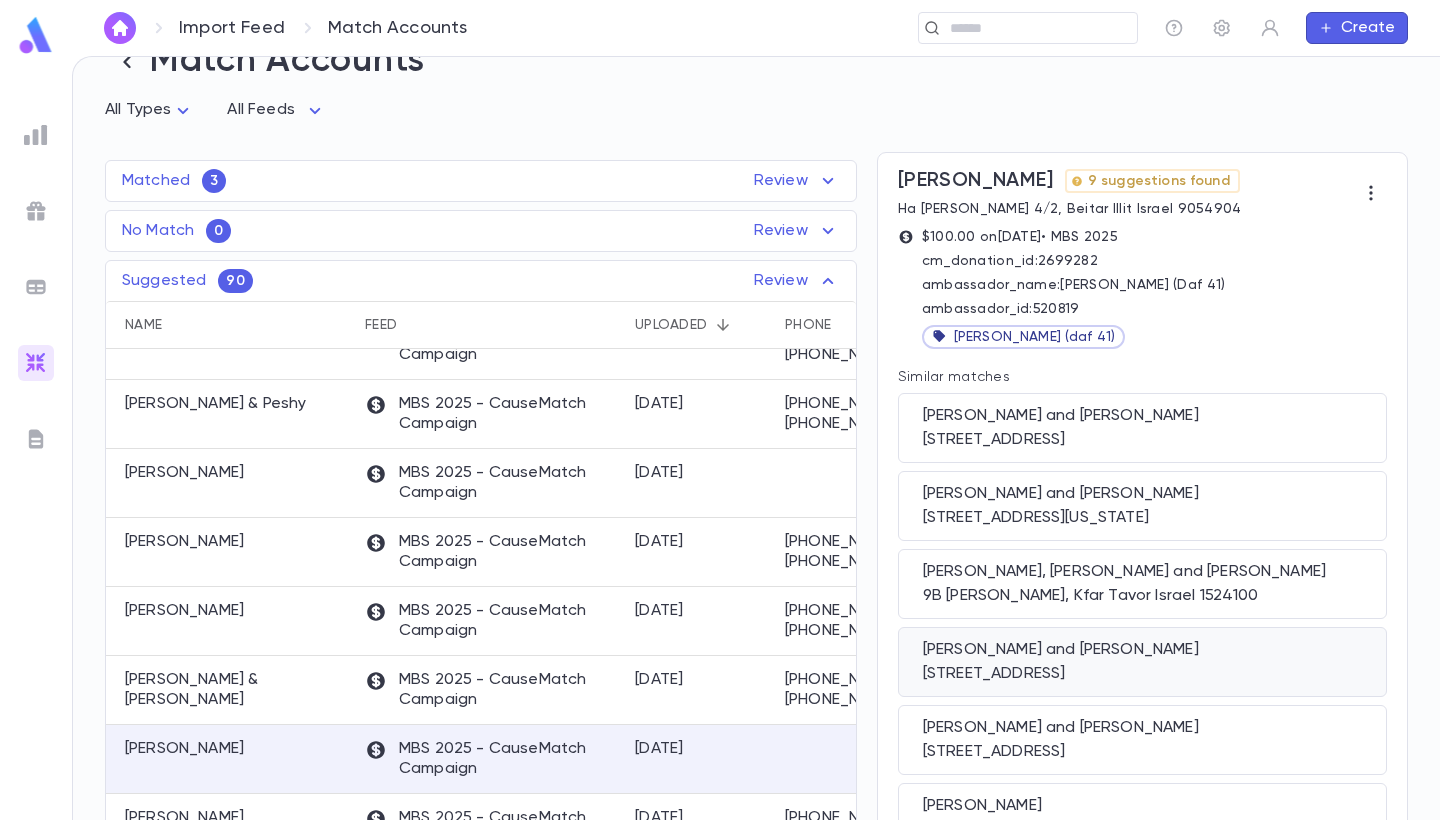 scroll, scrollTop: 53, scrollLeft: 0, axis: vertical 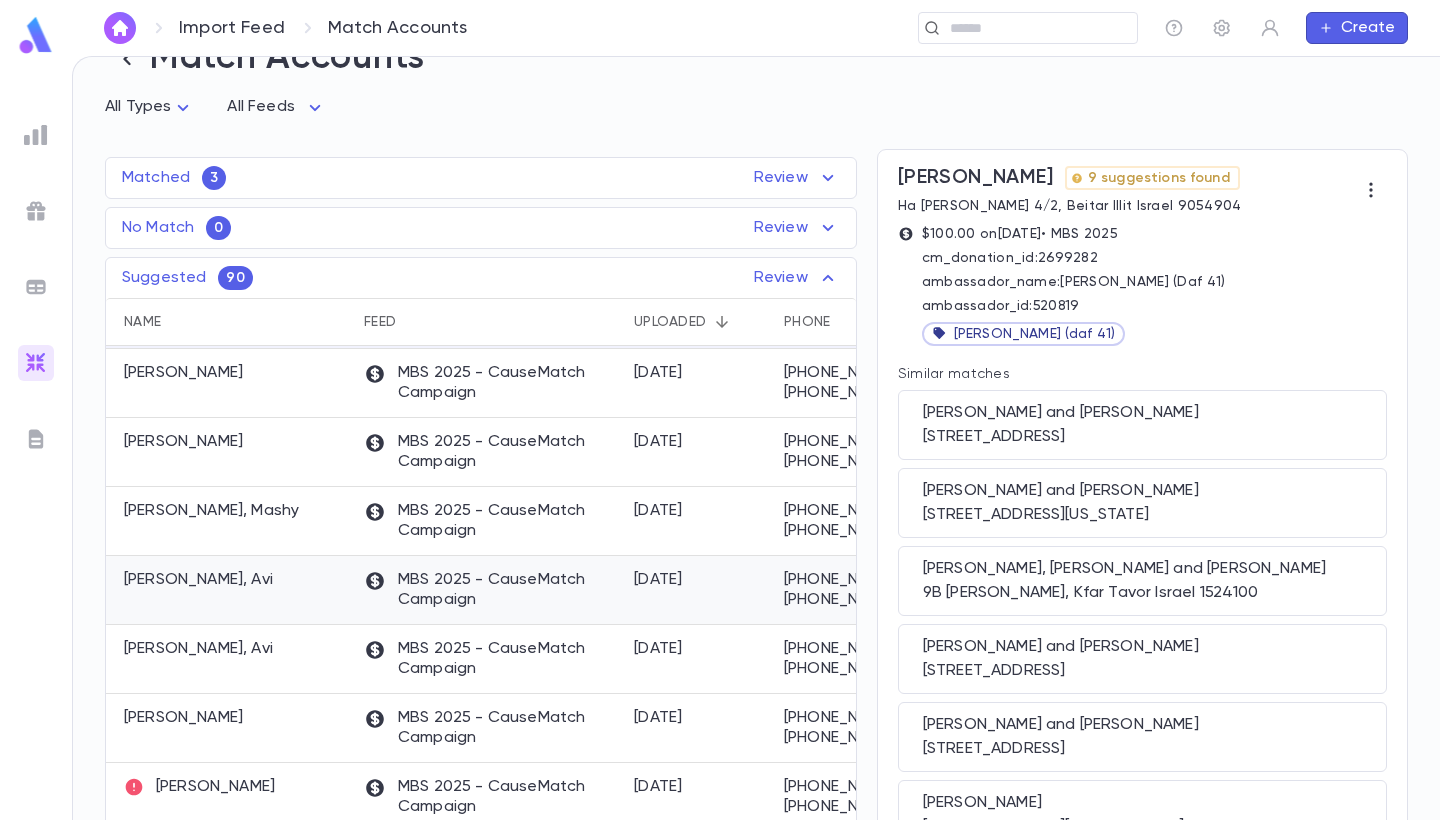 click on "[PERSON_NAME], Avi" at bounding box center (229, 590) 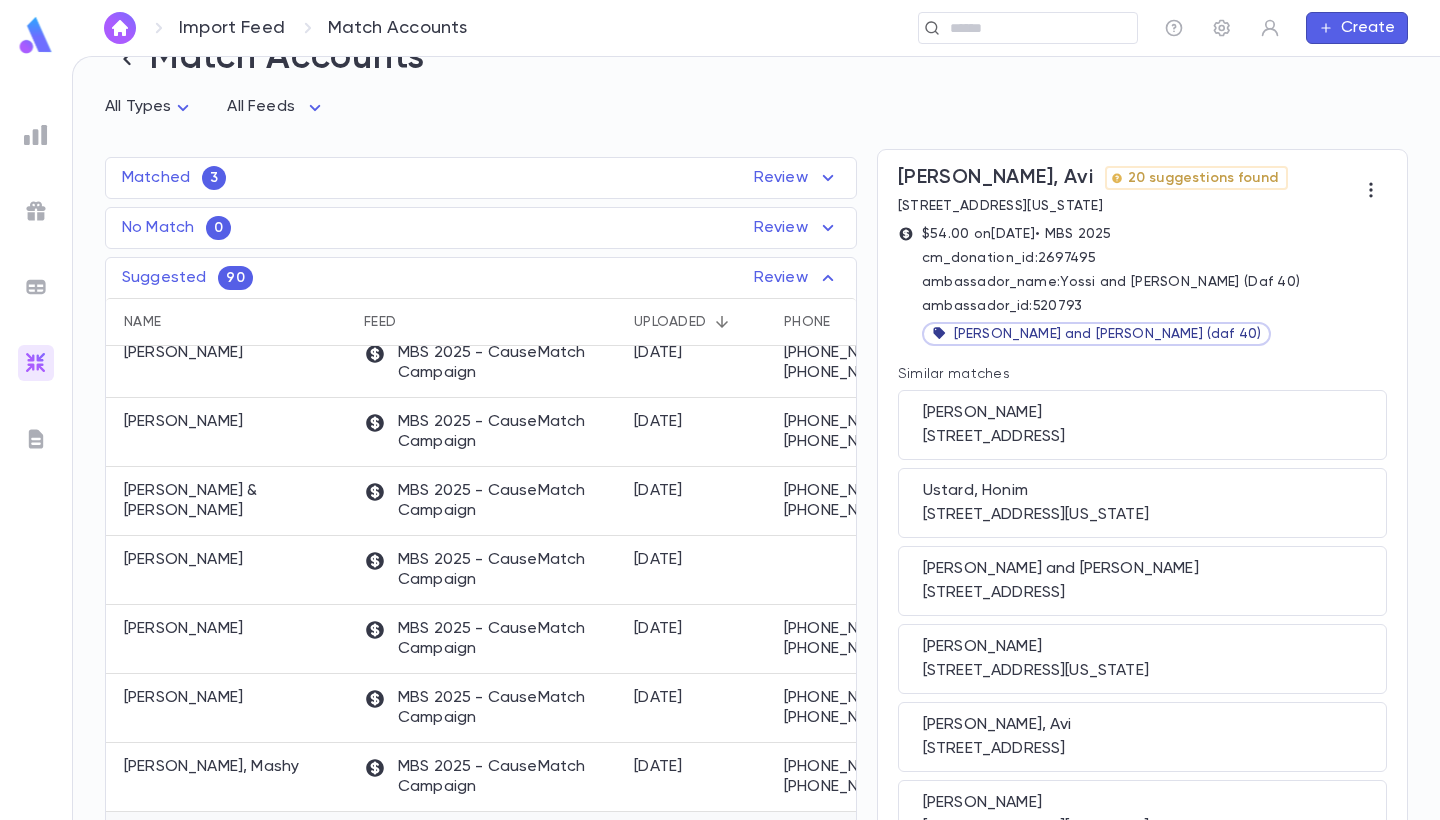 scroll, scrollTop: 0, scrollLeft: 0, axis: both 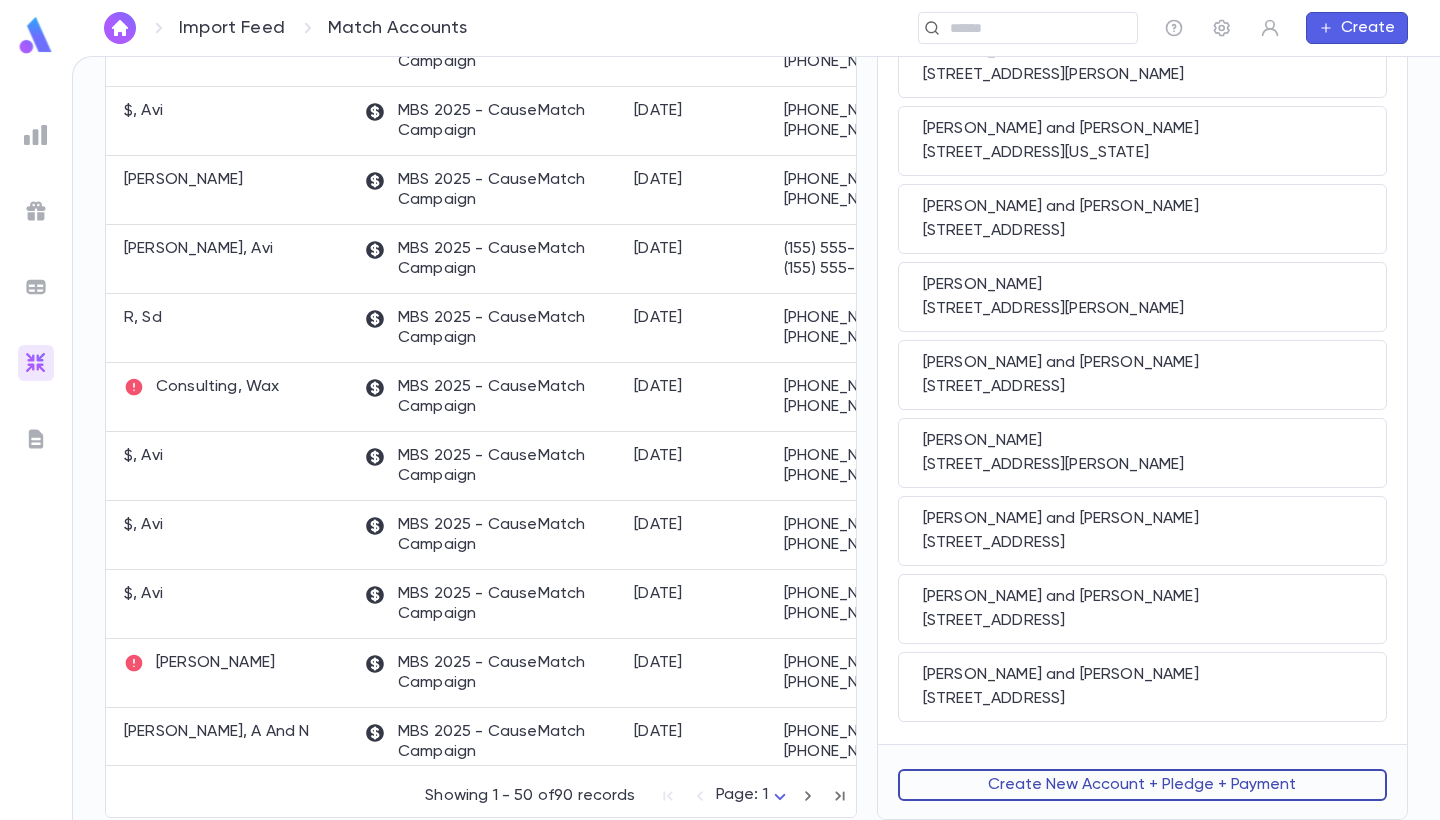 click on "Create New Account + Pledge + Payment" at bounding box center [1142, 785] 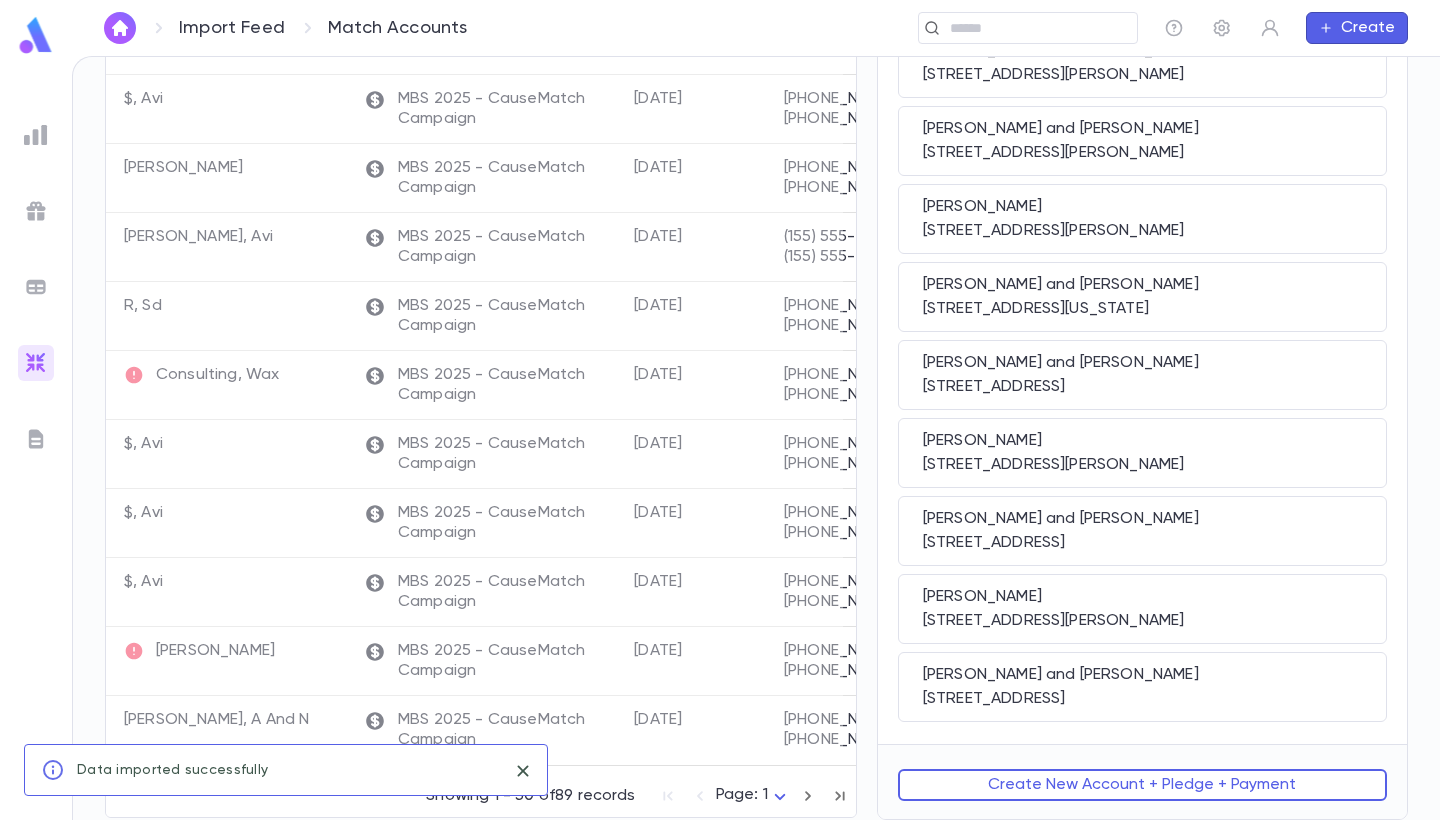 scroll, scrollTop: 0, scrollLeft: 0, axis: both 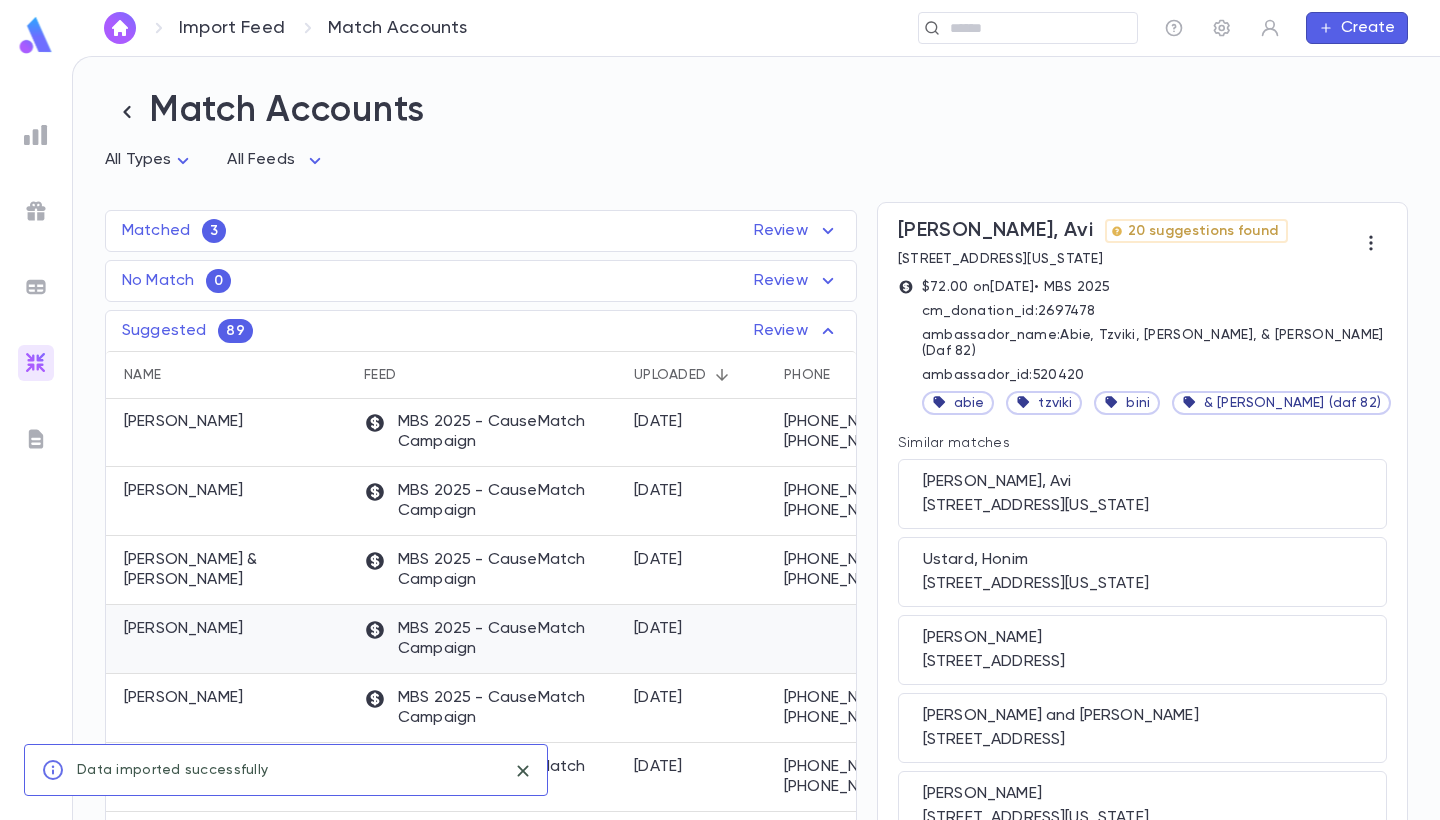 click on "Robinson, Shula" at bounding box center (229, 639) 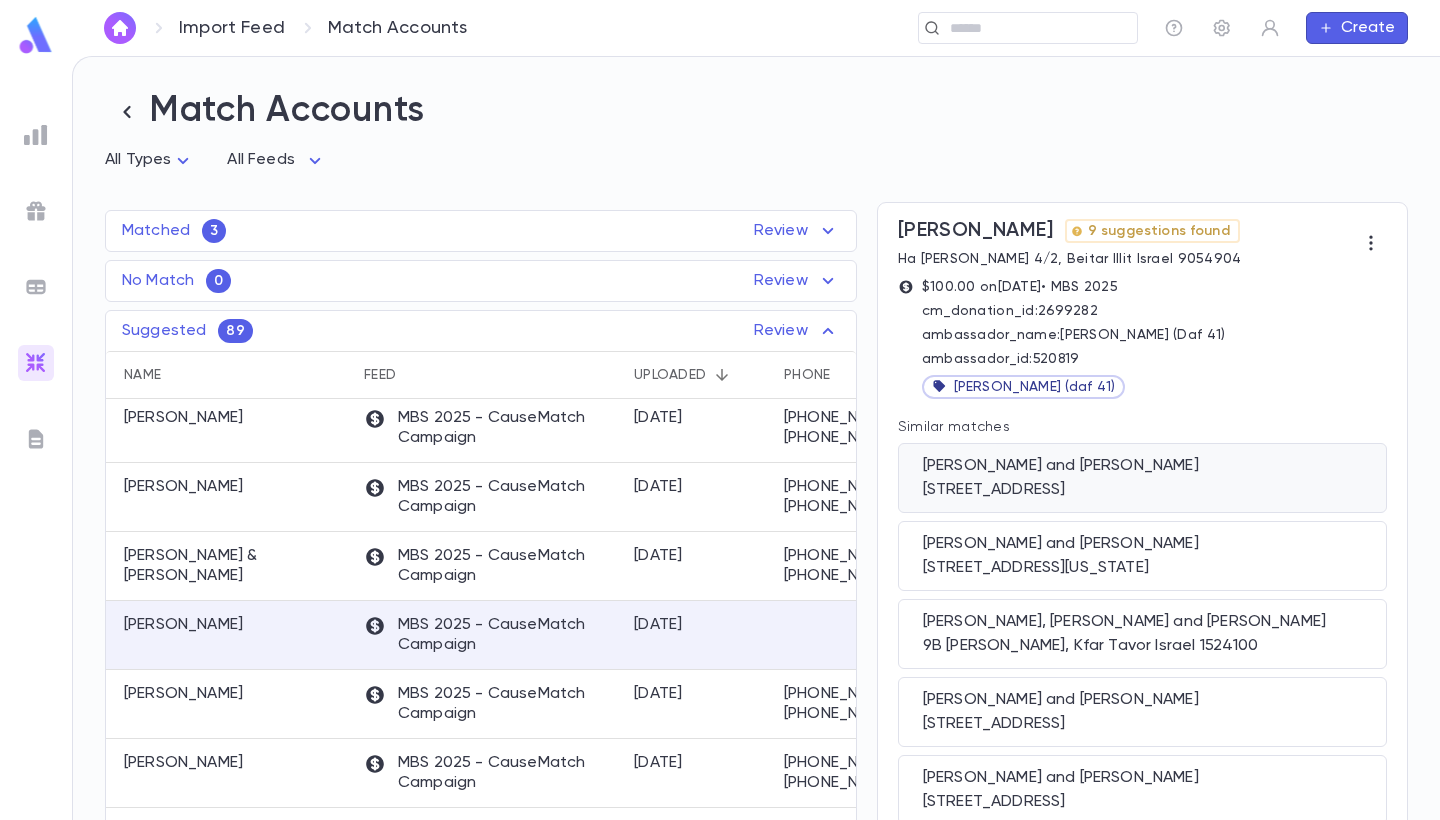 click on "Robinson, Elazer and Shula" at bounding box center [1142, 466] 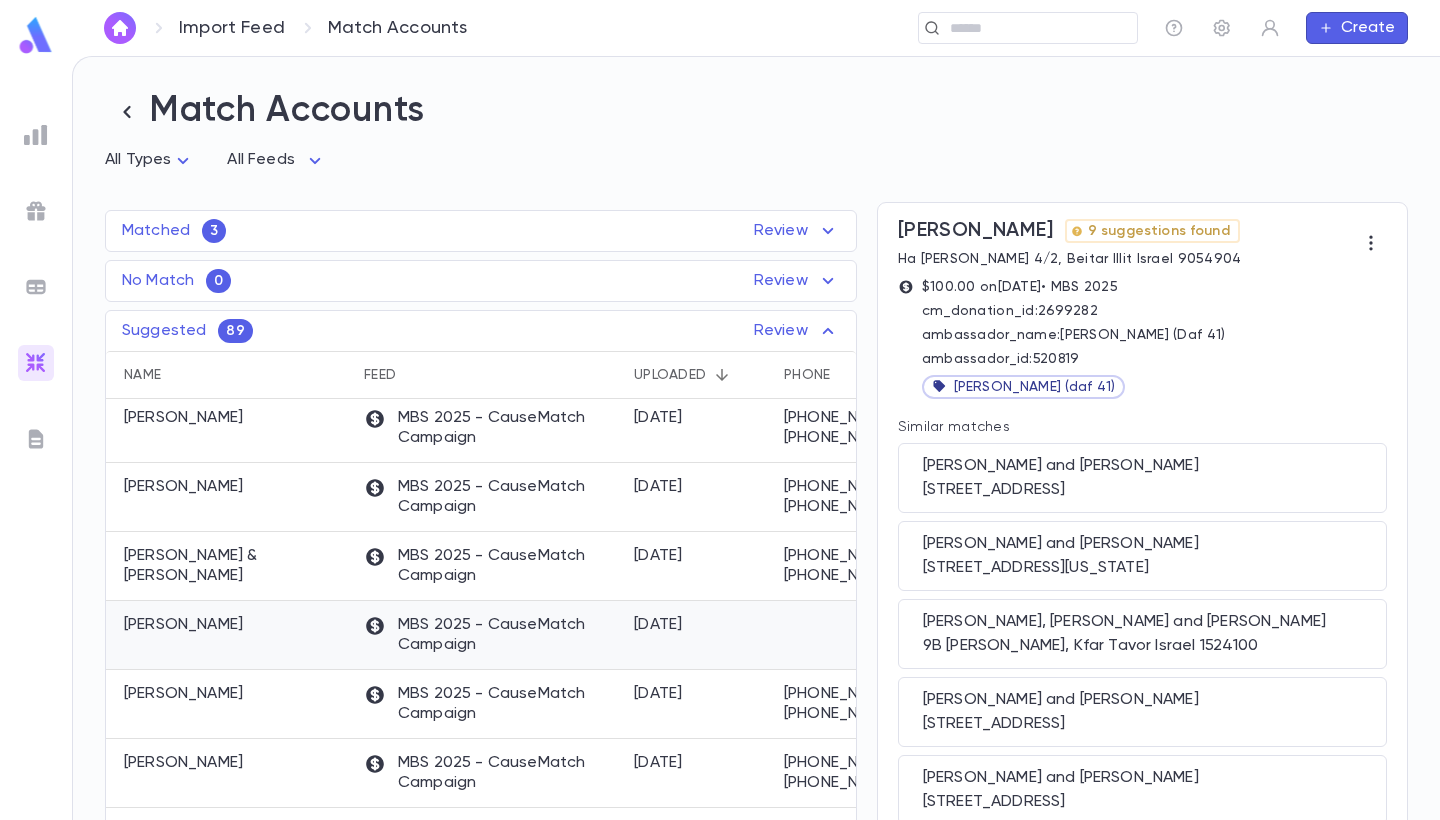 scroll, scrollTop: 1482, scrollLeft: 2, axis: both 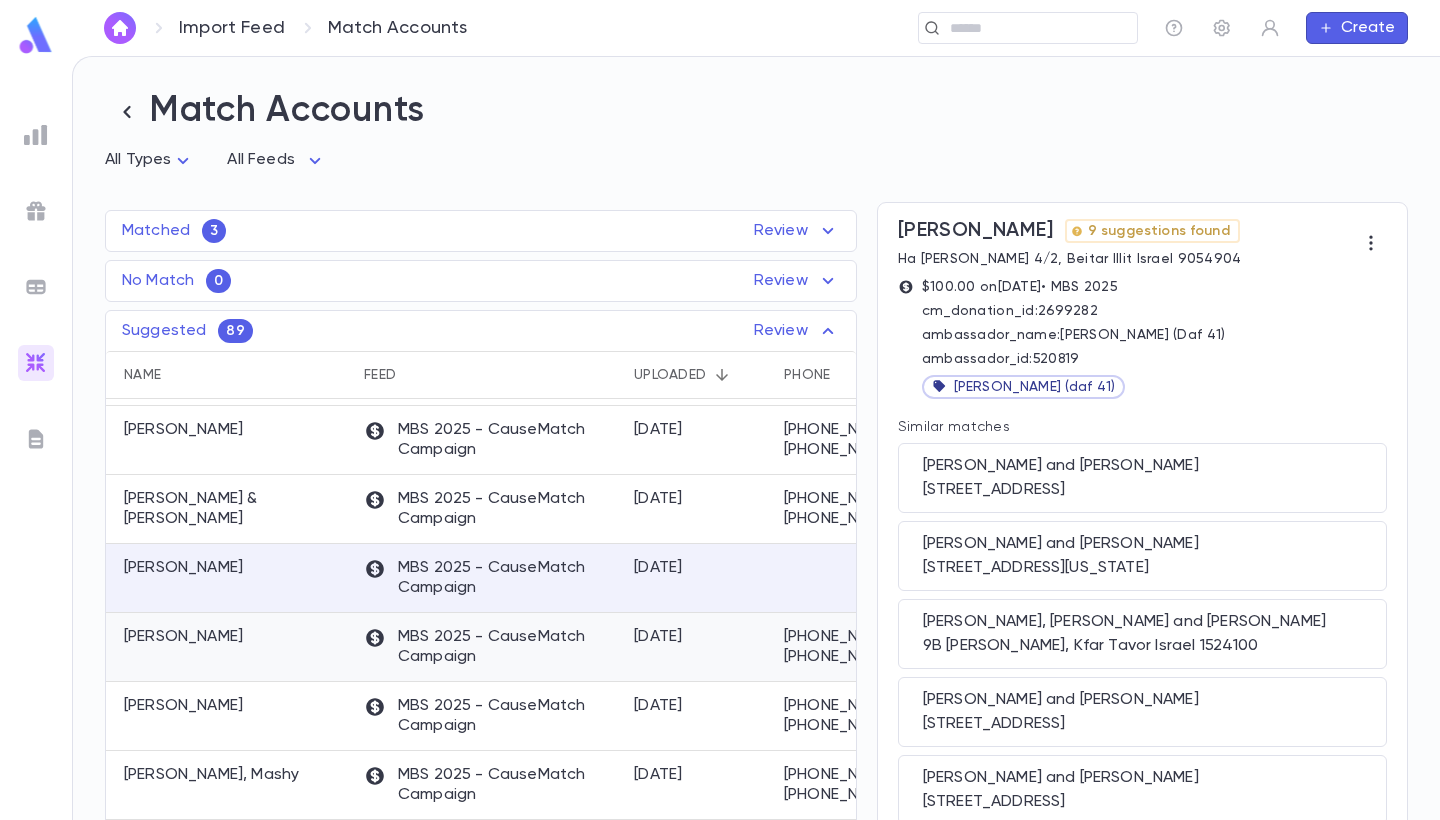 click on "MBS 2025 - CauseMatch Campaign" at bounding box center [489, 647] 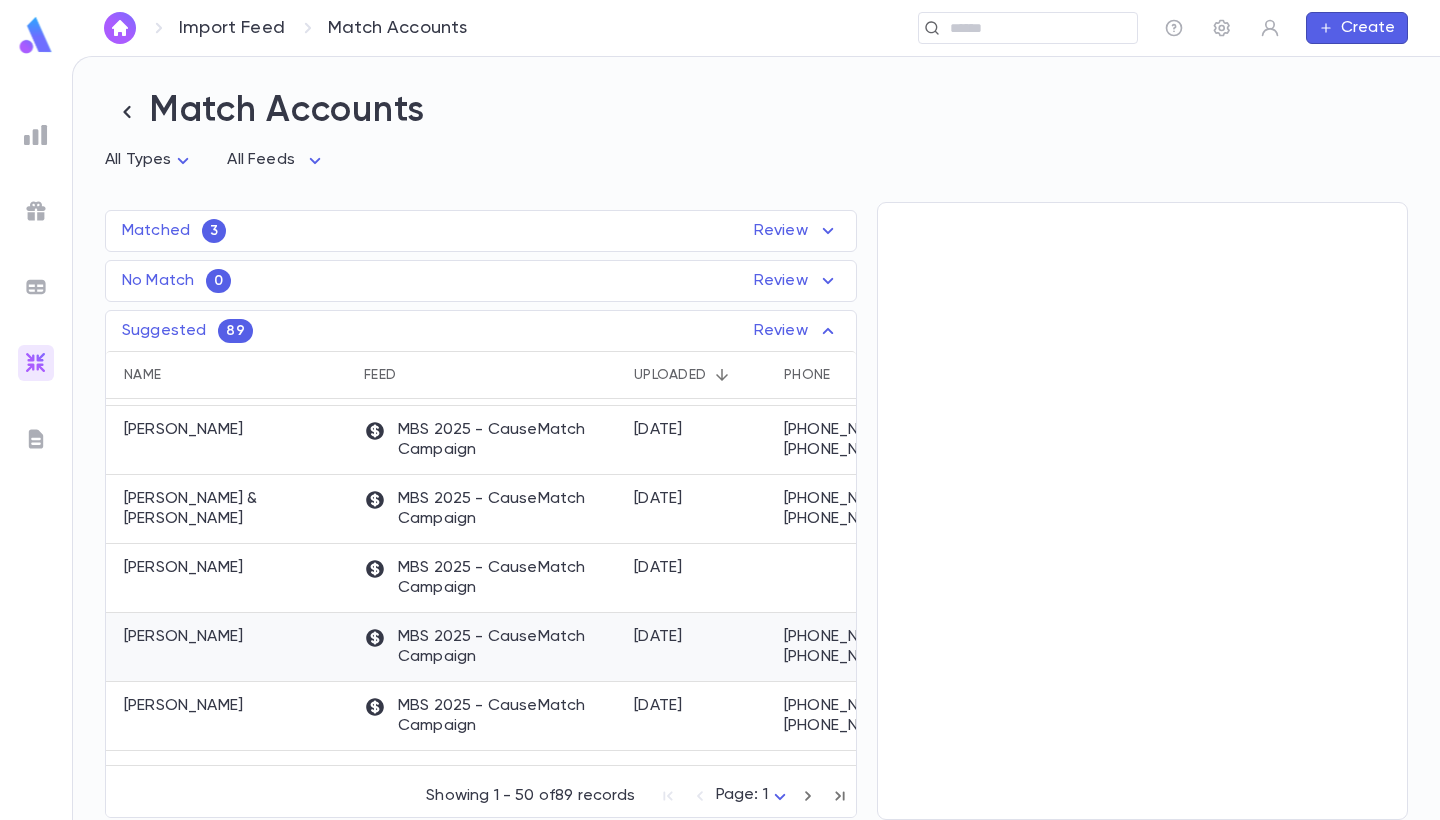 scroll, scrollTop: 1445, scrollLeft: 2, axis: both 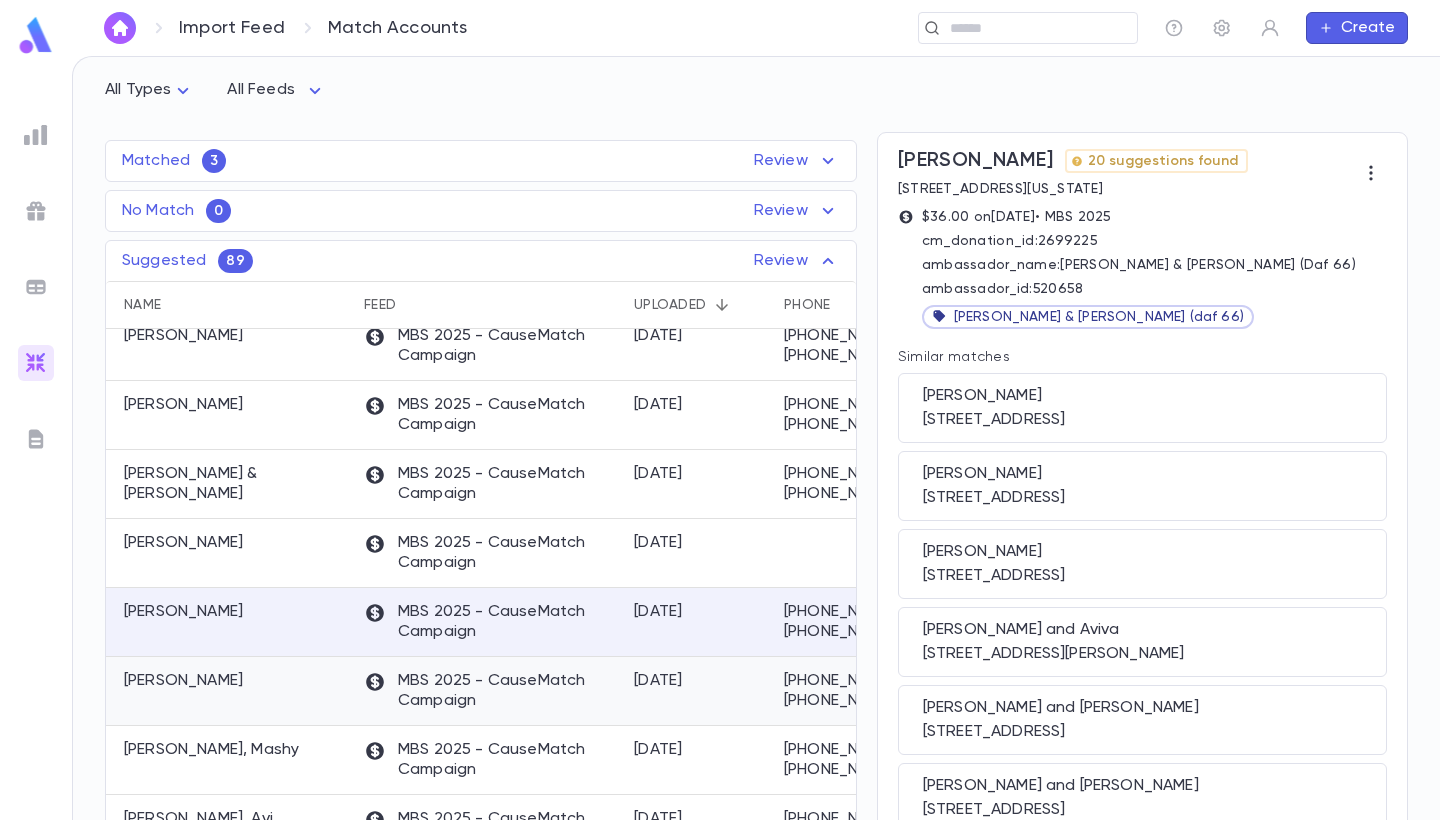 click on "Goldstein, Reva" at bounding box center (229, 691) 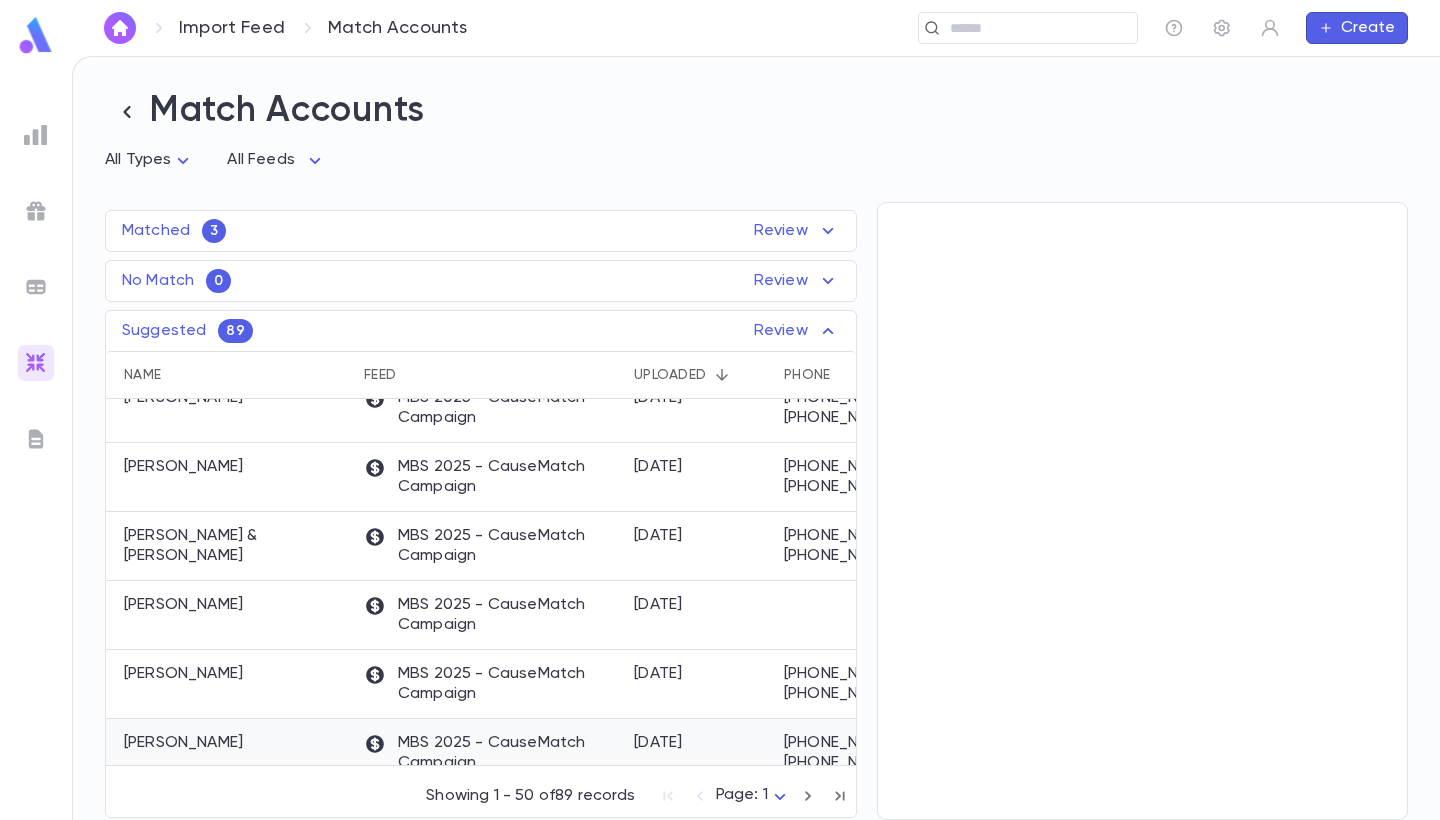 scroll, scrollTop: 0, scrollLeft: 0, axis: both 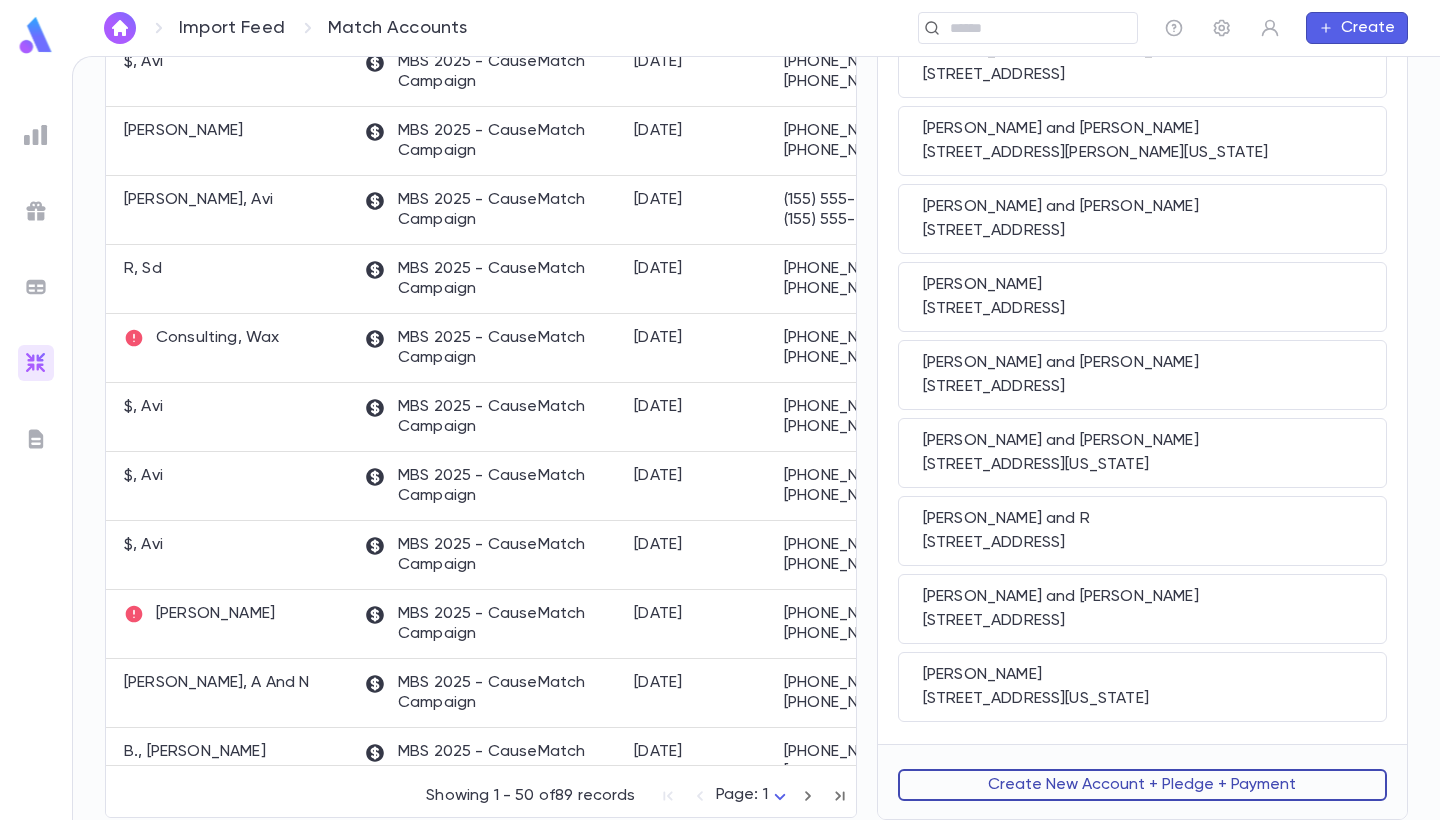 click on "Create New Account + Pledge + Payment" at bounding box center [1142, 785] 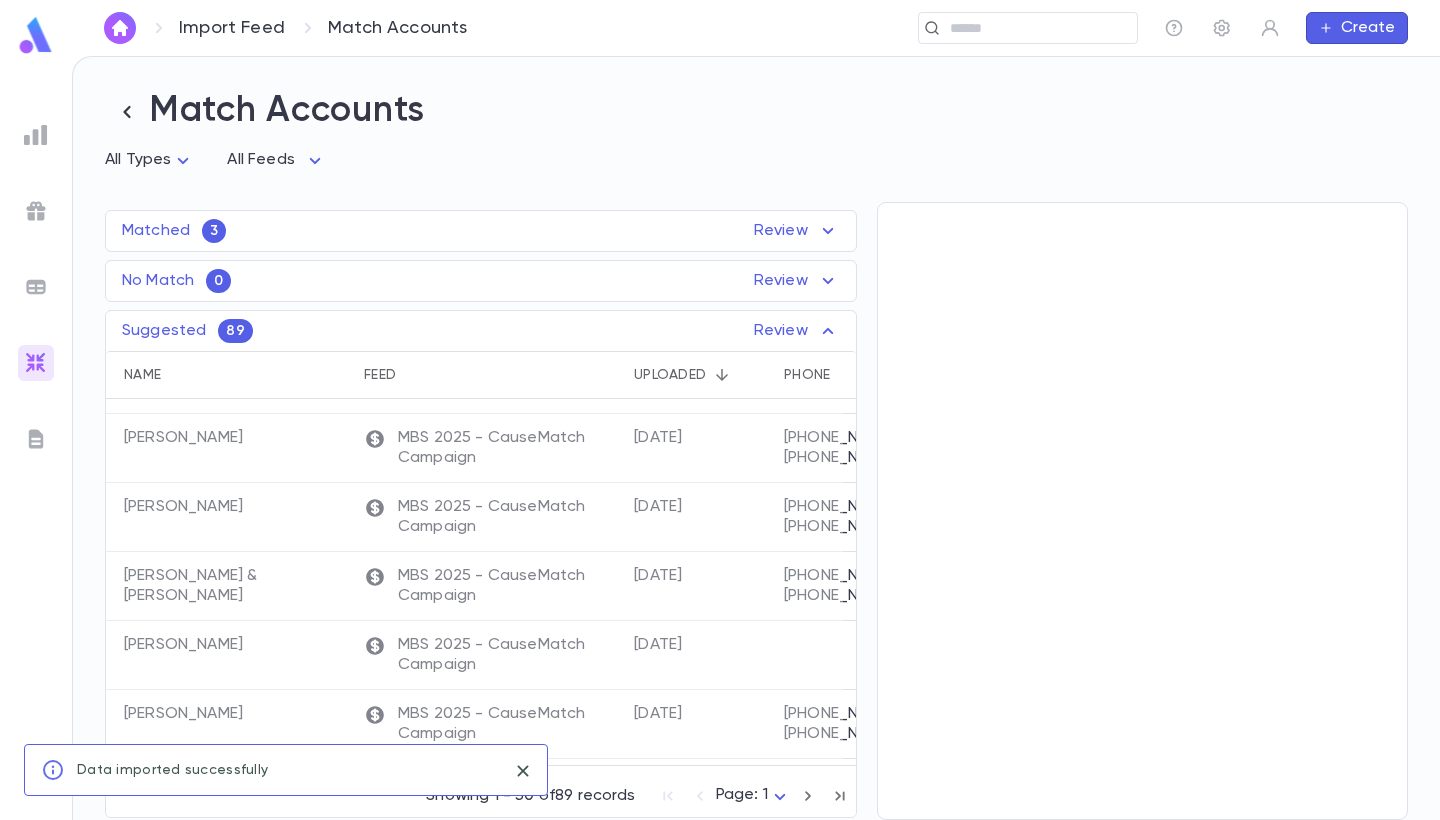 scroll, scrollTop: 0, scrollLeft: 0, axis: both 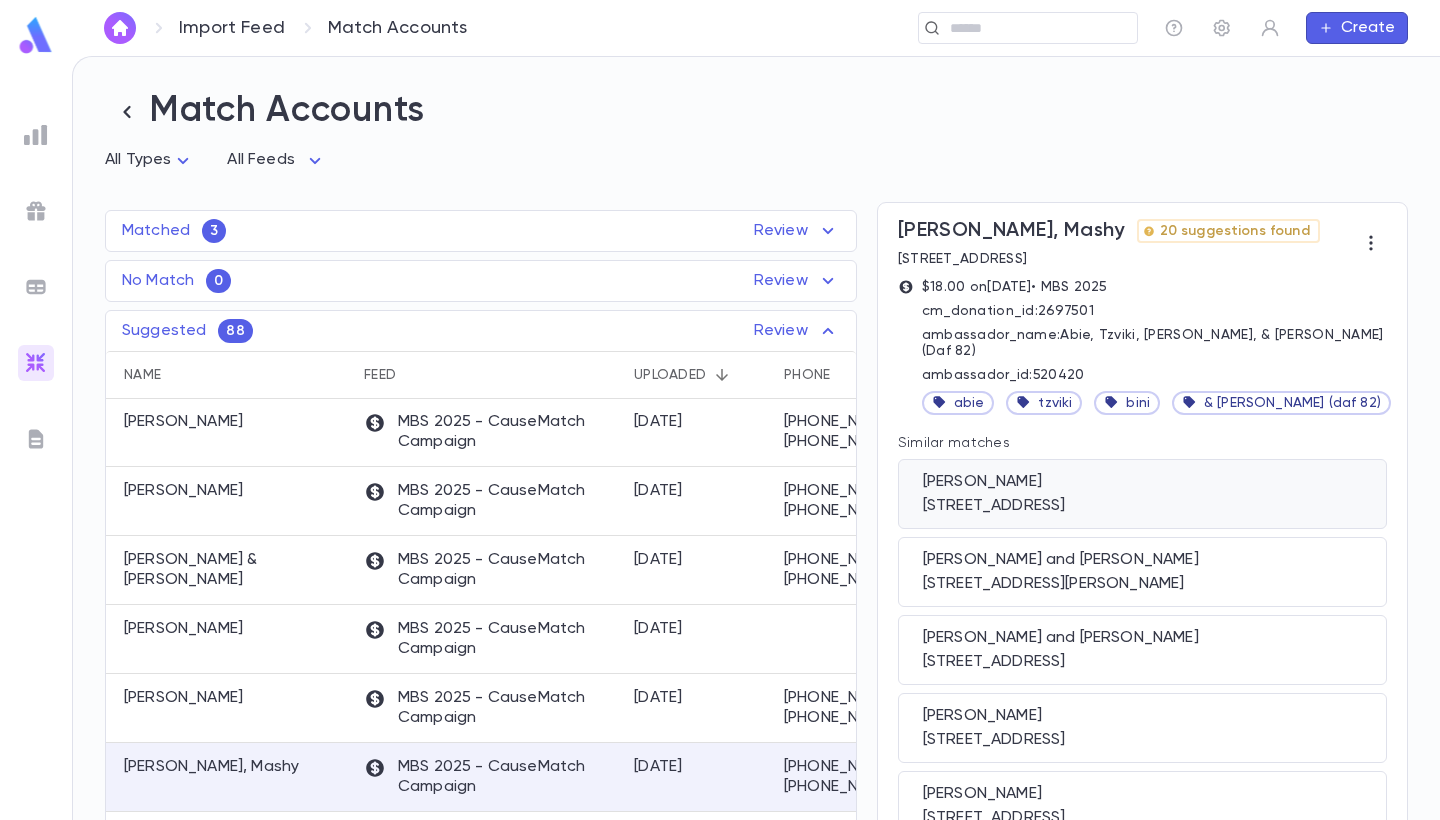click on "3011 W Granville Ave, Chicago IL 60659" at bounding box center (1142, 506) 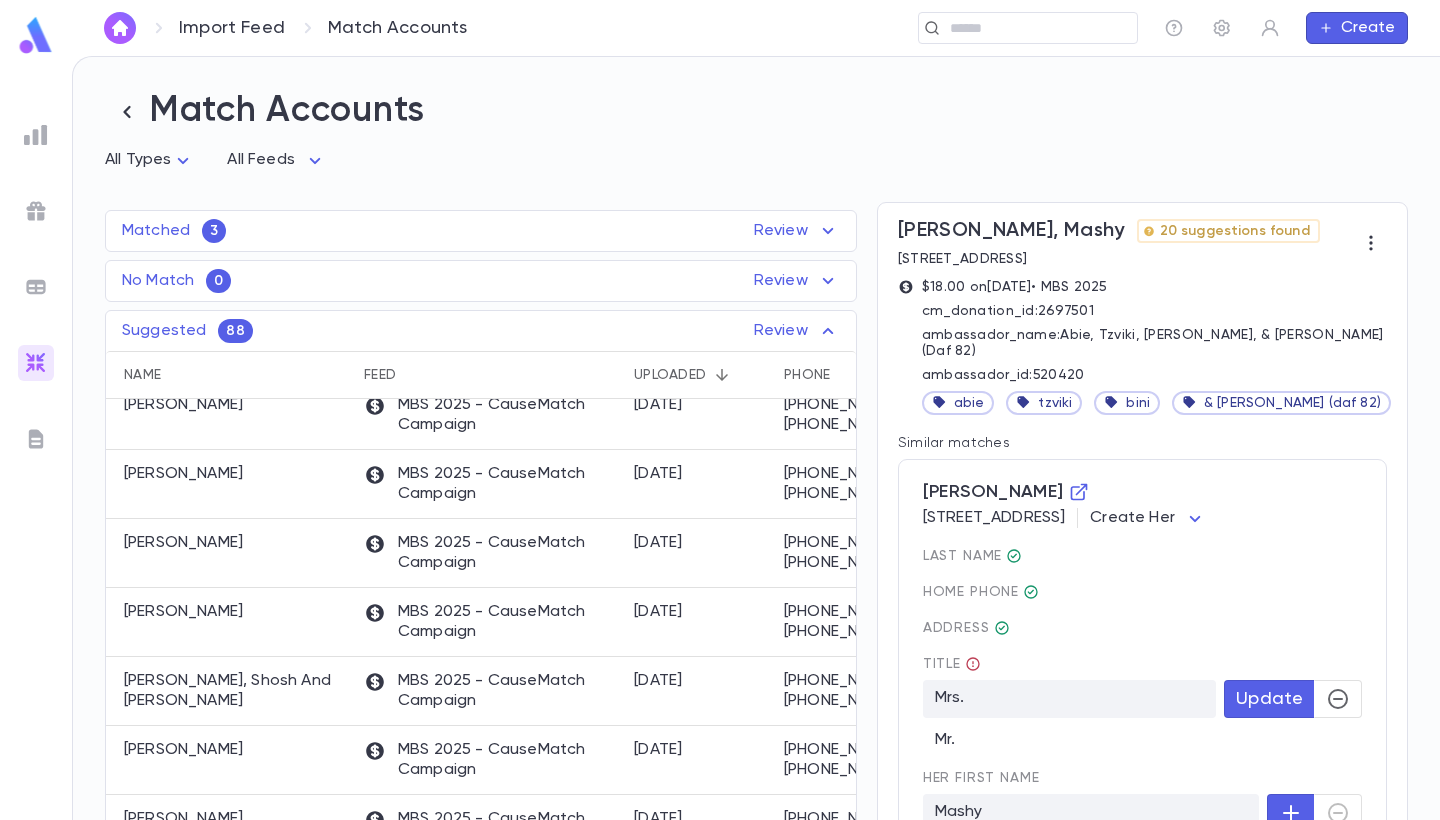 scroll, scrollTop: 807, scrollLeft: 2, axis: both 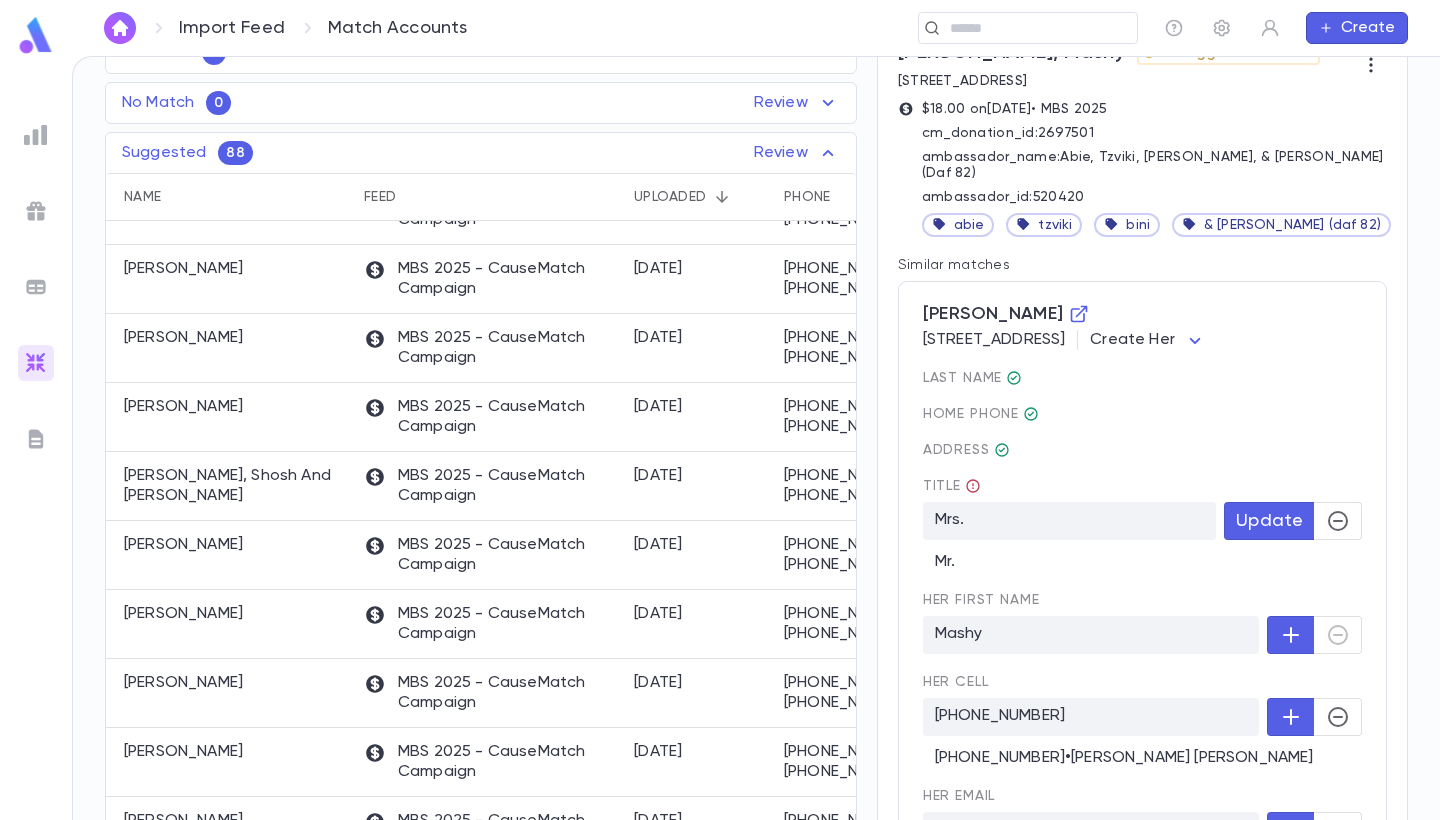 click on "Import Feed Match Accounts ​  Create Match Accounts All Types * All Feeds * Matched 3 Review Name Feed Uploaded Phone Email Address Amount Samber, Dovid MBS 2025 - CauseMatch Campaign 7/2/2025 info@ygosb.com $100.00 Ehrman, Suchi MBS 2025 - CauseMatch Campaign 7/1/2025 suchinyes@gmail.com $2,500.00 Hecht , Razi  MBS 2025 - CauseMatch Campaign 7/1/2025 r.n.hecht@gmail.com $180.00 No Match 0 Review Name Feed Uploaded Phone Email Address Amount No  records  found Suggested 88 Review Name Feed Uploaded Phone Email Address Amount Lowy, Hershel MBS 2025 - CauseMatch Campaign 7/6/2025 +1 (718) 635-1718 +1 (718) 635-1718 hershylowy1@gmail.com 4 Bonnie Way, Airmont NY 10952 $26.00 Gottesman, Daniel MBS 2025 - CauseMatch Campaign 7/6/2025 +1 (216) 386-3747 +1 (216) 386-3747 dannygottesman@gmail.com 2510 Blossom Ln, Beachwood Ohio 44122-1500 $72.00 Shapiro, Adina MBS 2025 - CauseMatch Campaign 7/6/2025 +1 (718) 544-3923 +1 (718) 544-3923 Shapiro750@gmail.com 75-04 Vleigh Pl, Flushing New York 11367 $36.00 7/6/2025" at bounding box center (720, 438) 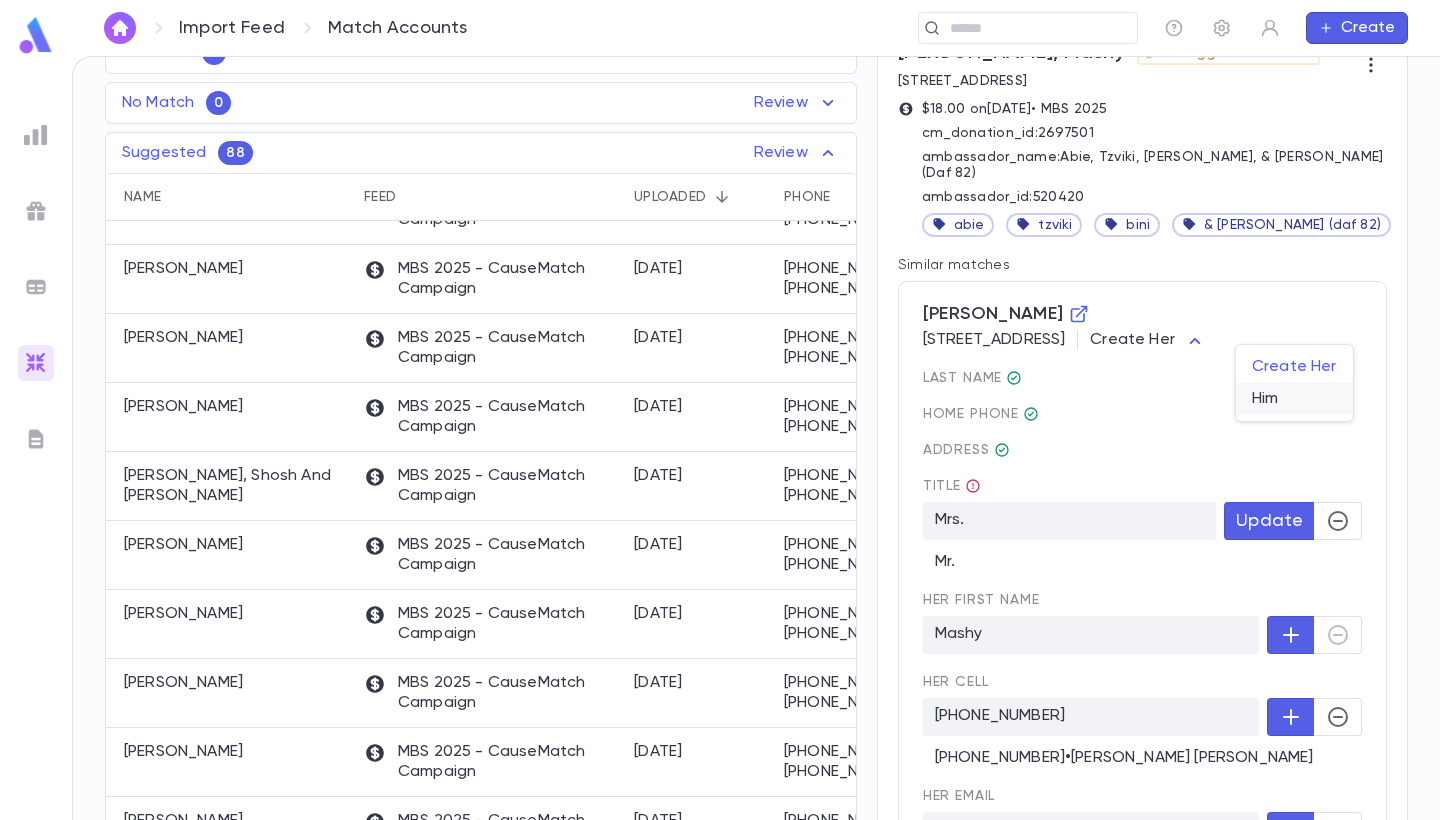 click on "Him" at bounding box center (1294, 399) 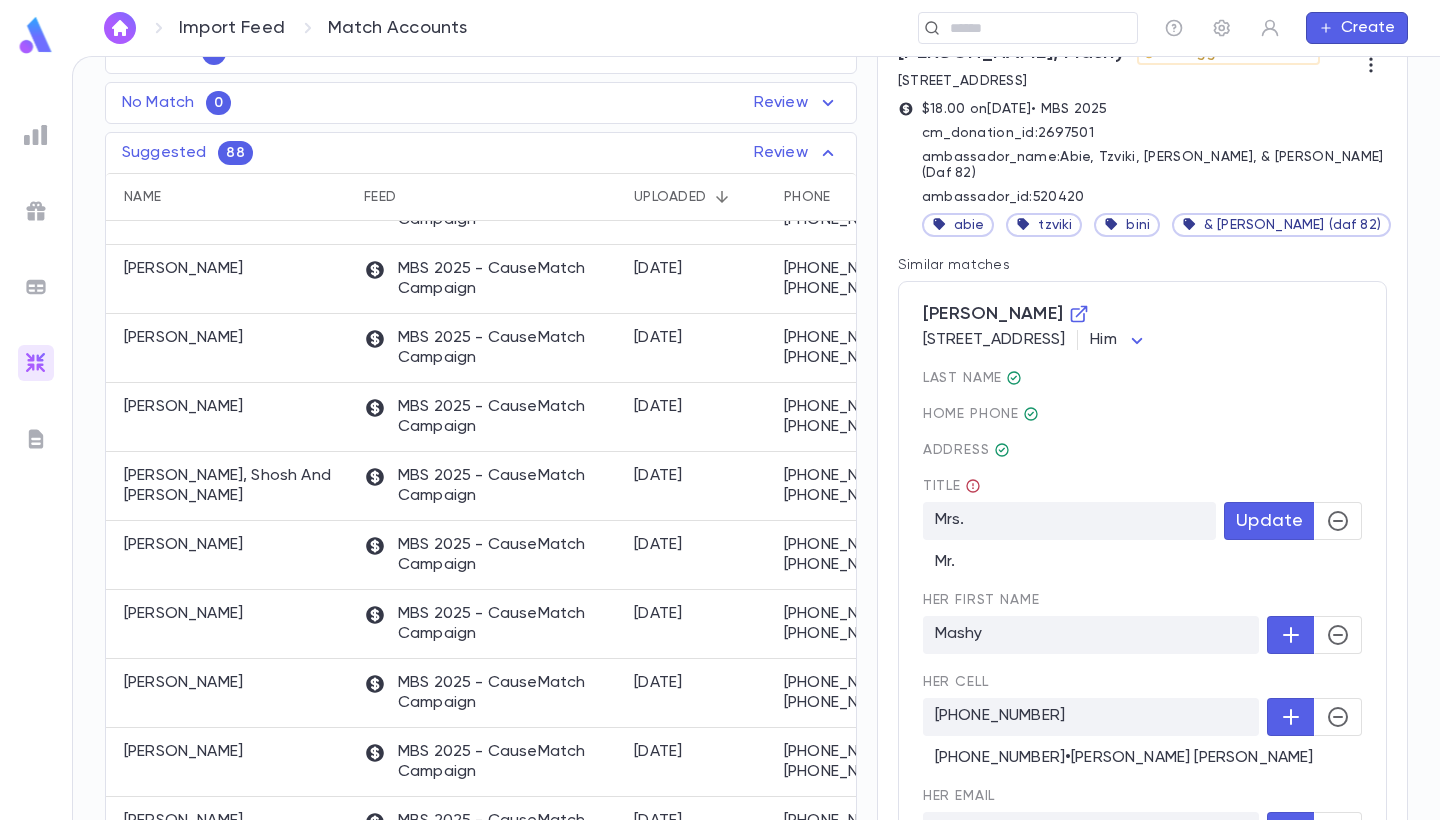 type on "***" 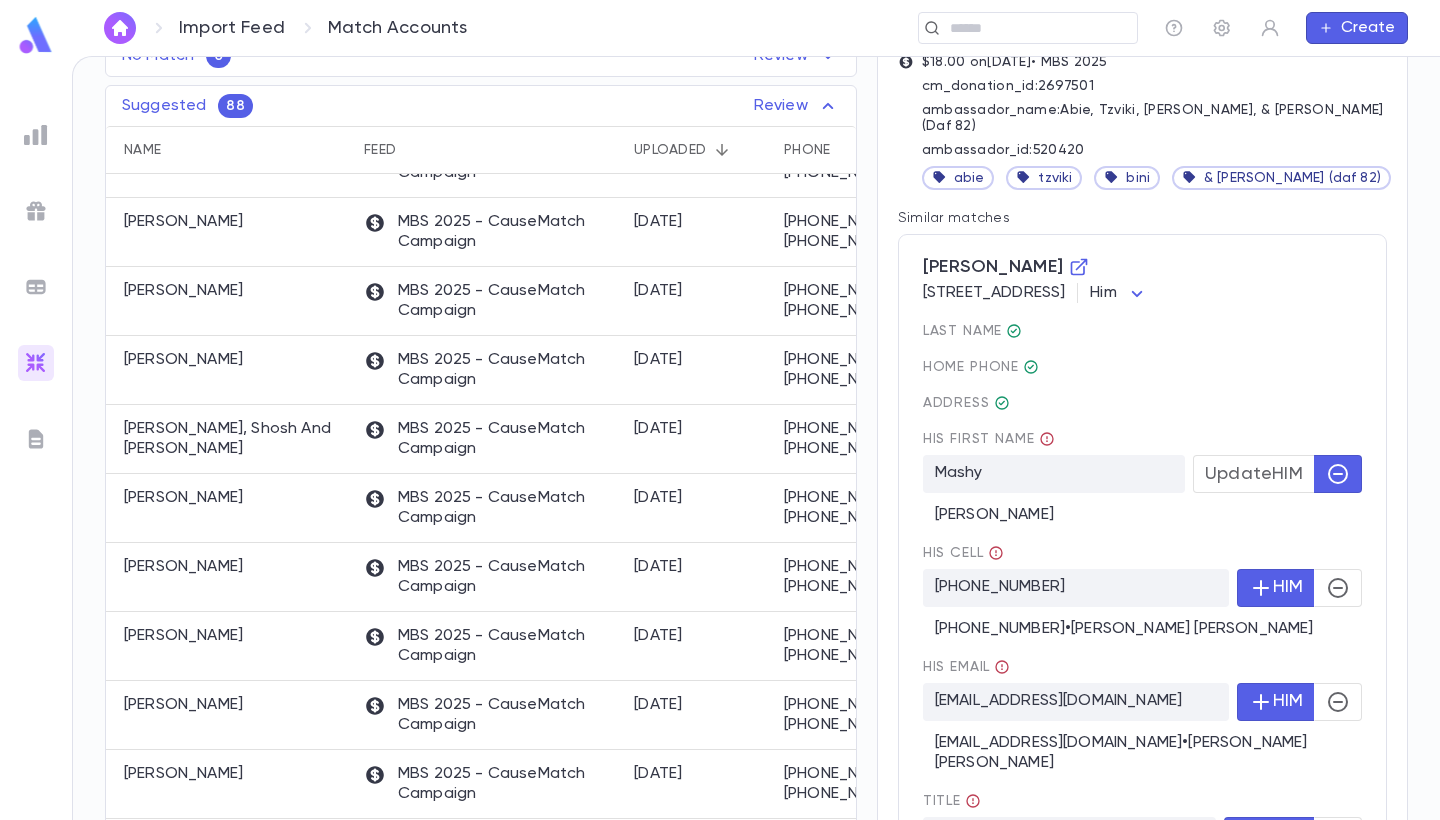 scroll, scrollTop: 436, scrollLeft: 0, axis: vertical 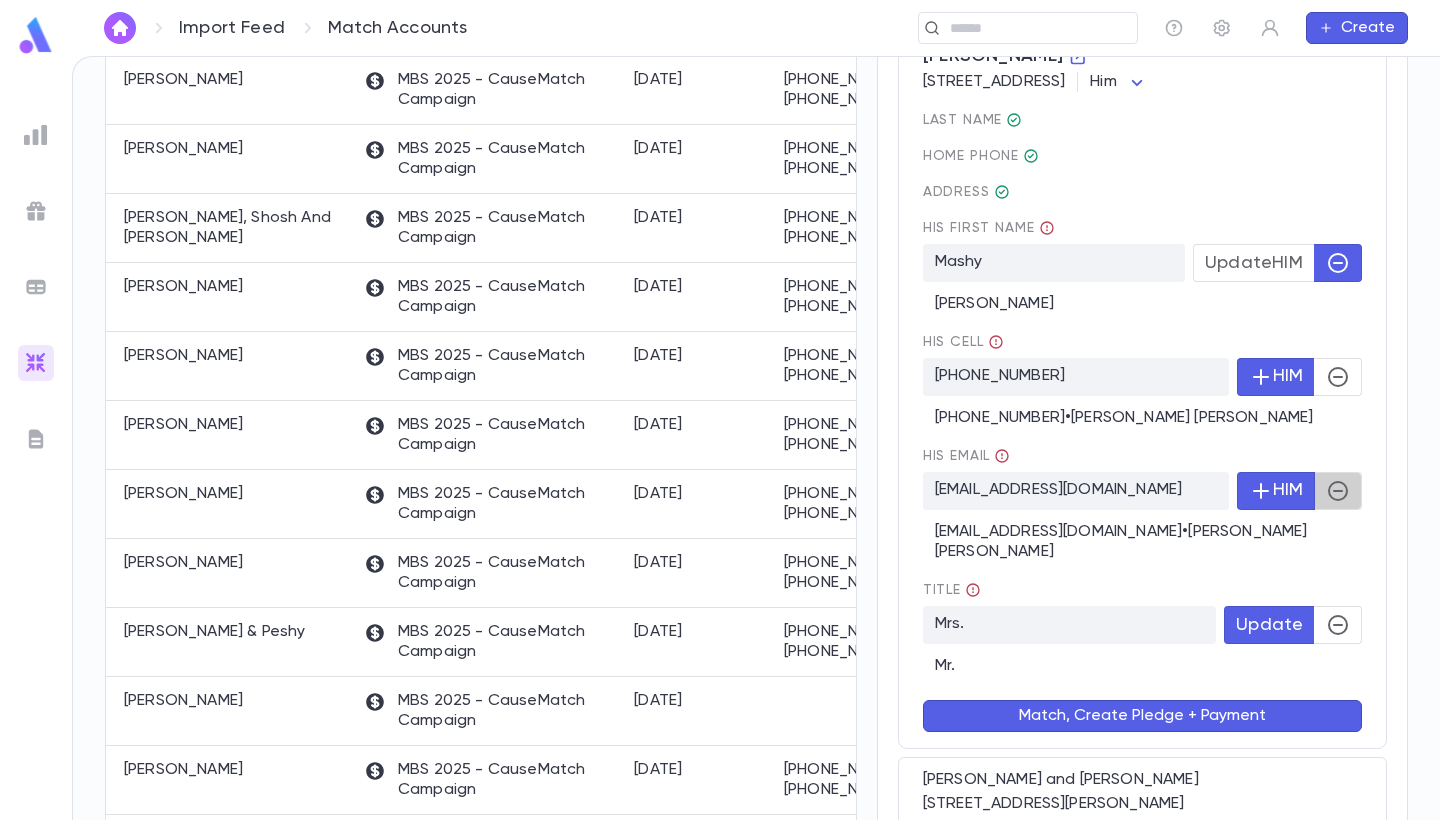 click 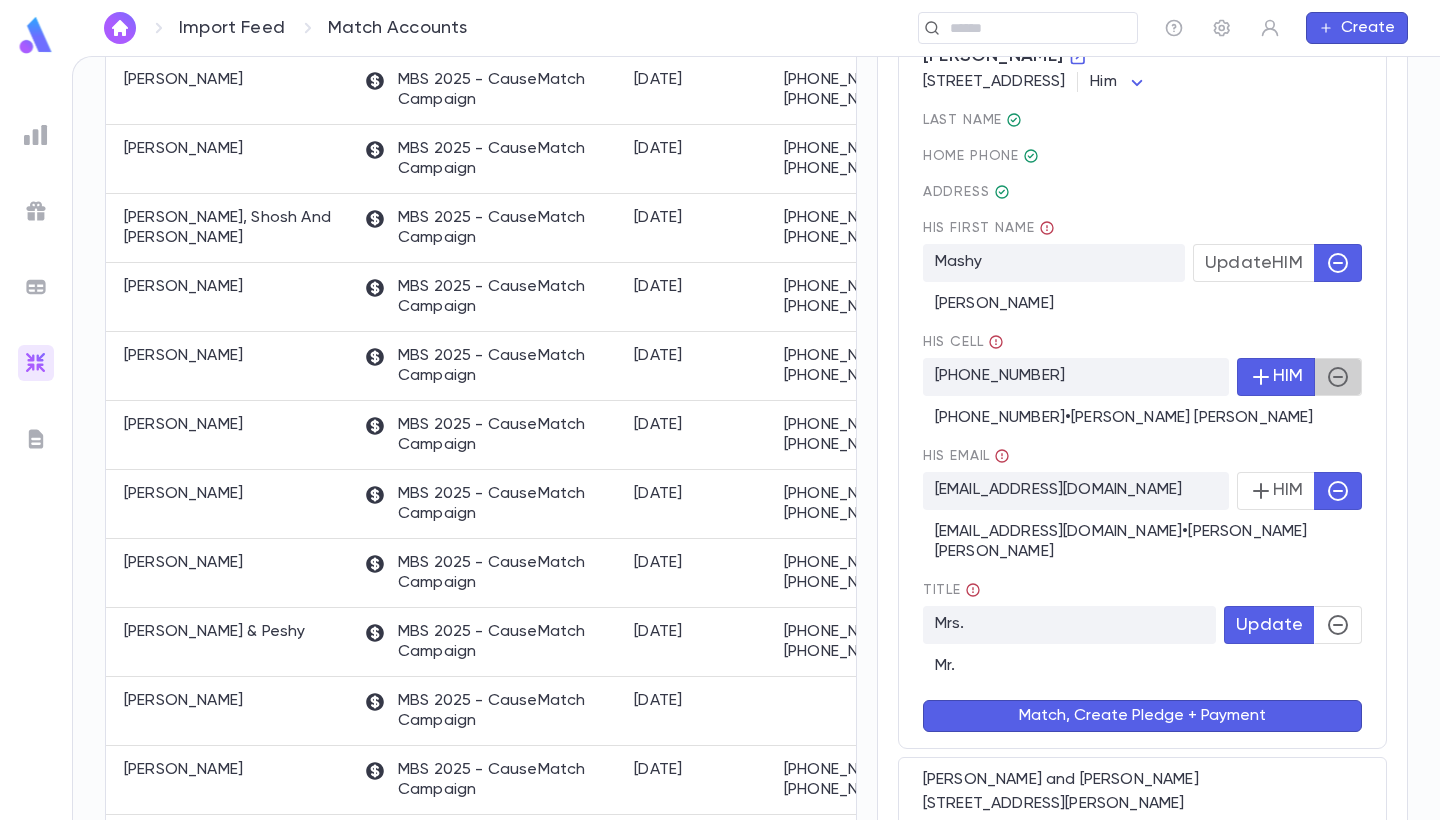 click 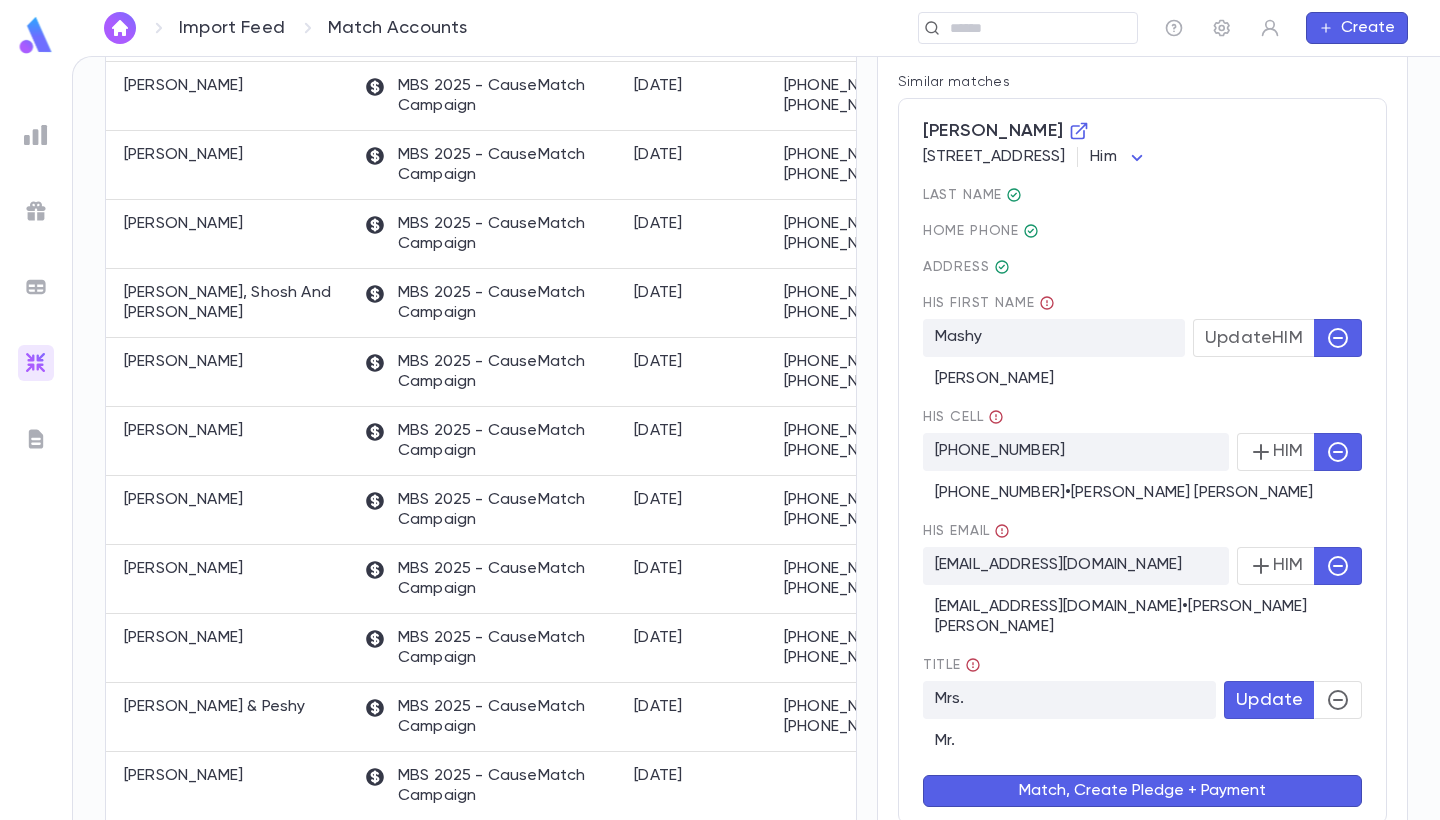 scroll, scrollTop: 388, scrollLeft: 0, axis: vertical 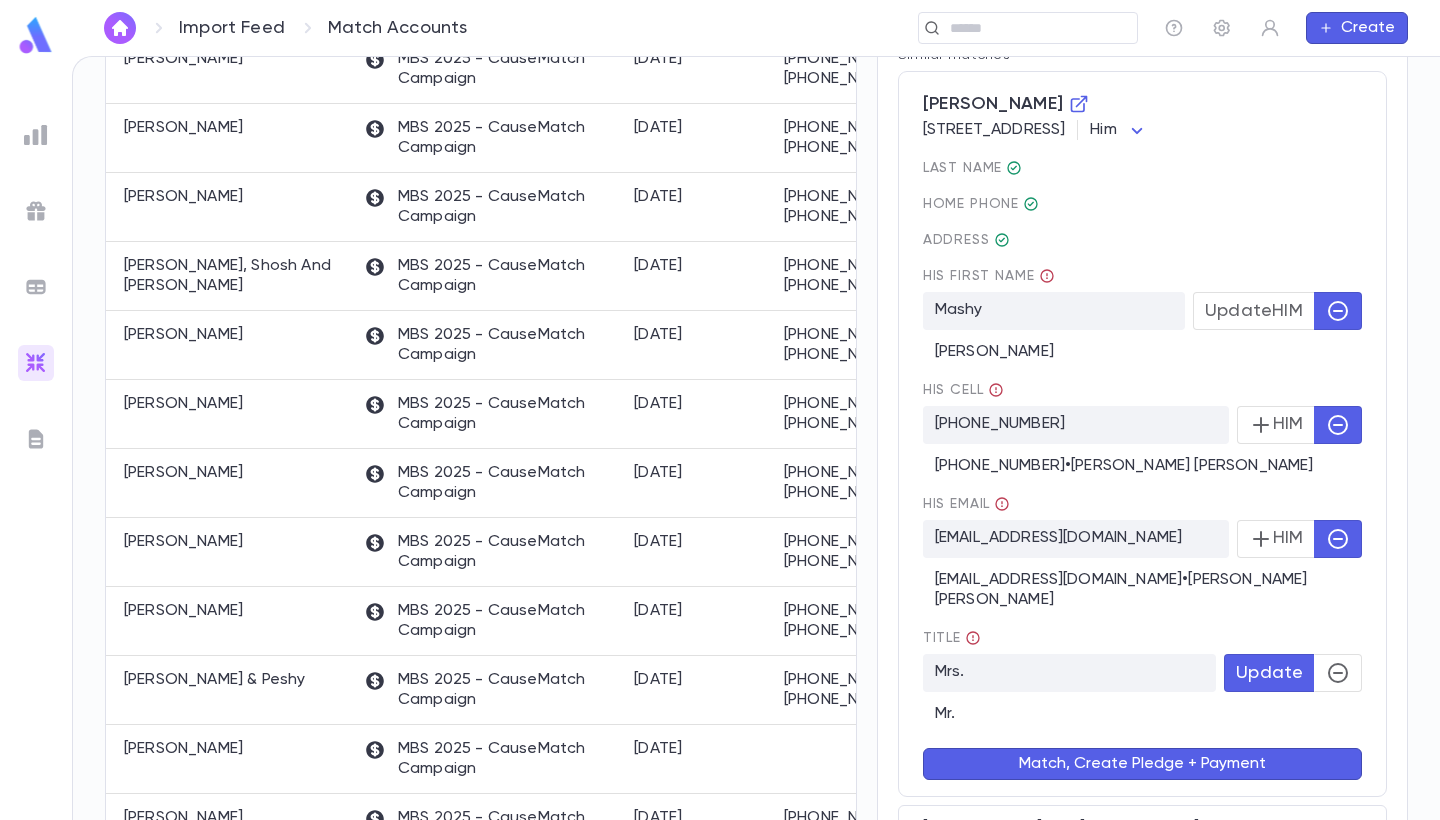 click on "Match, Create Pledge + Payment" at bounding box center (1142, 764) 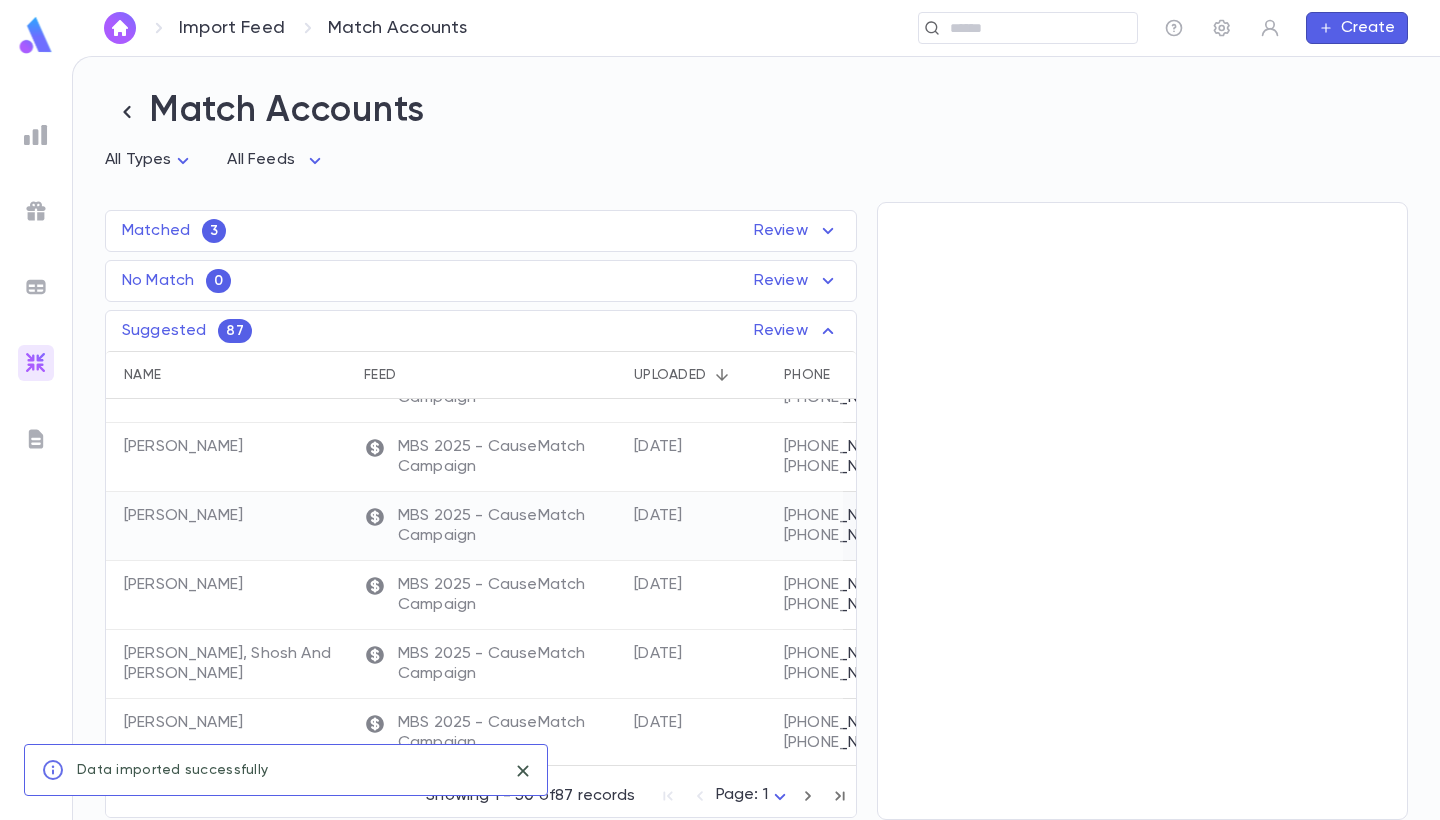 scroll, scrollTop: 0, scrollLeft: 0, axis: both 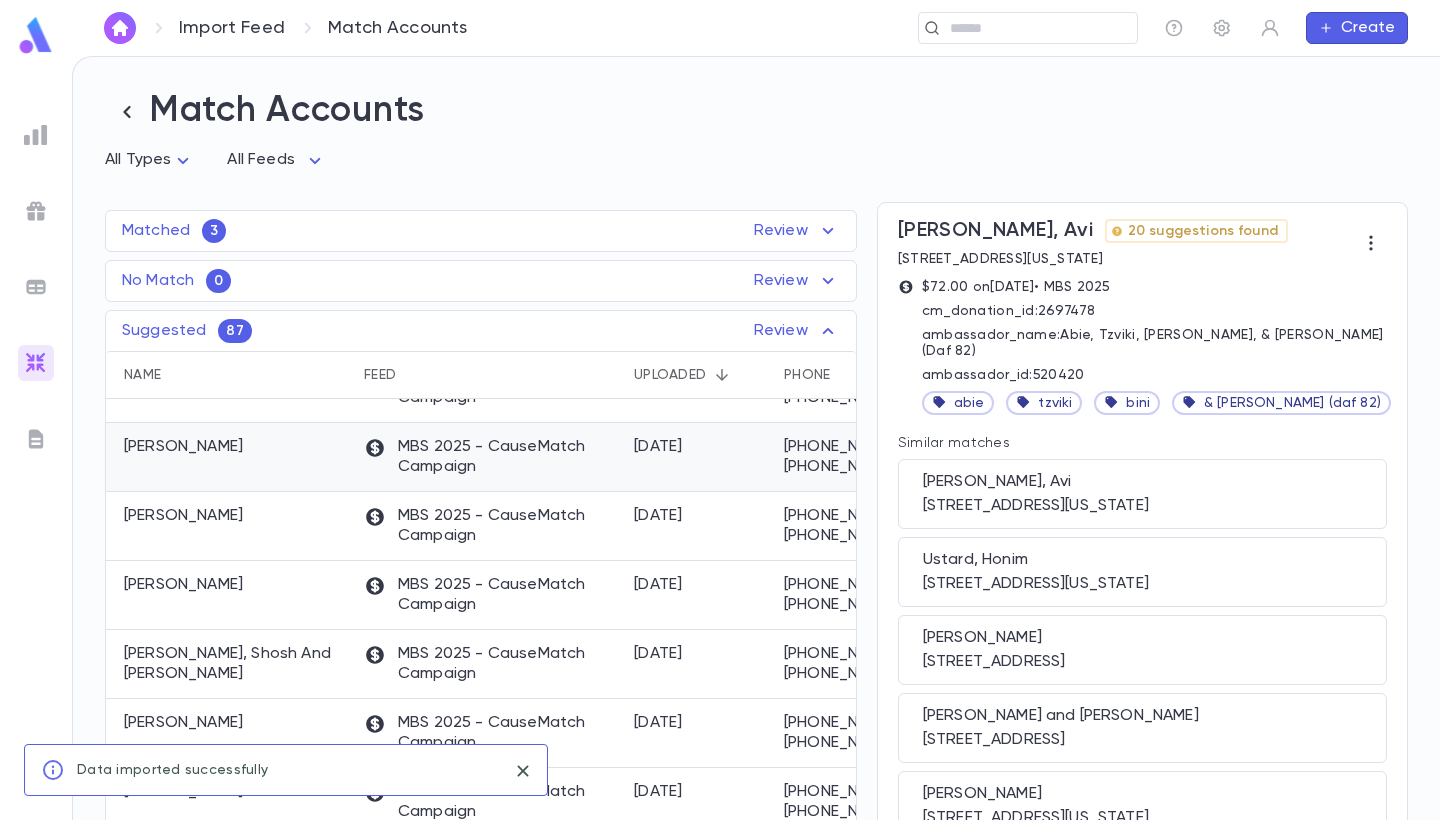 click on "Mizrachi, Yitzchak" at bounding box center [229, 457] 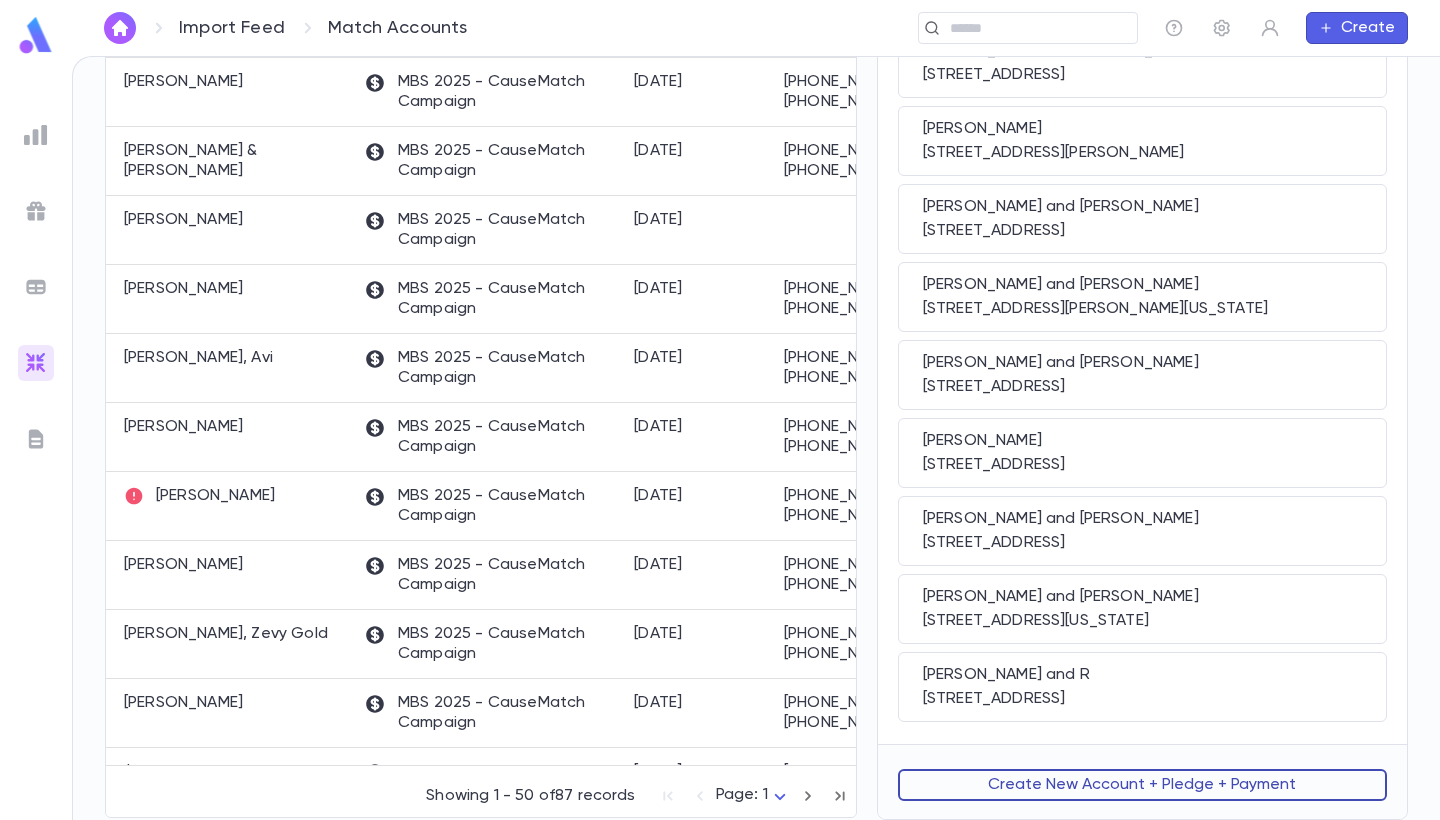 scroll, scrollTop: 1213, scrollLeft: 0, axis: vertical 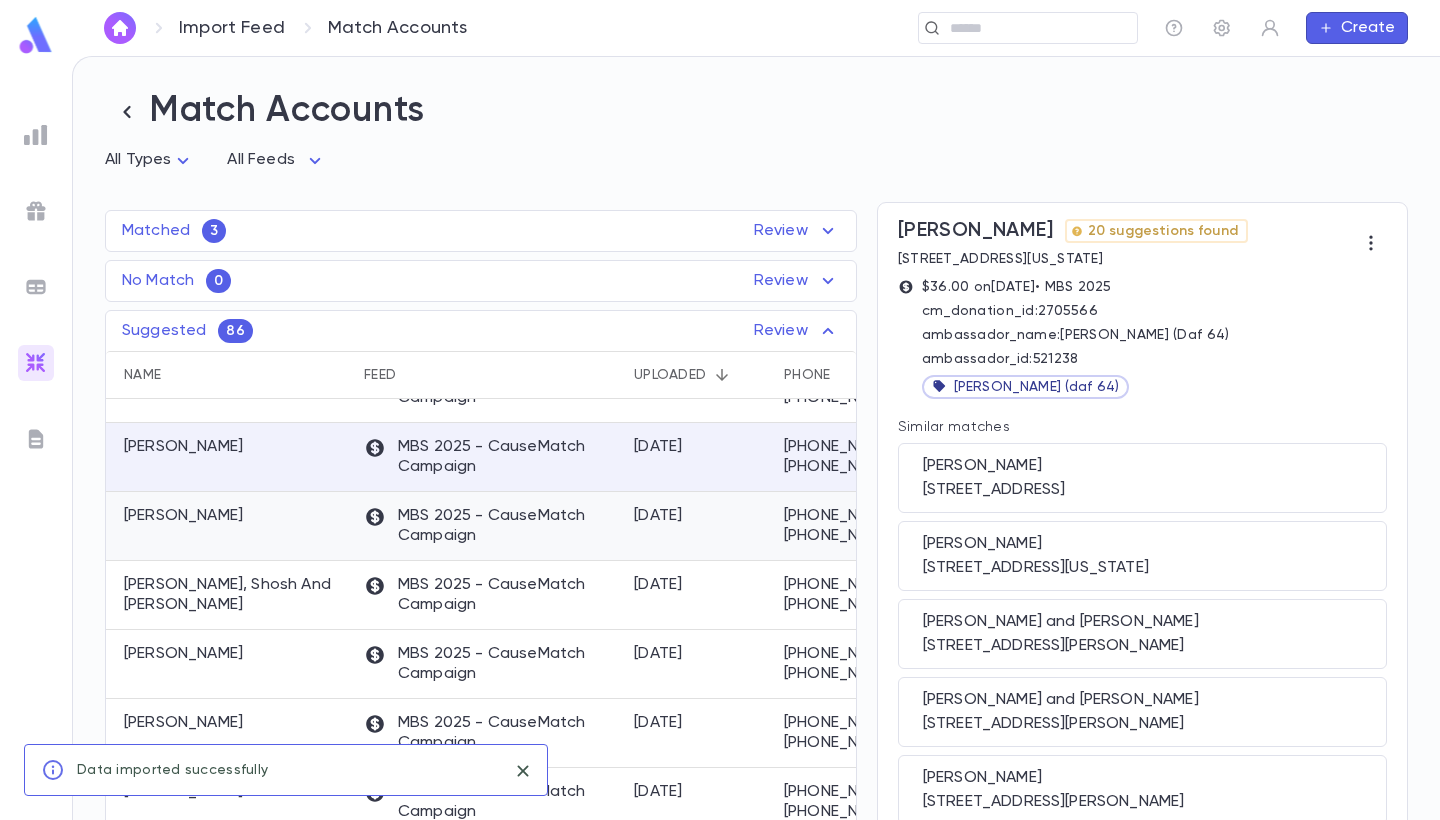click on "Stern, Devorah Leah" at bounding box center (229, 526) 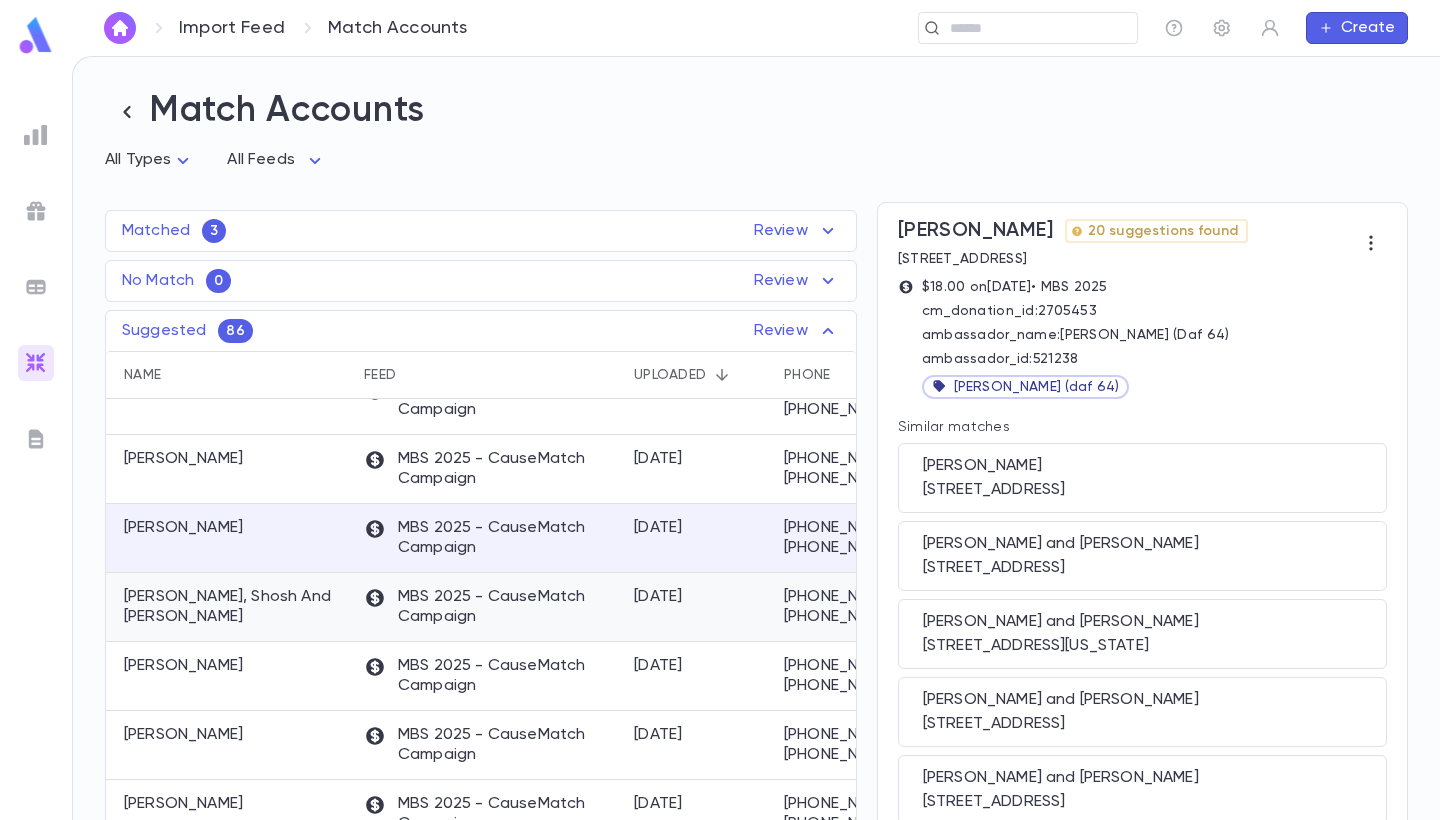 scroll, scrollTop: 792, scrollLeft: 2, axis: both 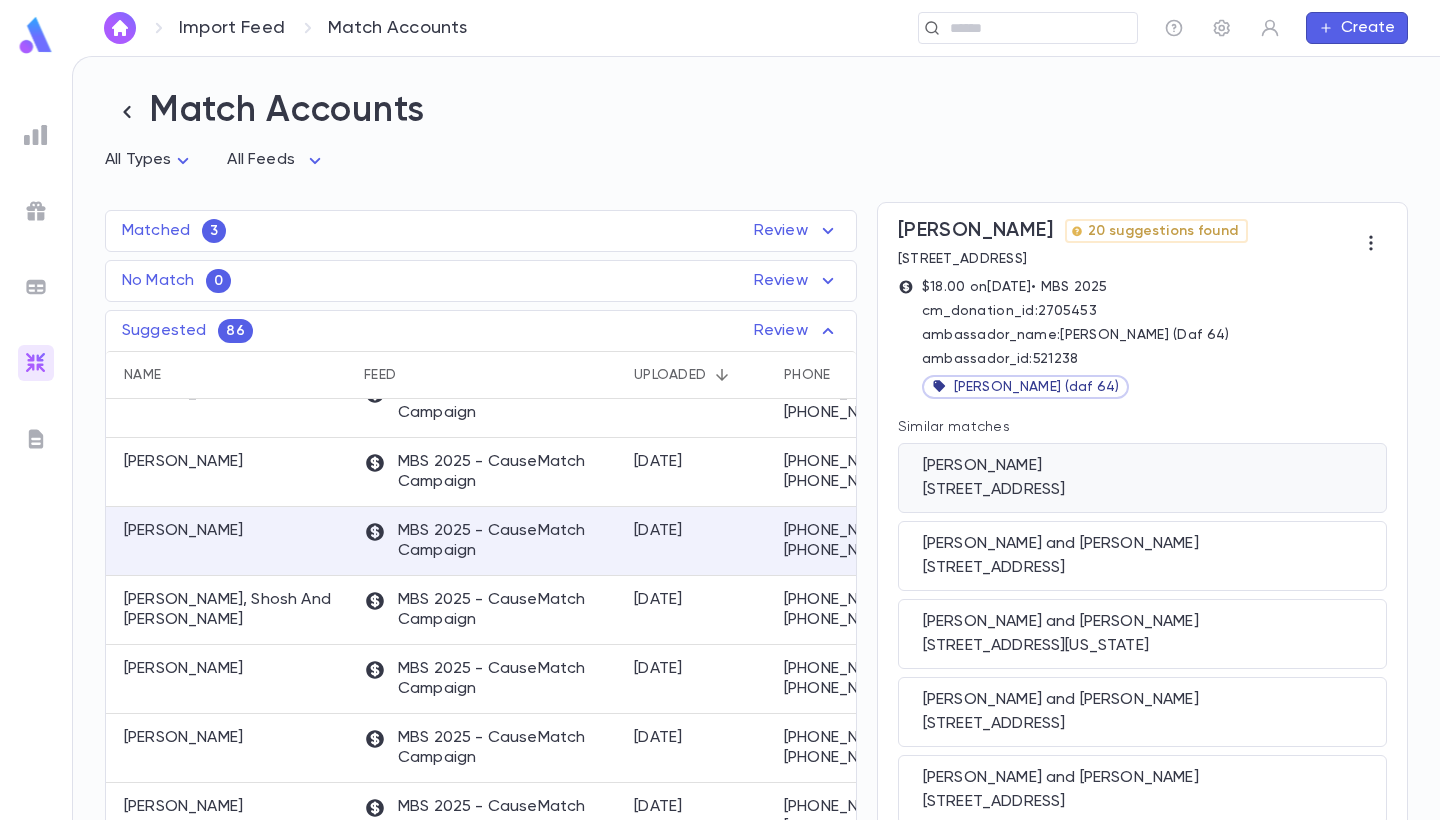 click on "280 Roselle Ave, Cedarhurst NY 11516" at bounding box center (1142, 490) 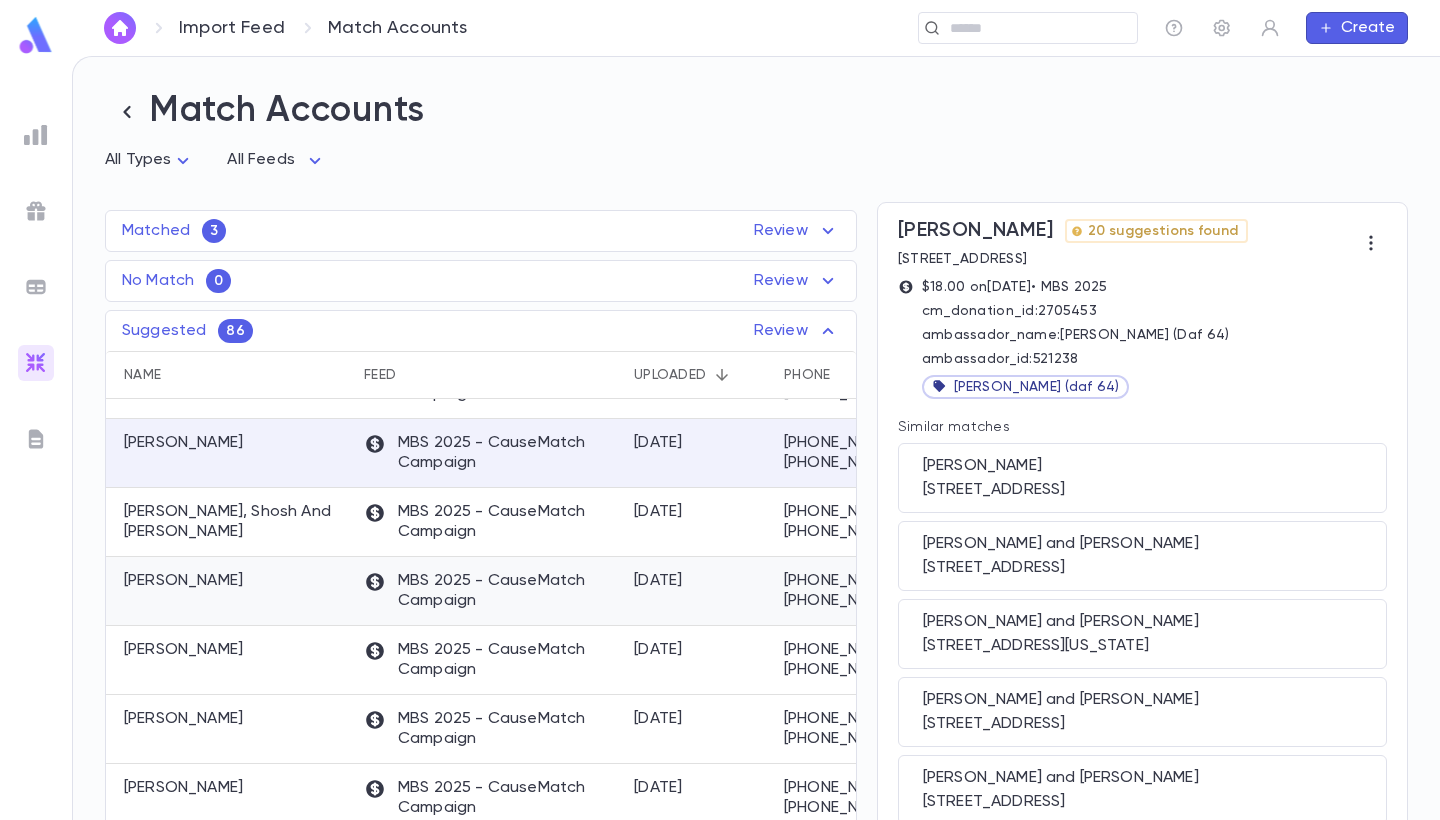 scroll, scrollTop: 881, scrollLeft: 2, axis: both 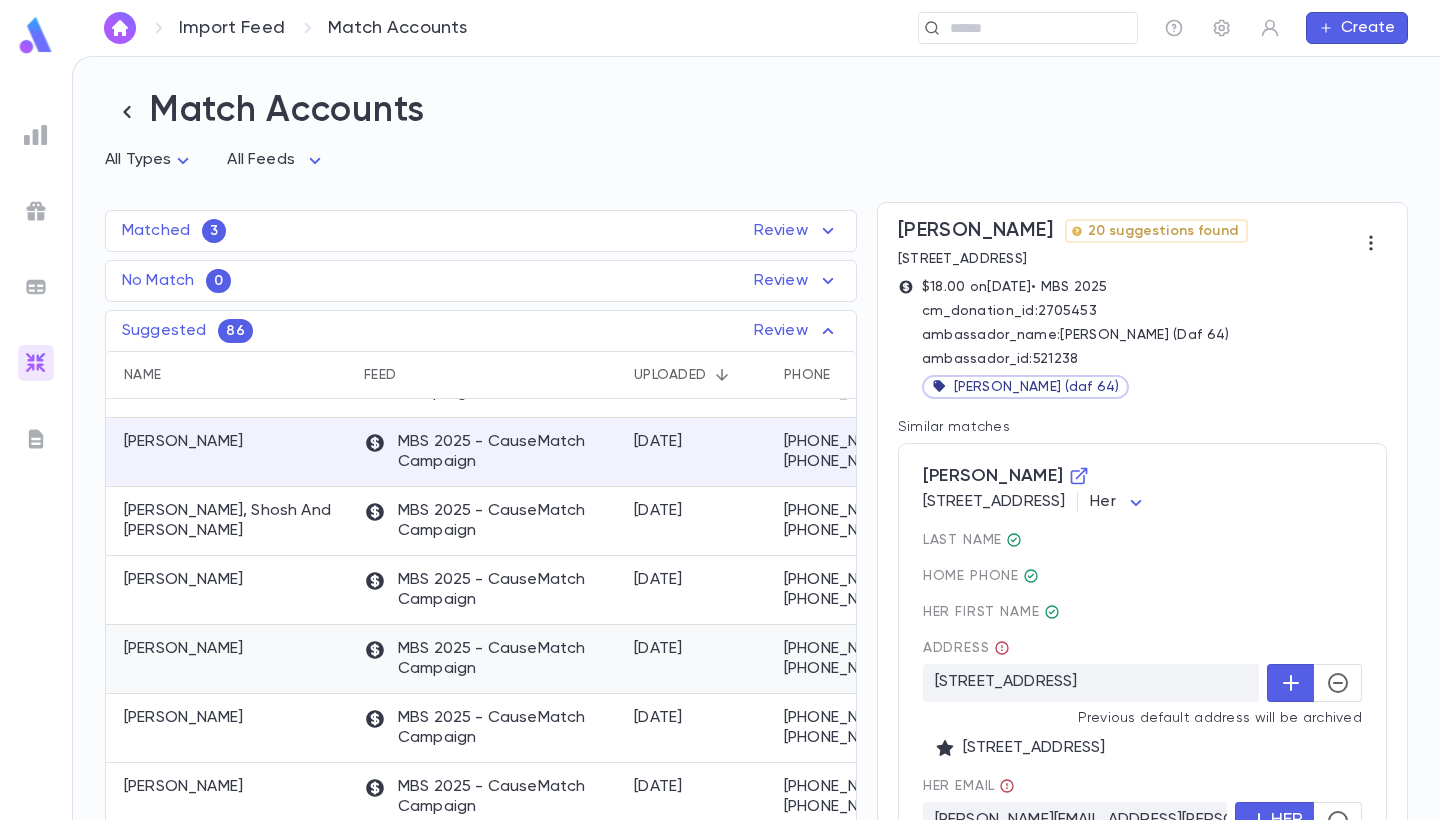 click on "Baum, Shaya" at bounding box center [229, 659] 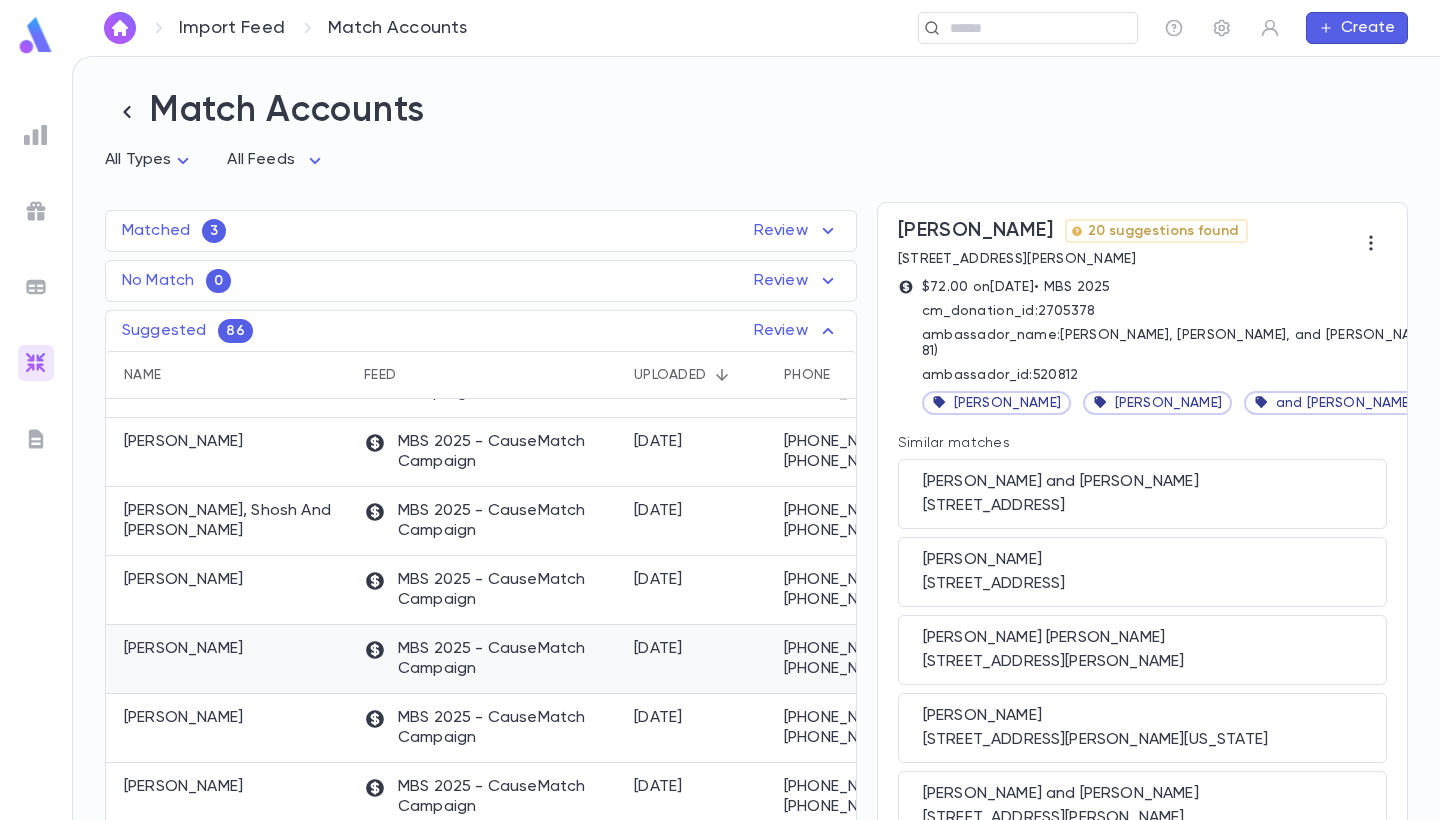 scroll, scrollTop: 850, scrollLeft: 2, axis: both 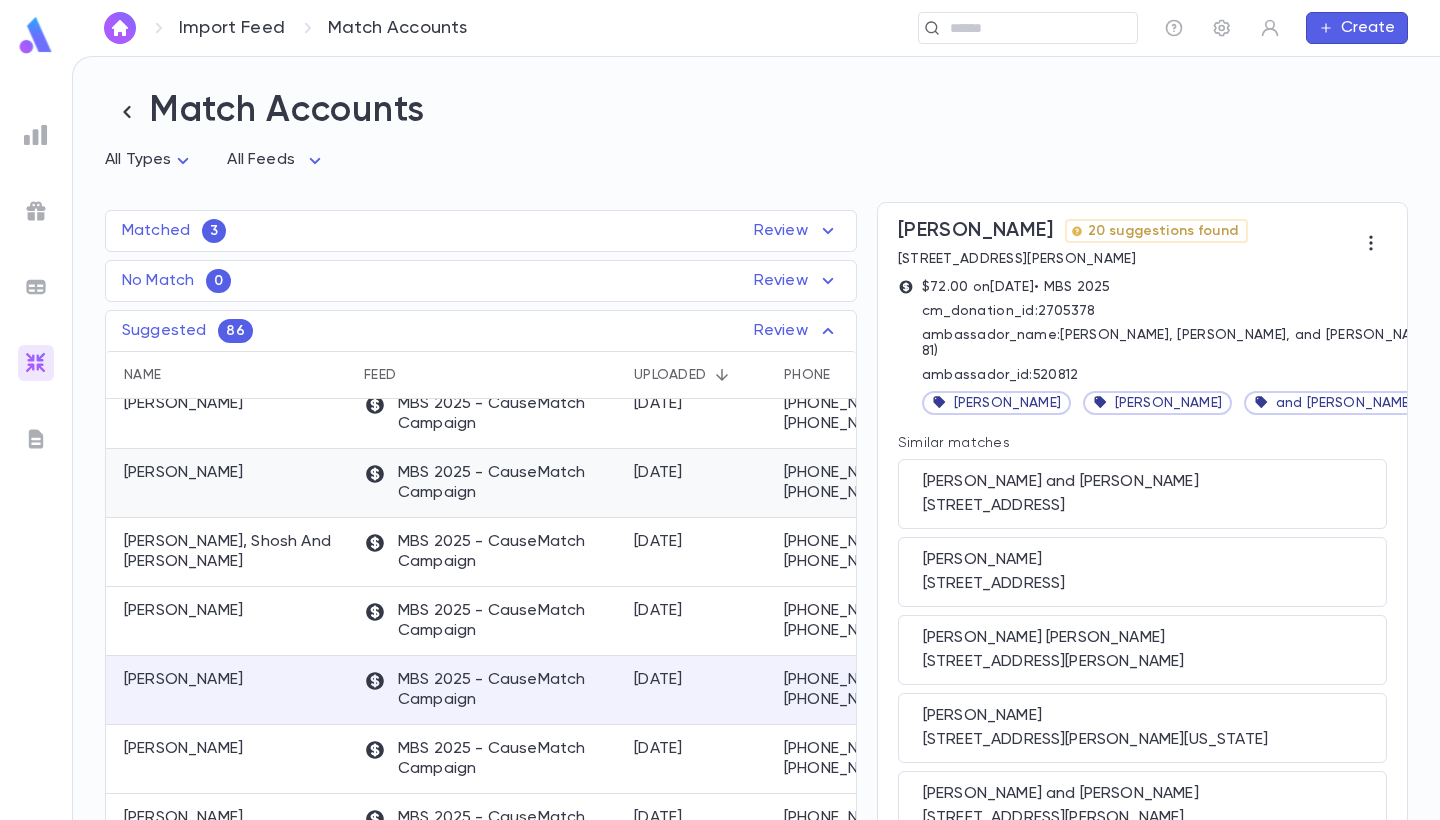 click on "Stern, Devorah Leah" at bounding box center (229, 483) 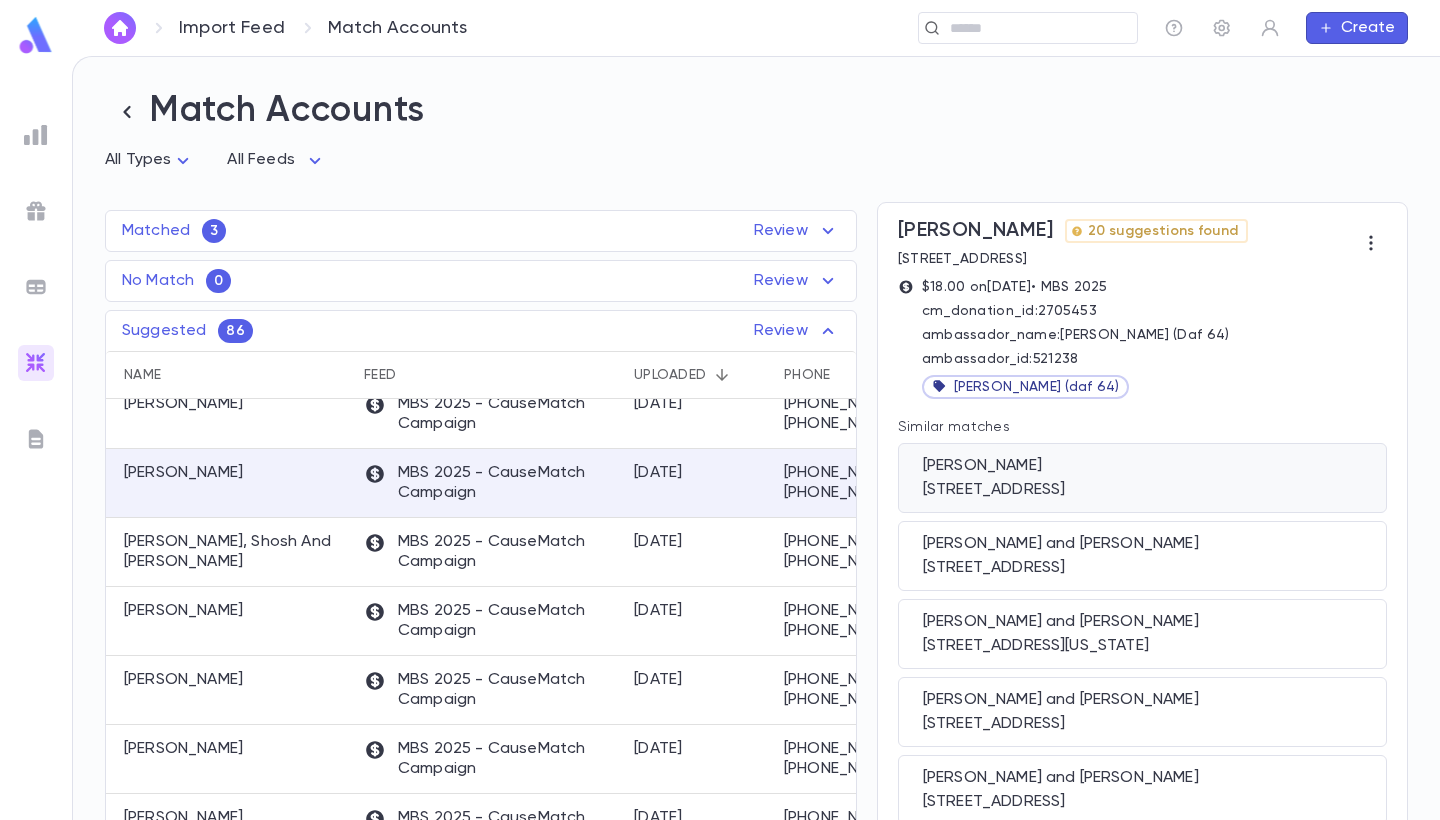 click on "280 Roselle Ave, Cedarhurst NY 11516" at bounding box center [1142, 490] 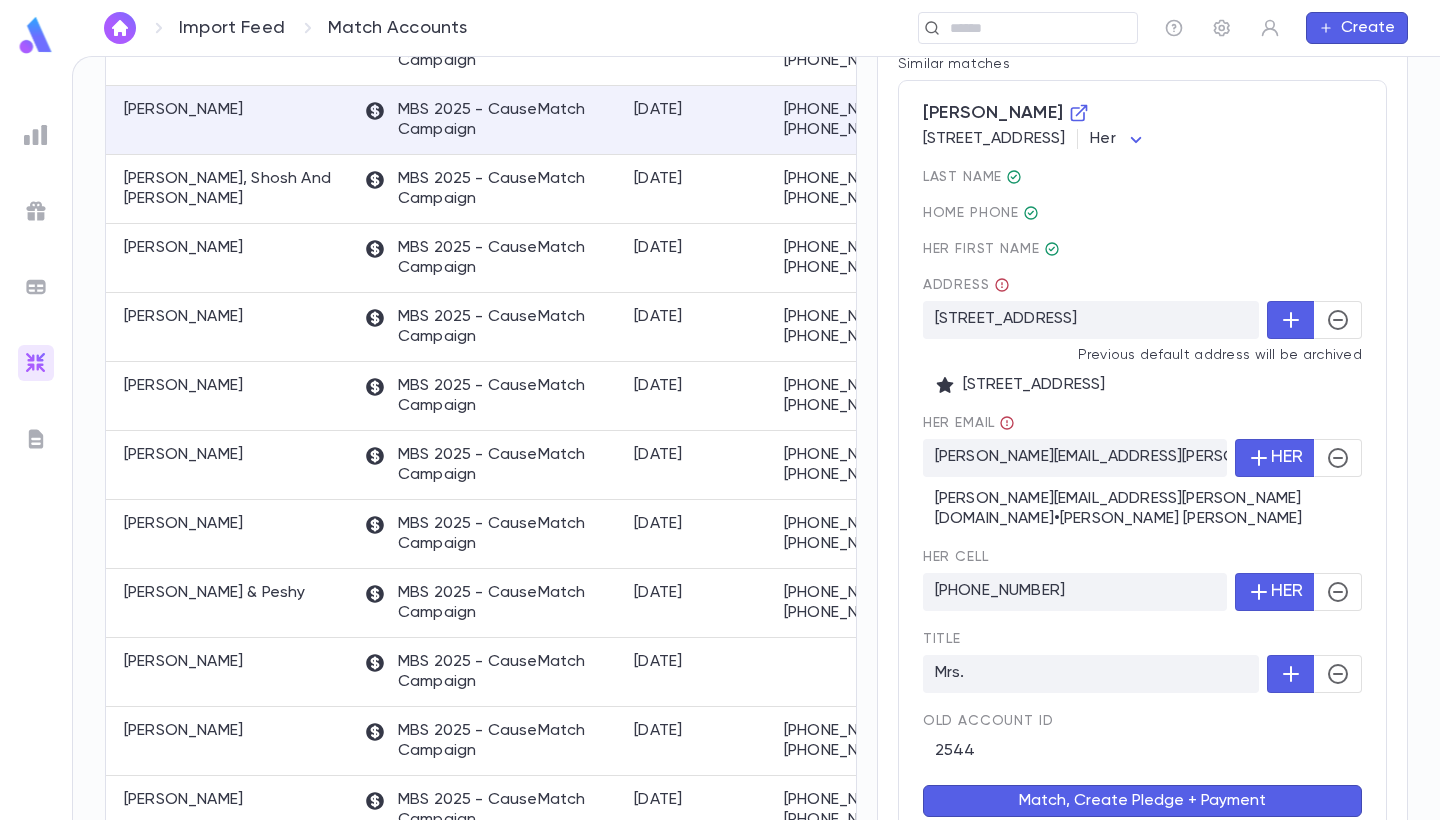 scroll, scrollTop: 368, scrollLeft: 0, axis: vertical 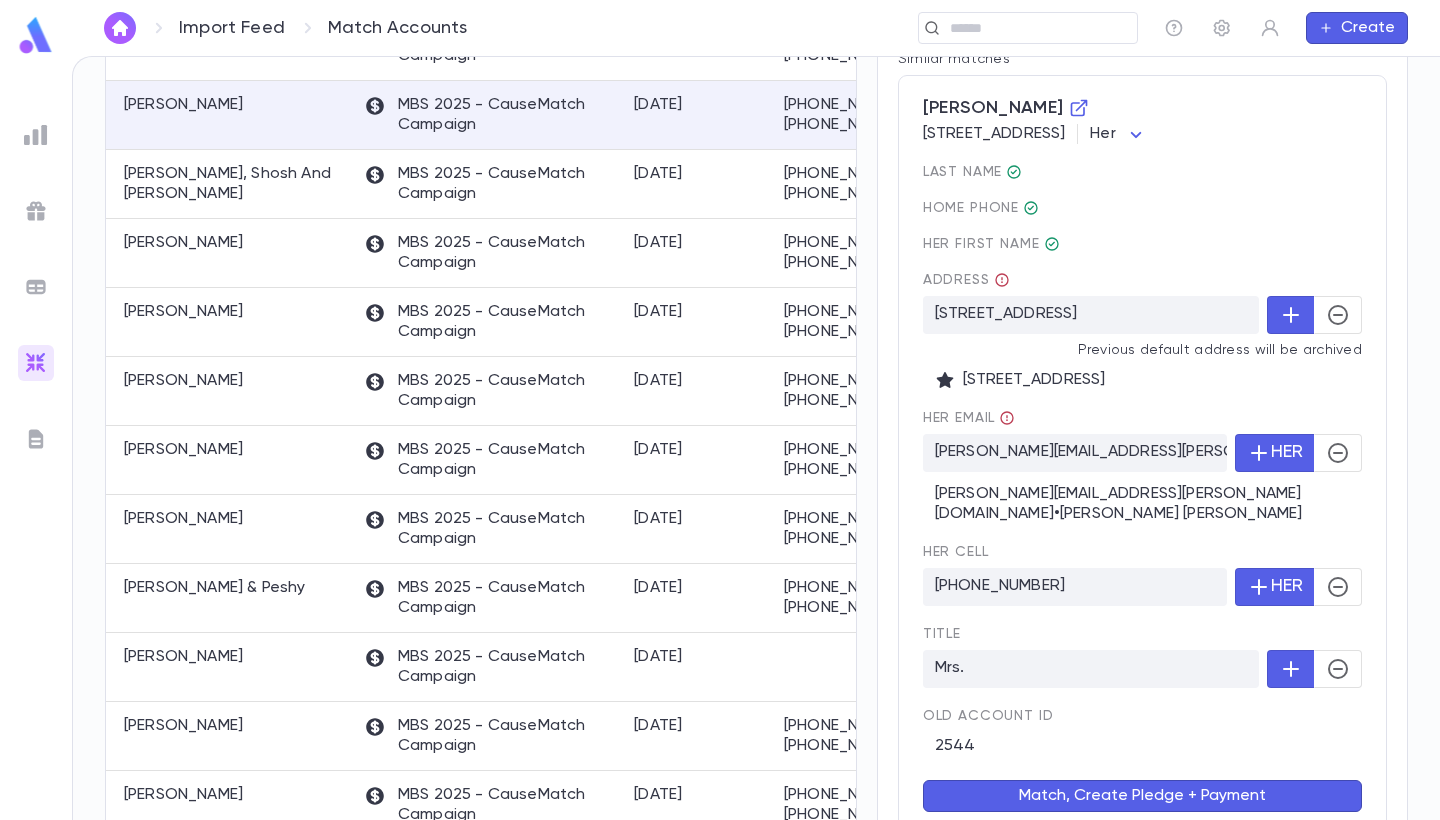 click on "Match, Create Pledge + Payment" at bounding box center [1142, 796] 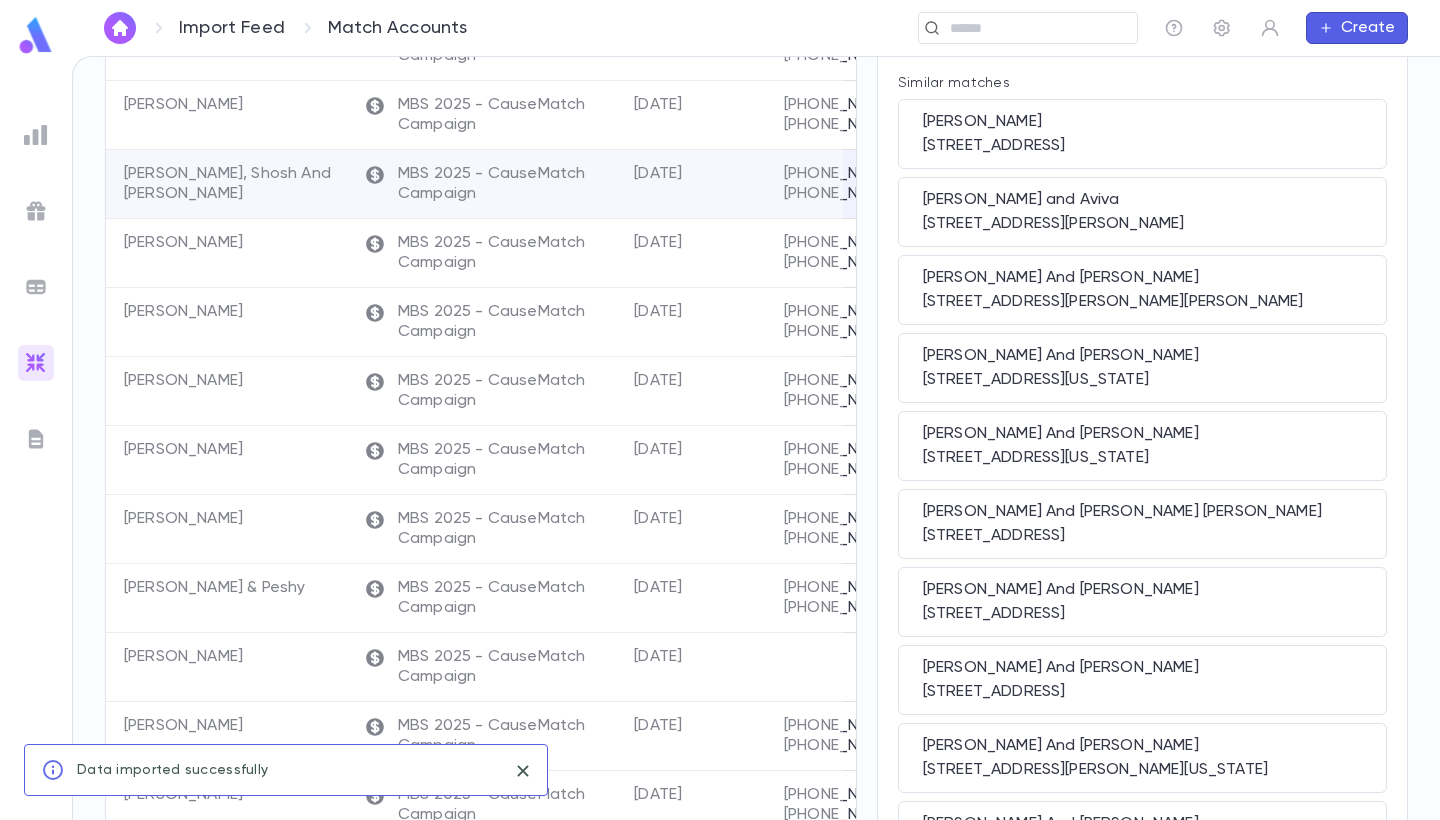 scroll, scrollTop: 0, scrollLeft: 0, axis: both 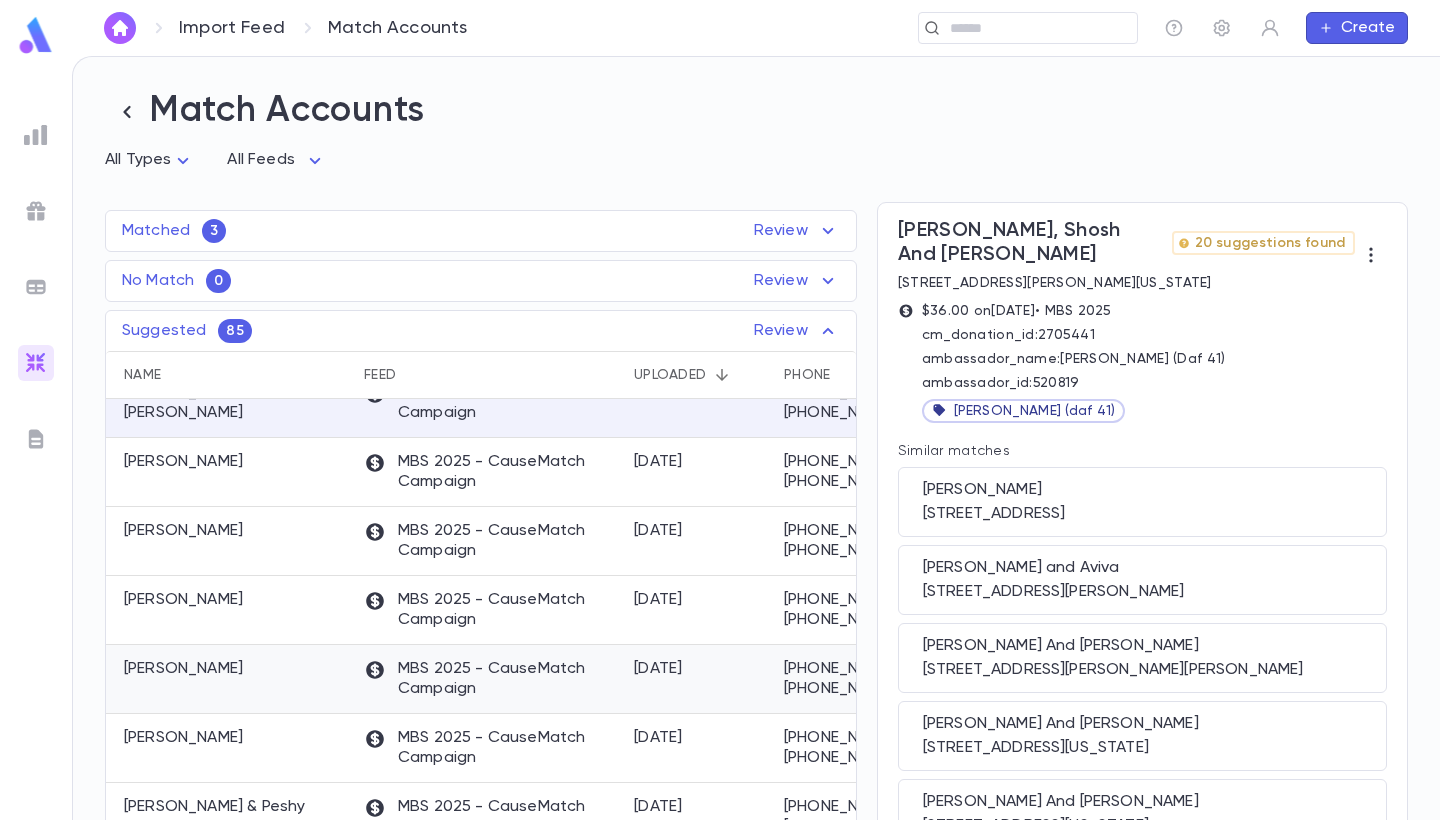 click on "Kravitz, Daniel" at bounding box center [229, 679] 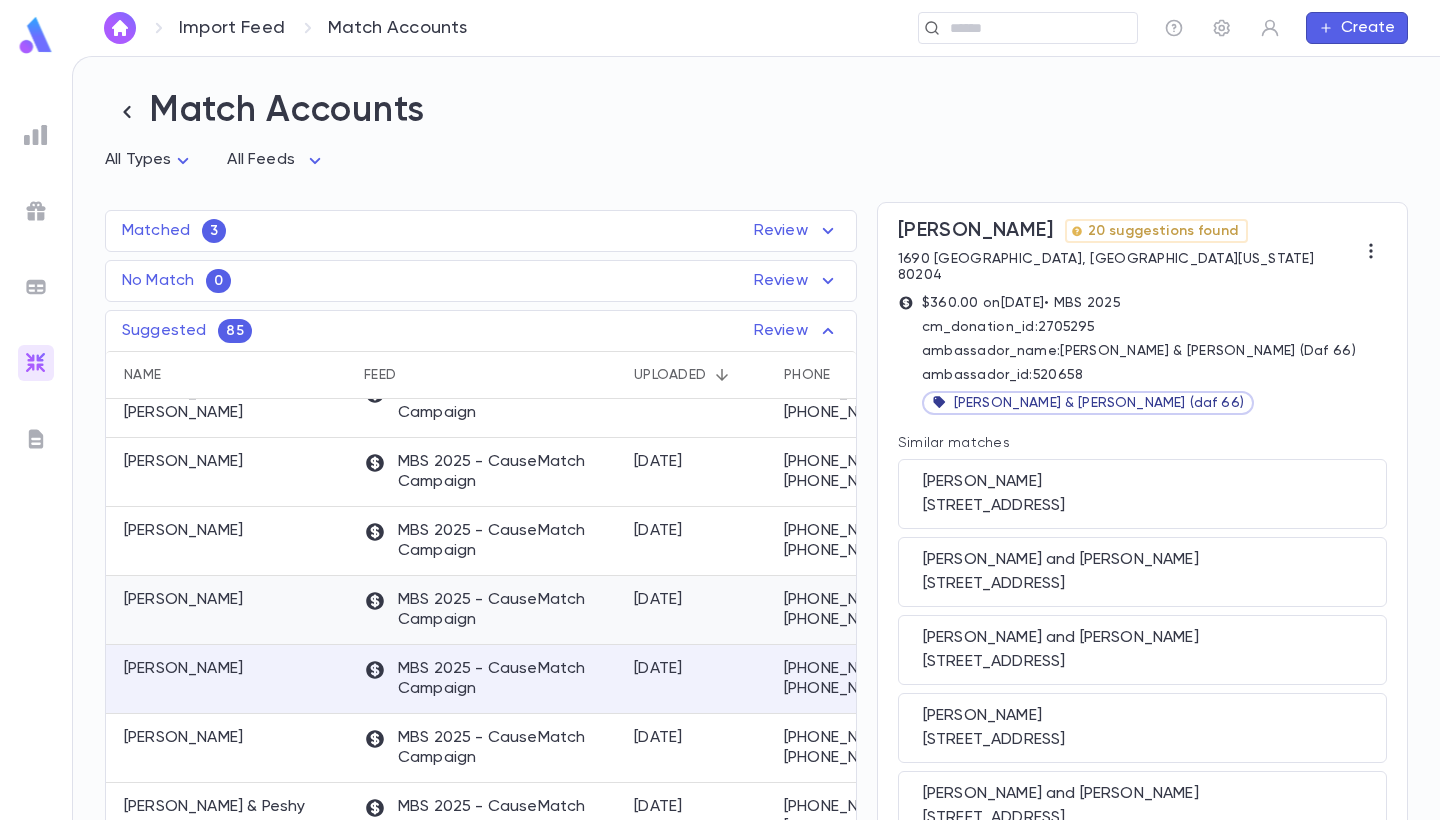 click on "Gaibel, Rachael" at bounding box center (229, 610) 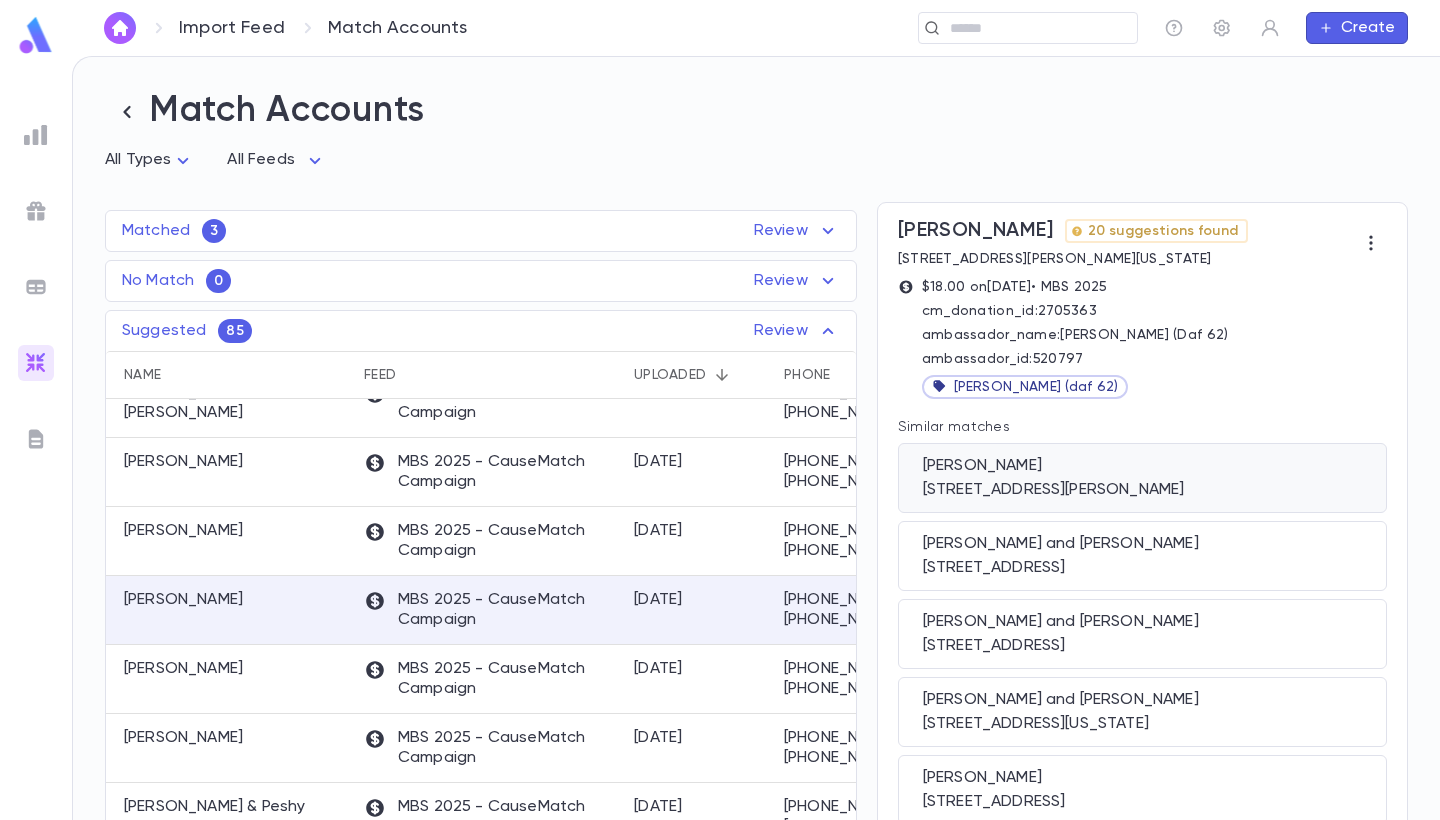 click on "427 Jackson St, Lafayette CO 80026 US" at bounding box center [1142, 490] 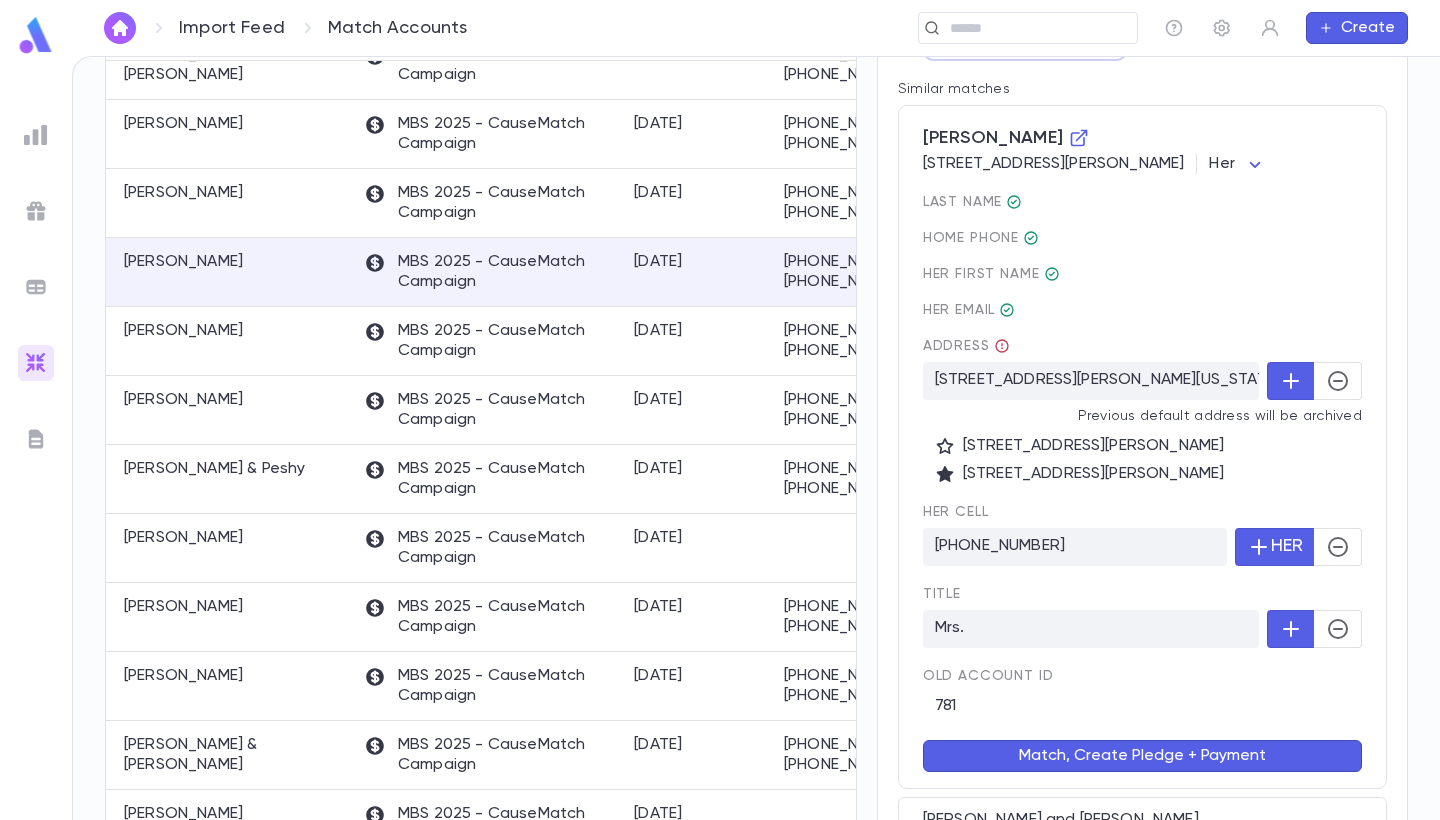 scroll, scrollTop: 352, scrollLeft: 0, axis: vertical 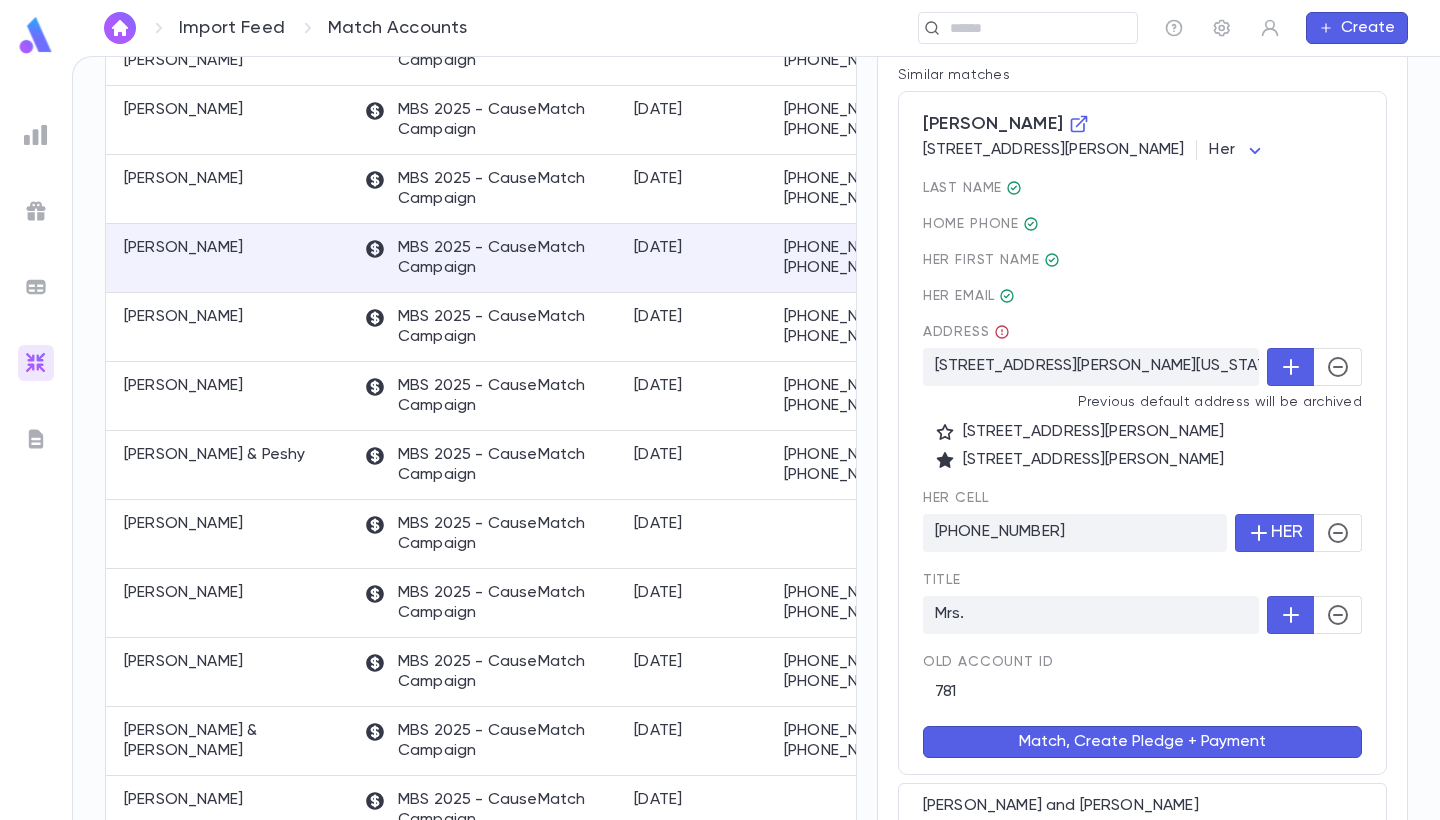 click on "Match, Create Pledge + Payment" at bounding box center (1142, 742) 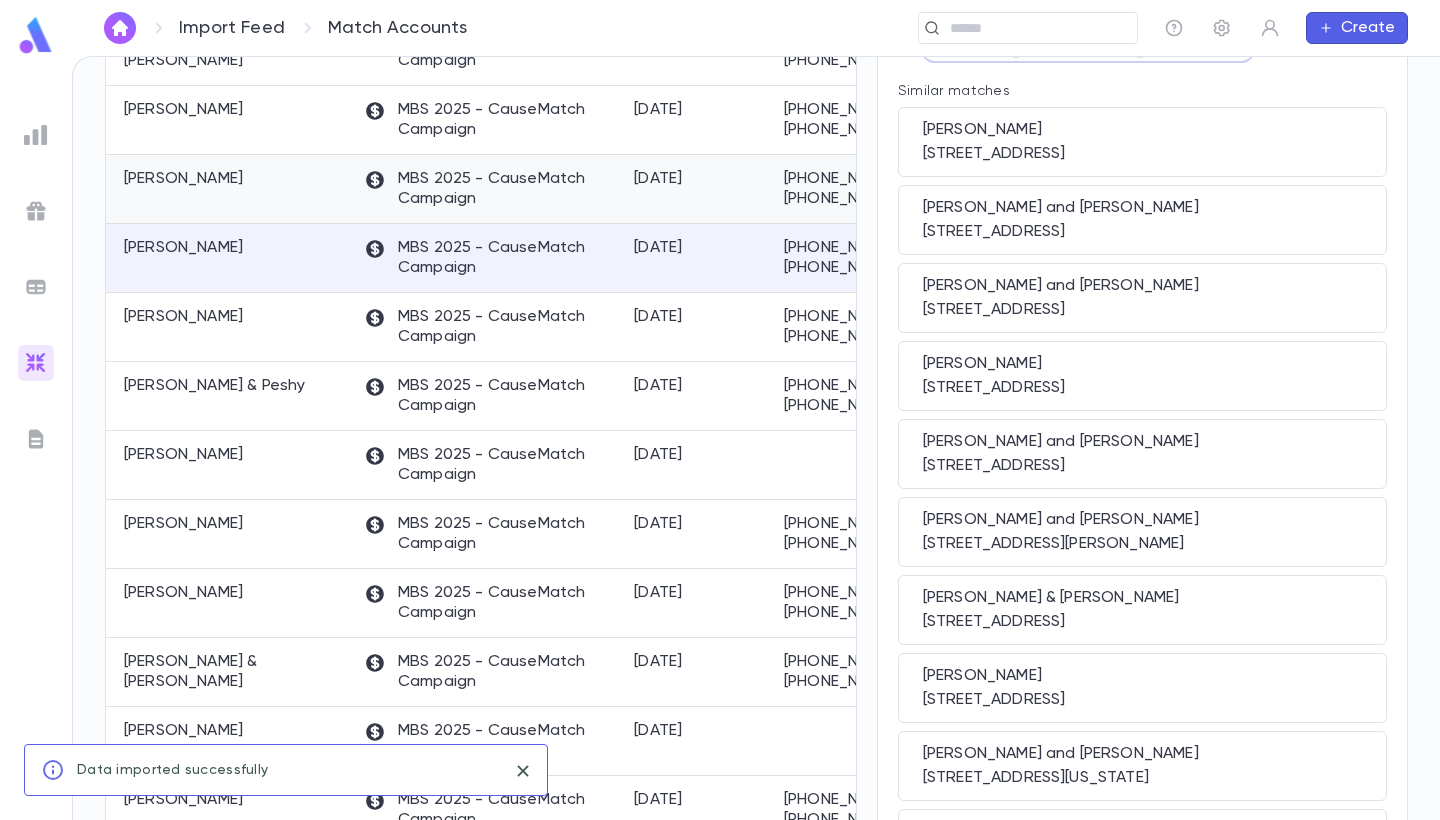 scroll, scrollTop: 0, scrollLeft: 0, axis: both 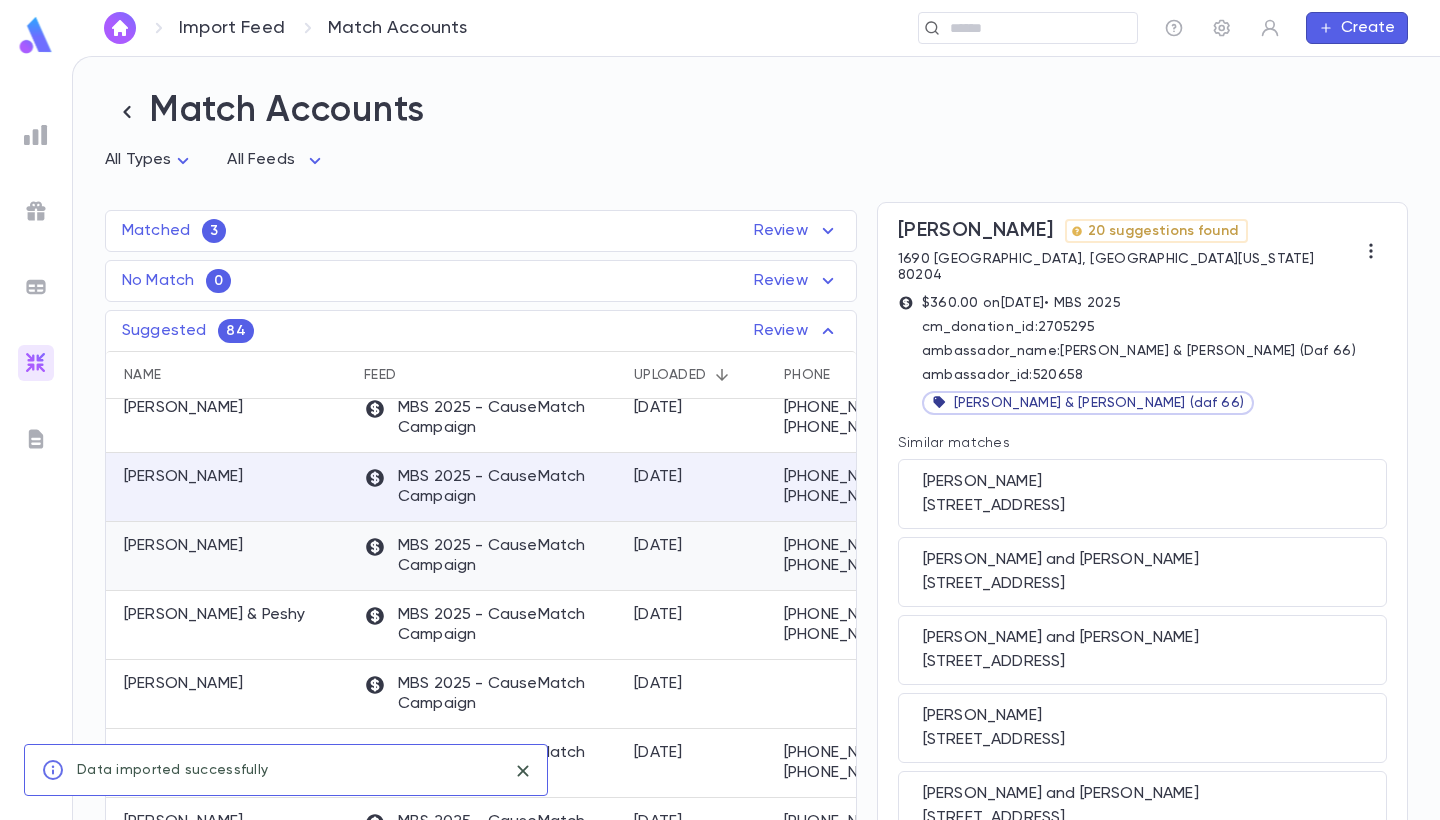 click on "Fingerer, Fay" at bounding box center (229, 556) 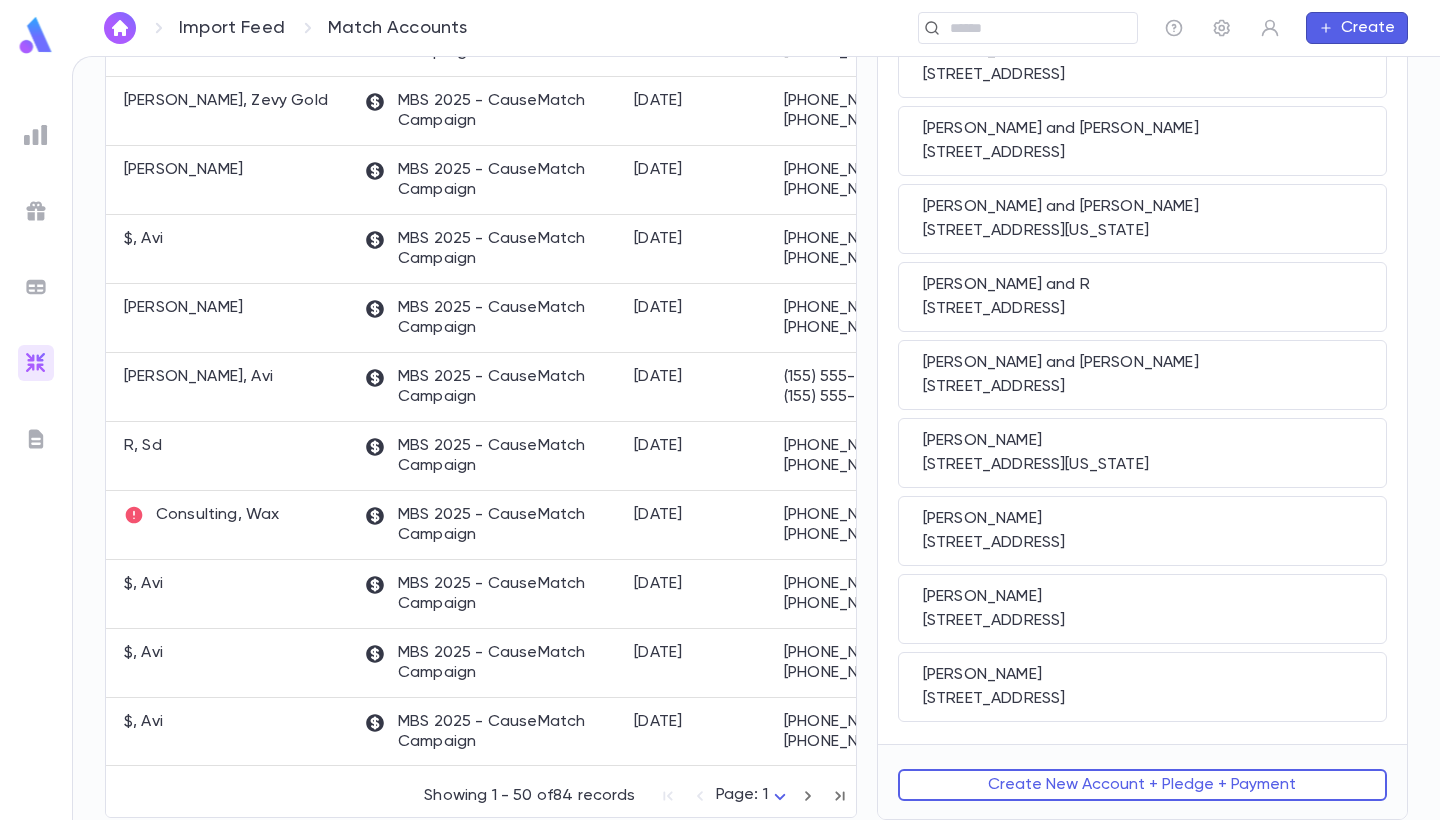 scroll, scrollTop: 1293, scrollLeft: 0, axis: vertical 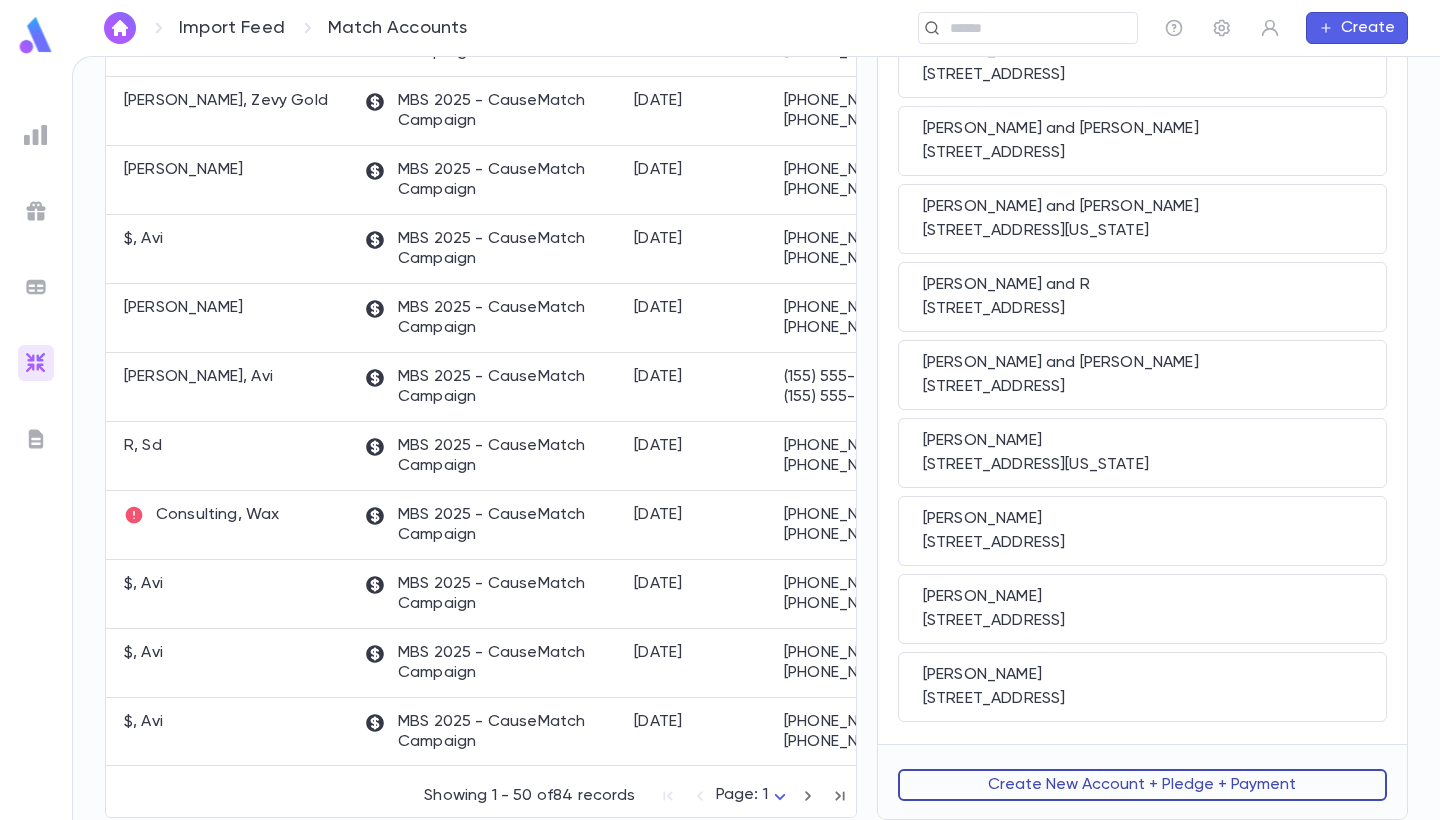 click on "Create New Account + Pledge + Payment" at bounding box center (1142, 785) 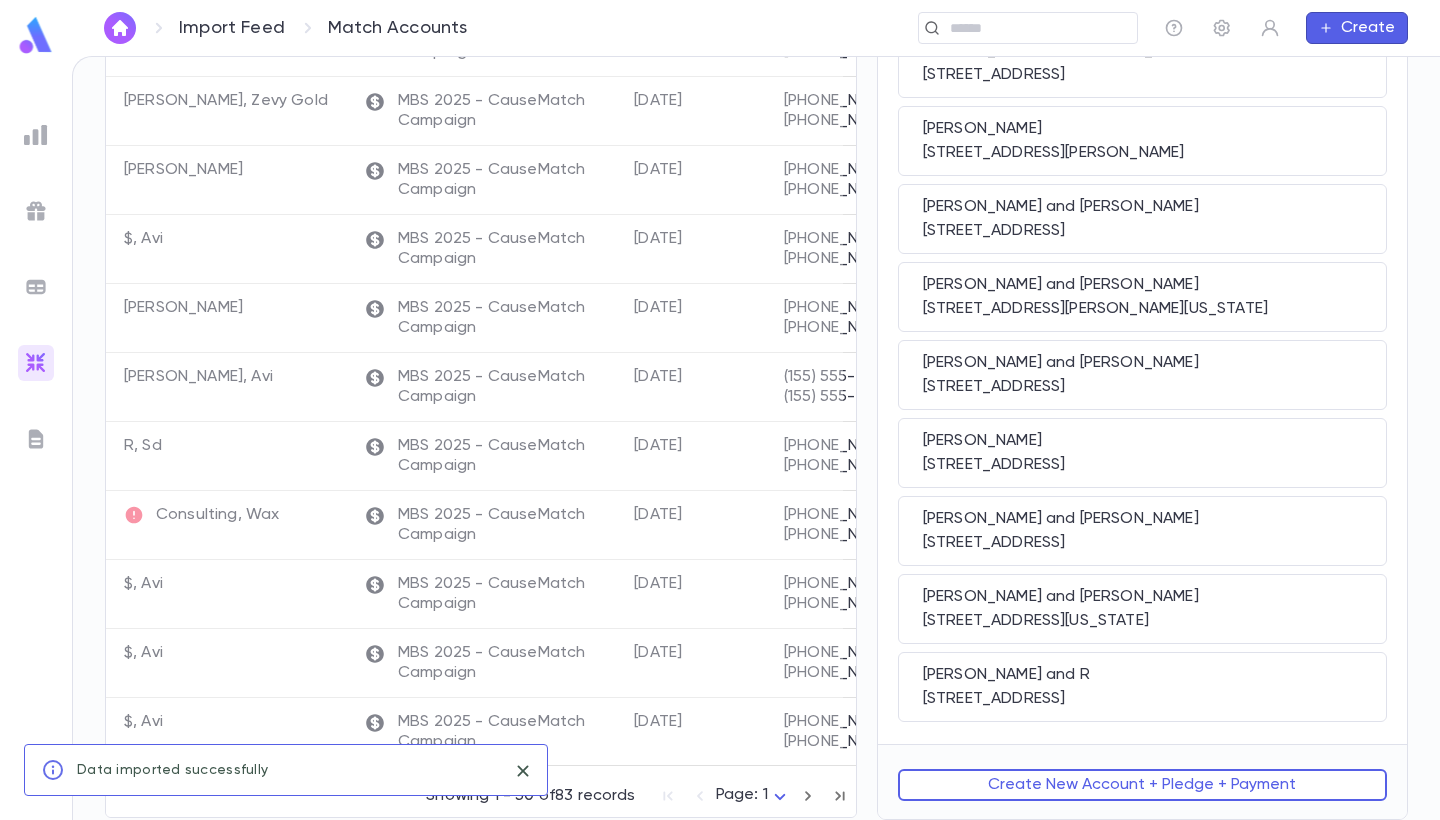 scroll, scrollTop: 0, scrollLeft: 0, axis: both 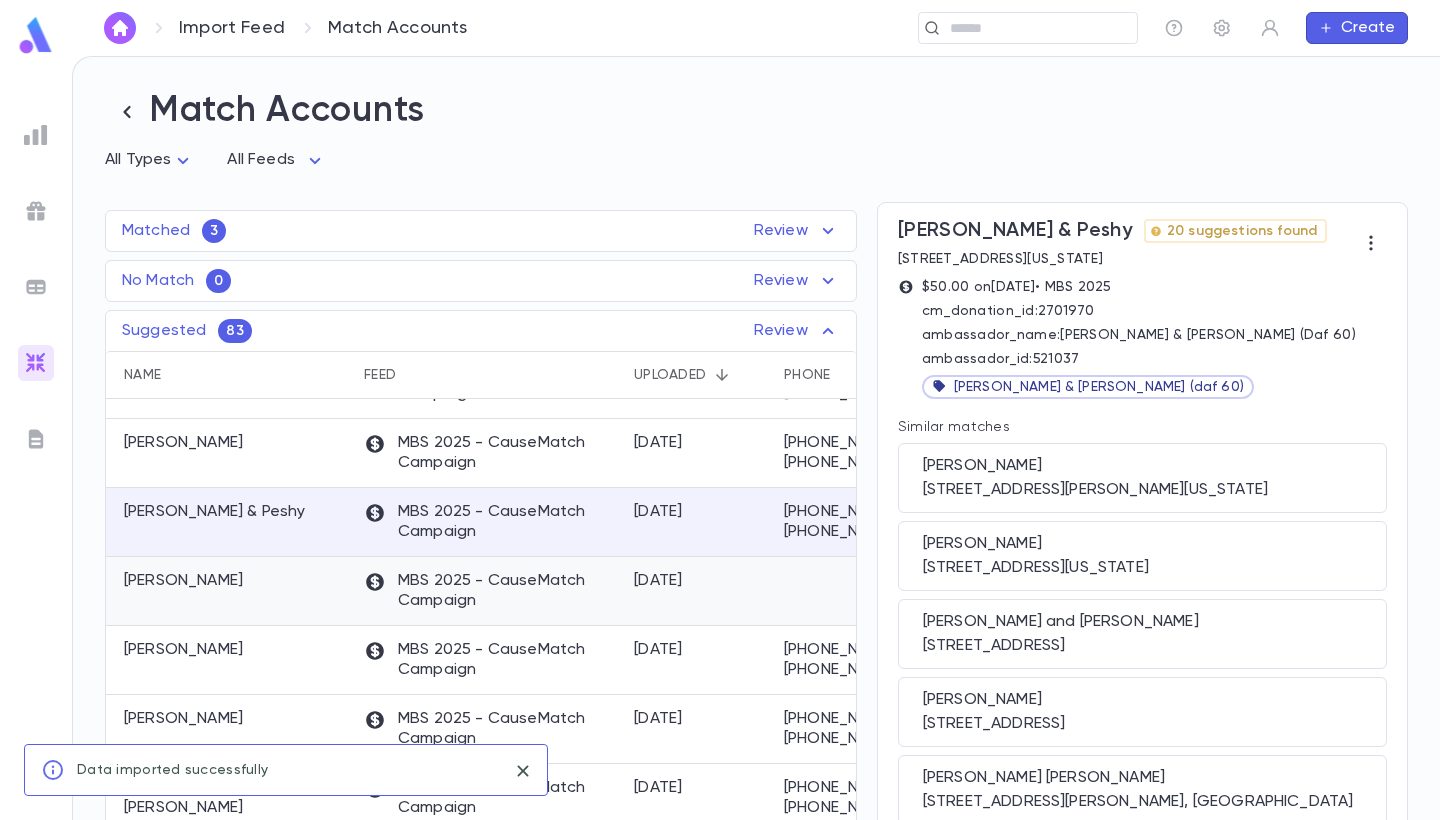 click on "Kohn, Shloime" at bounding box center (229, 591) 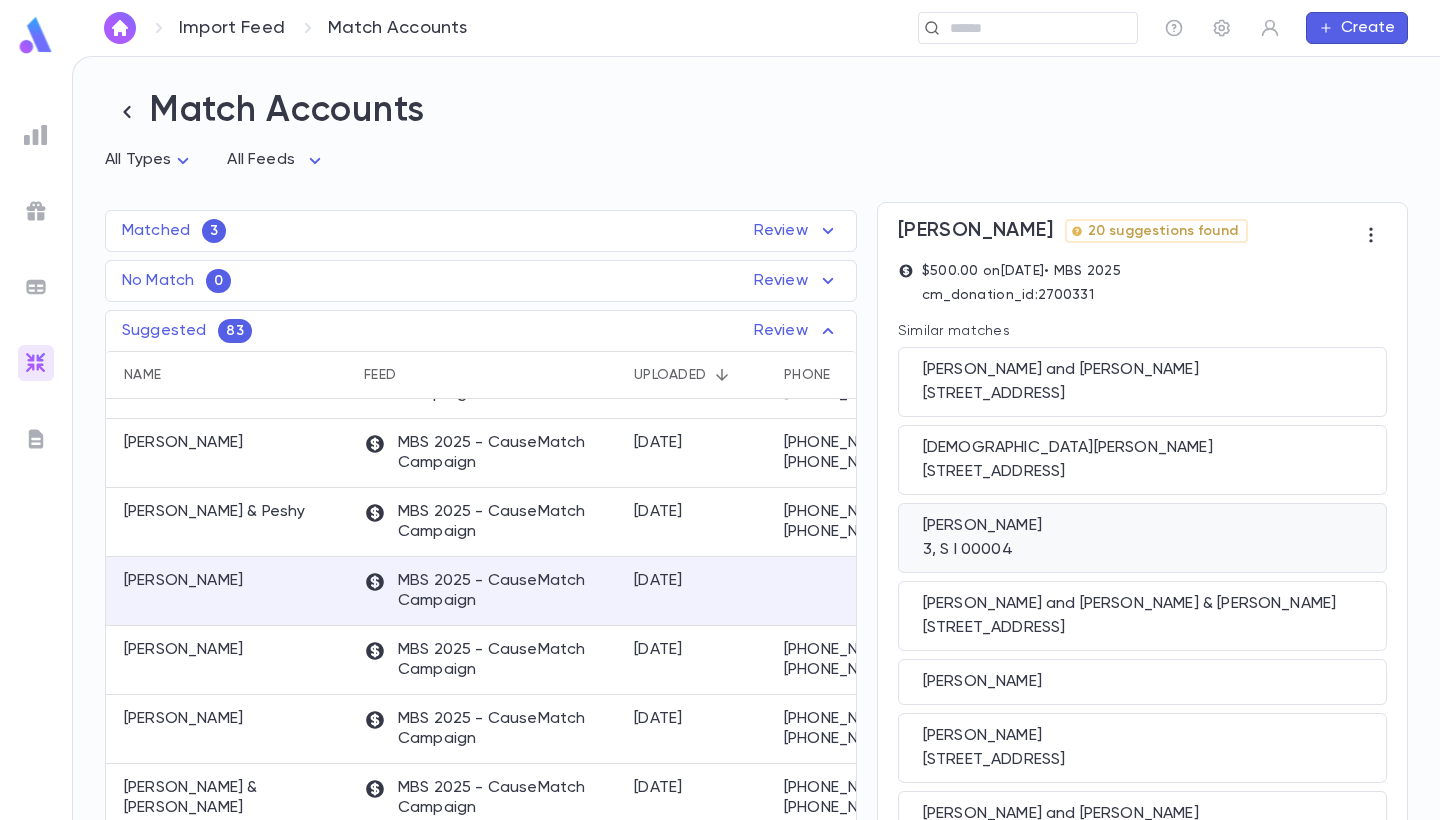 scroll, scrollTop: 0, scrollLeft: 0, axis: both 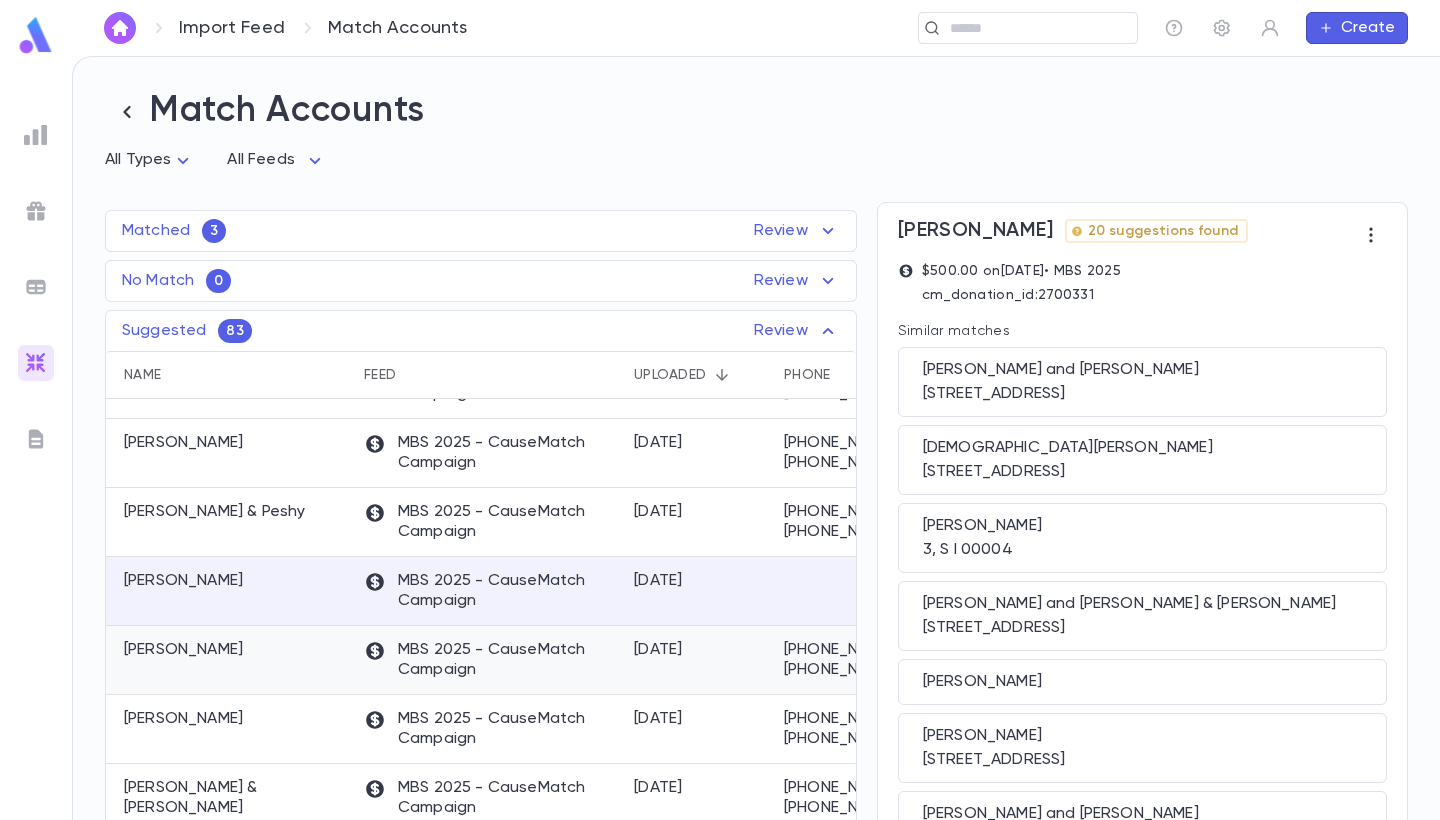click on "Tkatch, Don" at bounding box center (229, 660) 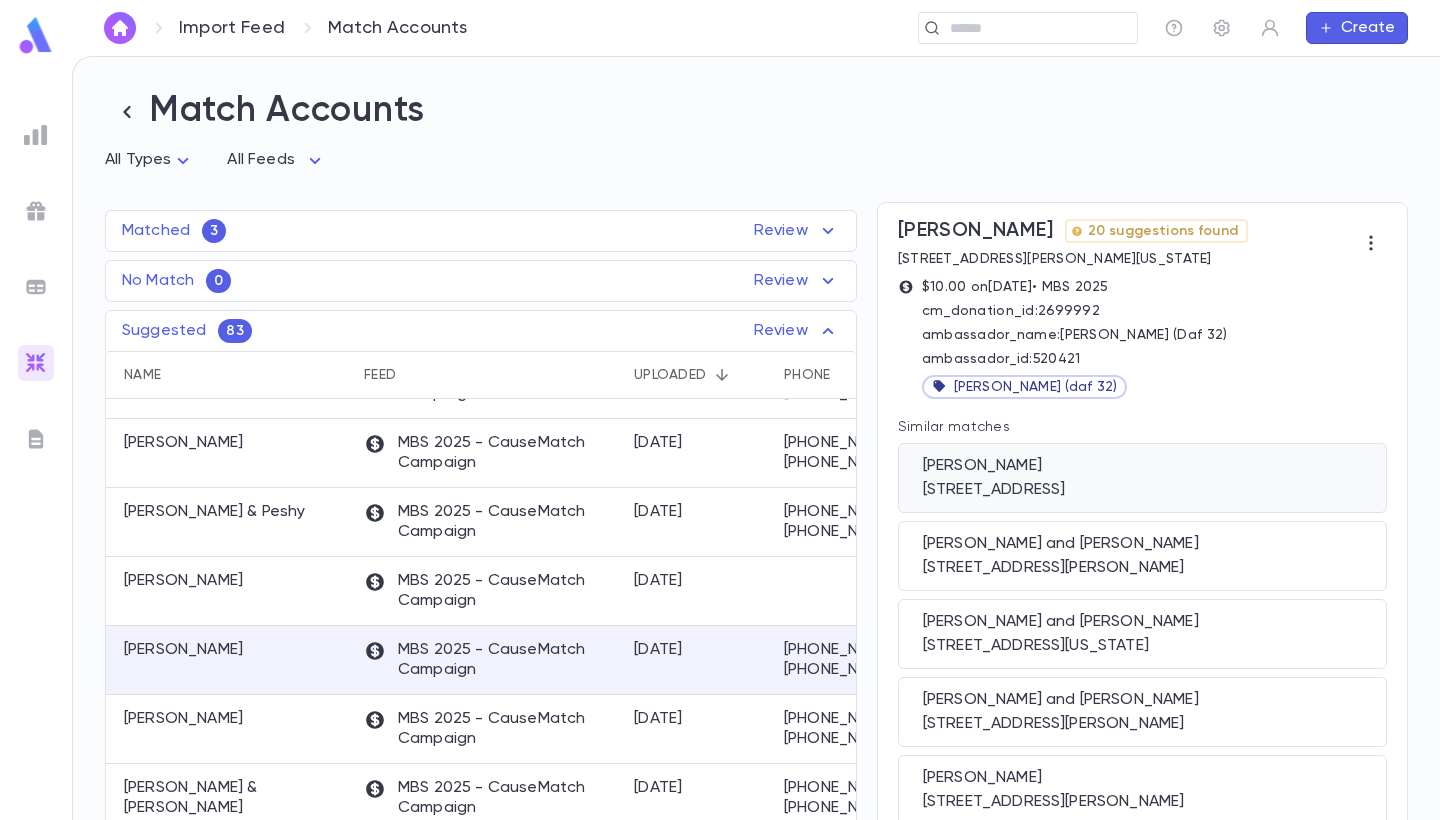 click on "6823 Windrock Rd, Dallas TX 75252" at bounding box center (1142, 490) 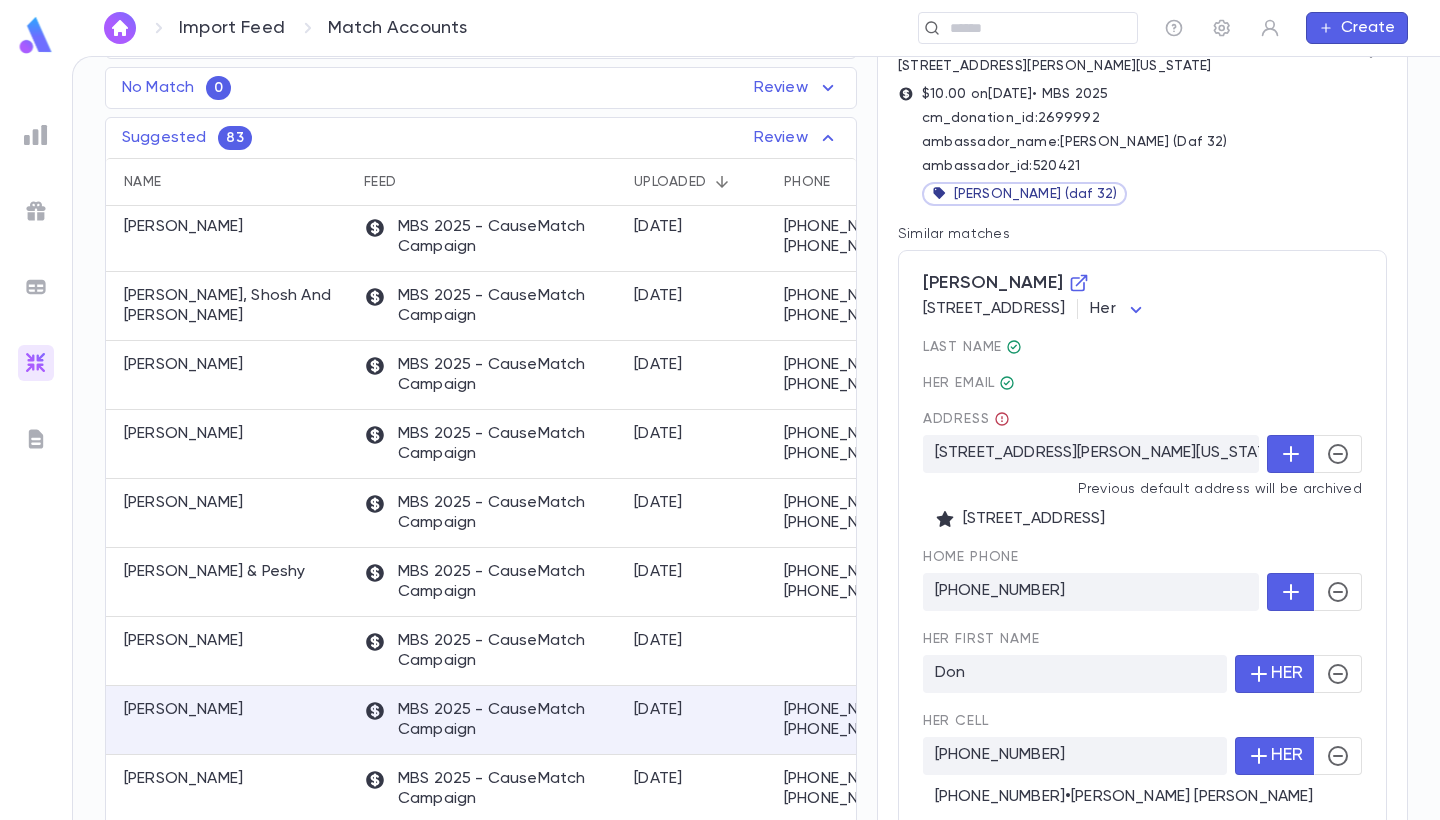 scroll, scrollTop: 208, scrollLeft: 0, axis: vertical 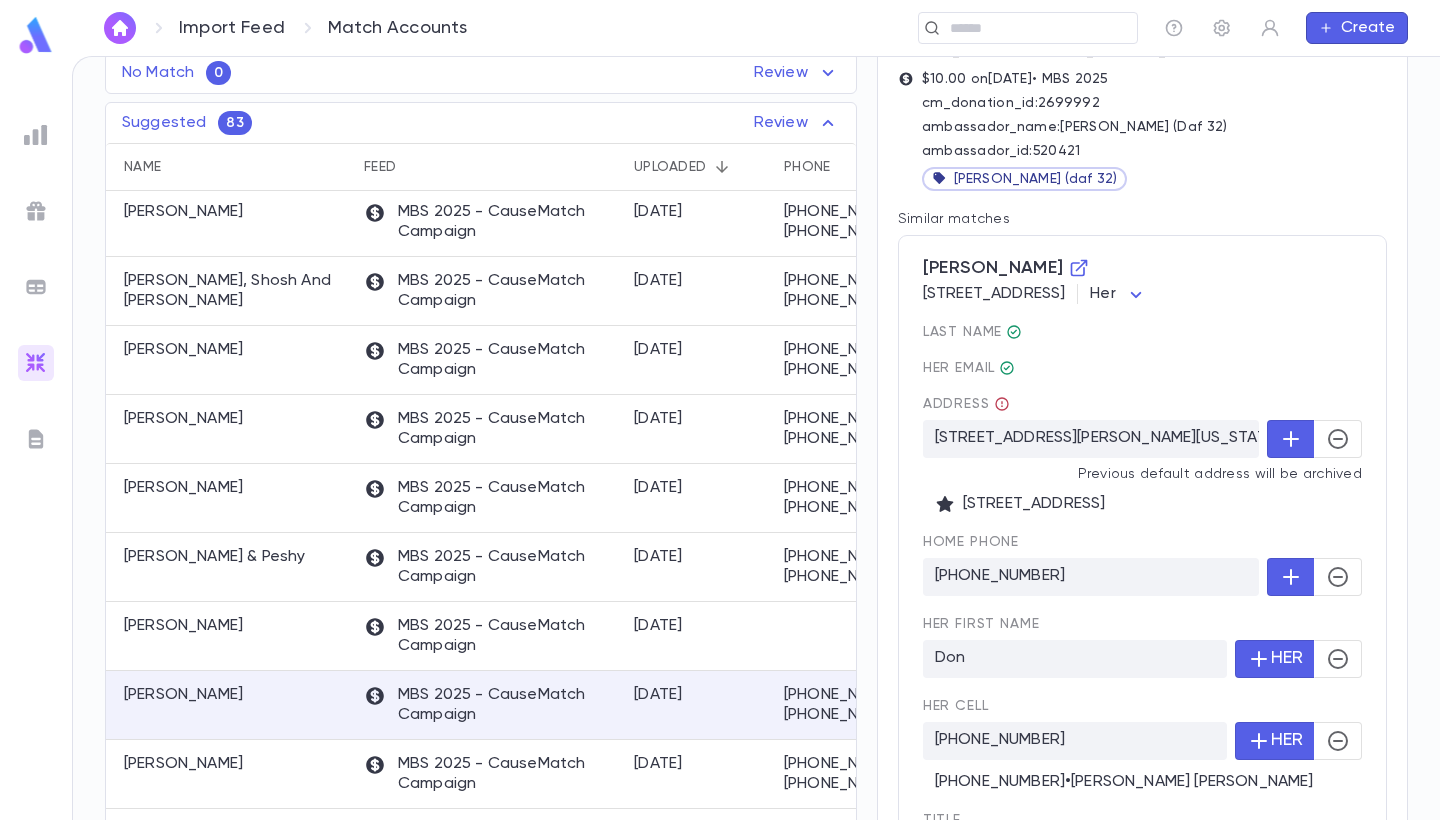 click on "Import Feed Match Accounts ​  Create Match Accounts All Types * All Feeds * Matched 3 Review Name Feed Uploaded Phone Email Address Amount Samber, Dovid MBS 2025 - CauseMatch Campaign 7/2/2025 info@ygosb.com $100.00 Ehrman, Suchi MBS 2025 - CauseMatch Campaign 7/1/2025 suchinyes@gmail.com $2,500.00 Hecht , Razi  MBS 2025 - CauseMatch Campaign 7/1/2025 r.n.hecht@gmail.com $180.00 No Match 0 Review Name Feed Uploaded Phone Email Address Amount No  records  found Suggested 83 Review Name Feed Uploaded Phone Email Address Amount Gottesman, Daniel MBS 2025 - CauseMatch Campaign 7/6/2025 +1 (216) 386-3747 +1 (216) 386-3747 dannygottesman@gmail.com 2510 Blossom Ln, Beachwood Ohio 44122-1500 $72.00 Shapiro, Adina MBS 2025 - CauseMatch Campaign 7/6/2025 +1 (718) 544-3923 +1 (718) 544-3923 Shapiro750@gmail.com 75-04 Vleigh Pl, Flushing New York 11367 $36.00 Liberow, Mendel MBS 2025 - CauseMatch Campaign 7/4/2025 +1 (408) 766-2343 +1 (408) 766-2343 liberowmendel@gmail.com $36.00 Samuel-Siegel, Shosh And Phil 7/4/2025" at bounding box center [720, 438] 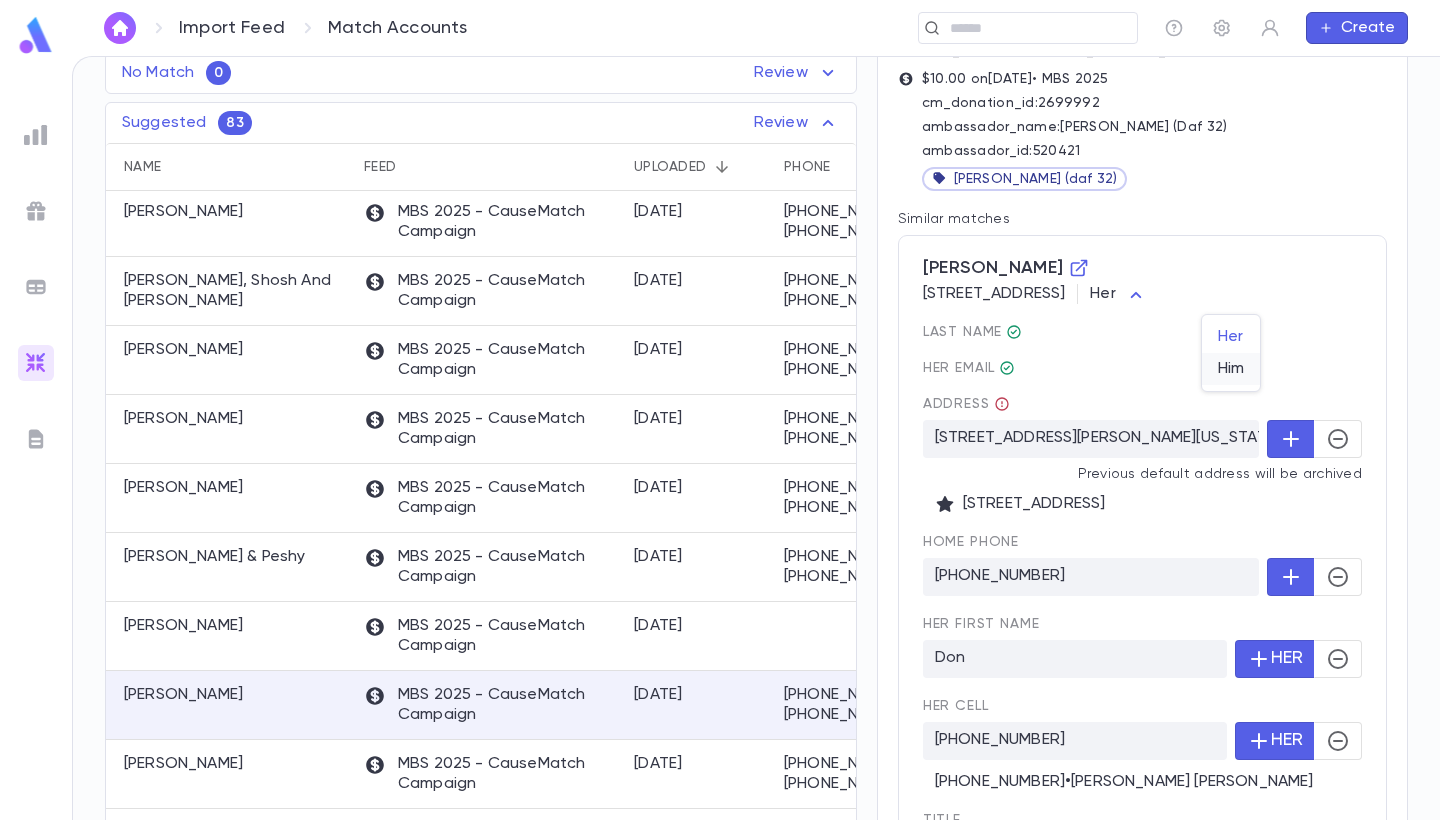 click on "Him" at bounding box center (1231, 369) 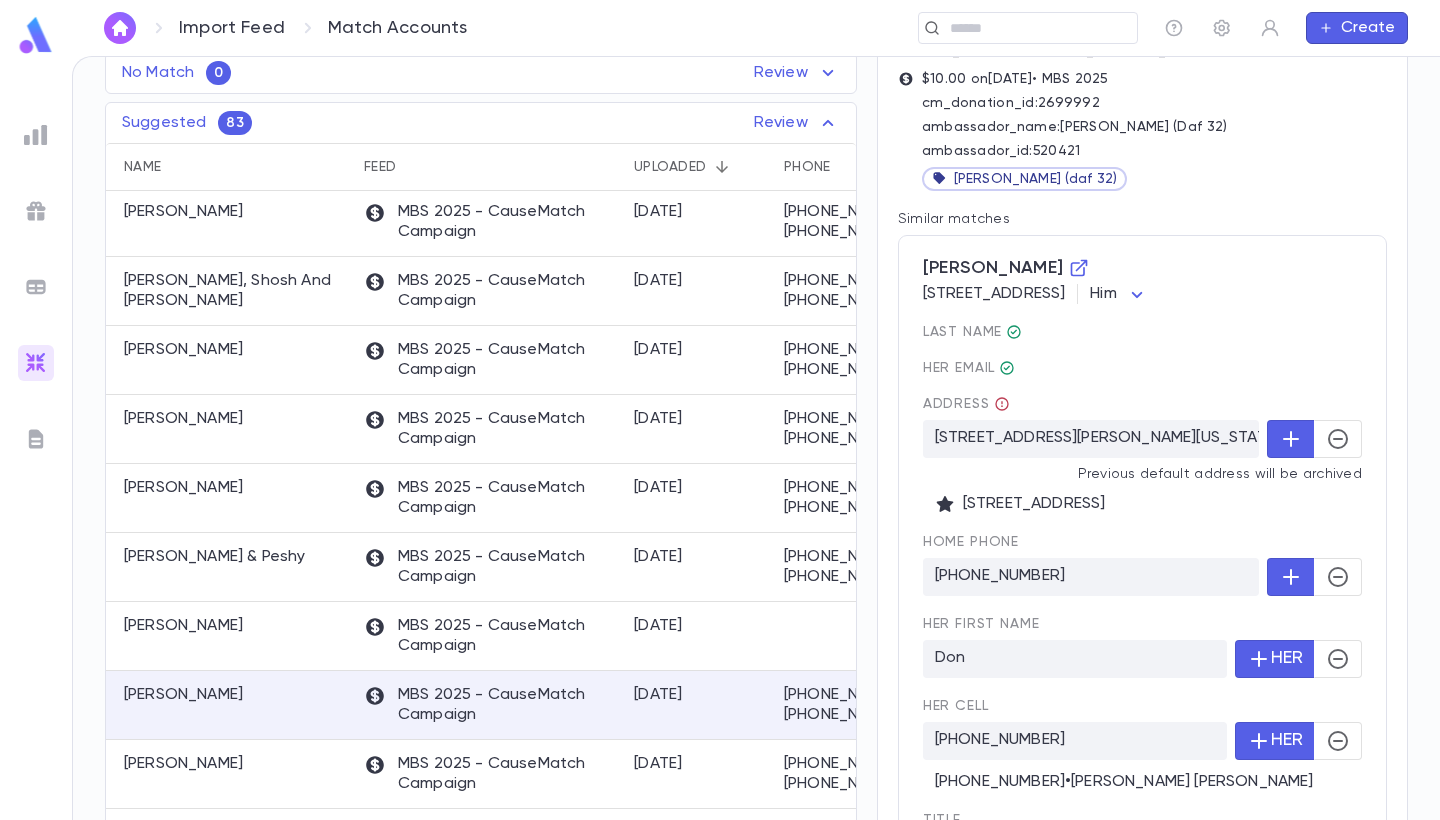scroll, scrollTop: 758, scrollLeft: 2, axis: both 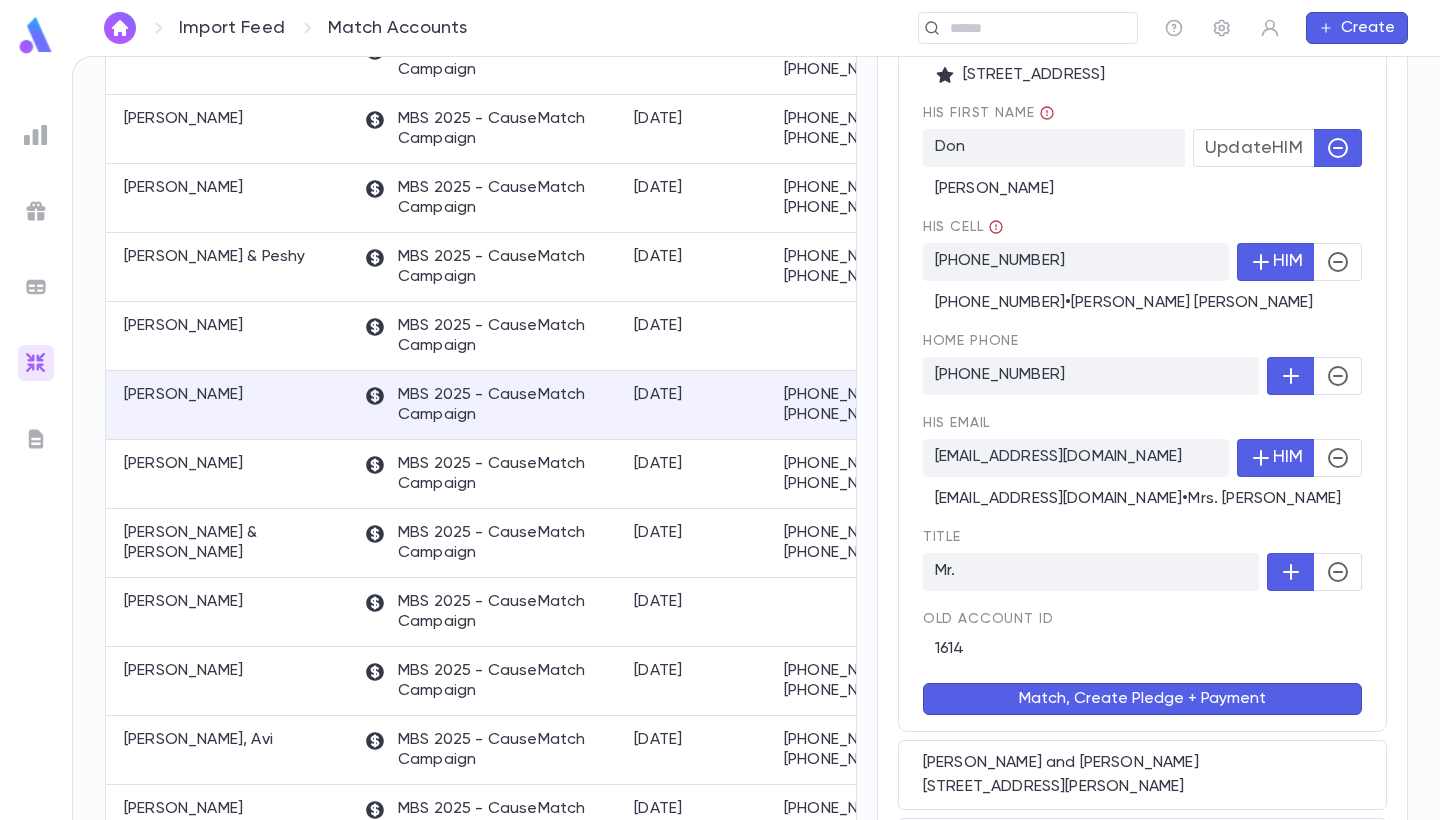 click on "Match, Create Pledge + Payment" at bounding box center [1142, 699] 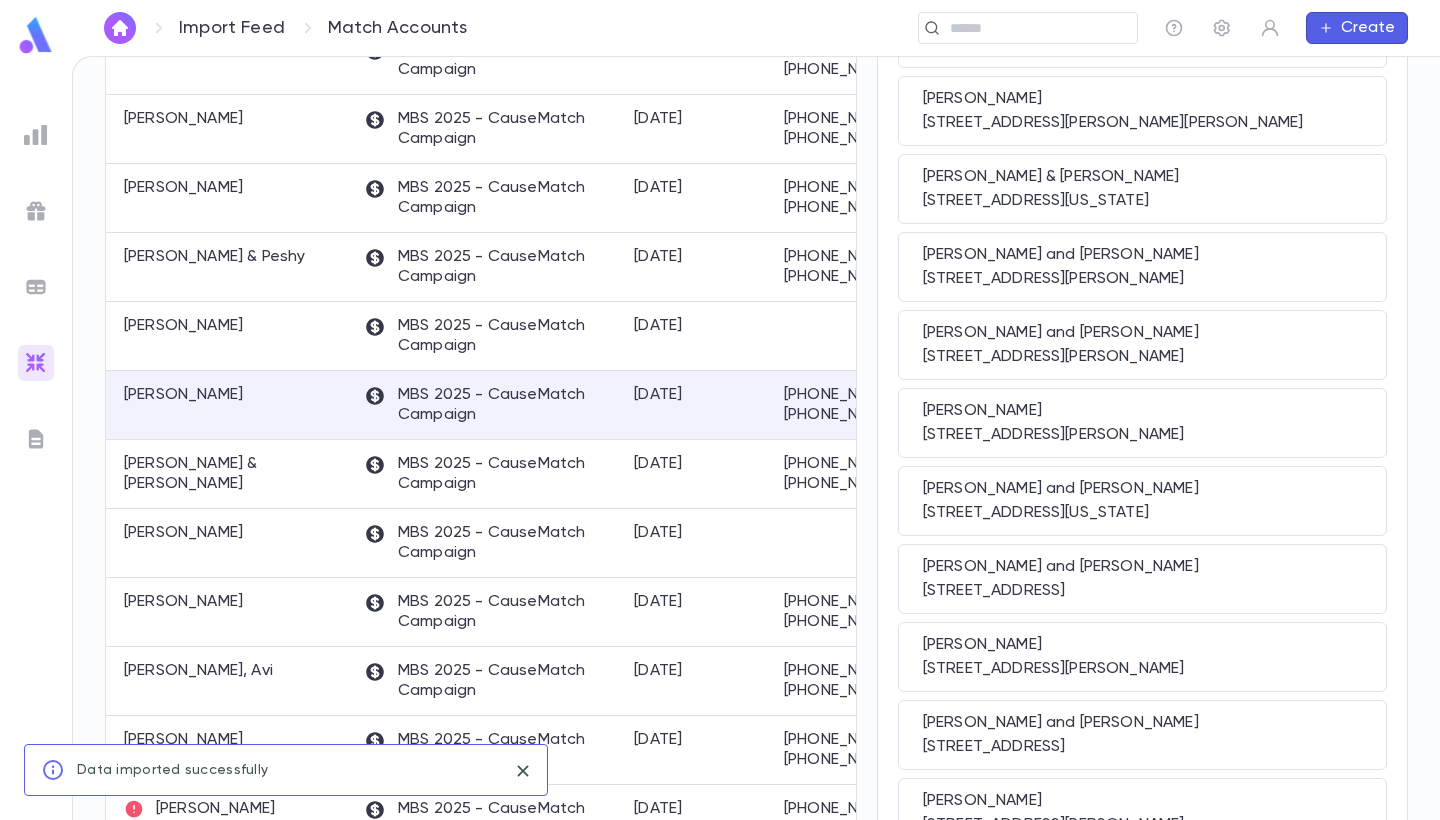 scroll, scrollTop: 0, scrollLeft: 0, axis: both 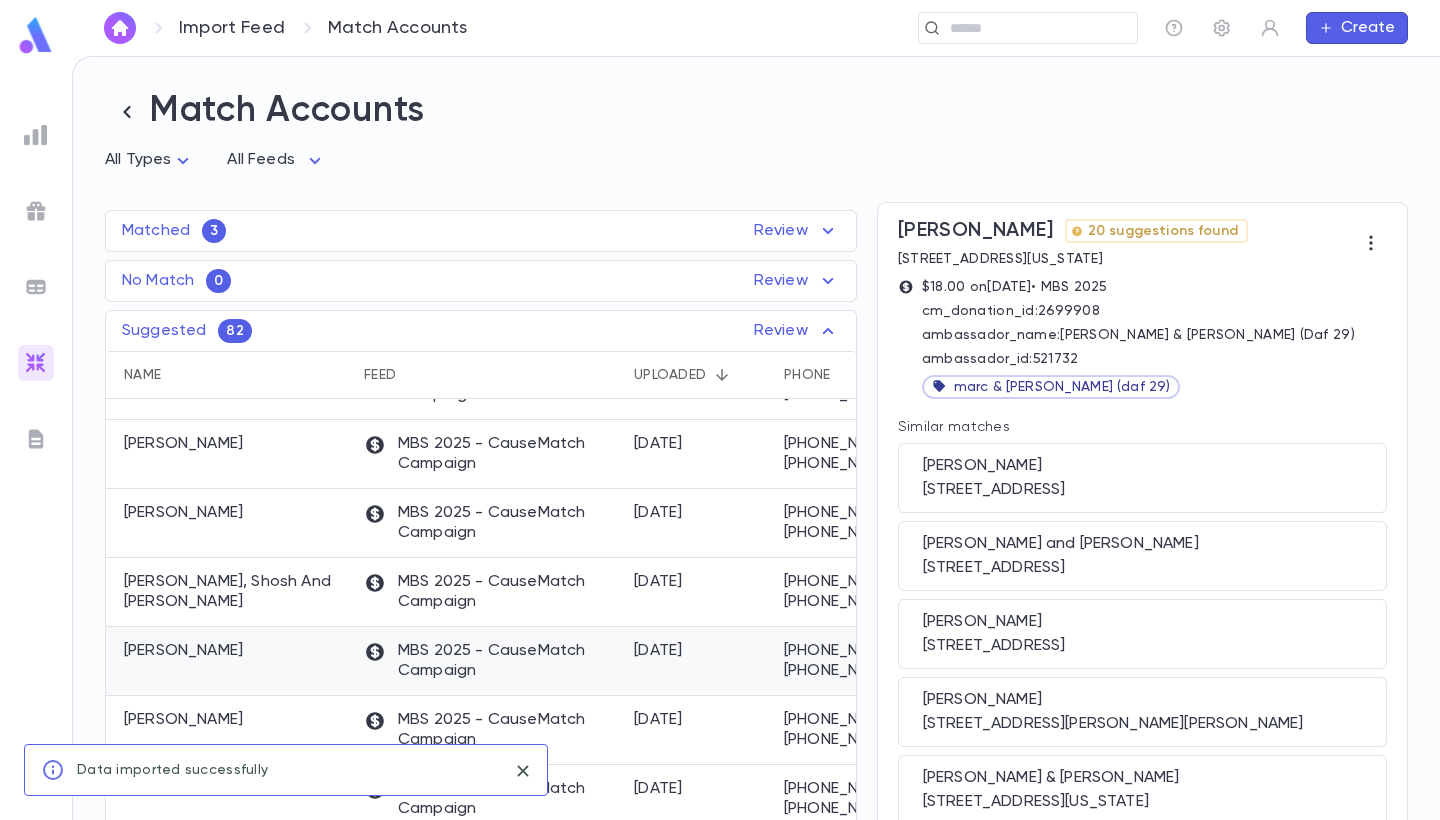 click on "Sutton, David" at bounding box center (229, 661) 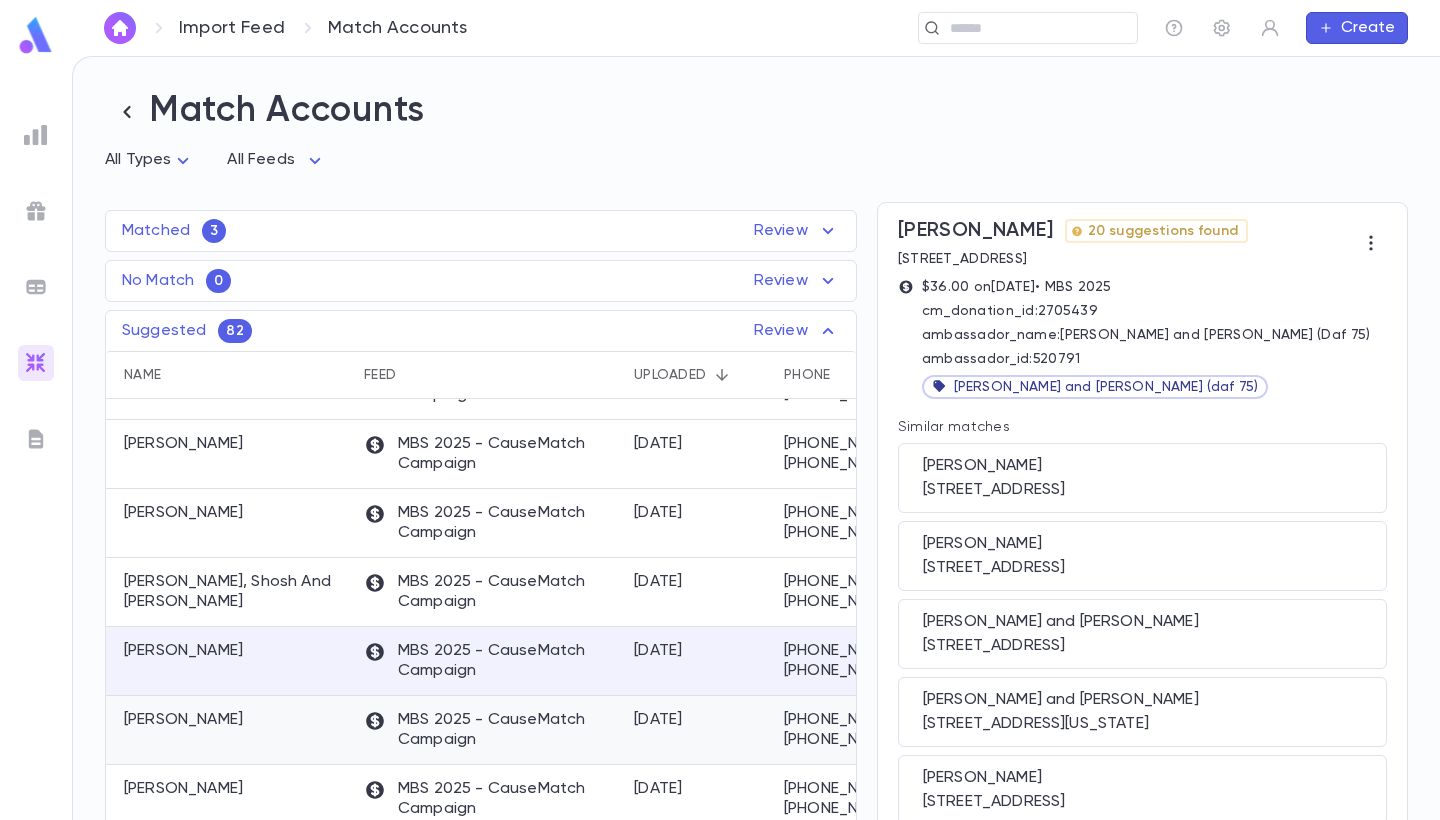 click on "Baum, Shaya" at bounding box center (229, 730) 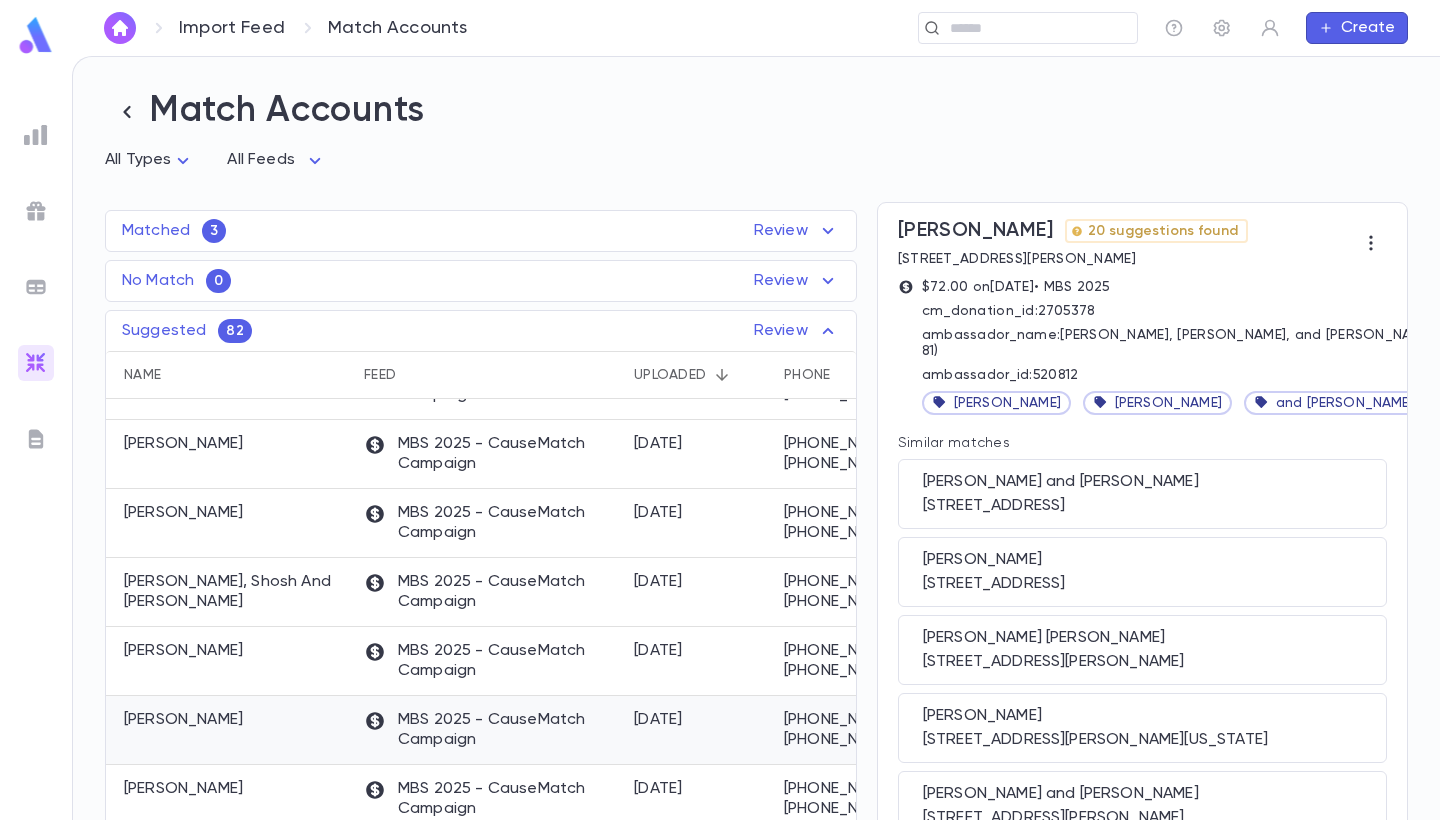 scroll, scrollTop: 1017, scrollLeft: 2, axis: both 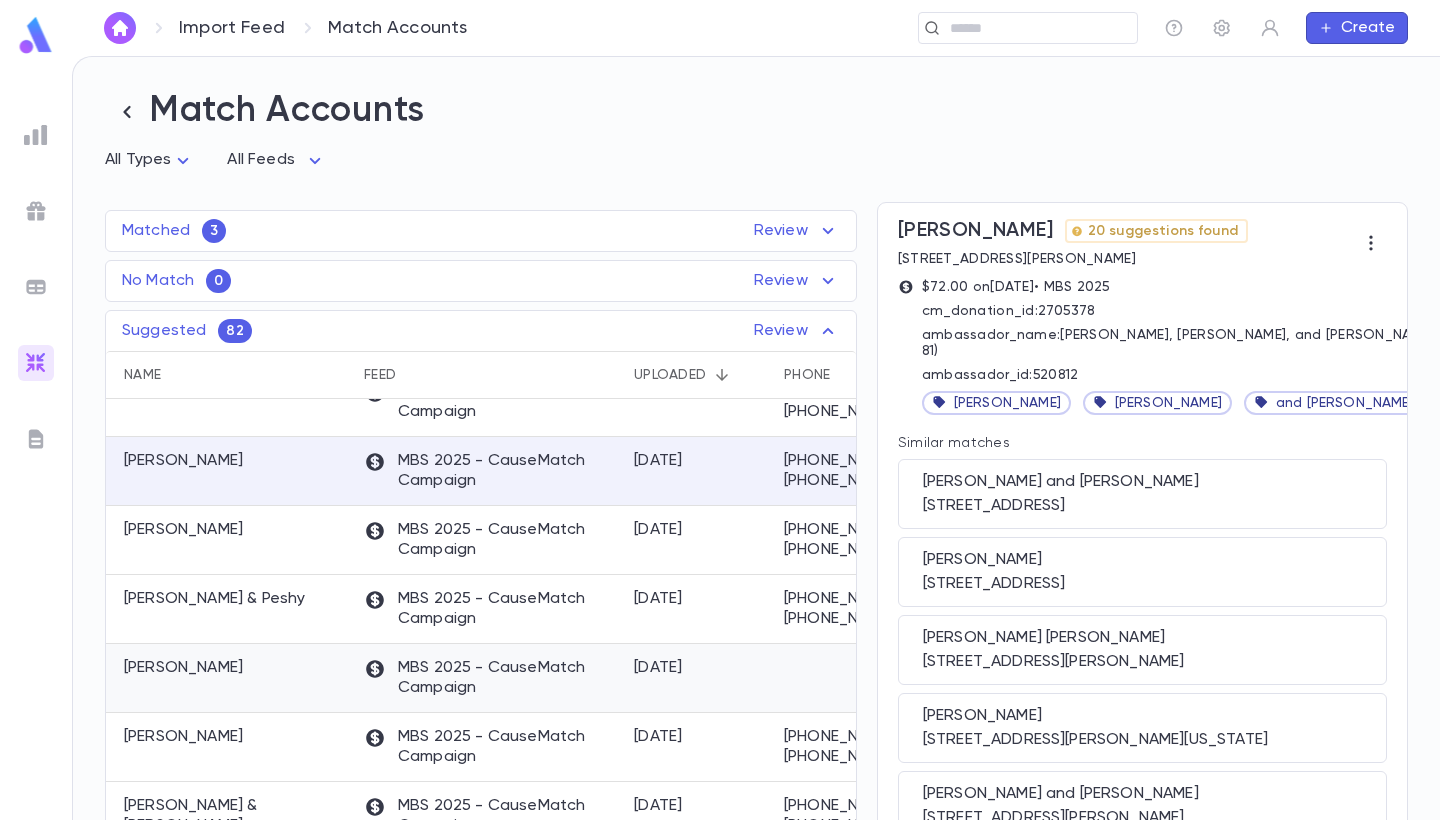 click on "Kohn, Shloime" at bounding box center (229, 678) 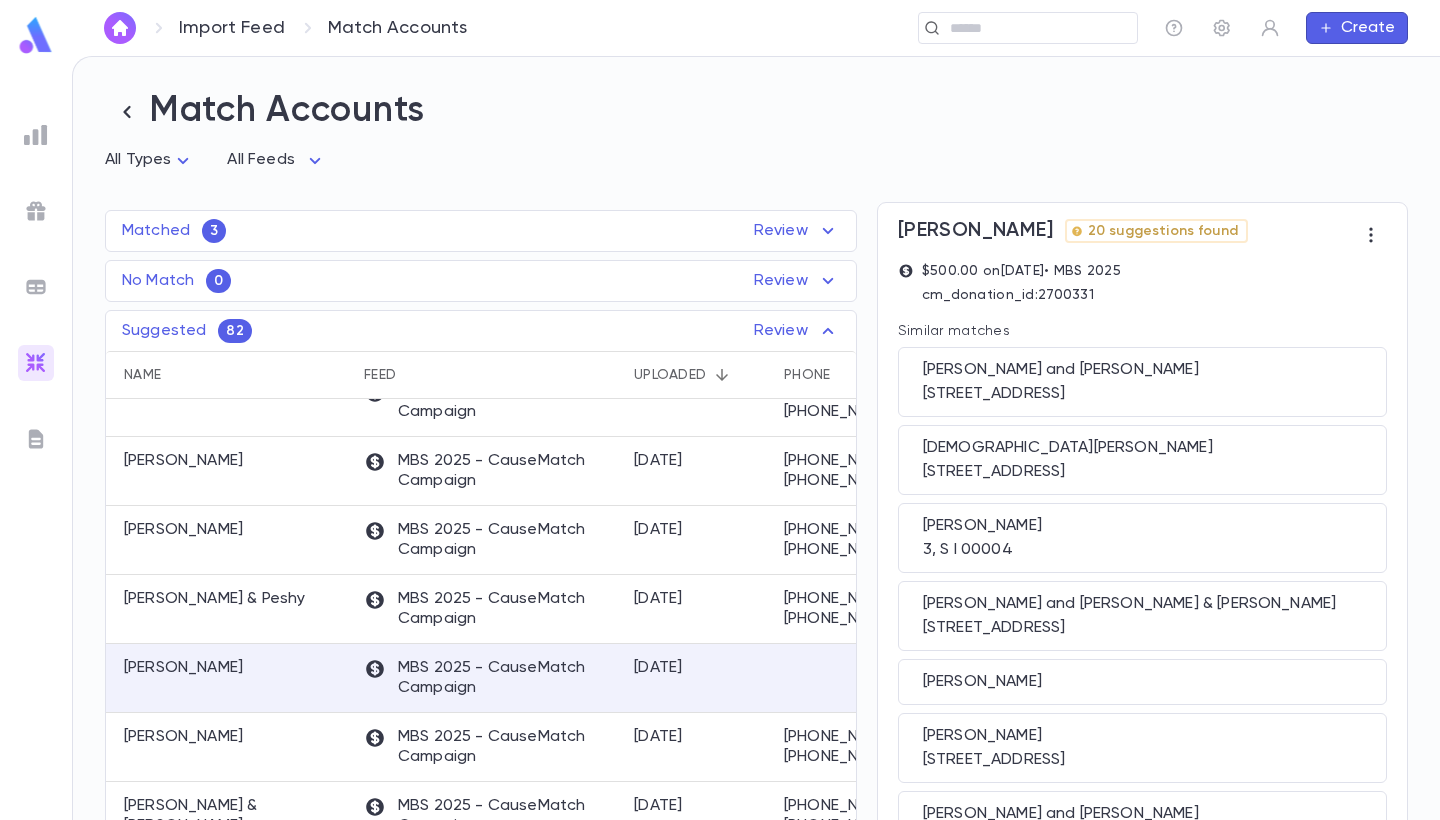 scroll, scrollTop: 0, scrollLeft: 0, axis: both 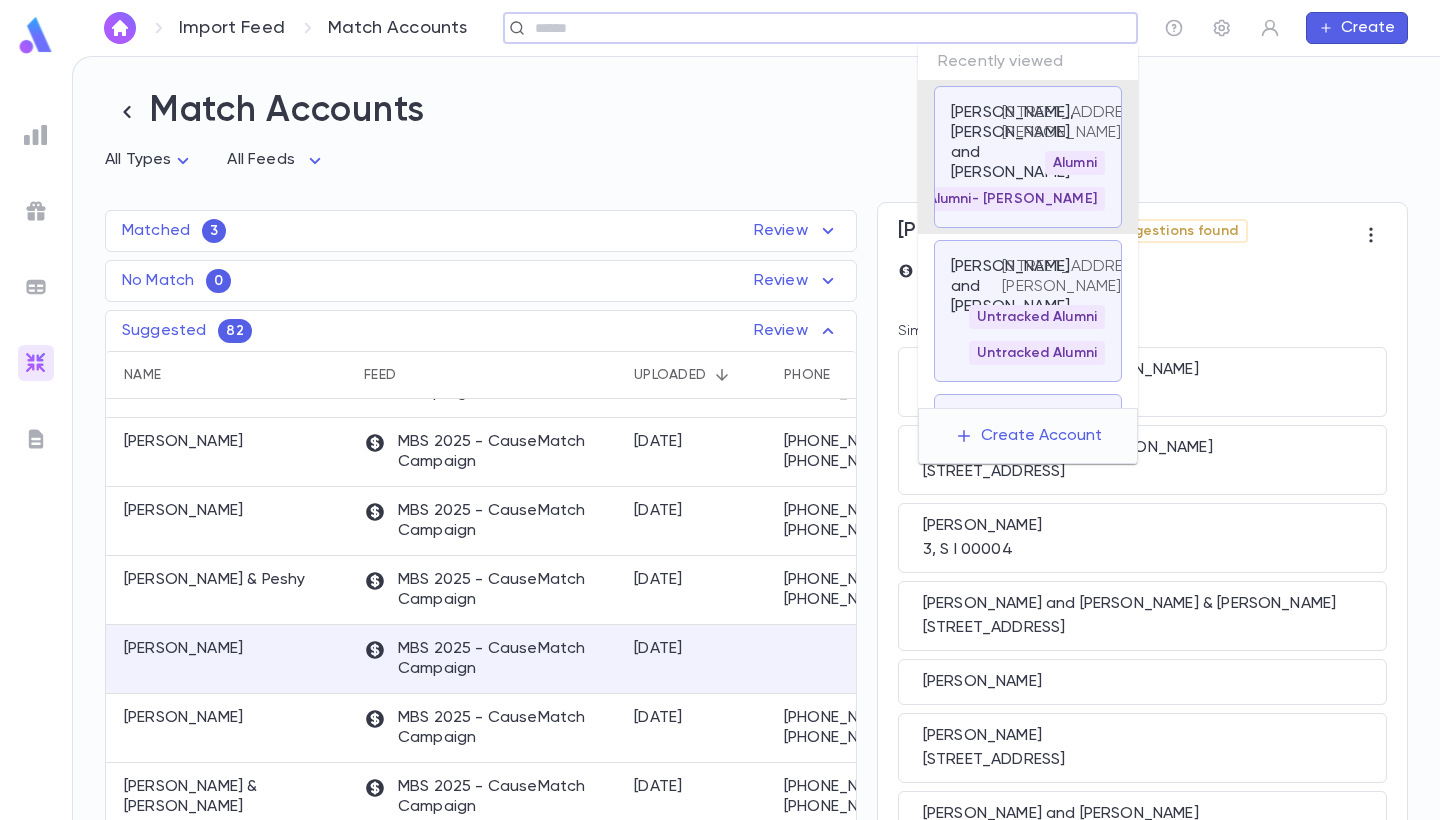 click at bounding box center (814, 28) 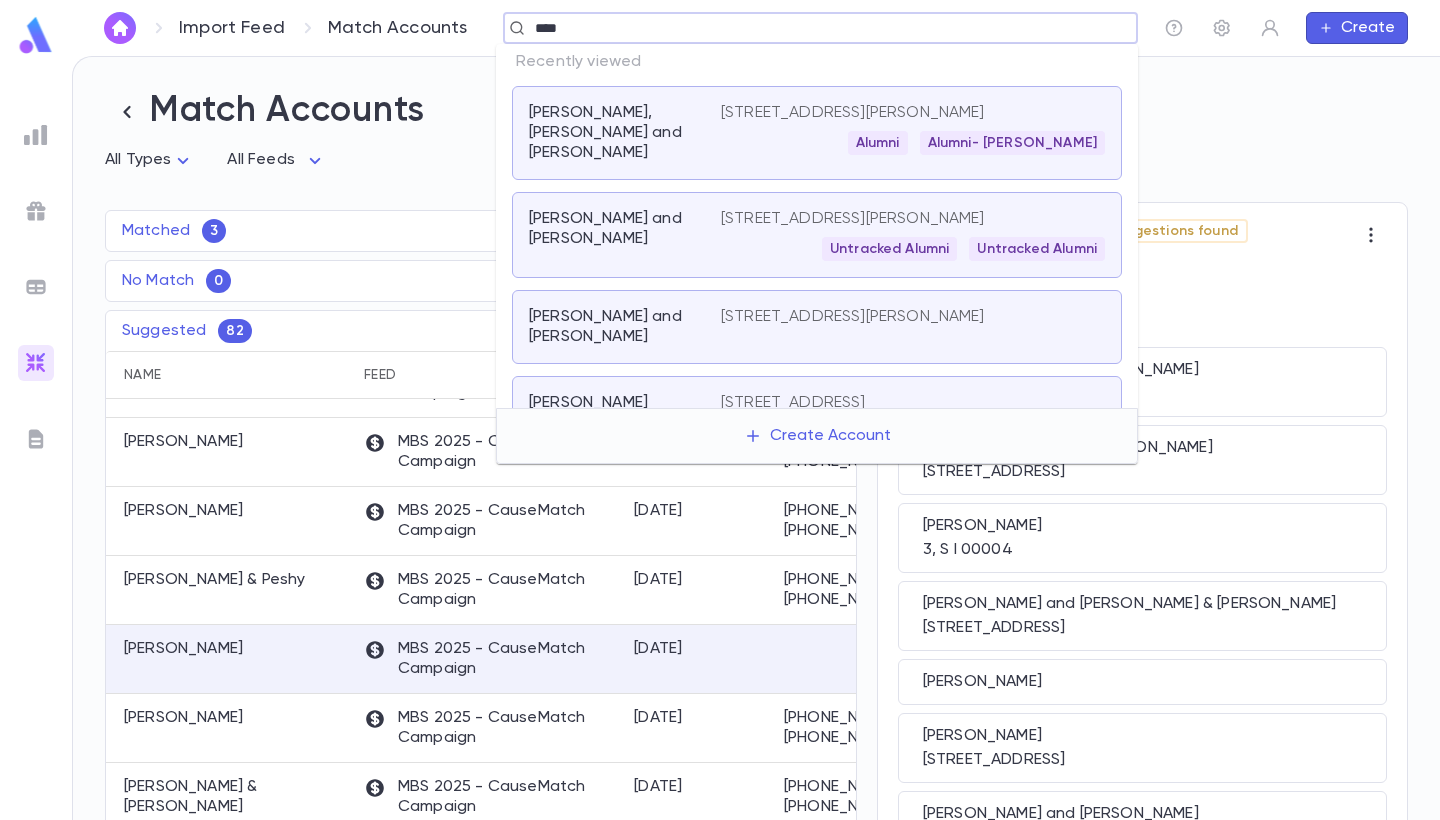 type on "****" 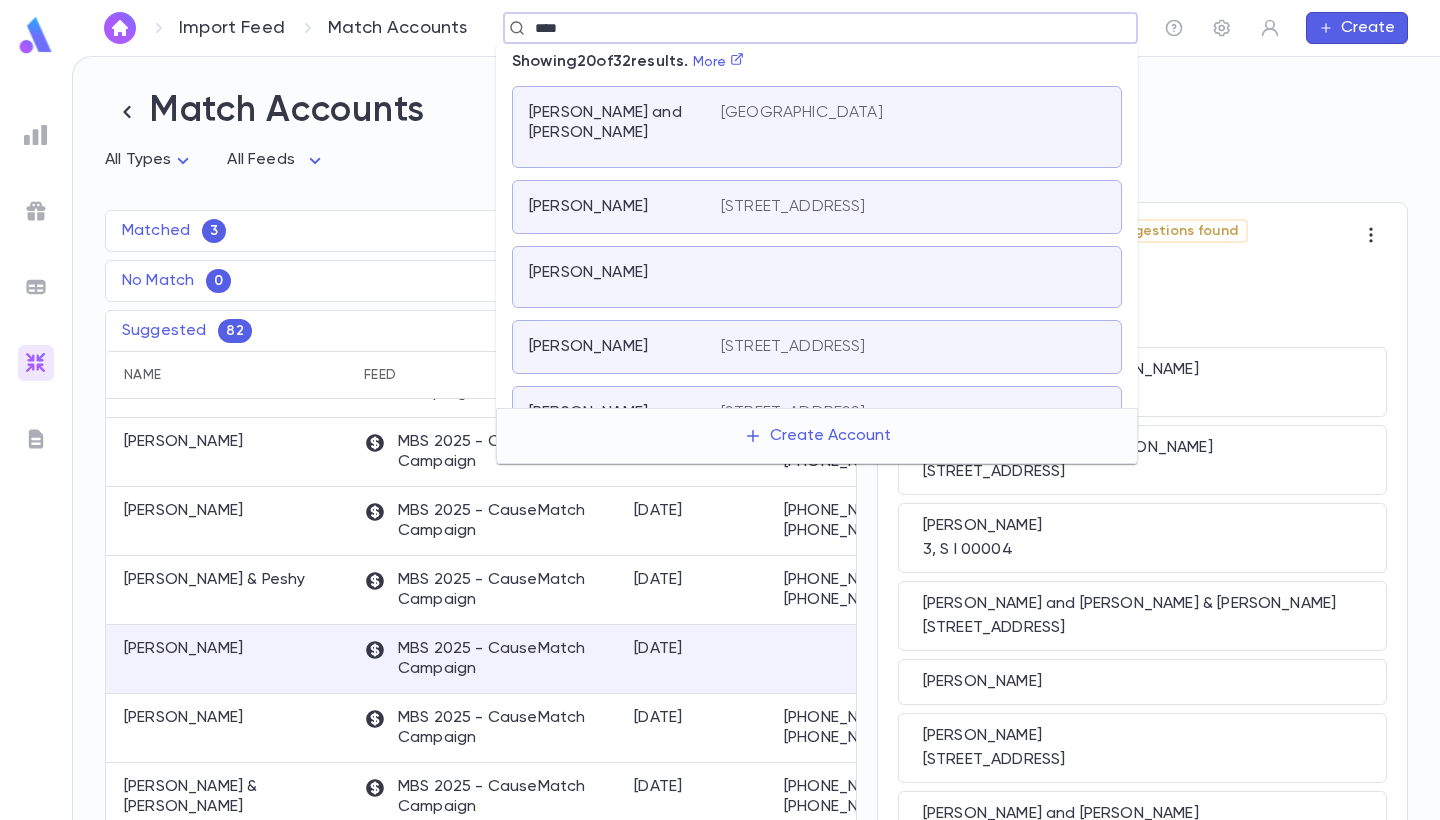 click on "Kohn, Shlomie" at bounding box center (625, 277) 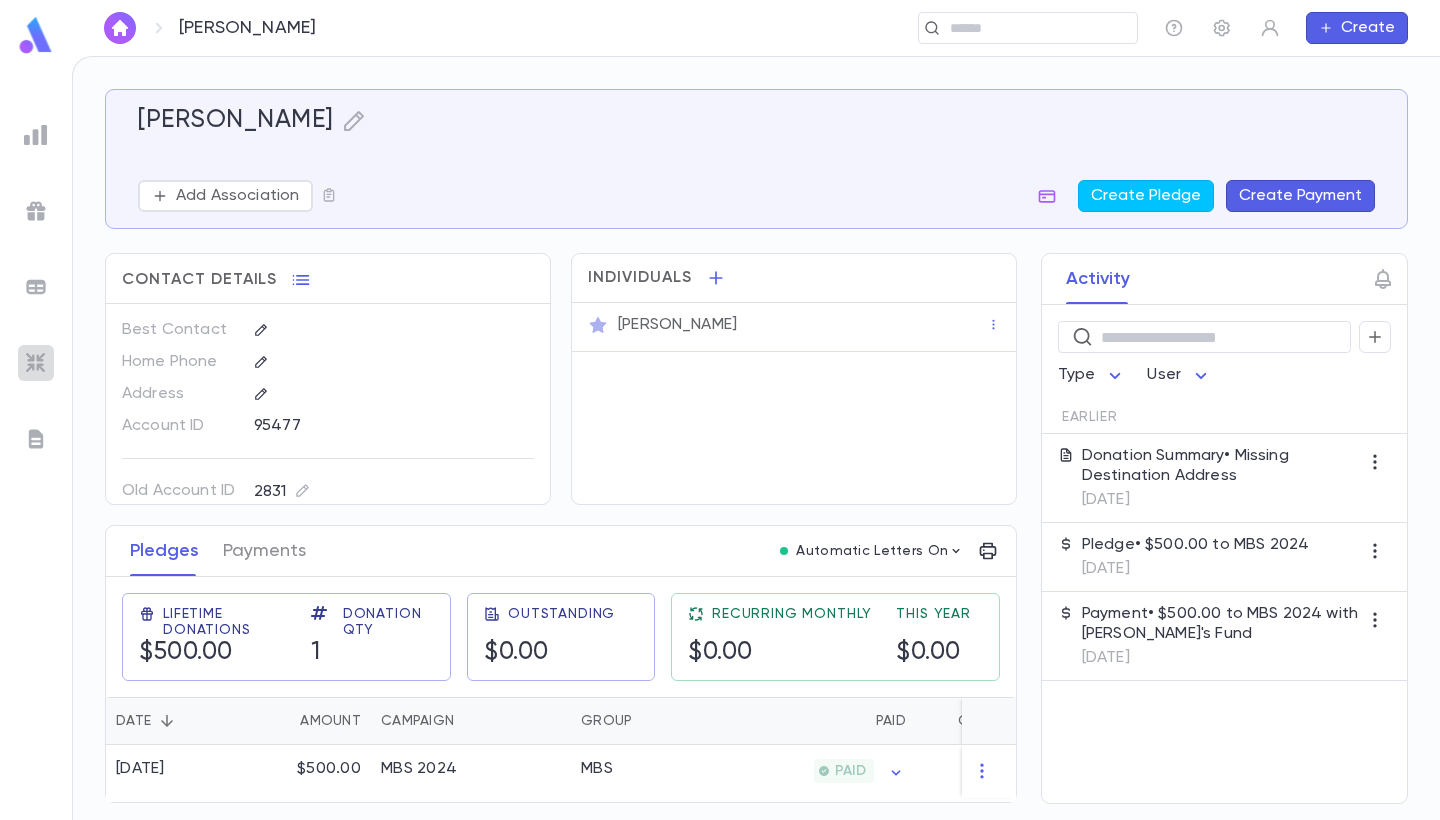 click at bounding box center [36, 363] 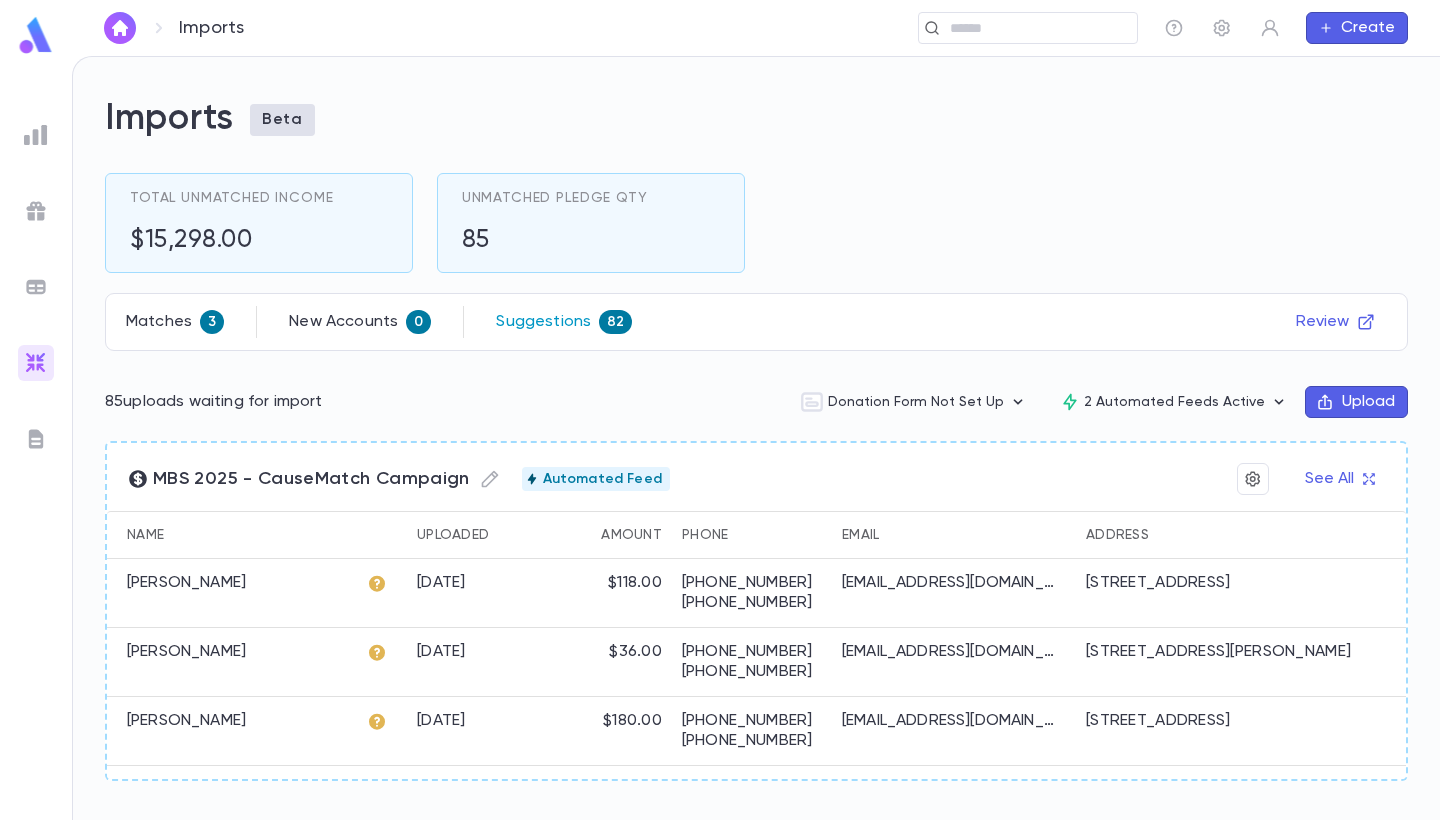 click on "Suggestions" at bounding box center [543, 322] 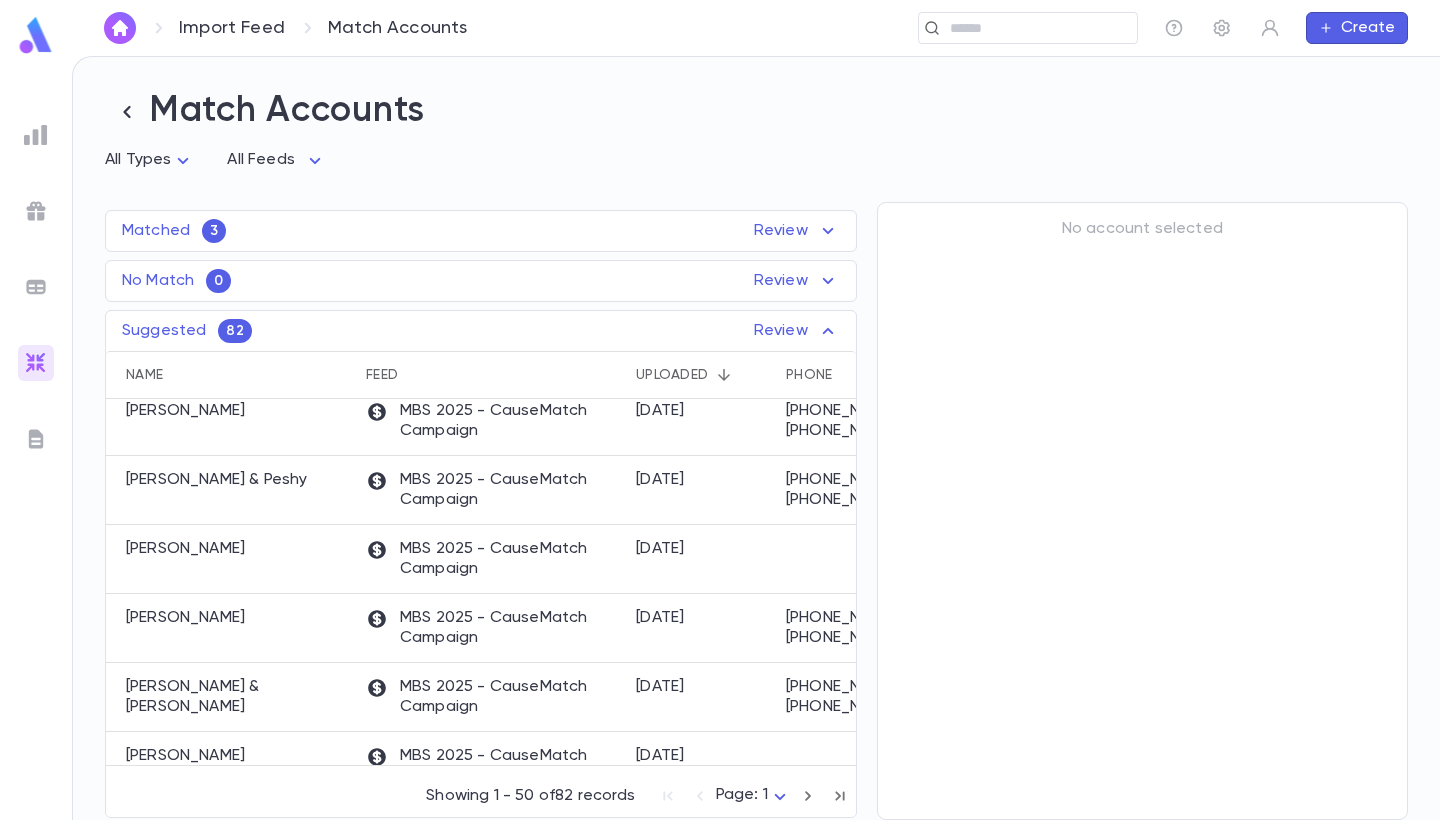 scroll, scrollTop: 1430, scrollLeft: 0, axis: vertical 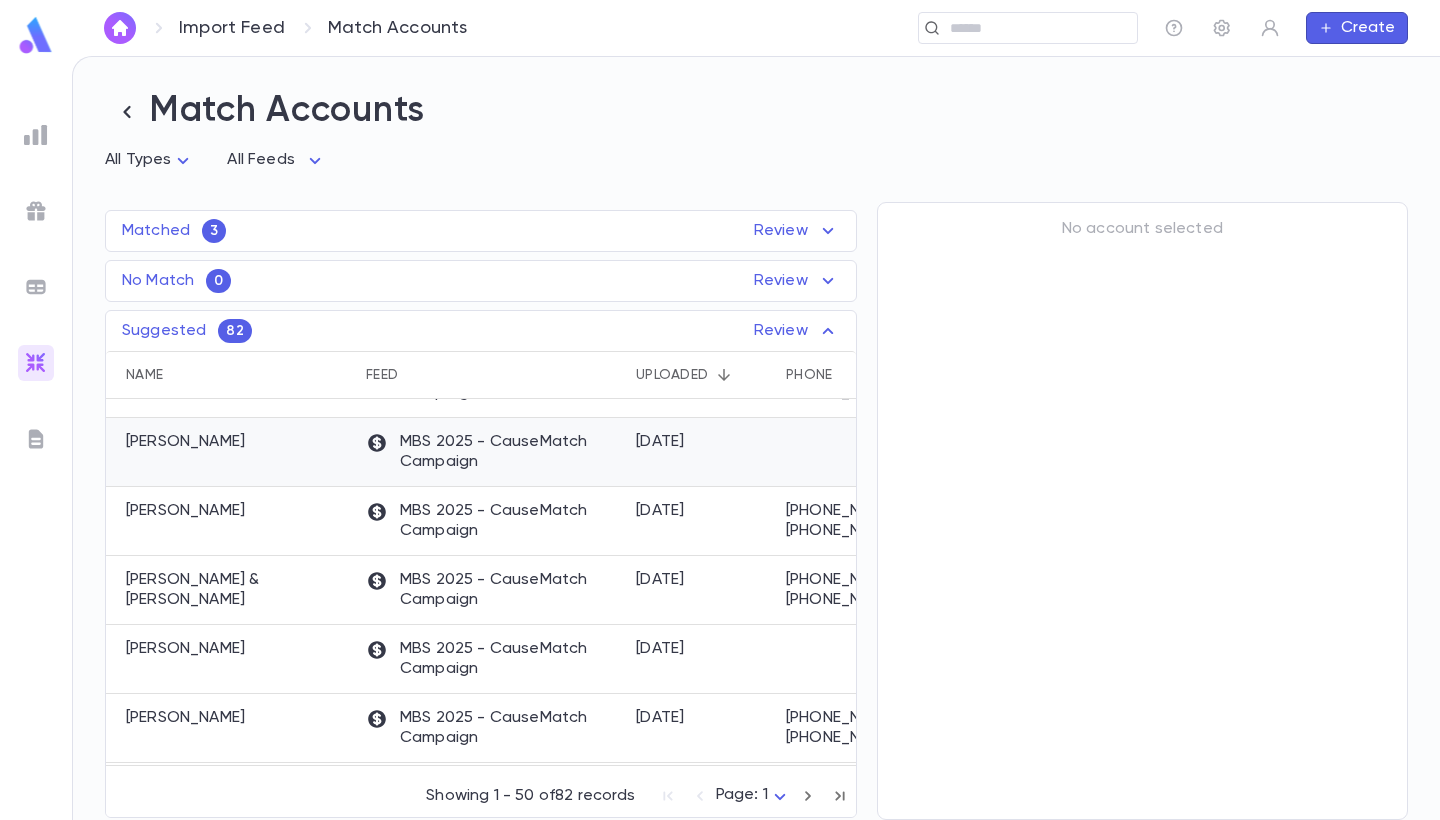 click on "Kohn, Shloime" at bounding box center (231, 452) 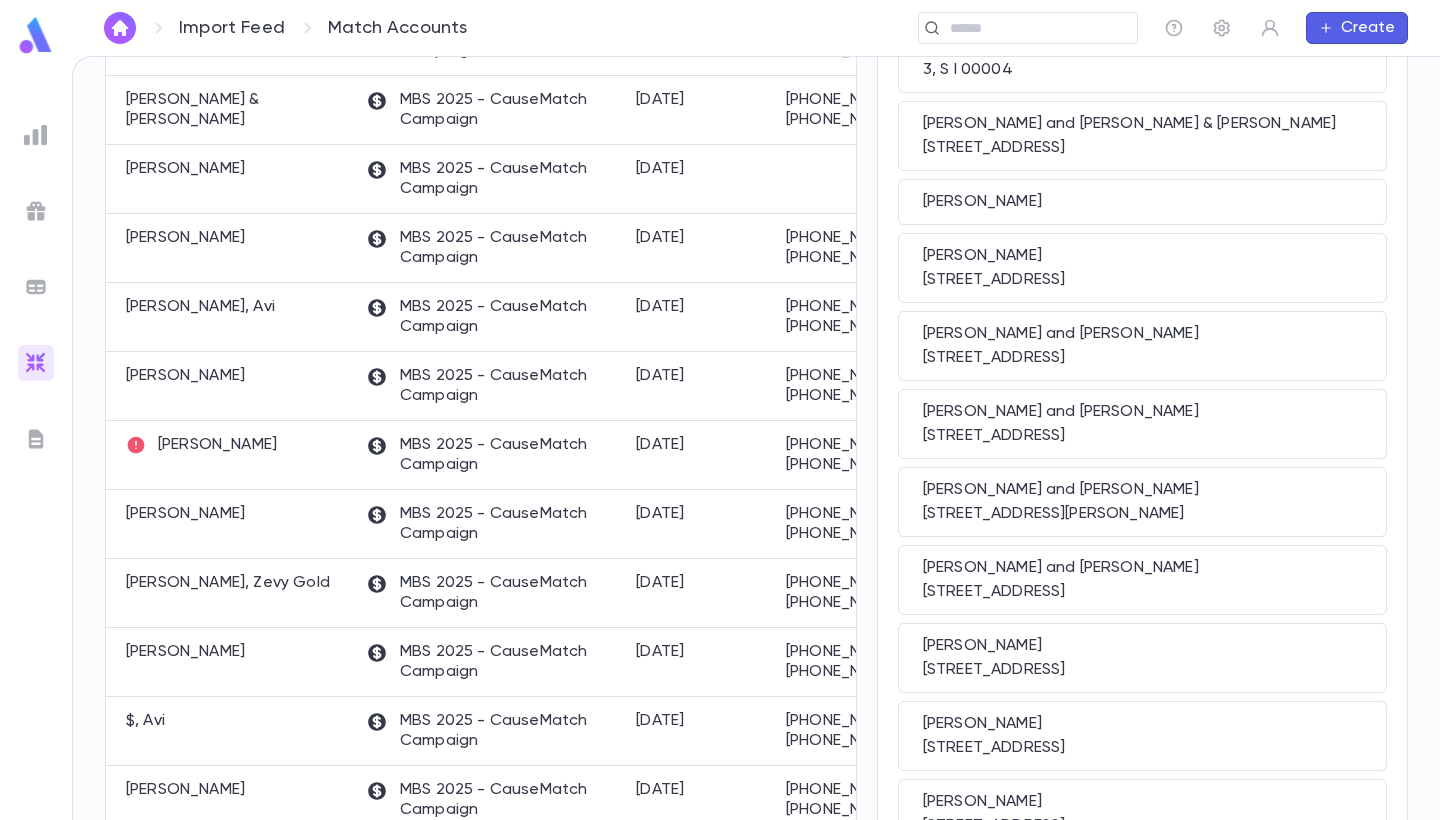 scroll, scrollTop: 488, scrollLeft: 0, axis: vertical 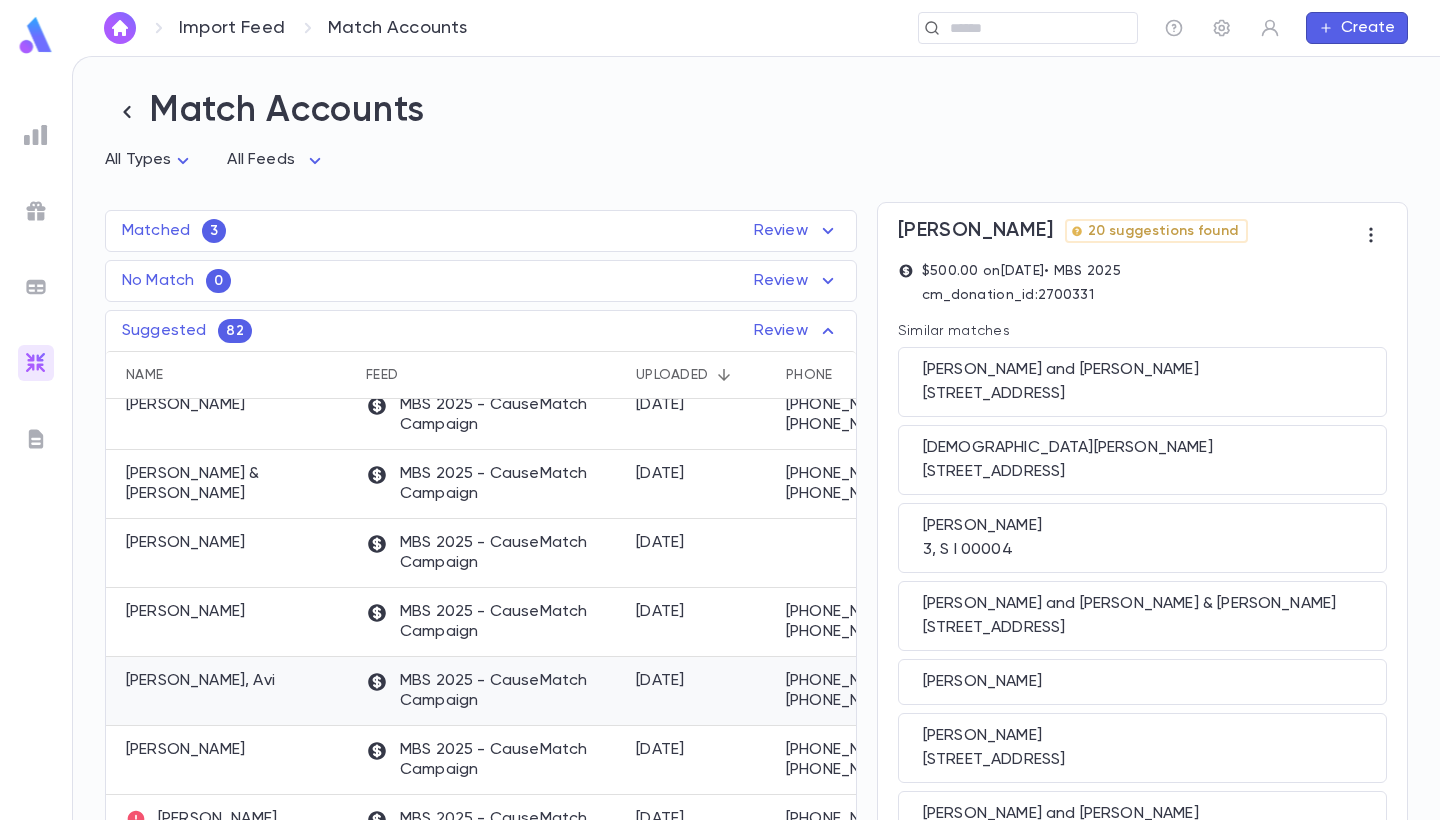 click on "[PERSON_NAME], Avi" at bounding box center (200, 681) 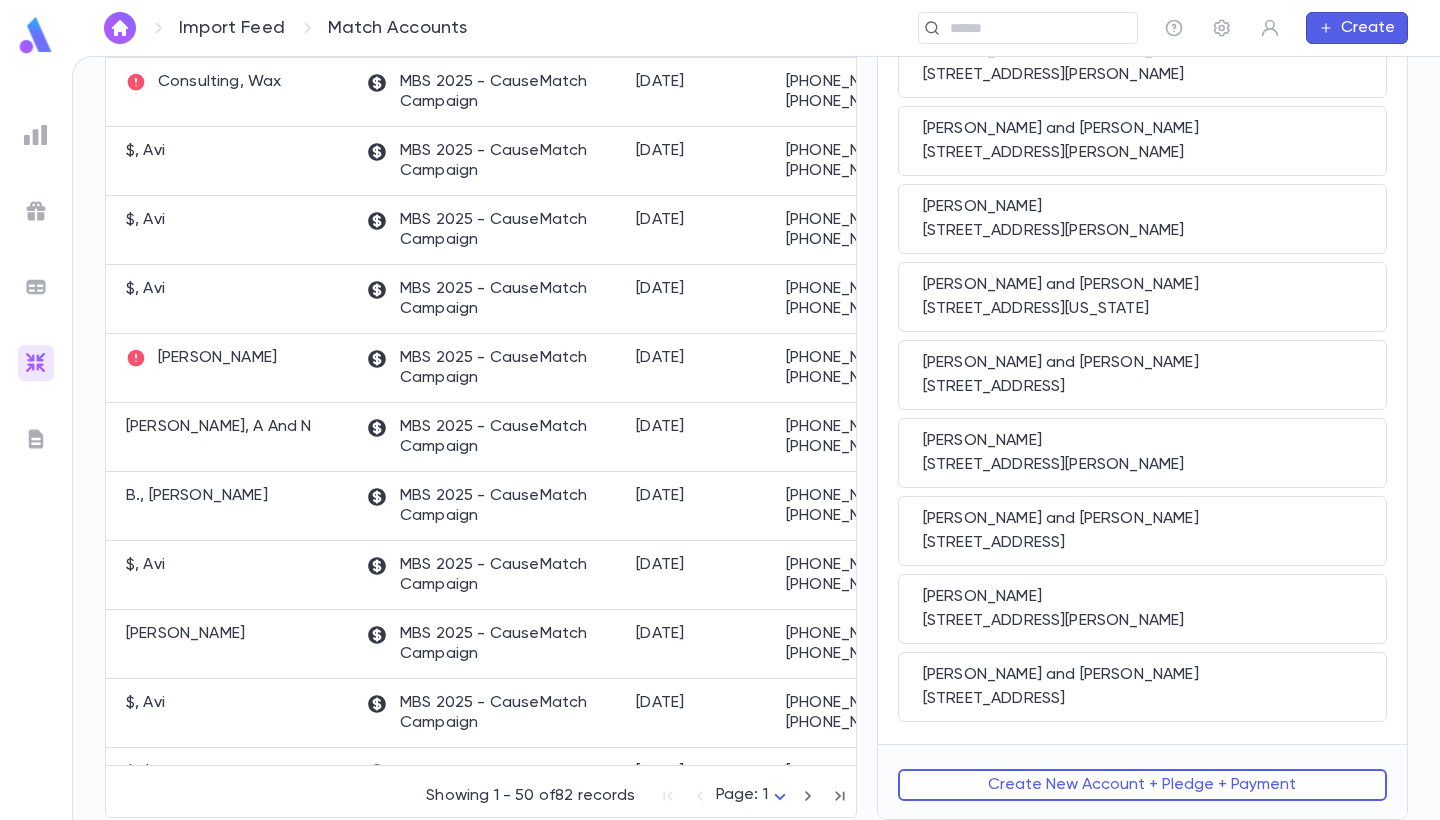 scroll, scrollTop: 1293, scrollLeft: 0, axis: vertical 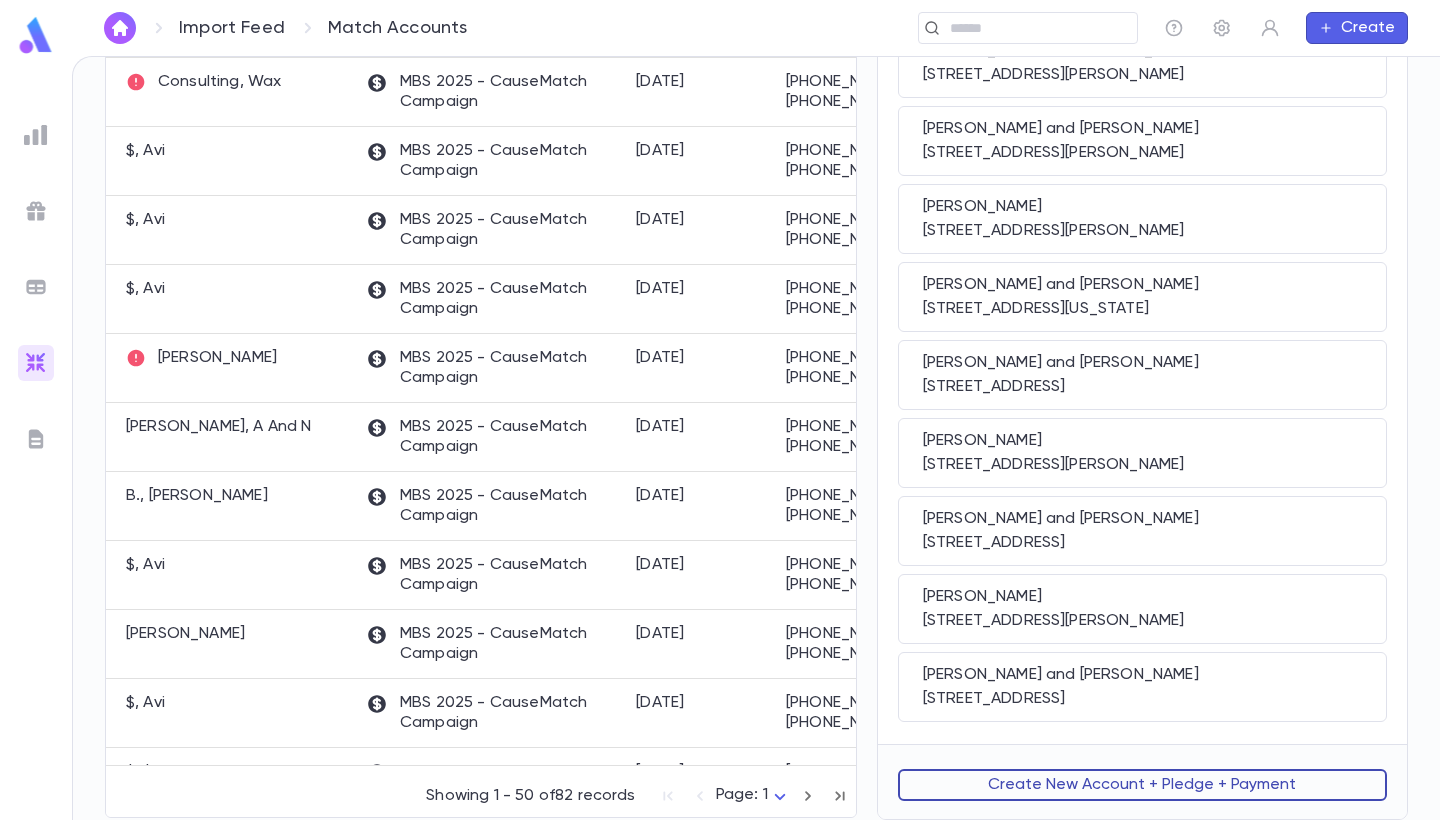 click on "Create New Account + Pledge + Payment" at bounding box center (1142, 785) 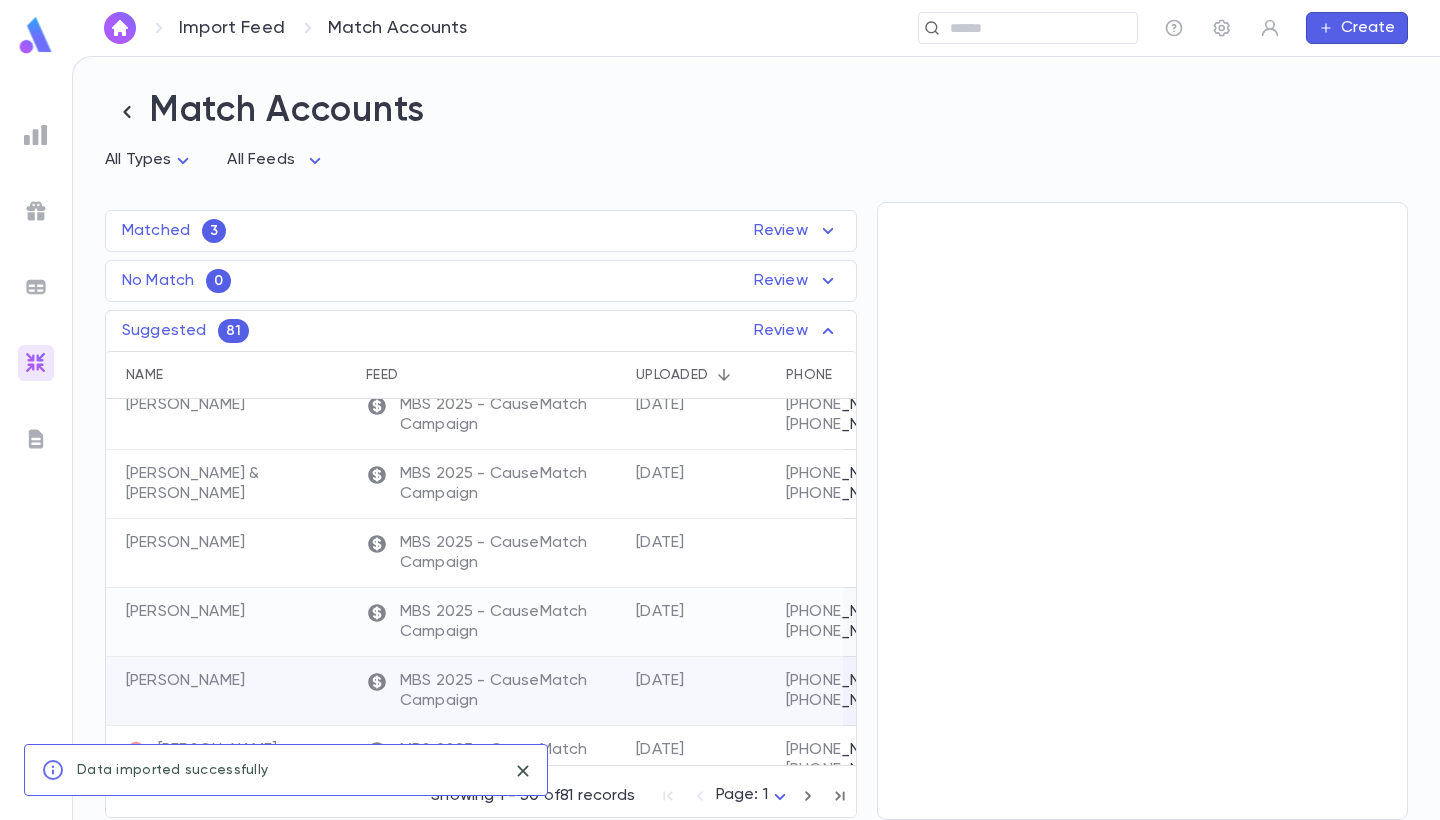 scroll, scrollTop: 0, scrollLeft: 0, axis: both 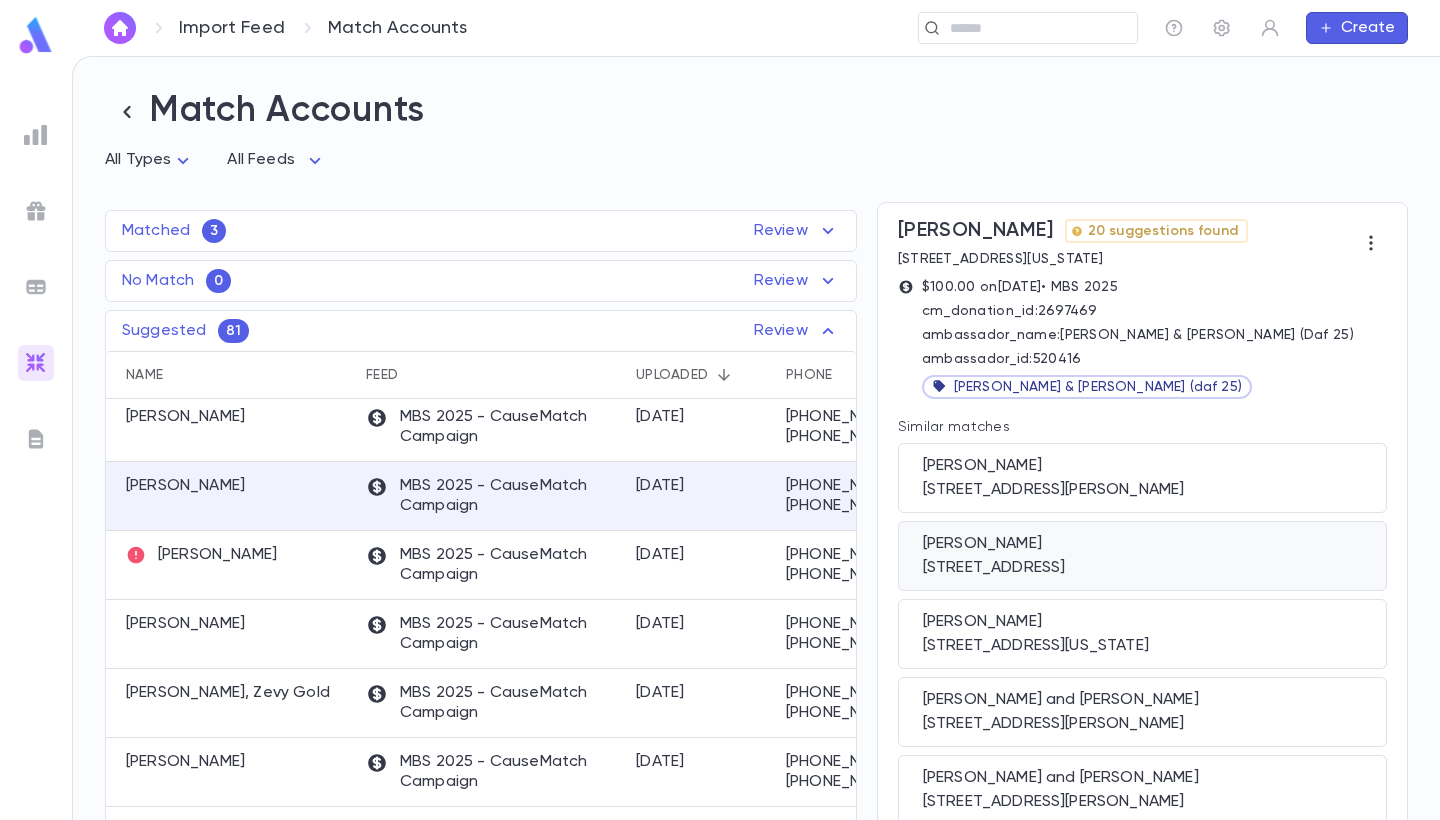 click on "2921 West Fitch Ave, Chicago IL 60645" at bounding box center [1142, 568] 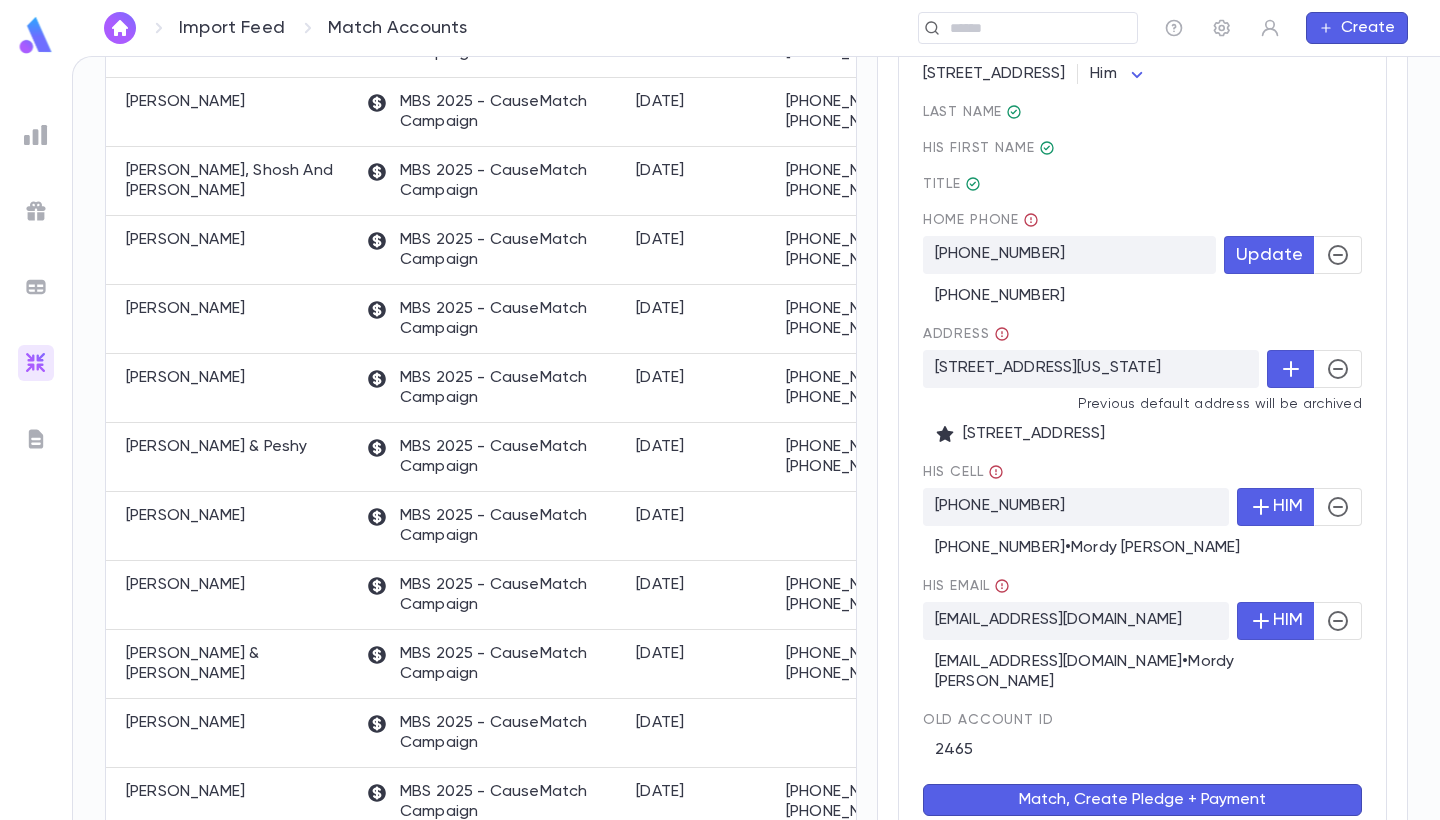 scroll, scrollTop: 580, scrollLeft: 0, axis: vertical 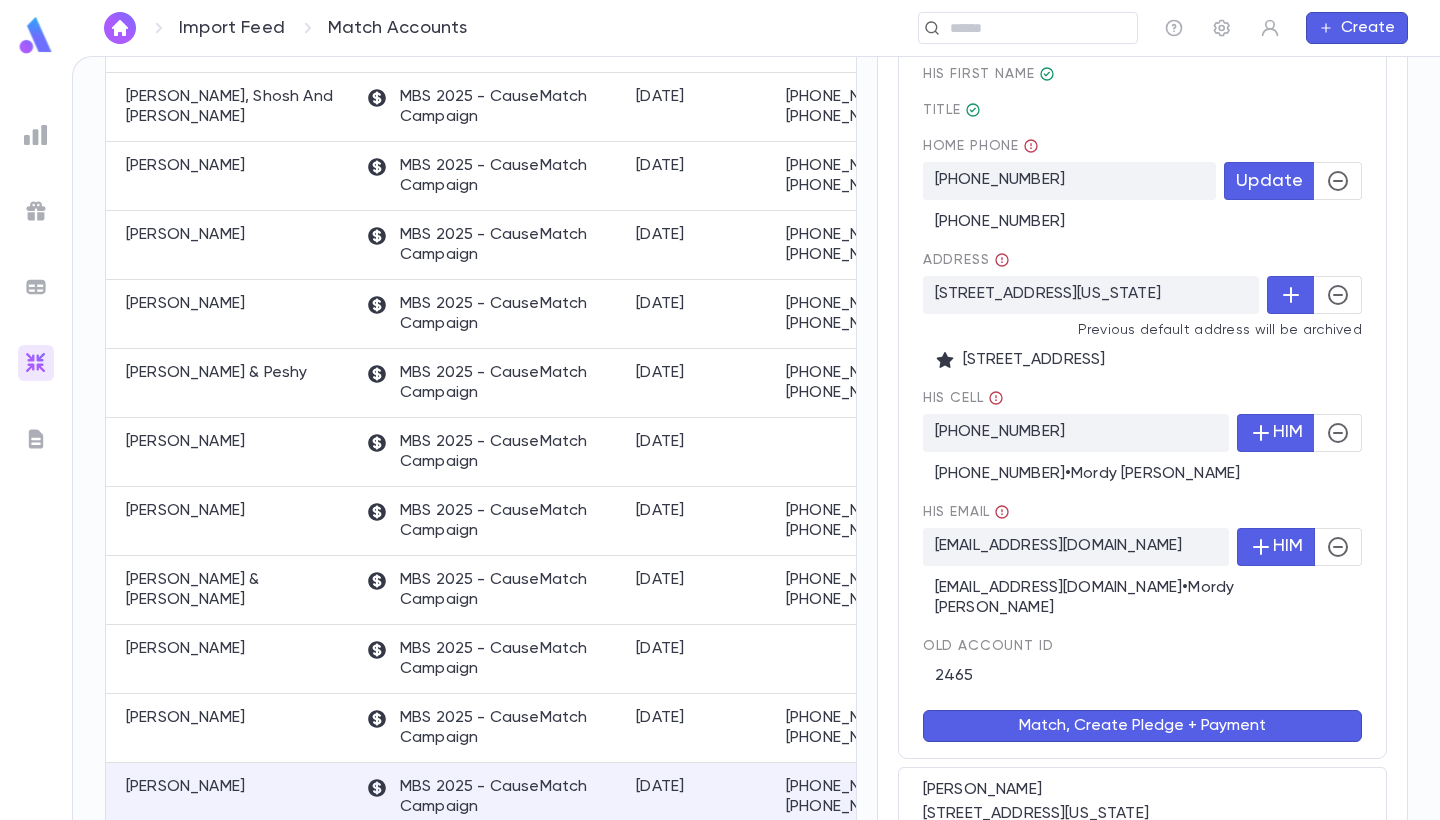 click 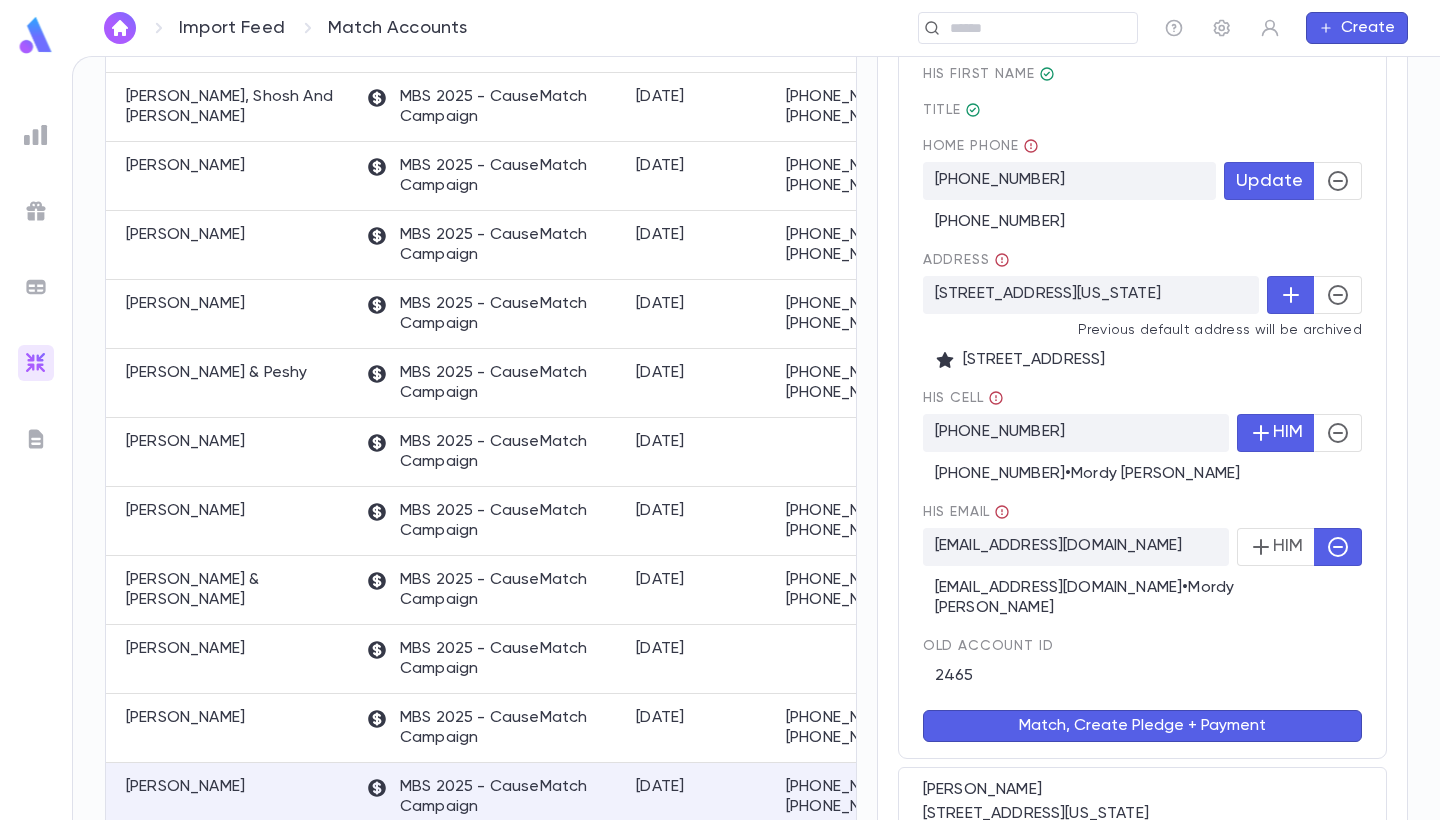 click on "Match, Create Pledge + Payment" at bounding box center [1142, 726] 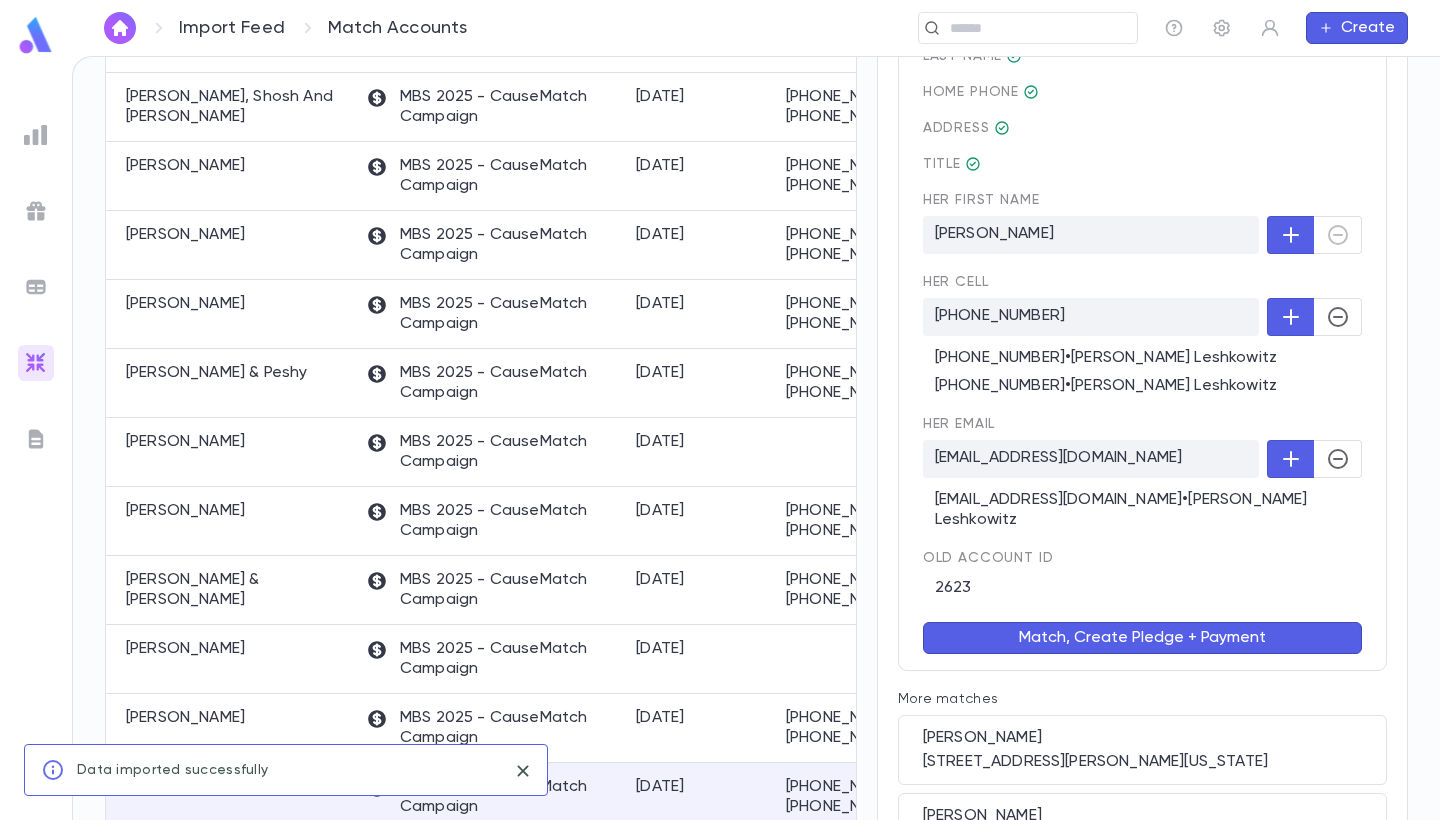 scroll, scrollTop: 0, scrollLeft: 0, axis: both 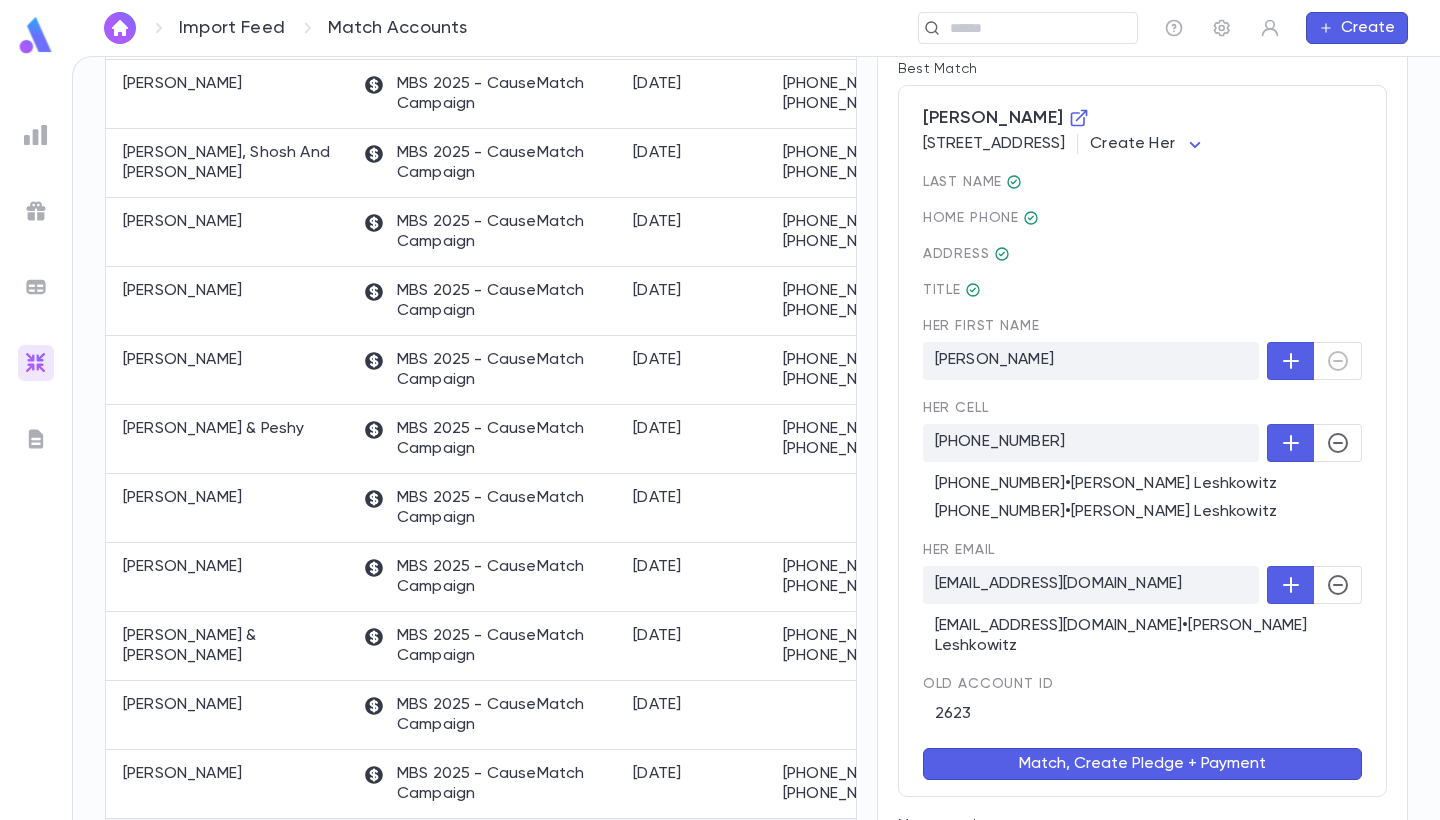 click on "Match, Create Pledge + Payment" at bounding box center [1142, 764] 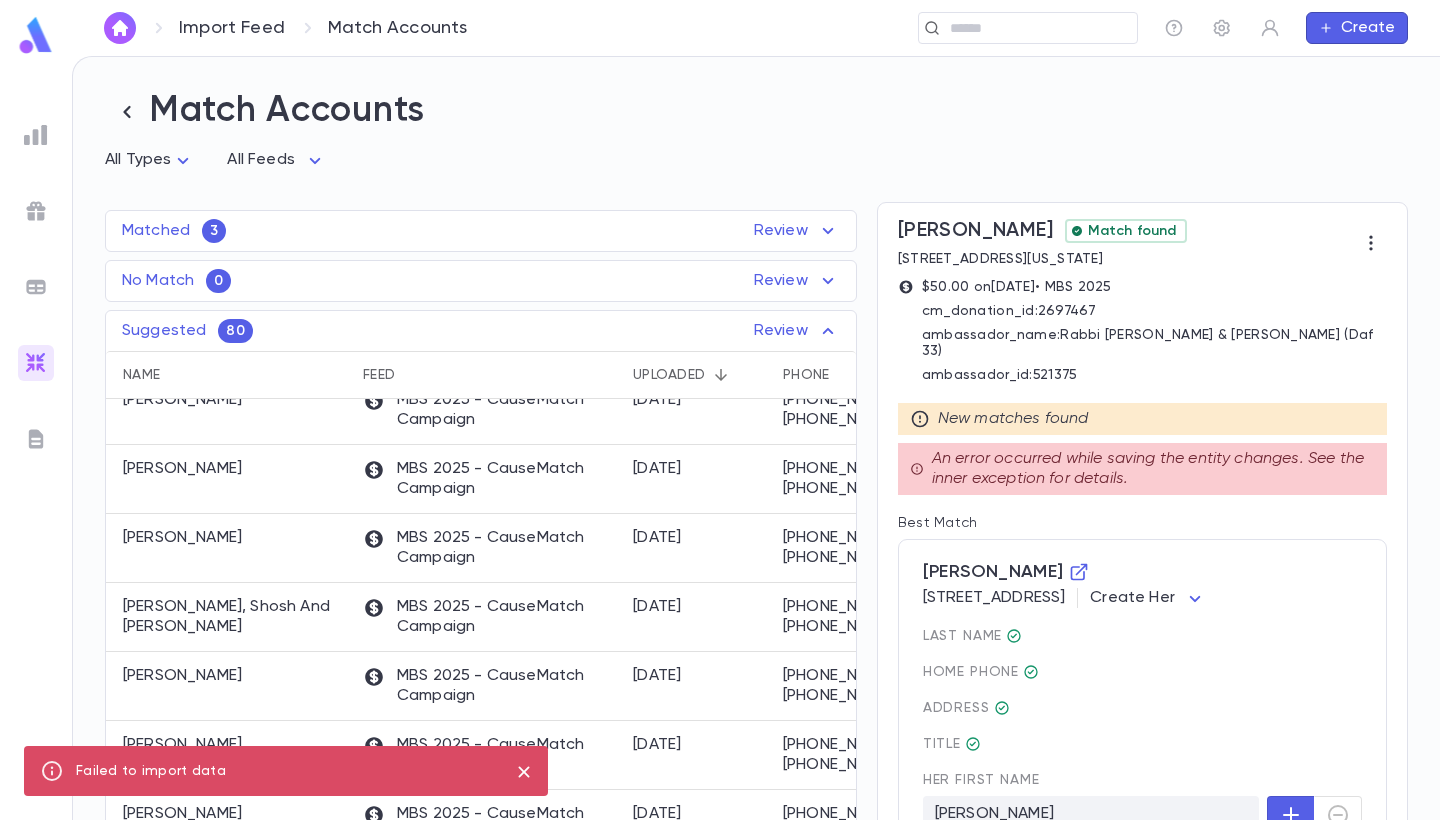 scroll, scrollTop: 0, scrollLeft: 0, axis: both 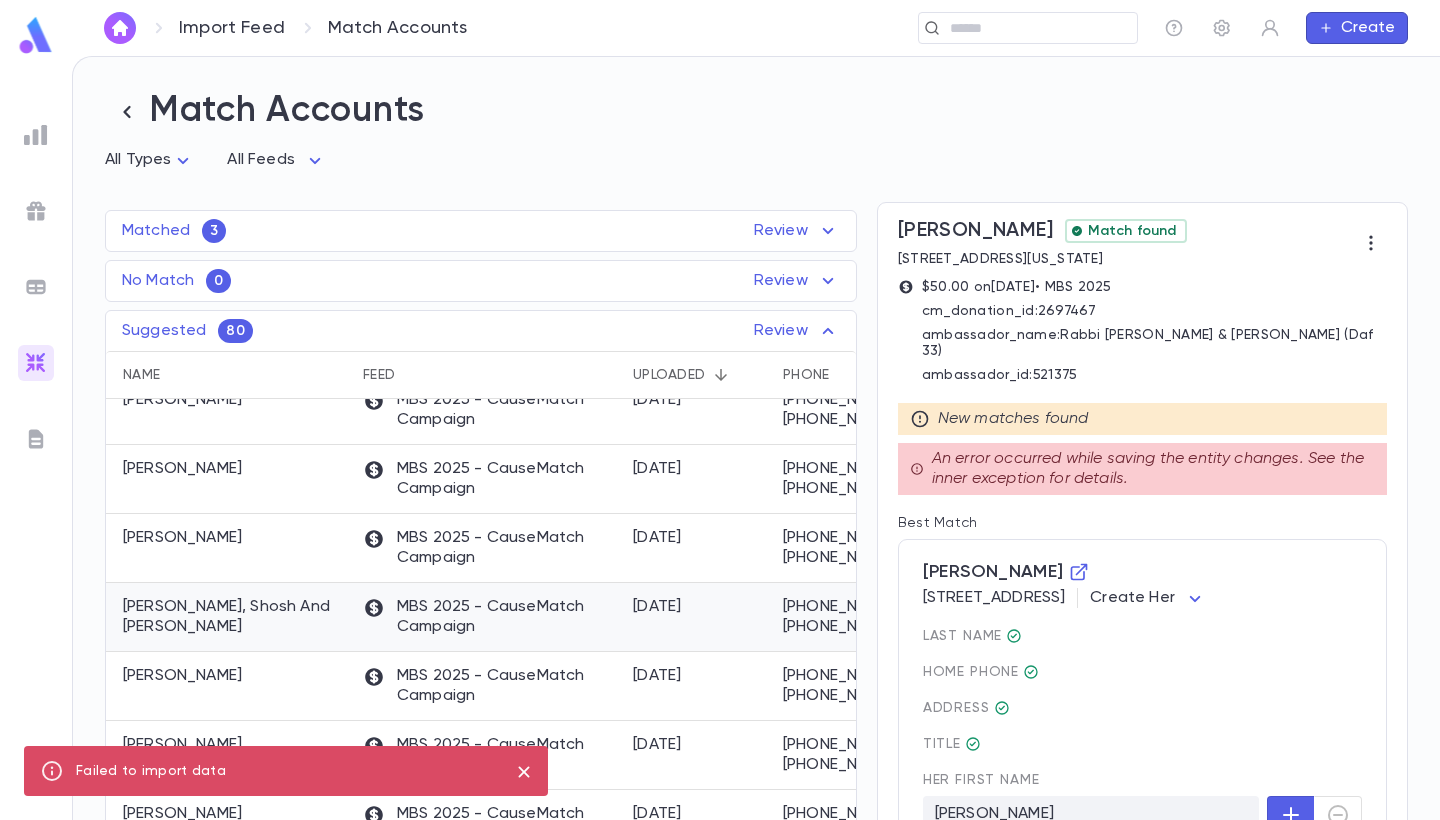 click on "Samuel-Siegel, Shosh And Phil" at bounding box center (233, 617) 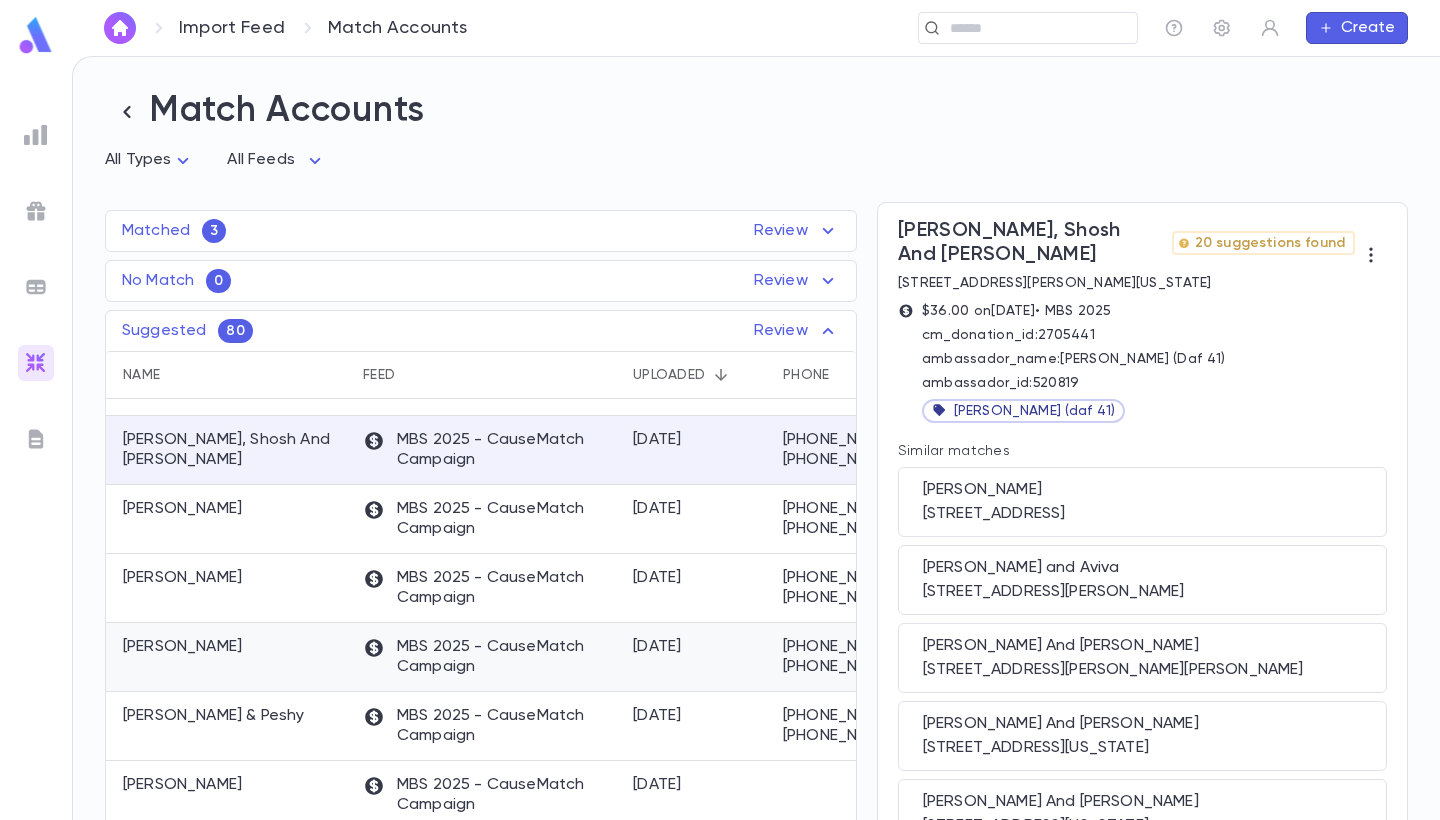 scroll, scrollTop: 996, scrollLeft: 1, axis: both 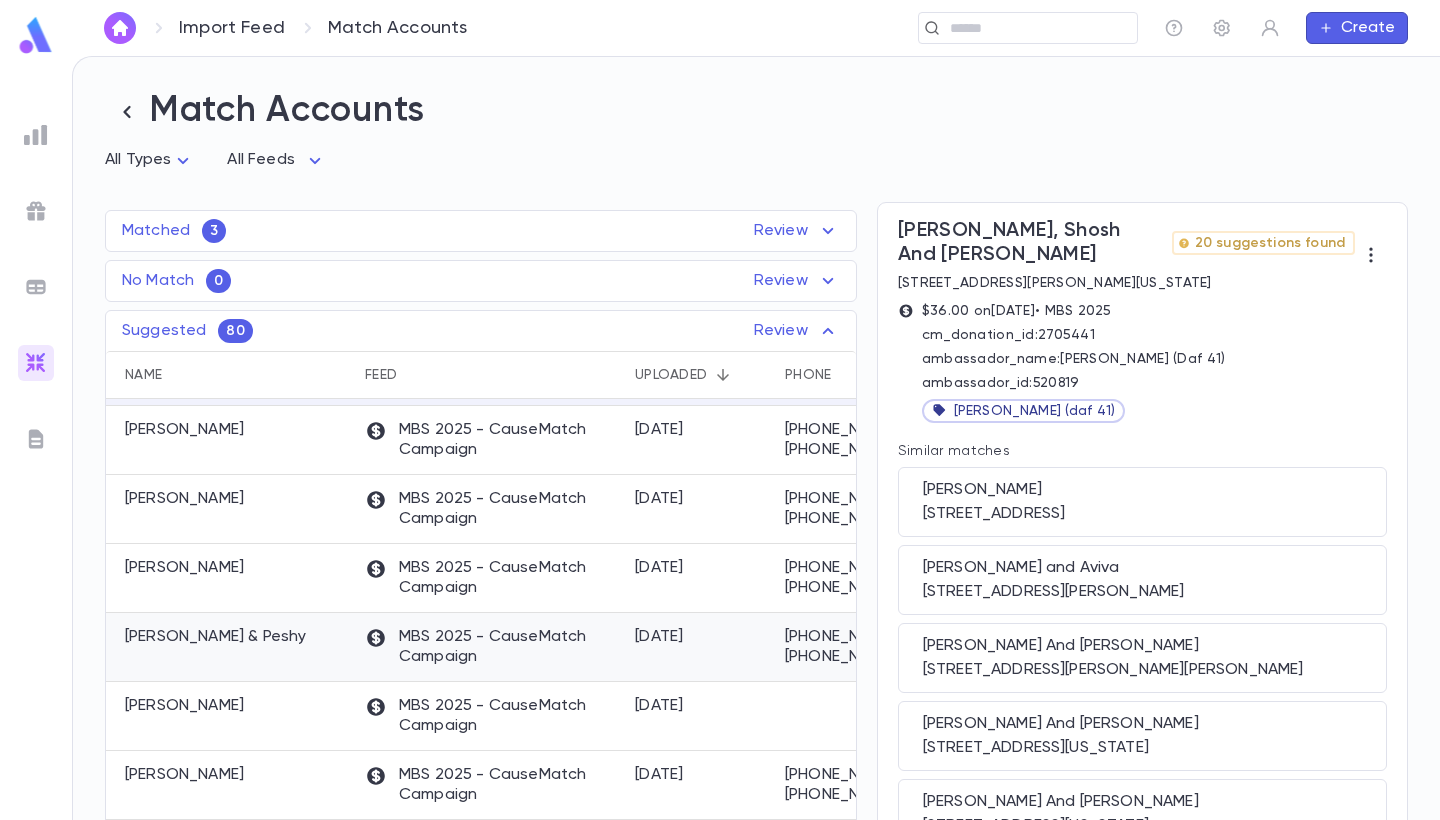click on "Meltzer, Nosson & Peshy" at bounding box center [230, 647] 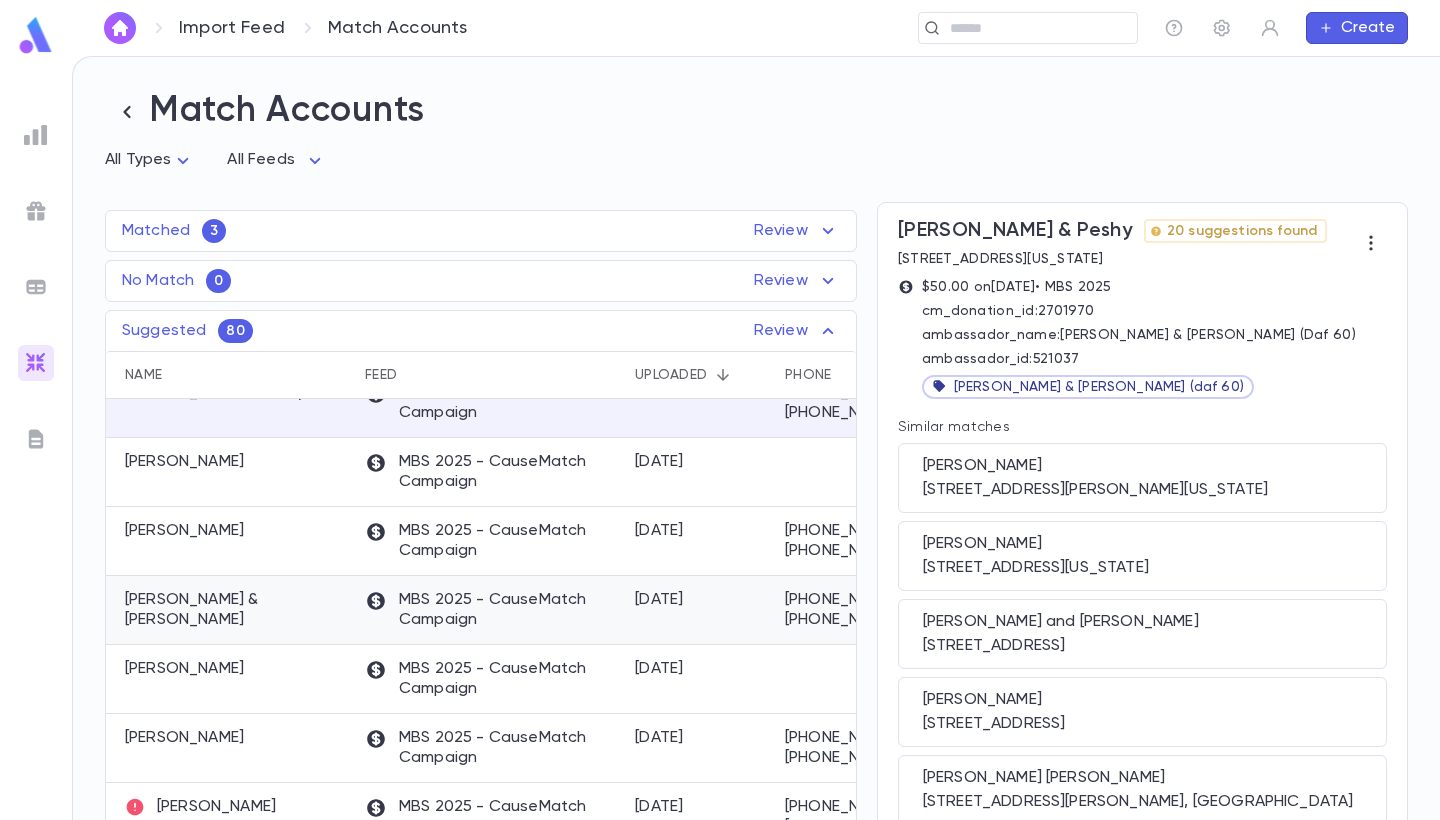 scroll, scrollTop: 1336, scrollLeft: 1, axis: both 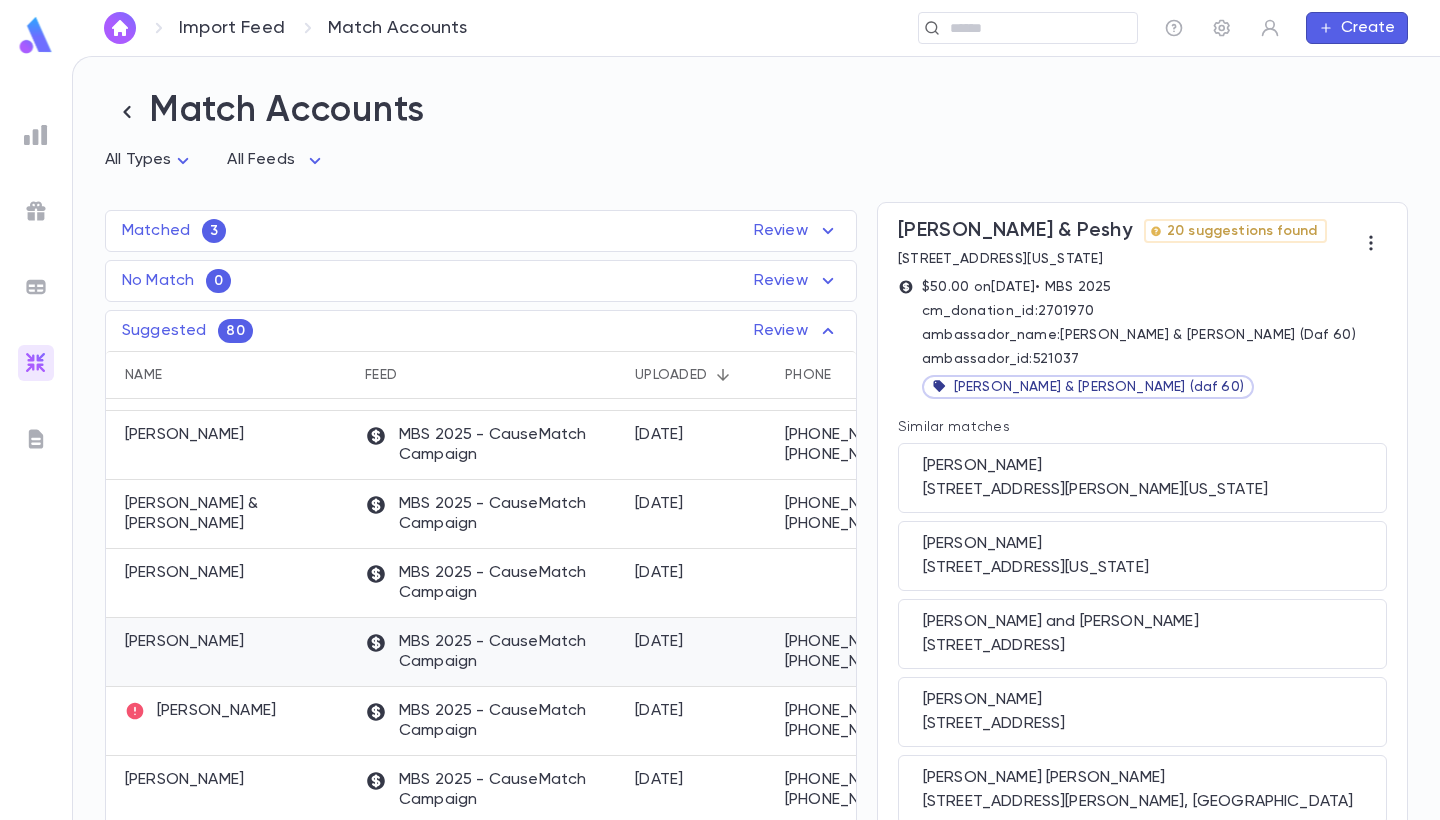 click on "Grama, Yehuda And Hudisl" at bounding box center (184, 642) 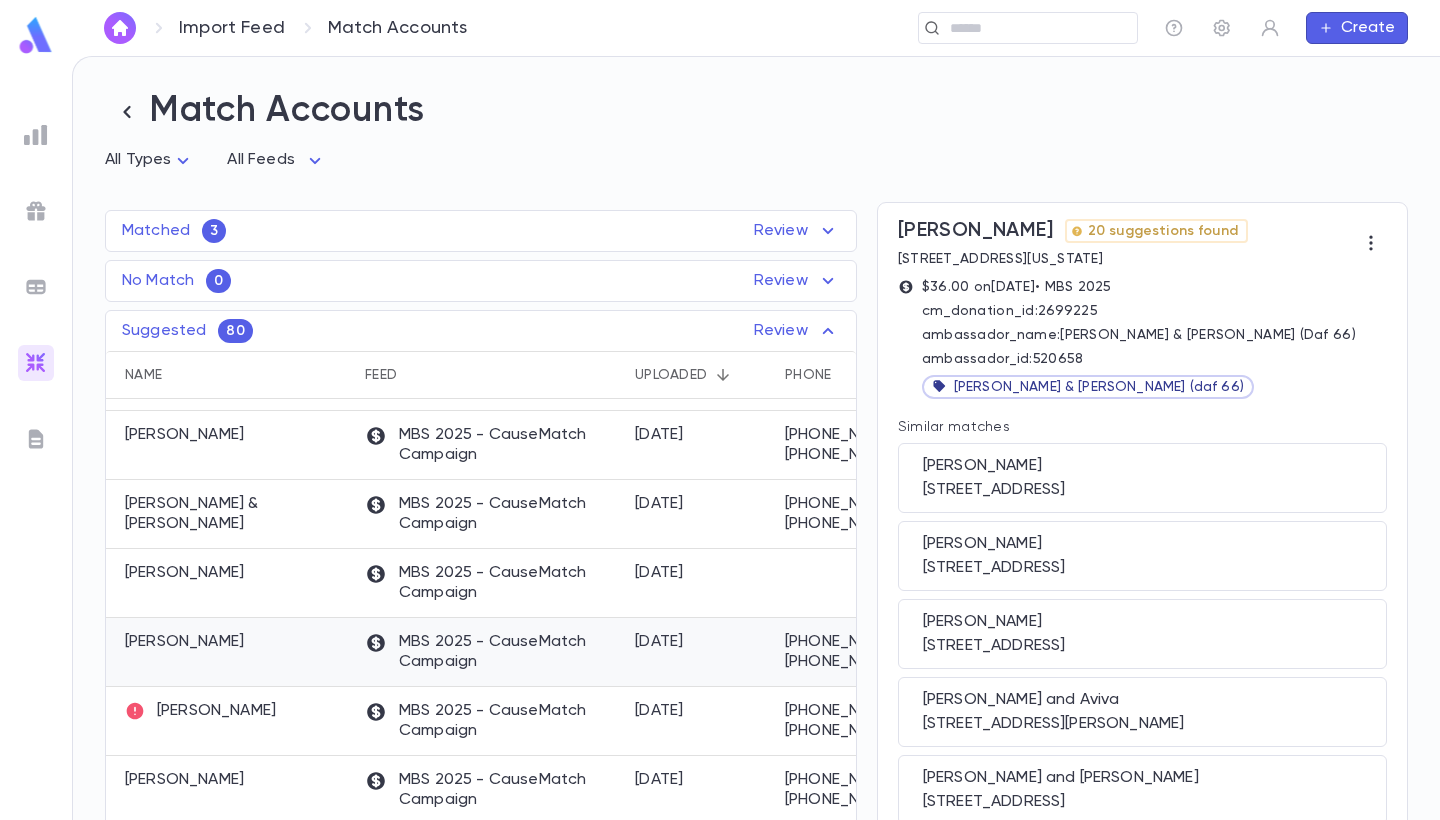 scroll, scrollTop: 1514, scrollLeft: 1, axis: both 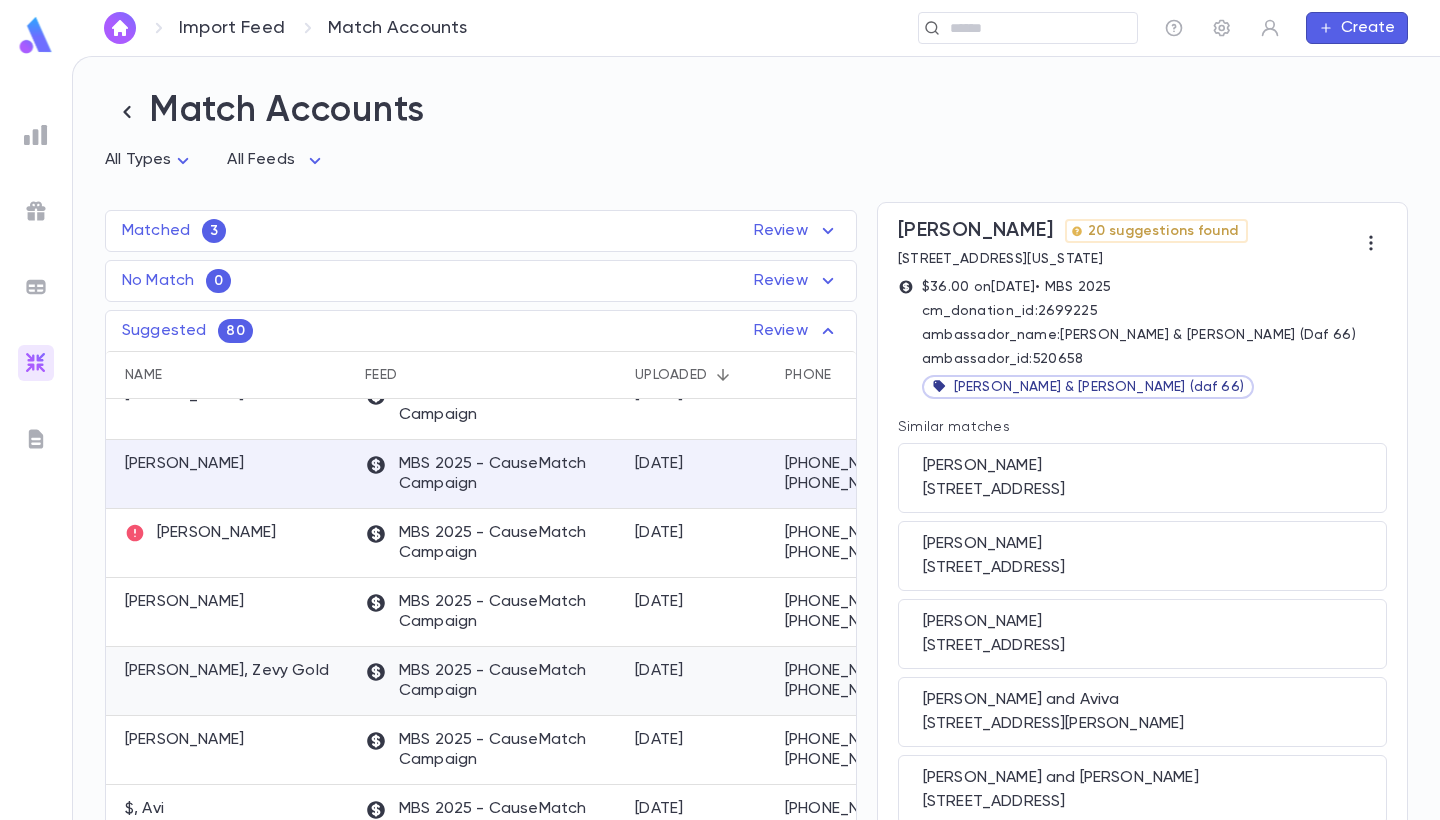 click on "Moshe Fold, Zevy Gold" at bounding box center (227, 671) 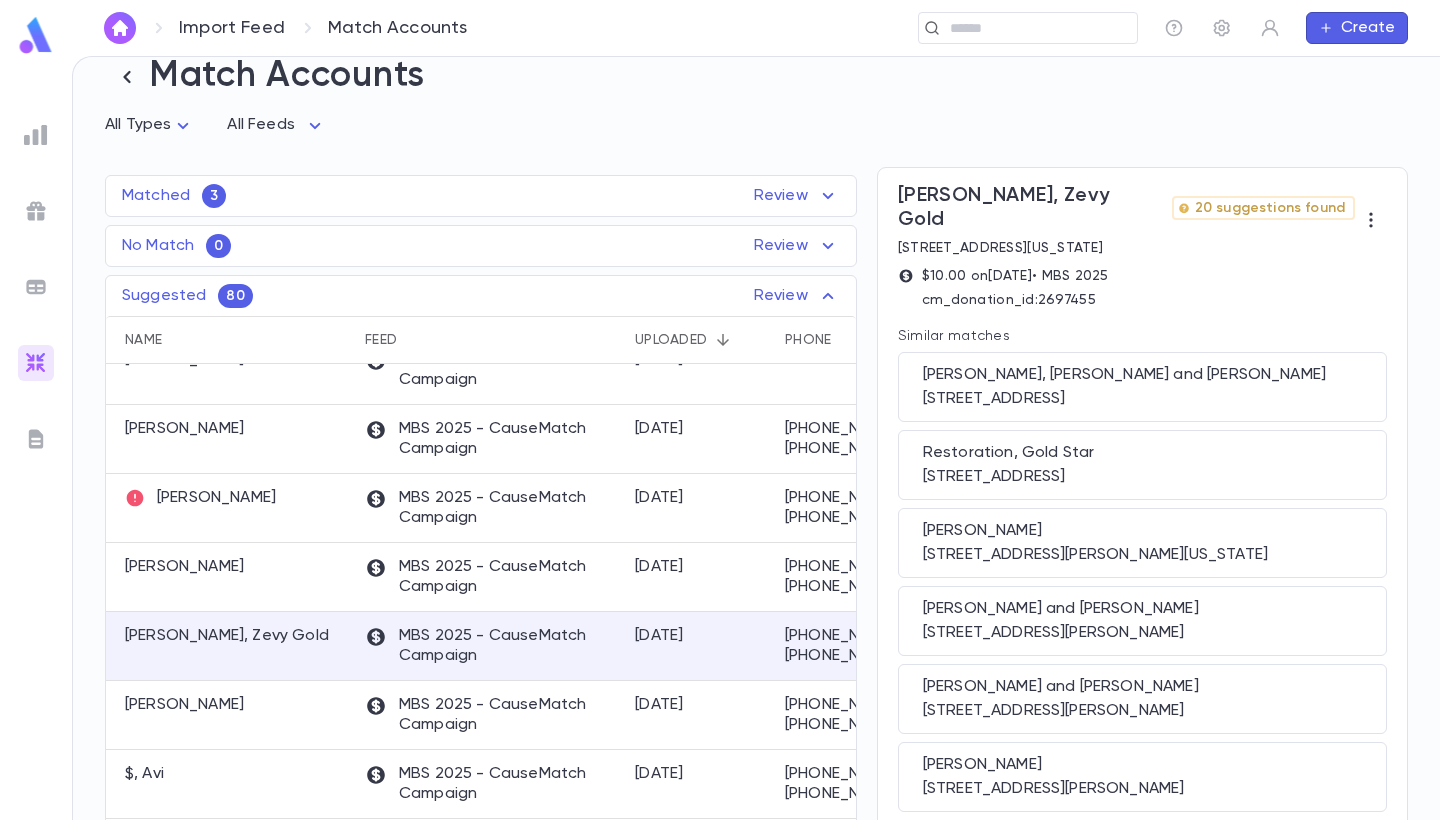 scroll, scrollTop: 42, scrollLeft: 0, axis: vertical 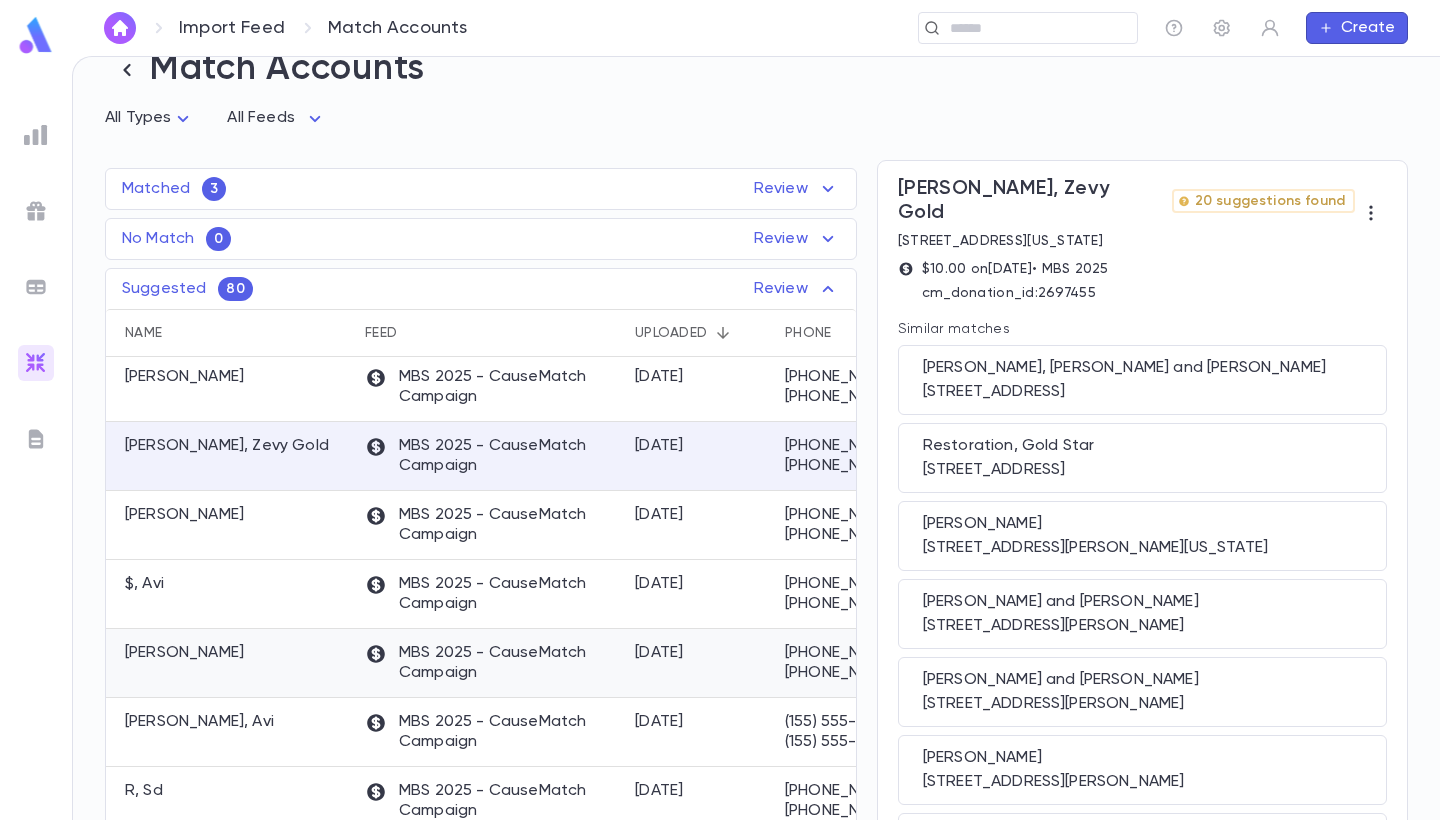 click on "Chernin, Tziporah" at bounding box center [184, 653] 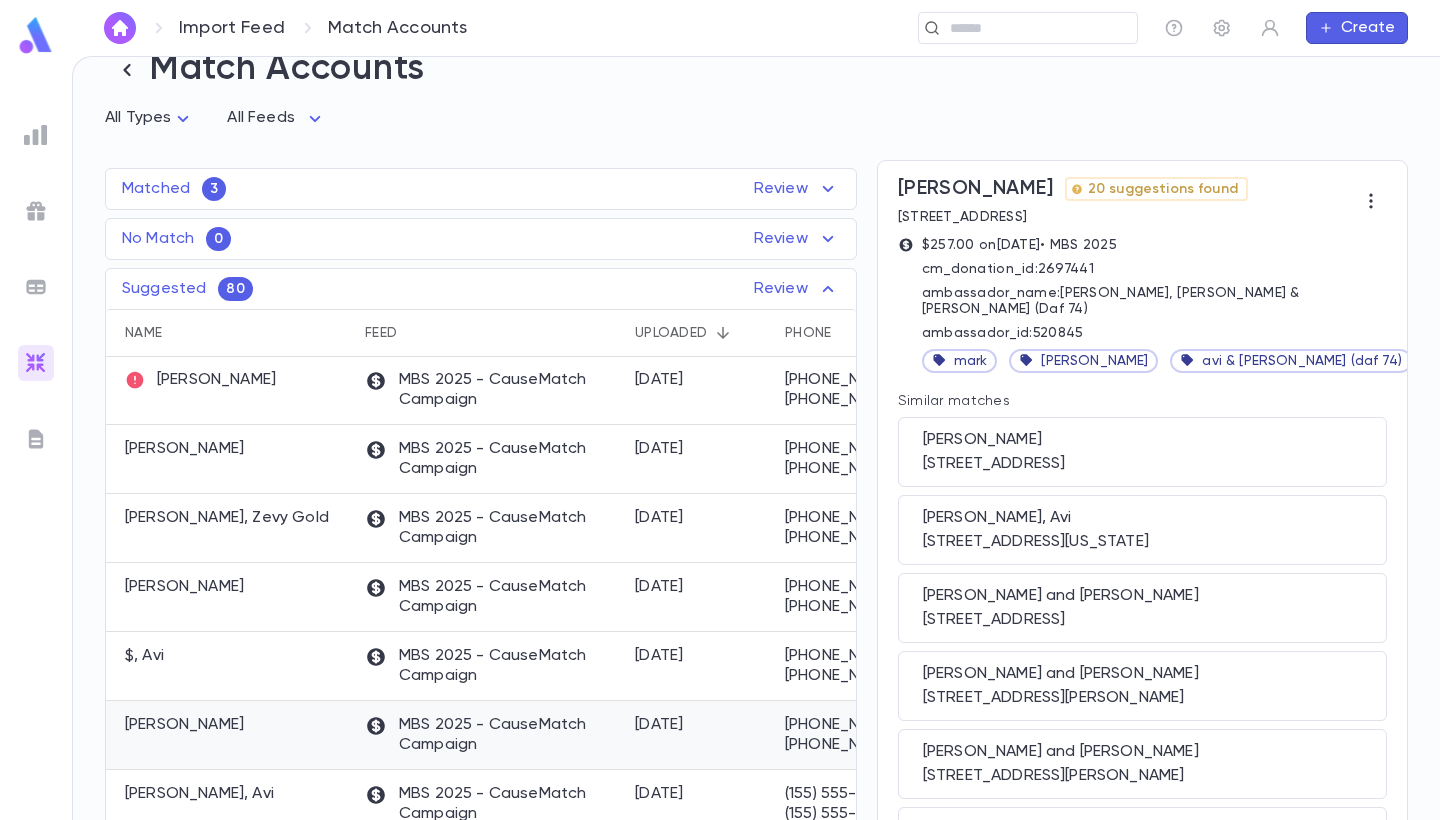 scroll, scrollTop: 0, scrollLeft: 0, axis: both 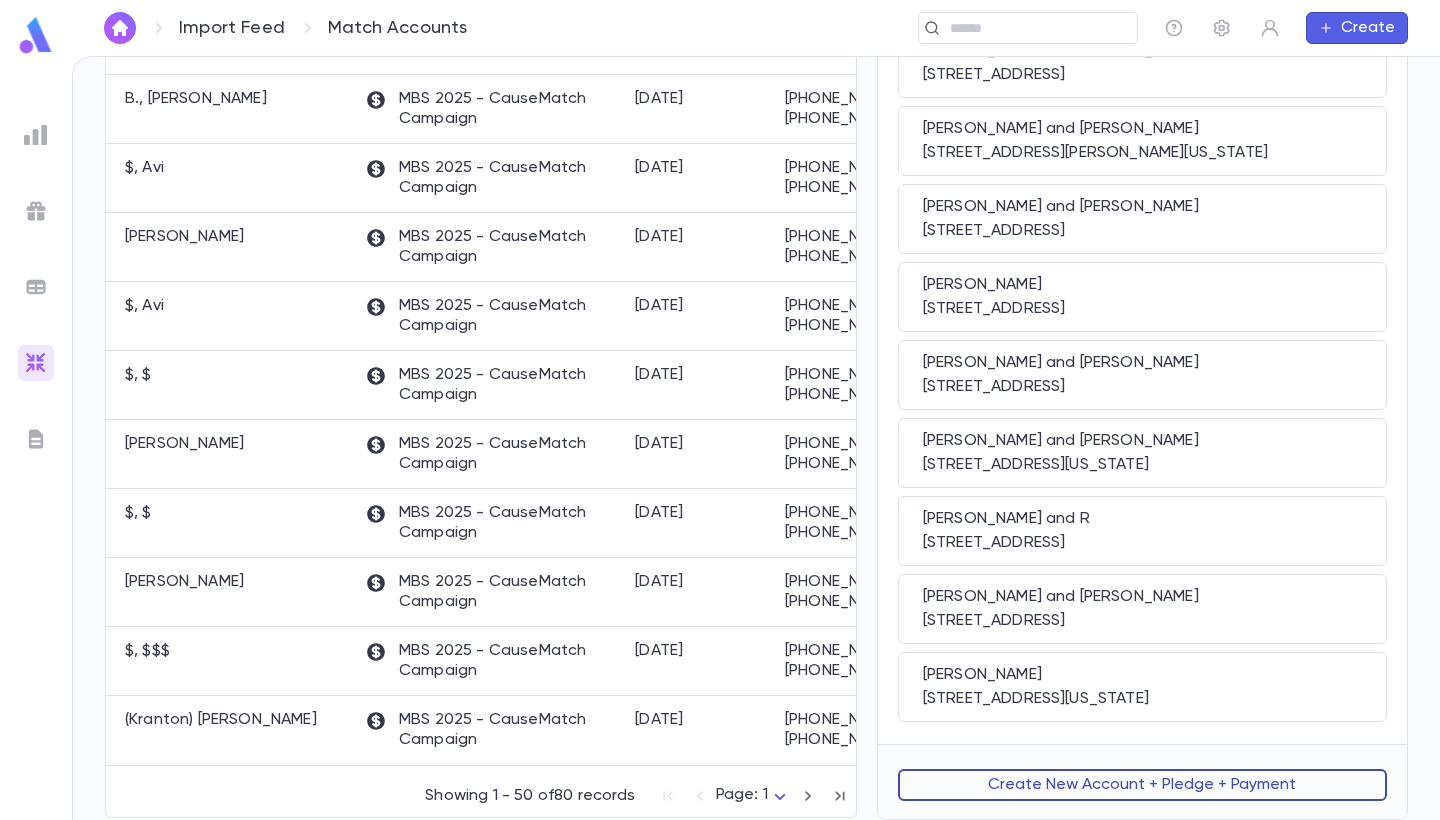 click on "Create New Account + Pledge + Payment" at bounding box center [1142, 785] 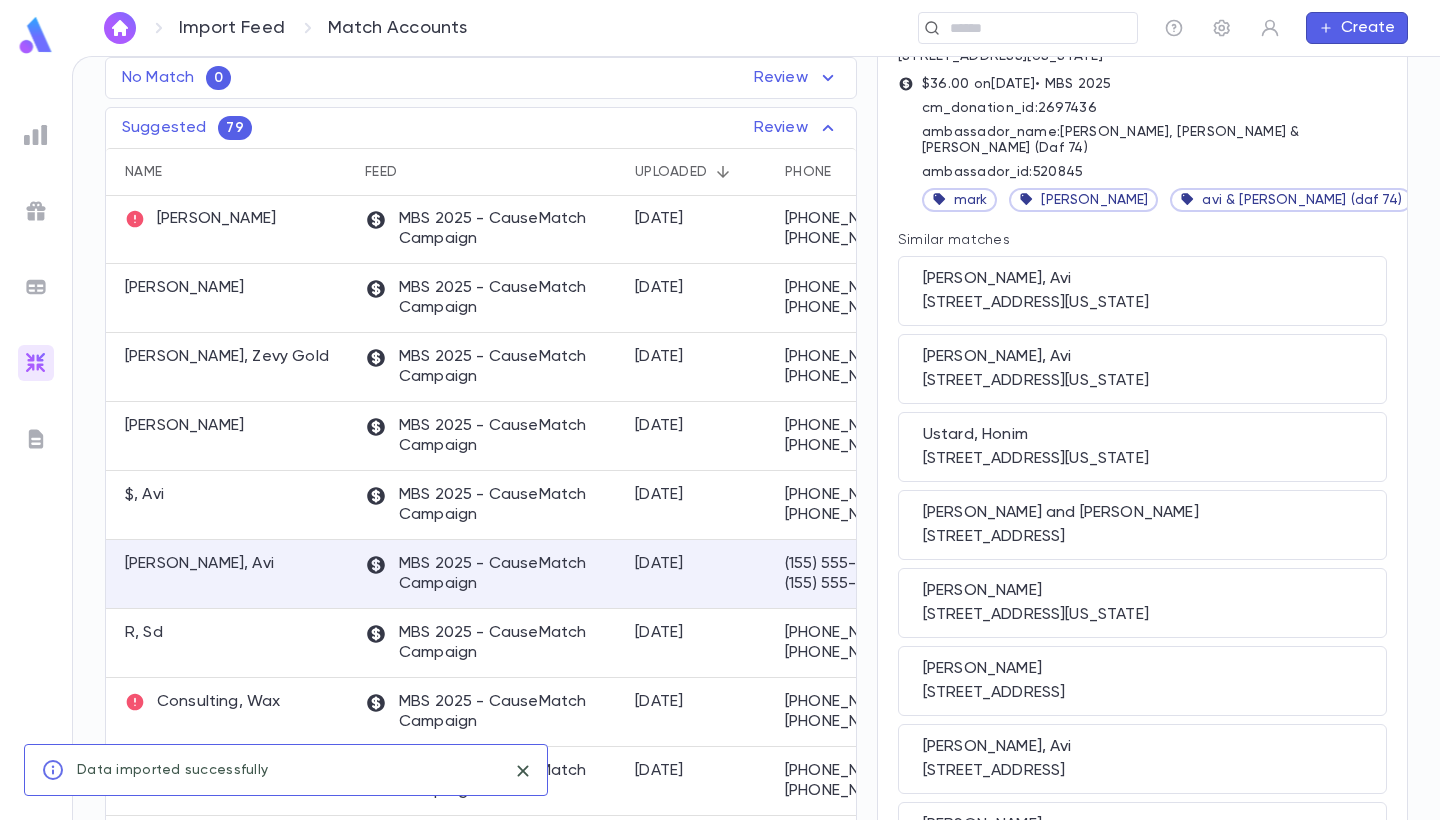 scroll, scrollTop: 562, scrollLeft: 0, axis: vertical 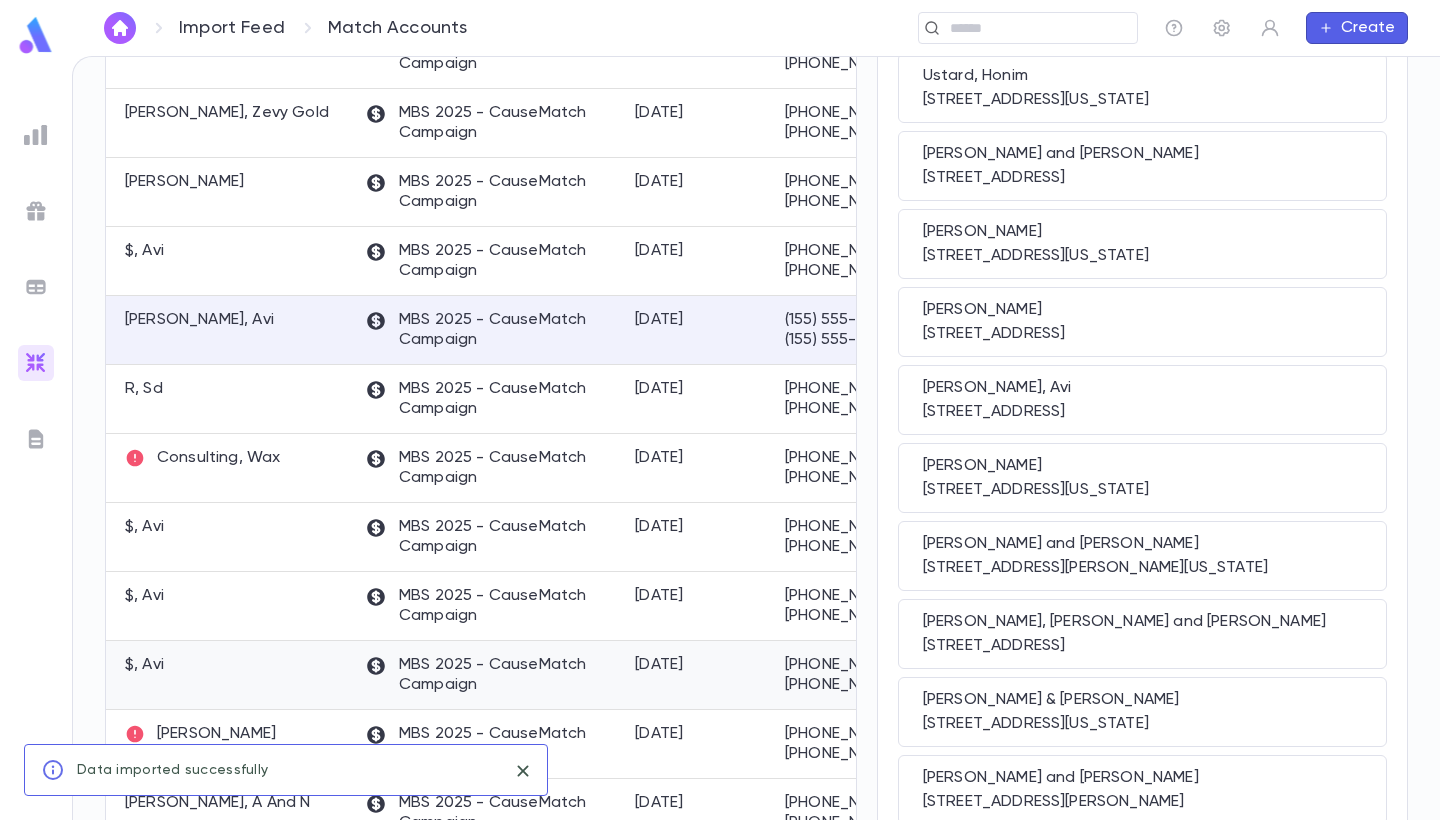 click on "$, Avi" at bounding box center [230, 675] 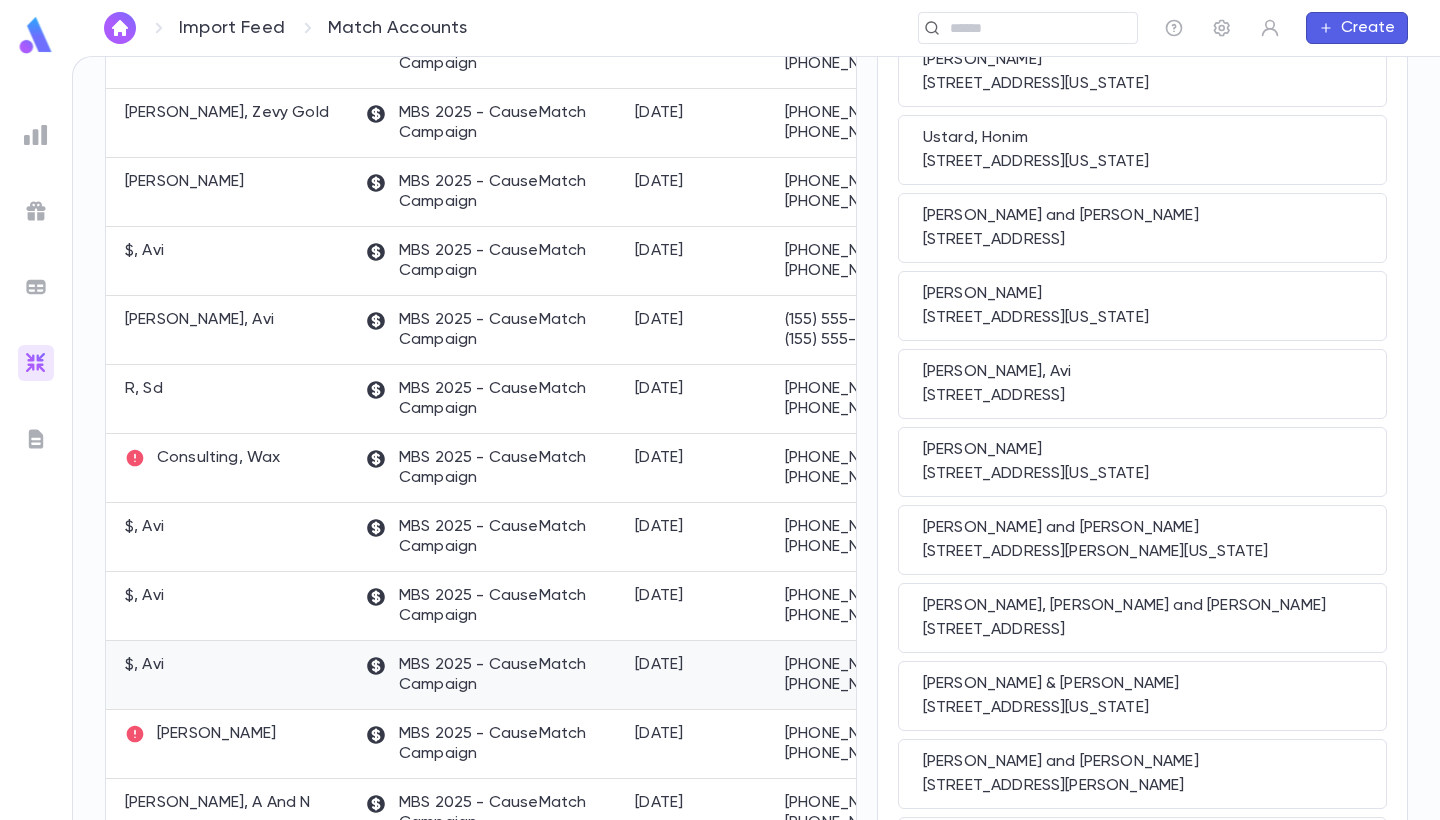 scroll, scrollTop: 0, scrollLeft: 0, axis: both 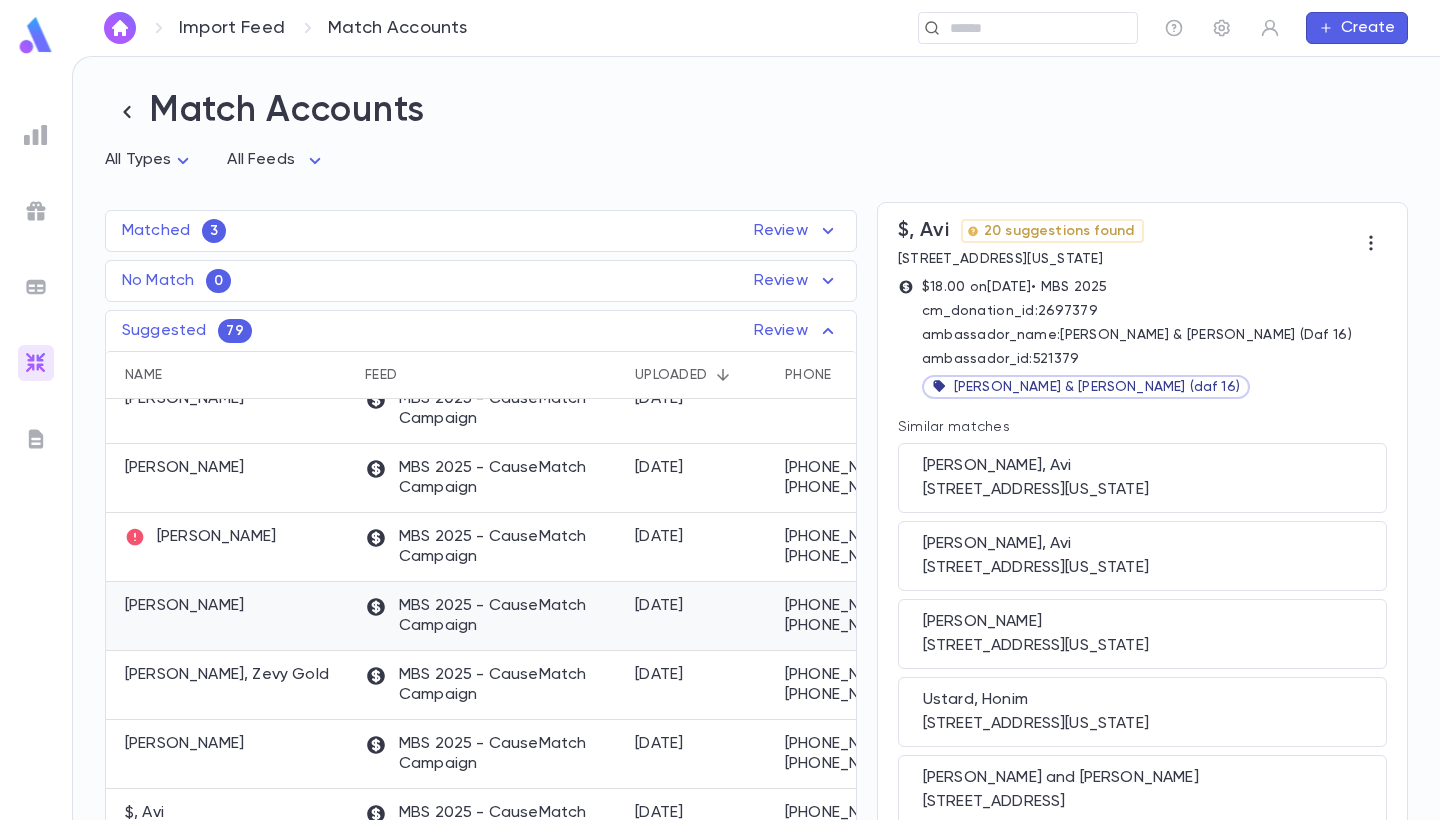 click on "[PERSON_NAME]" at bounding box center [230, 616] 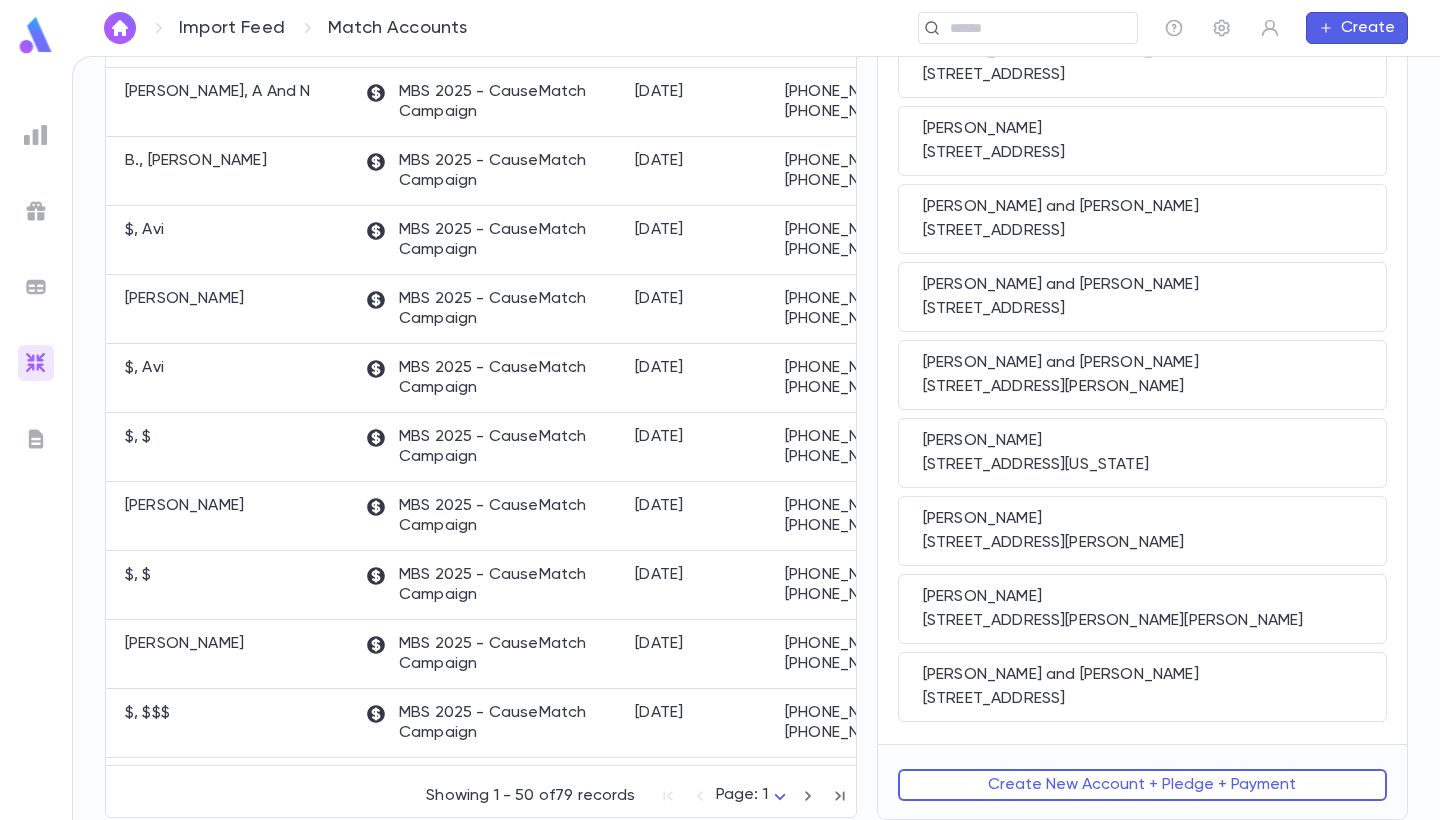 scroll, scrollTop: 1293, scrollLeft: 0, axis: vertical 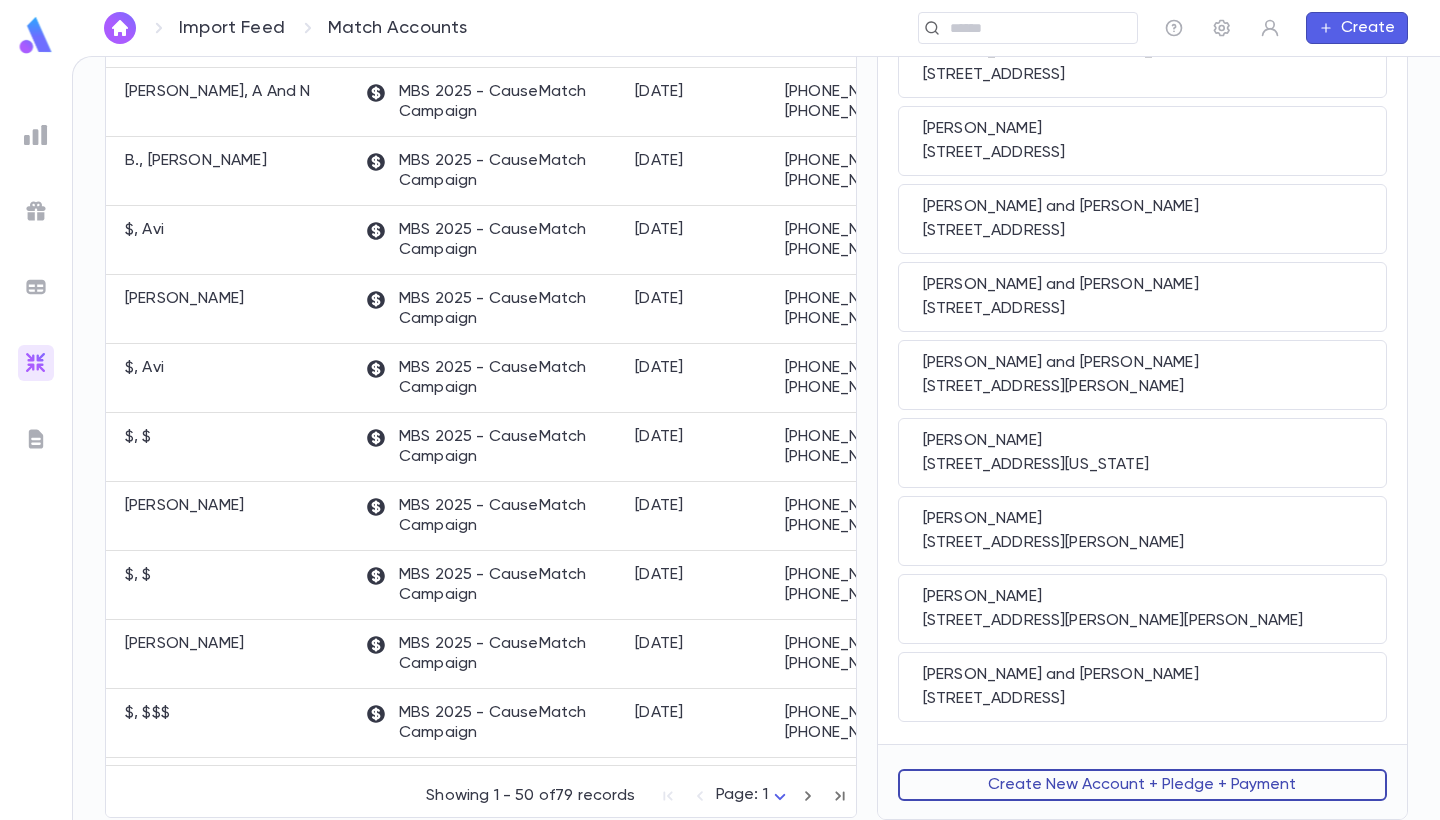 click on "Create New Account + Pledge + Payment" at bounding box center (1142, 785) 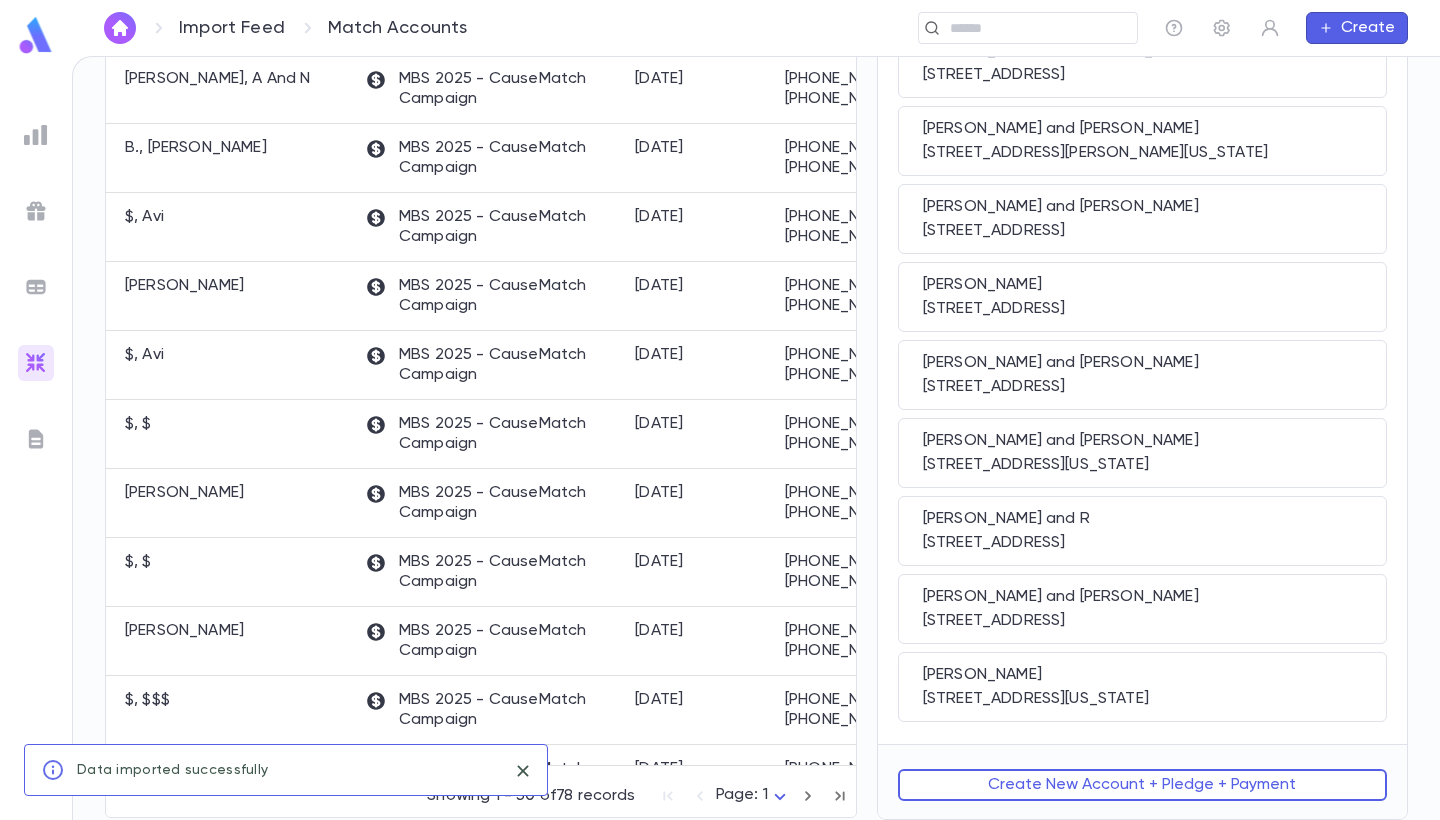 scroll, scrollTop: 0, scrollLeft: 0, axis: both 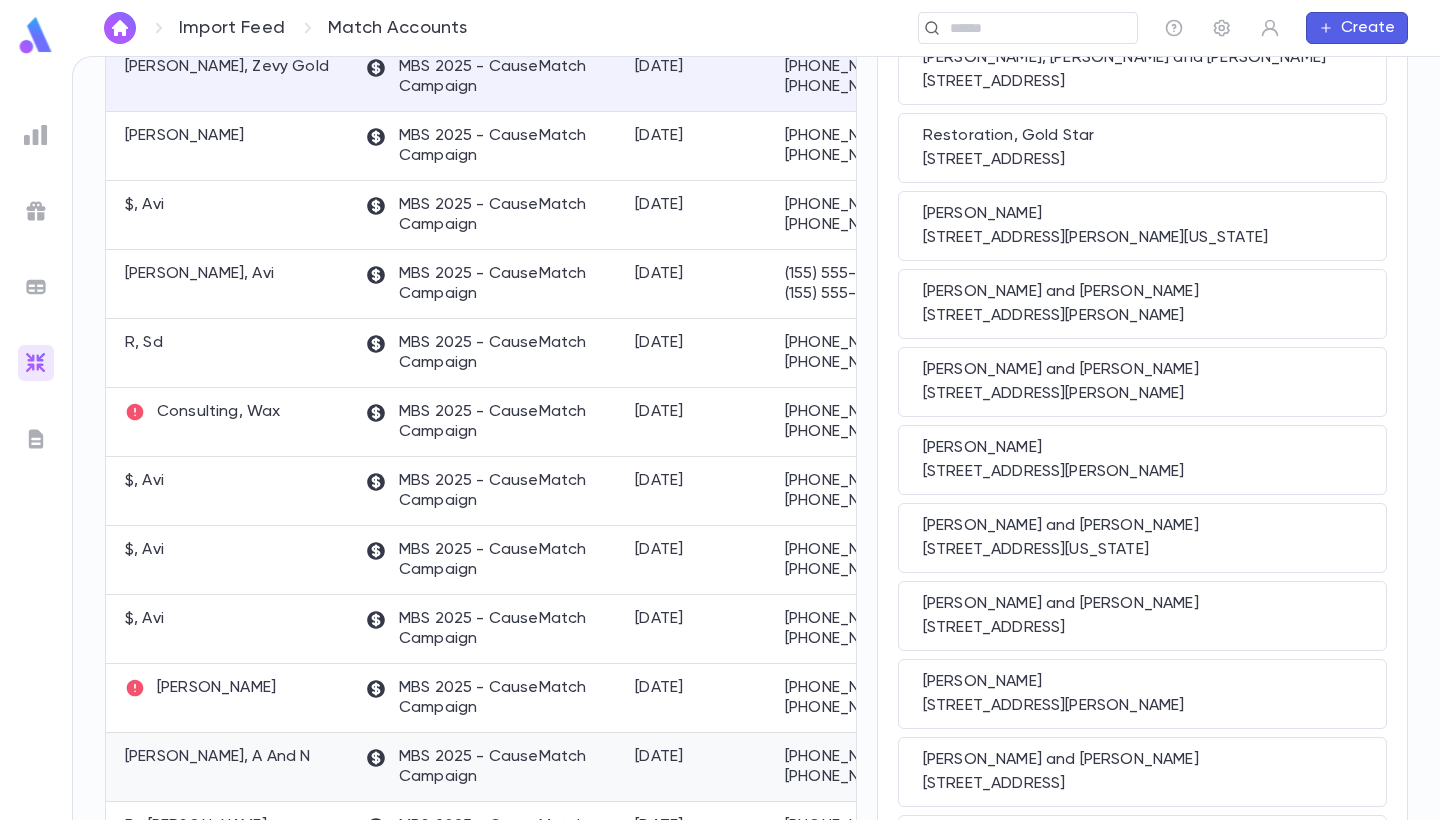 click on "Birnbaum, A And N" at bounding box center [218, 757] 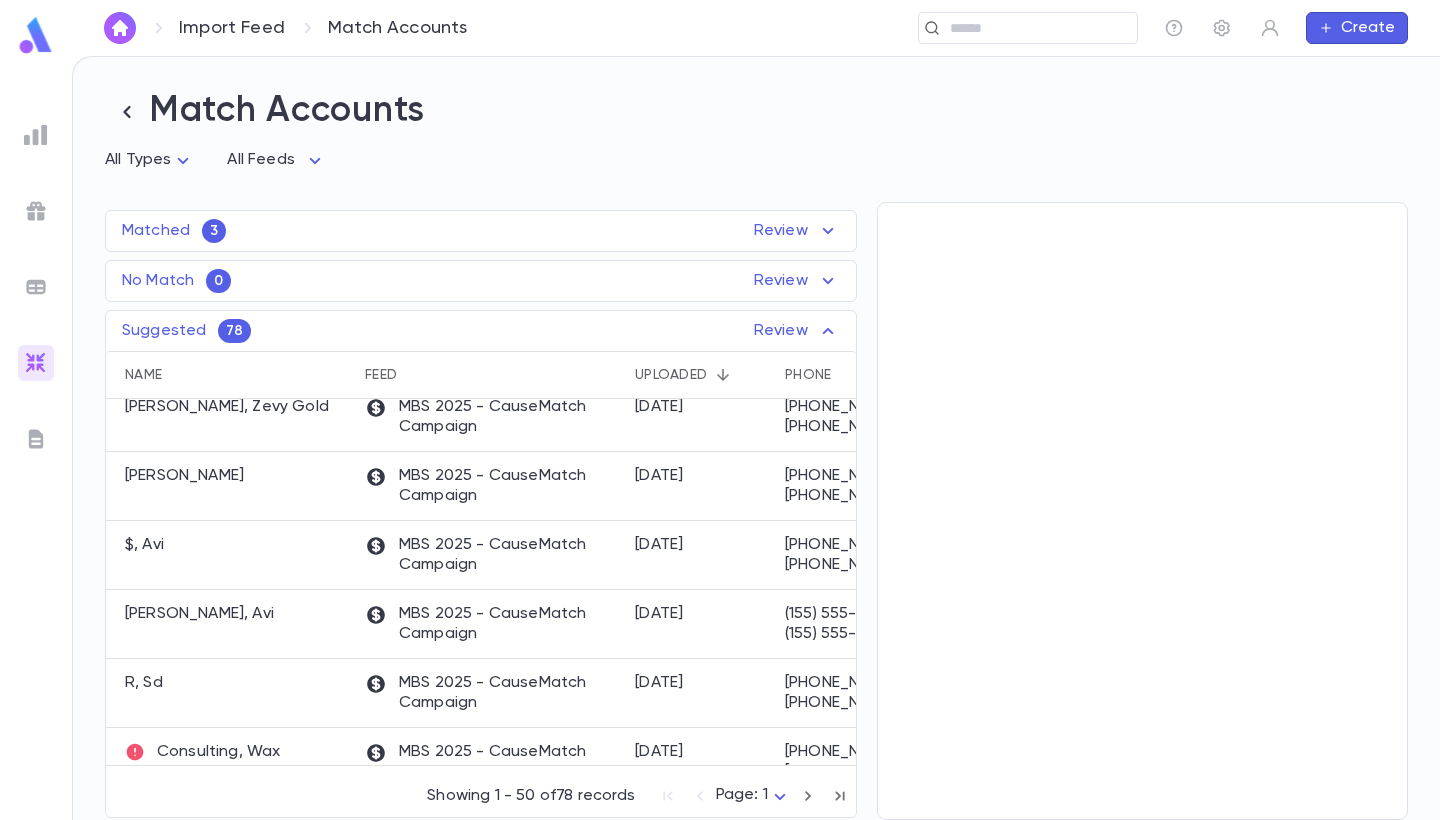 scroll, scrollTop: 0, scrollLeft: 0, axis: both 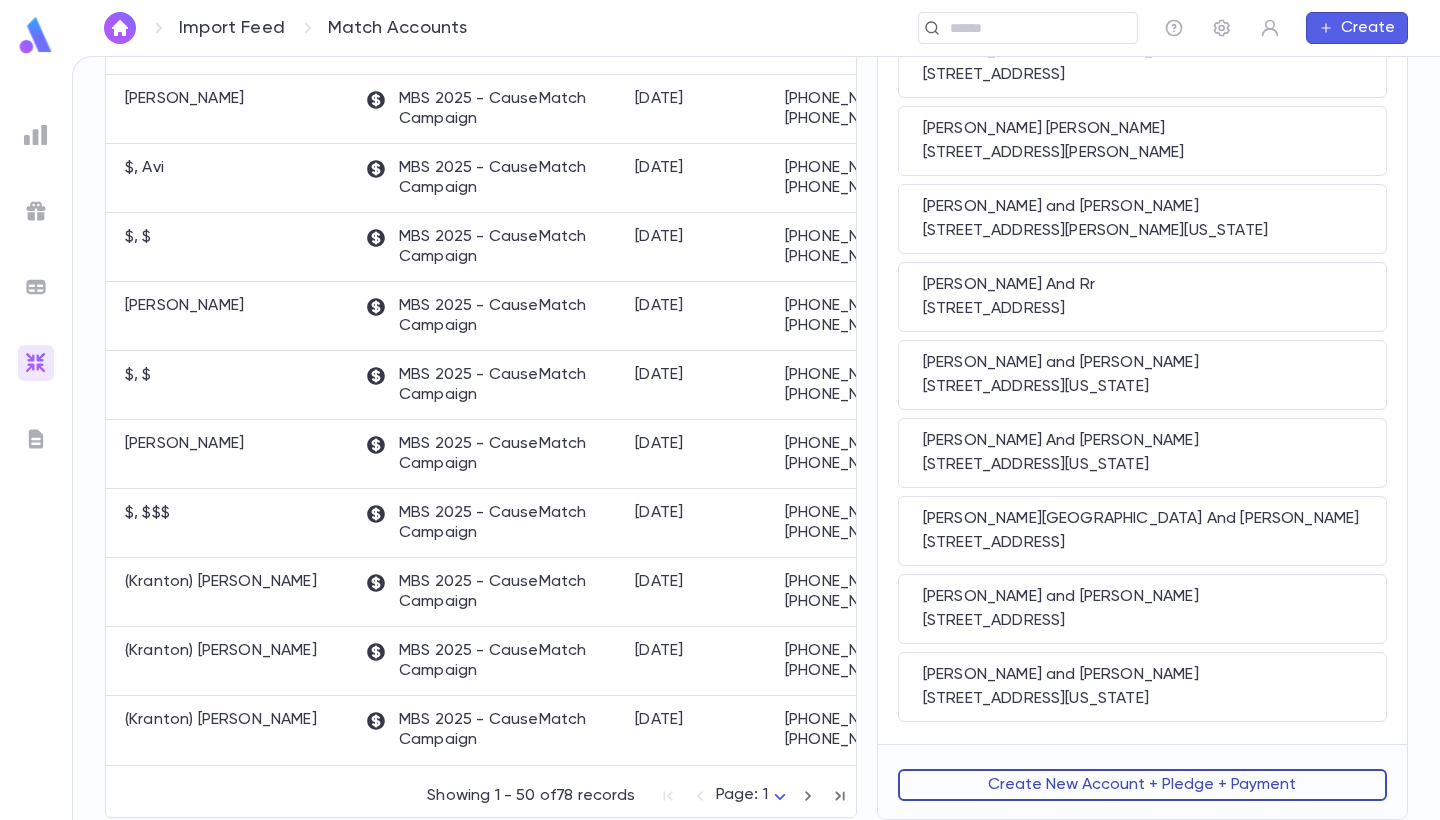 click on "Create New Account + Pledge + Payment" at bounding box center [1142, 785] 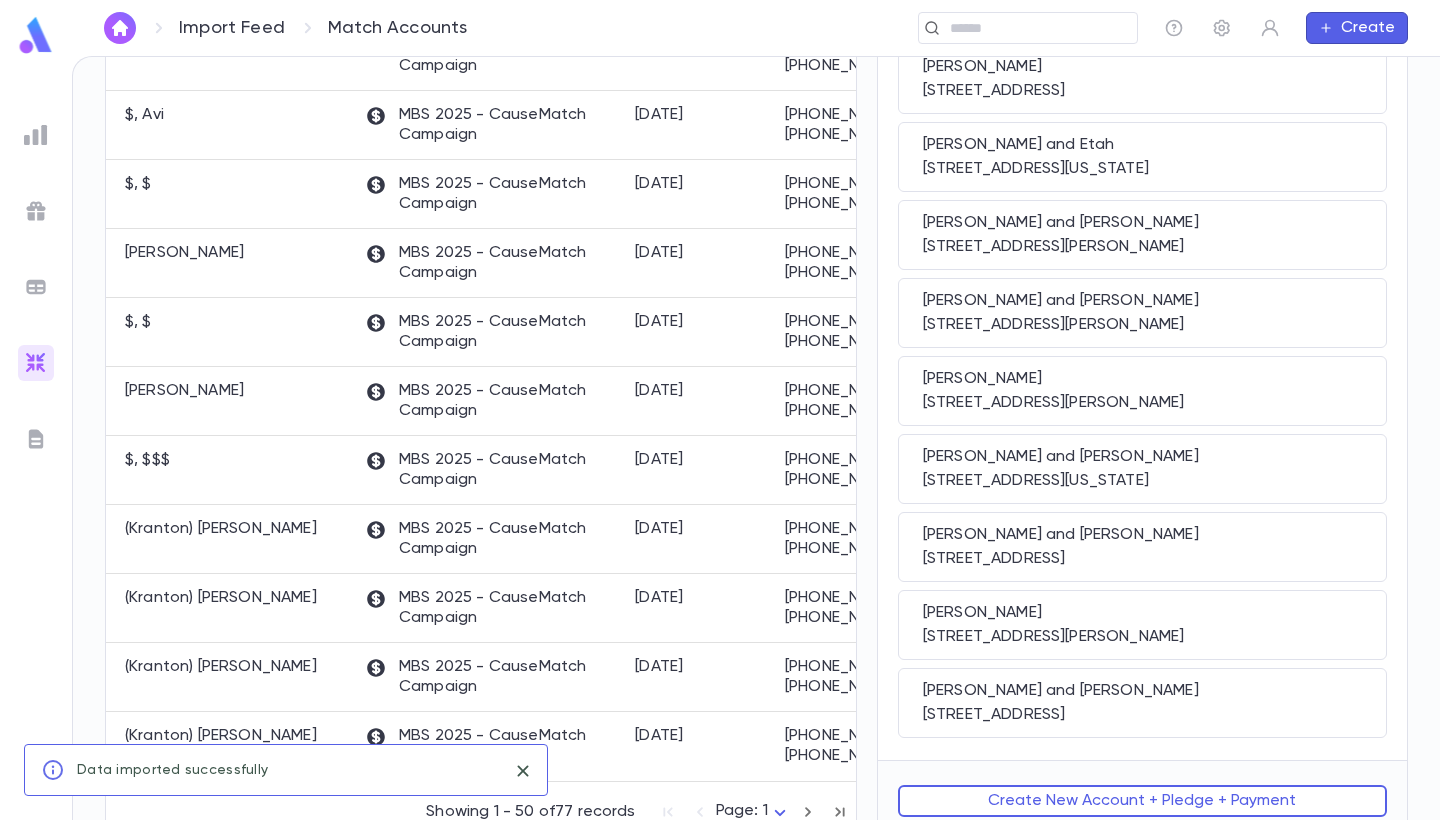 scroll, scrollTop: 0, scrollLeft: 0, axis: both 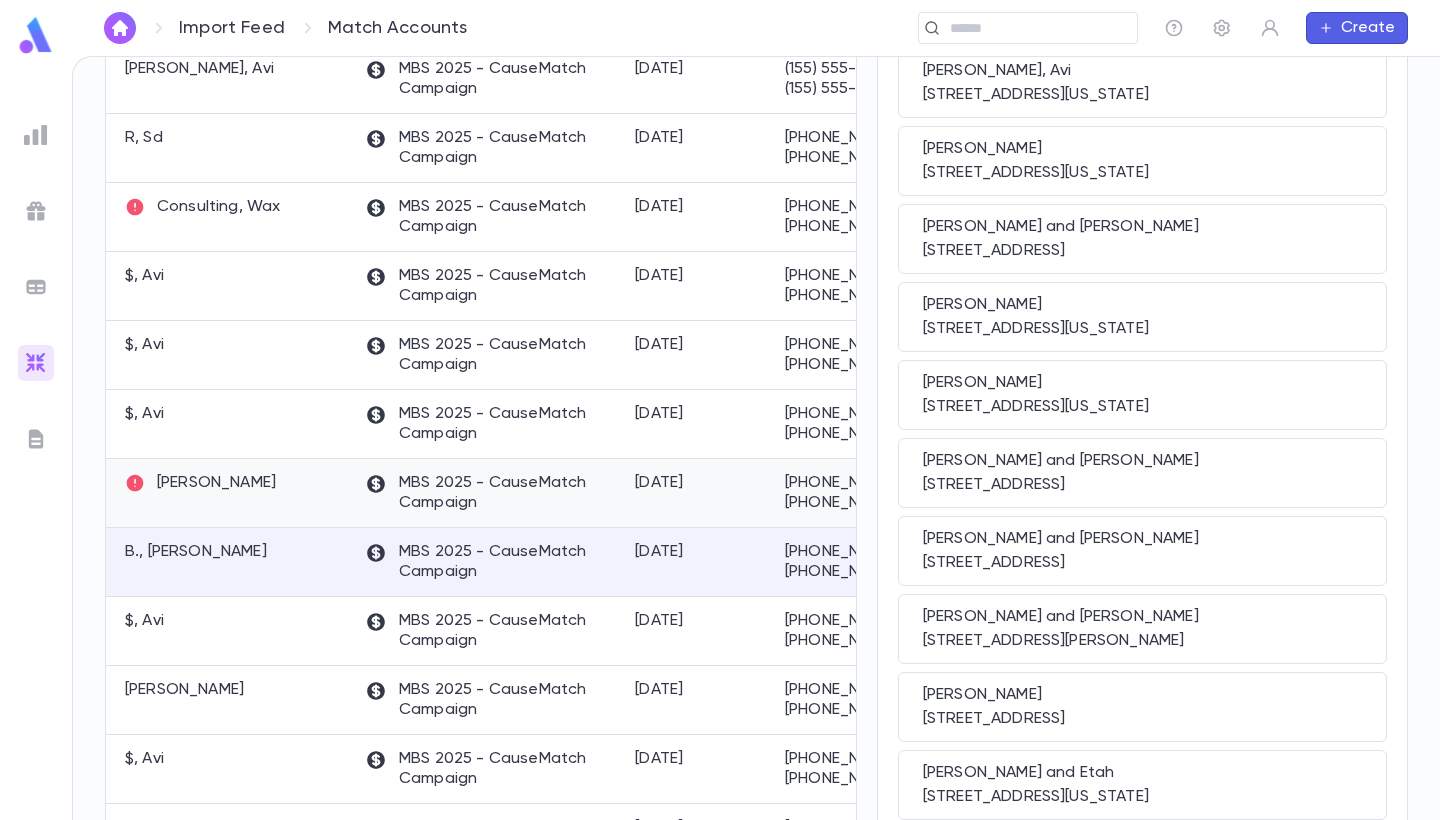 click on "Lerman, Shlomo" at bounding box center (230, 493) 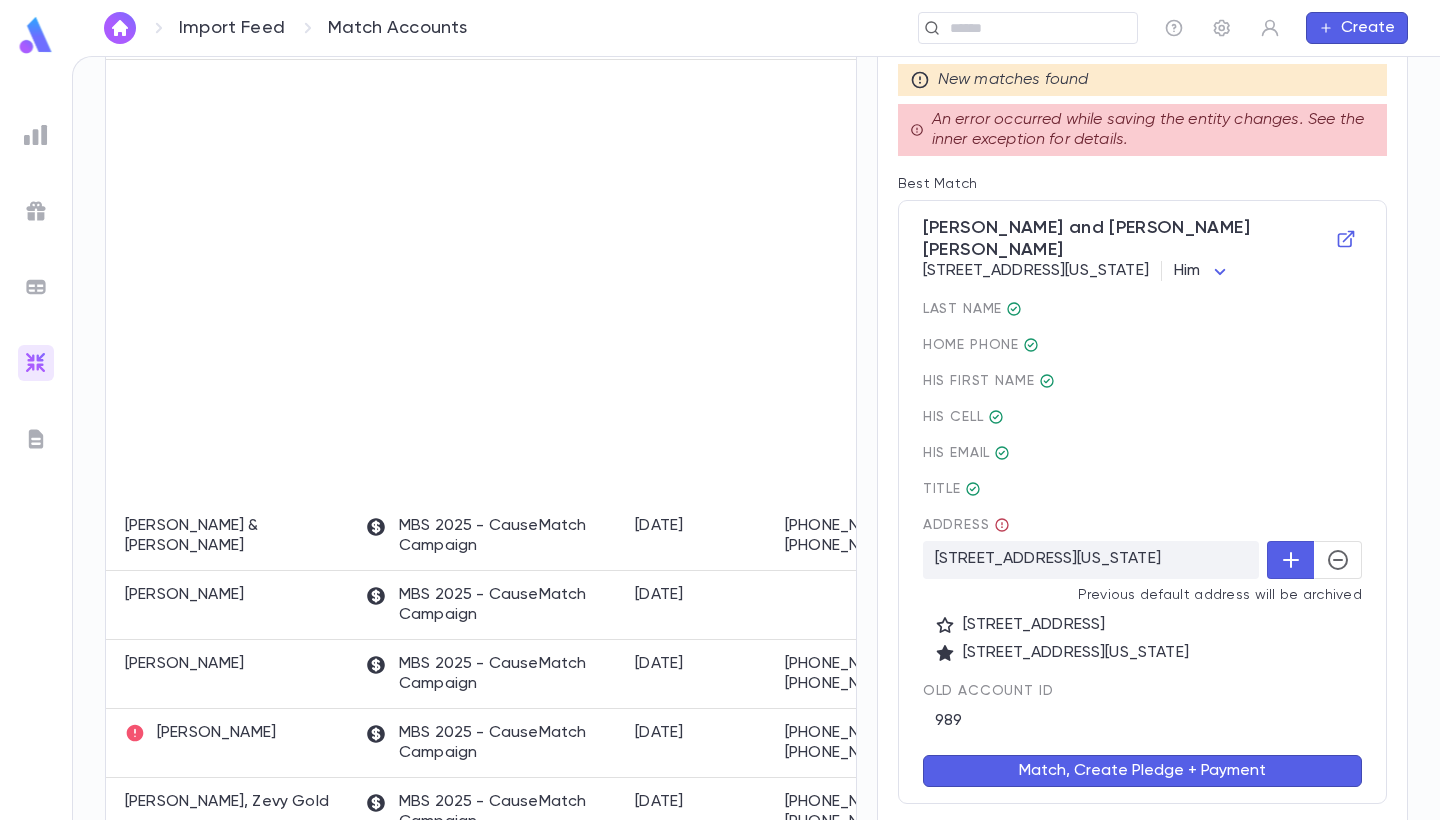 scroll, scrollTop: 358, scrollLeft: 0, axis: vertical 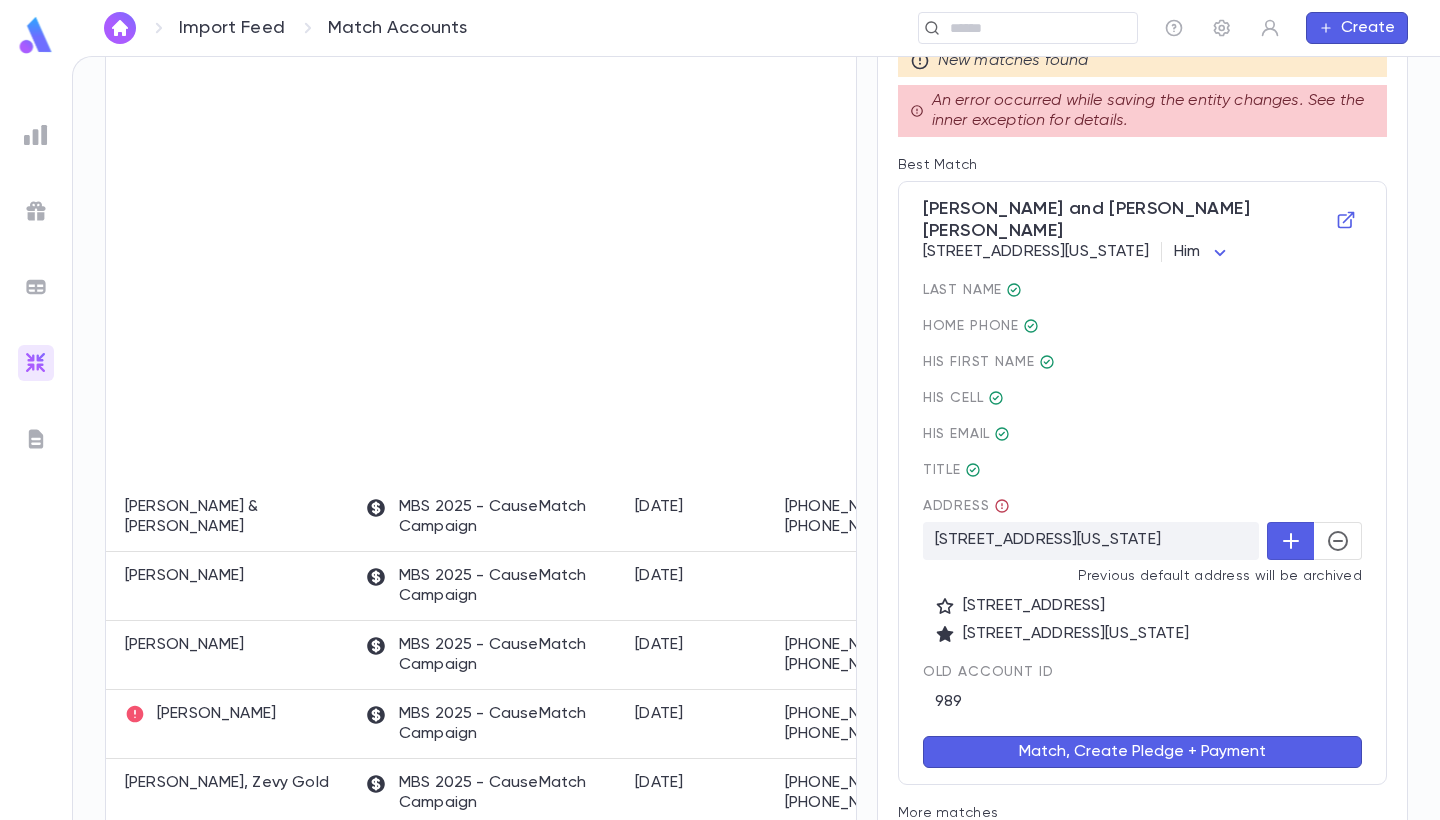 click on "Match, Create Pledge + Payment" at bounding box center (1142, 752) 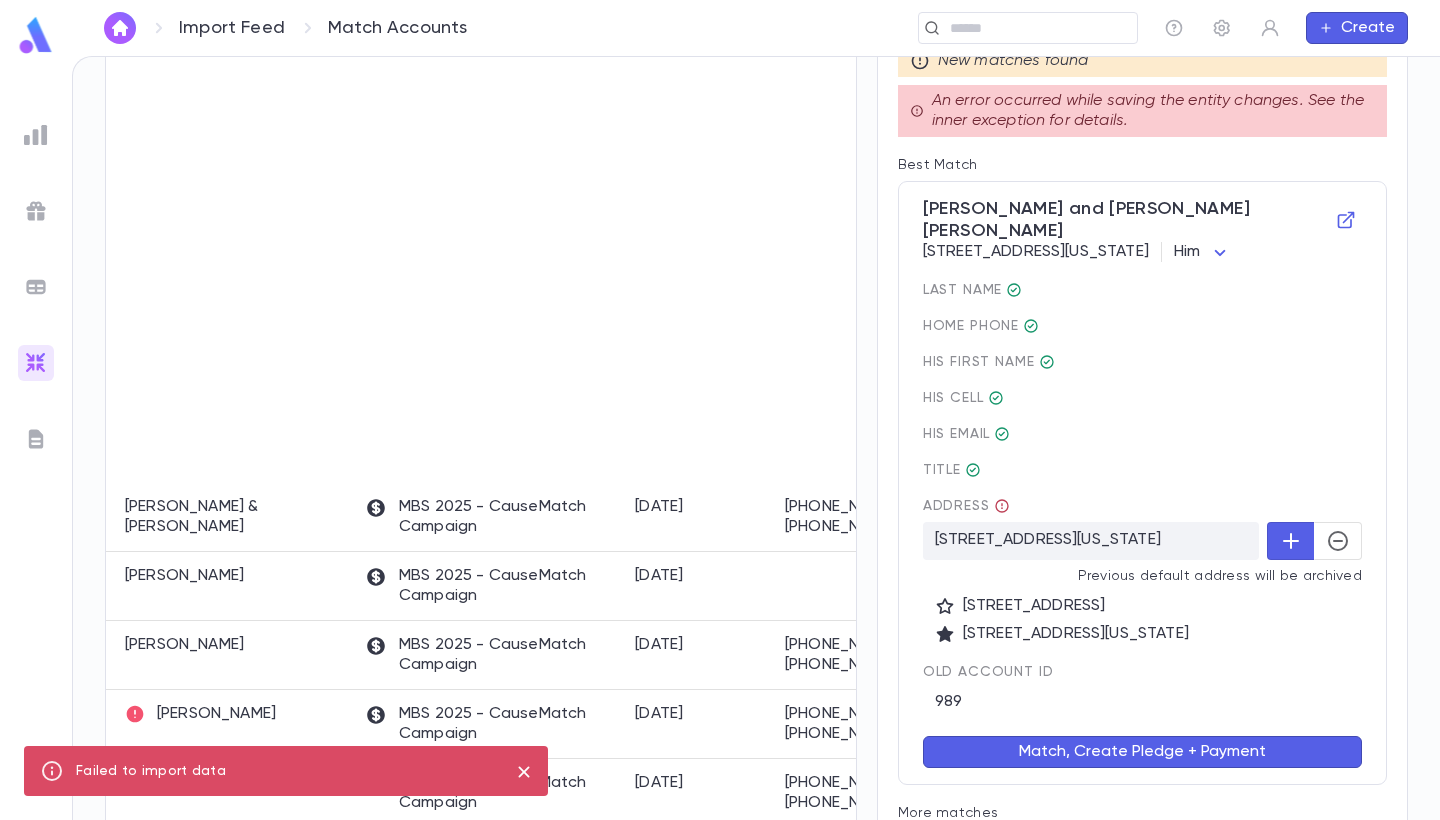 scroll, scrollTop: 312, scrollLeft: 0, axis: vertical 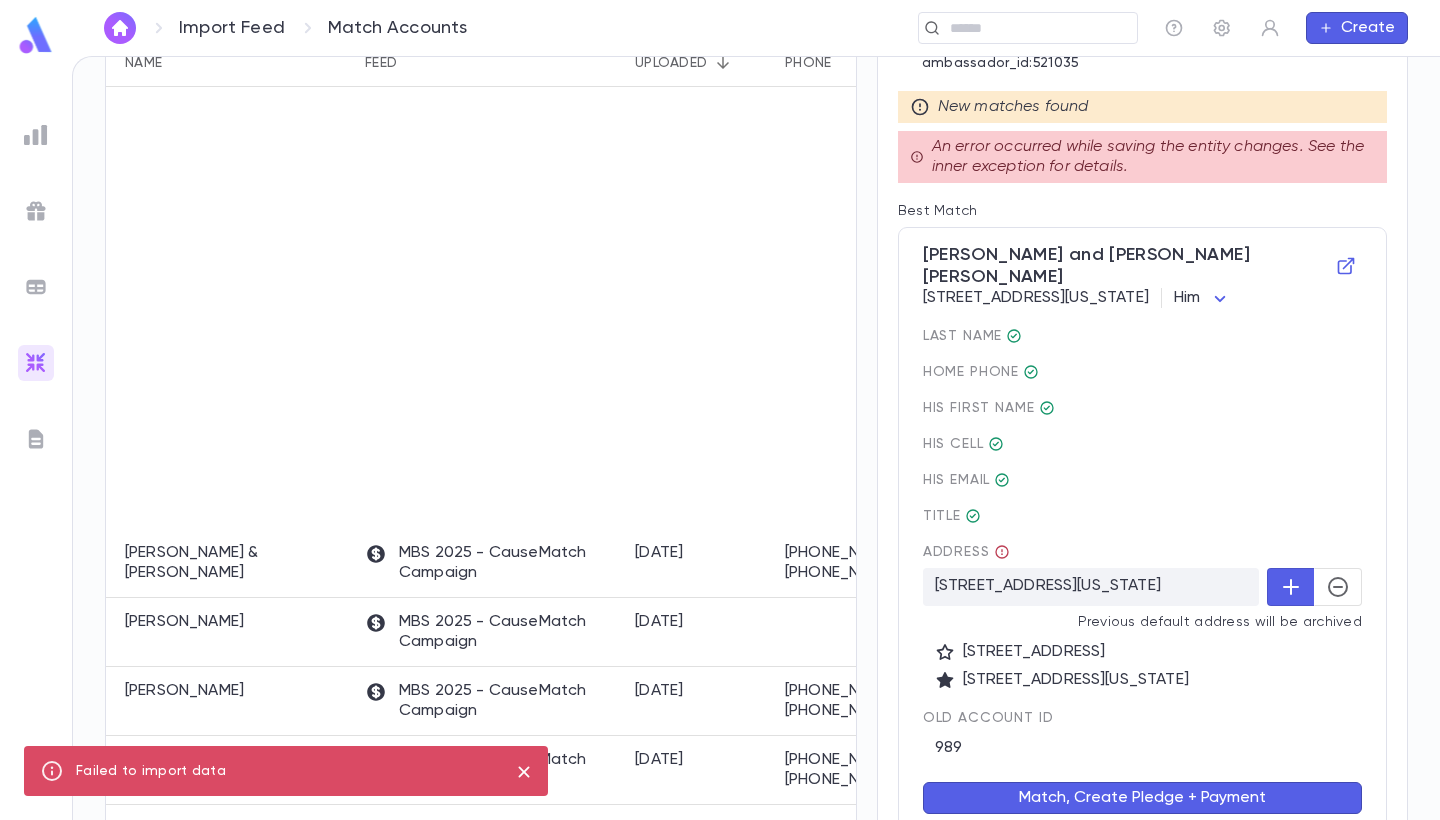 click on "last Name   home Phone   His   first Name His   cell His   email Title   Address 2715 Leer St, South Bend Indiana 46614-1421 Previous default address will be archived 2715 Leer St, South Bend IN 46614 2715 Leer St, South Bend Indiana 46614-1421 Old  Account  ID   989" at bounding box center (1142, 543) 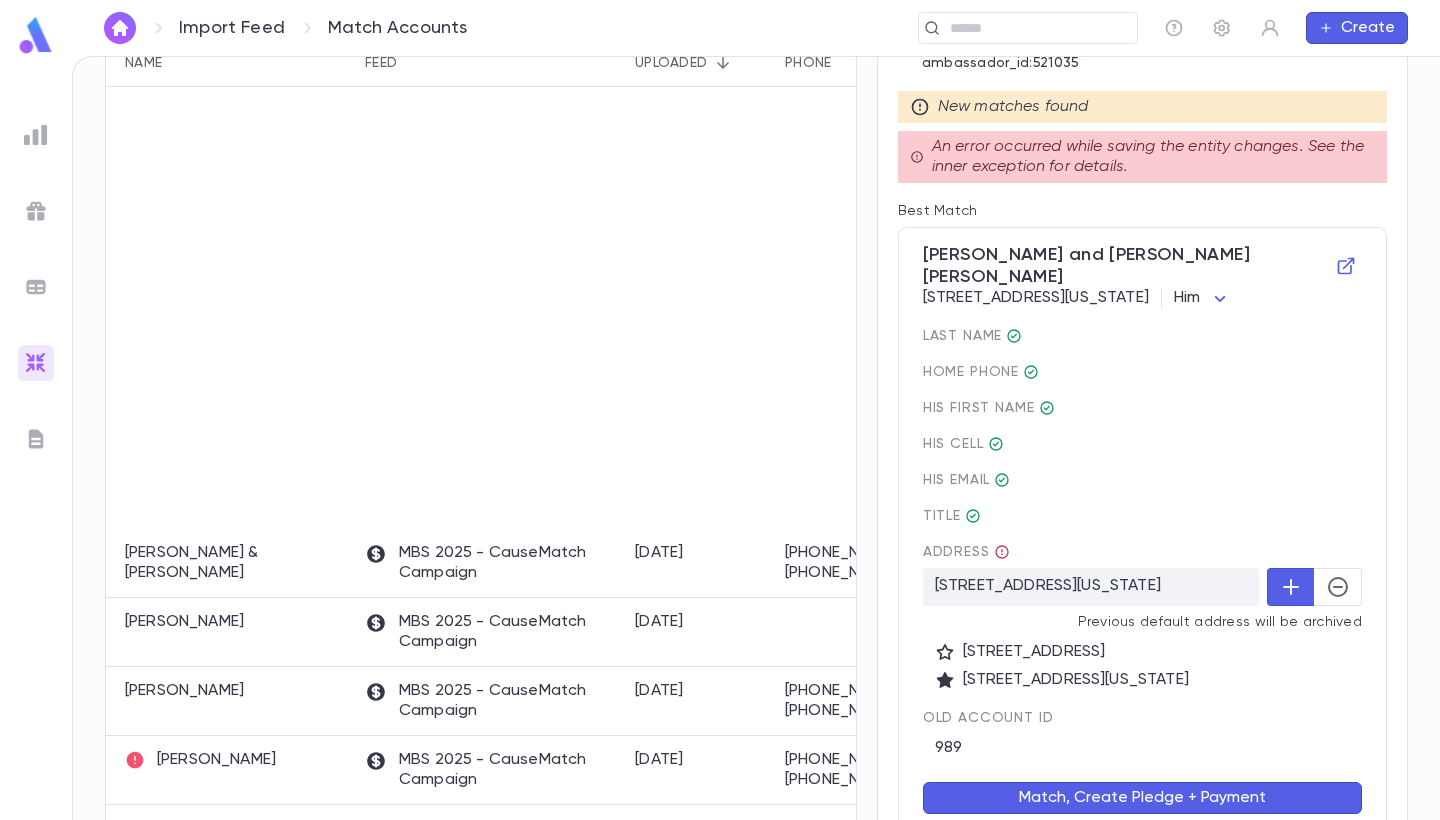 scroll, scrollTop: 648, scrollLeft: 0, axis: vertical 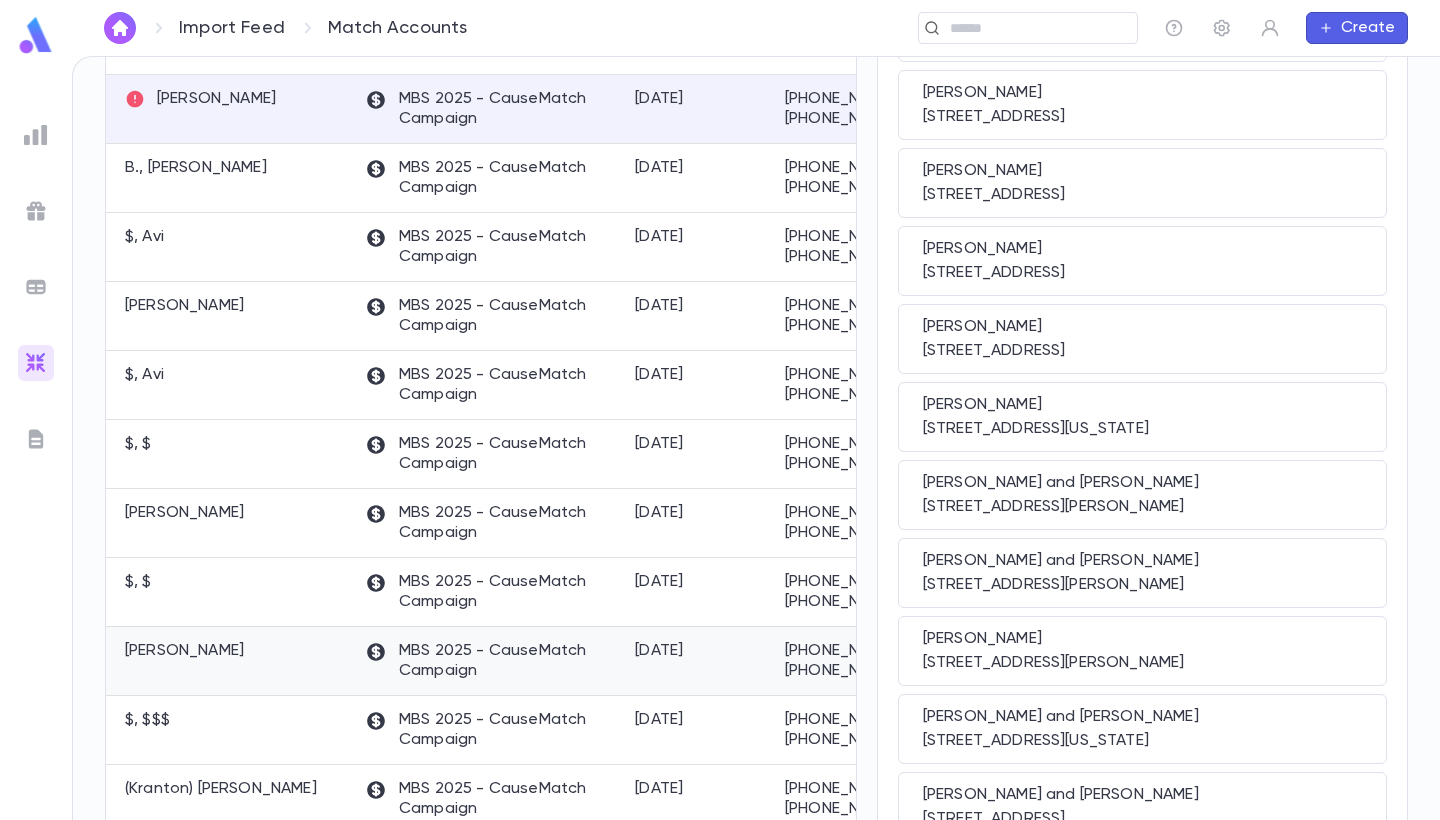 click on "Schwartz, Rena" at bounding box center [230, 661] 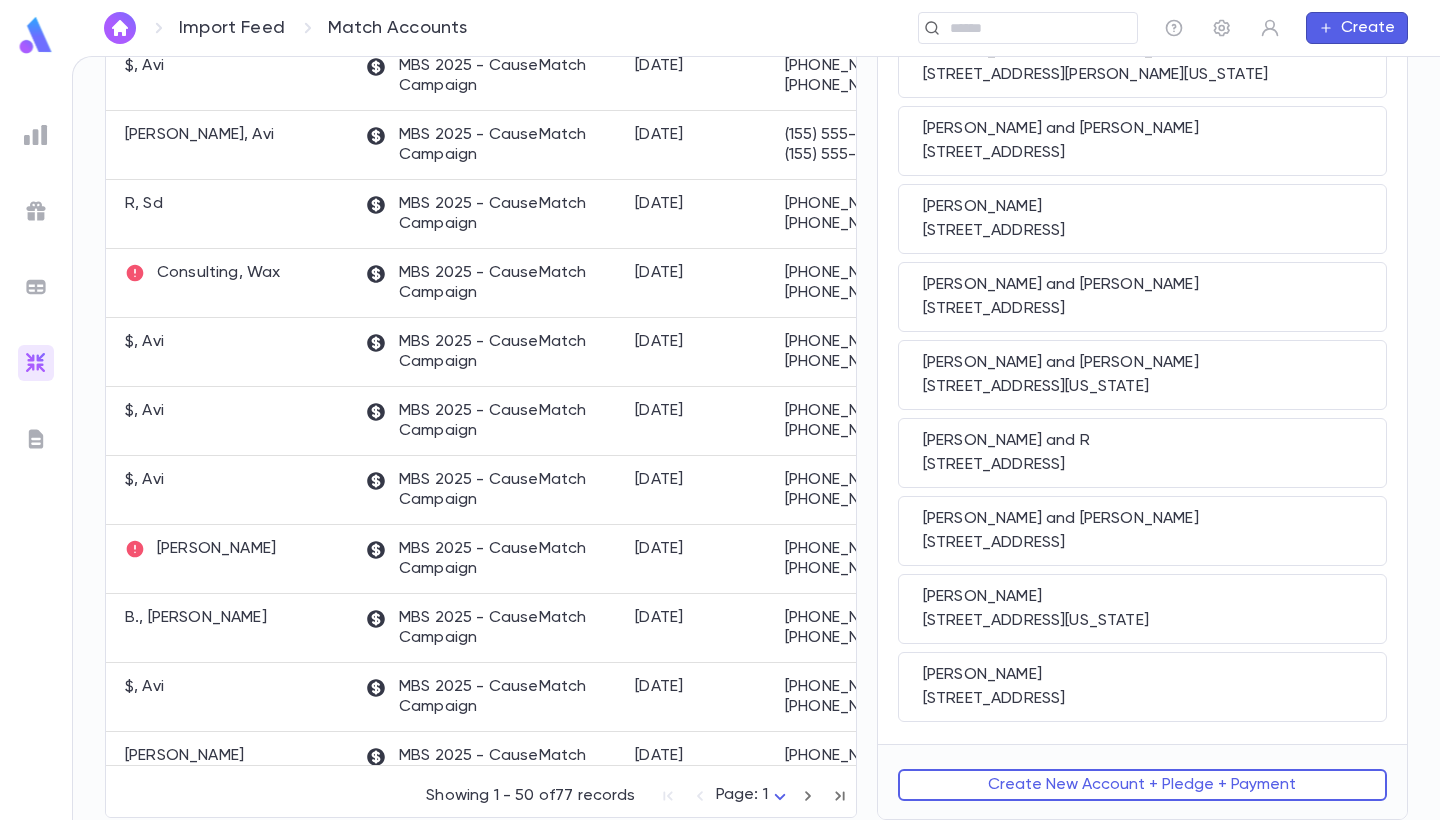 scroll 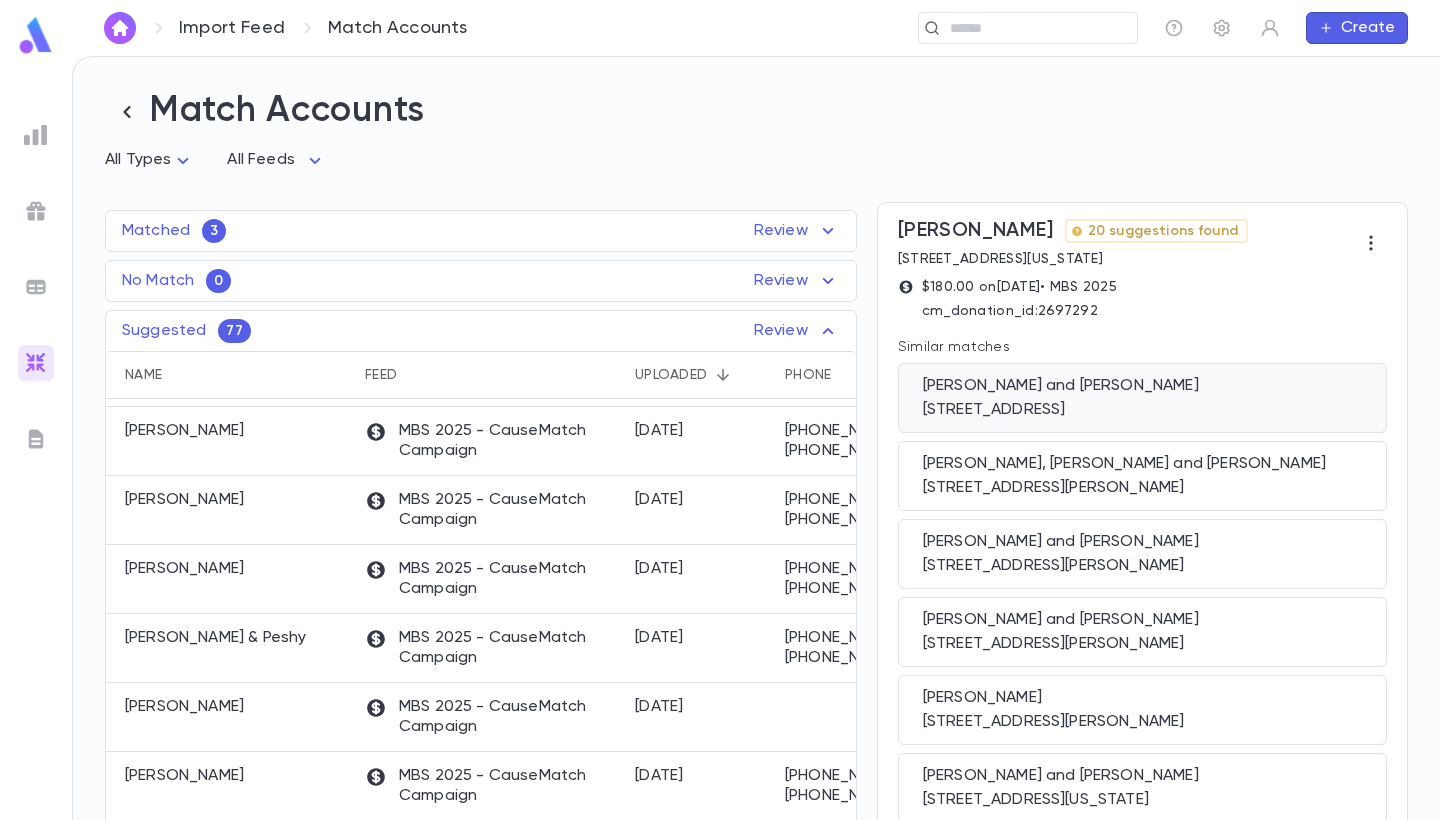 click on "2955 W. North Shore Avenue, Chicago IL 60645 US" at bounding box center [1142, 410] 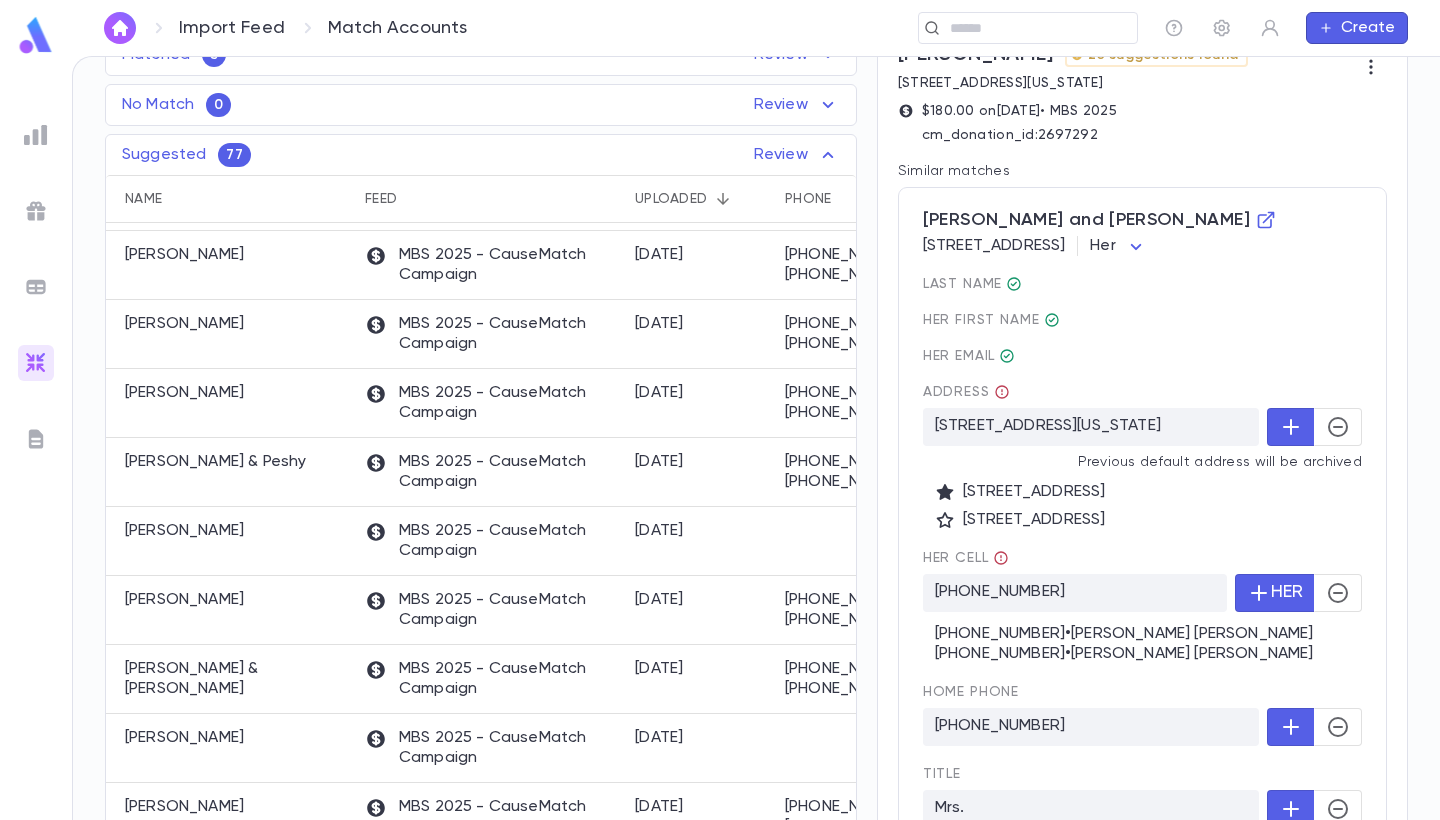 scroll, scrollTop: 116, scrollLeft: 0, axis: vertical 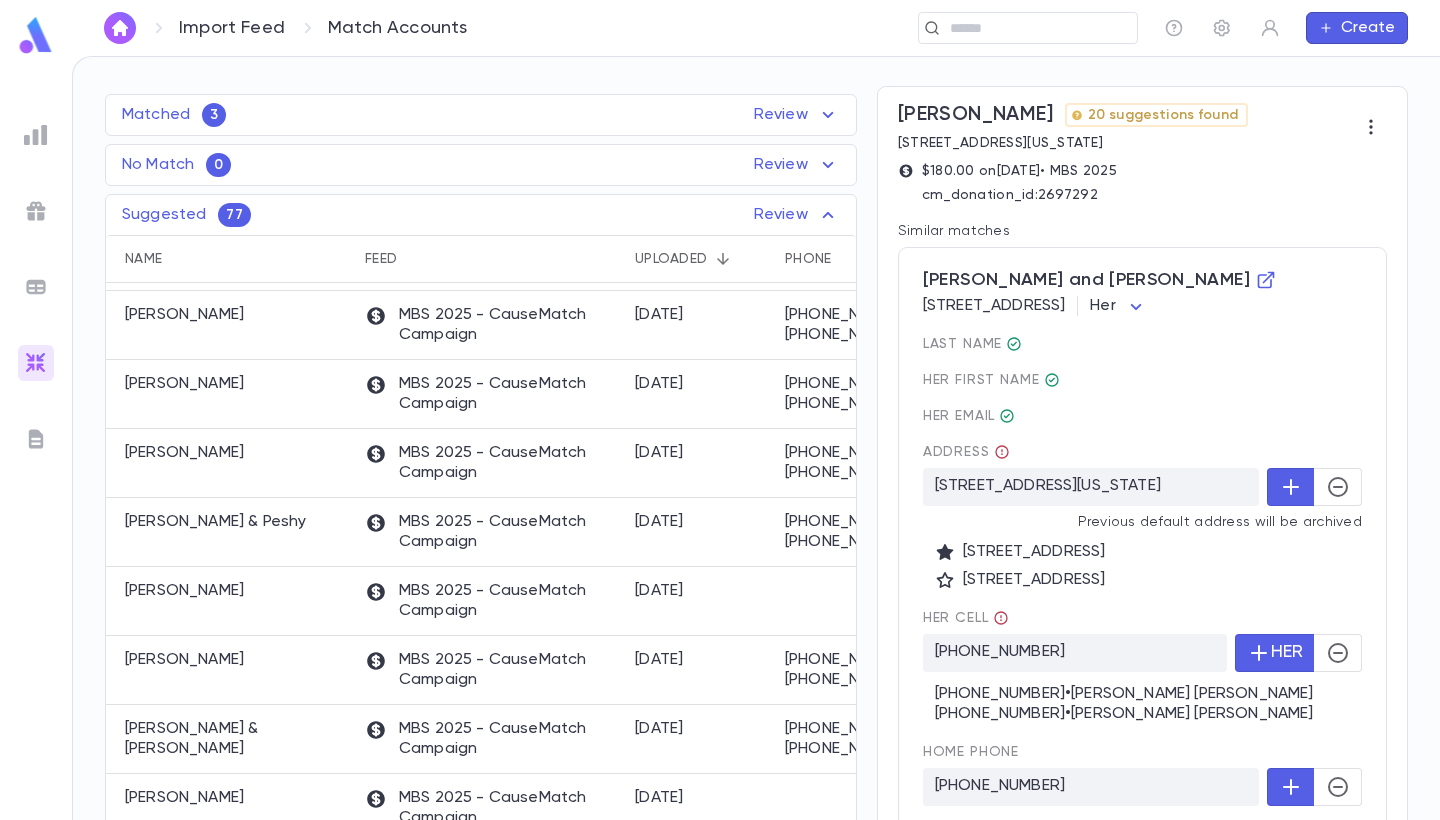 click on "Import Feed Match Accounts ​  Create Match Accounts All Types * All Feeds * Matched 3 Review Name Feed Uploaded Phone Email Address Amount Samber, Dovid MBS 2025 - CauseMatch Campaign 7/2/2025 info@ygosb.com $100.00 Ehrman, Suchi MBS 2025 - CauseMatch Campaign 7/1/2025 suchinyes@gmail.com $2,500.00 Hecht , Razi  MBS 2025 - CauseMatch Campaign 7/1/2025 r.n.hecht@gmail.com $180.00 No Match 0 Review Name Feed Uploaded Phone Email Address Amount No  records  found Suggested 77 Review Name Feed Uploaded Phone Email Address Amount Shapiro, Adina MBS 2025 - CauseMatch Campaign 7/6/2025 +1 (718) 544-3923 +1 (718) 544-3923 Shapiro750@gmail.com 75-04 Vleigh Pl, Flushing New York 11367 $36.00 Liberow, Mendel MBS 2025 - CauseMatch Campaign 7/4/2025 +1 (408) 766-2343 +1 (408) 766-2343 liberowmendel@gmail.com 16765 Church St, Morgan Hill California 95037-5111 $36.00 Samuel-Siegel, Shosh And Phil MBS 2025 - CauseMatch Campaign 7/4/2025 +1 (201) 230-0486 +1 (201) 230-0486 psamuelsiegel@hotmail.com $36.00 Sutton, David $, $" at bounding box center [720, 438] 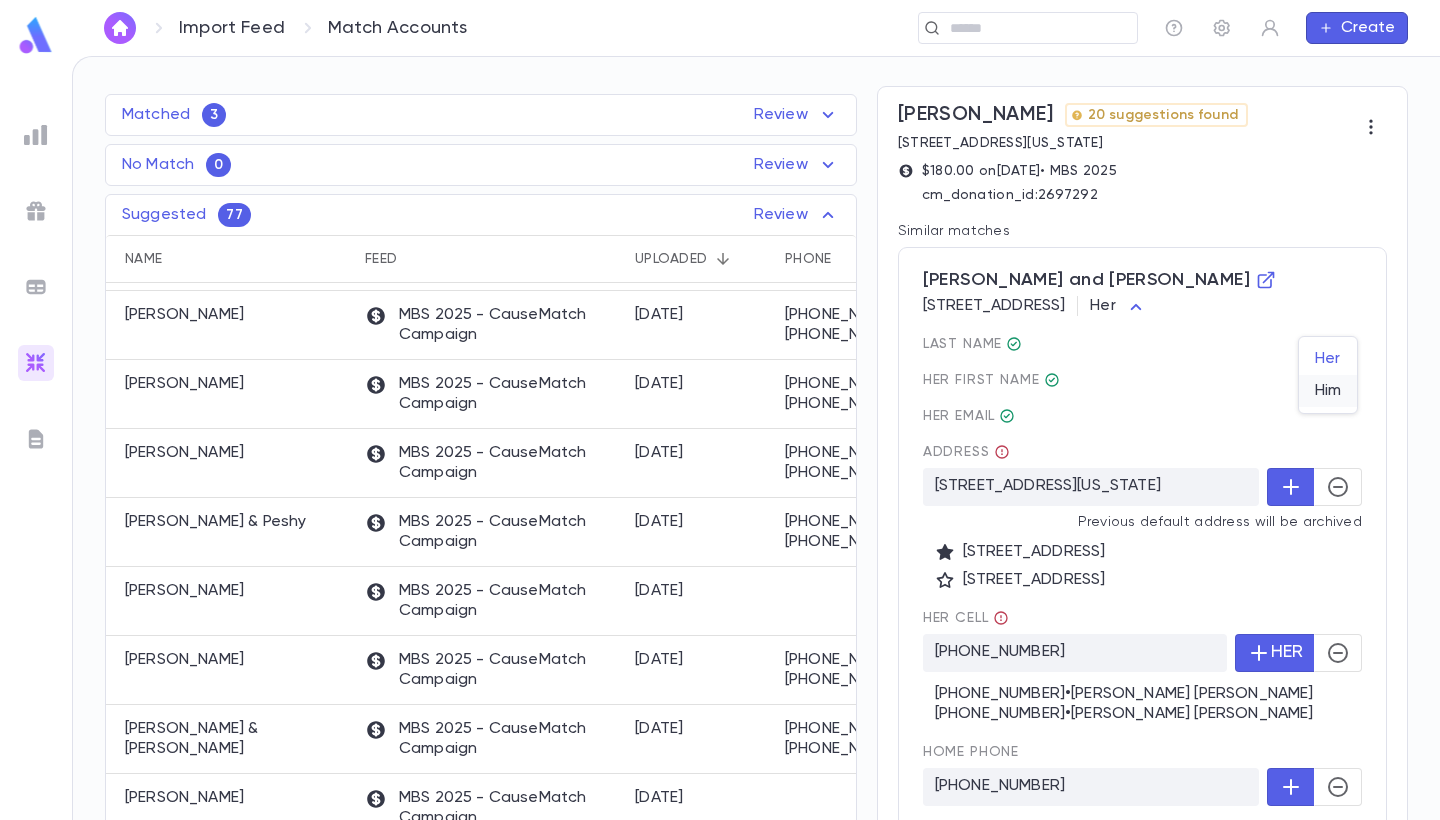 click on "Him" at bounding box center (1328, 391) 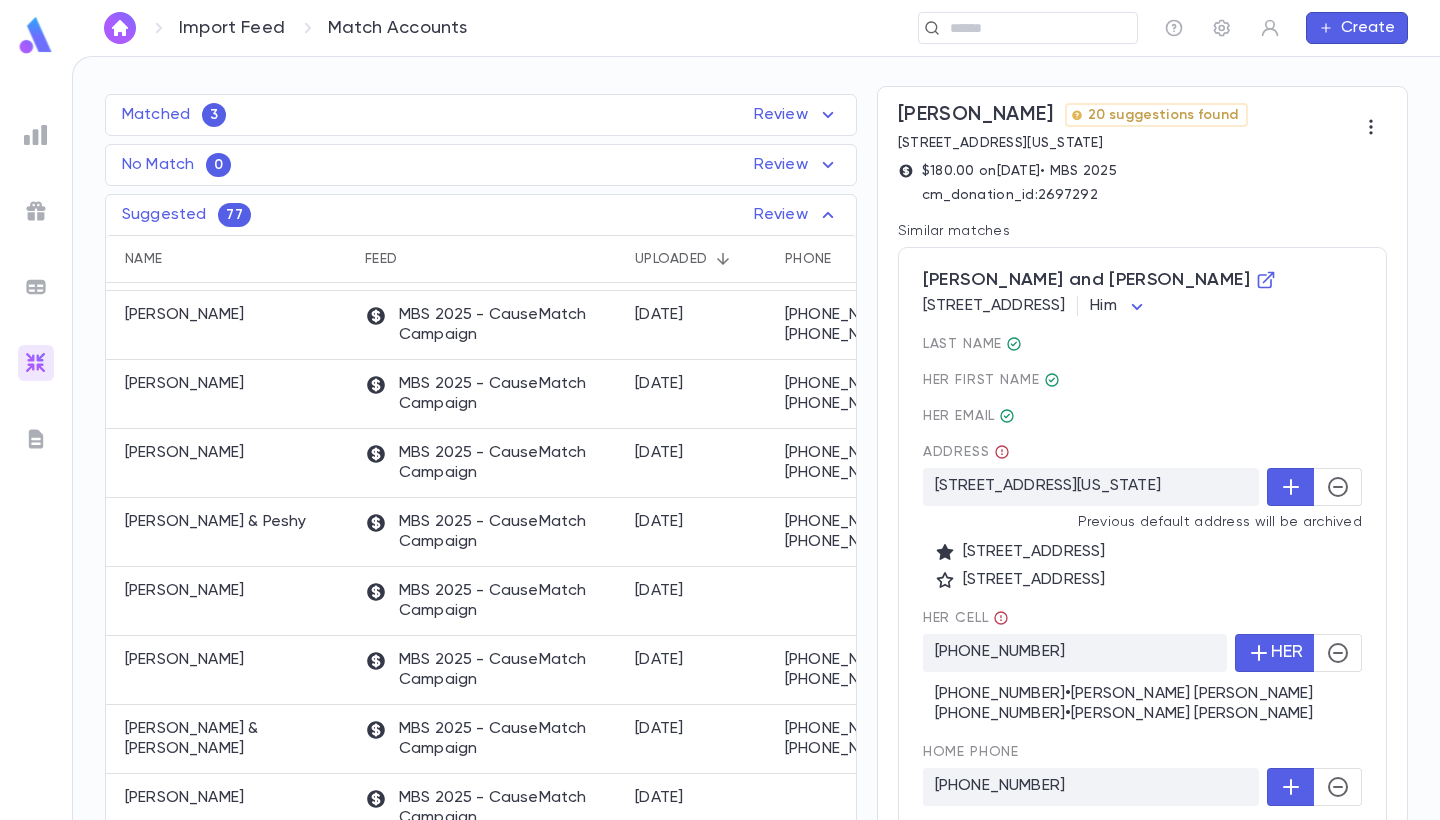 type on "***" 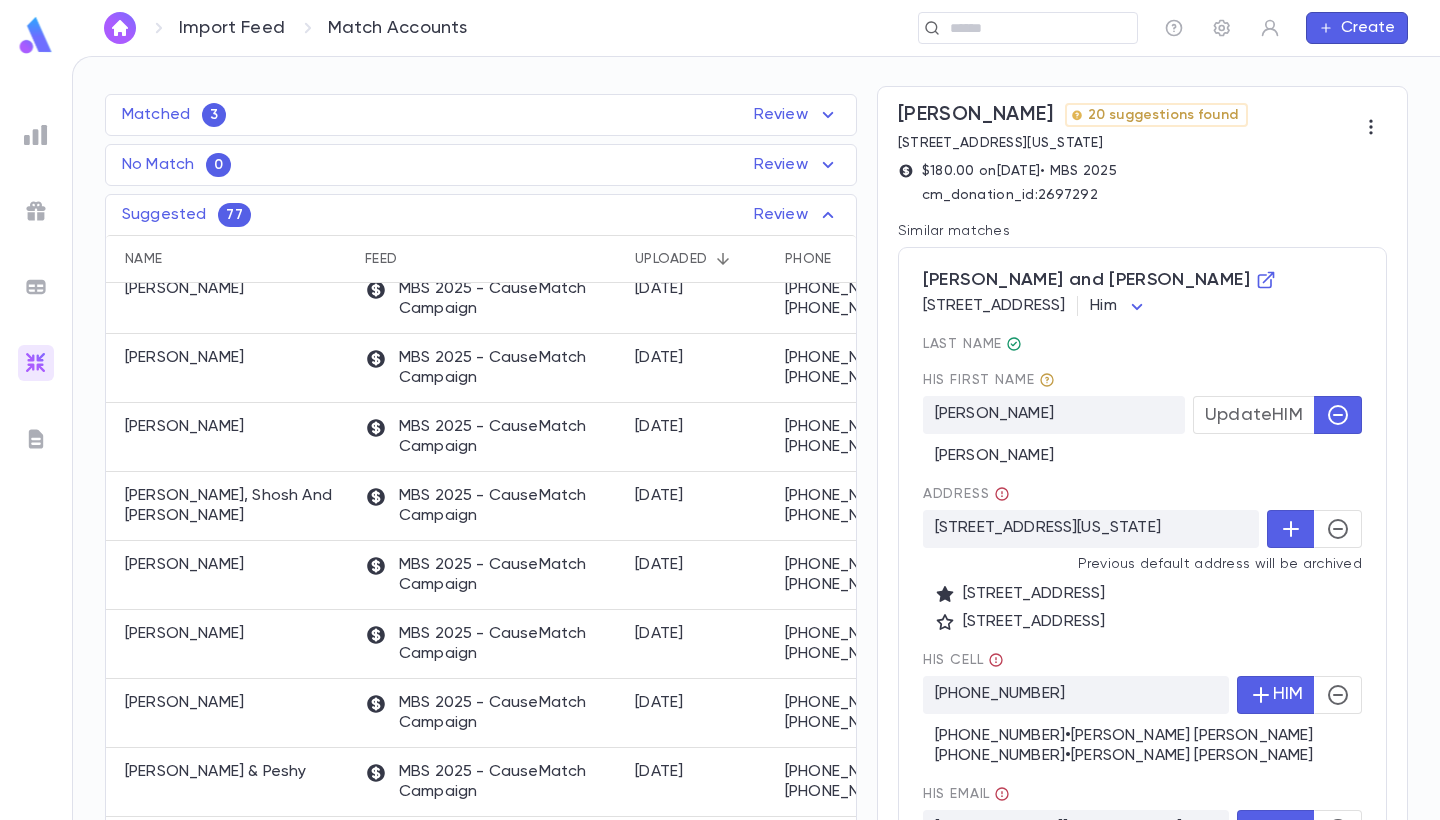 scroll, scrollTop: 756, scrollLeft: 1, axis: both 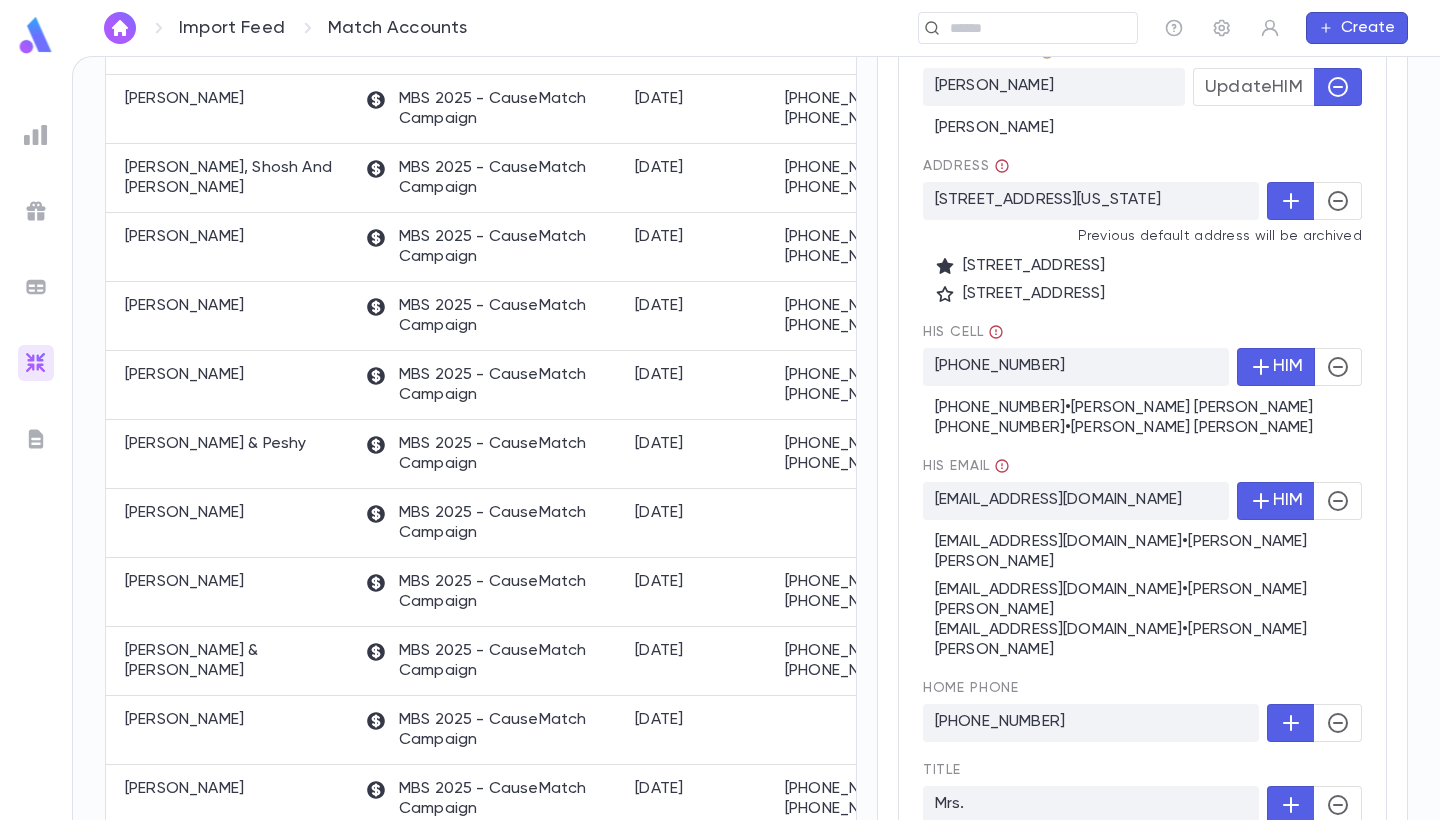 click 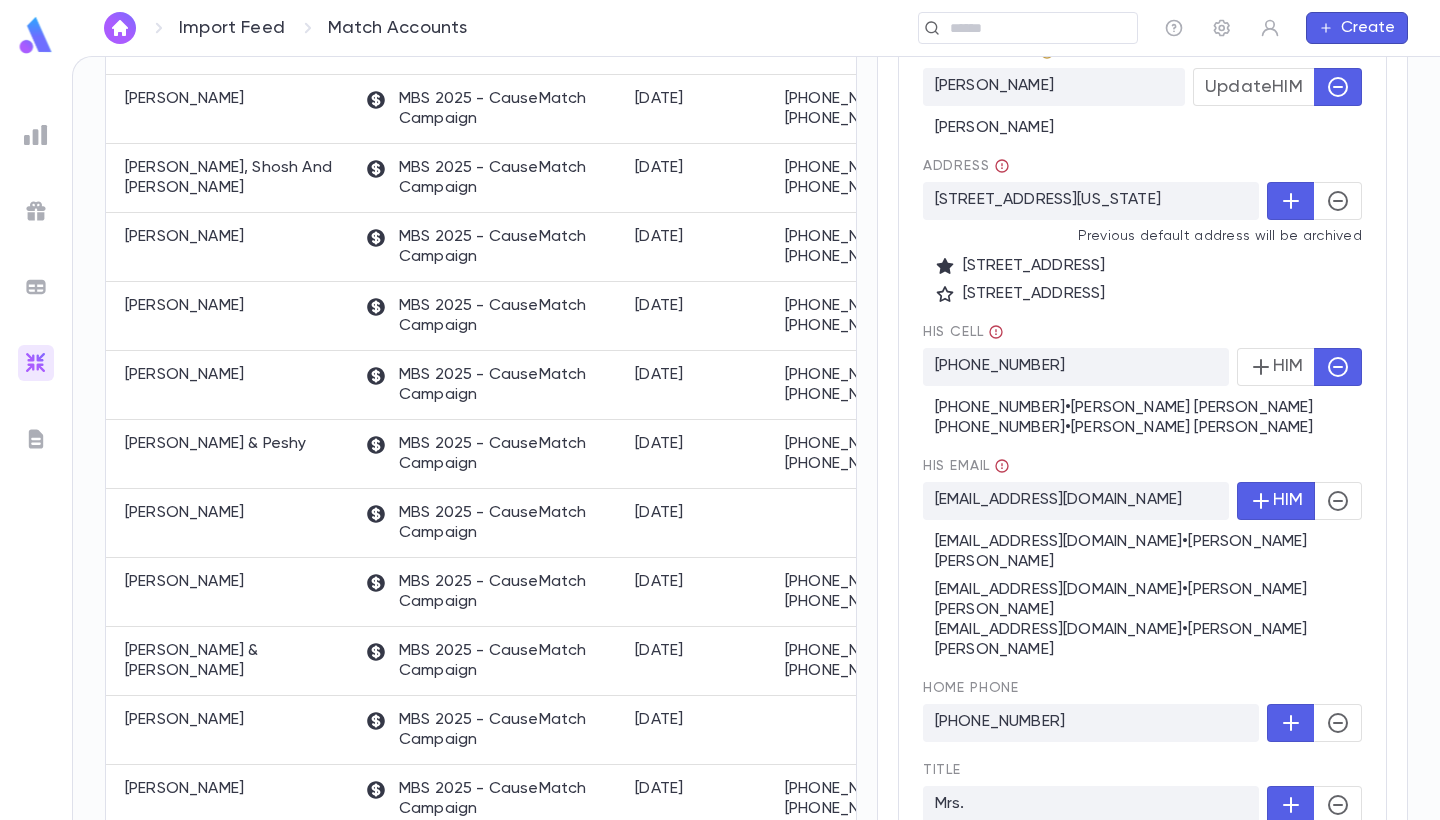 click 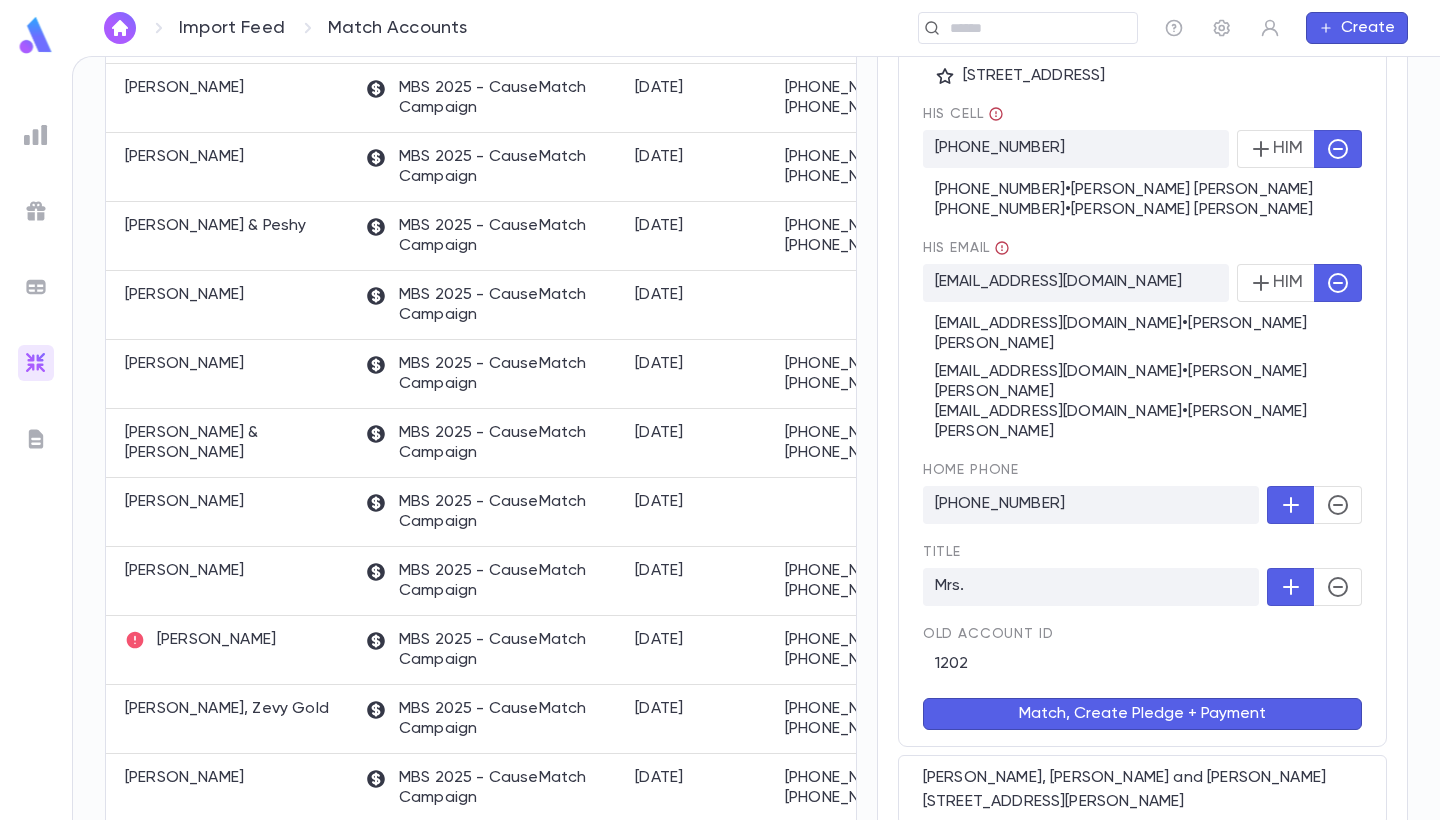 scroll, scrollTop: 738, scrollLeft: 0, axis: vertical 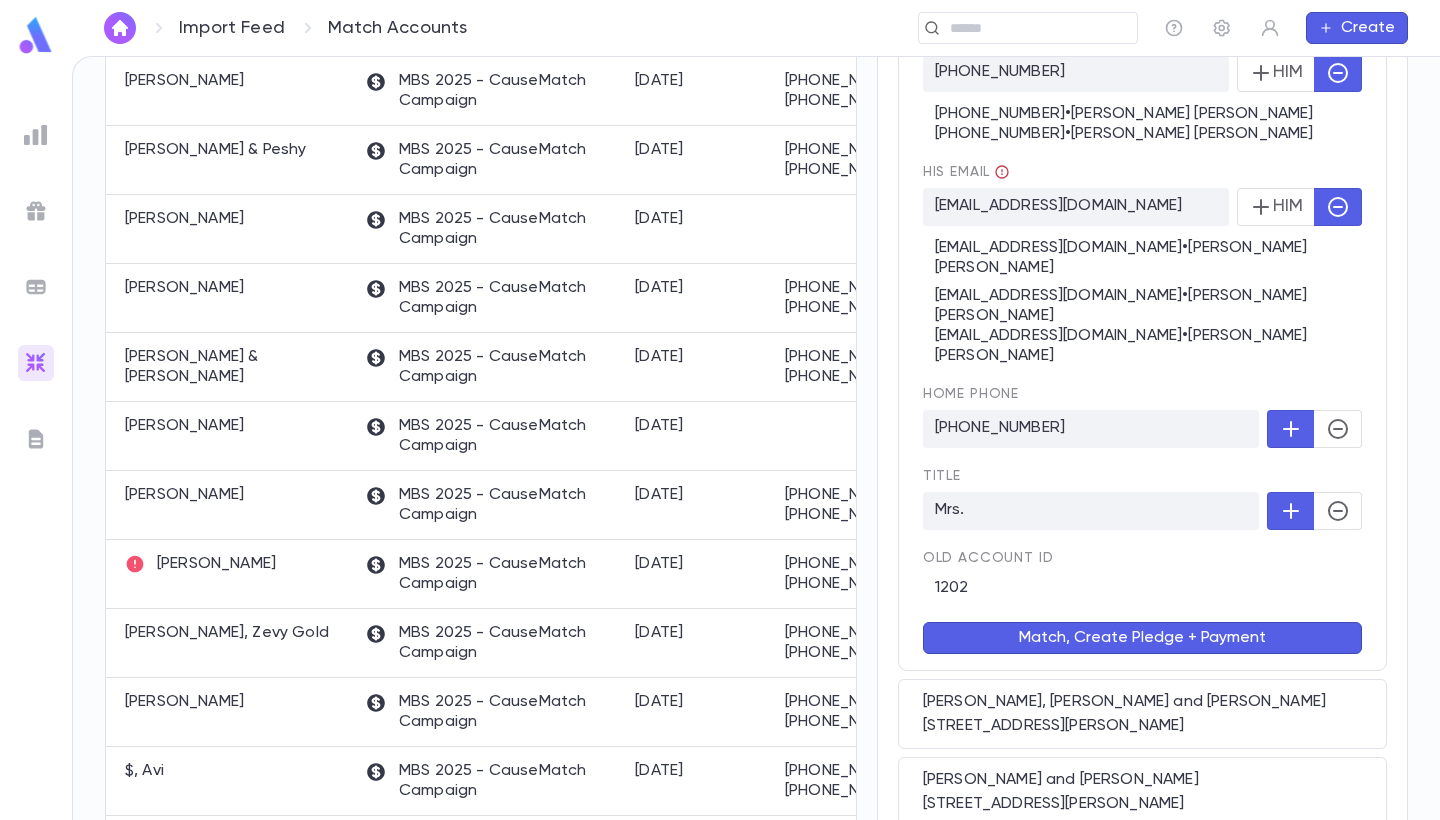 click on "Match, Create Pledge + Payment" at bounding box center (1142, 638) 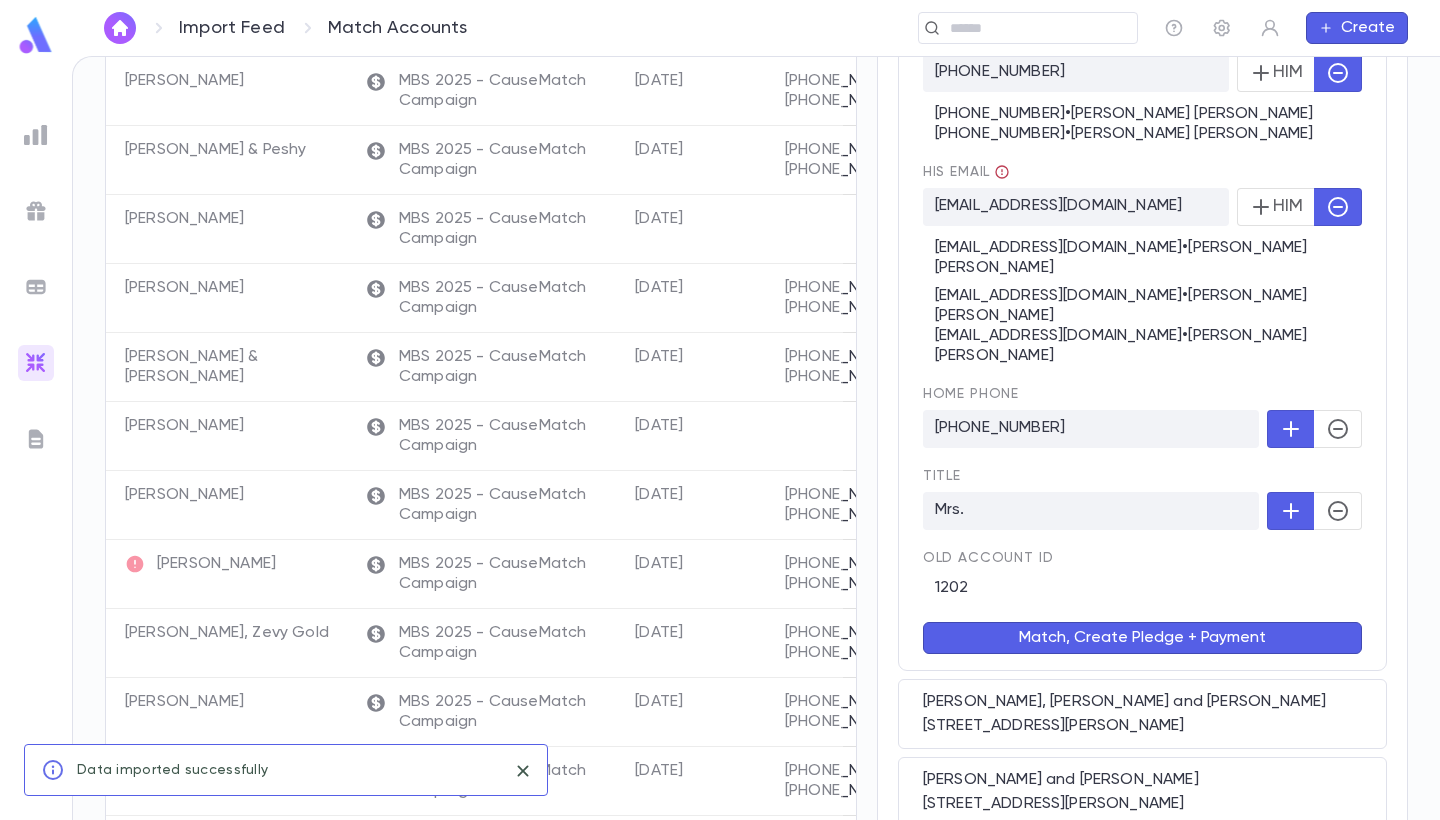 scroll, scrollTop: 324, scrollLeft: 0, axis: vertical 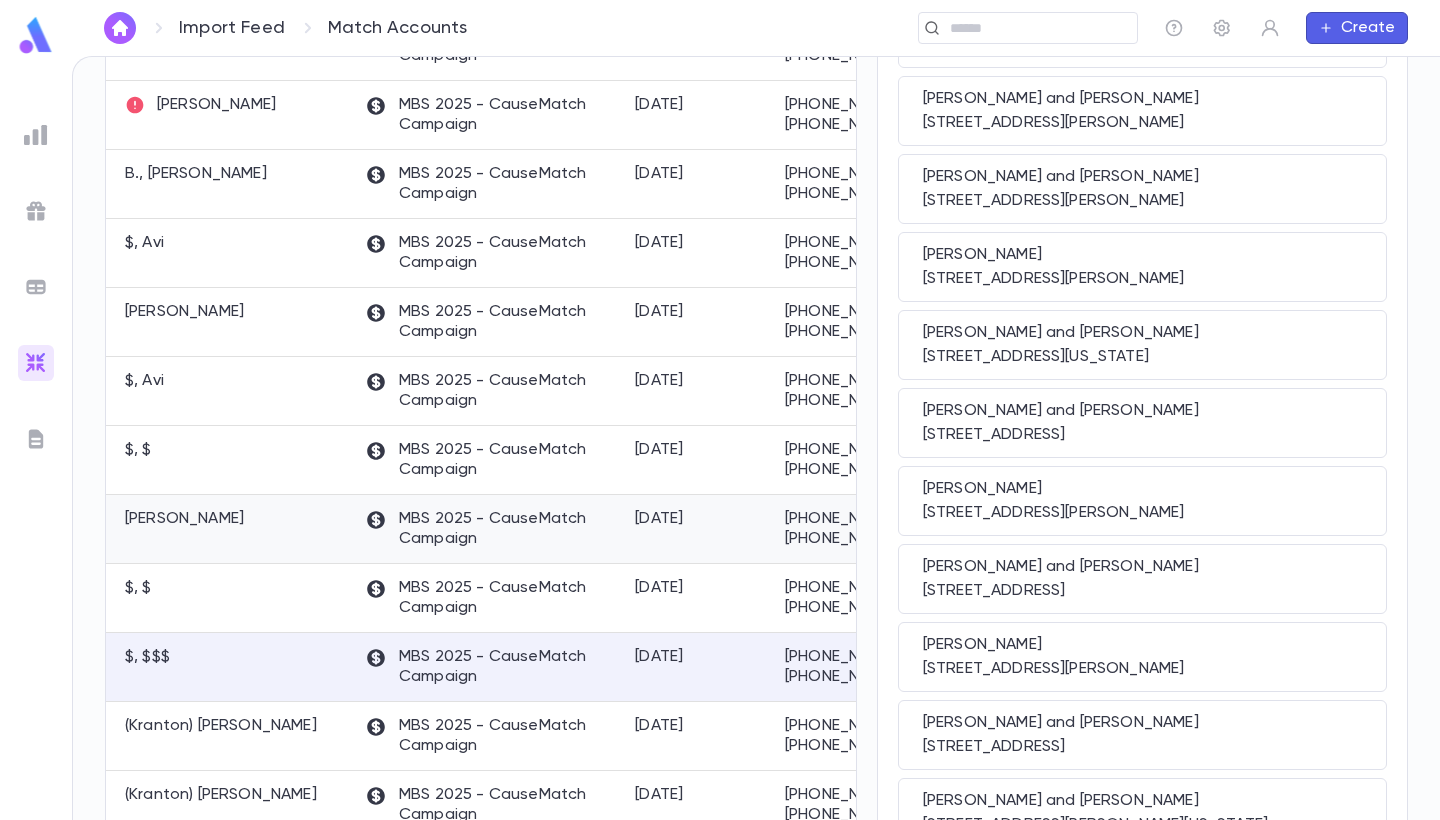 click on "Abraham, Mark" at bounding box center (230, 529) 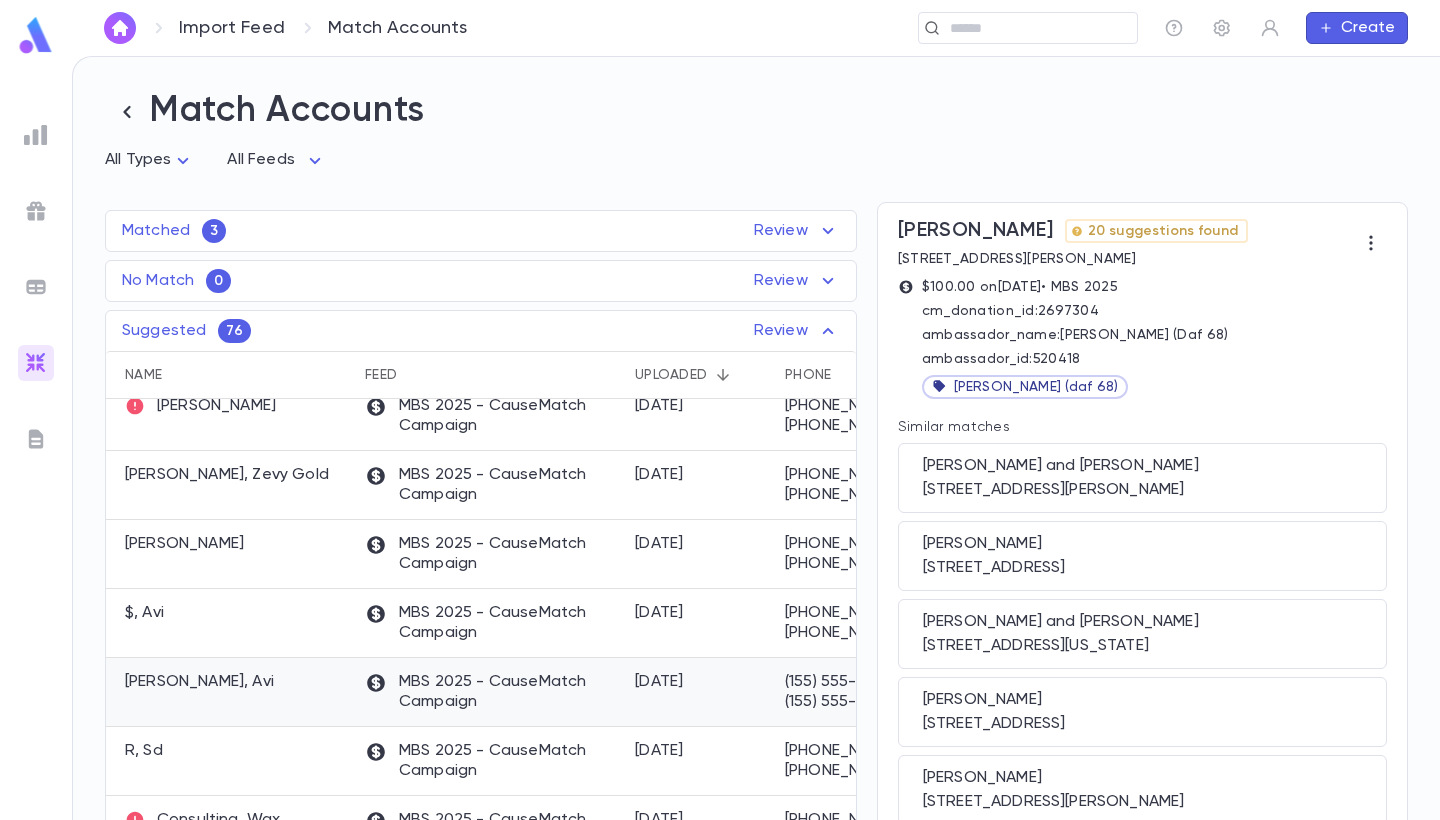 scroll, scrollTop: 1632, scrollLeft: 1, axis: both 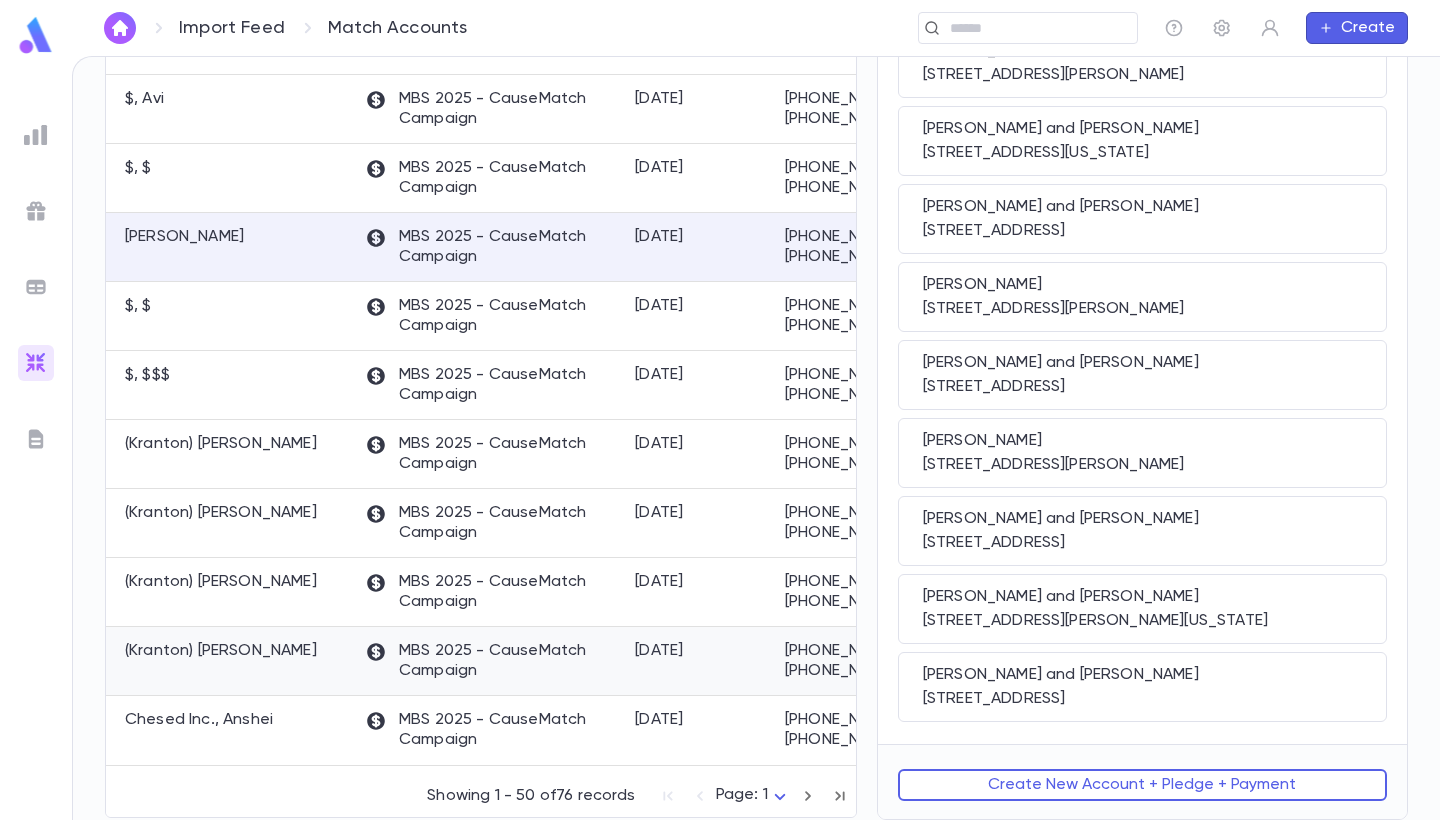 click on "(Kranton) [PERSON_NAME]" at bounding box center [230, 661] 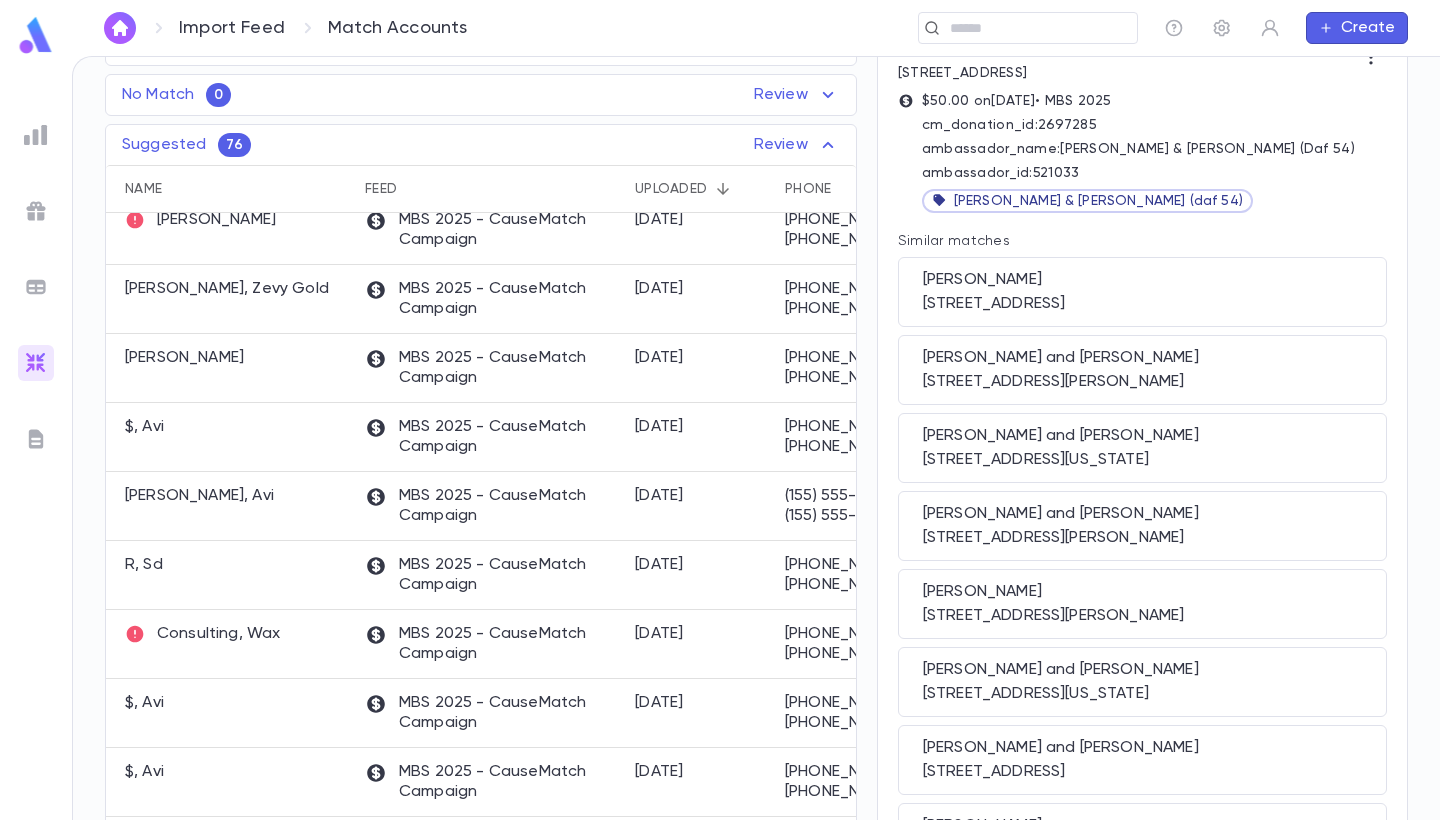 scroll, scrollTop: 105, scrollLeft: 0, axis: vertical 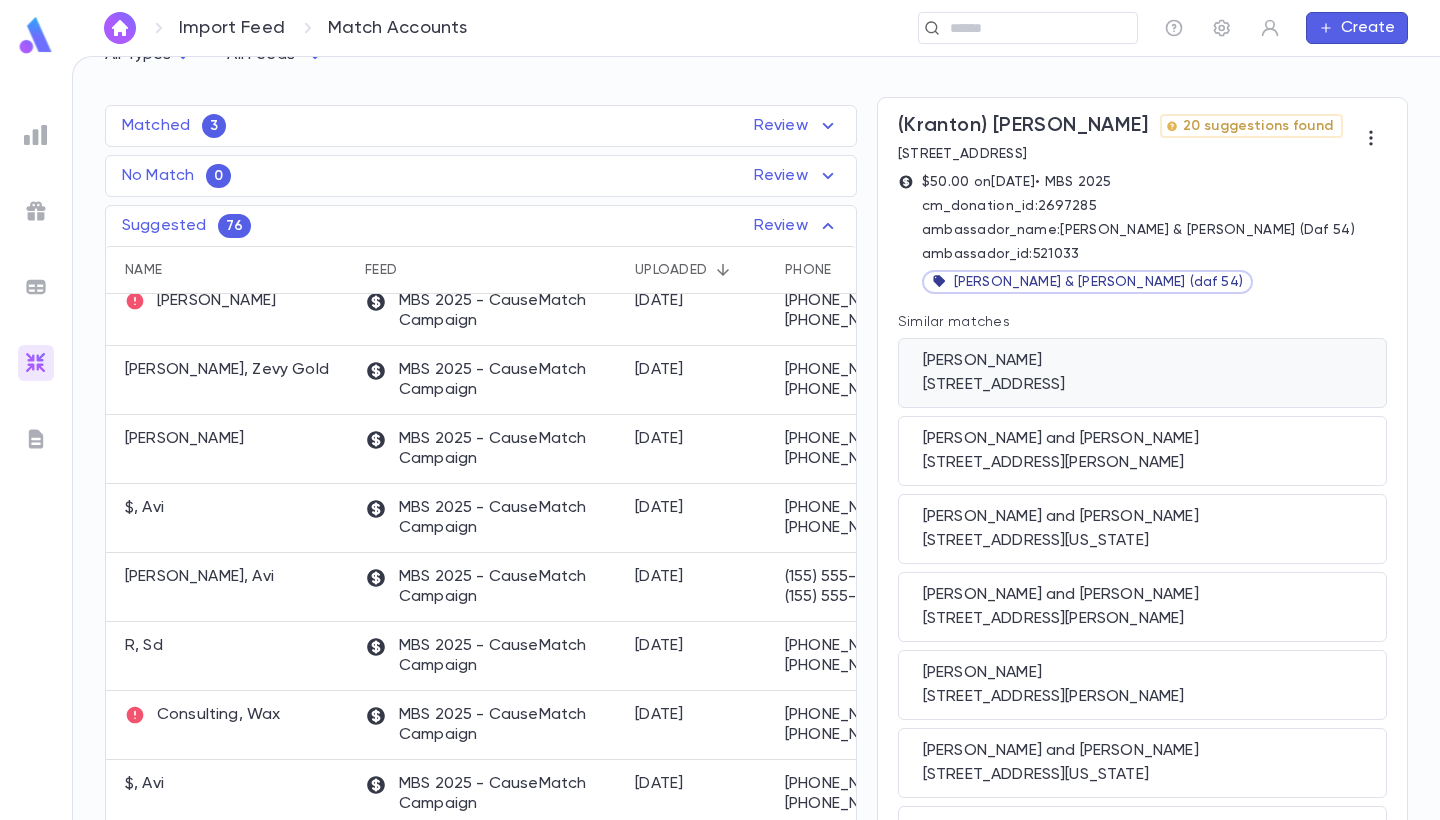click on "6350 Red Cedar Pl, Unit 100, Baltimore MD 21209 US" at bounding box center [1142, 385] 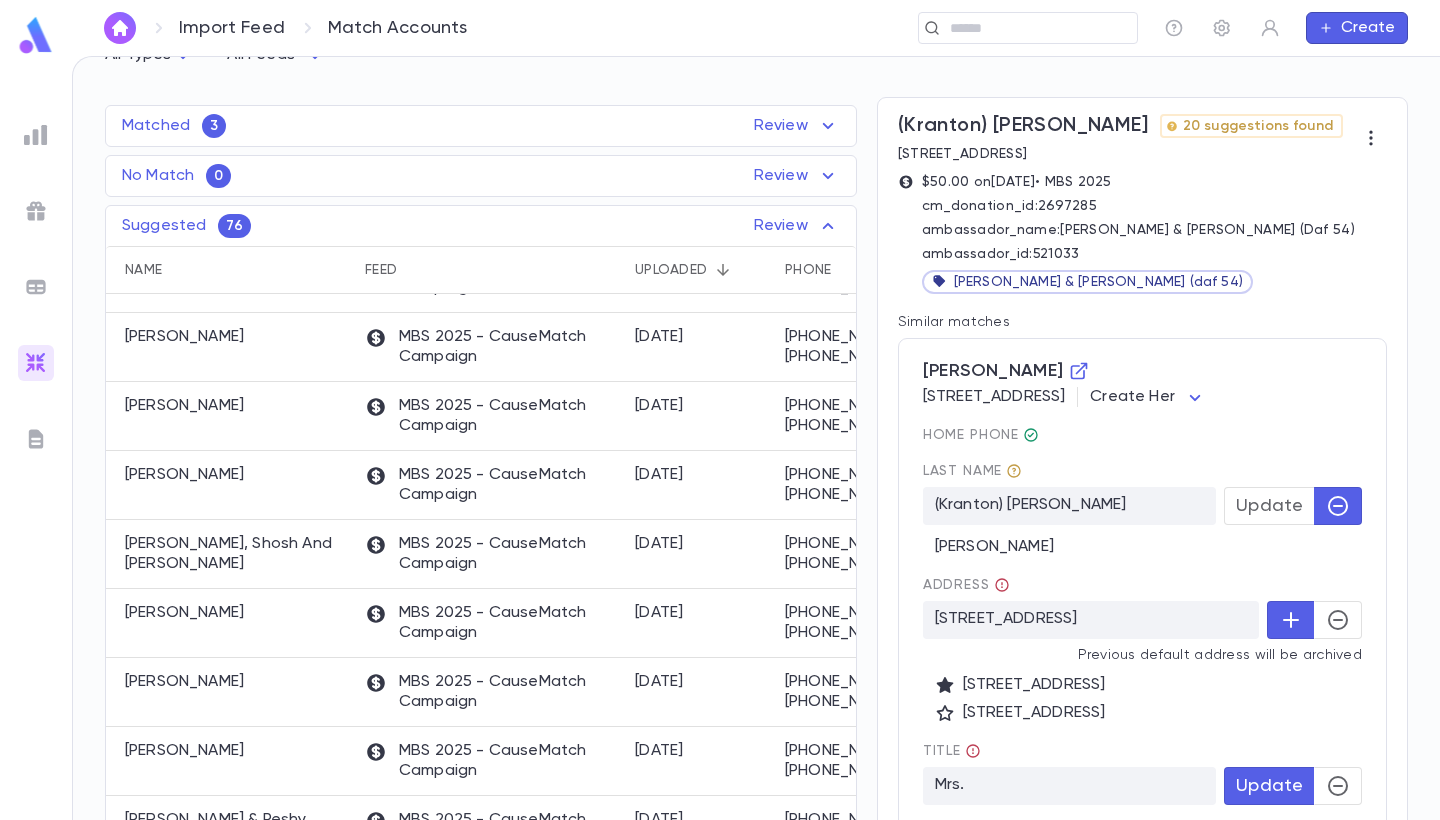 scroll, scrollTop: 652, scrollLeft: 1, axis: both 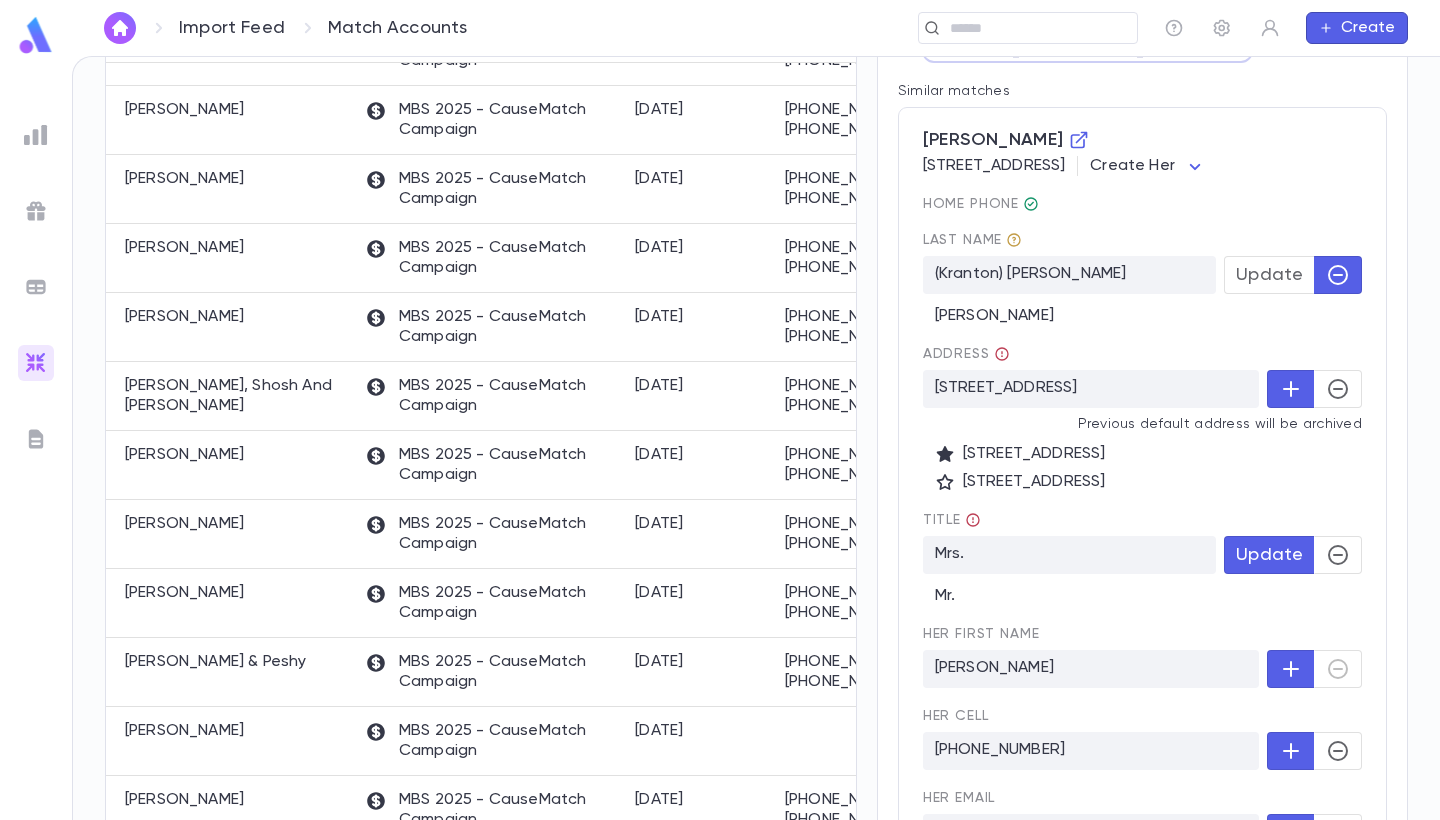 click on "Import Feed Match Accounts ​  Create Match Accounts All Types * All Feeds * Matched 3 Review Name Feed Uploaded Phone Email Address Amount Samber, Dovid MBS 2025 - CauseMatch Campaign 7/2/2025 info@ygosb.com $100.00 Ehrman, Suchi MBS 2025 - CauseMatch Campaign 7/1/2025 suchinyes@gmail.com $2,500.00 Hecht , Razi  MBS 2025 - CauseMatch Campaign 7/1/2025 r.n.hecht@gmail.com $180.00 No Match 0 Review Name Feed Uploaded Phone Email Address Amount No  records  found Suggested 76 Review Name Feed Uploaded Phone Email Address Amount Weiner, Anat MBS 2025 - CauseMatch Campaign 7/6/2025 +1 (818) 996-7636 +1 (818) 996-7636 inatwho@gmail.com 1029 Meridian Ave, San Jose California 95125-4325 $36.00 Finegold, Joshua MBS 2025 - CauseMatch Campaign 7/6/2025 +1 (614) 434-8223 +1 (614) 434-8223 joshfinegold@gmail.com 2420 MILTON RD, UNIVERSITY HEIGHTS OH 44118 $180.00 Berger, Samson MBS 2025 - CauseMatch Campaign 7/6/2025 +1 (732) 966-7382 +1 (732) 966-7382 shimshyberger1@gmail.com 15 Rockefeller Dr, Lakewood NJ 08701 $50.00" at bounding box center [720, 438] 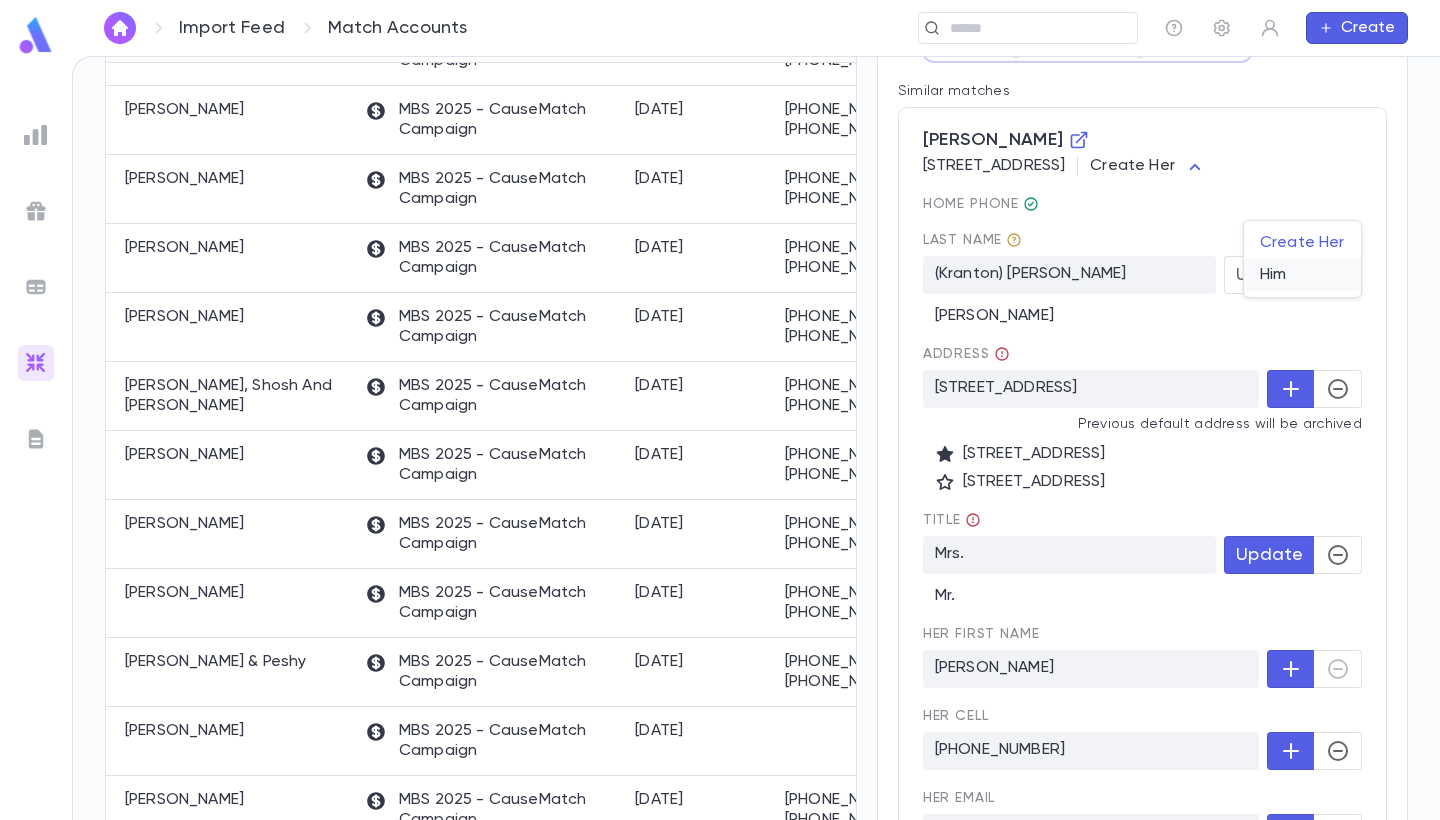 click on "Him" at bounding box center [1302, 275] 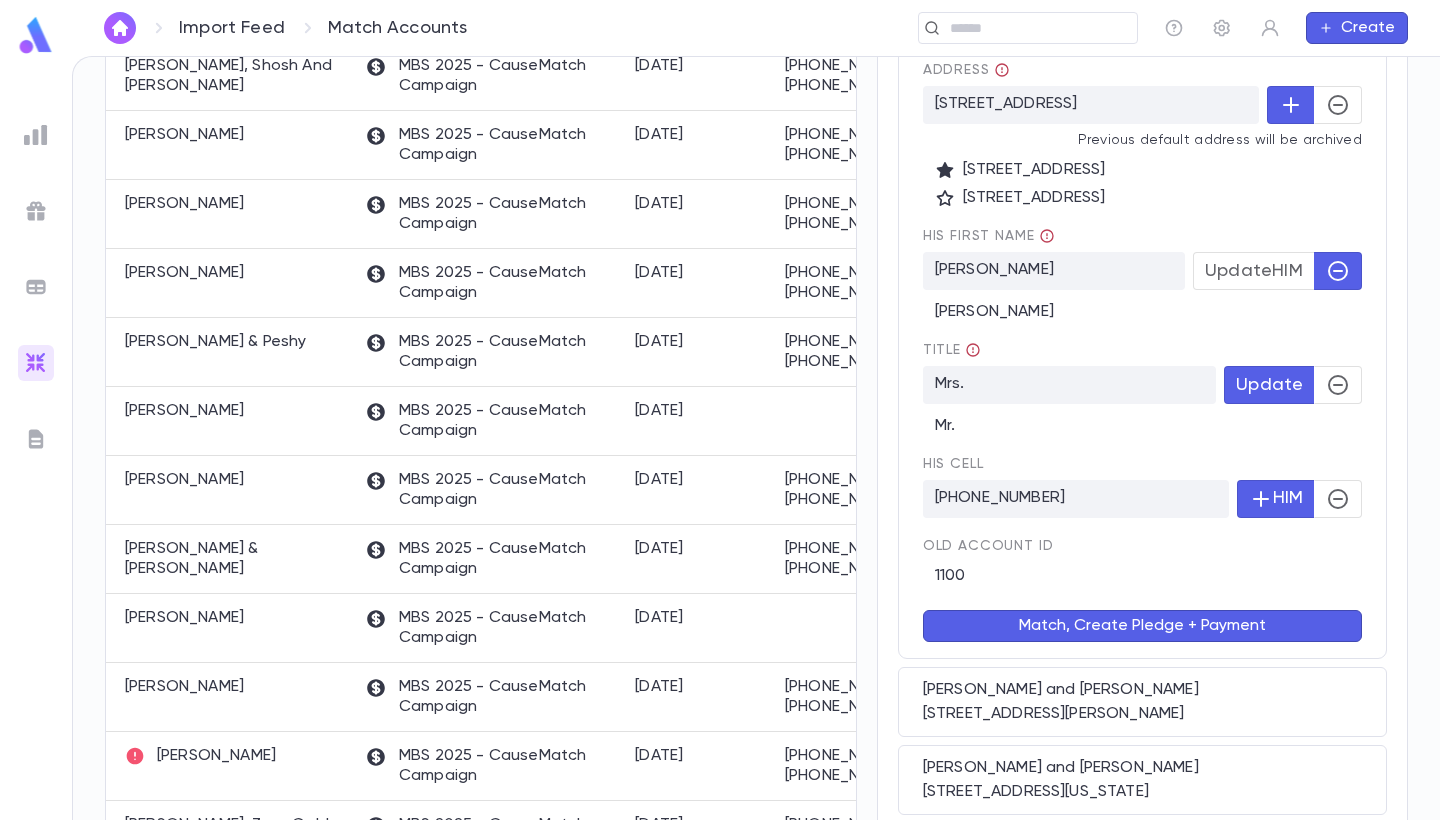 scroll, scrollTop: 680, scrollLeft: 0, axis: vertical 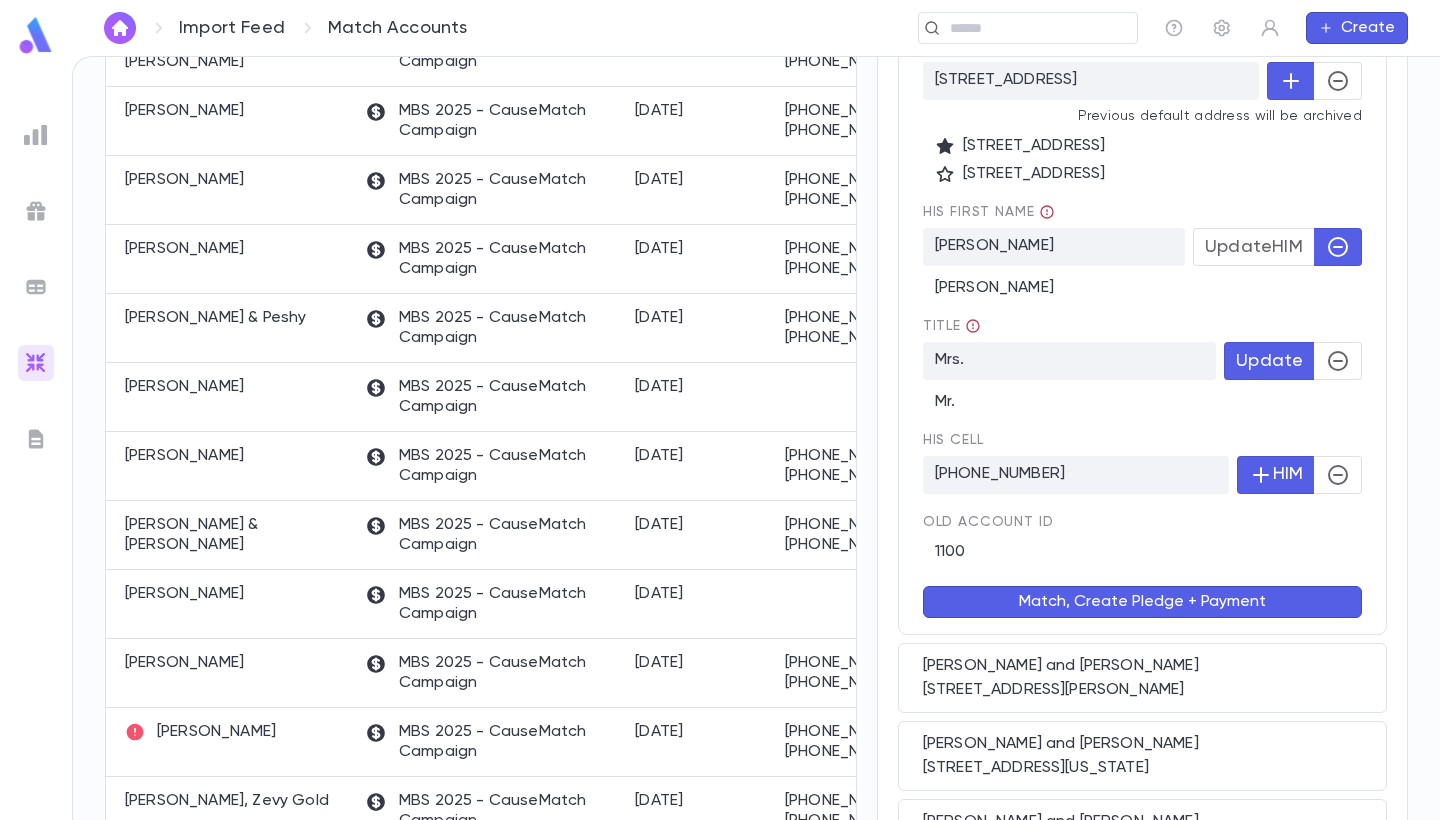 click on "Match, Create Pledge + Payment" at bounding box center [1142, 602] 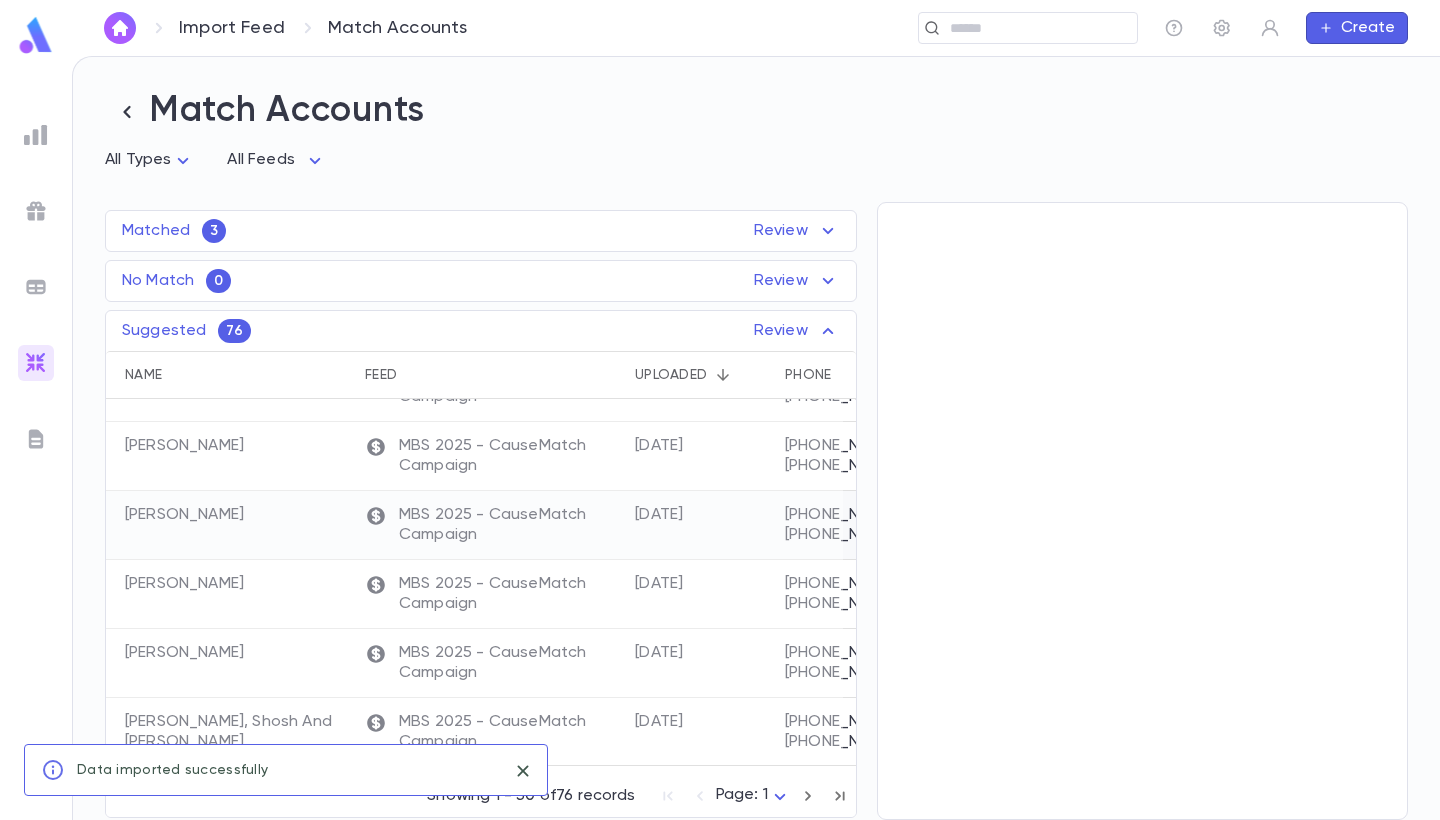 scroll, scrollTop: 0, scrollLeft: 0, axis: both 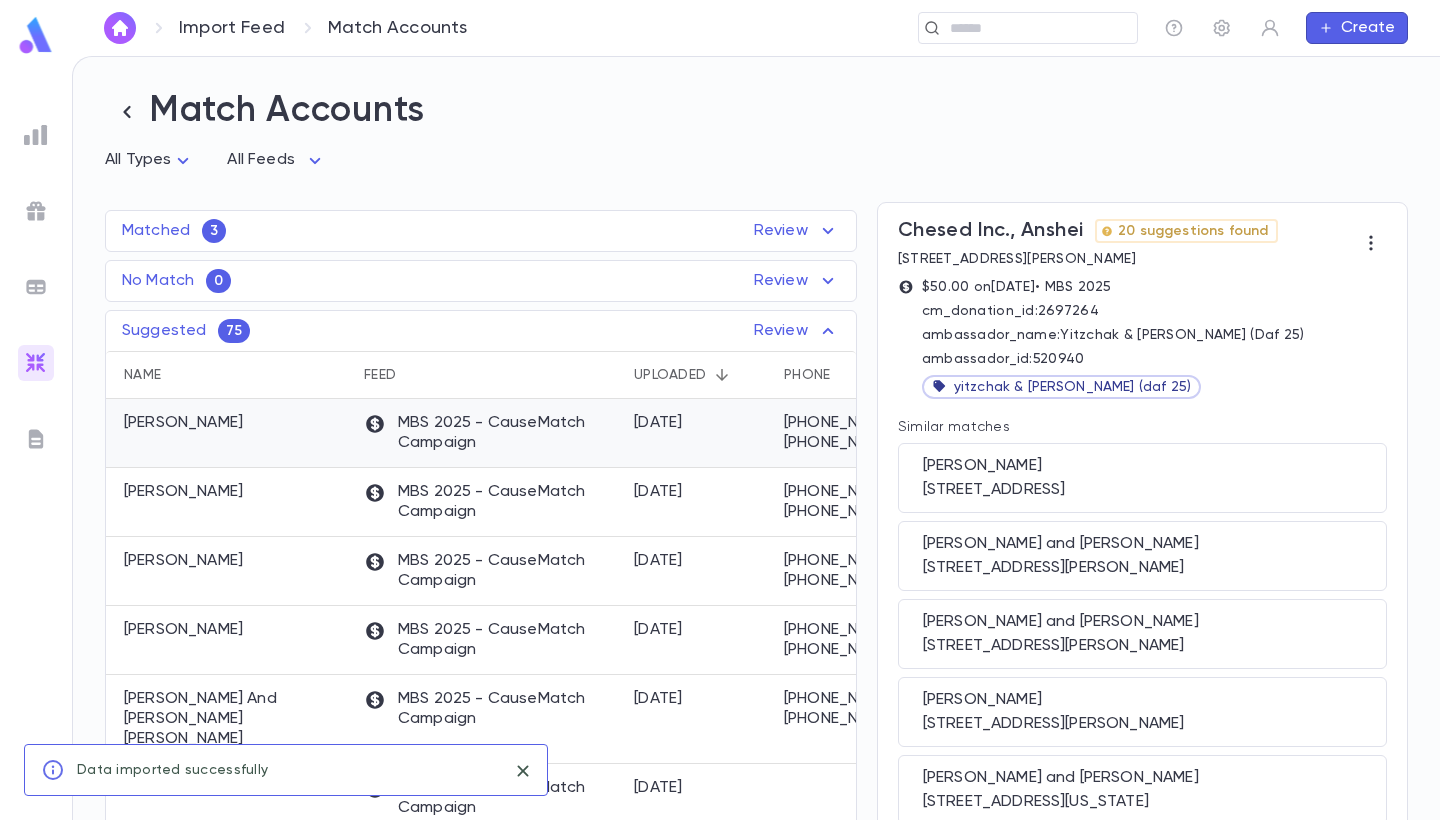 click on "MBS 2025 - CauseMatch Campaign" at bounding box center (489, 433) 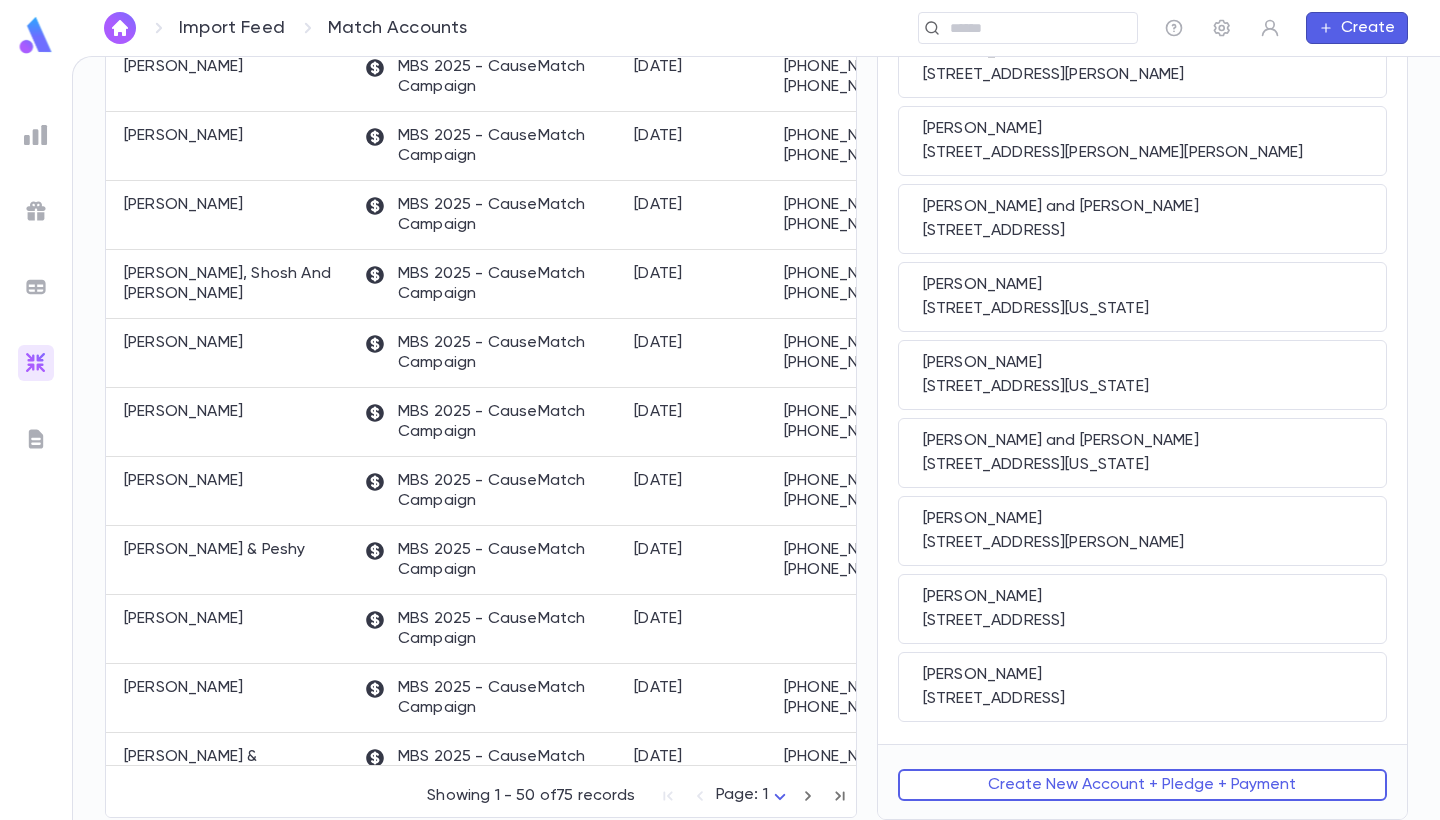 scroll, scrollTop: 1273, scrollLeft: 0, axis: vertical 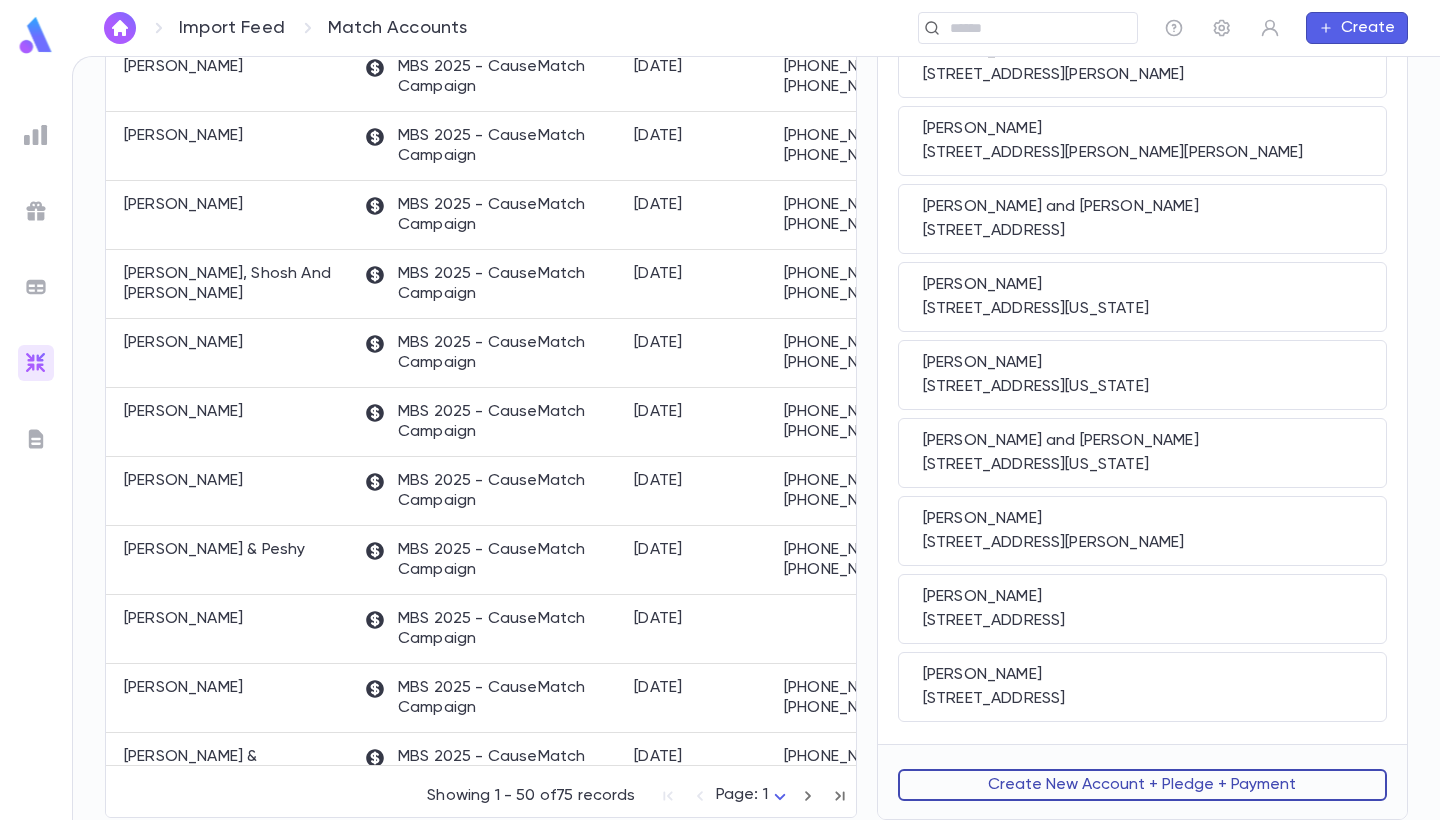 click on "Create New Account + Pledge + Payment" at bounding box center [1142, 785] 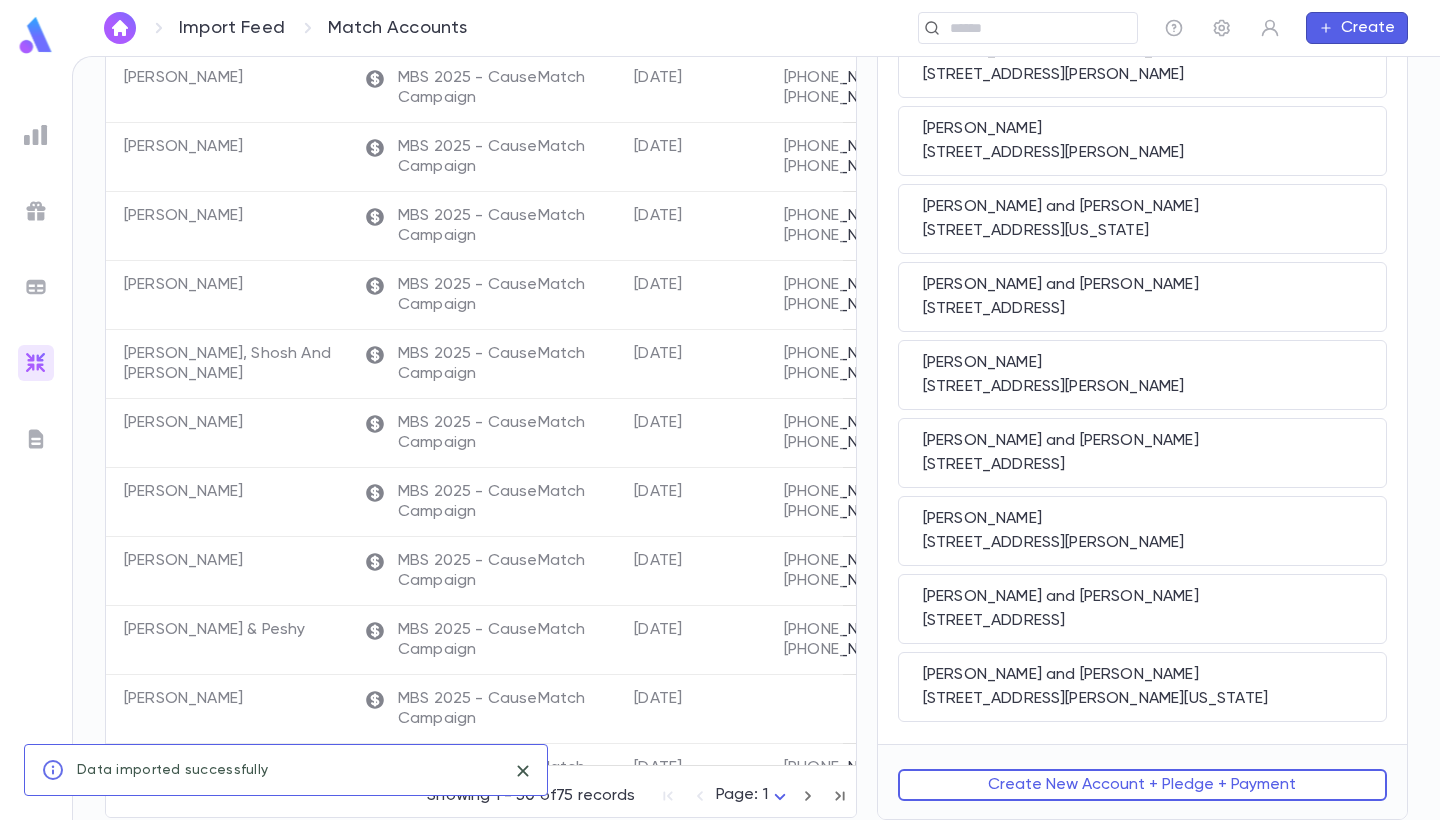 scroll, scrollTop: 0, scrollLeft: 0, axis: both 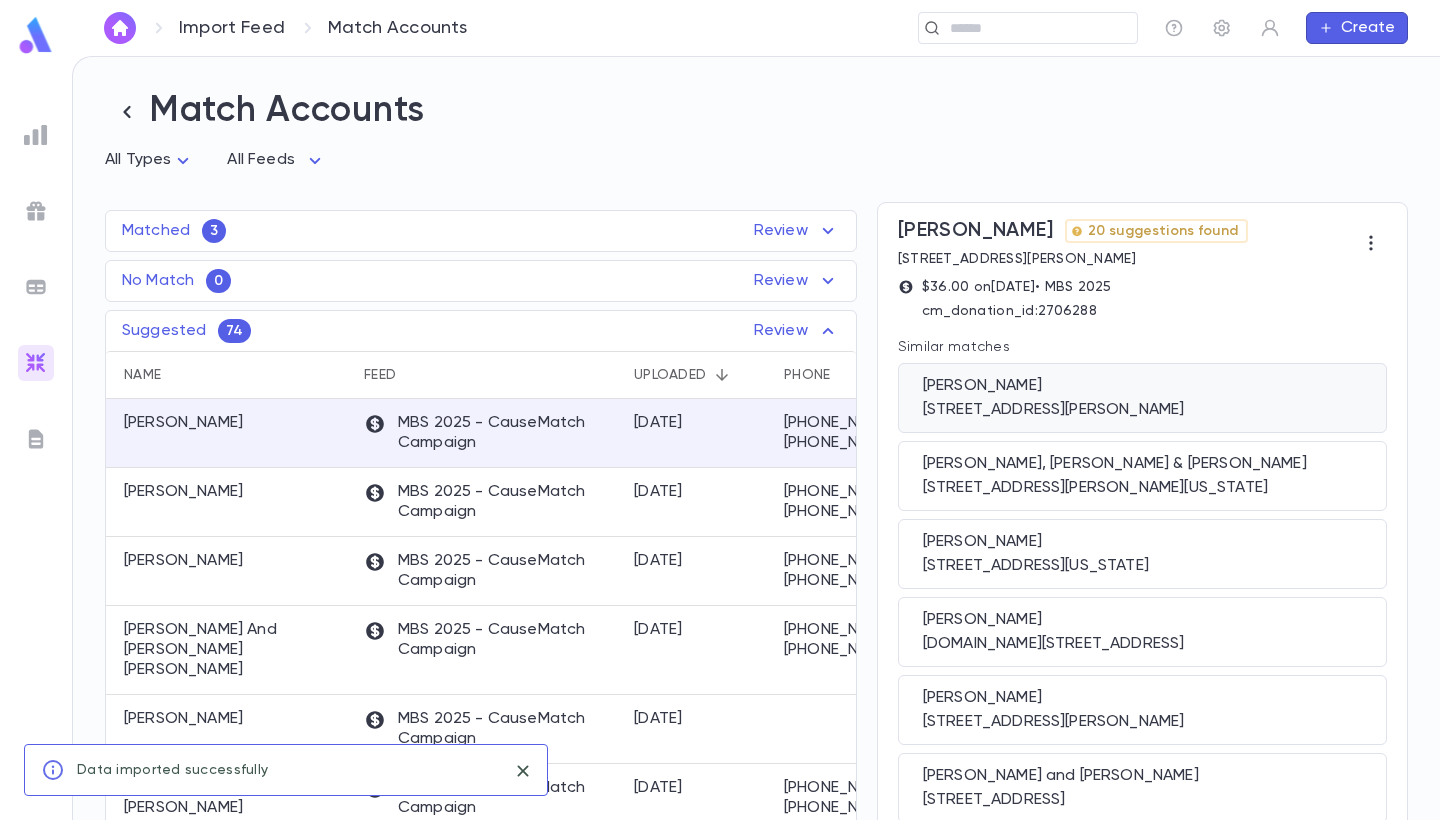 click on "Goldberg, Meir" at bounding box center [1142, 386] 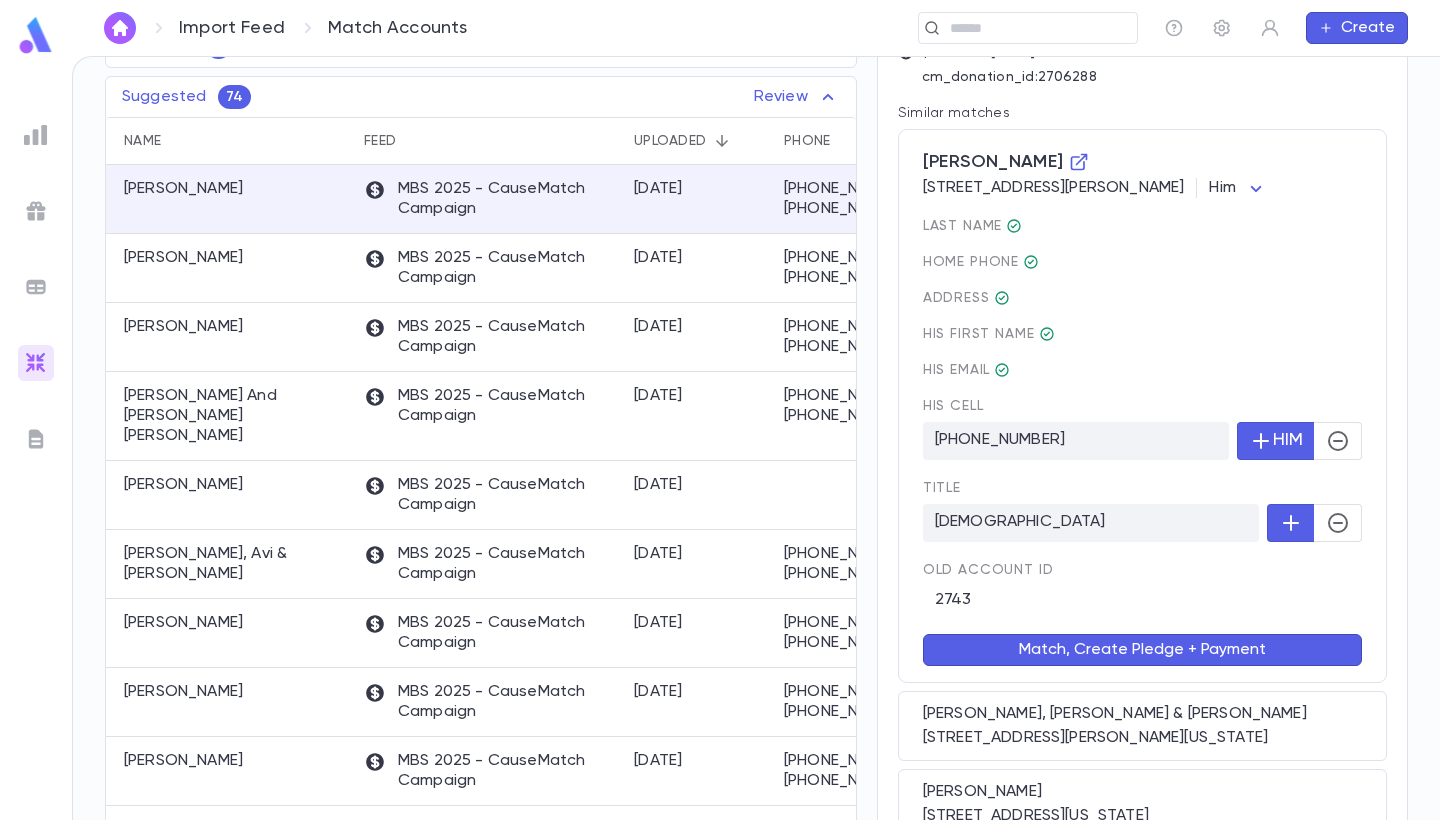 scroll, scrollTop: 238, scrollLeft: 0, axis: vertical 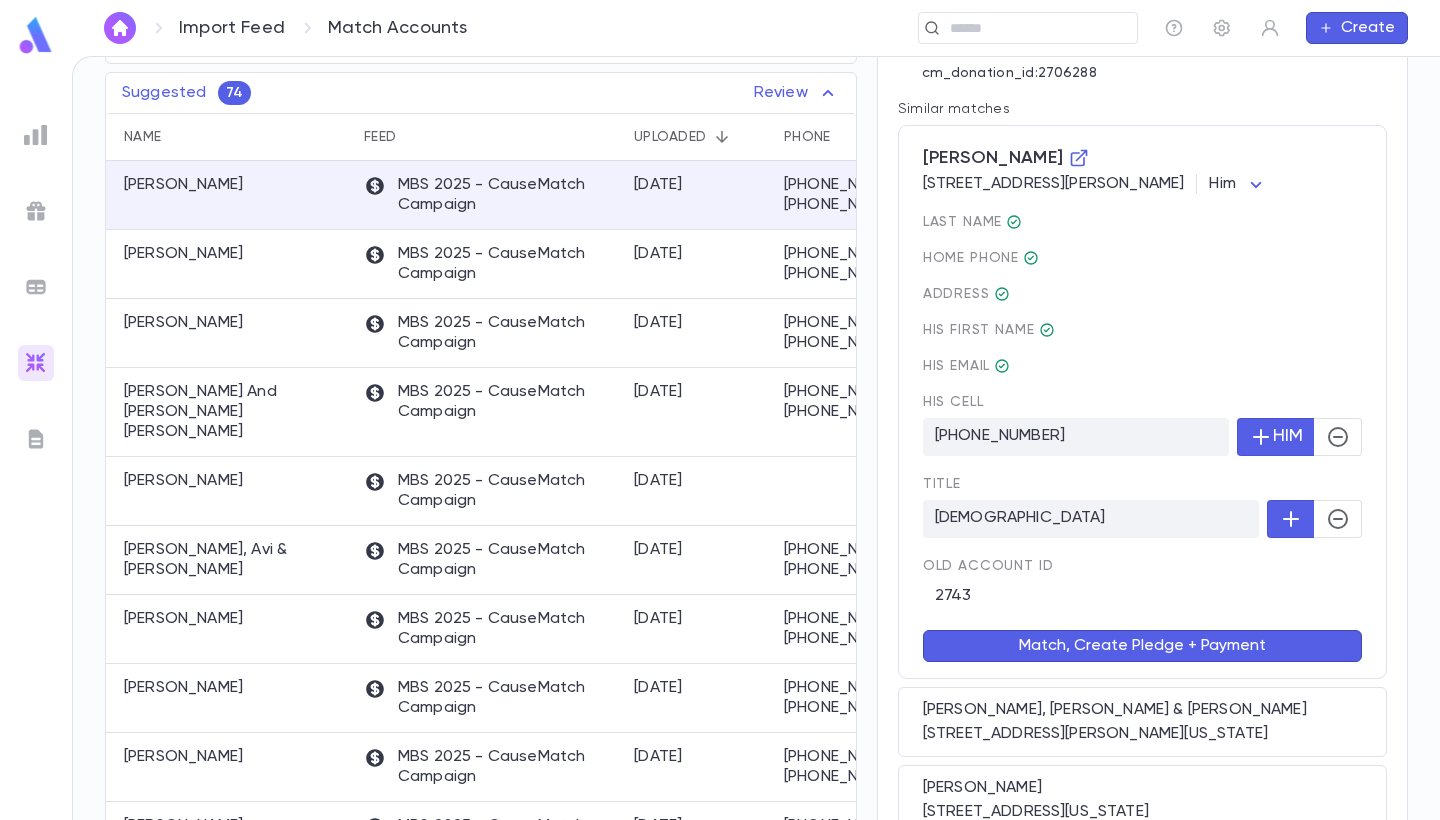 click on "Match, Create Pledge + Payment" at bounding box center [1142, 646] 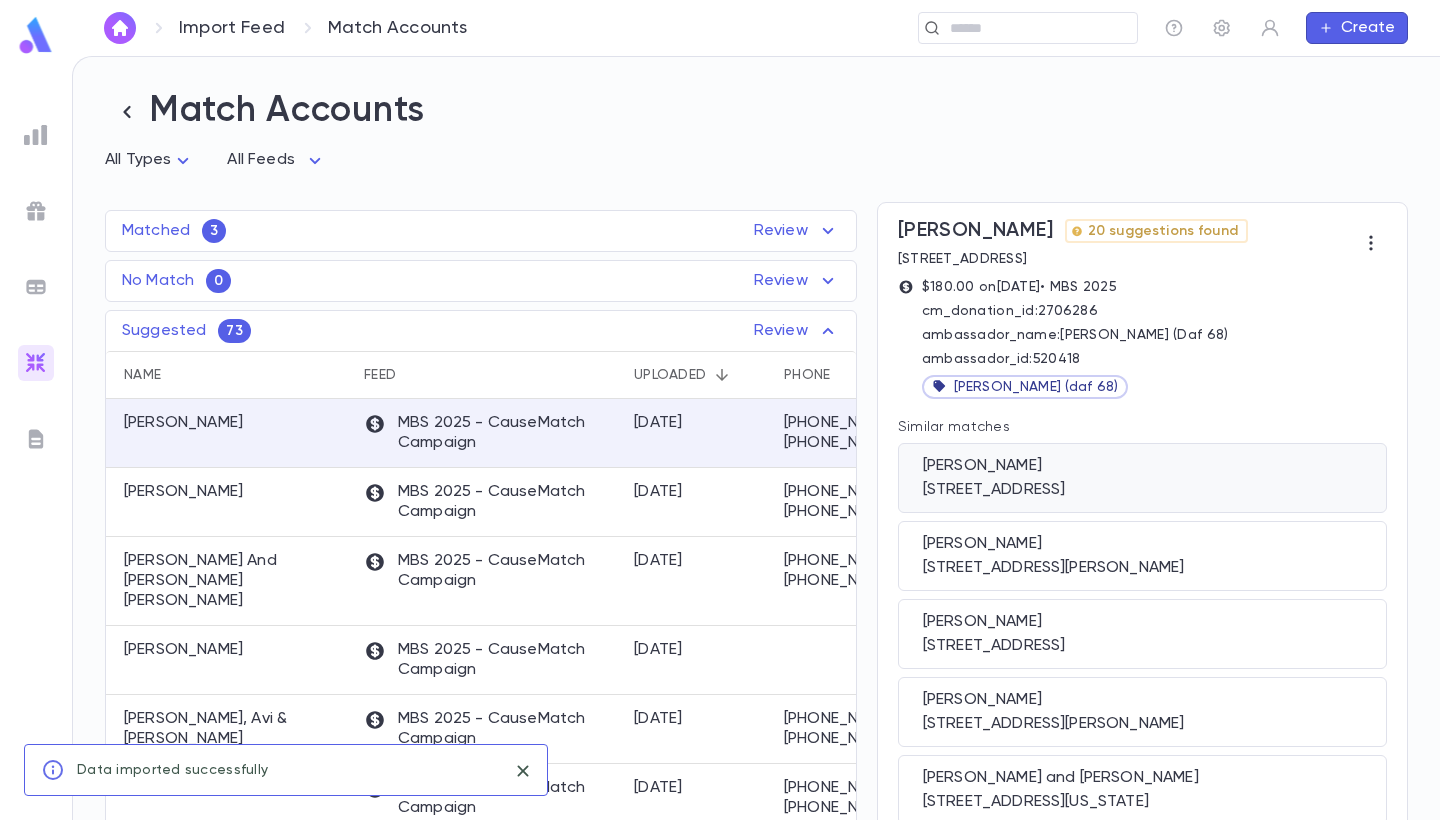 click on "Holzer, Micah" at bounding box center (1142, 466) 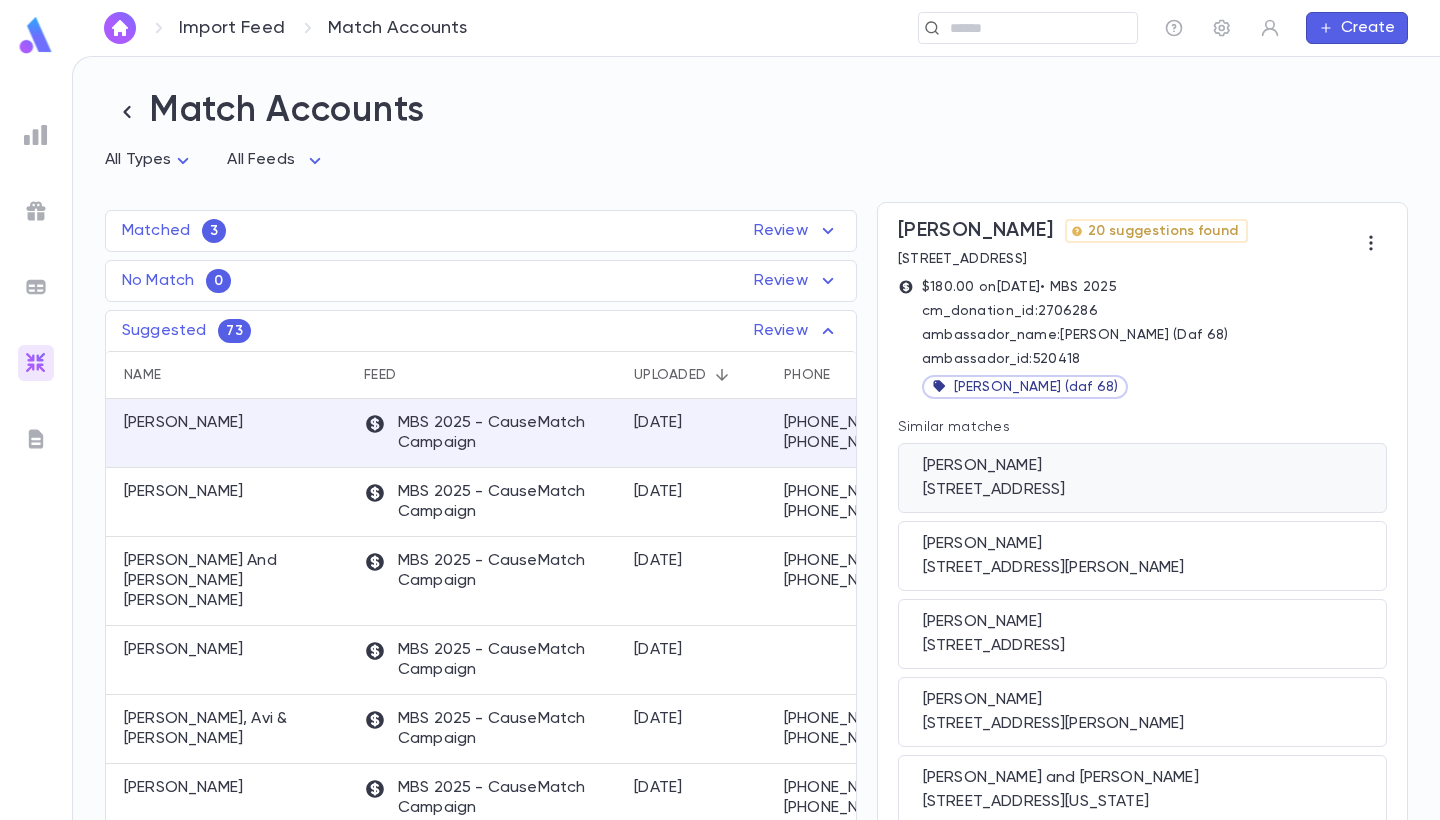click on "Holzer, Micah" at bounding box center [1142, 466] 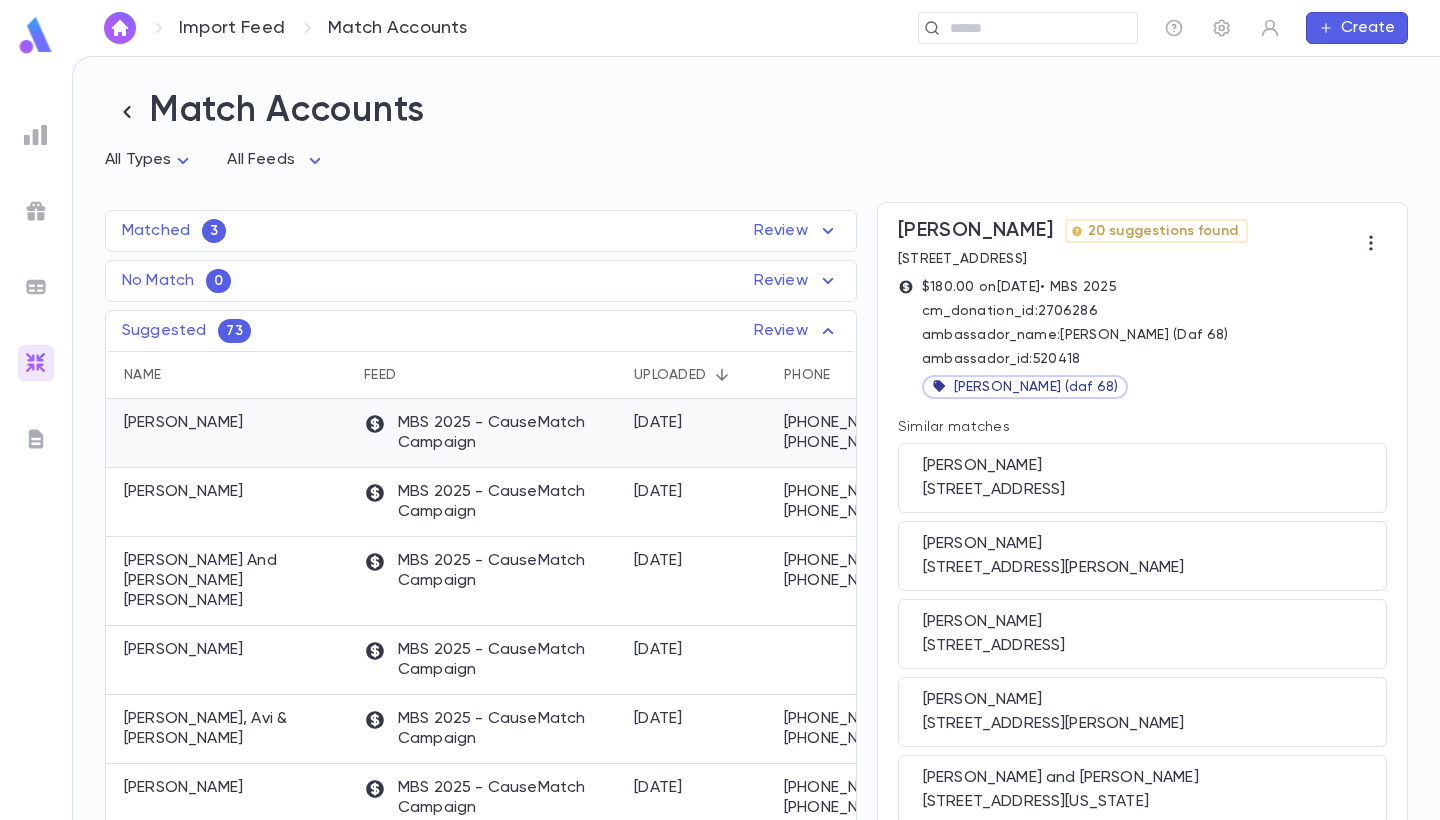 click on "7/6/2025" at bounding box center (699, 433) 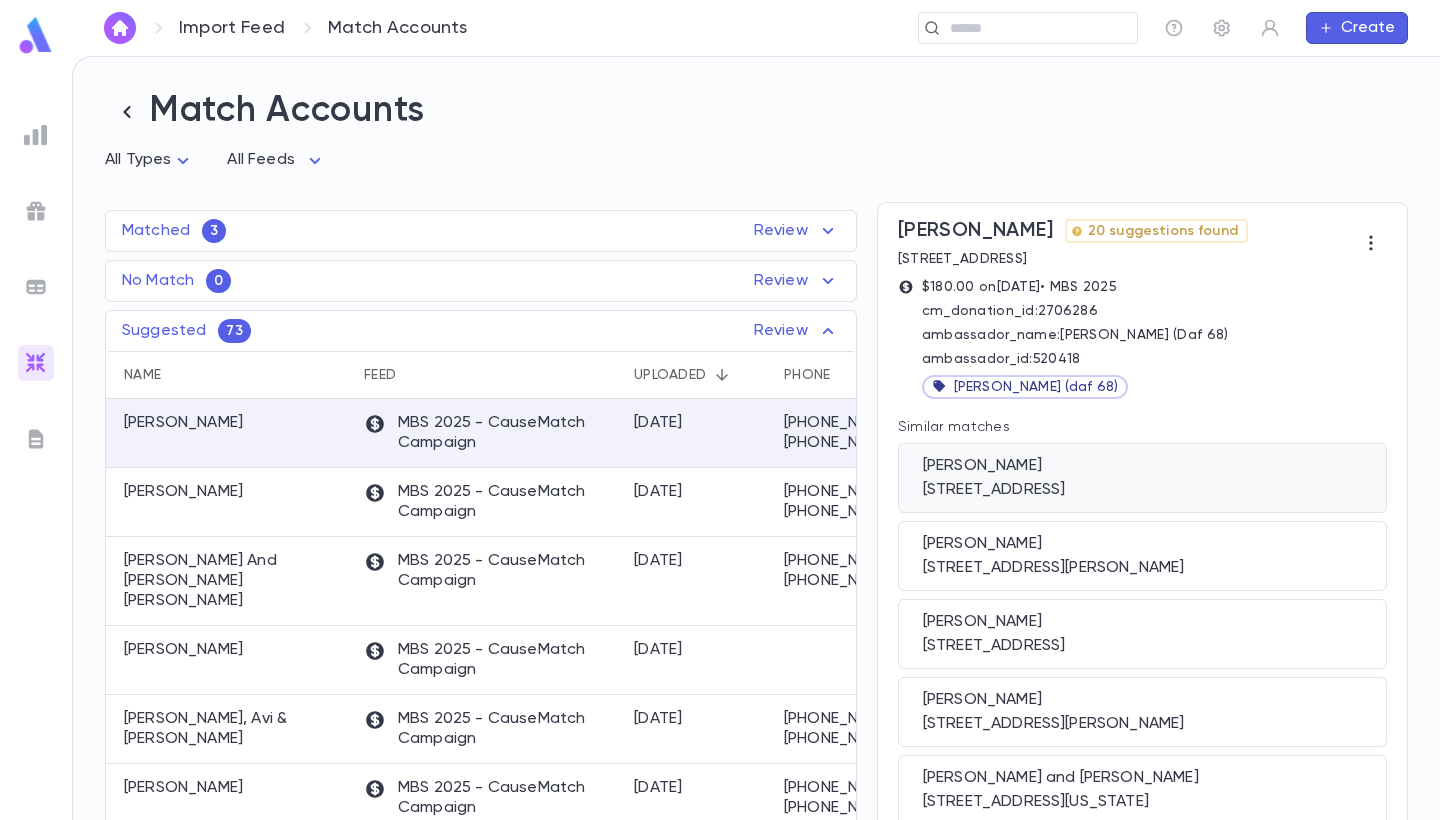 click on "Holzer, Micah 6725 W Farm Acres Dr, Cincinnati OH 45237 US" at bounding box center (1142, 478) 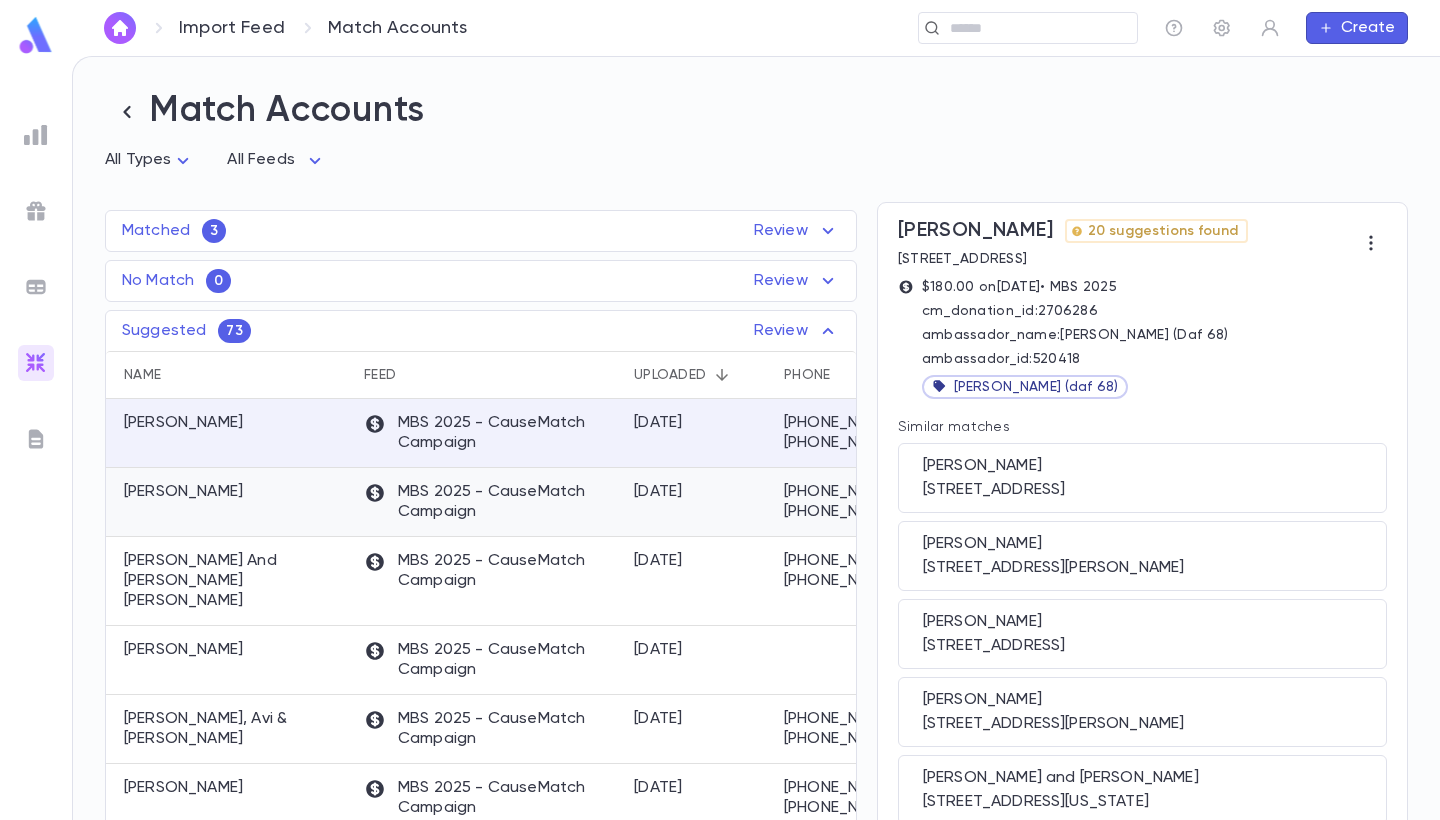 click on "7/6/2025" at bounding box center [699, 502] 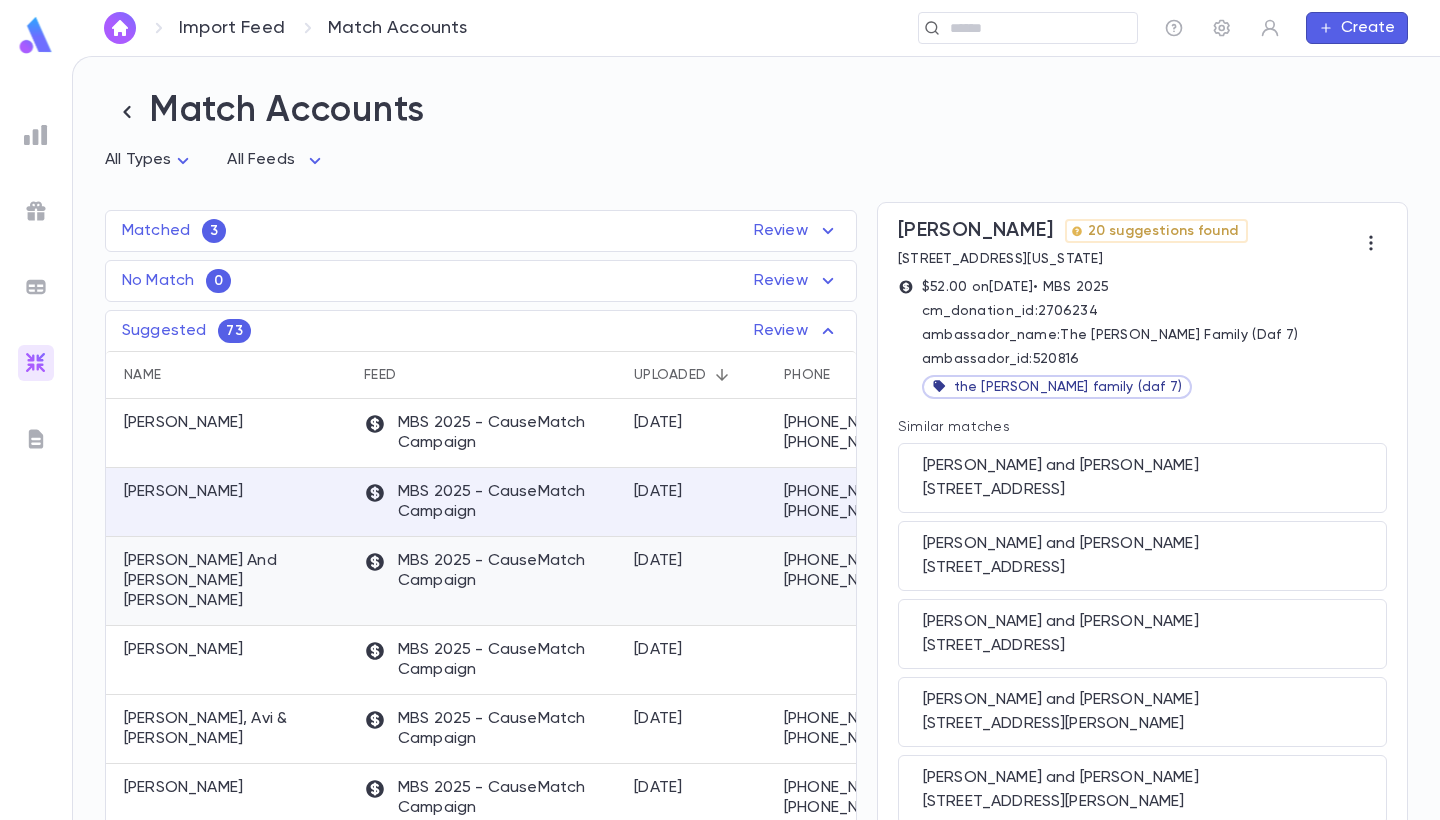 click on "MBS 2025 - CauseMatch Campaign" at bounding box center [489, 571] 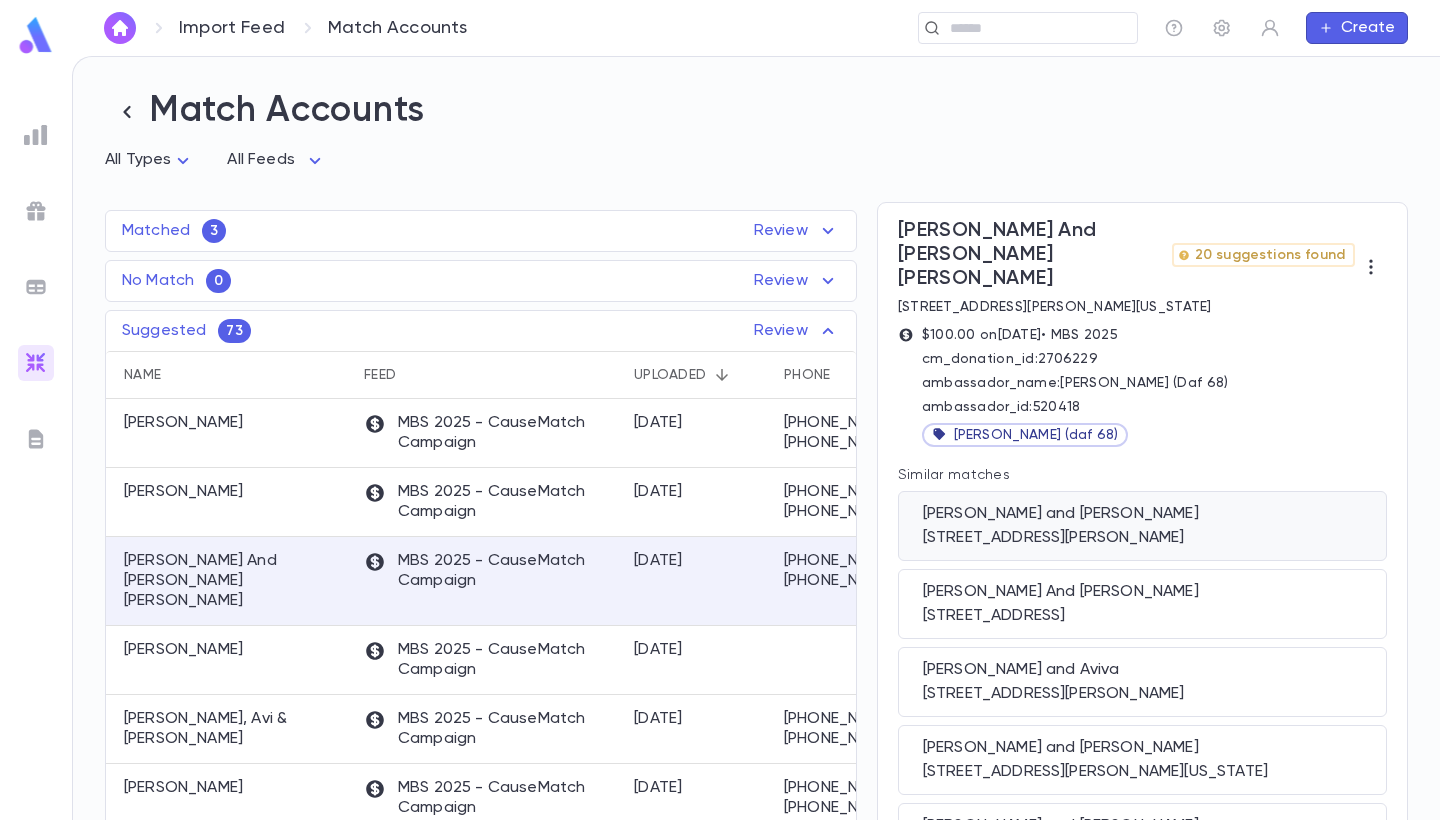 click on "3587 Harvey Road, Cleveland Heights OH 44118 US" at bounding box center [1142, 538] 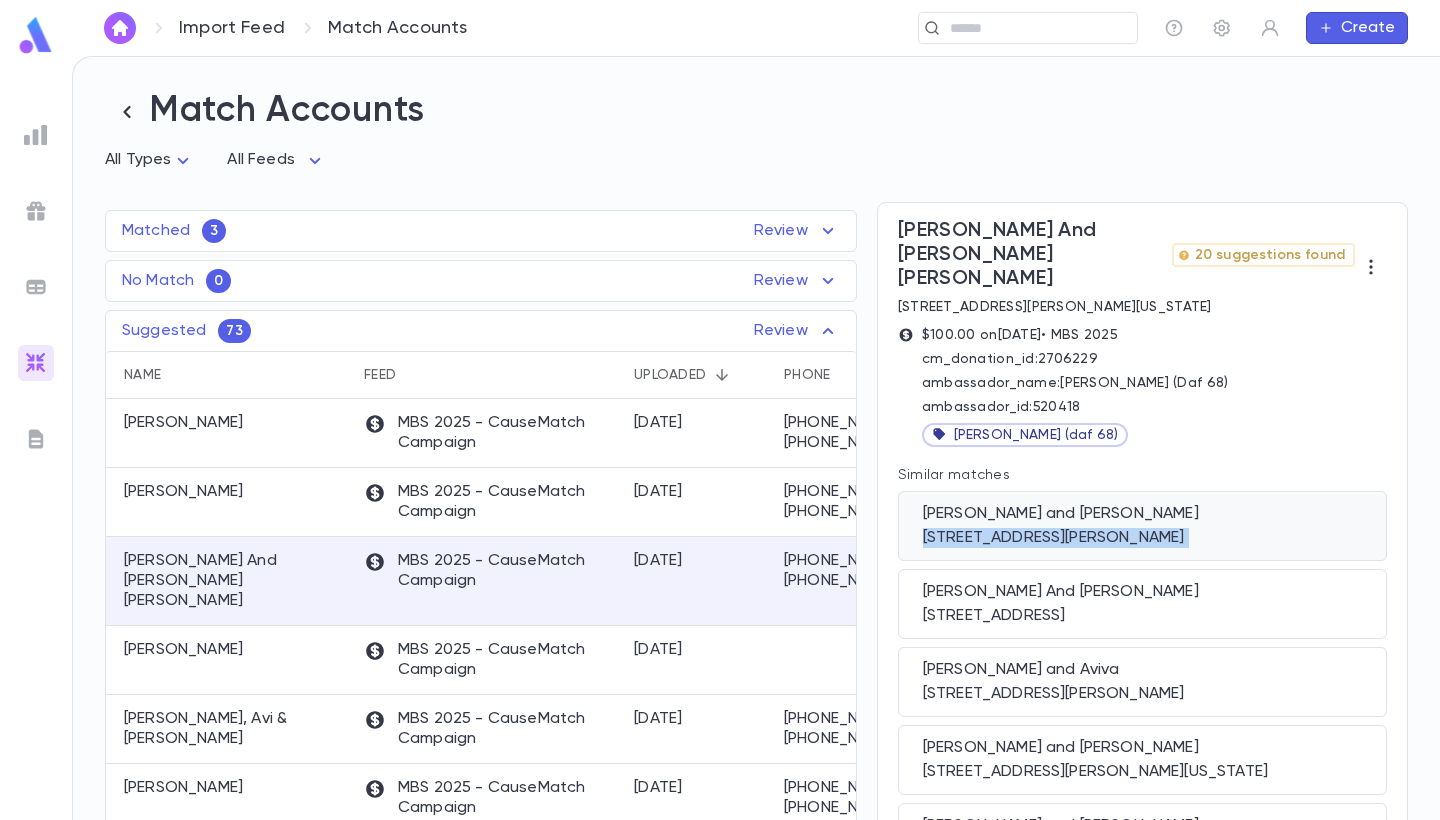 click on "3587 Harvey Road, Cleveland Heights OH 44118 US" at bounding box center (1142, 538) 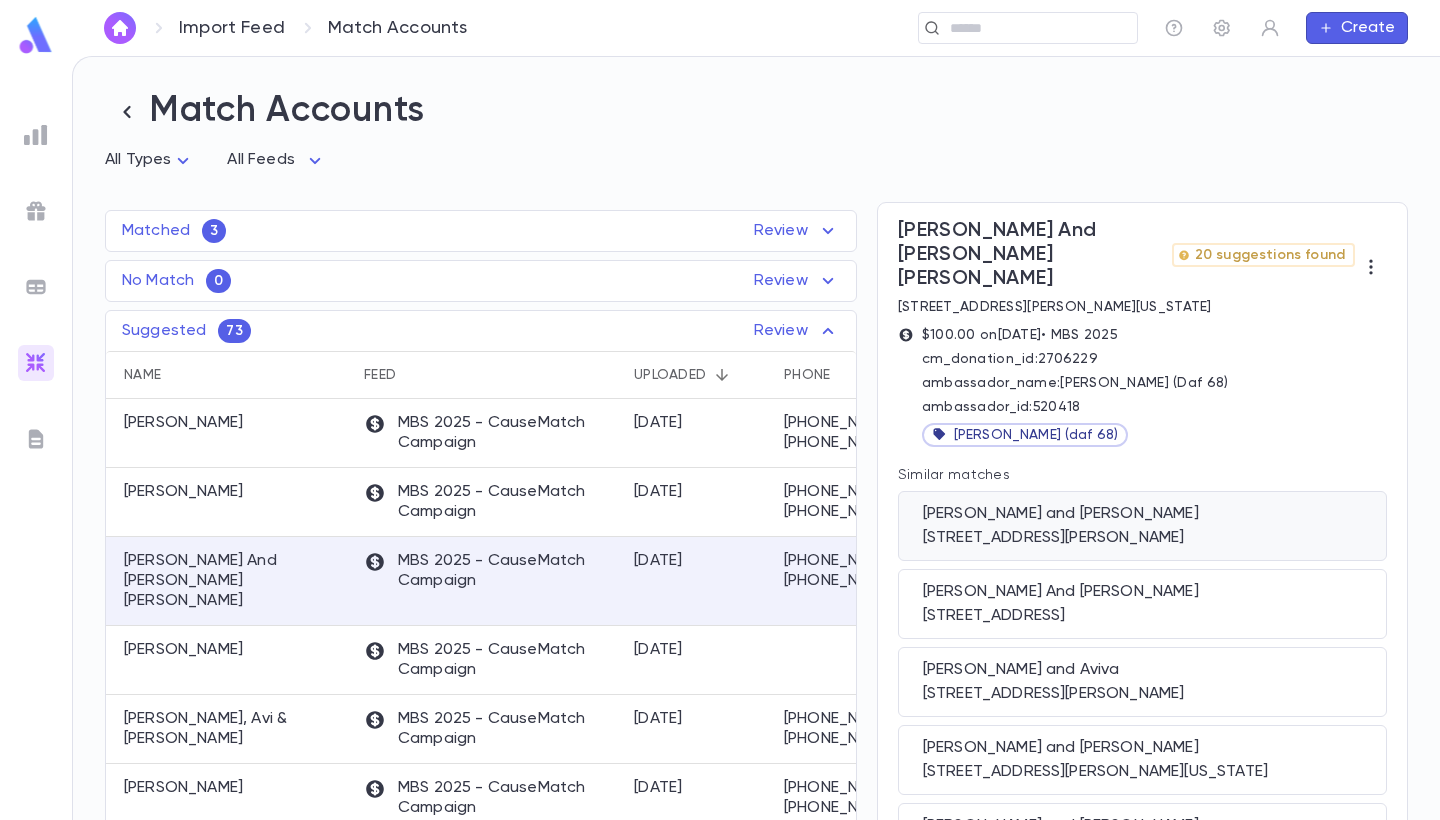 click on "Gardner, Dovi and Chana Chaya" at bounding box center [1142, 514] 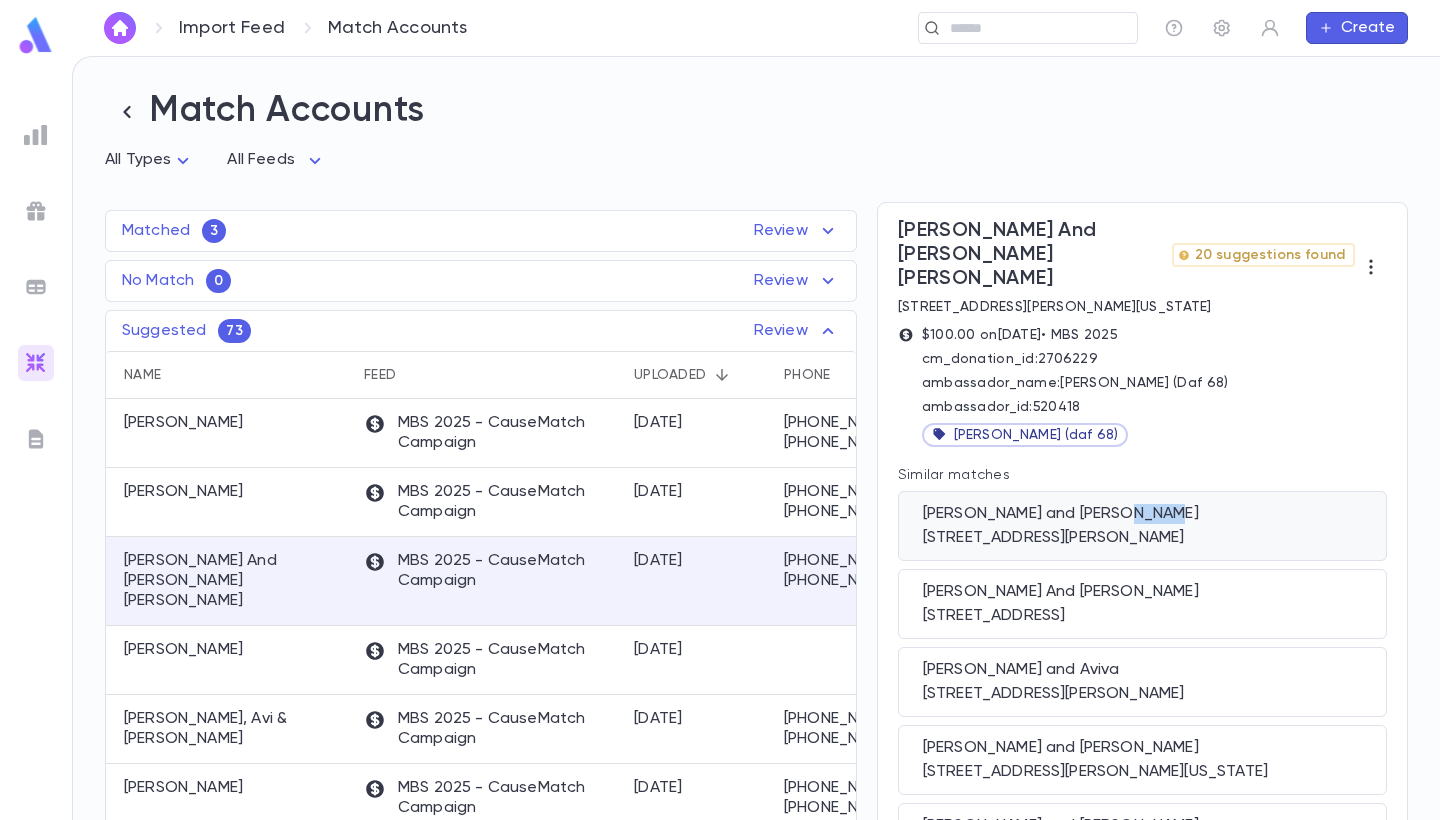 click on "Gardner, Dovi and Chana Chaya" at bounding box center [1142, 514] 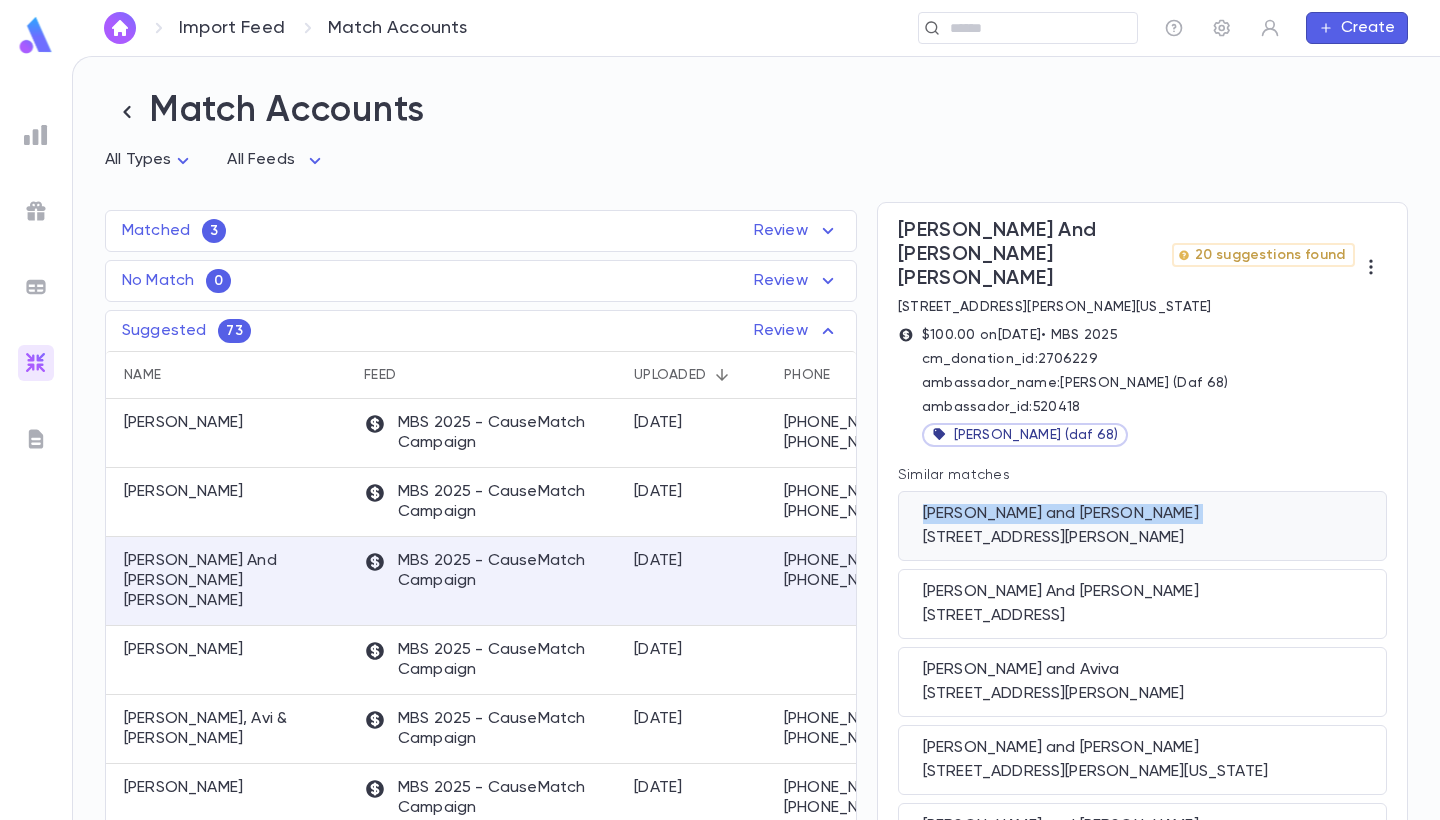 click on "Gardner, Dovi and Chana Chaya" at bounding box center [1142, 514] 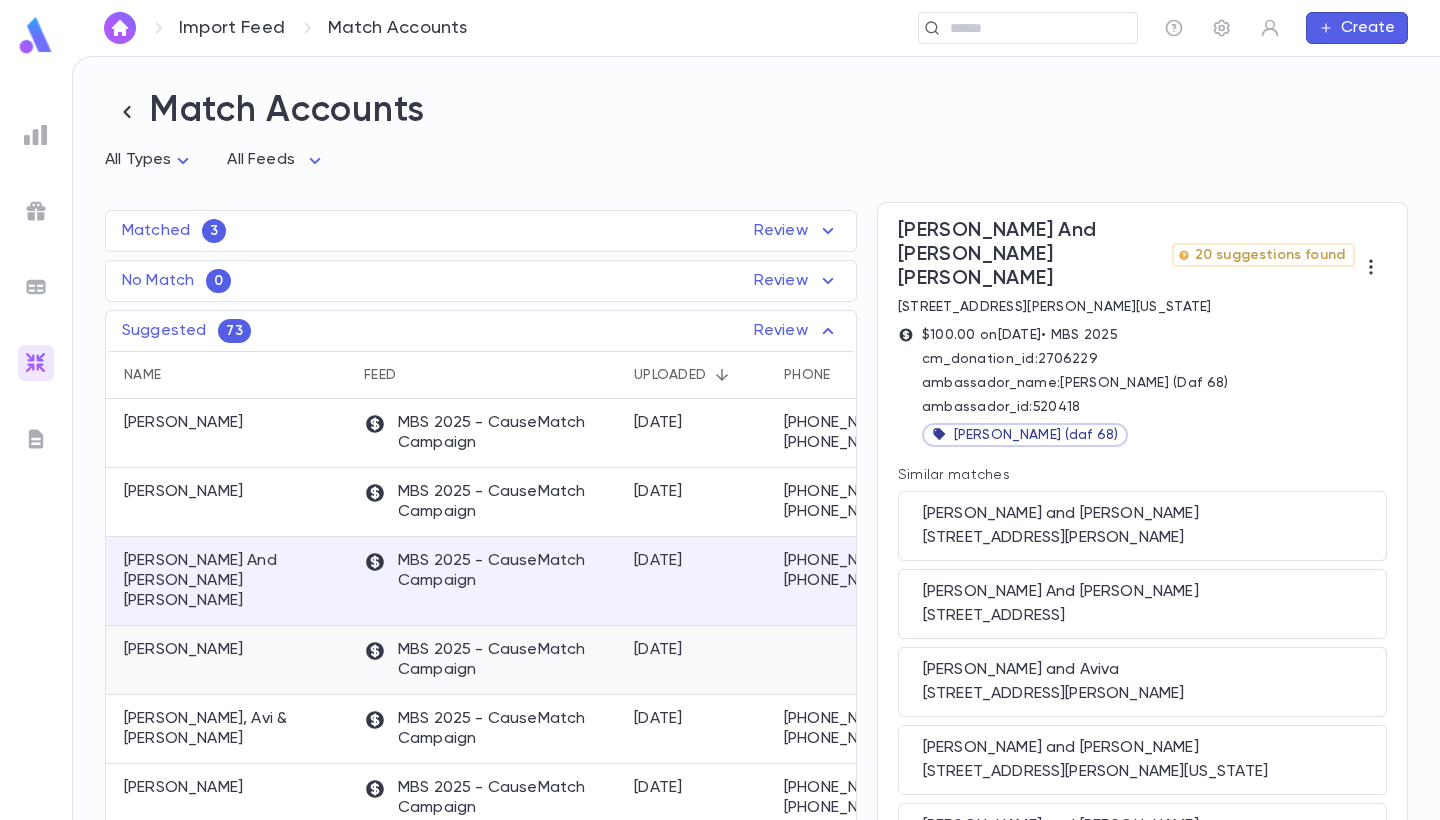 click on "MBS 2025 - CauseMatch Campaign" at bounding box center (489, 660) 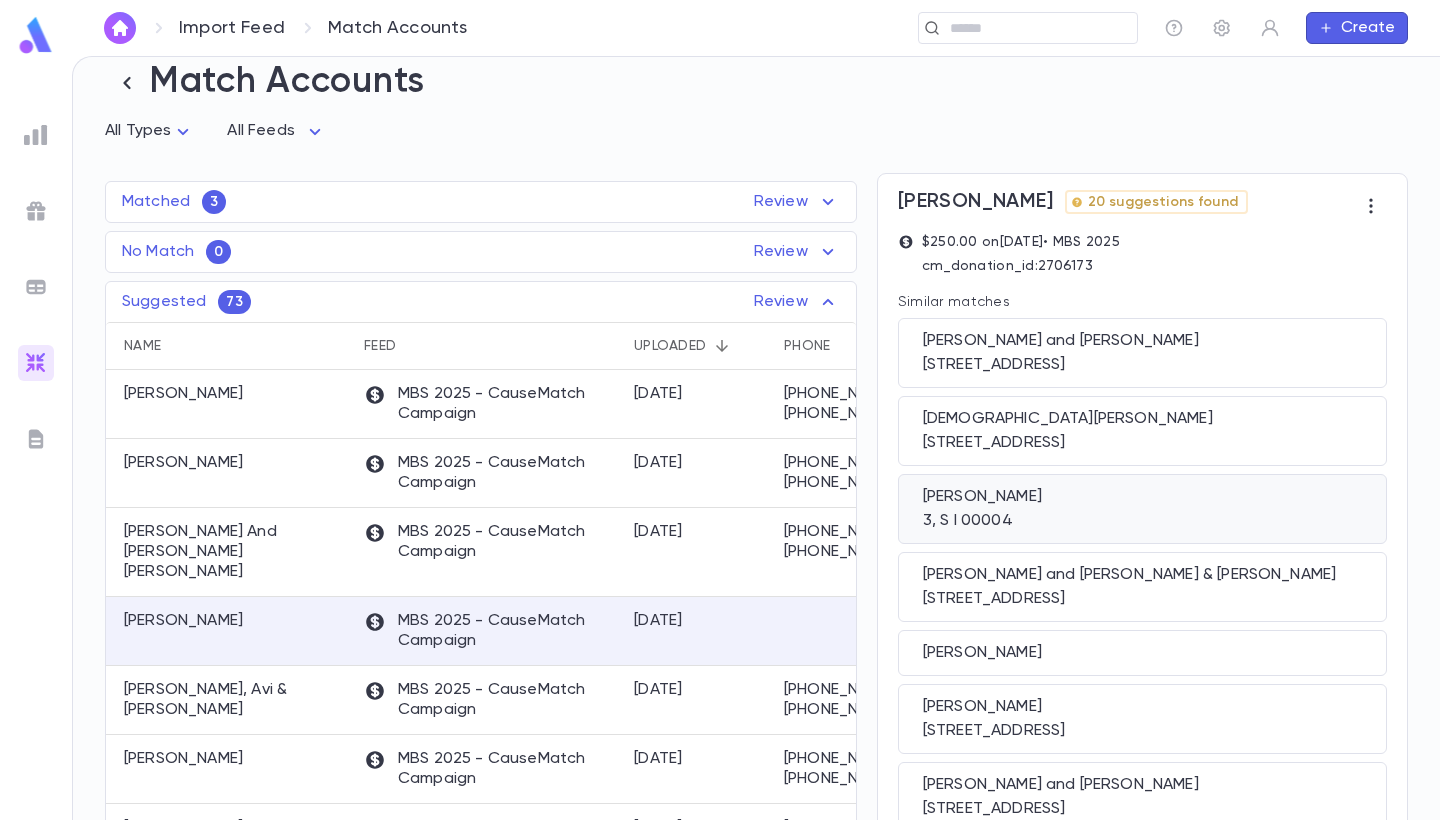 scroll, scrollTop: 32, scrollLeft: 0, axis: vertical 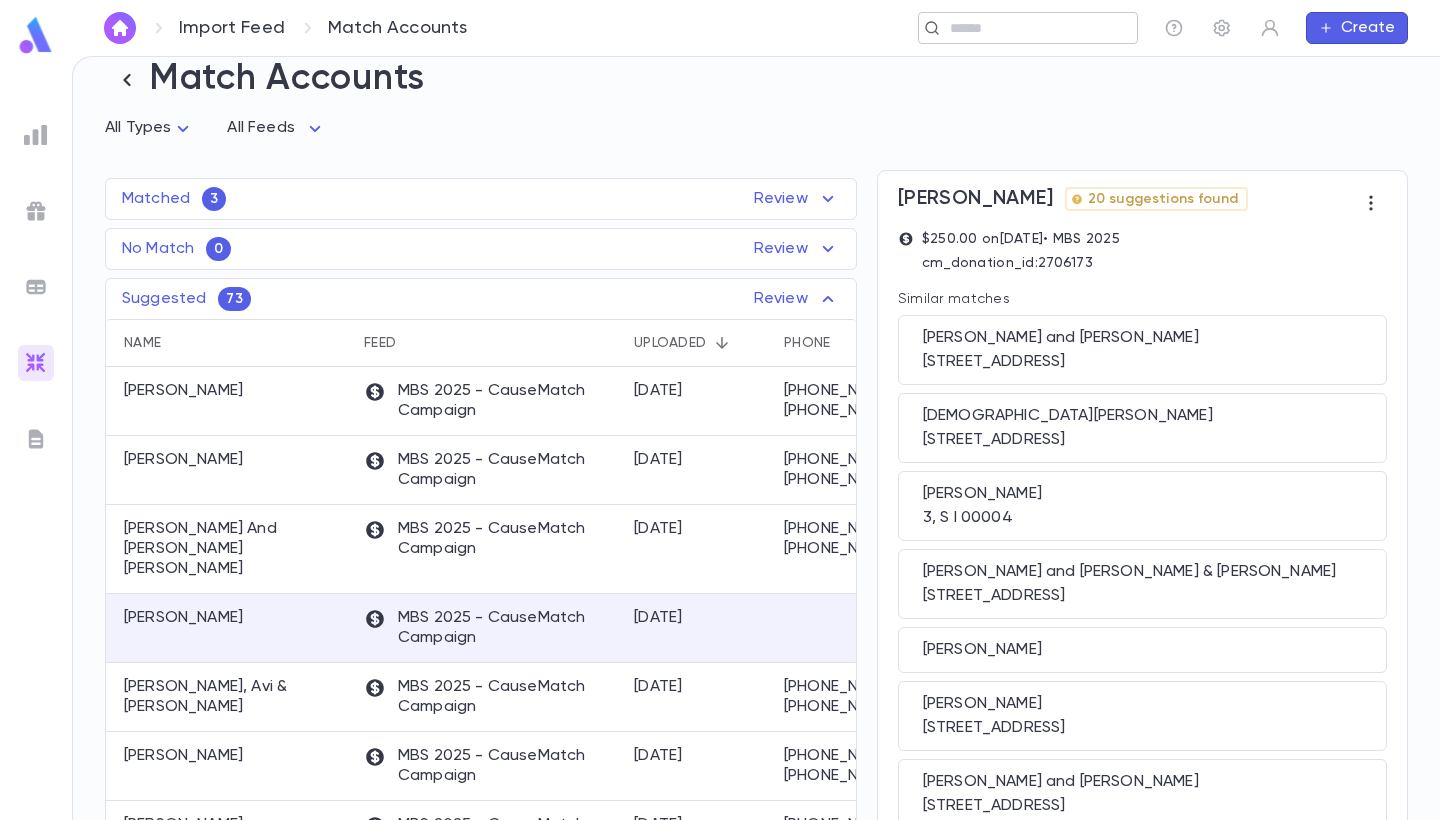 click on "​" at bounding box center (1028, 28) 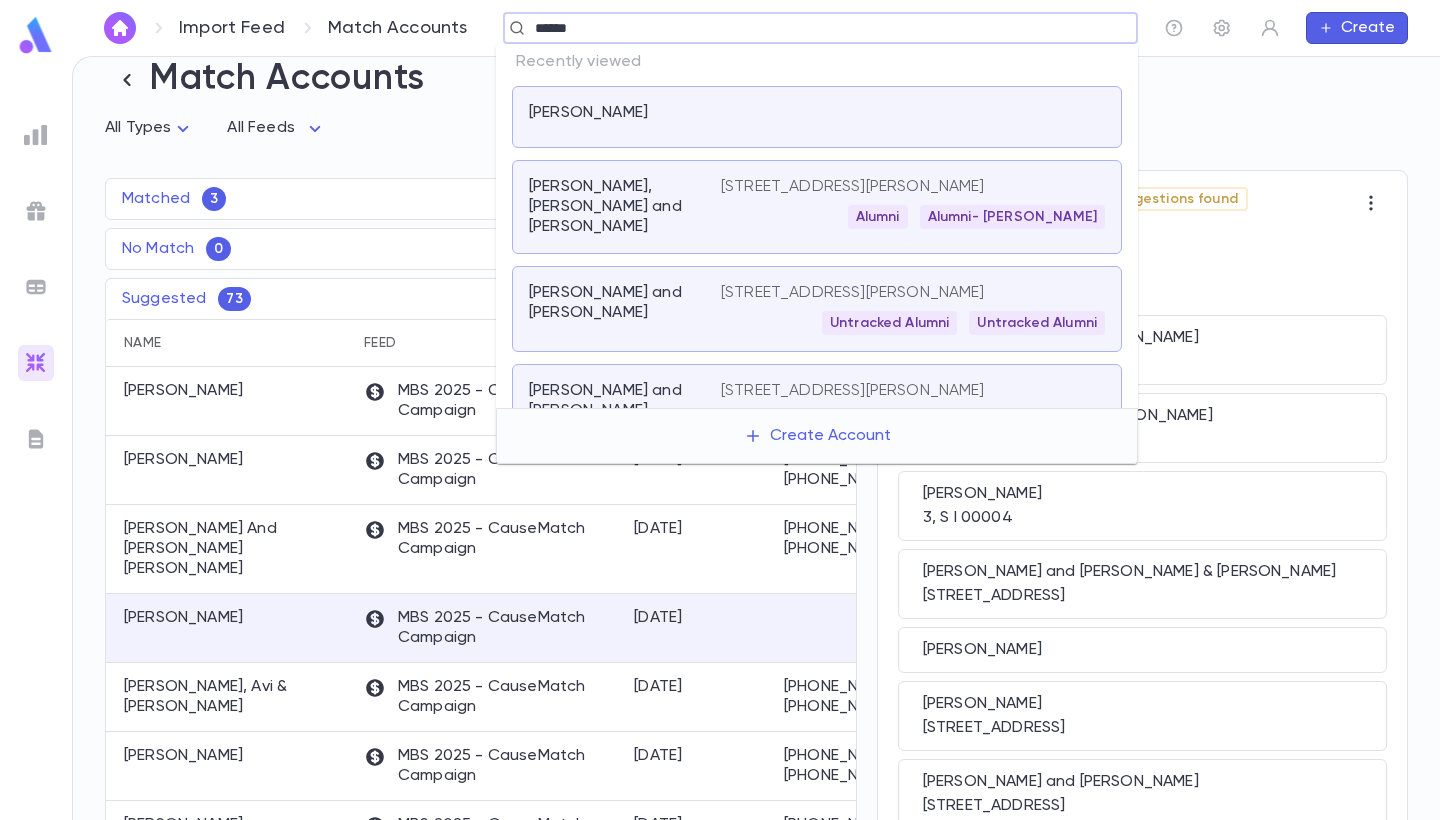 type on "******" 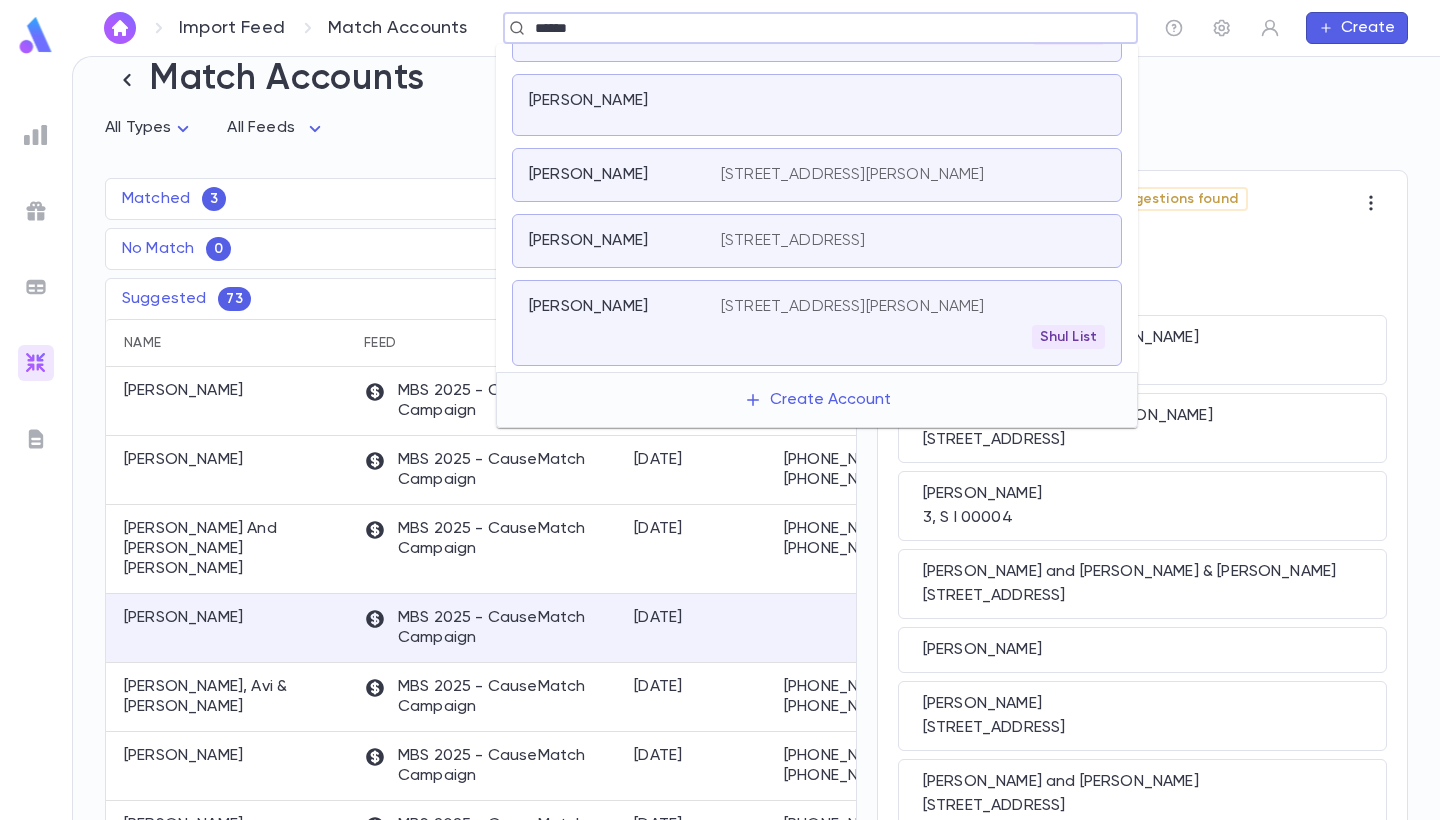 scroll, scrollTop: 266, scrollLeft: 0, axis: vertical 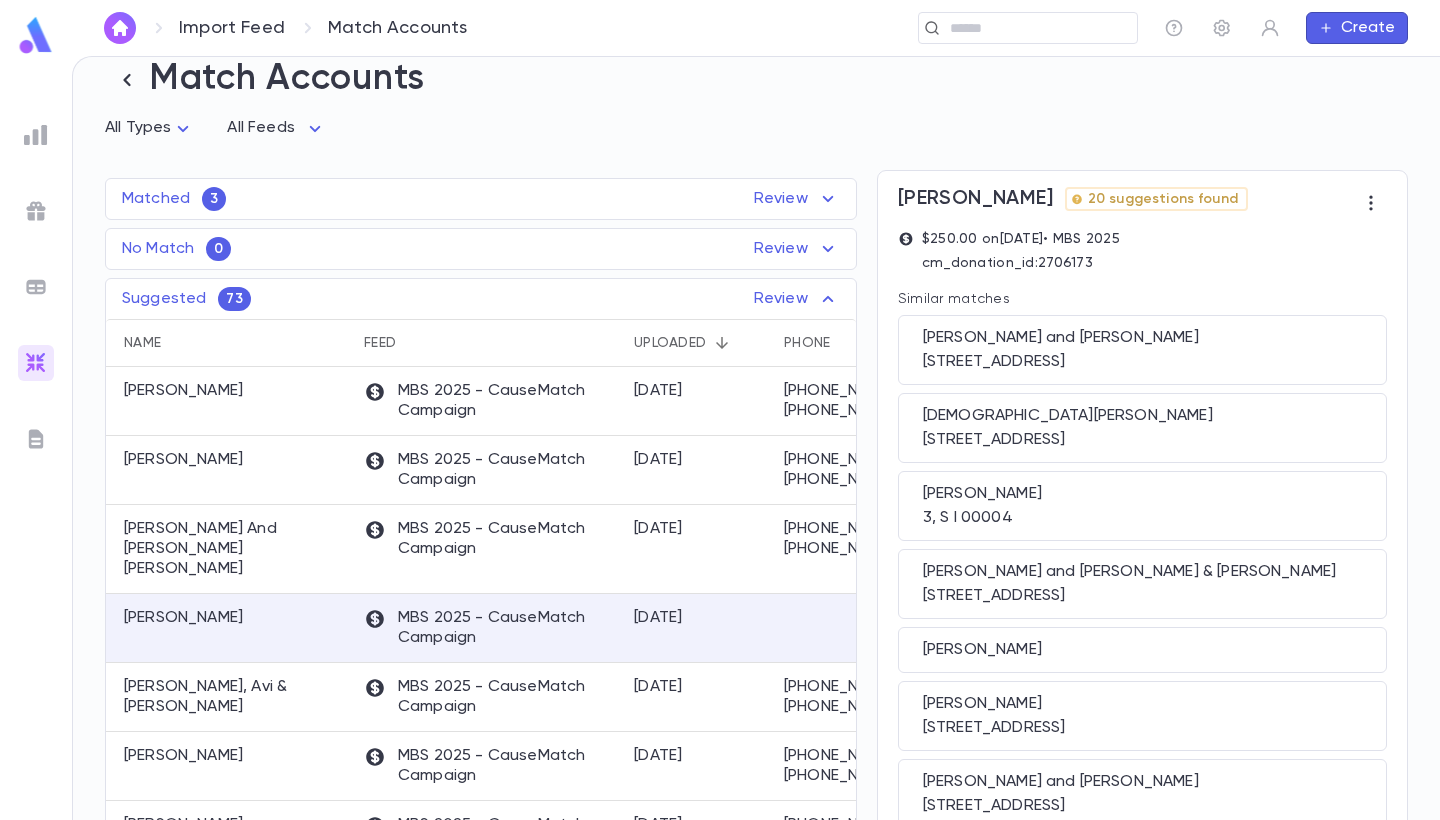 click on "Match Accounts" at bounding box center (756, 79) 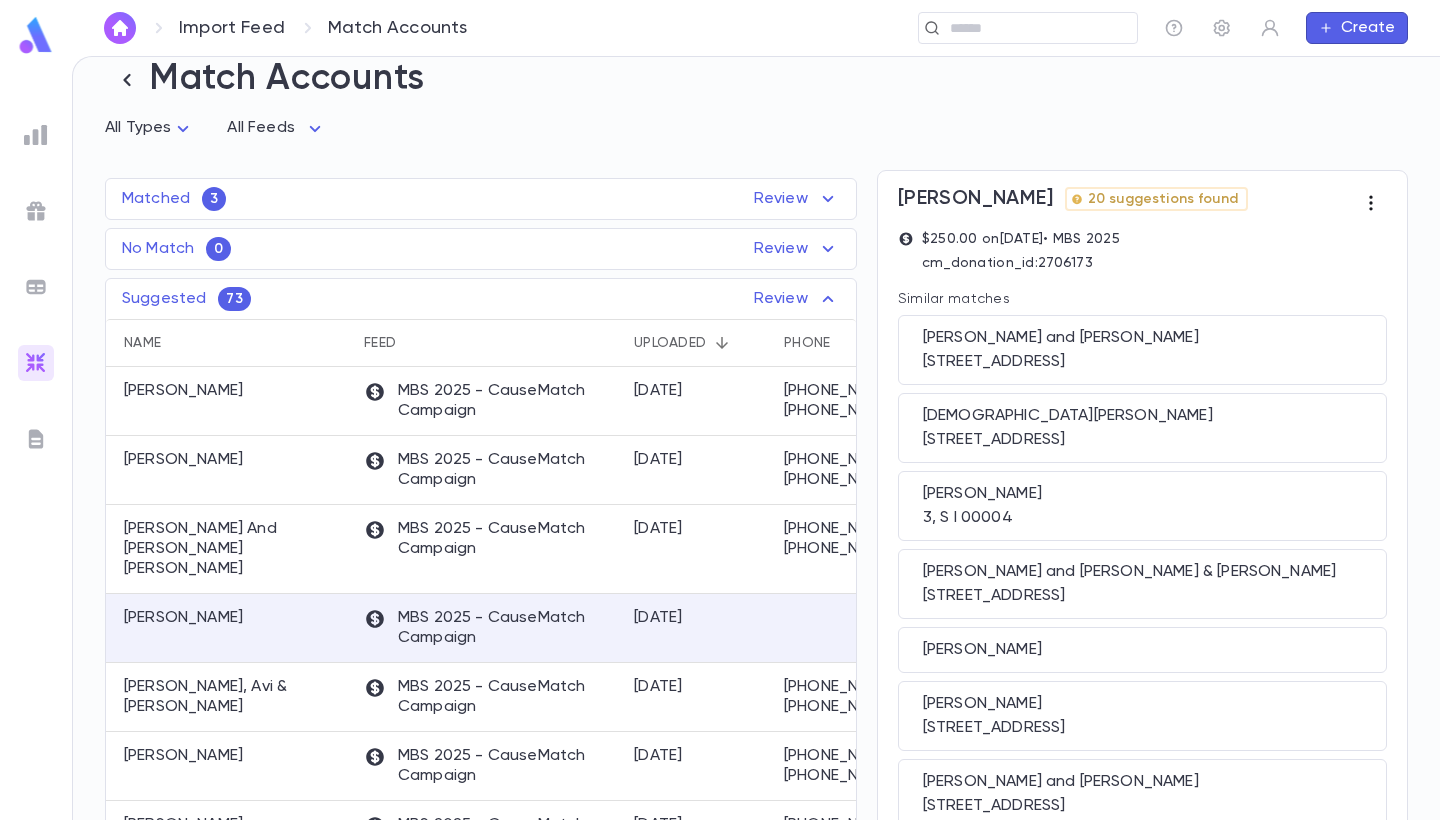 click 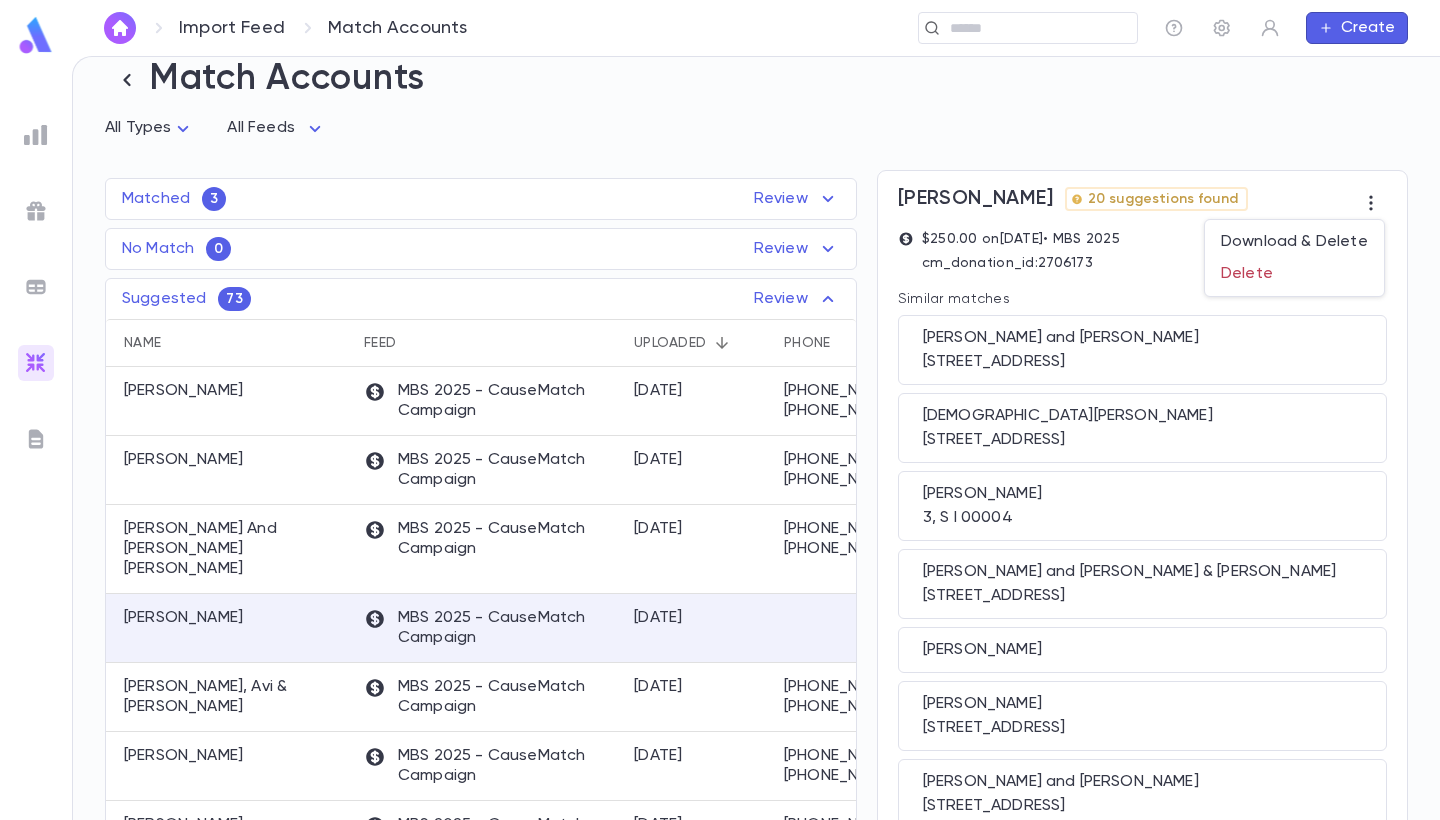 click at bounding box center [720, 410] 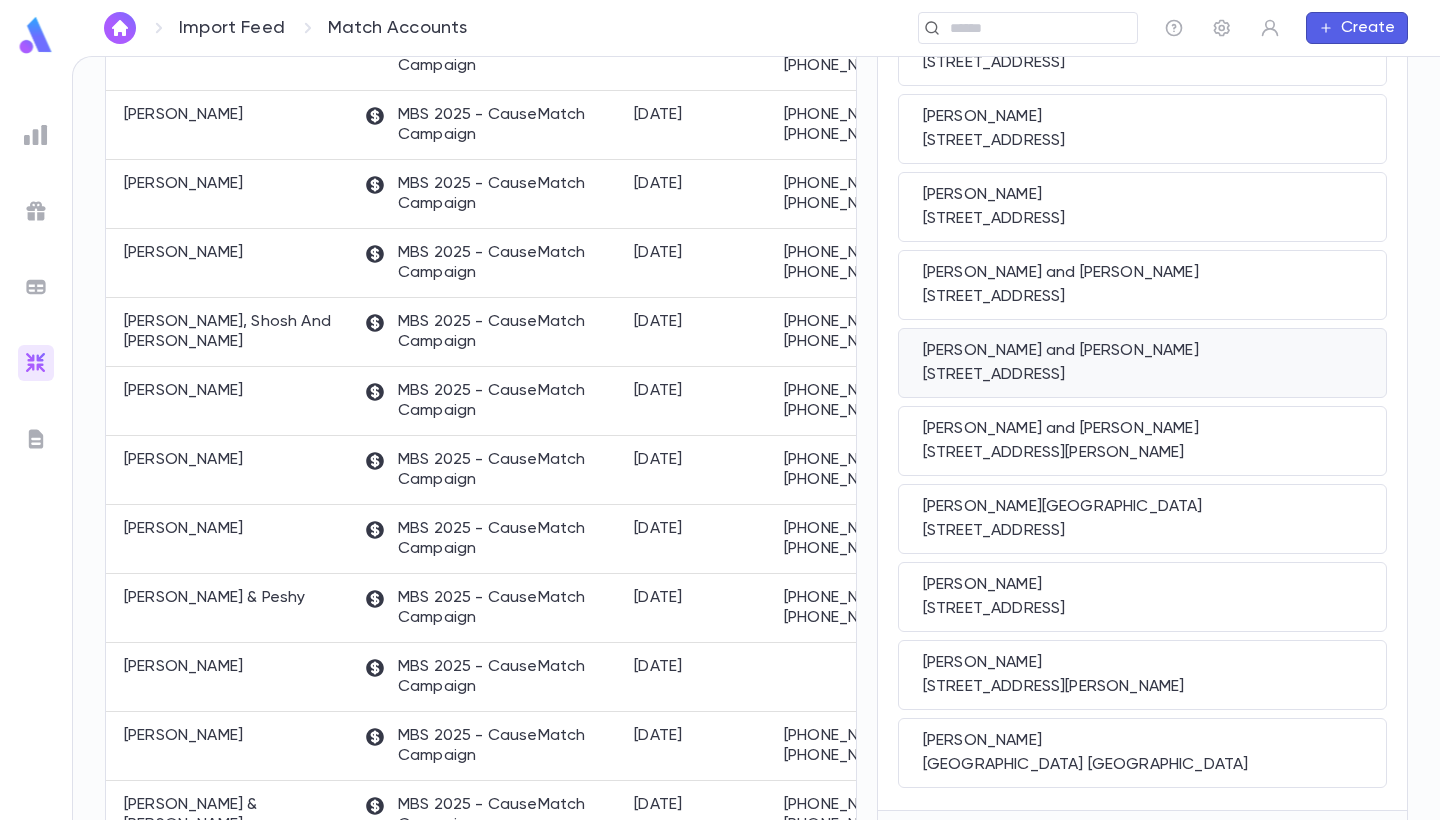 scroll, scrollTop: 1091, scrollLeft: 0, axis: vertical 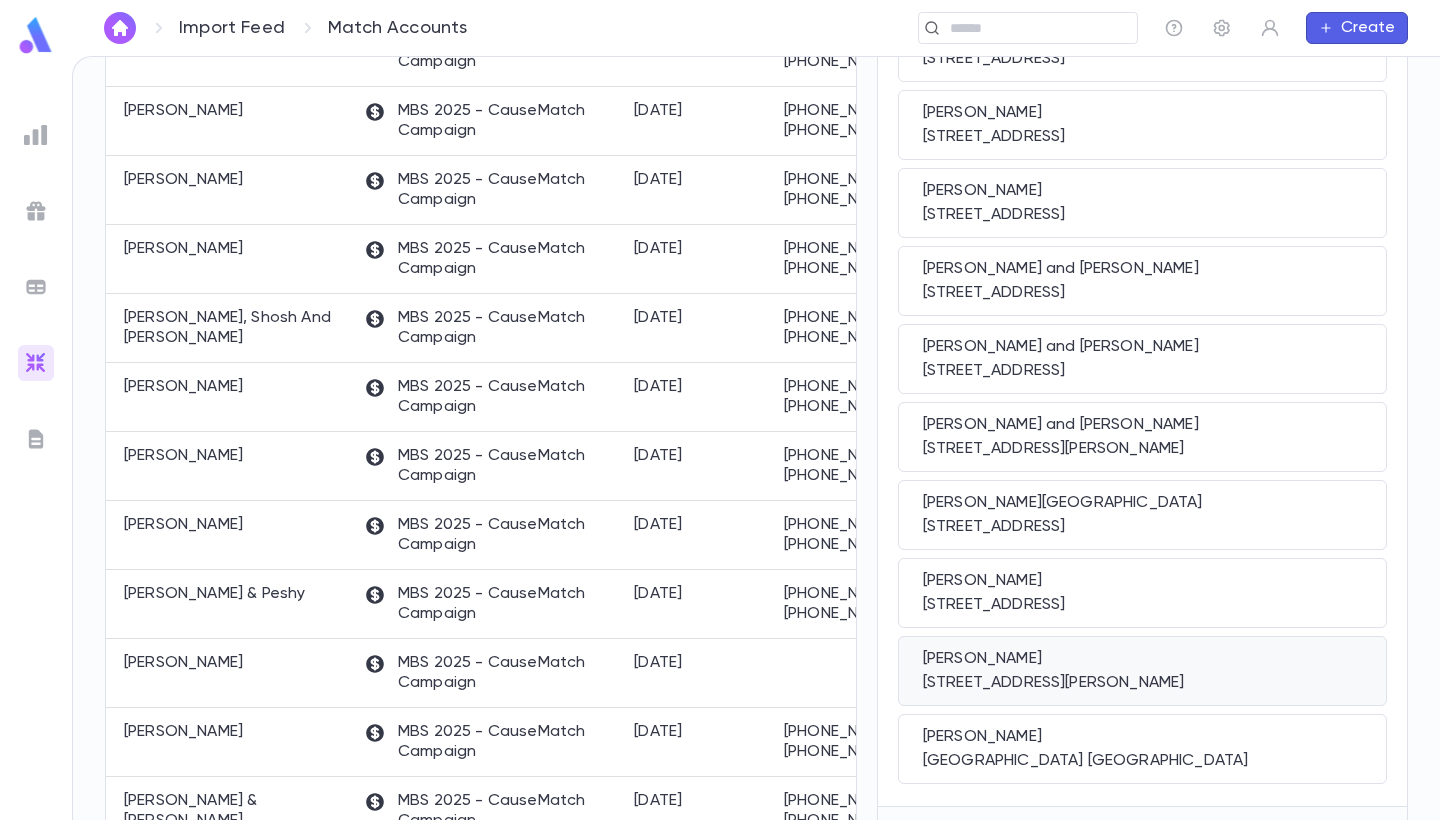 click on "1017 E. Woodside Street, South Bend IN 46614" at bounding box center (1142, 683) 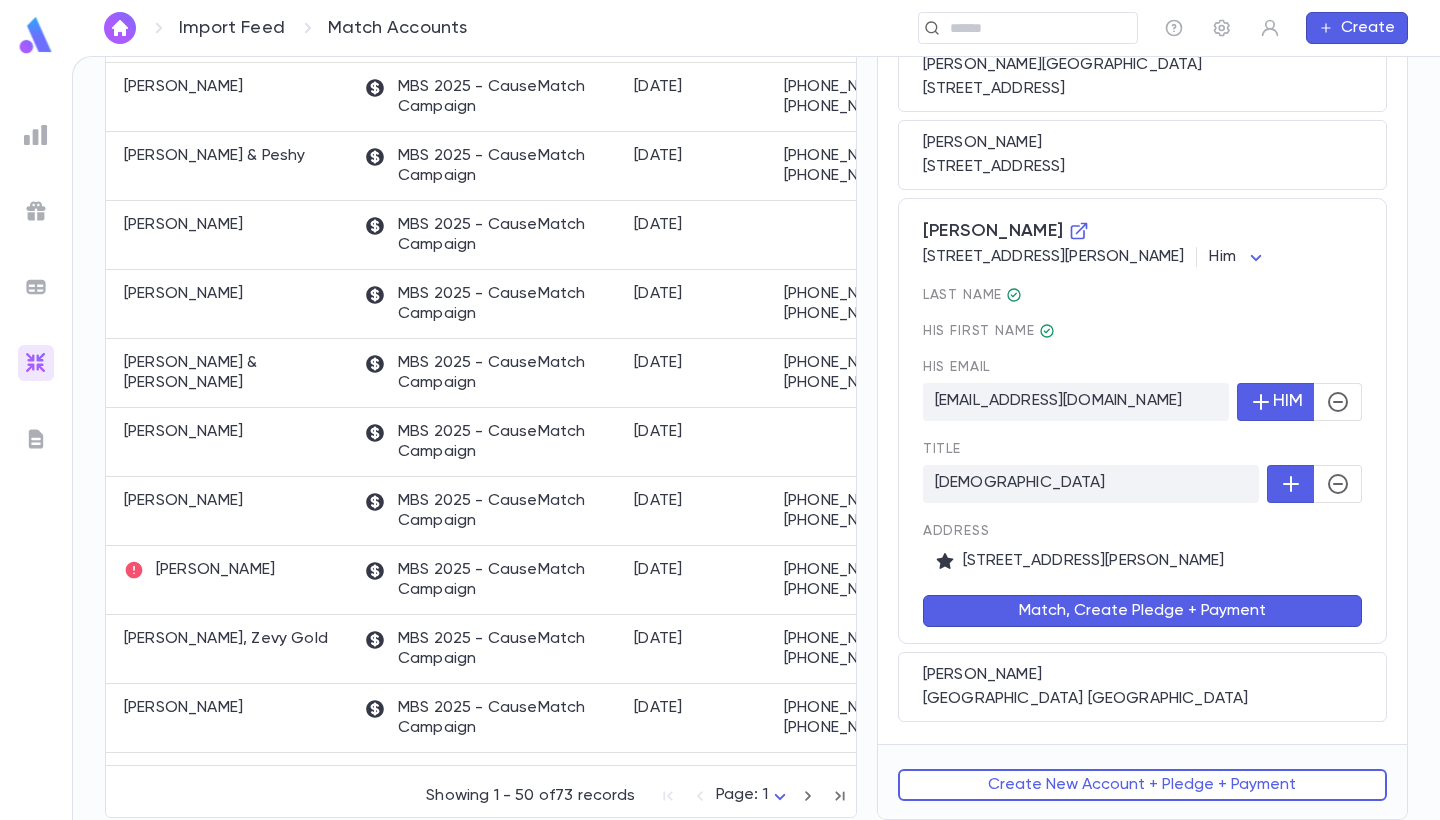 scroll, scrollTop: 1529, scrollLeft: 0, axis: vertical 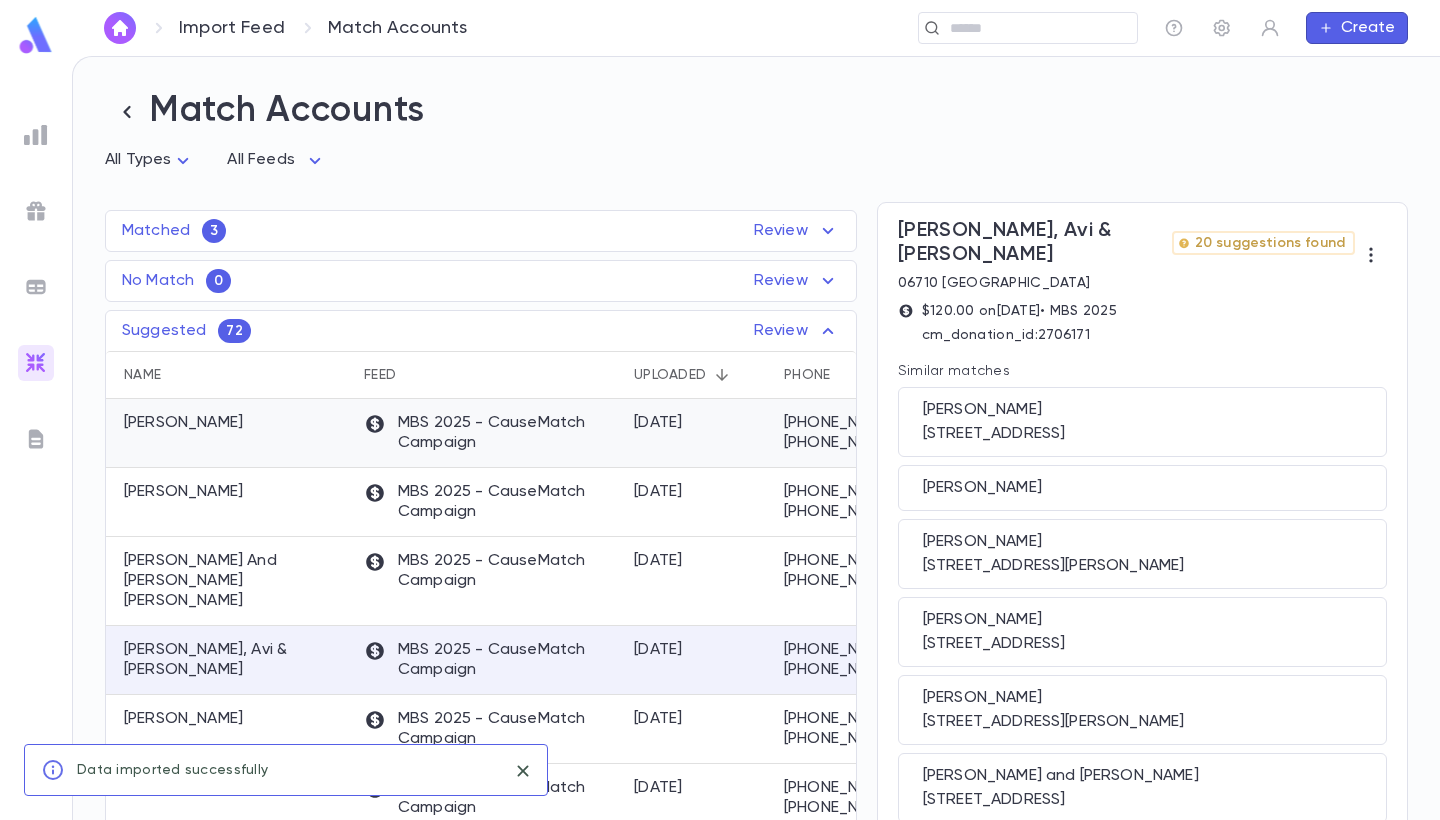 click on "Holzer, Micah" at bounding box center (229, 433) 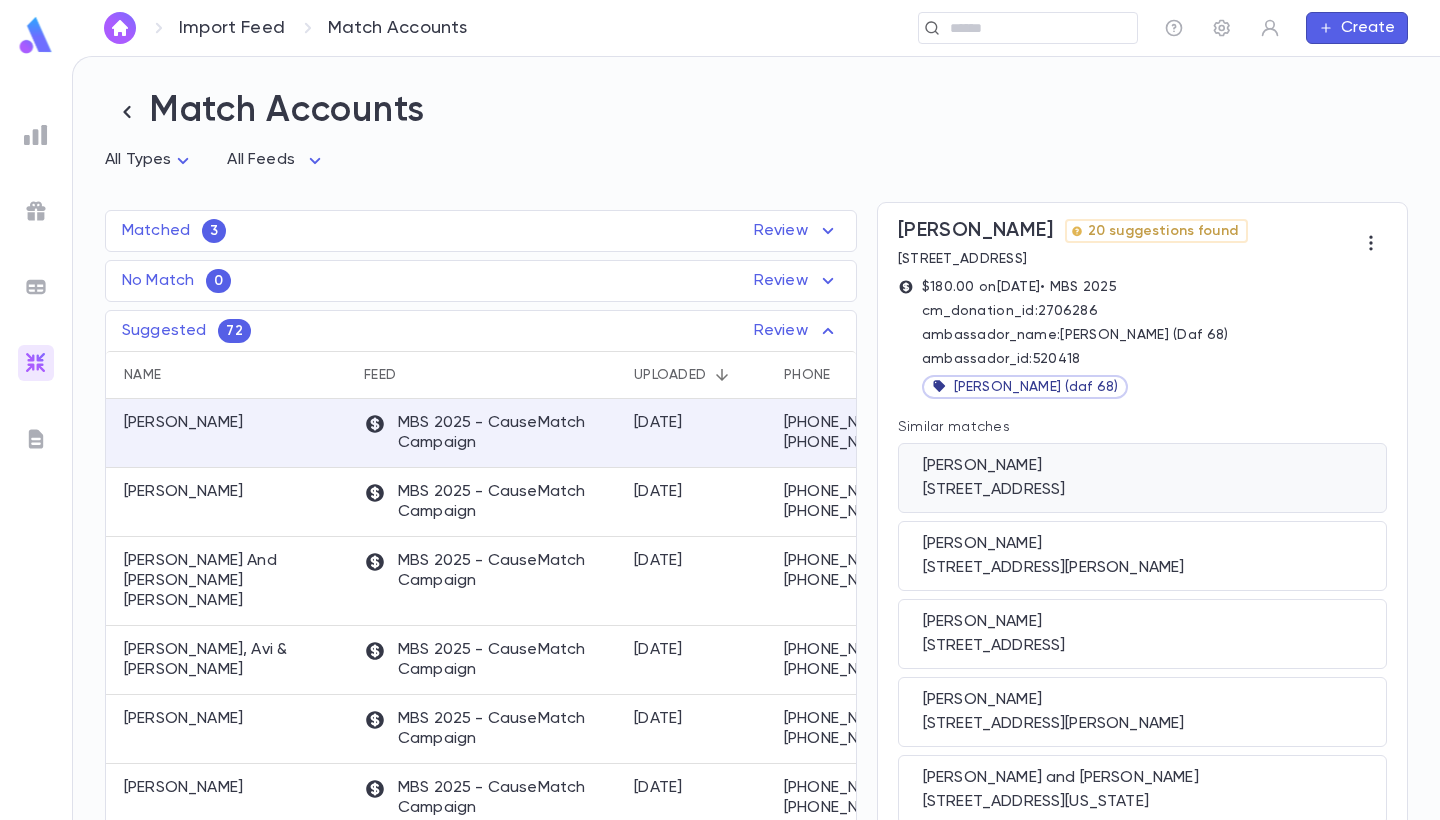 click on "6725 W Farm Acres Dr, Cincinnati OH 45237 US" at bounding box center [1142, 490] 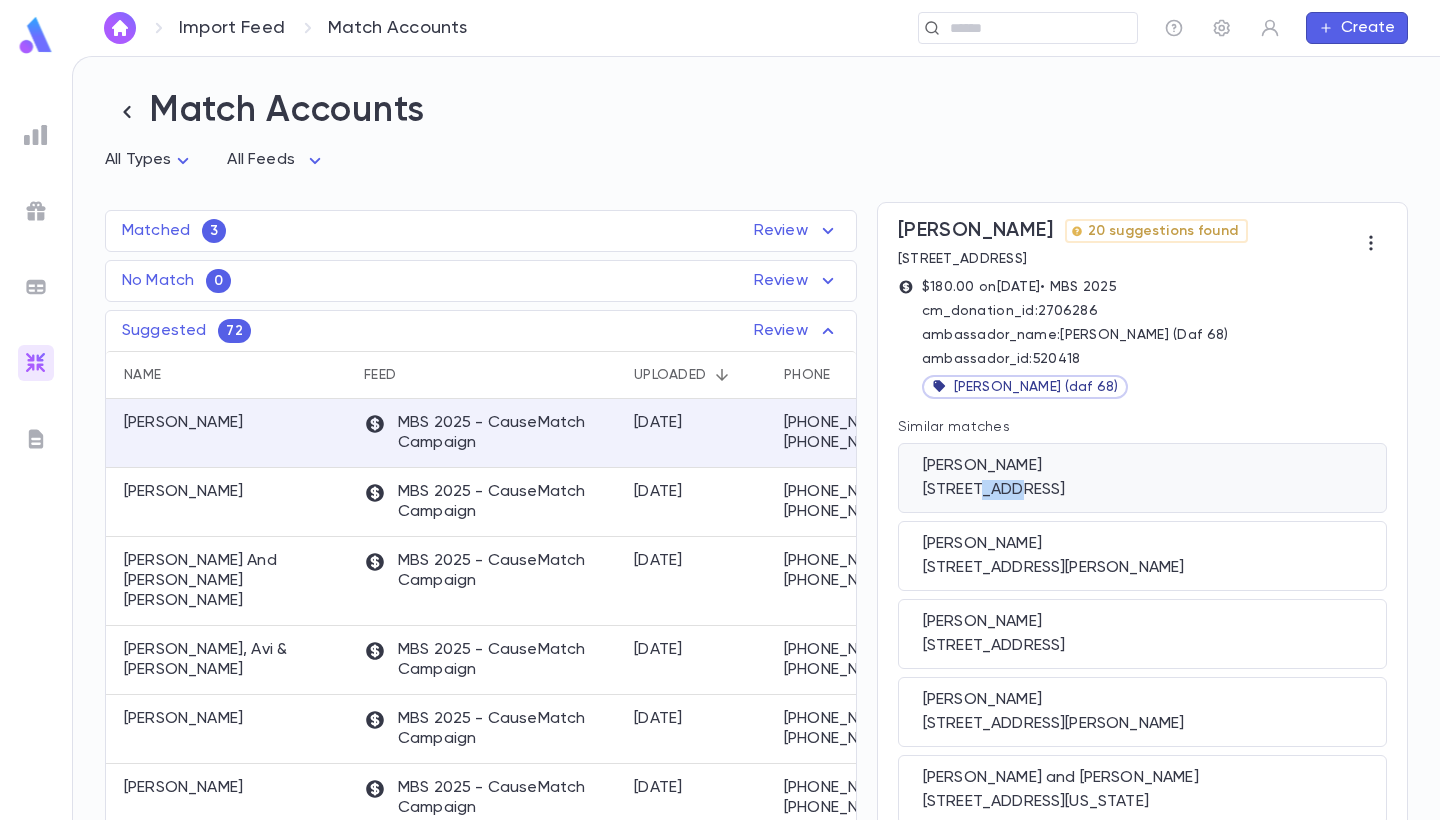 click on "6725 W Farm Acres Dr, Cincinnati OH 45237 US" at bounding box center [1142, 490] 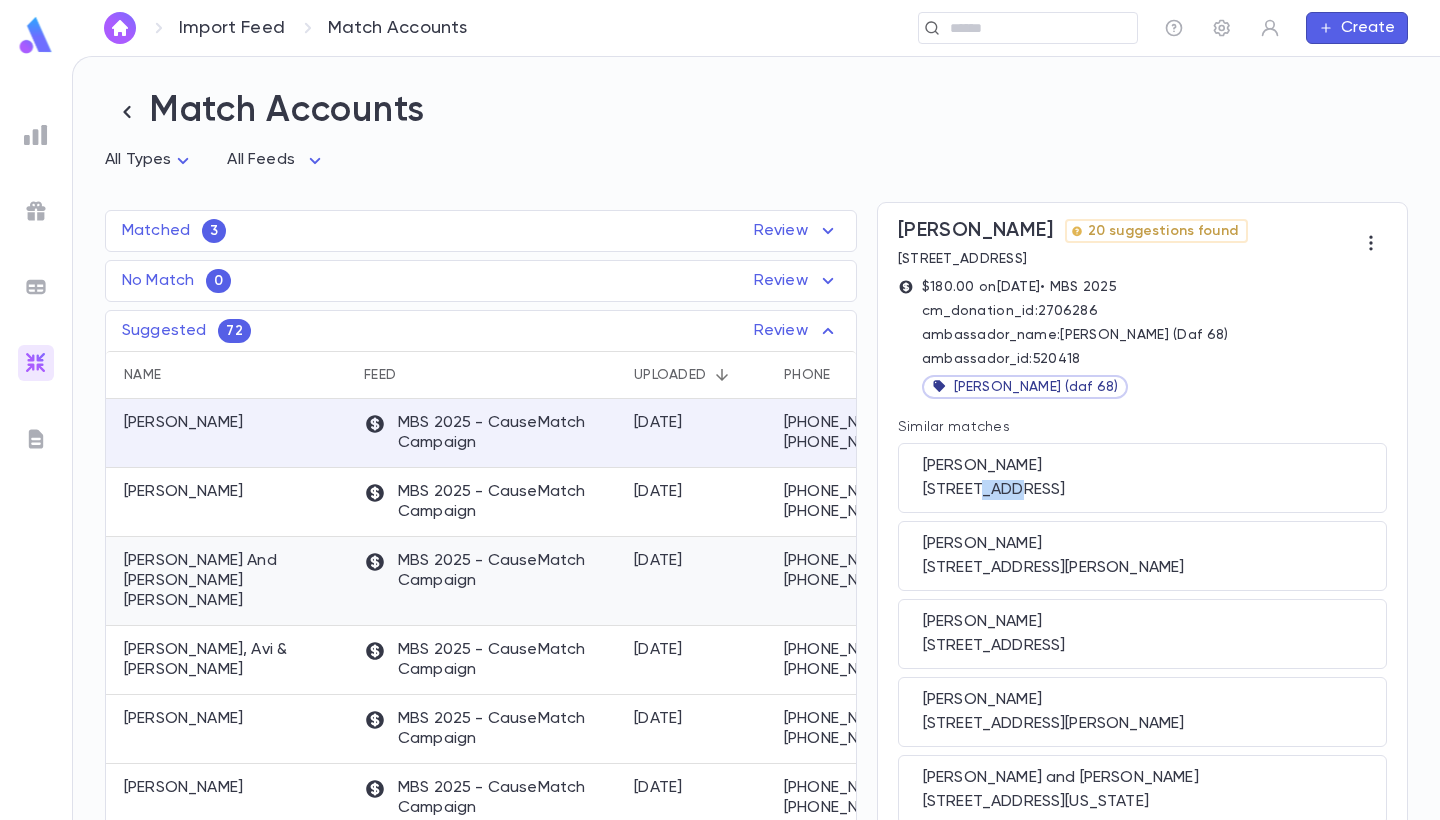 scroll, scrollTop: 72, scrollLeft: 2, axis: both 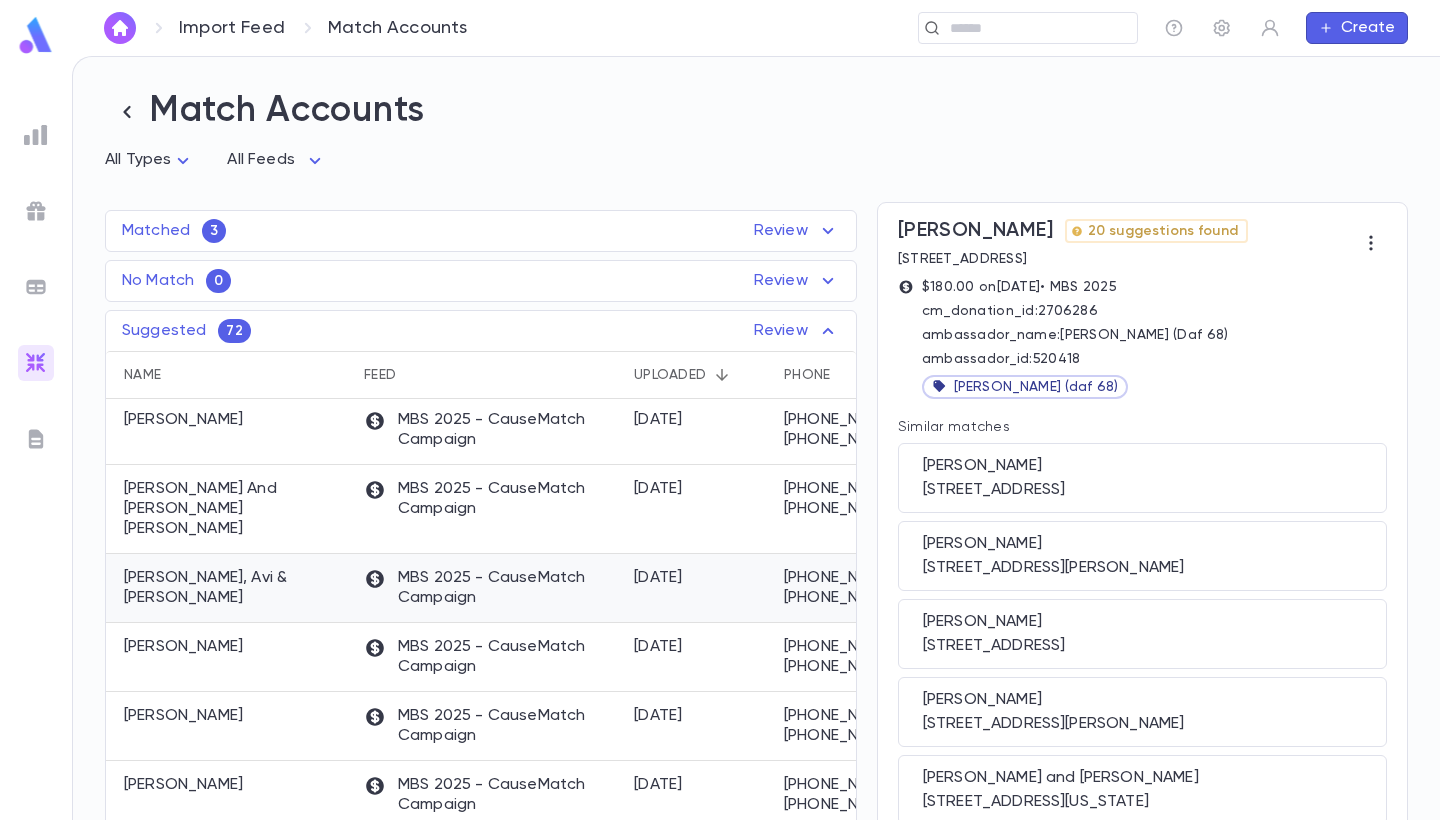 click on "MBS 2025 - CauseMatch Campaign" at bounding box center [489, 588] 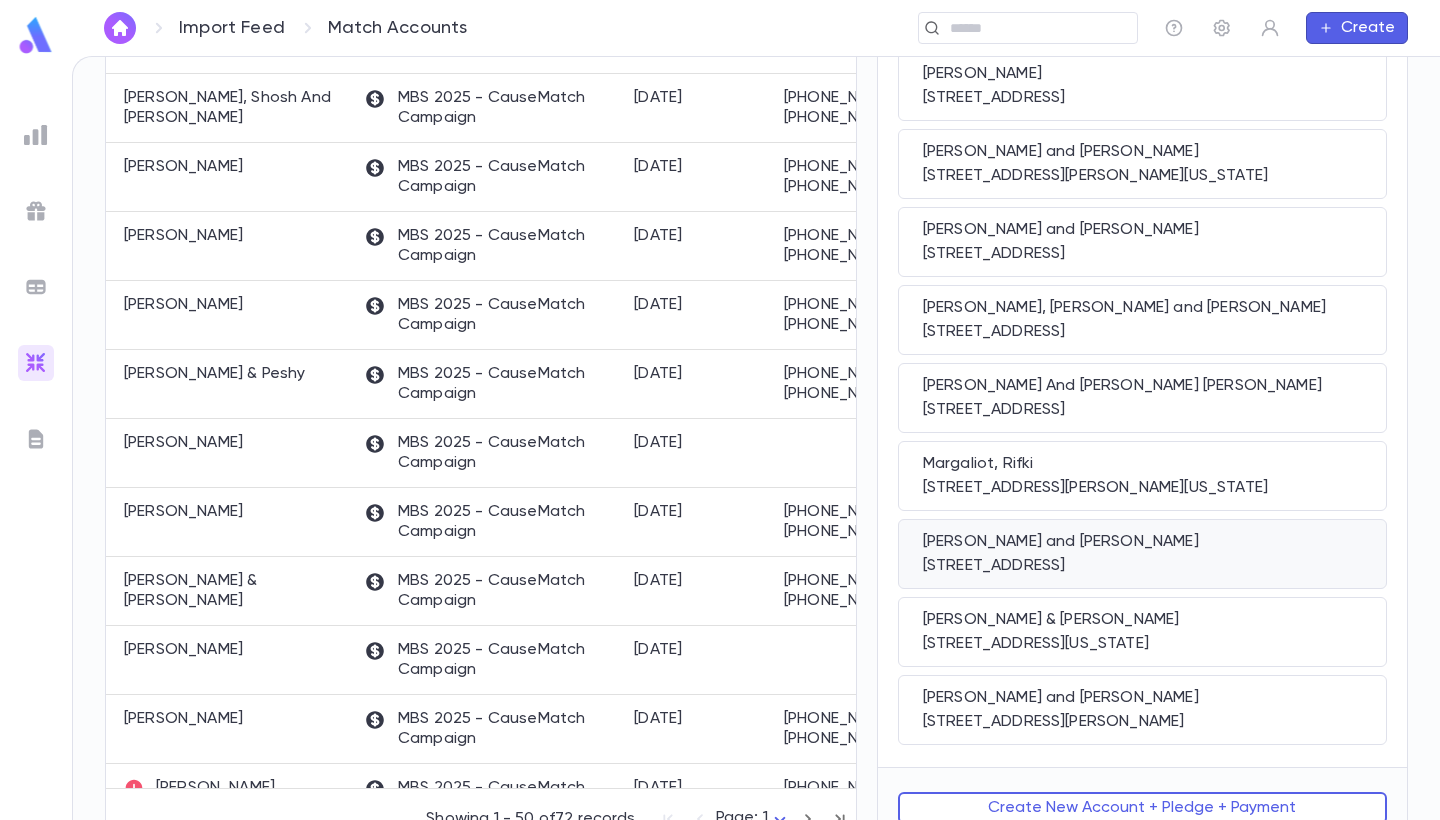 scroll, scrollTop: 1169, scrollLeft: 0, axis: vertical 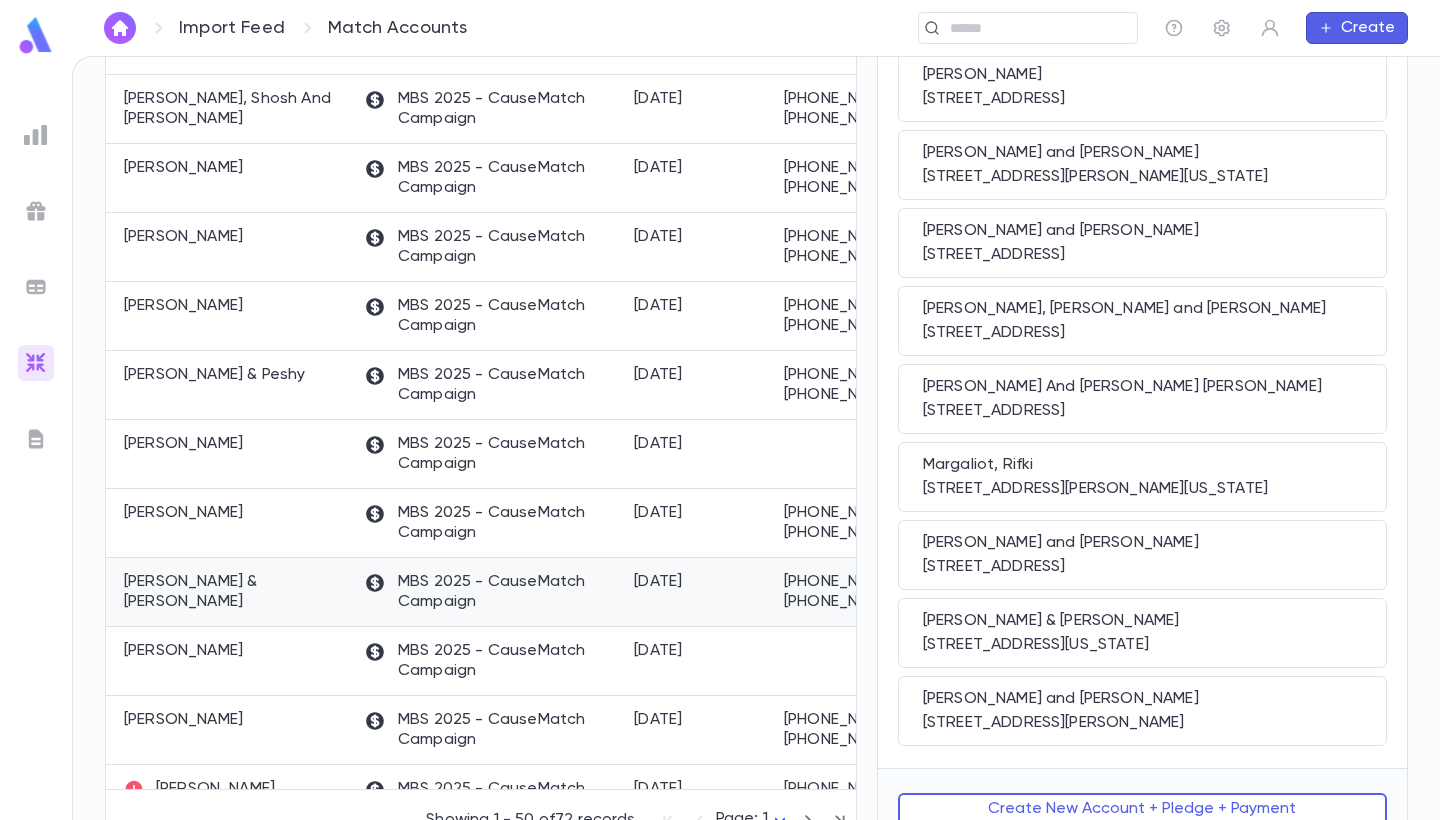 click on "MBS 2025 - CauseMatch Campaign" at bounding box center [489, 592] 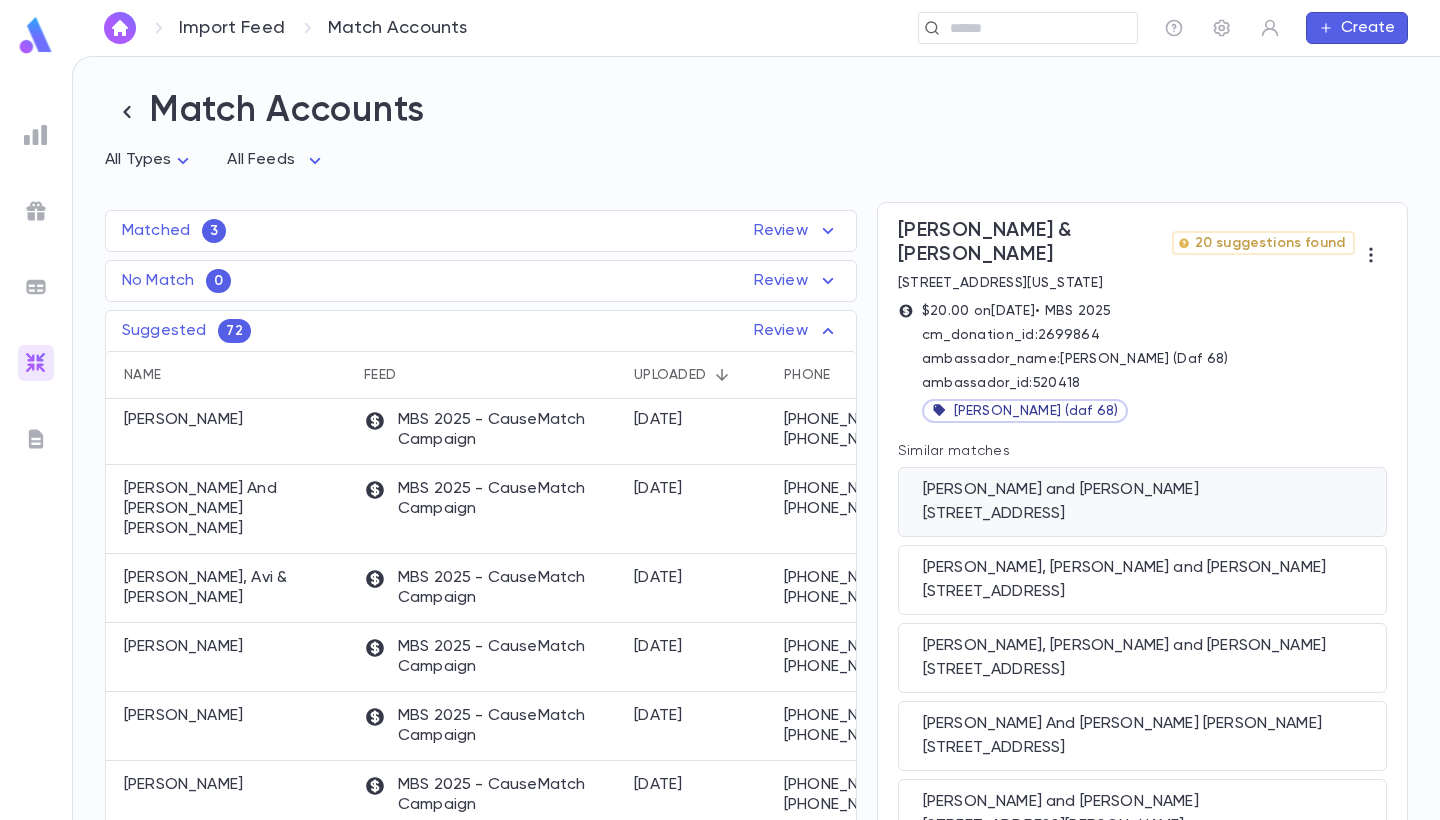 click on "Zeiger, Ami and Shira 3019 York Rd, South Bend IN 46614 US" at bounding box center [1142, 502] 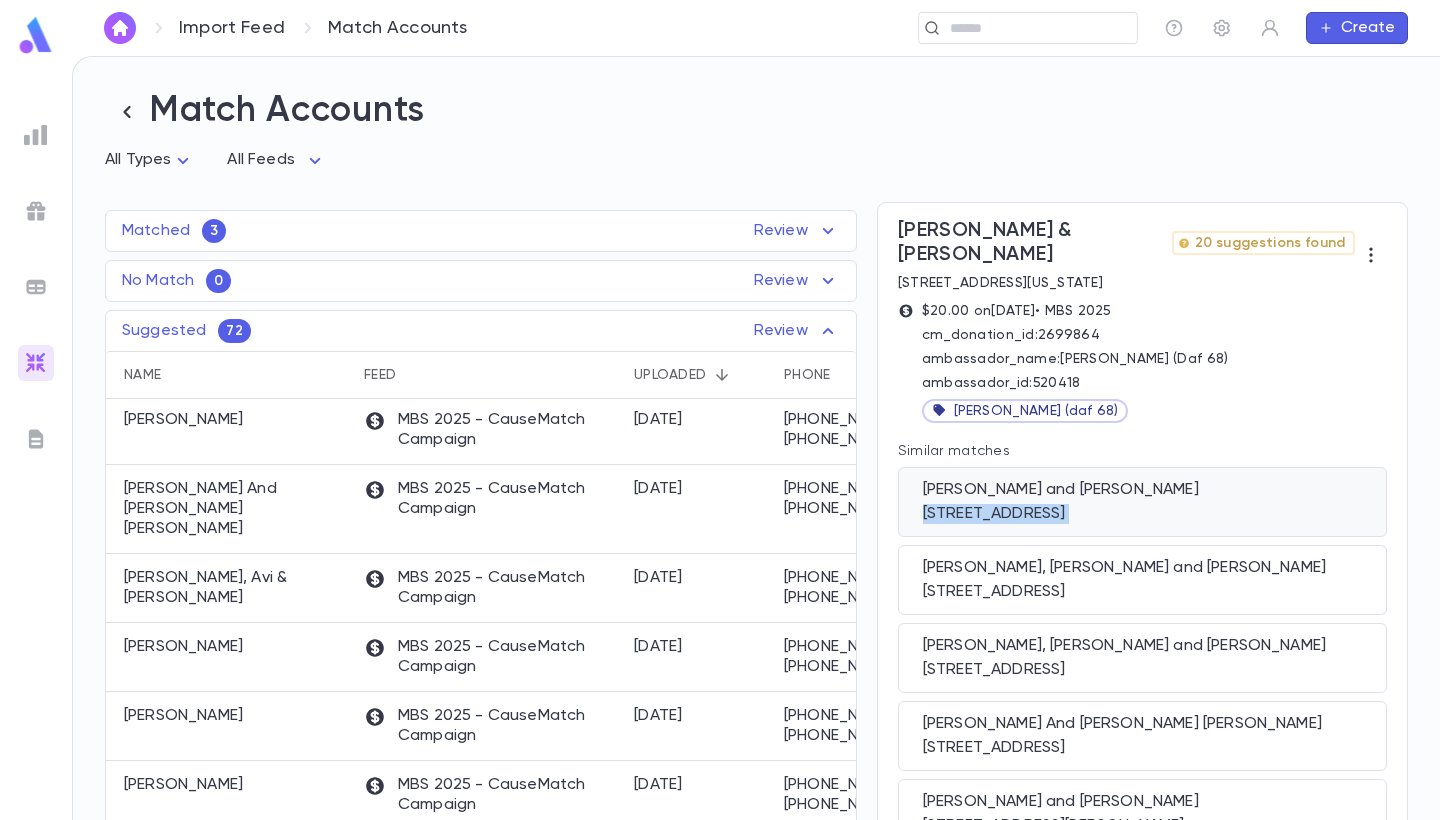 click on "3019 York Rd, South Bend IN 46614 US" at bounding box center (1142, 514) 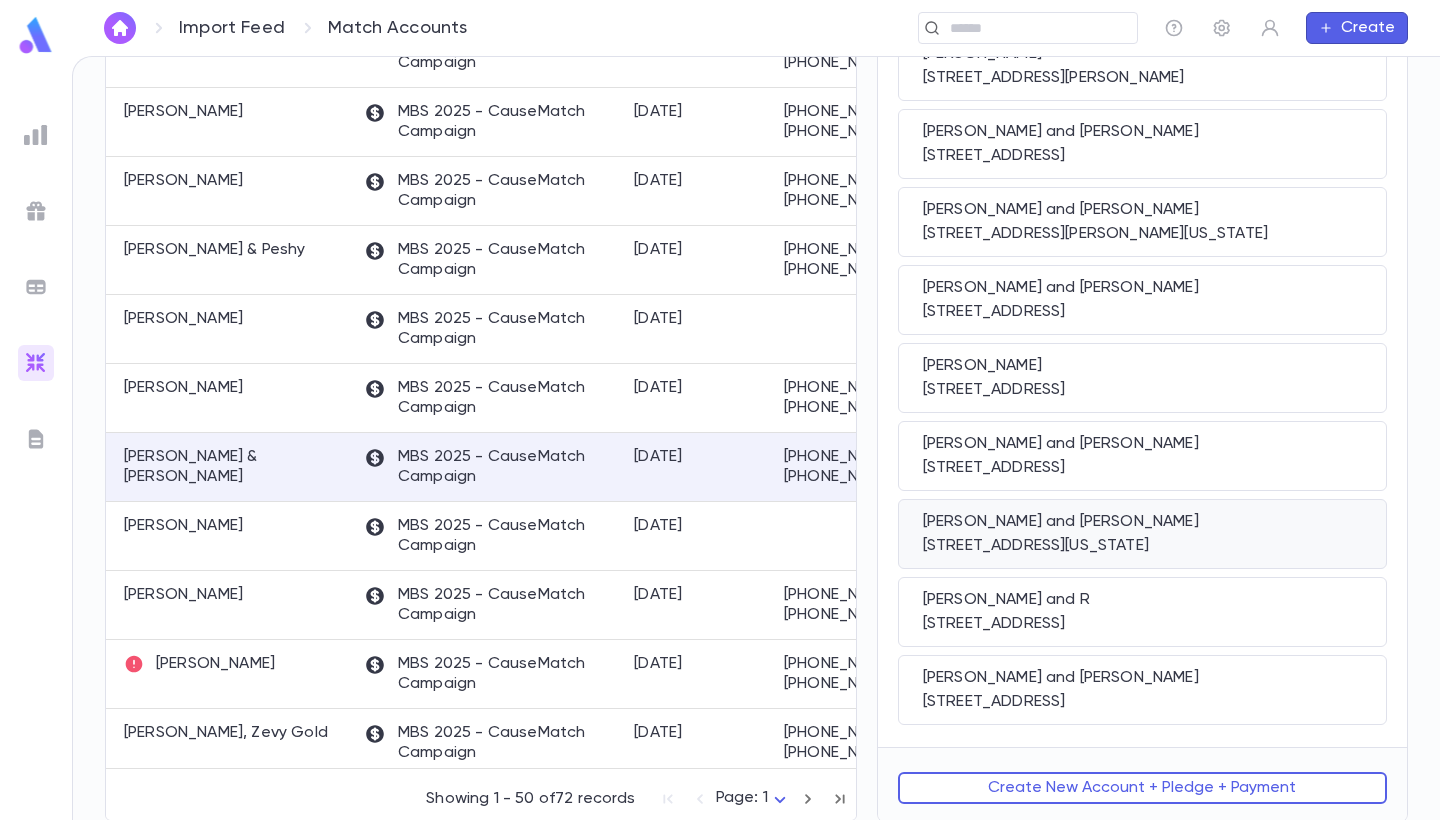 scroll, scrollTop: 1293, scrollLeft: 0, axis: vertical 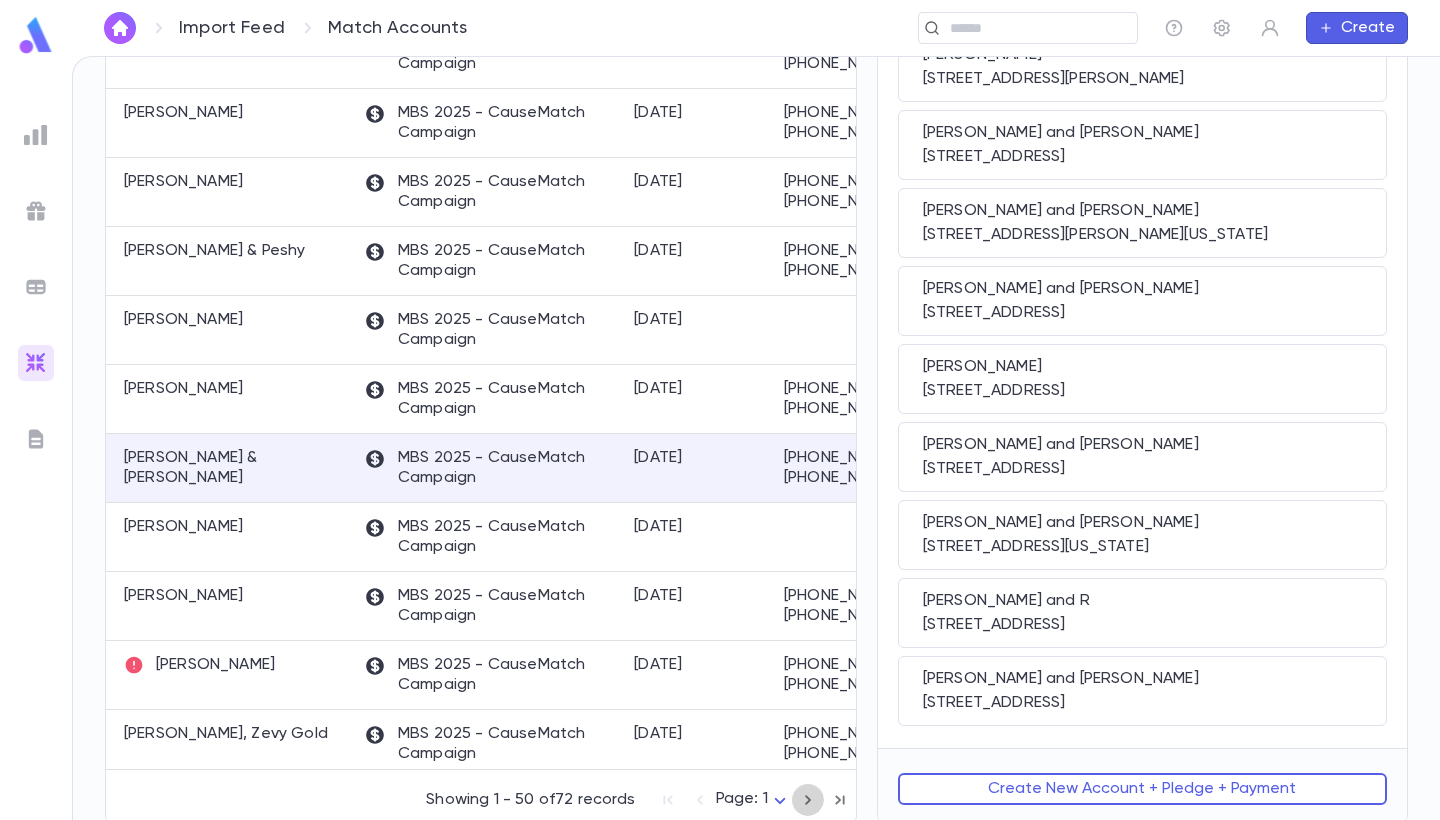 click 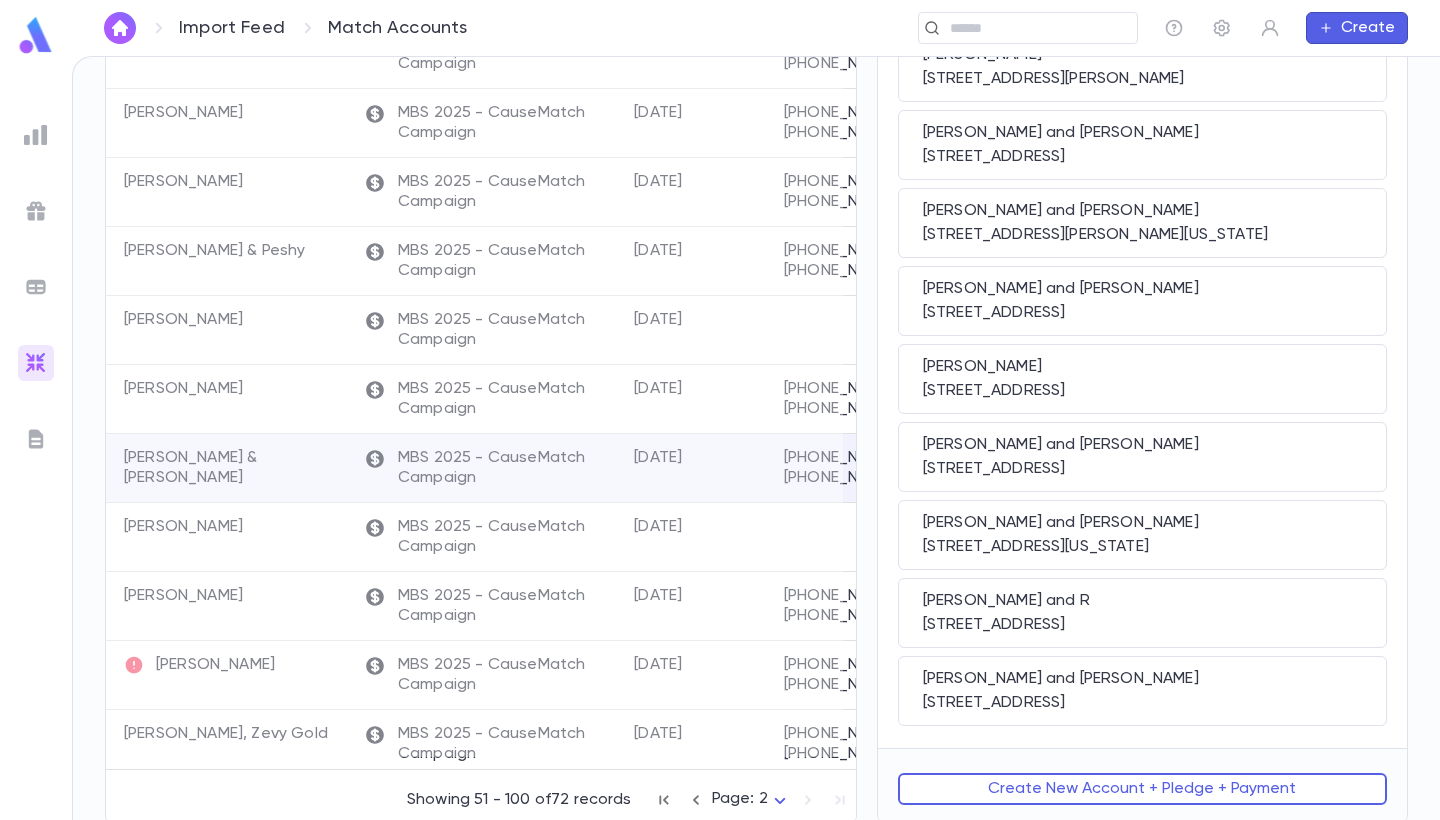 scroll, scrollTop: 0, scrollLeft: 2, axis: horizontal 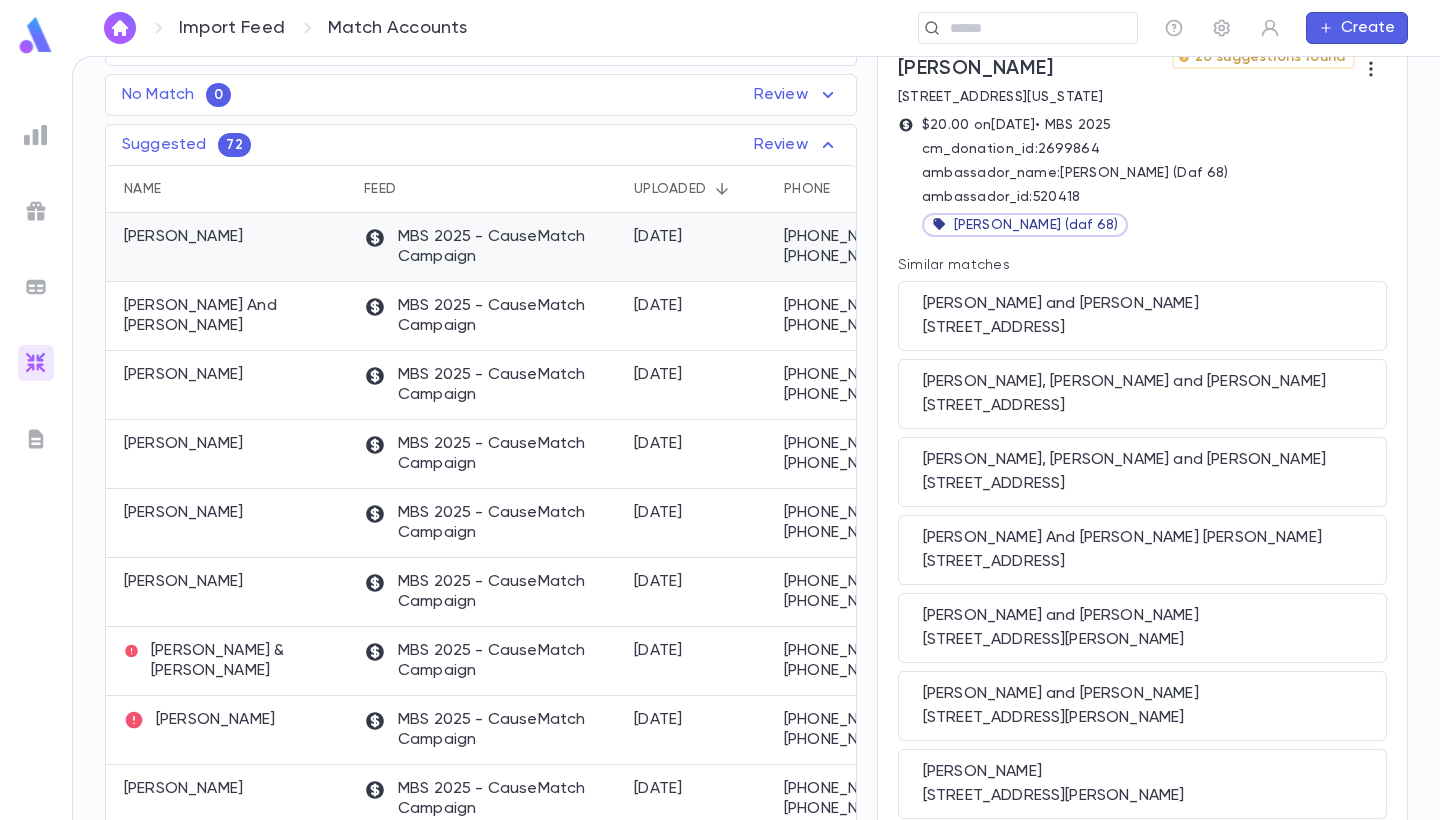 click on "Kohn, Pinny" at bounding box center (229, 247) 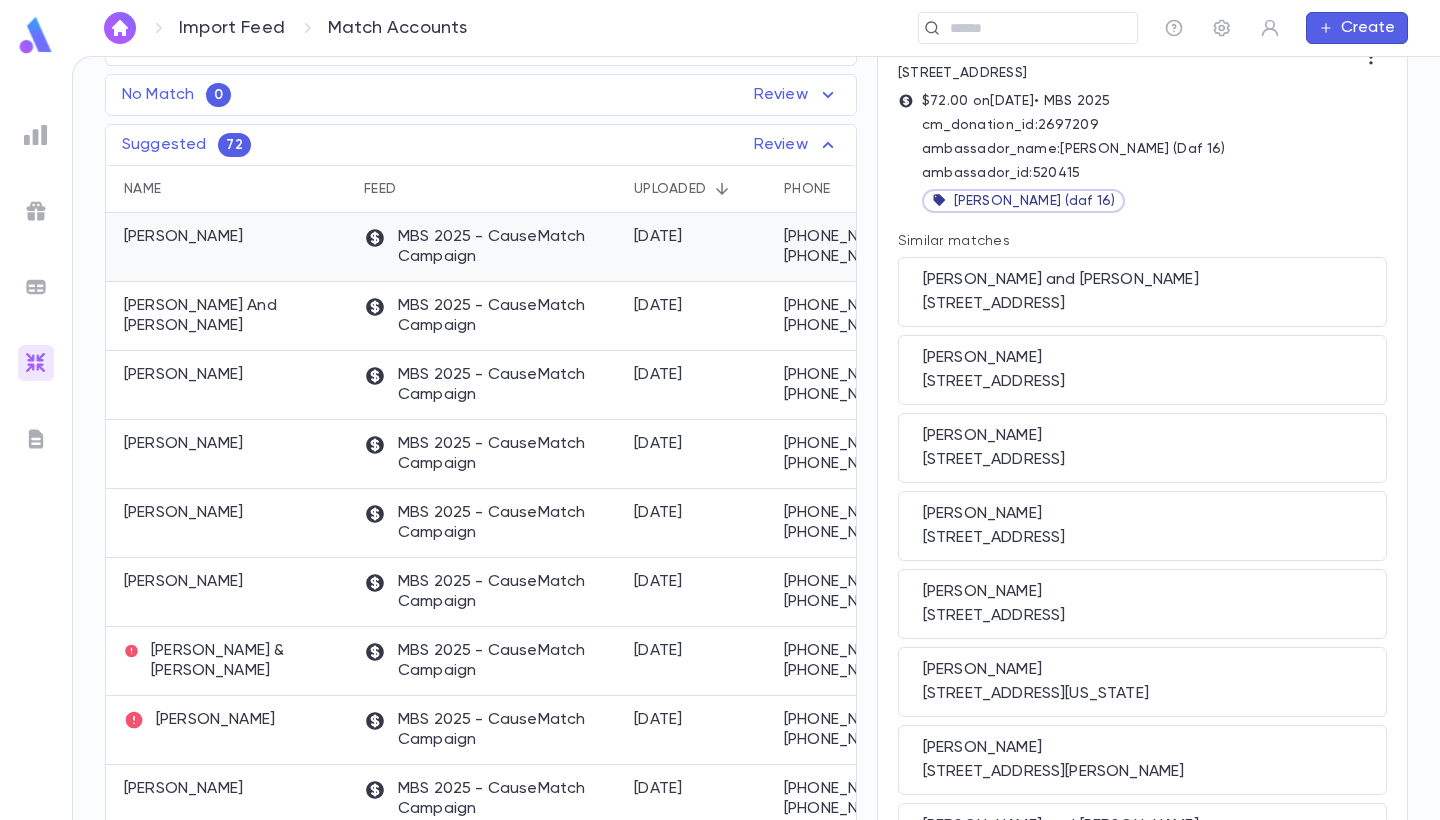 scroll, scrollTop: 0, scrollLeft: 0, axis: both 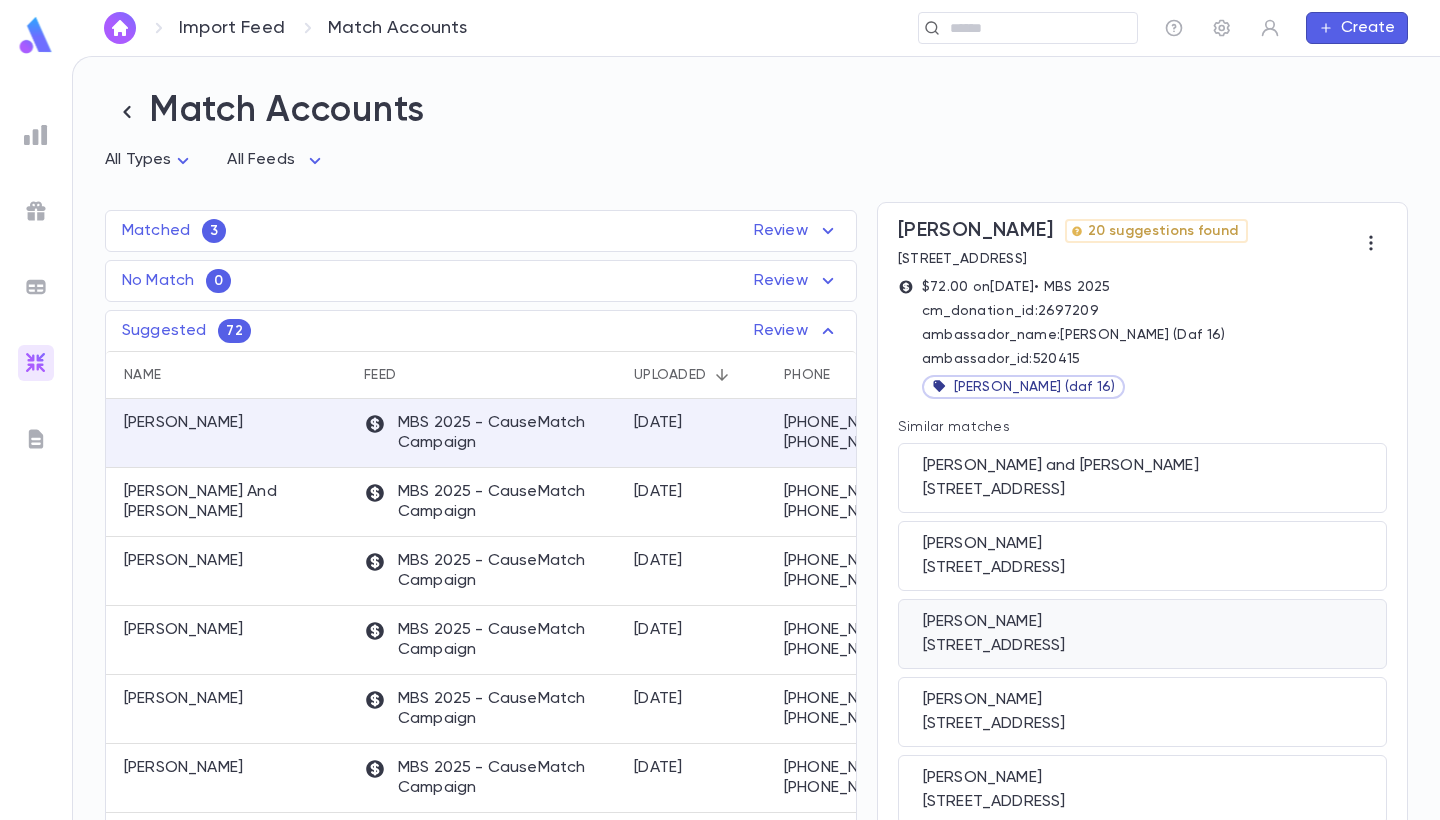click on "Kohn, Pinny" at bounding box center (1142, 622) 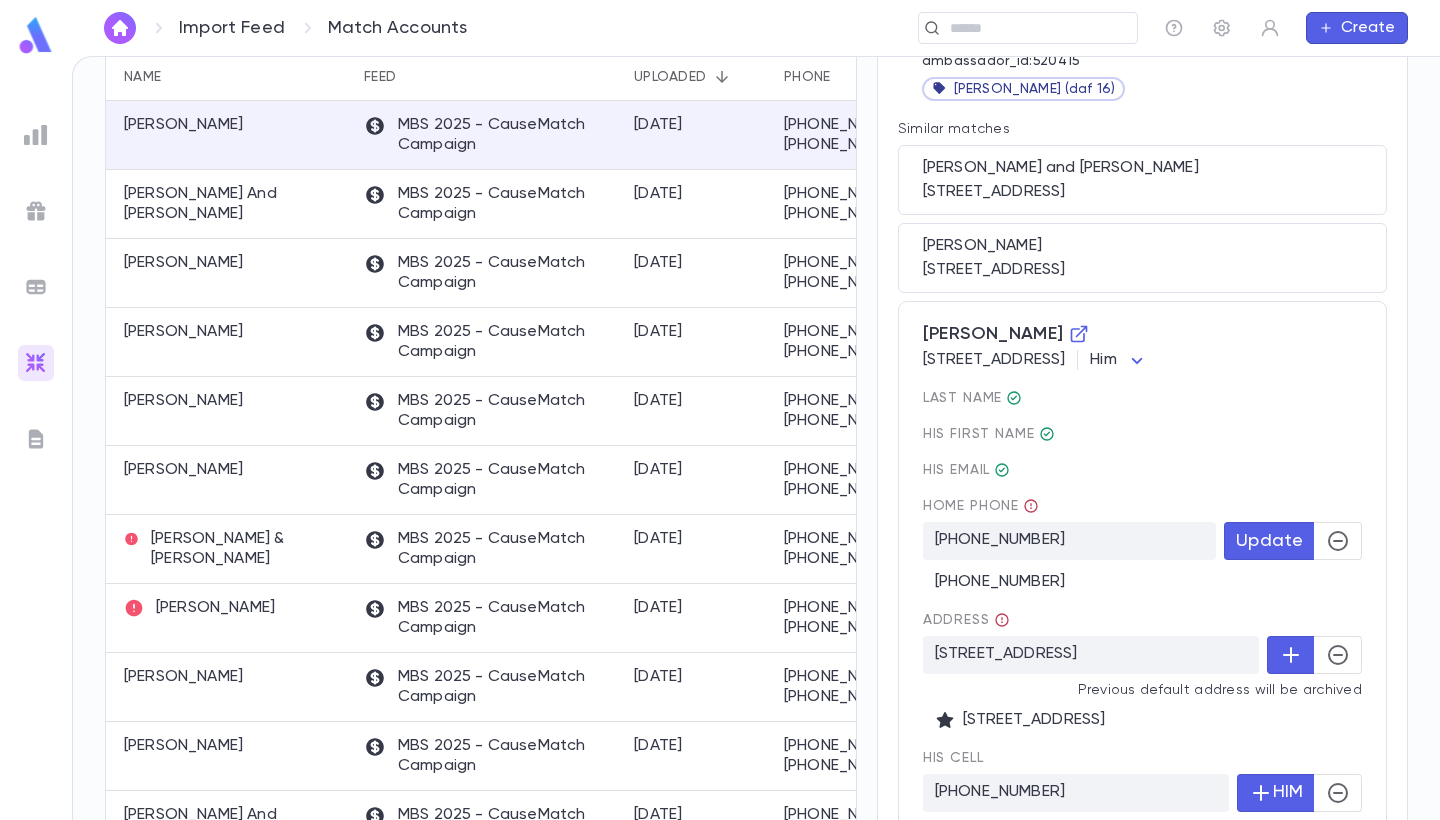 scroll, scrollTop: 427, scrollLeft: 0, axis: vertical 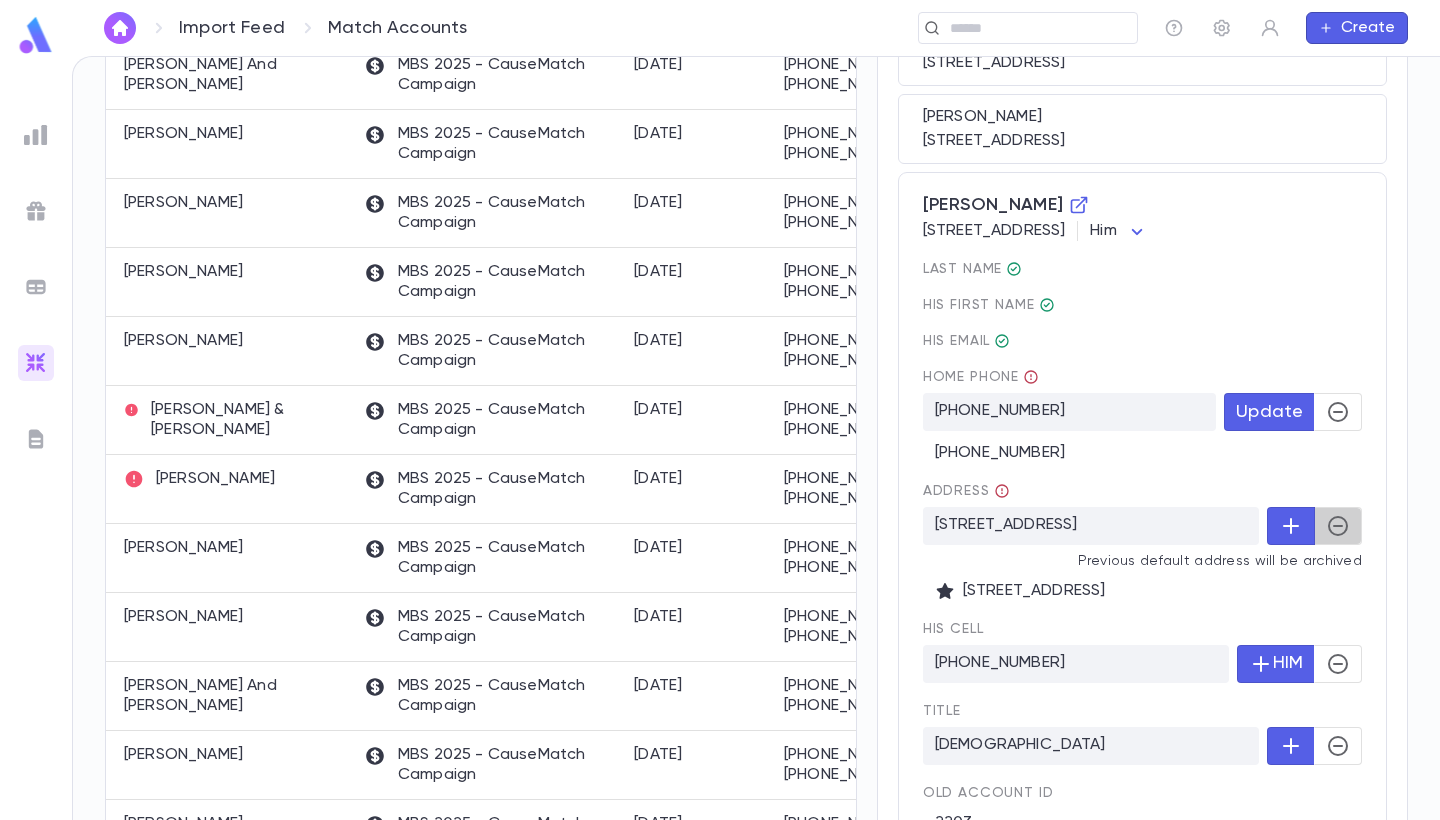 click 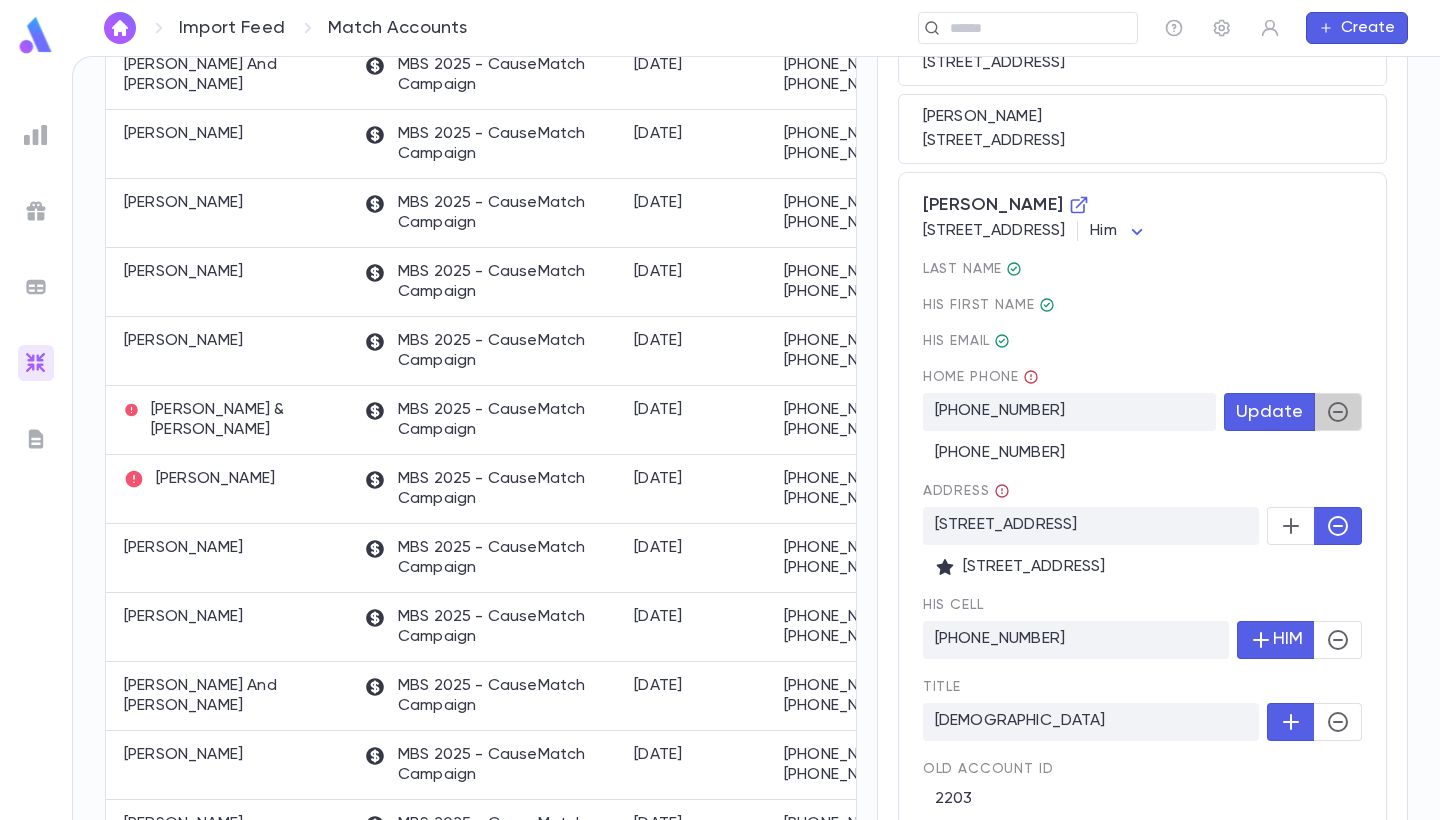 click 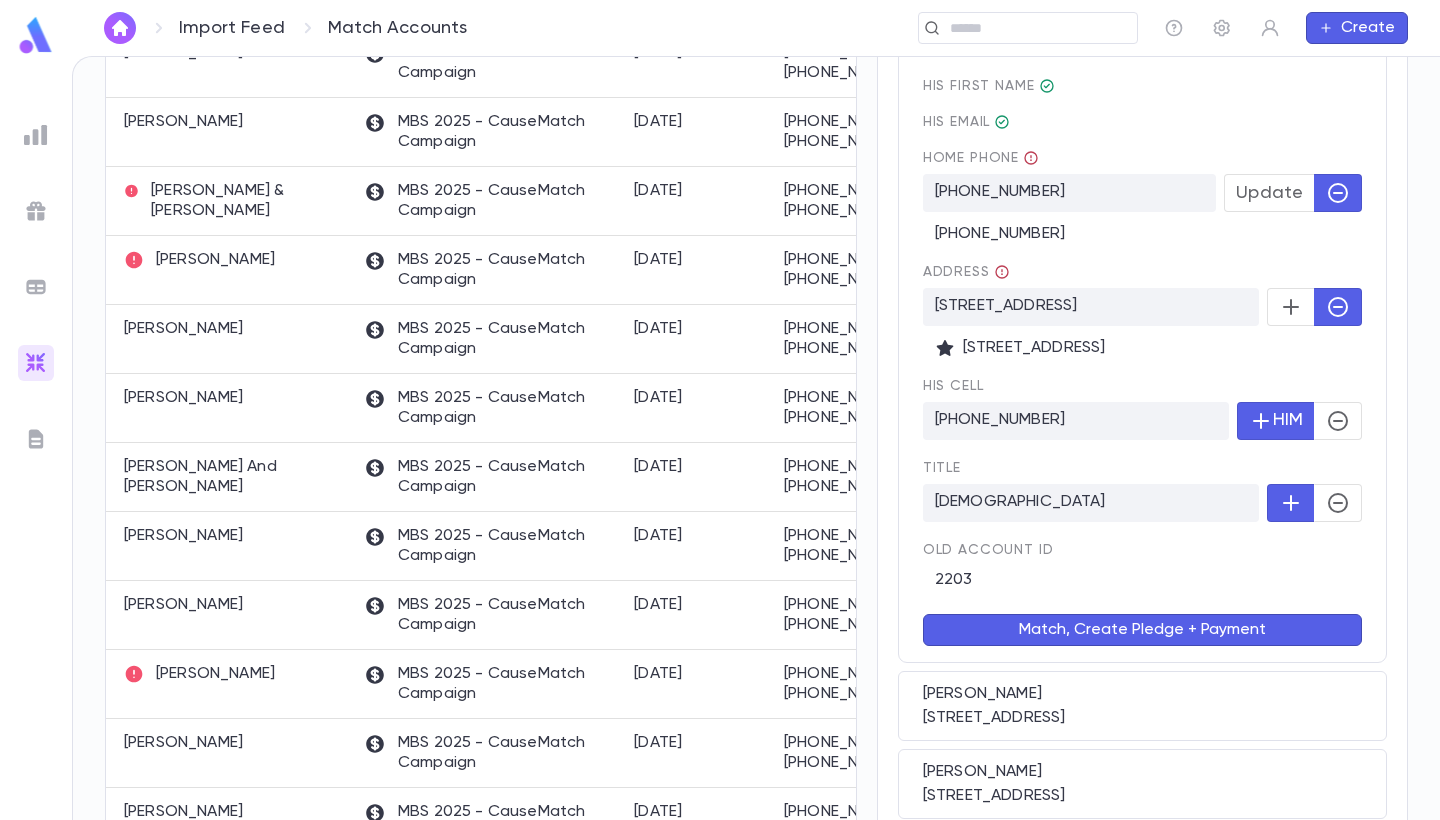 scroll, scrollTop: 700, scrollLeft: 0, axis: vertical 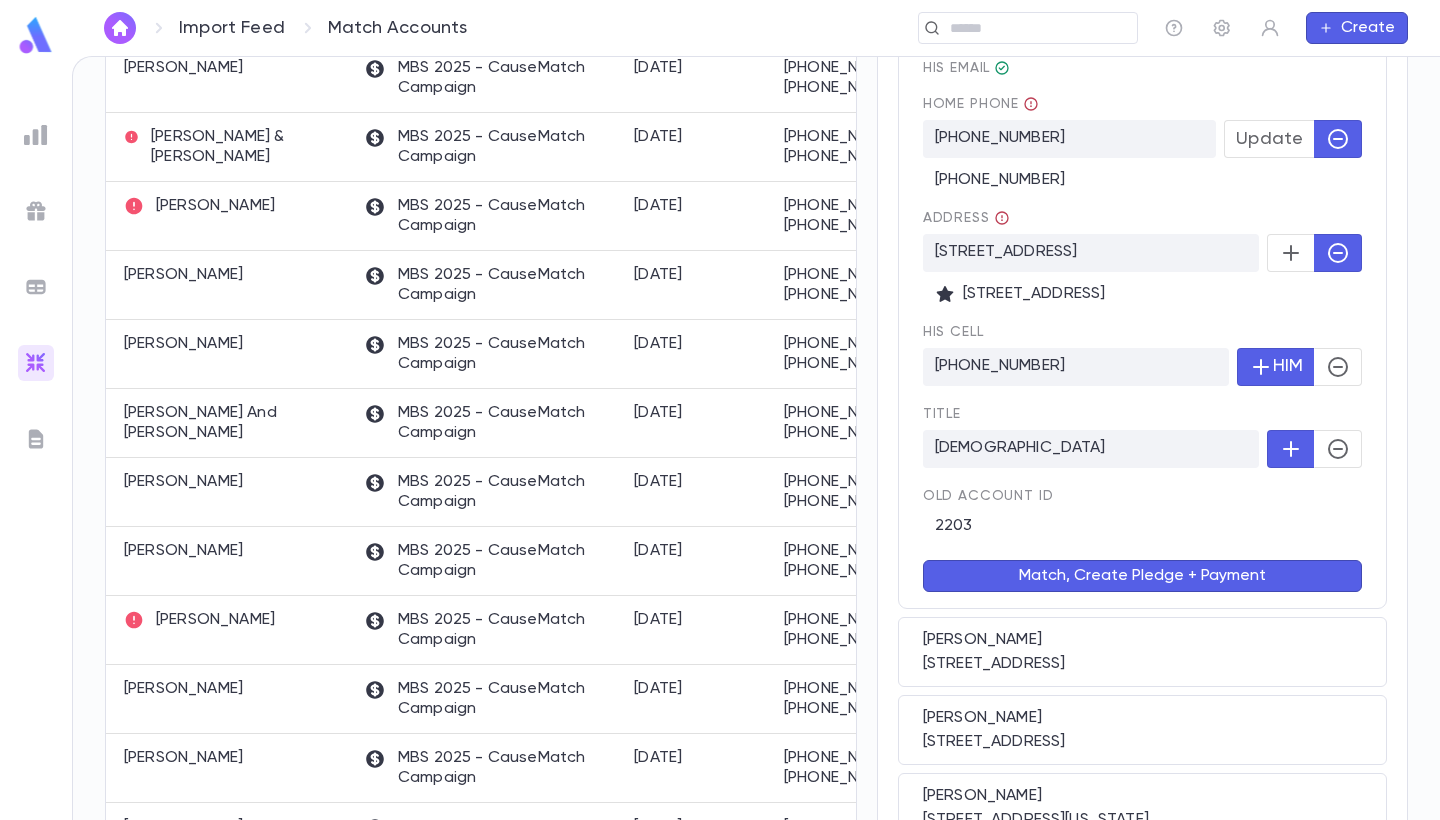 click on "Match, Create Pledge + Payment" at bounding box center (1142, 576) 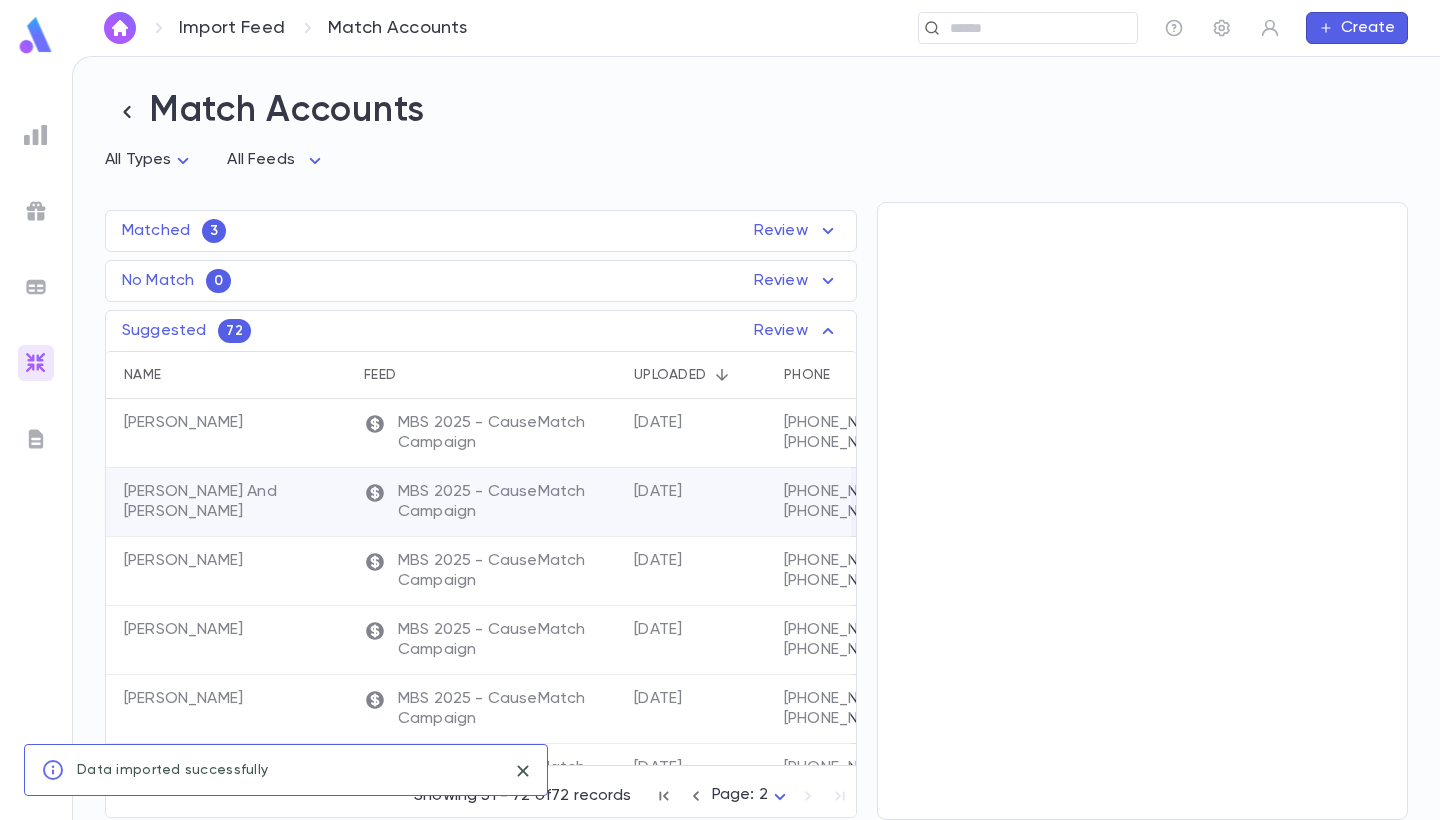 scroll, scrollTop: 0, scrollLeft: 0, axis: both 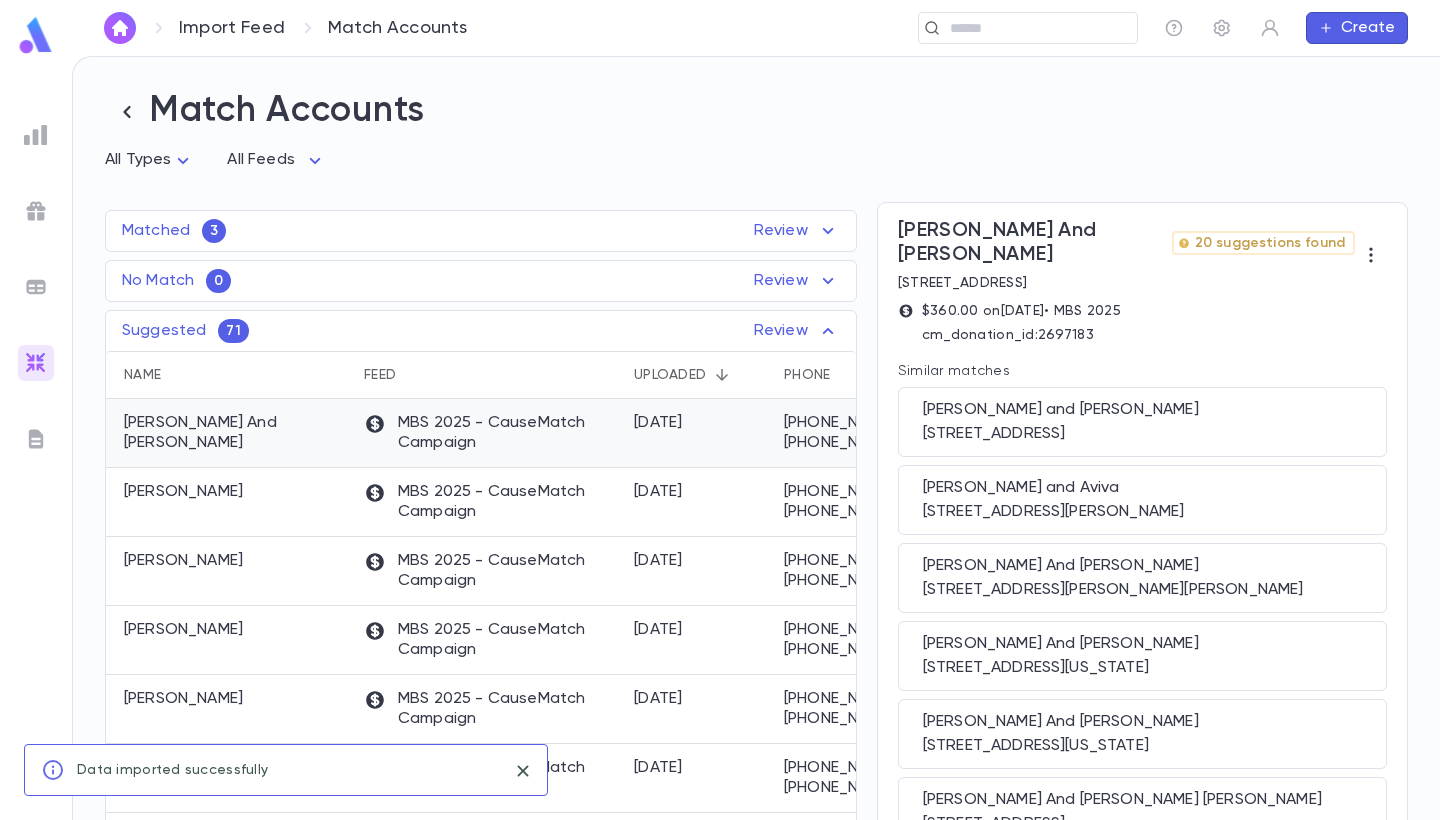 click on "Schwartz, Buzzy And Cindy" at bounding box center [234, 433] 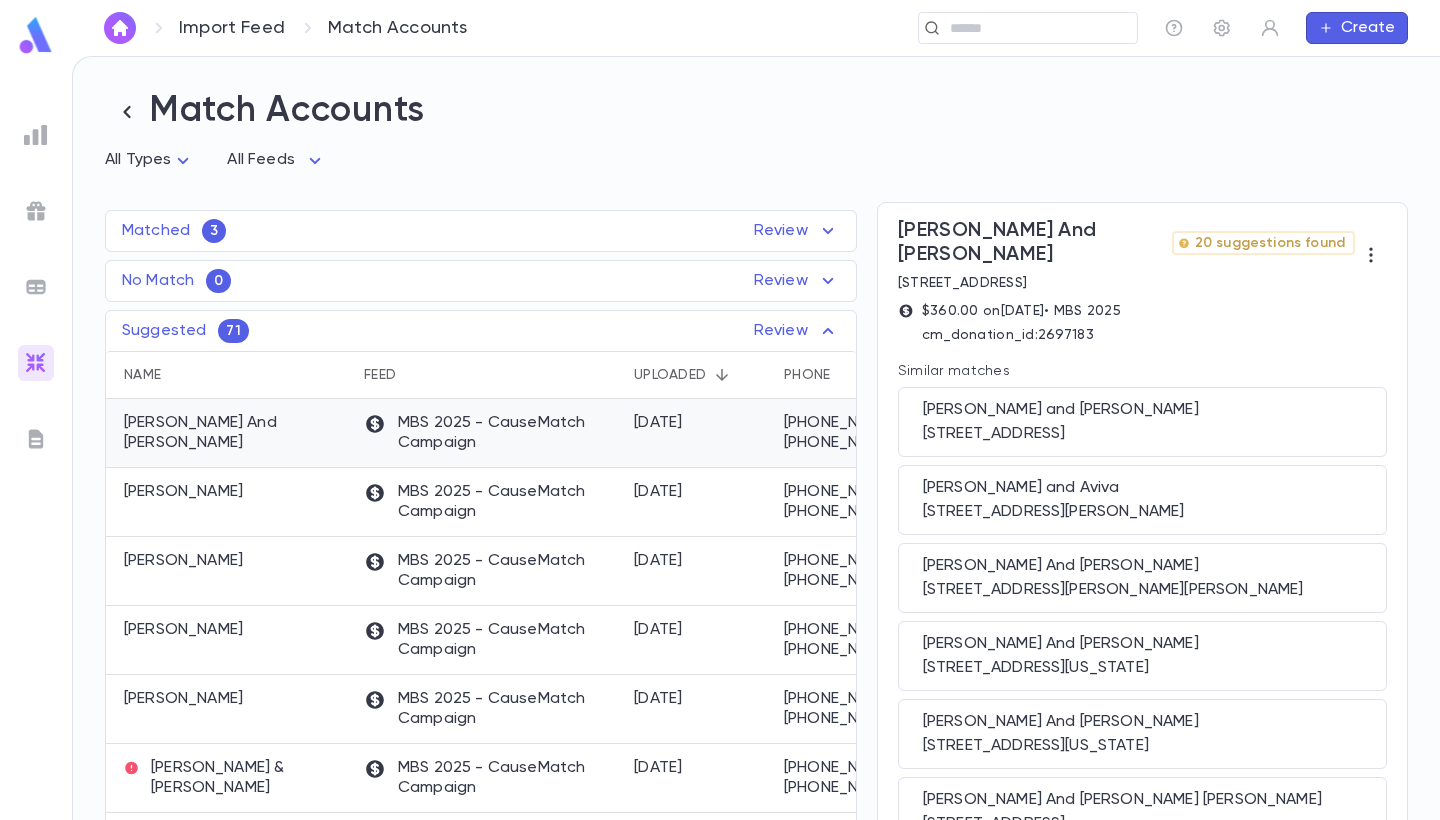 click on "Schwartz, Buzzy And Cindy" at bounding box center [234, 433] 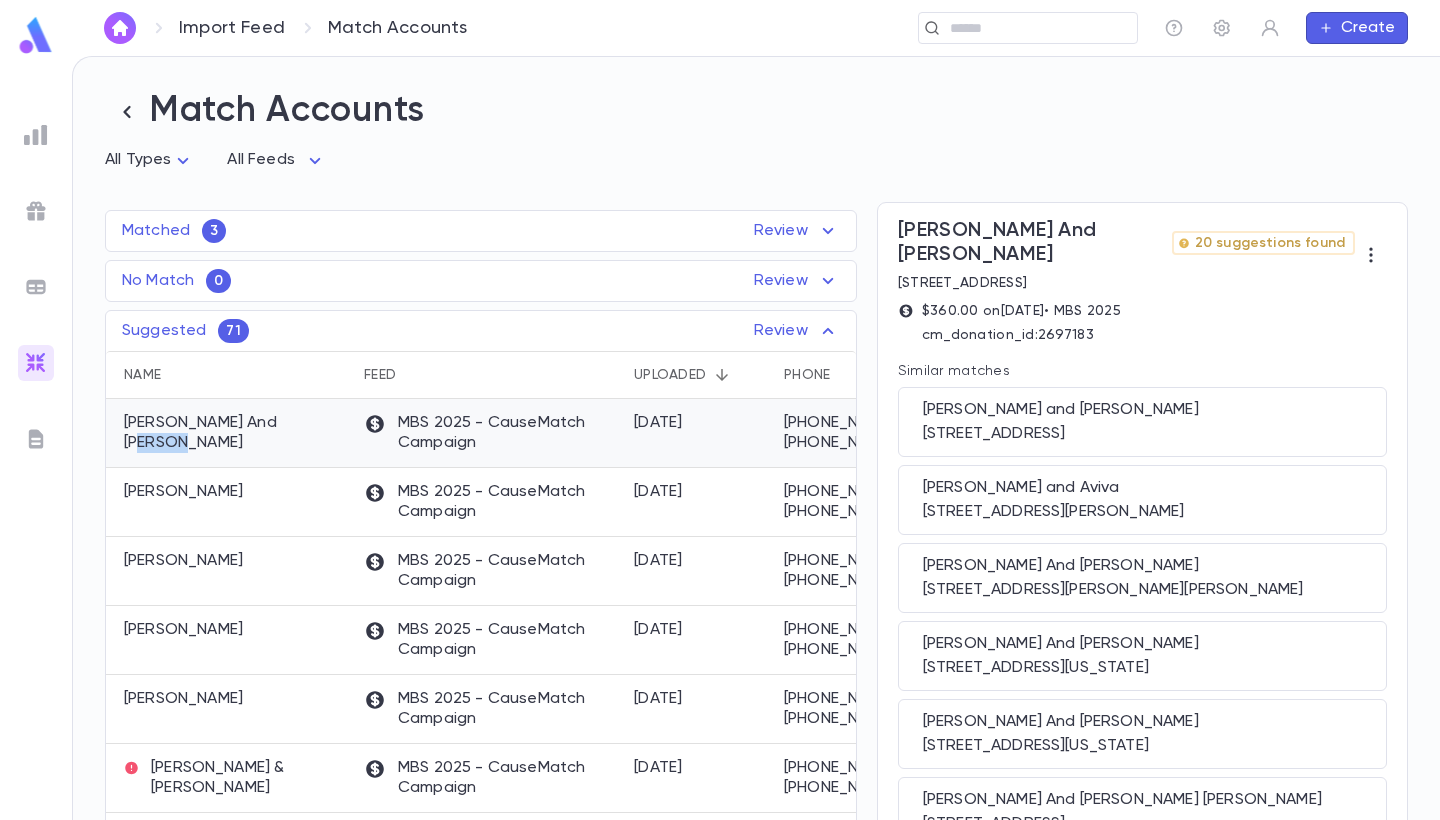 click on "Schwartz, Buzzy And Cindy" at bounding box center (234, 433) 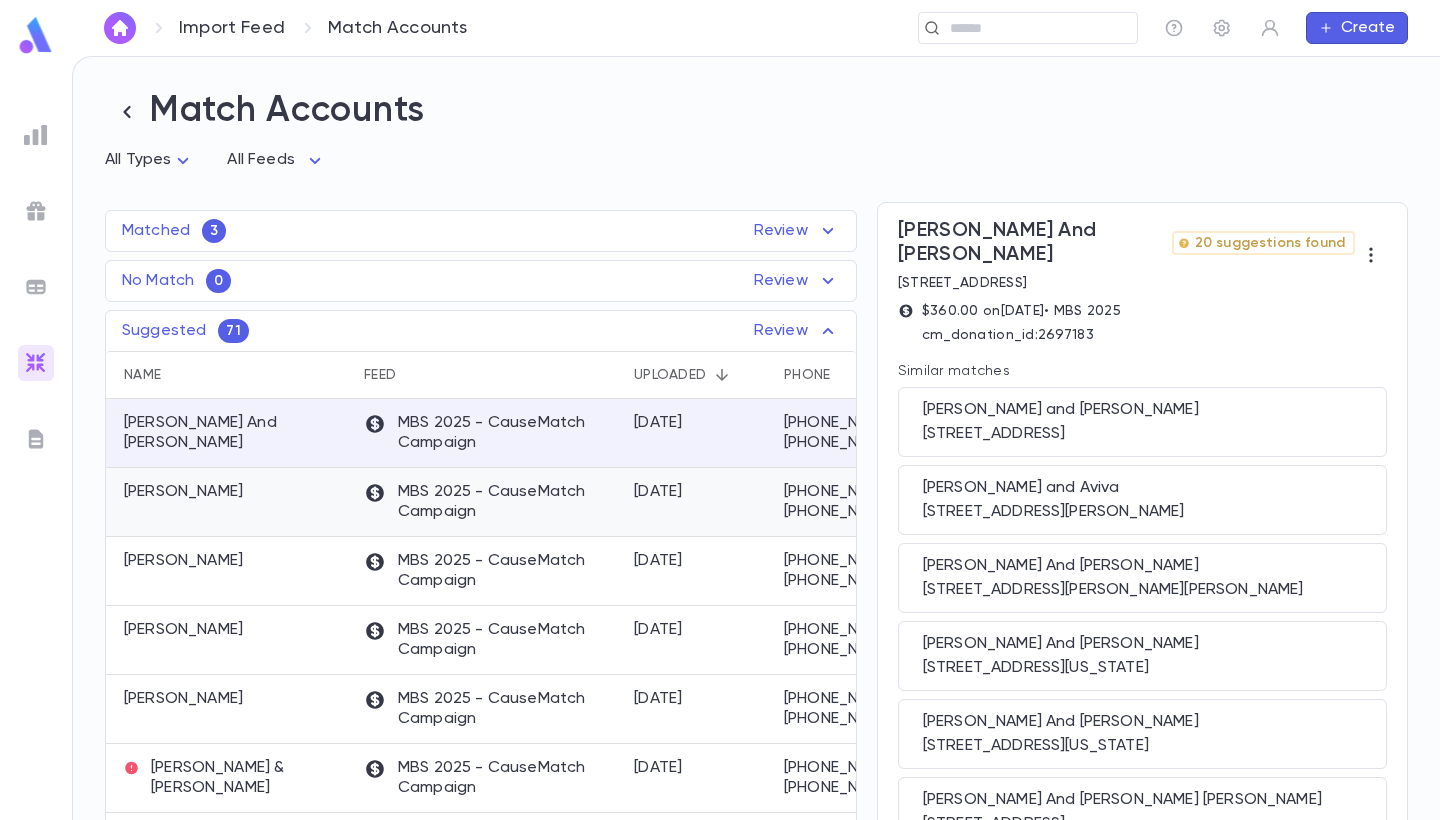 click on "Schreiber, Myron" at bounding box center [229, 502] 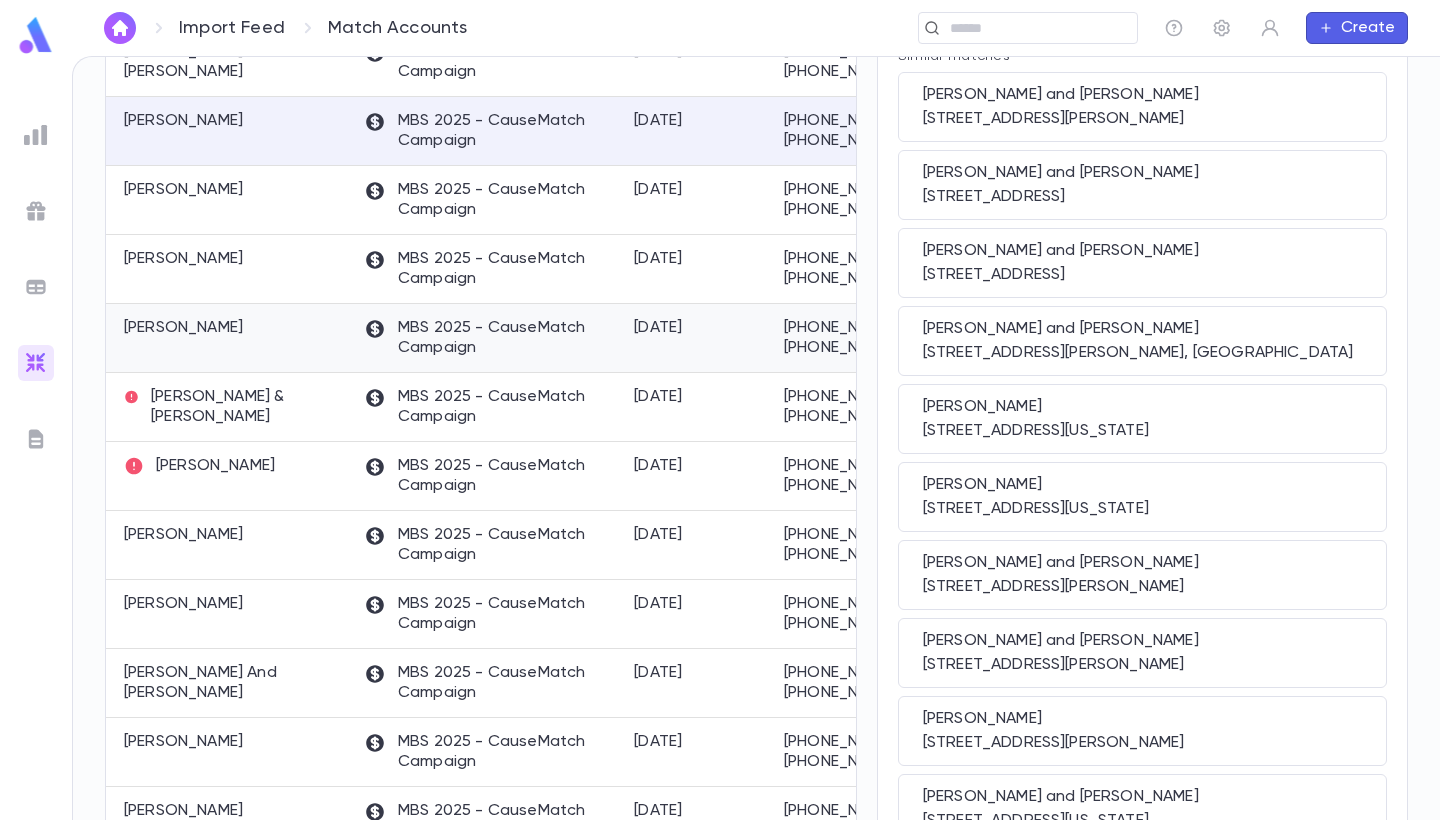 scroll, scrollTop: 337, scrollLeft: 0, axis: vertical 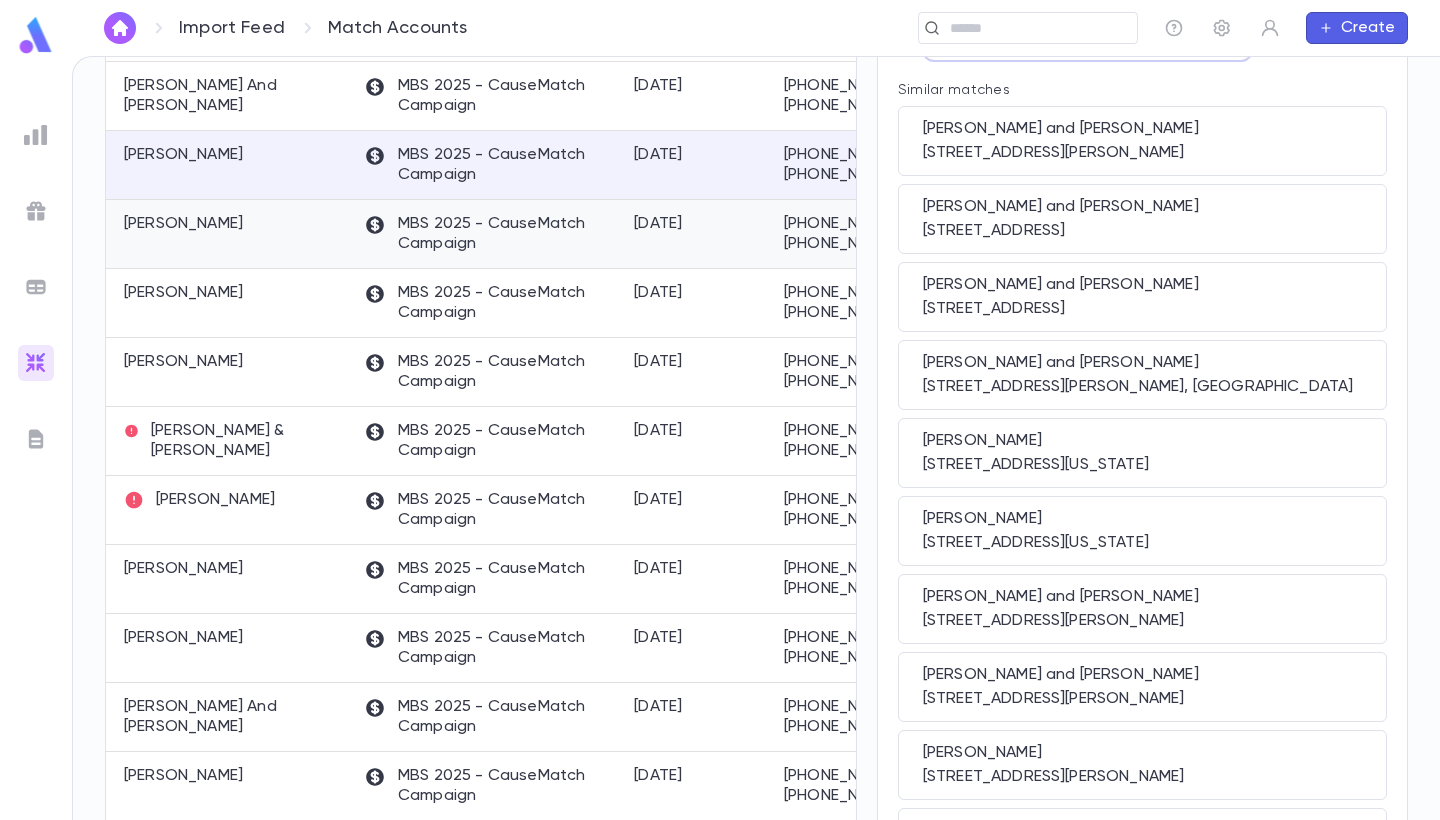 click on "Tabak, David" at bounding box center [229, 234] 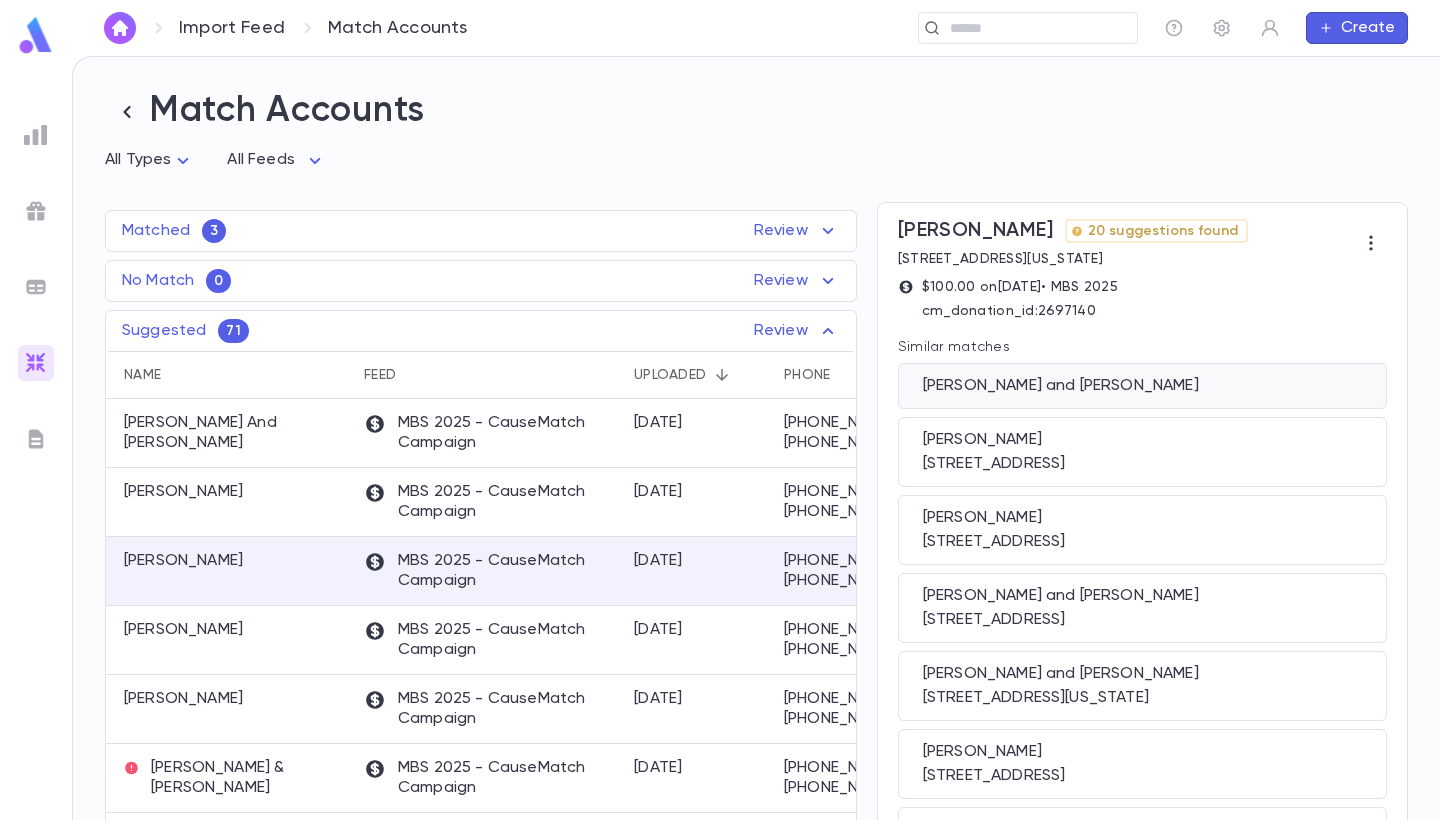click on "Tabak, Dovid and Noami" at bounding box center [1142, 386] 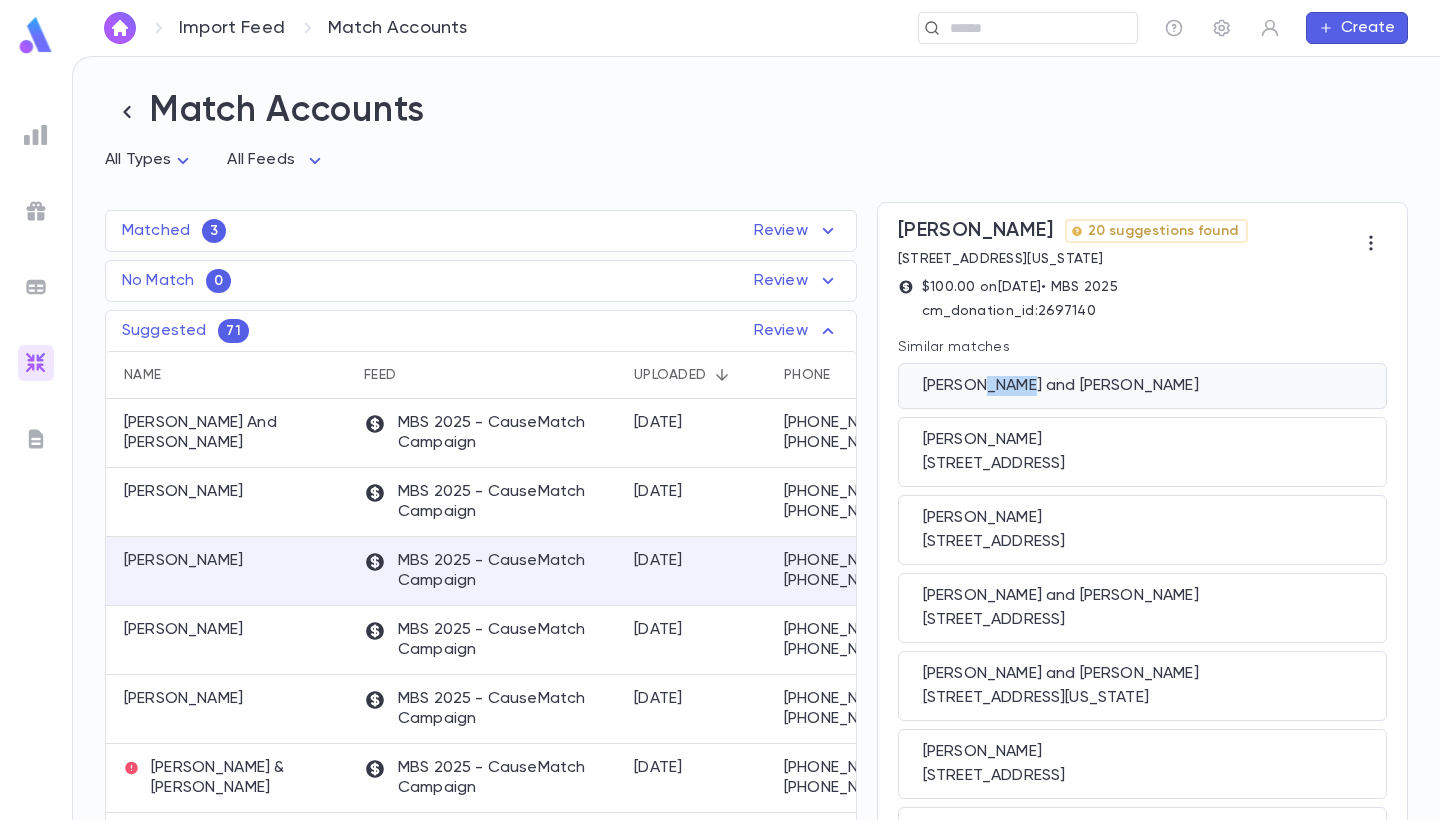 click on "Tabak, Dovid and Noami" at bounding box center (1142, 386) 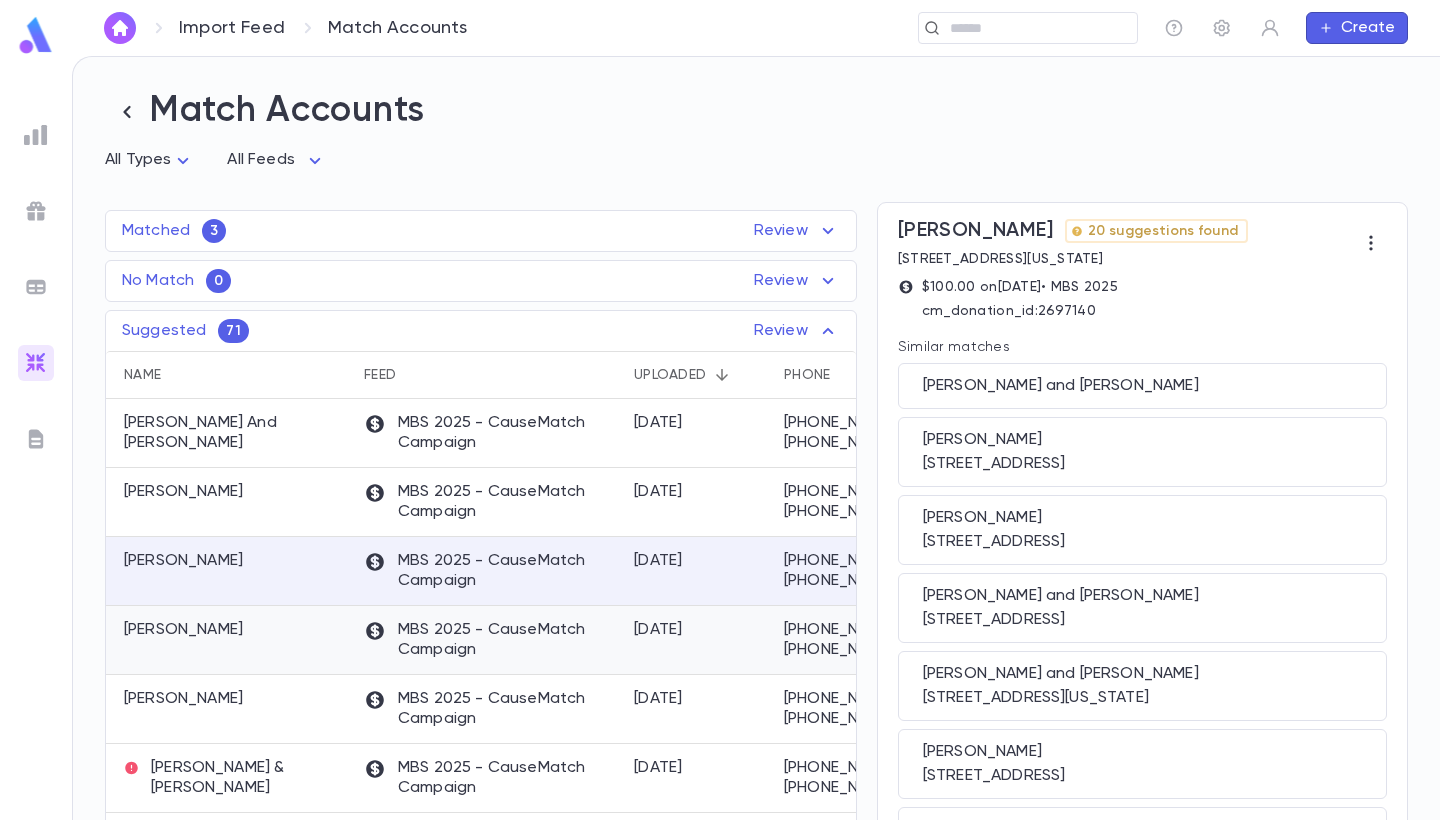 click on "[PERSON_NAME]" at bounding box center [229, 640] 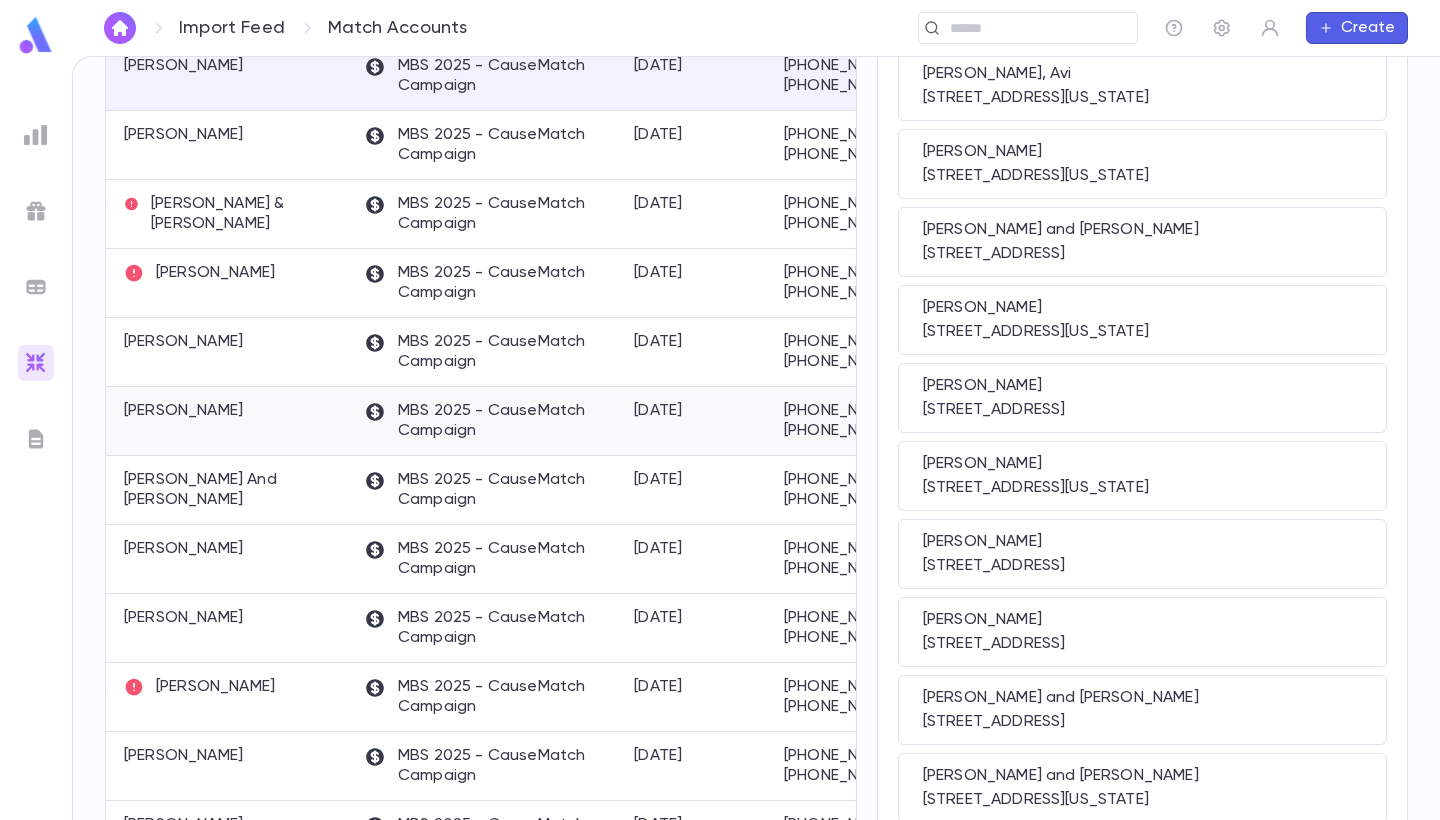 scroll, scrollTop: 554, scrollLeft: 0, axis: vertical 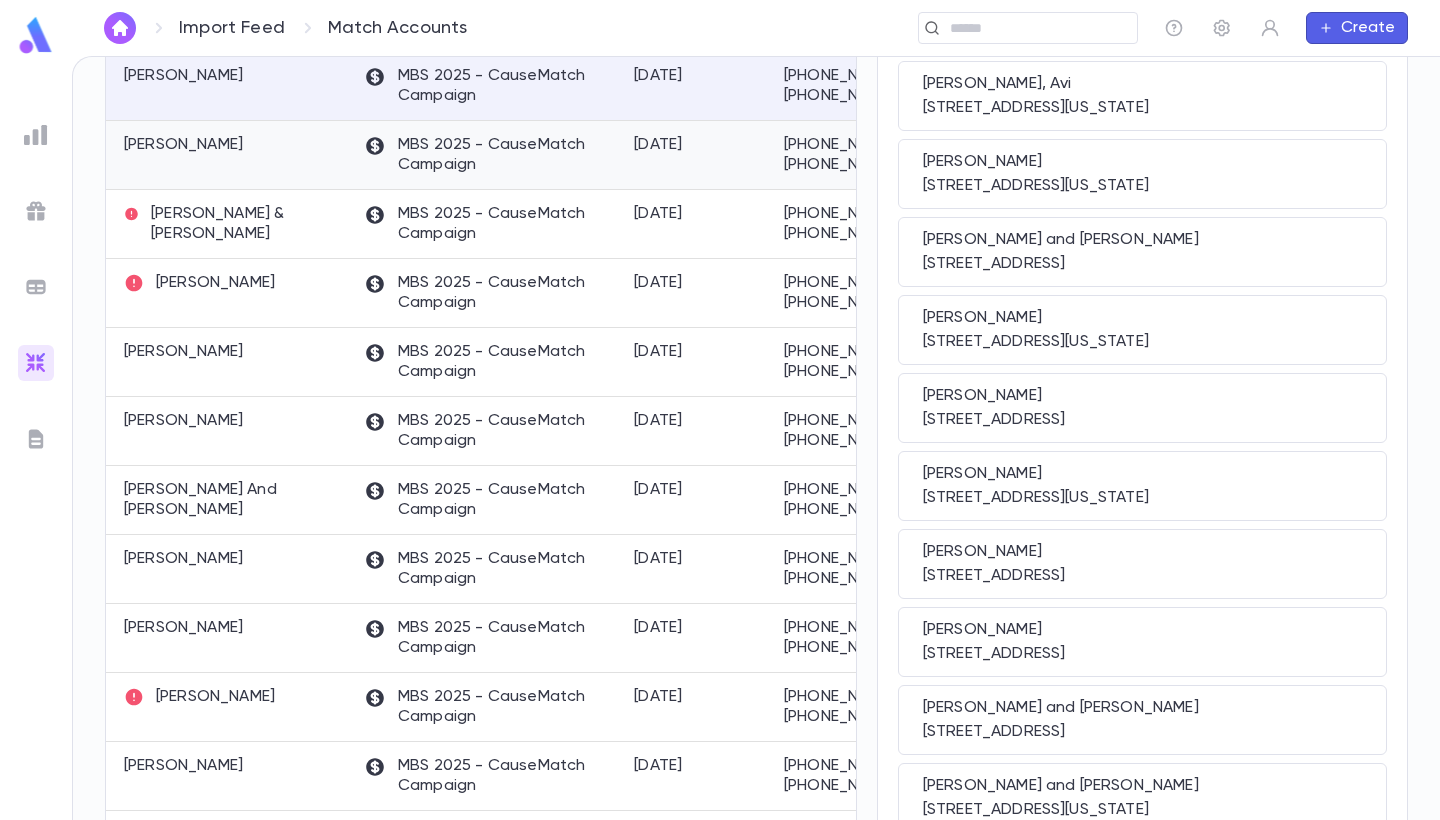 click on "Olswang, Bentzy" at bounding box center [229, 155] 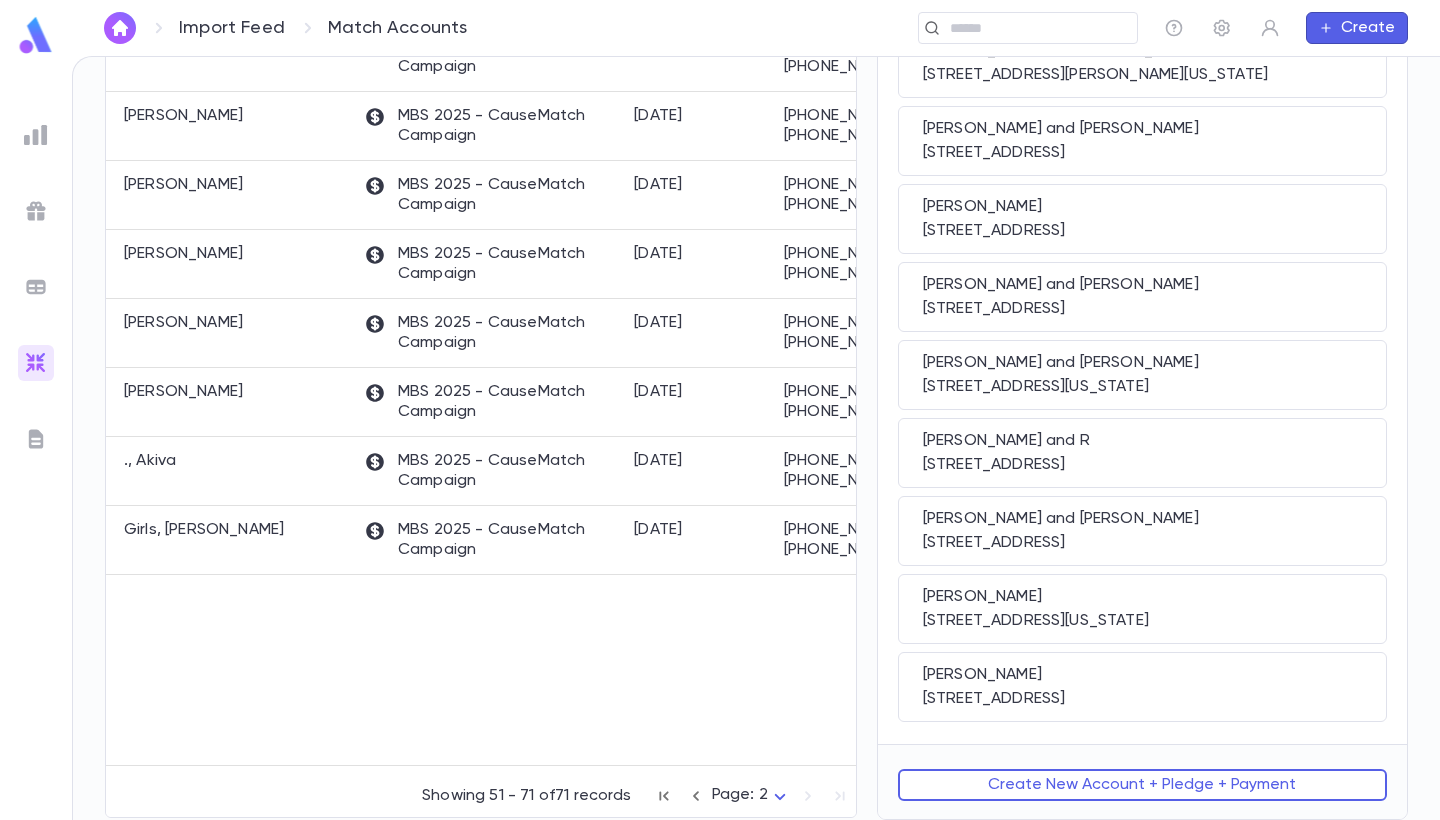 scroll, scrollTop: 1293, scrollLeft: 0, axis: vertical 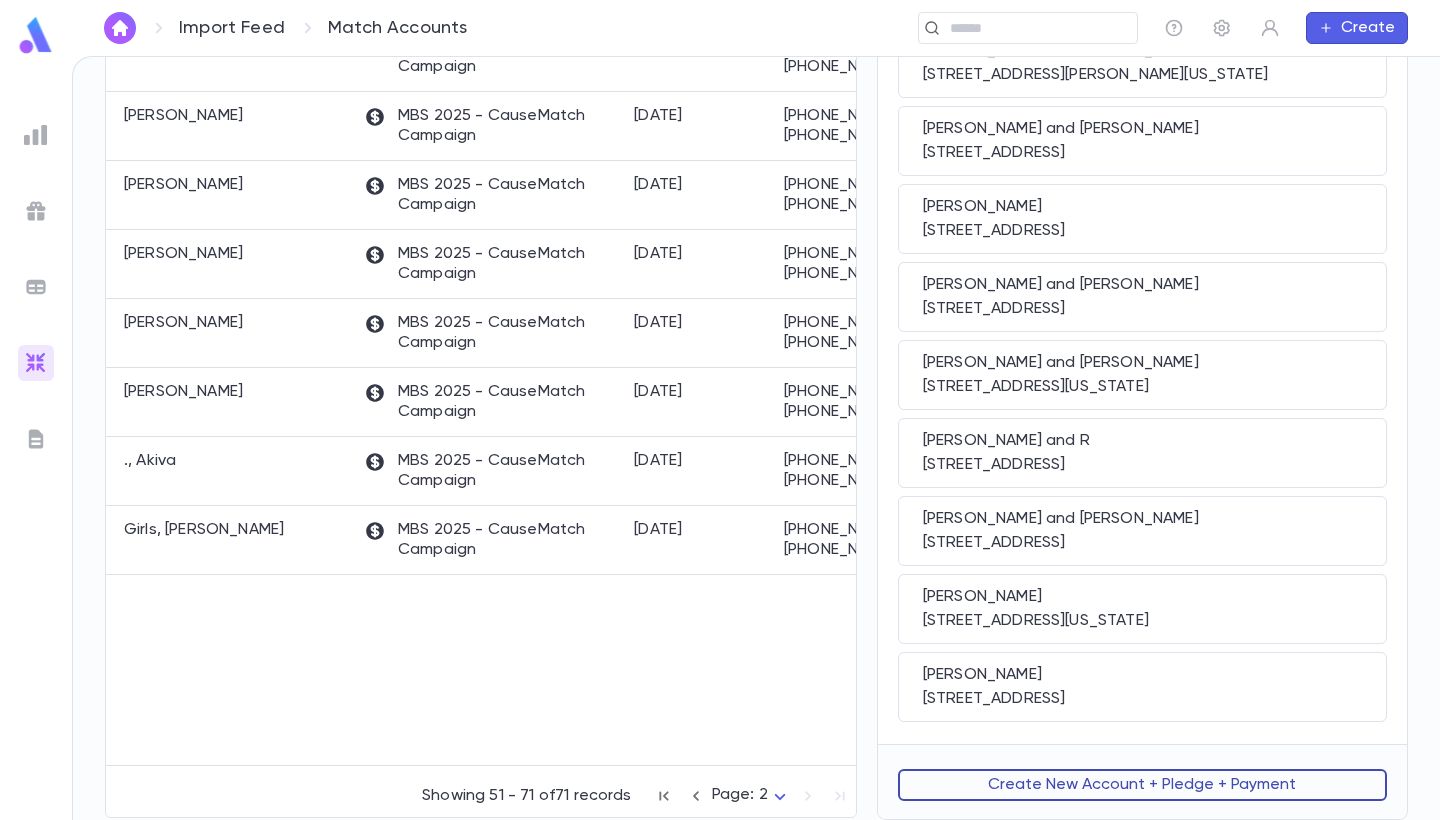 click on "Create New Account + Pledge + Payment" at bounding box center [1142, 785] 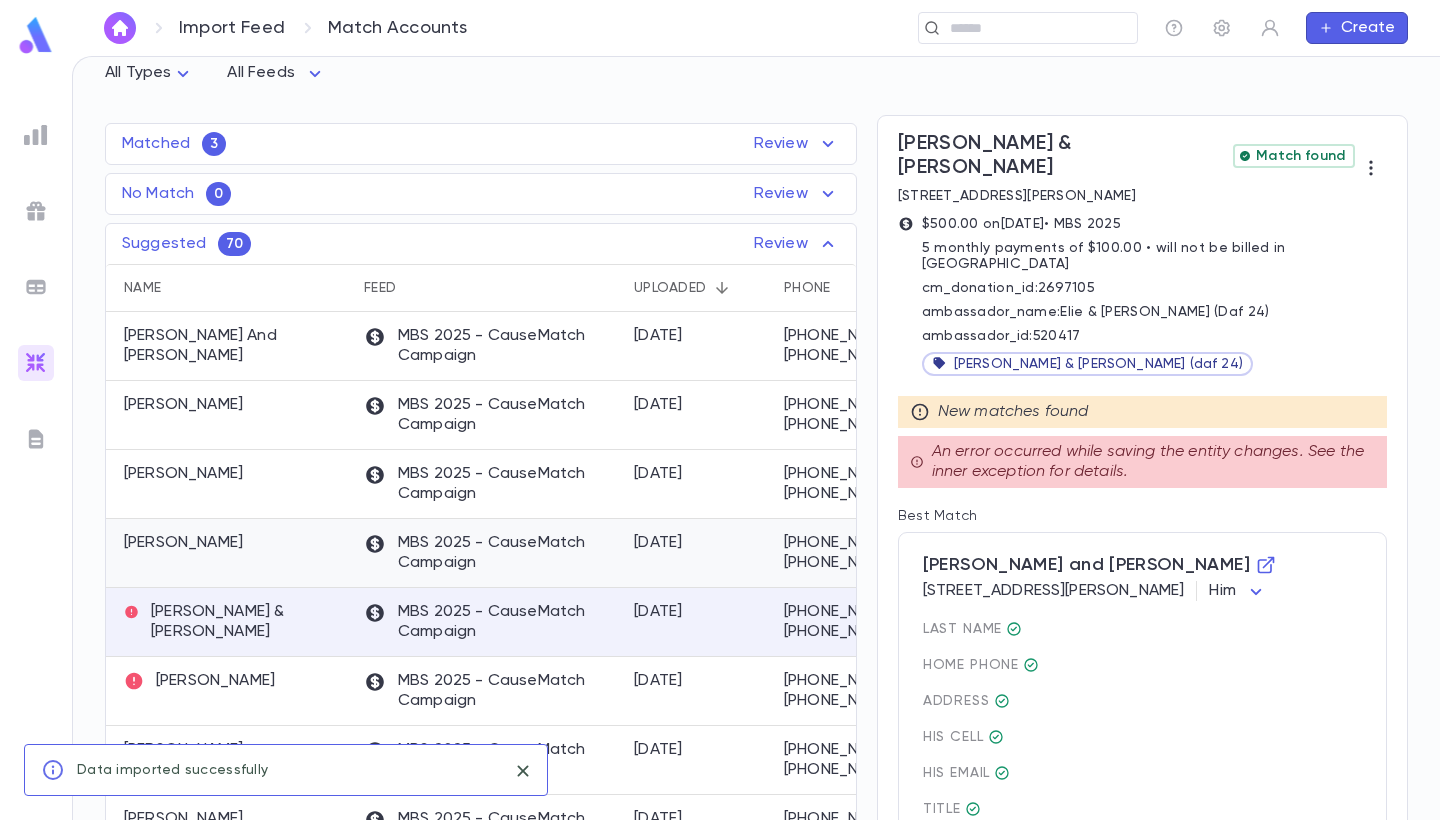 scroll, scrollTop: 252, scrollLeft: 0, axis: vertical 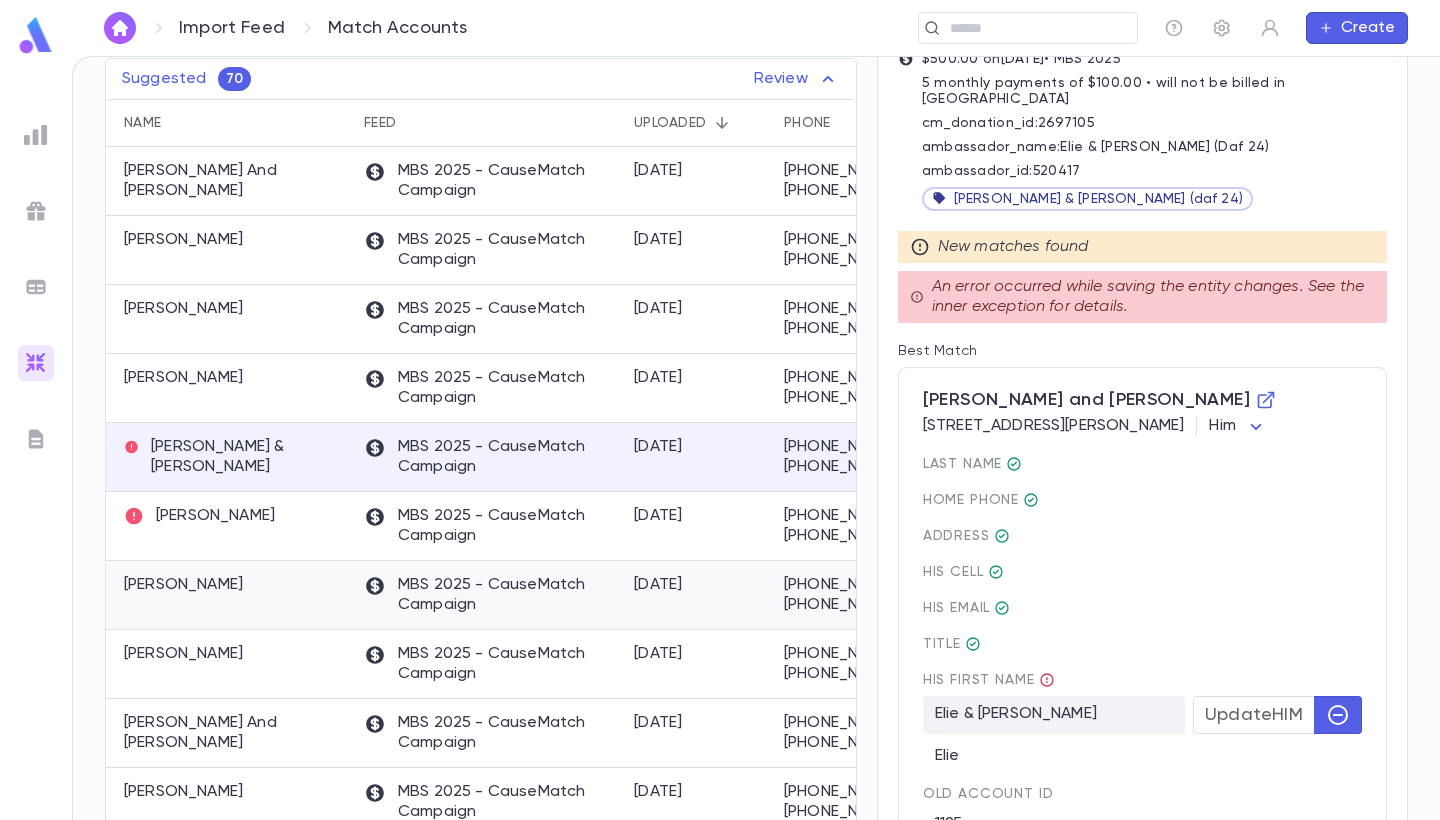 click on "Olswang, Stacy" at bounding box center [229, 595] 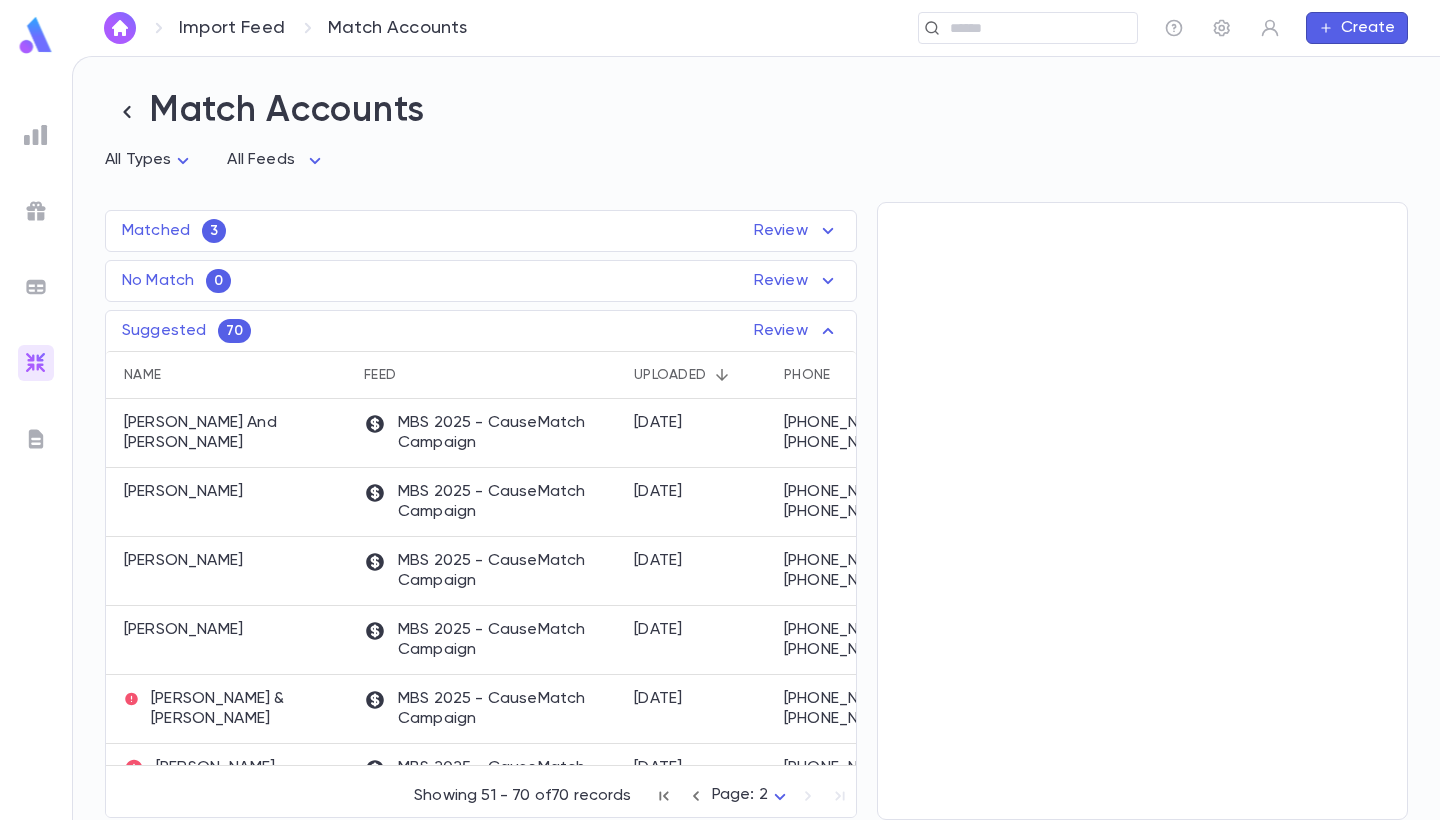 scroll, scrollTop: 0, scrollLeft: 0, axis: both 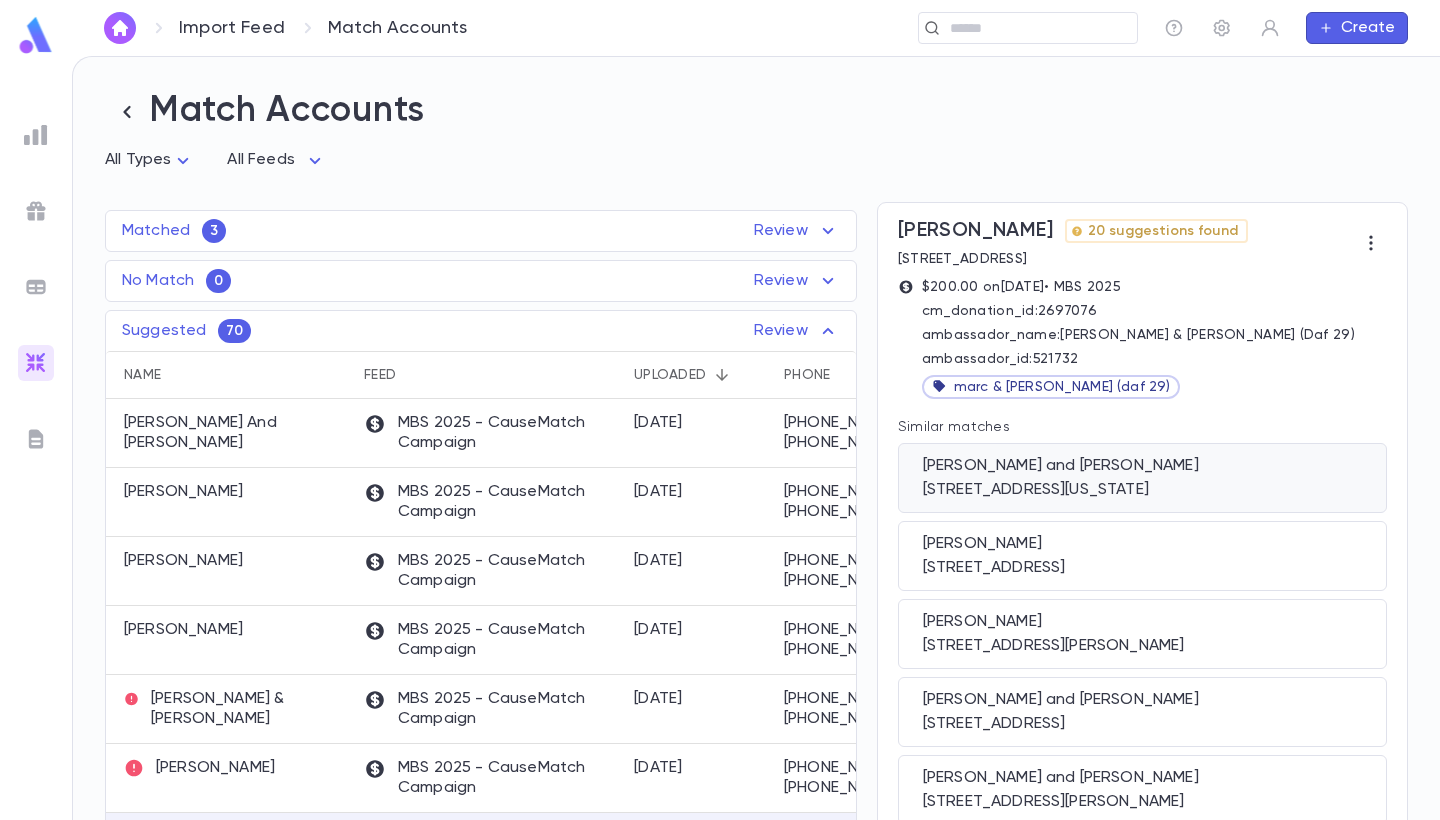 click on "2950 W Chase Ave, Chicago Illinois 60645-1214" at bounding box center (1142, 490) 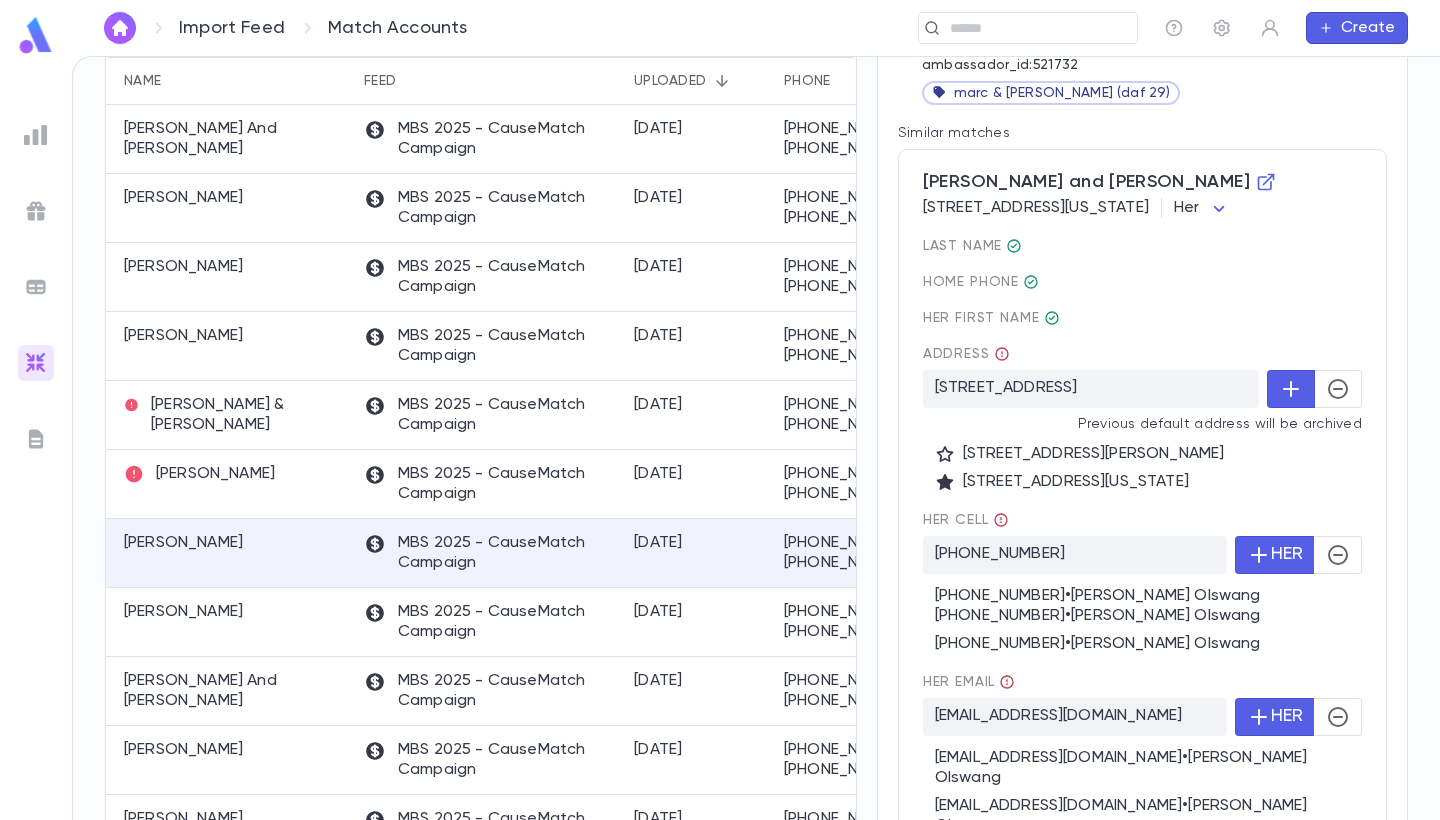 scroll, scrollTop: 252, scrollLeft: 0, axis: vertical 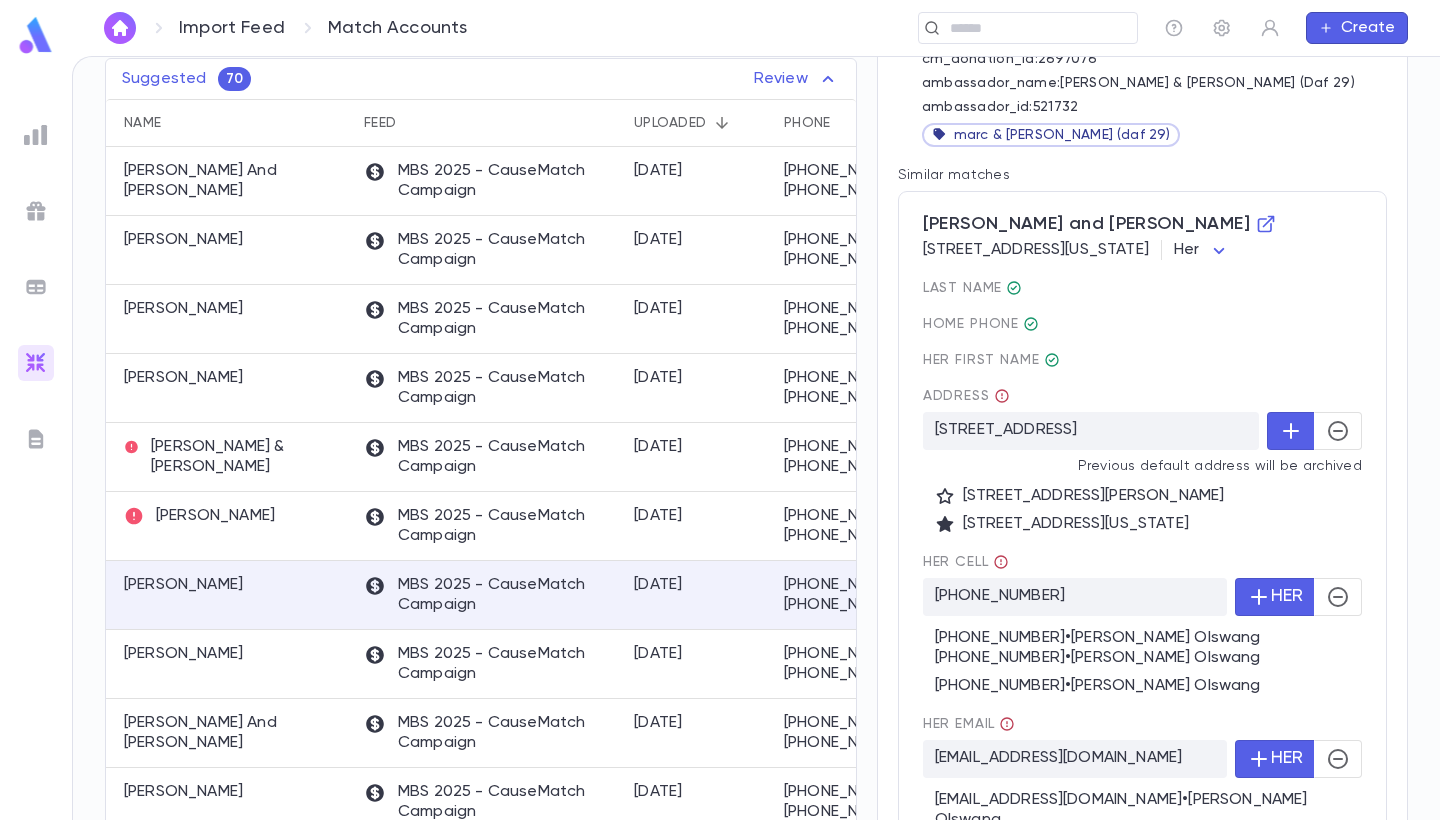 click on "Import Feed Match Accounts ​  Create Match Accounts All Types * All Feeds * Matched 3 Review Name Feed Uploaded Phone Email Address Amount Samber, Dovid MBS 2025 - CauseMatch Campaign 7/2/2025 info@ygosb.com $100.00 Ehrman, Suchi MBS 2025 - CauseMatch Campaign 7/1/2025 suchinyes@gmail.com $2,500.00 Hecht , Razi  MBS 2025 - CauseMatch Campaign 7/1/2025 r.n.hecht@gmail.com $180.00 No Match 0 Review Name Feed Uploaded Phone Email Address Amount No  records  found Suggested 70 Review Name Feed Uploaded Phone Email Address Amount Schwartz, Buzzy And Cindy MBS 2025 - CauseMatch Campaign 7/1/2025 +1 (847) 219-5929 +1 (847) 219-5929 cesnew@aol.com 9011 Tamaroa Terrace, Skokie  IL 60076 $360.00 Schreiber, Myron MBS 2025 - CauseMatch Campaign 7/1/2025 +1 (773) 983-6137 +1 (773) 983-6137 schreiber613@gmail.com 6933 N Kedzie Ave, unit 702, Chicago Illinois 60645-2700 $72.00 Tabak, David MBS 2025 - CauseMatch Campaign 7/1/2025 +1 (773) 999-2232 +1 (773) 999-2232 Dovidtabak@gmail.com $100.00 Singer, David 7/1/2025 $18.00" at bounding box center [720, 438] 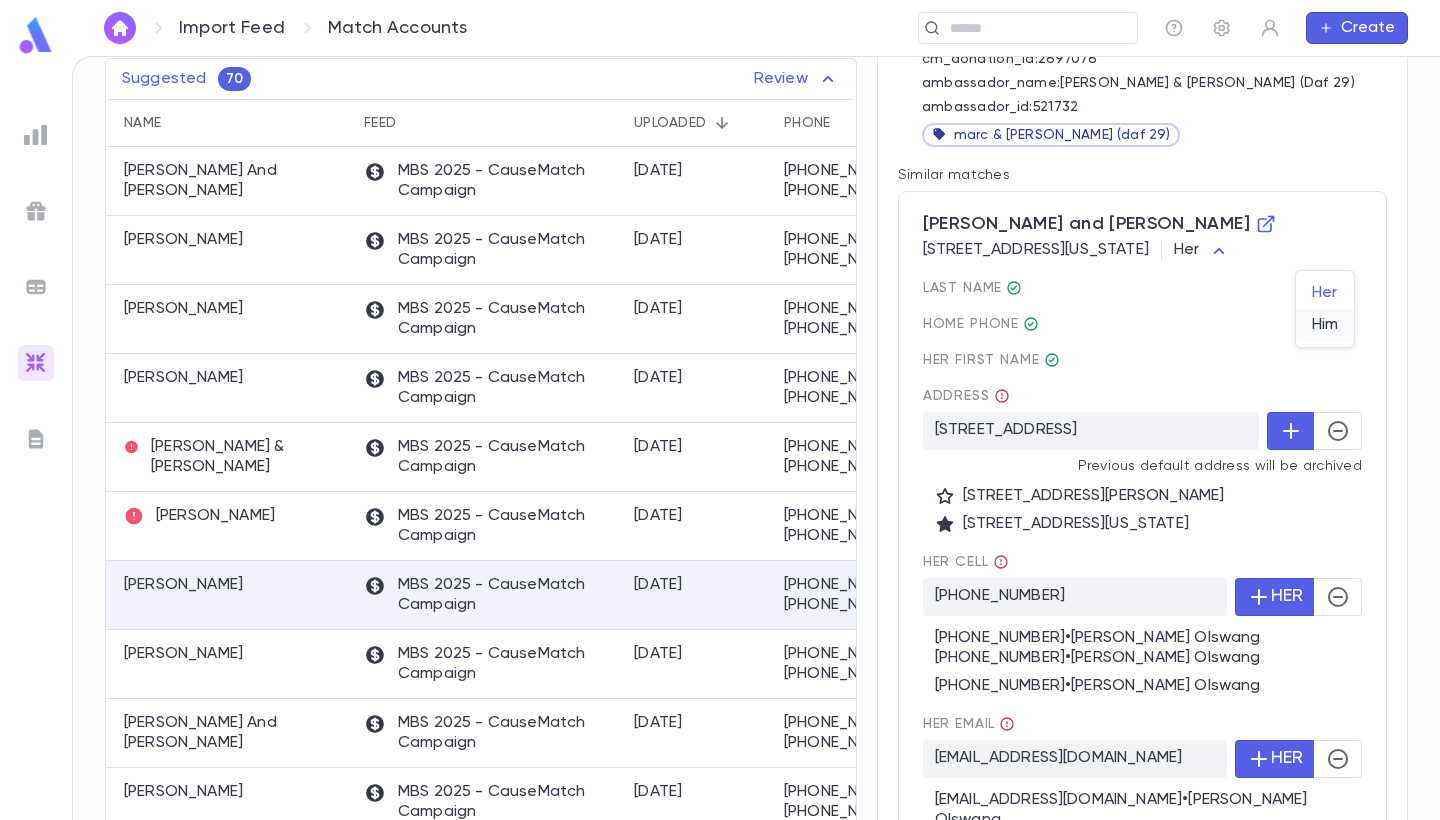 click on "Him" at bounding box center [1325, 325] 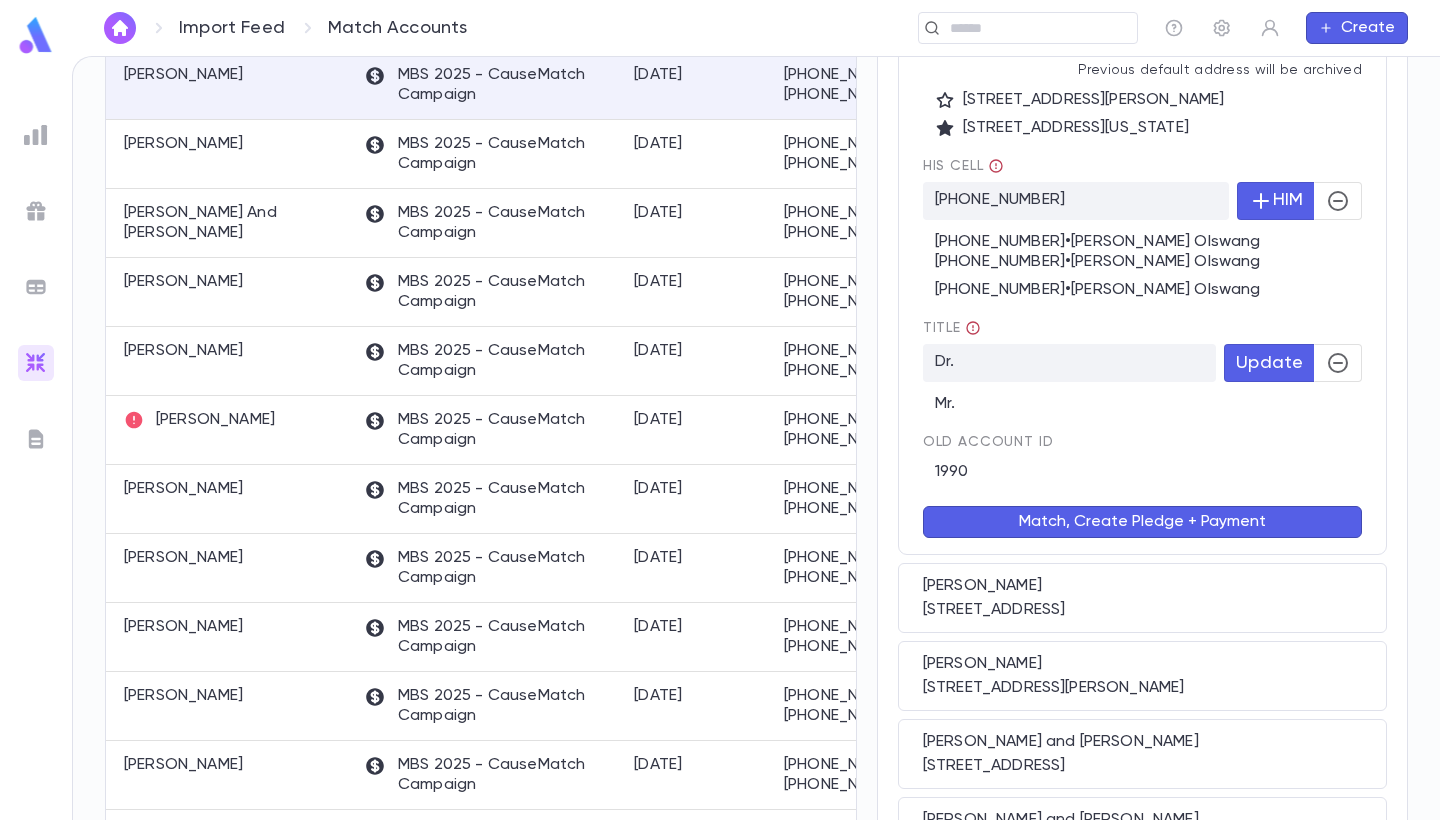 scroll, scrollTop: 744, scrollLeft: 0, axis: vertical 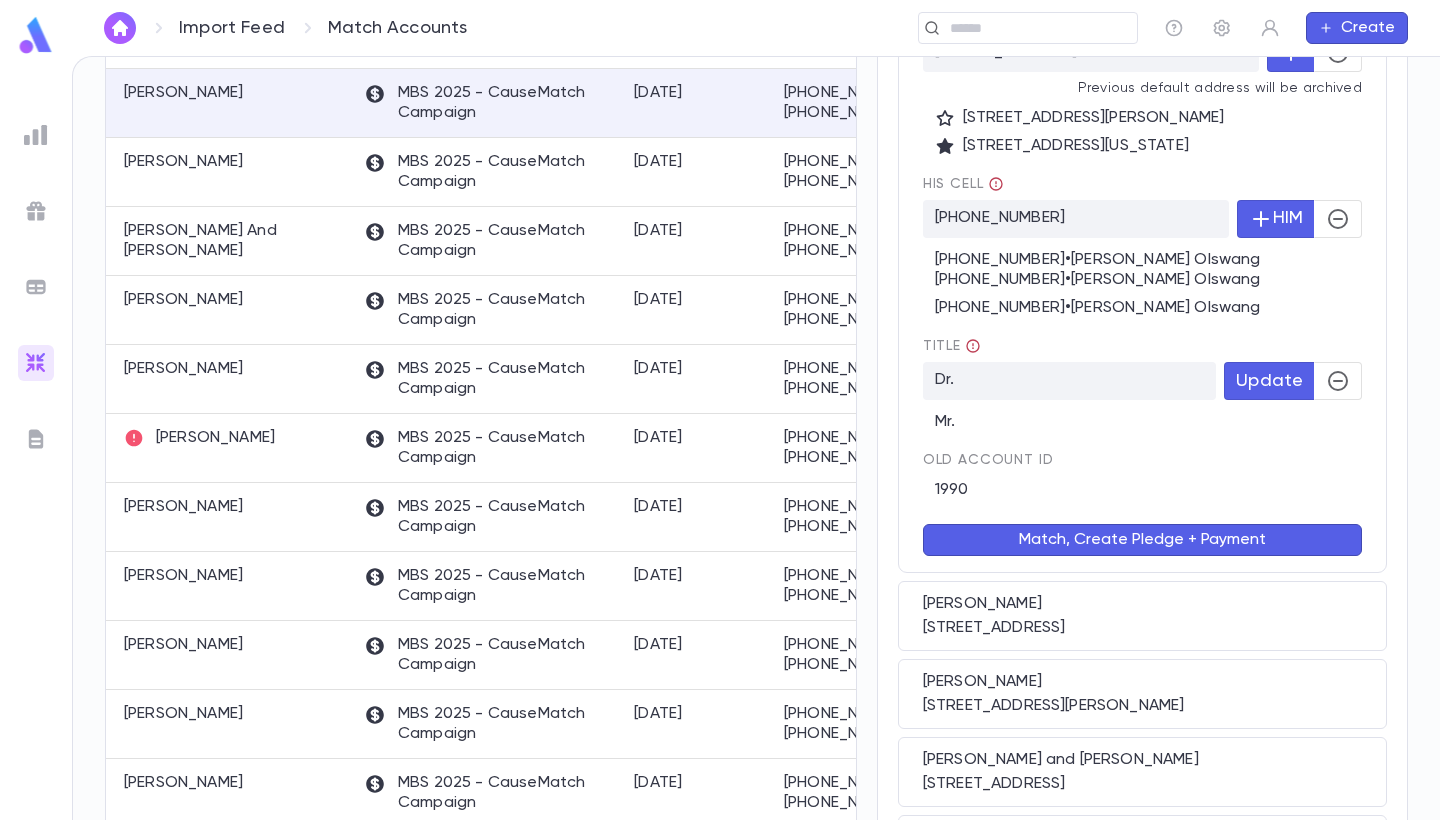 click on "Match, Create Pledge + Payment" at bounding box center (1142, 540) 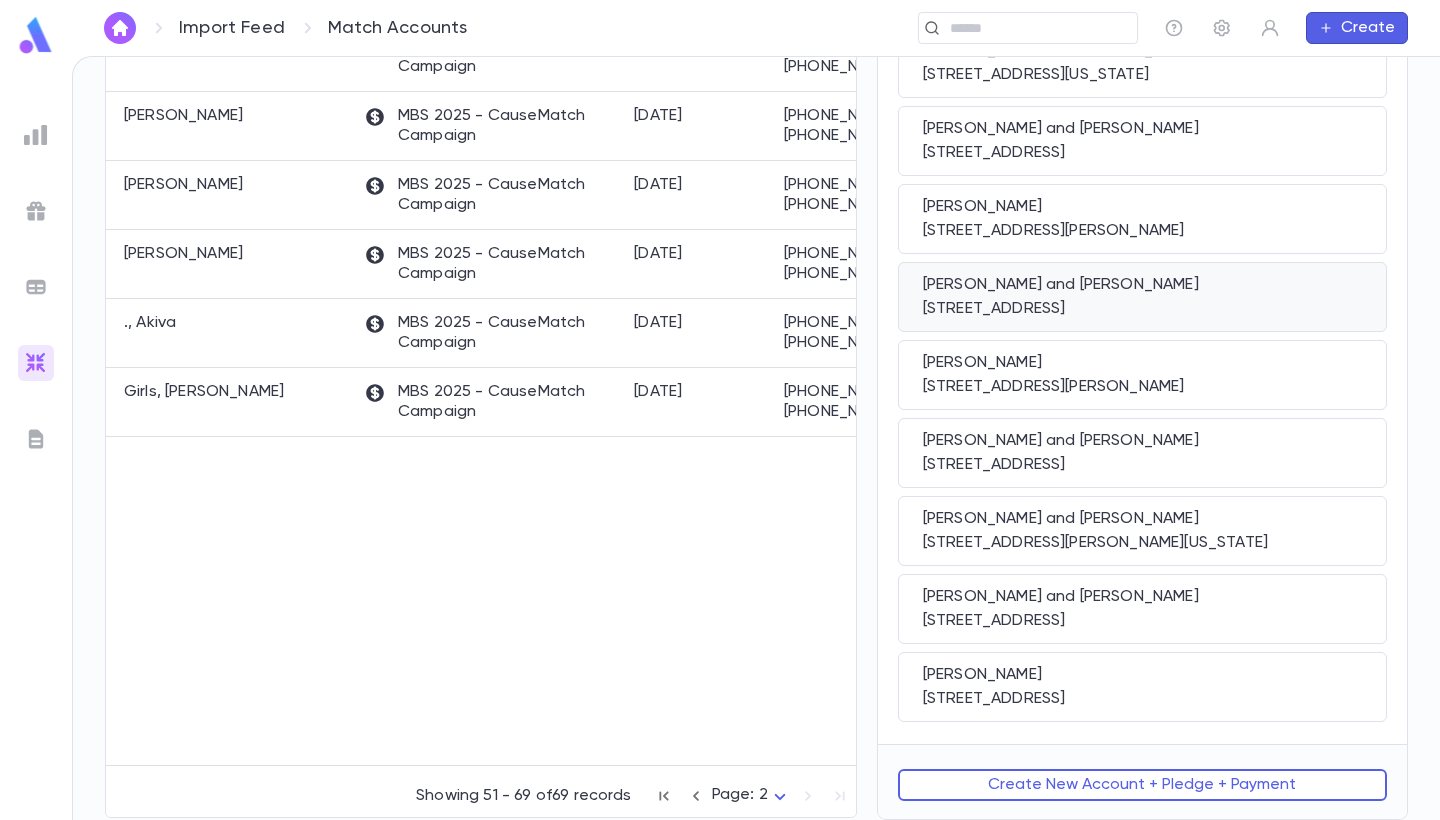 scroll, scrollTop: 1294, scrollLeft: 0, axis: vertical 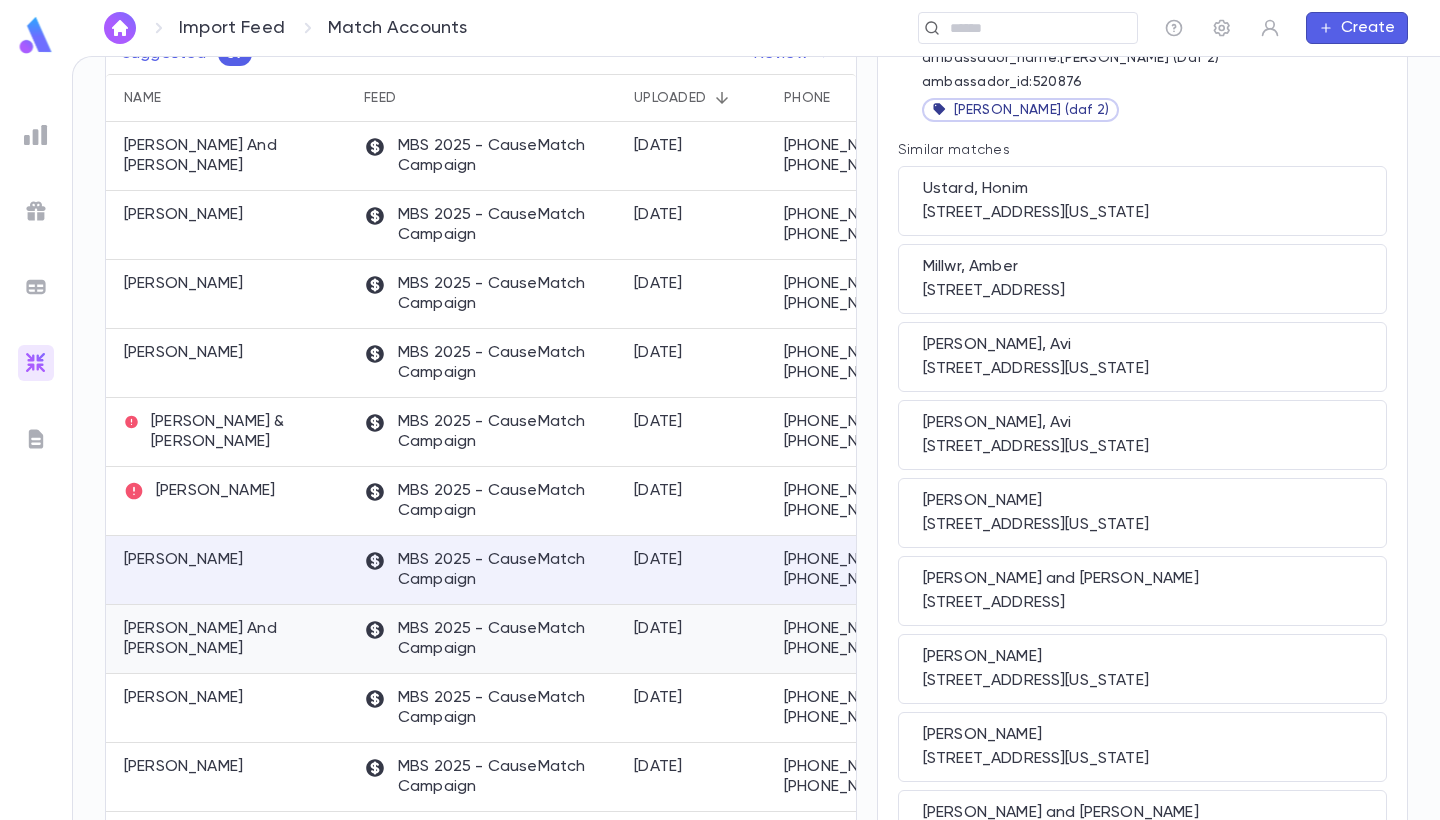 click on "Parnes, Yc And Rena" at bounding box center (229, 639) 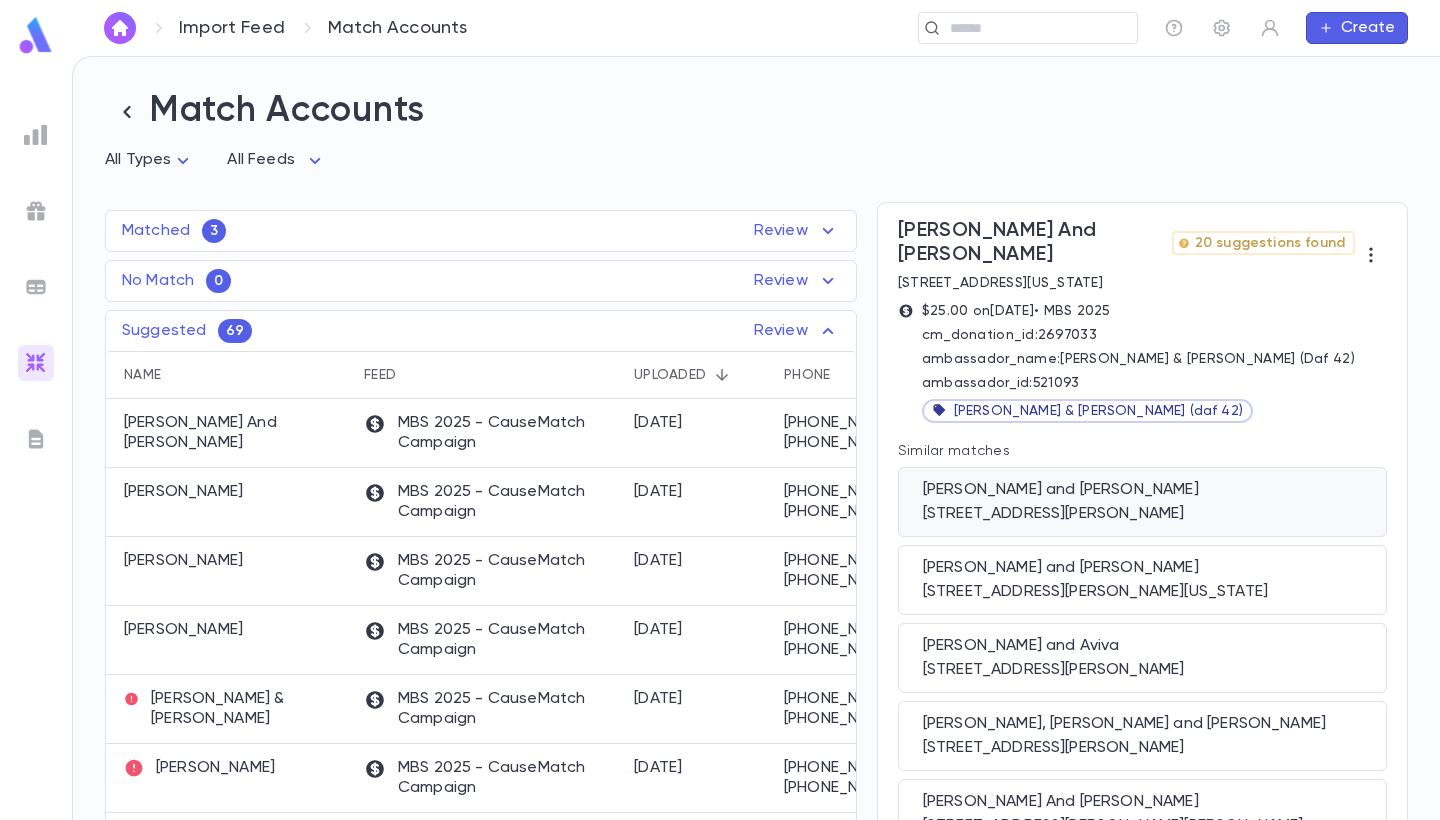 click on "4 Patricia Lane, Spring Valley NY 10977" at bounding box center [1142, 514] 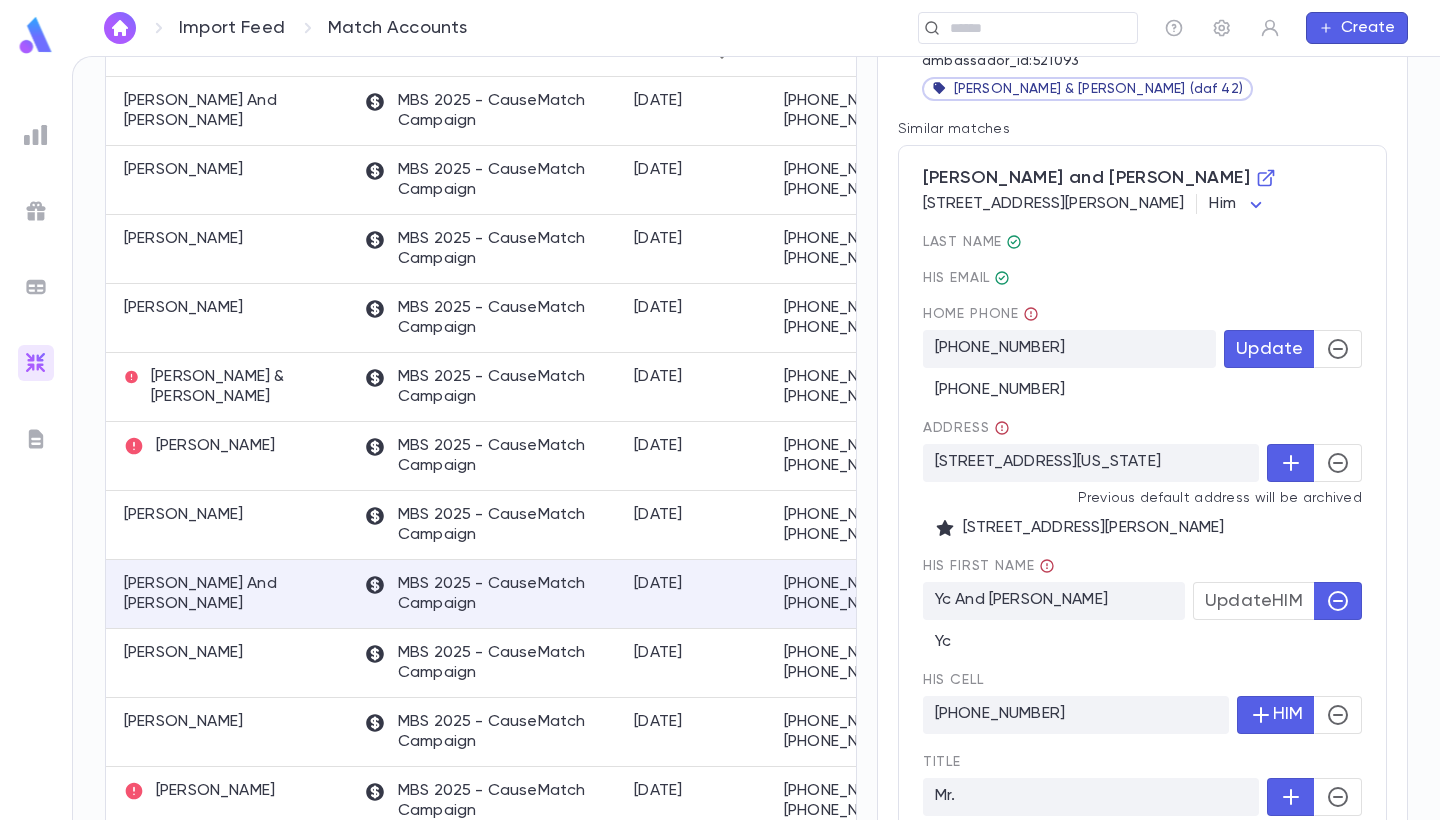 scroll, scrollTop: 74, scrollLeft: 0, axis: vertical 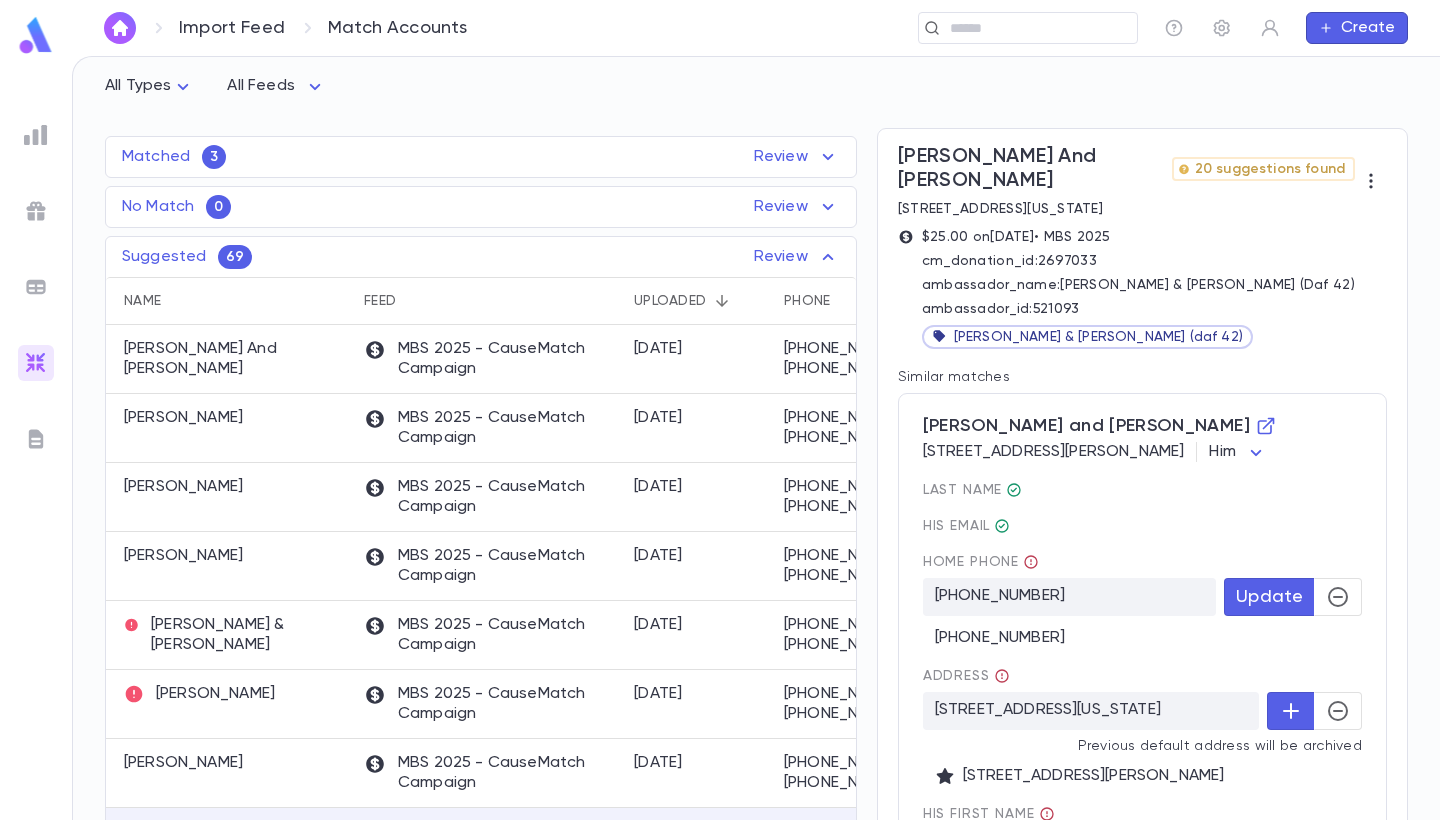 click on "Import Feed Match Accounts ​  Create Match Accounts All Types * All Feeds * Matched 3 Review Name Feed Uploaded Phone Email Address Amount Samber, Dovid MBS 2025 - CauseMatch Campaign 7/2/2025 info@ygosb.com $100.00 Ehrman, Suchi MBS 2025 - CauseMatch Campaign 7/1/2025 suchinyes@gmail.com $2,500.00 Hecht , Razi  MBS 2025 - CauseMatch Campaign 7/1/2025 r.n.hecht@gmail.com $180.00 No Match 0 Review Name Feed Uploaded Phone Email Address Amount No  records  found Suggested 69 Review Name Feed Uploaded Phone Email Address Amount Schwartz, Buzzy And Cindy MBS 2025 - CauseMatch Campaign 7/1/2025 +1 (847) 219-5929 +1 (847) 219-5929 cesnew@aol.com 9011 Tamaroa Terrace, Skokie  IL 60076 $360.00 Schreiber, Myron MBS 2025 - CauseMatch Campaign 7/1/2025 +1 (773) 983-6137 +1 (773) 983-6137 schreiber613@gmail.com 6933 N Kedzie Ave, unit 702, Chicago Illinois 60645-2700 $72.00 Tabak, David MBS 2025 - CauseMatch Campaign 7/1/2025 +1 (773) 999-2232 +1 (773) 999-2232 Dovidtabak@gmail.com $100.00 Singer, David 7/1/2025 $18.00" at bounding box center (720, 438) 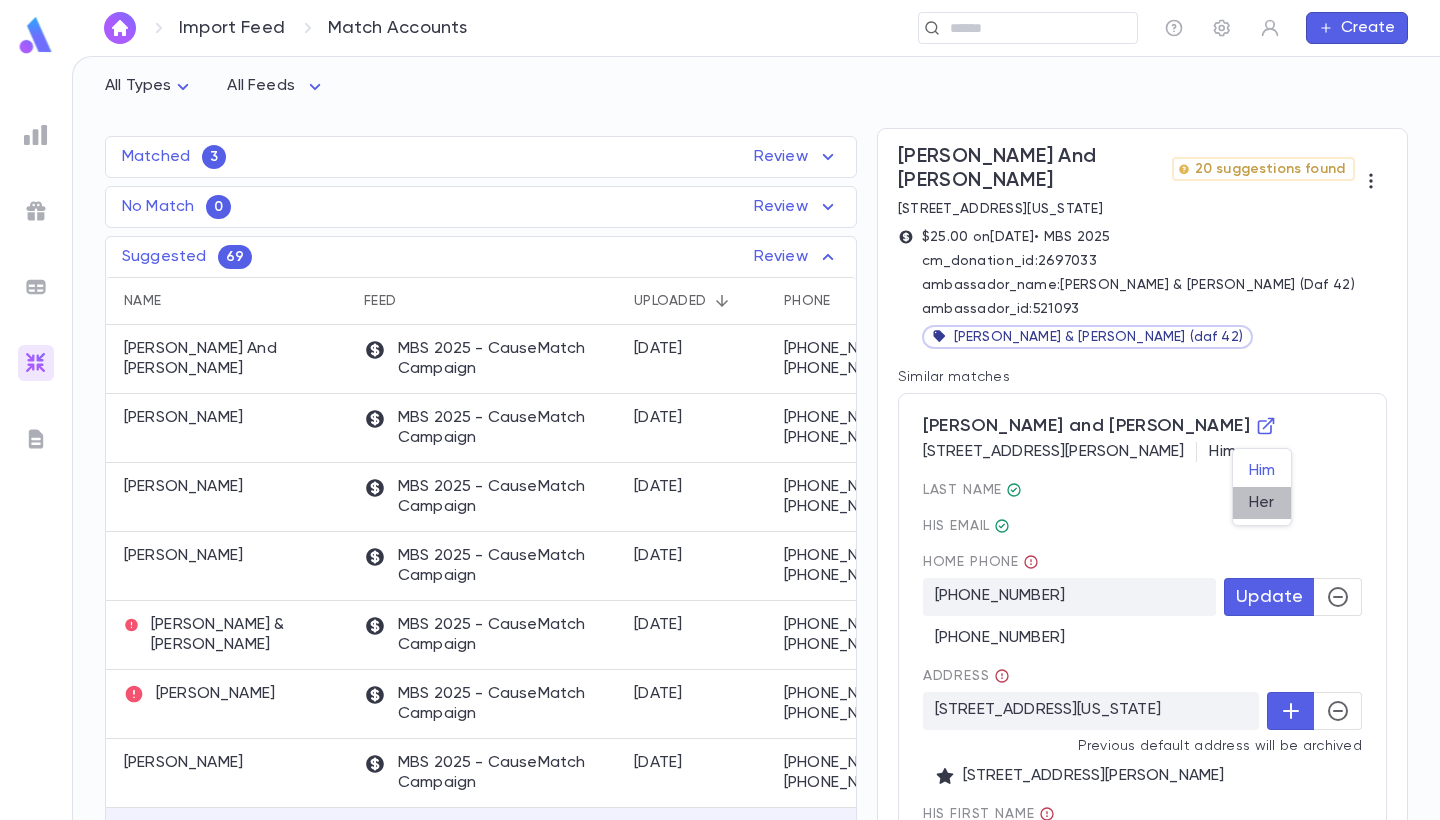 click on "Her" at bounding box center [1262, 503] 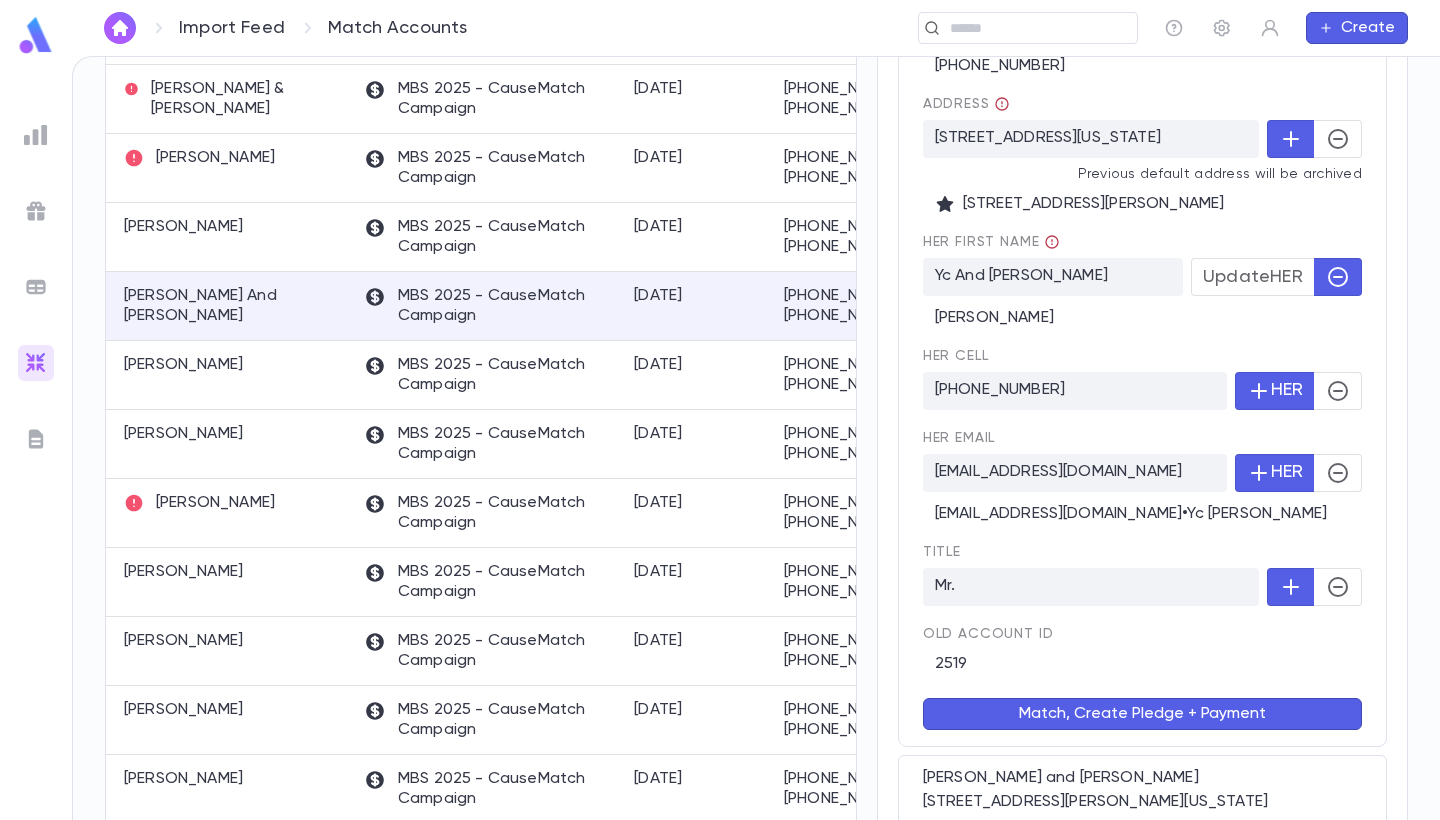scroll, scrollTop: 612, scrollLeft: 0, axis: vertical 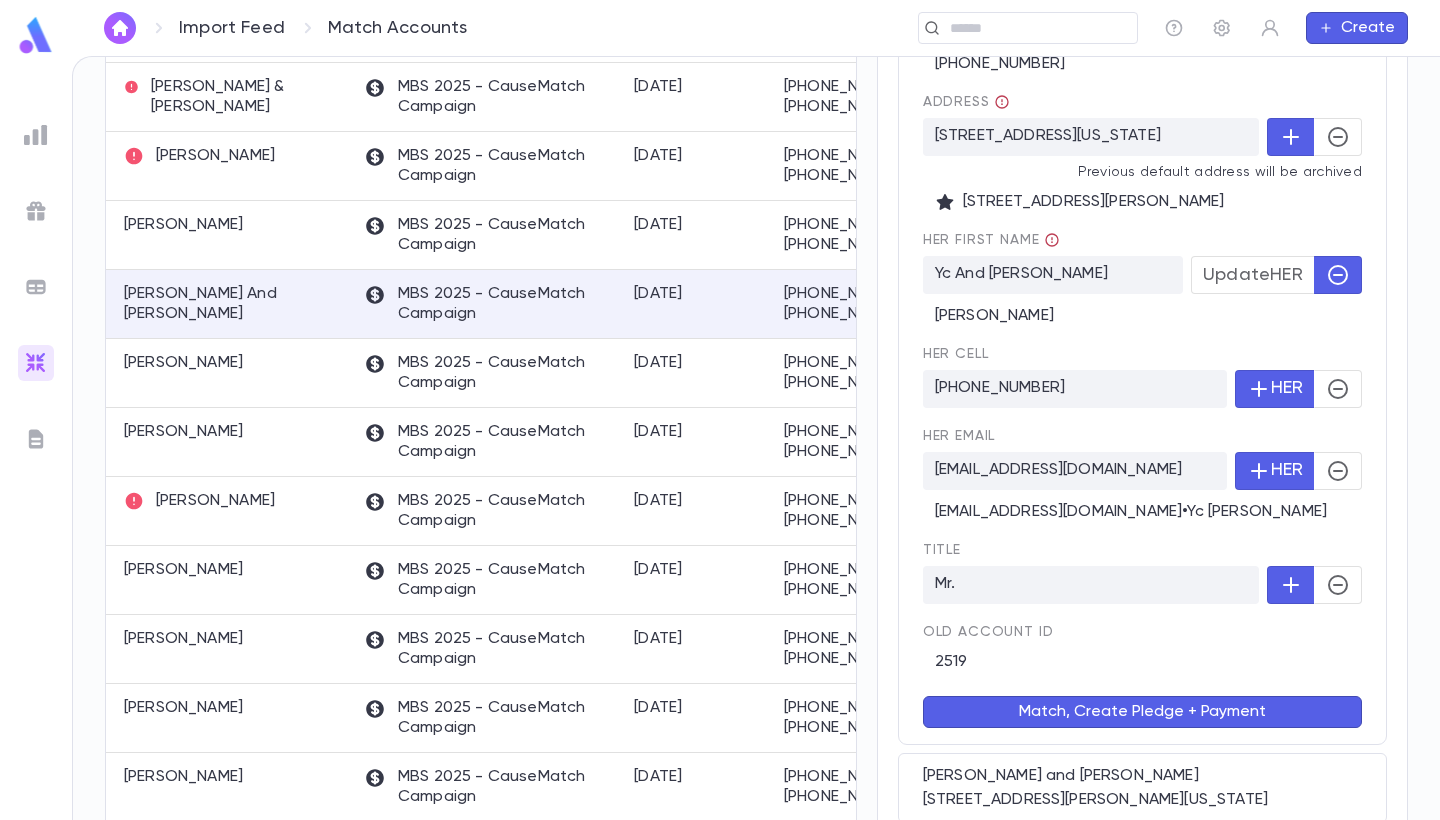 click on "Match, Create Pledge + Payment" at bounding box center (1142, 712) 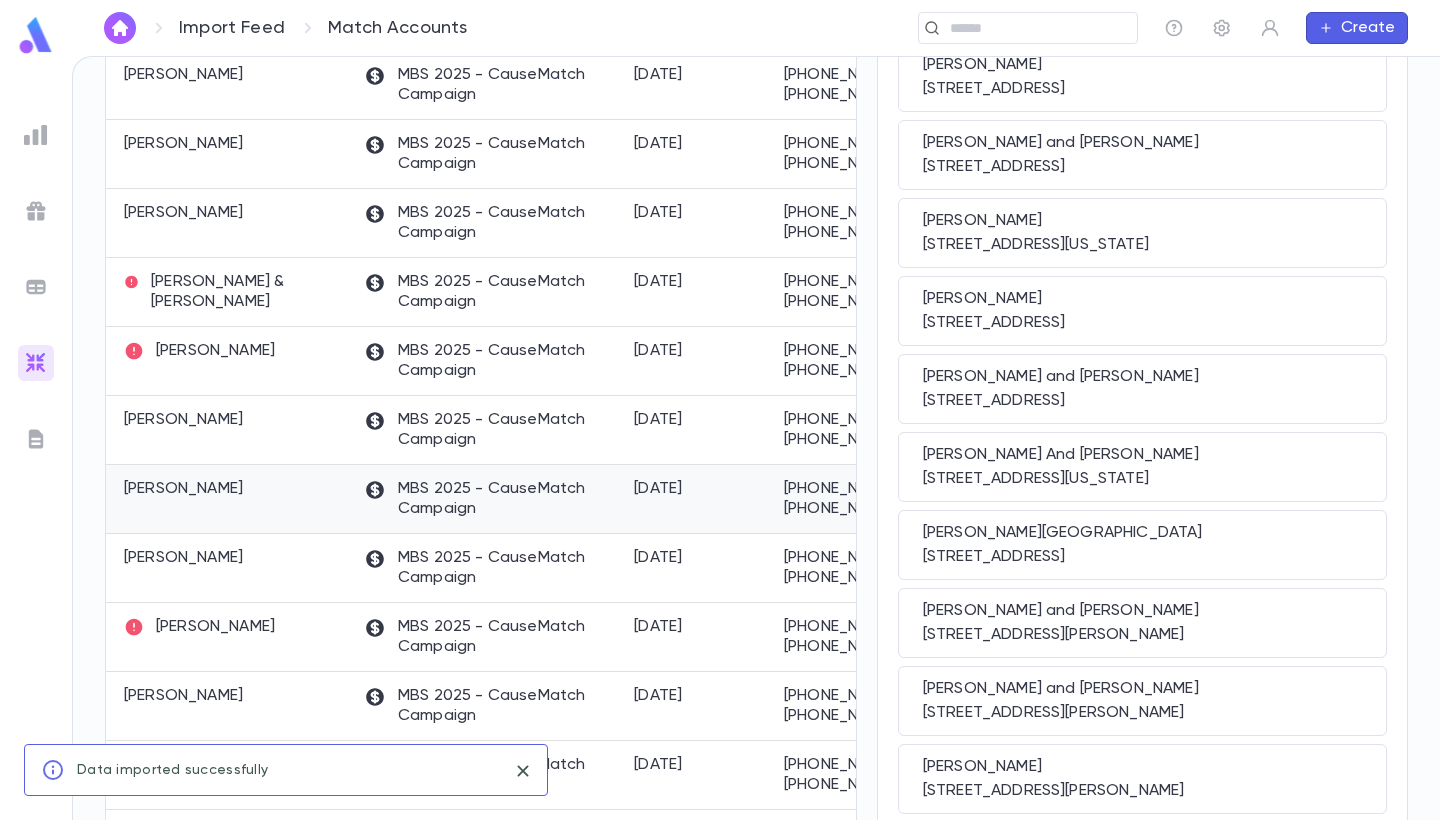 scroll, scrollTop: 538, scrollLeft: 0, axis: vertical 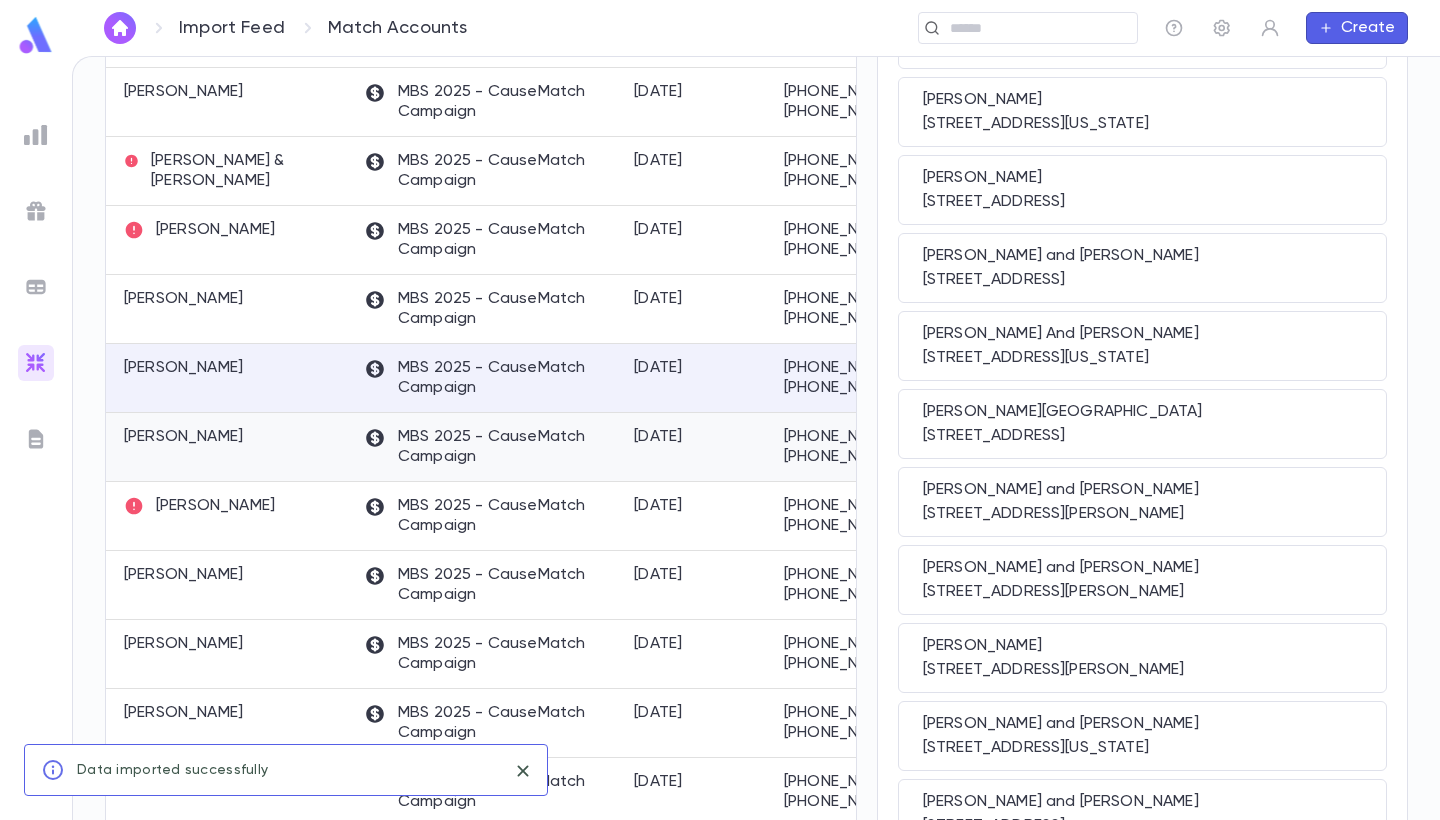 click on "Neumann, Schaul" at bounding box center (229, 447) 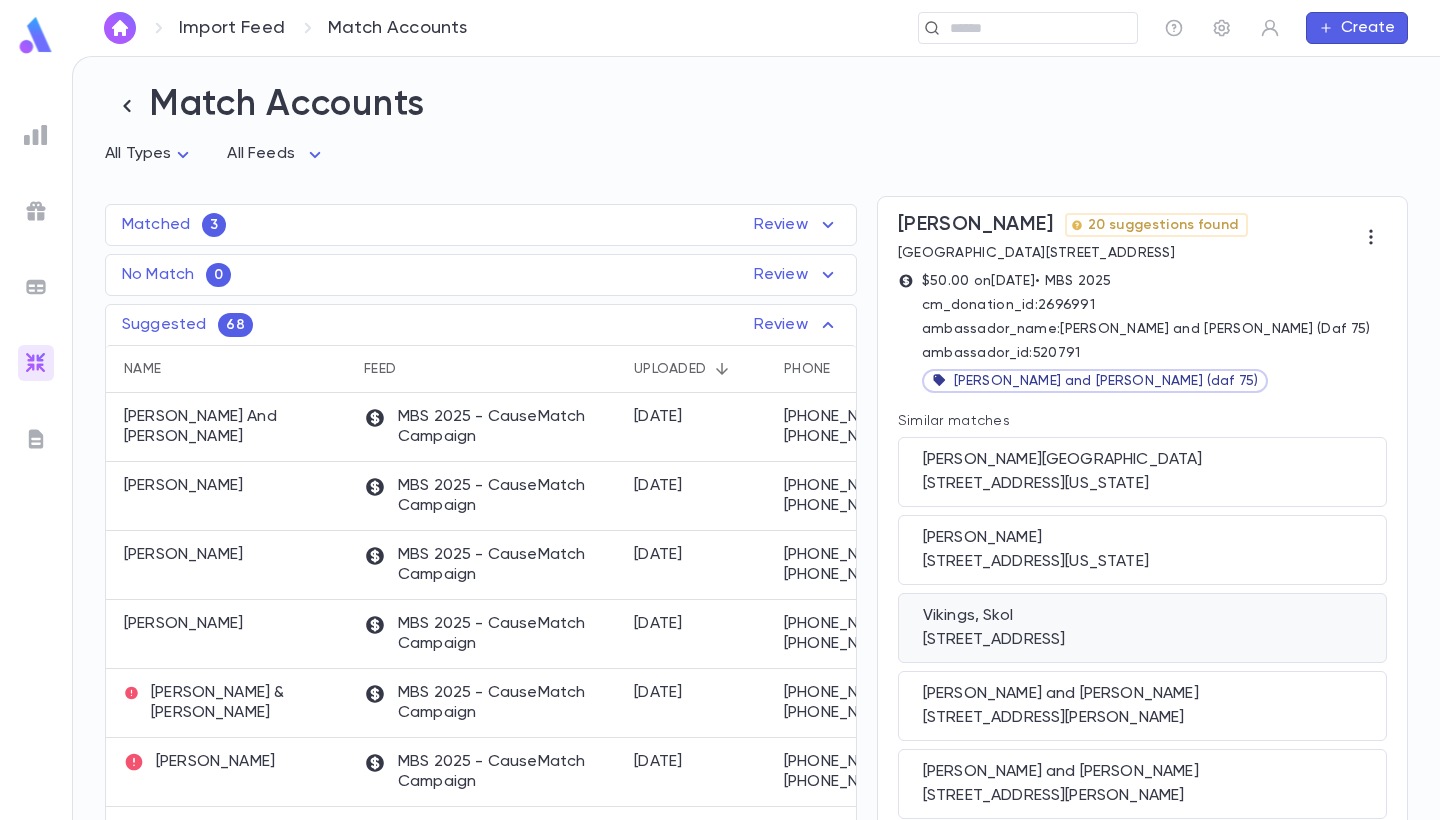 scroll, scrollTop: 7, scrollLeft: 0, axis: vertical 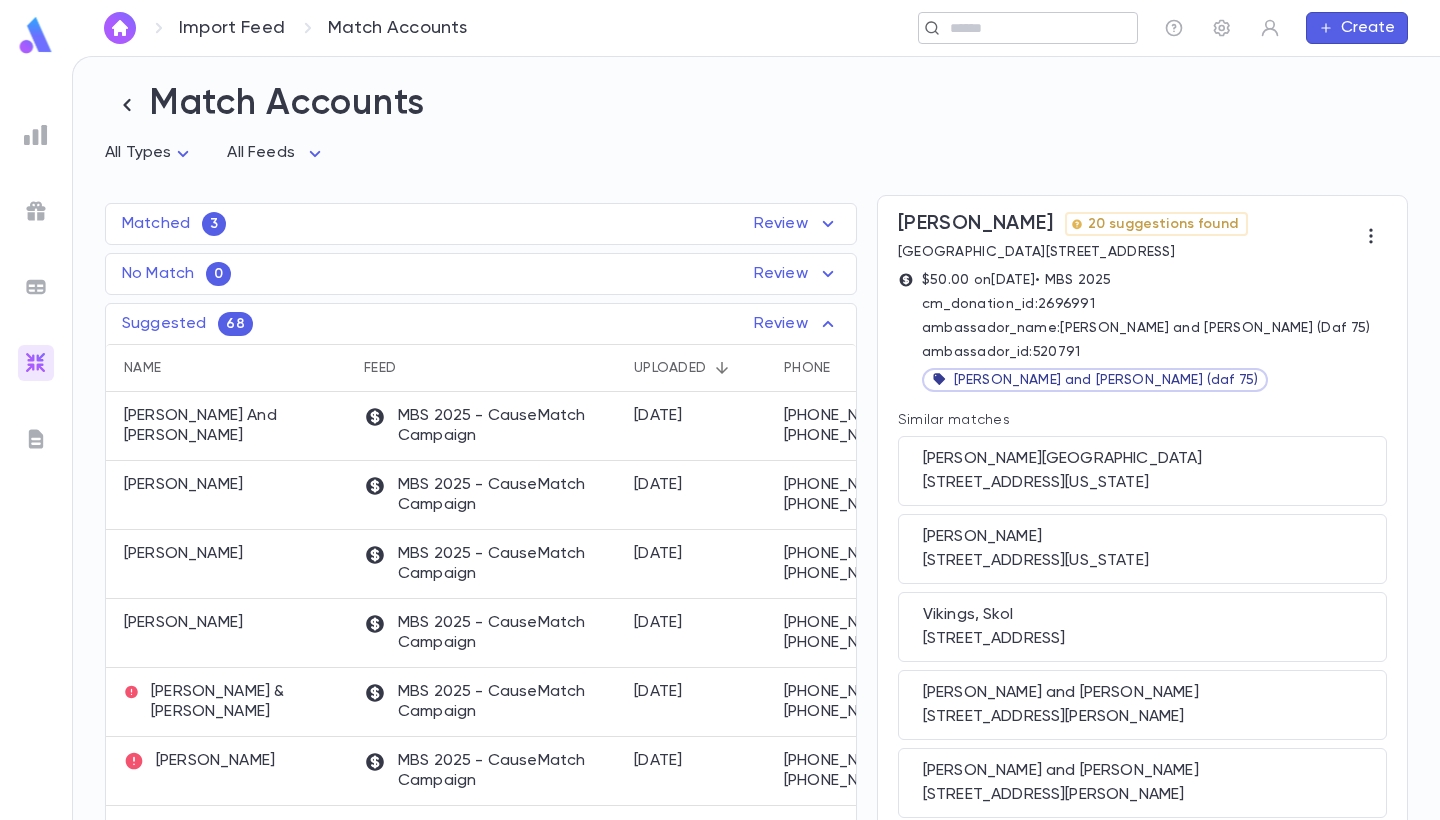click on "​" at bounding box center [1028, 28] 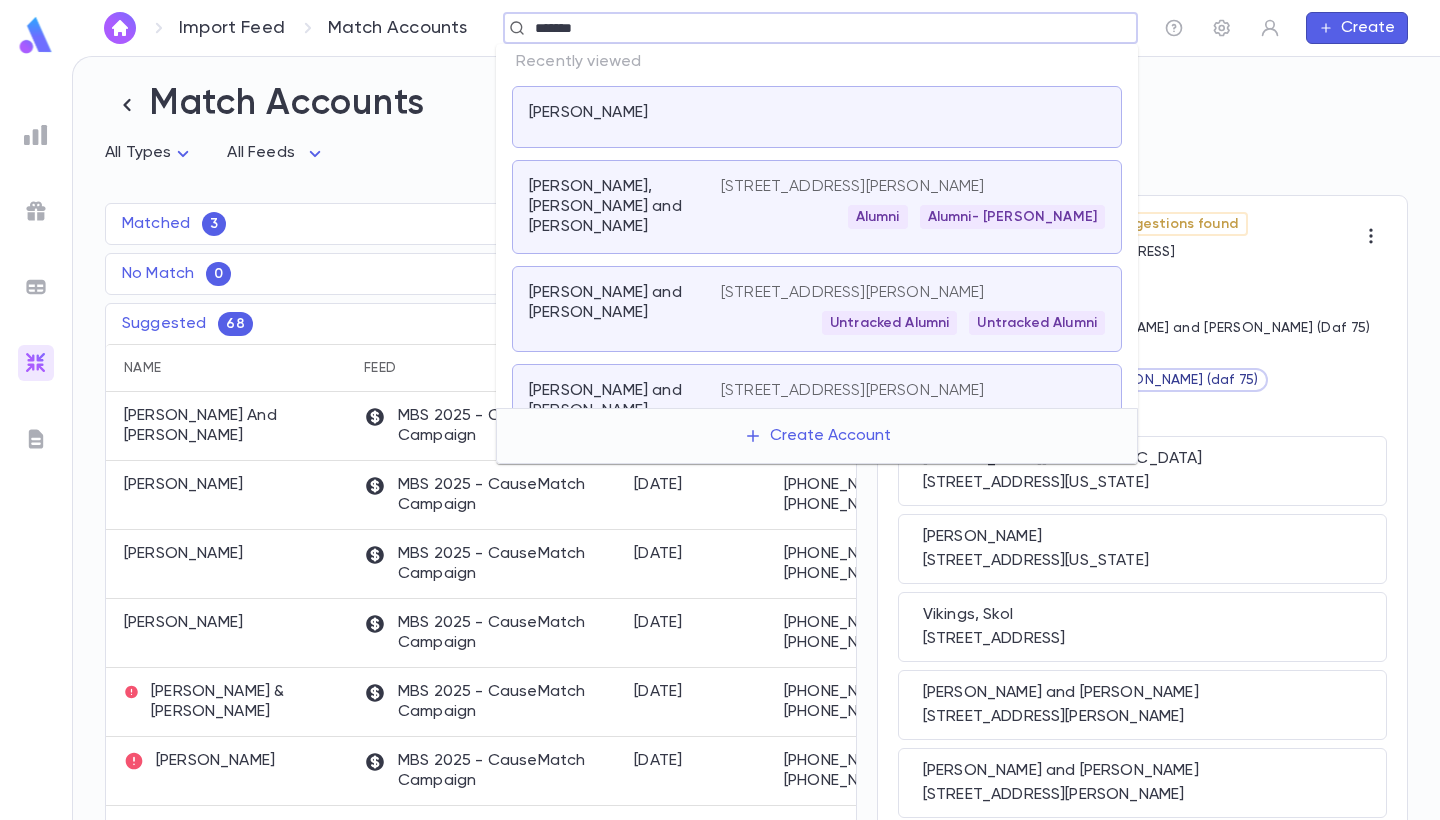 type on "*******" 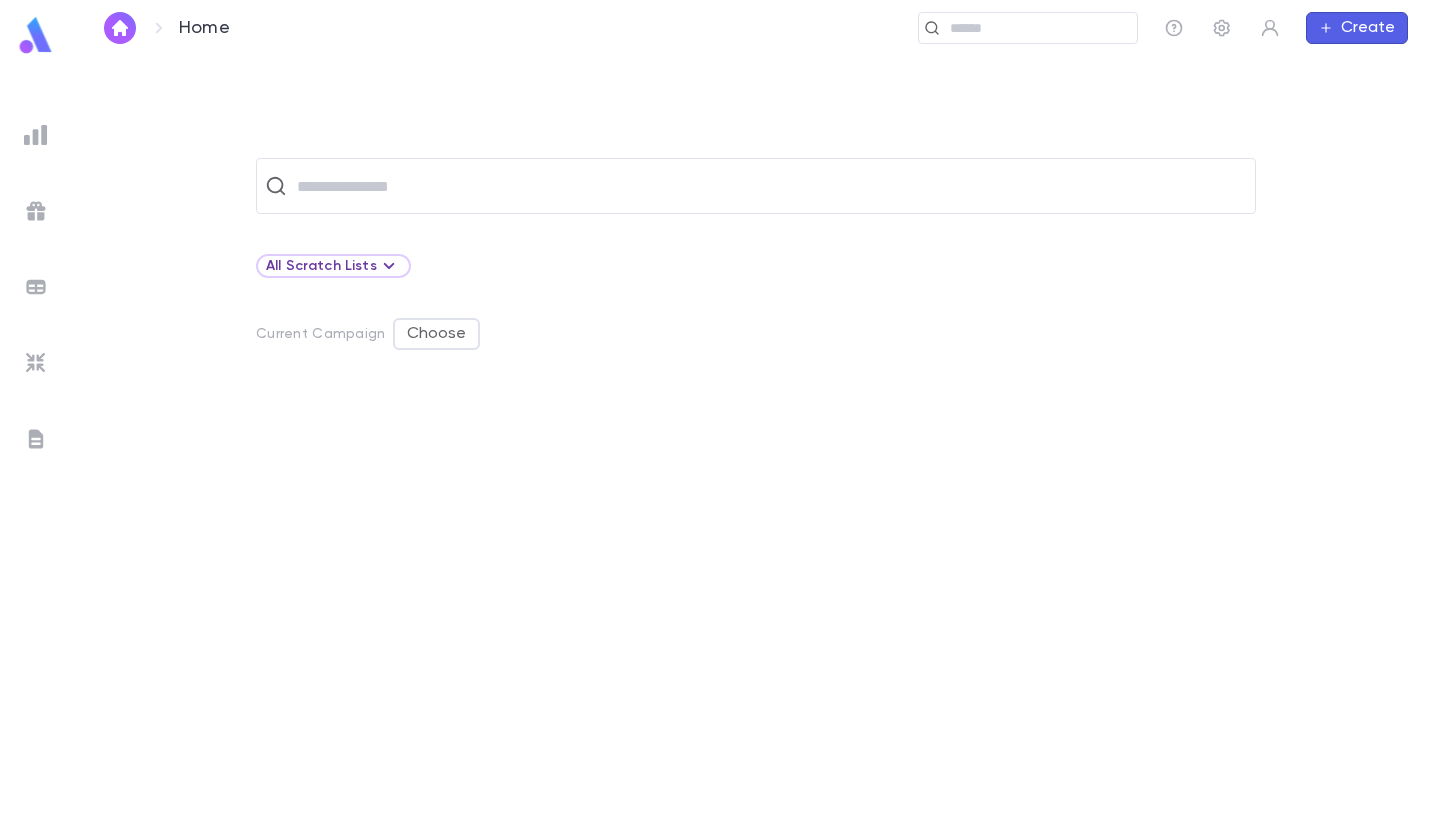 scroll, scrollTop: 0, scrollLeft: 0, axis: both 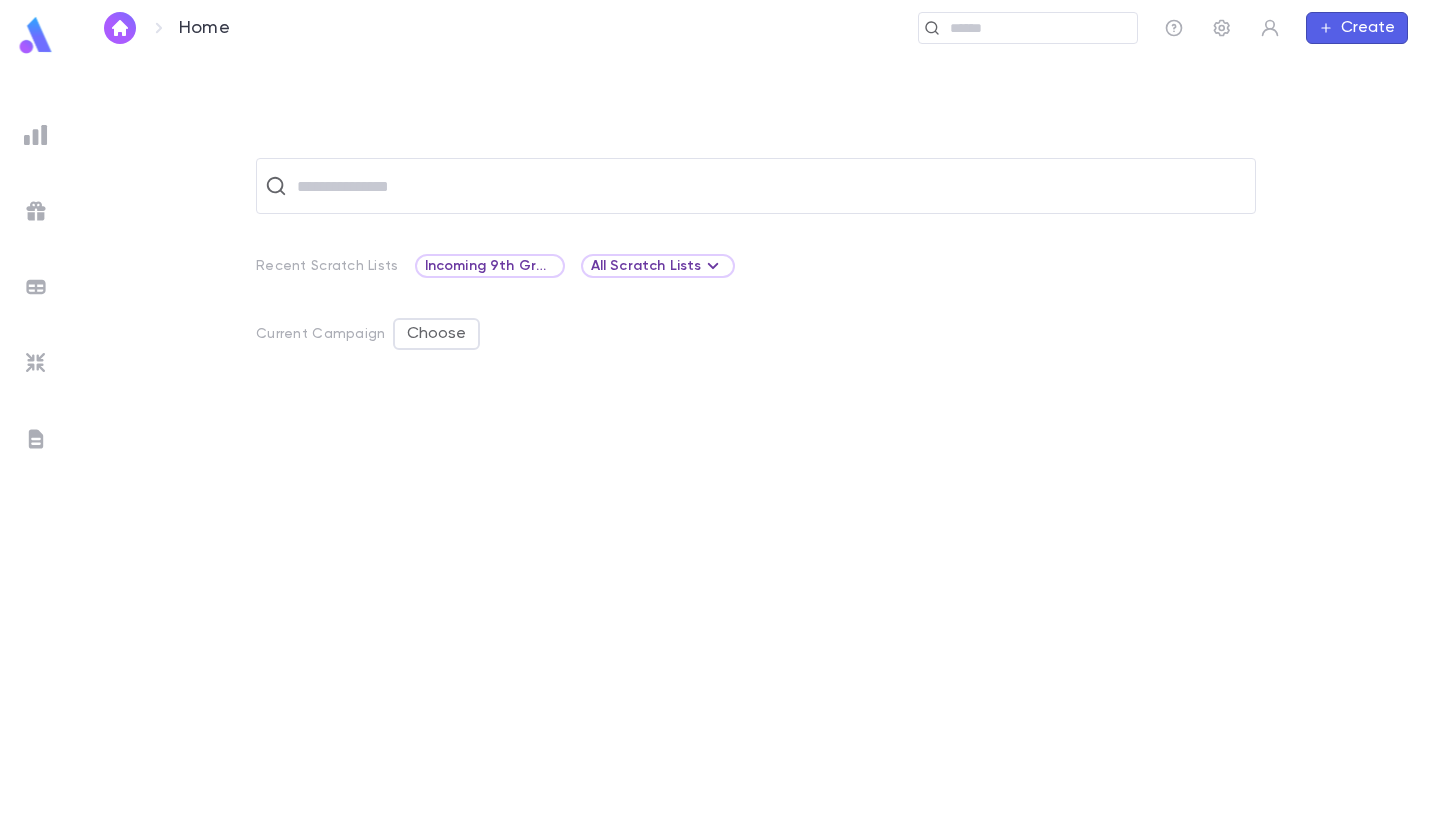 click at bounding box center (36, 363) 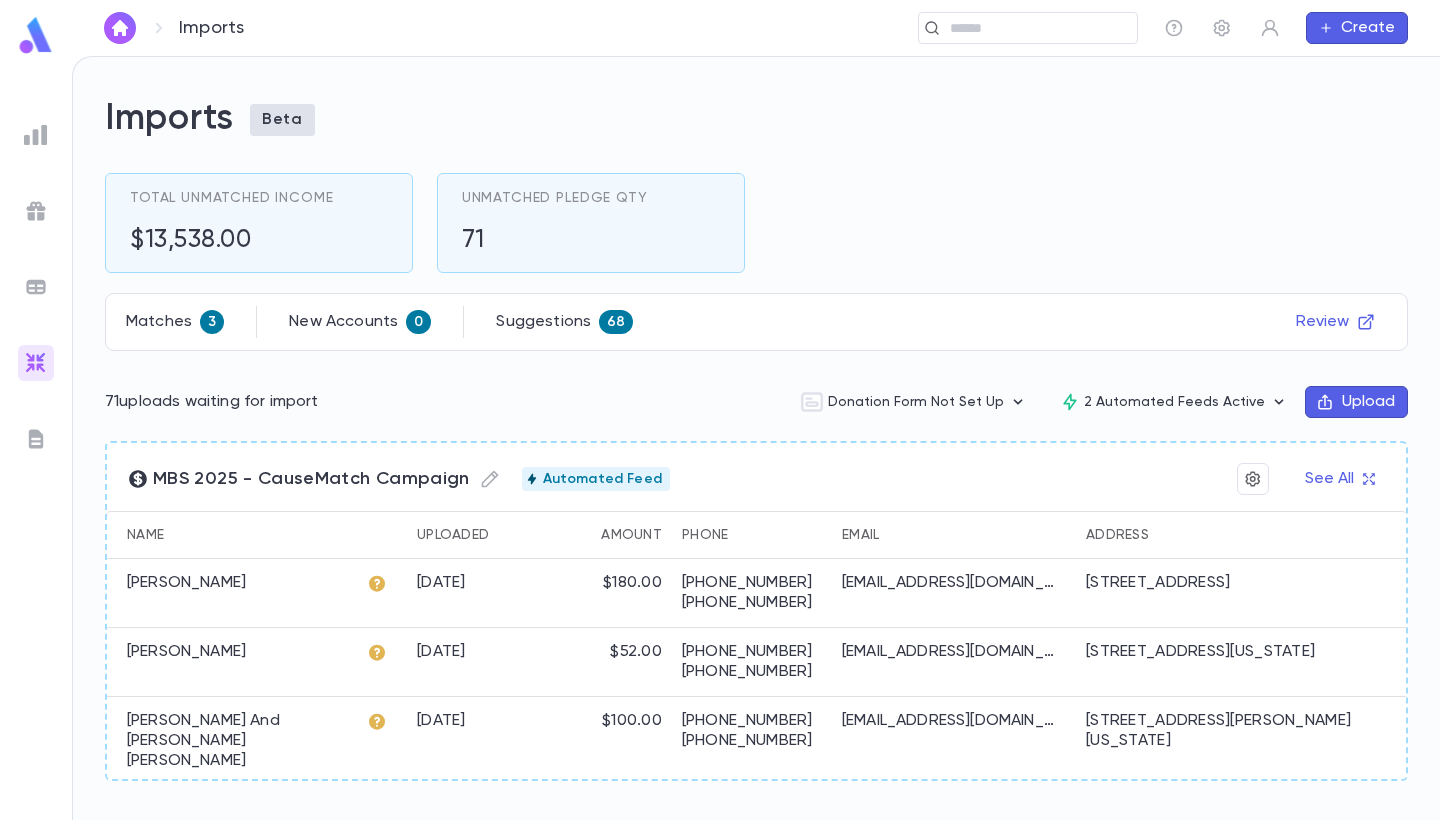 click on "Matches 3 New Accounts 0 Suggestions 68 Review" at bounding box center [756, 322] 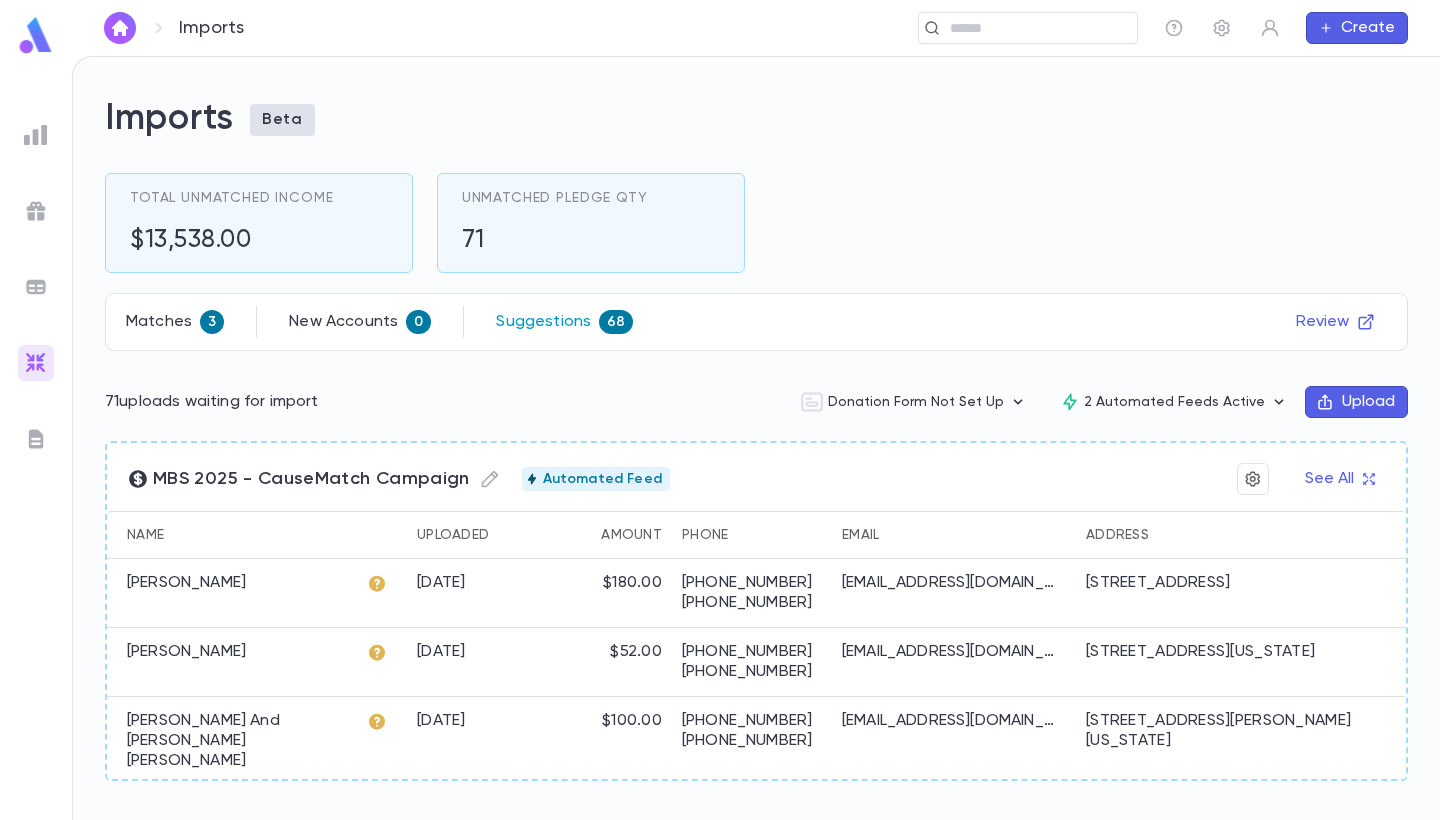 click on "Suggestions" at bounding box center (543, 322) 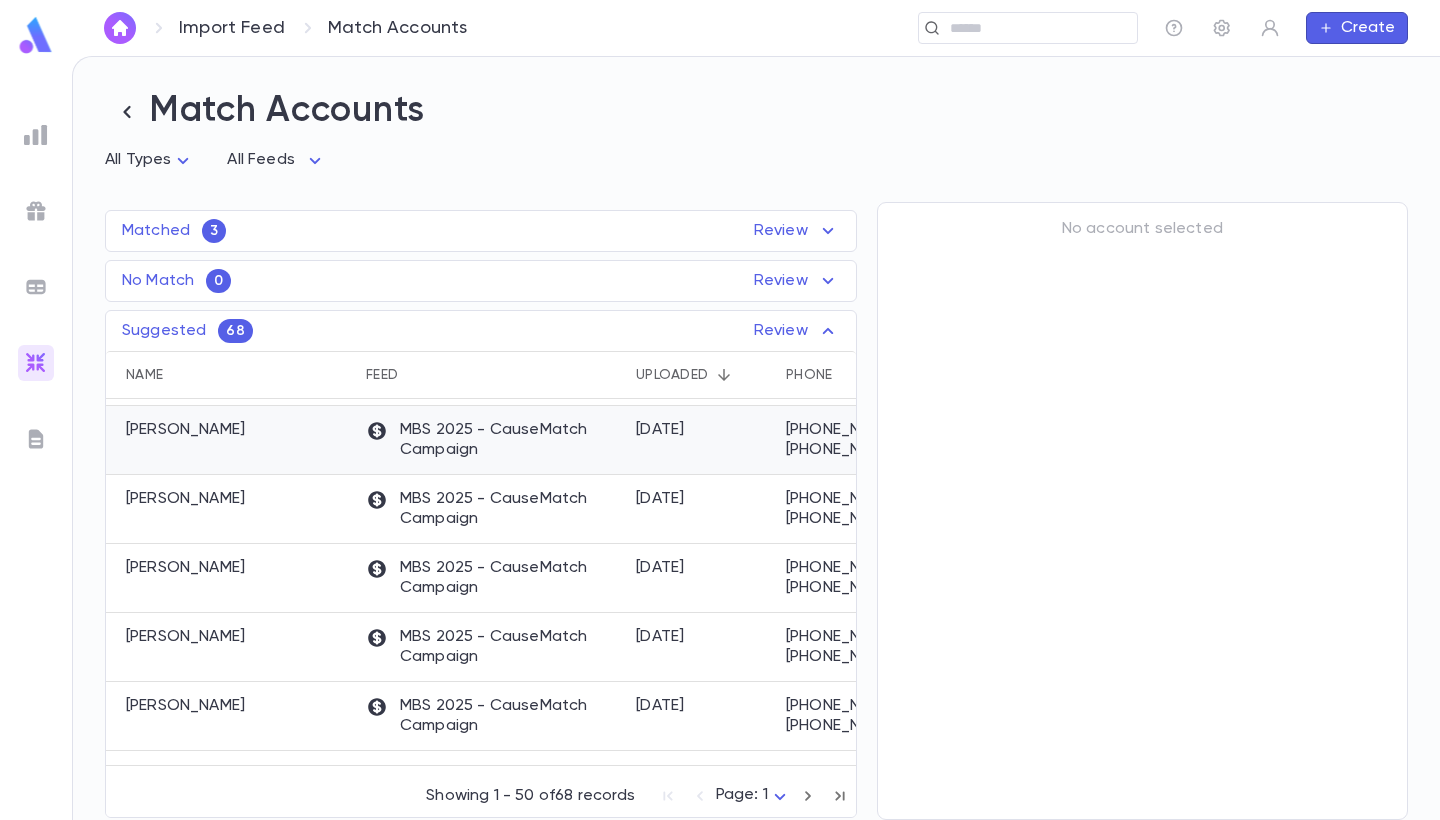 scroll, scrollTop: 524, scrollLeft: 0, axis: vertical 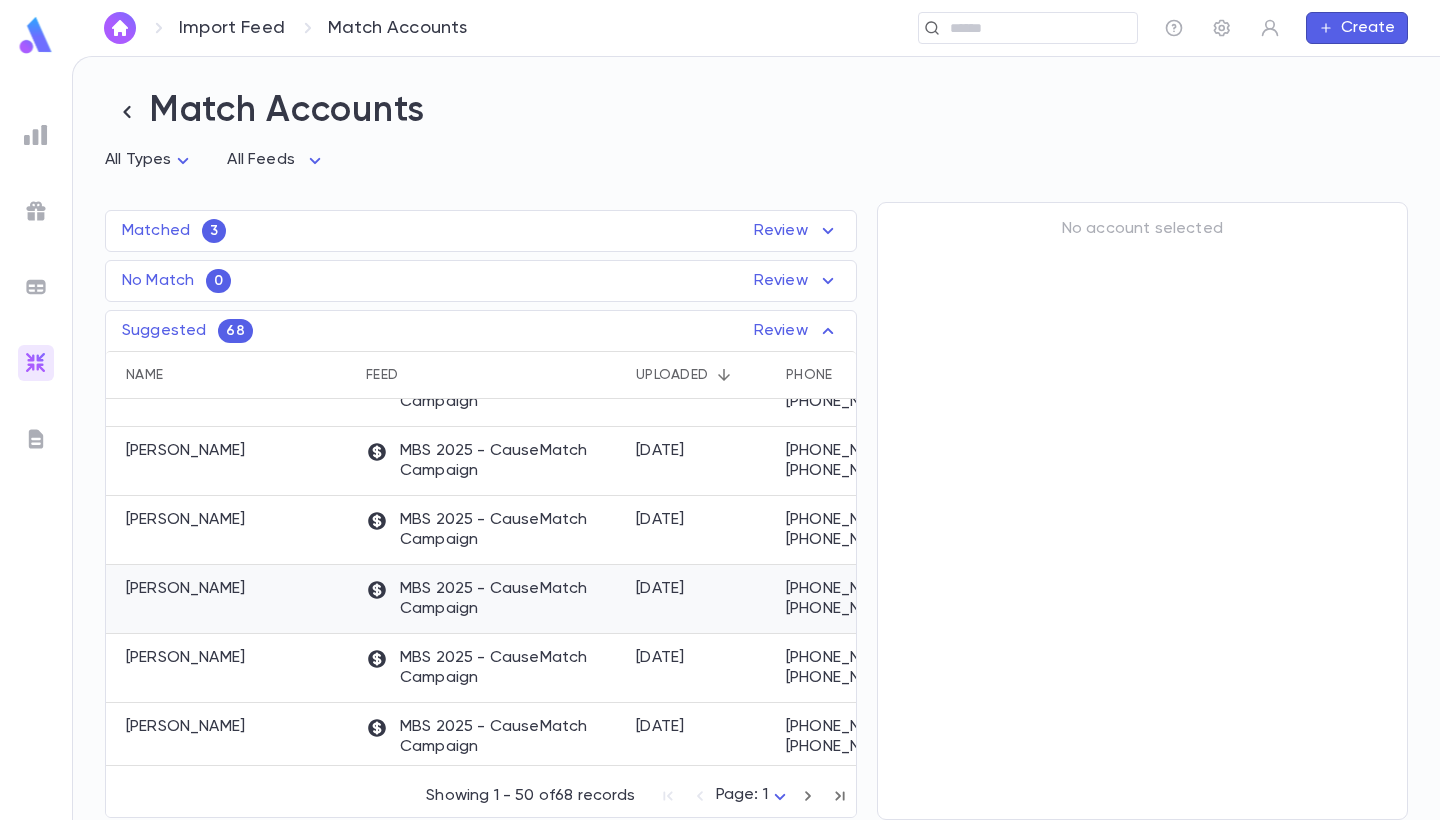 click on "Gottesman, Daniel" at bounding box center (185, 589) 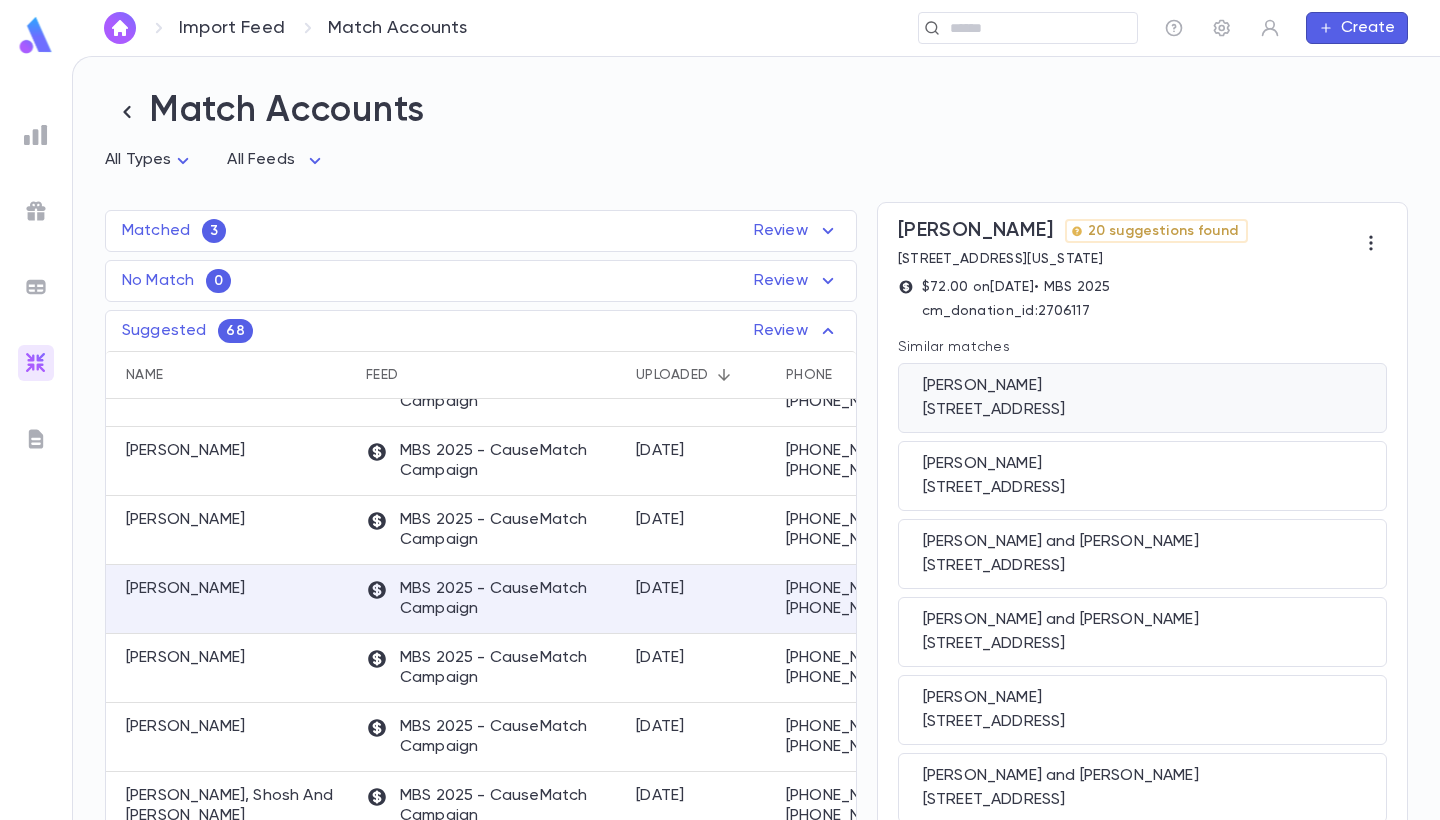 click on "2400 Buckhurst Drive, Beachwood  OH 44122 US" at bounding box center [1142, 410] 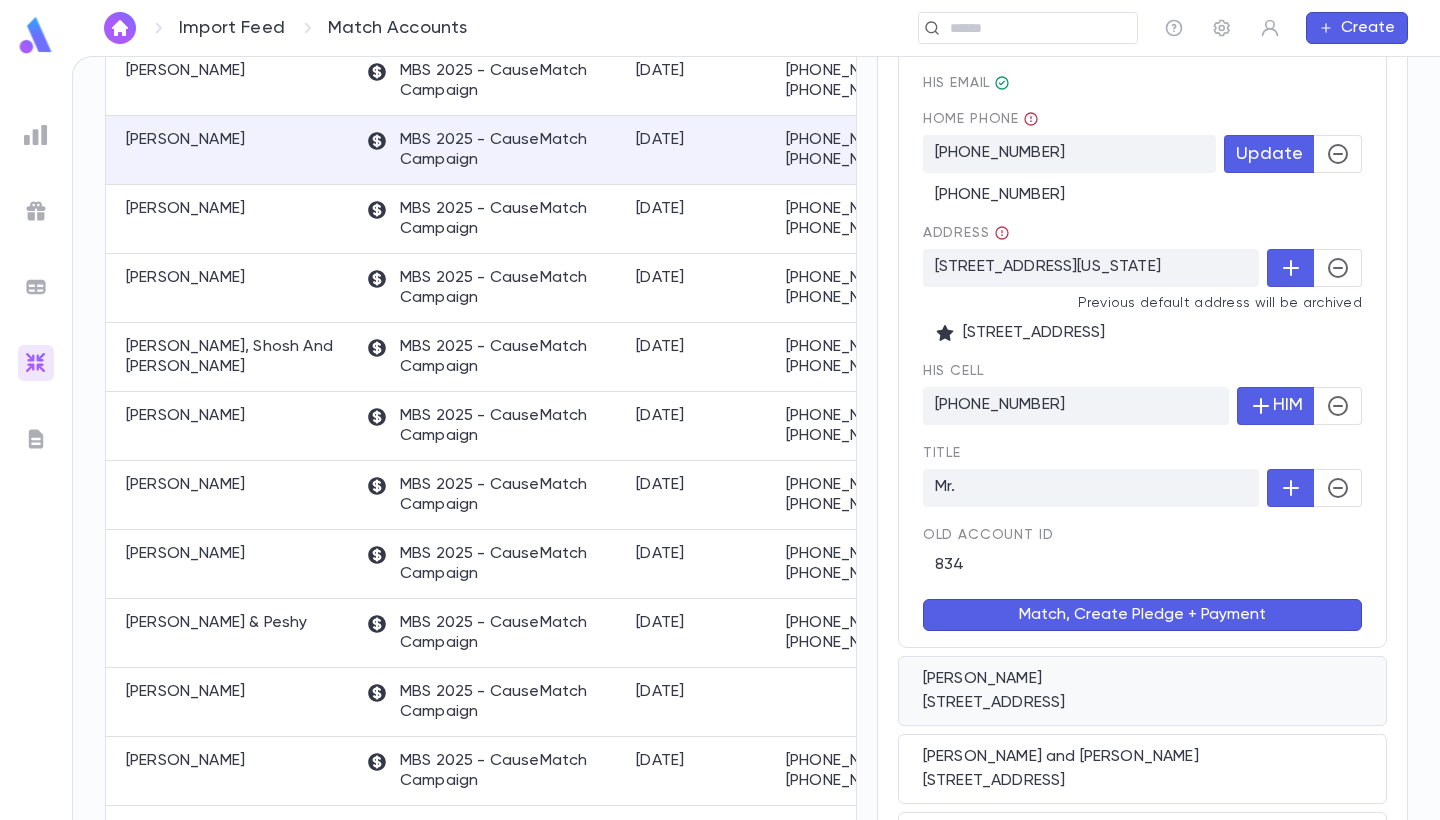 scroll, scrollTop: 484, scrollLeft: 0, axis: vertical 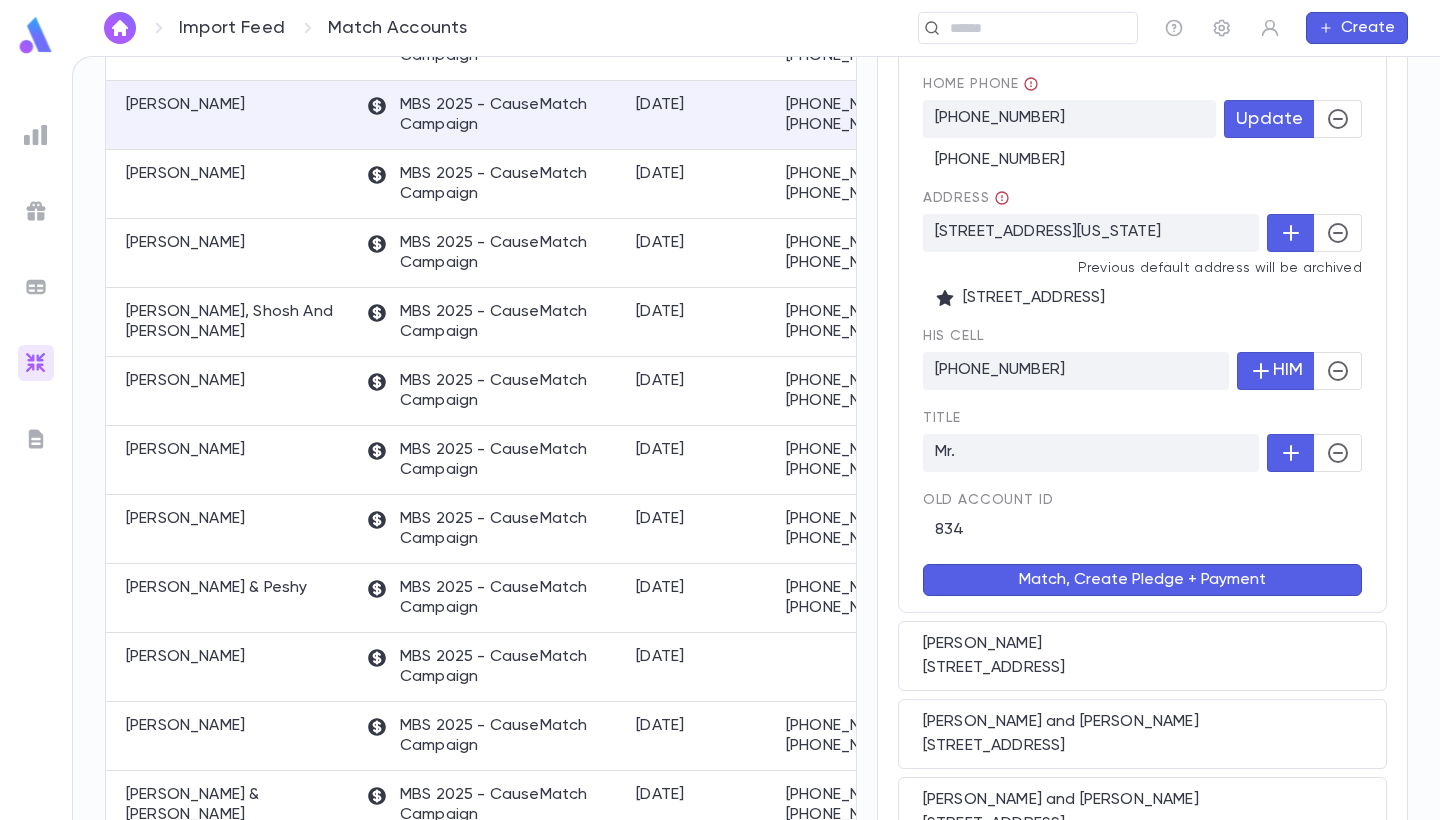 click on "Match, Create Pledge + Payment" at bounding box center [1142, 580] 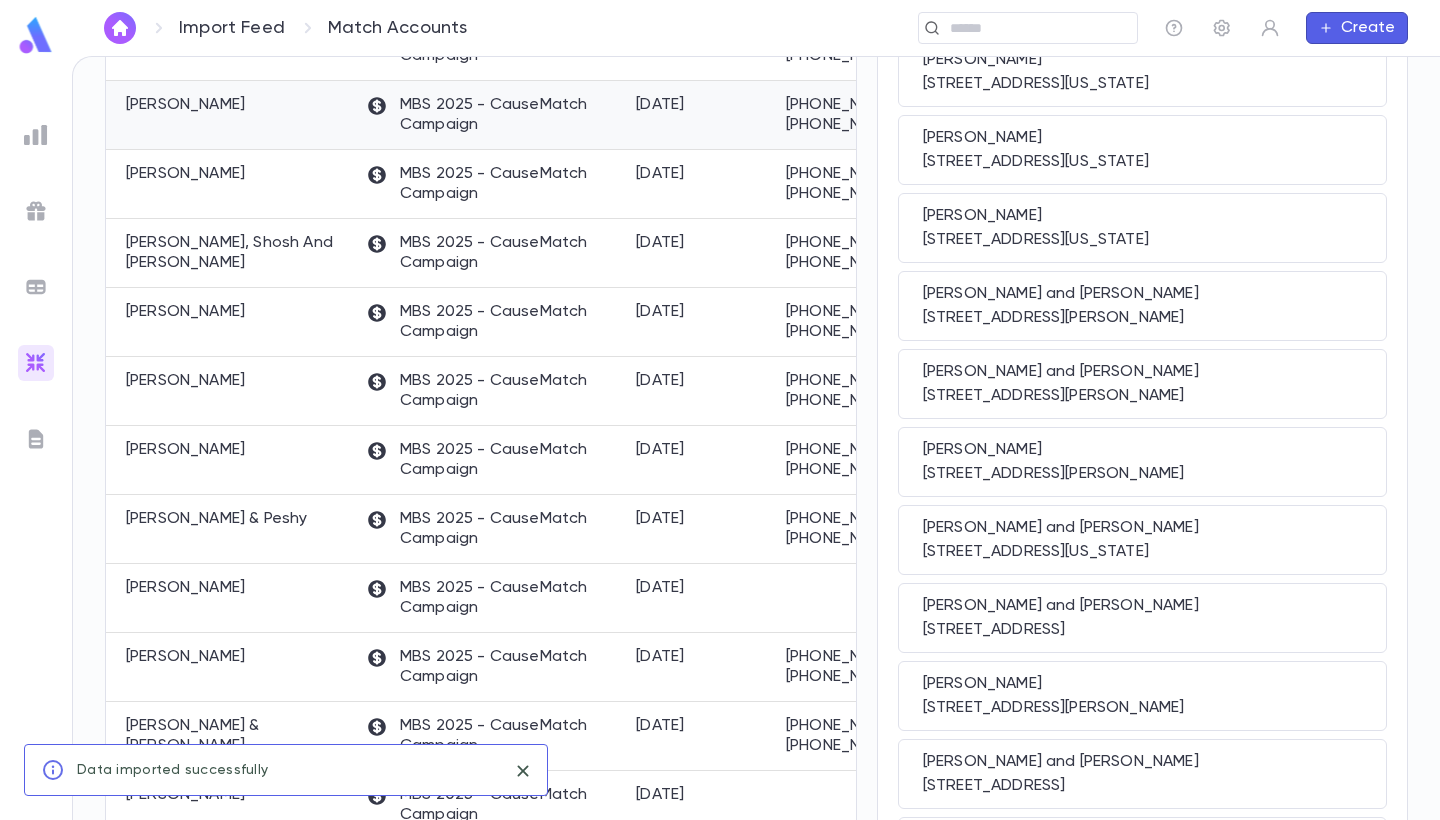 scroll, scrollTop: 0, scrollLeft: 0, axis: both 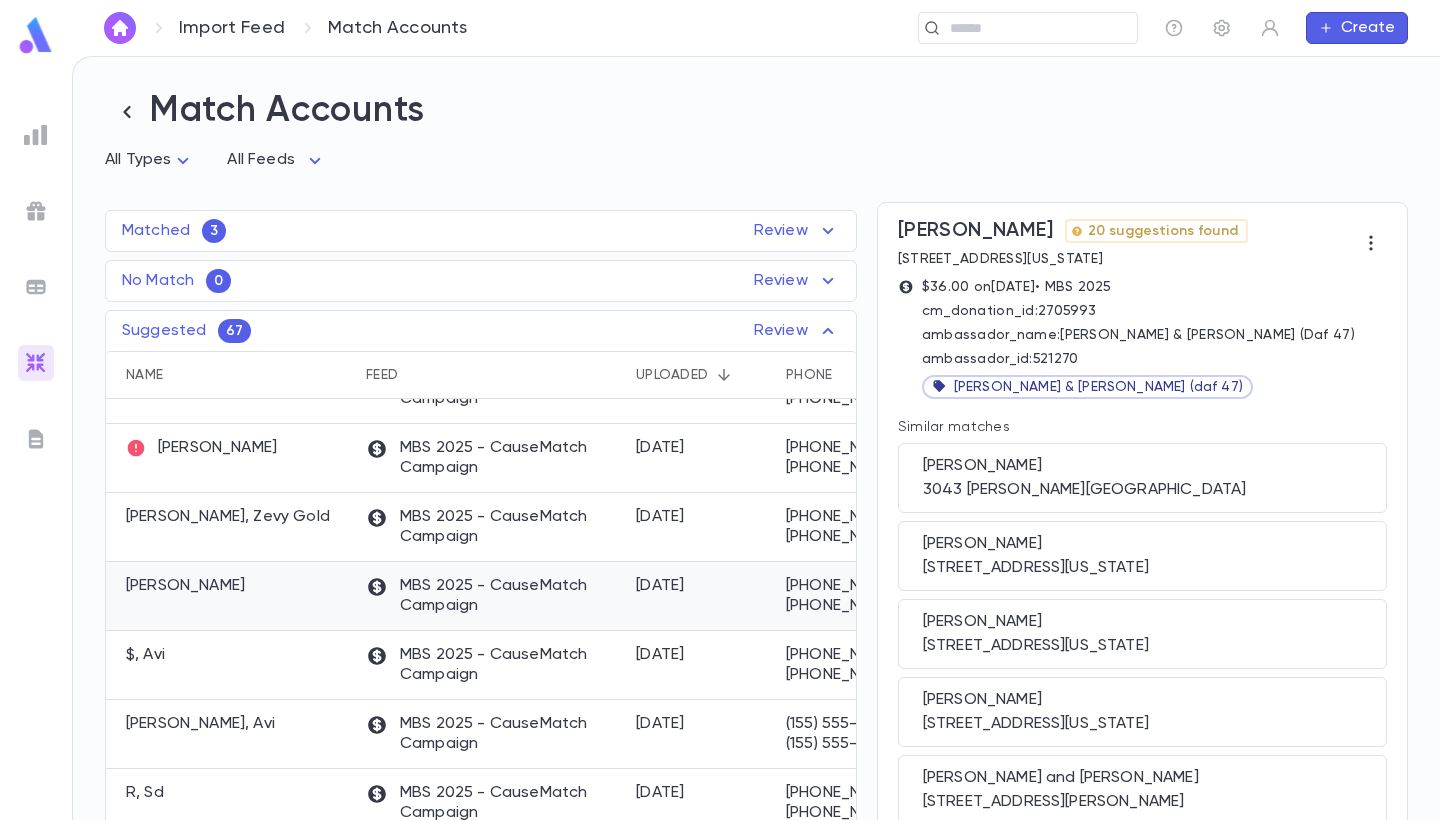click on "Goldwag, Chaim" at bounding box center (231, 596) 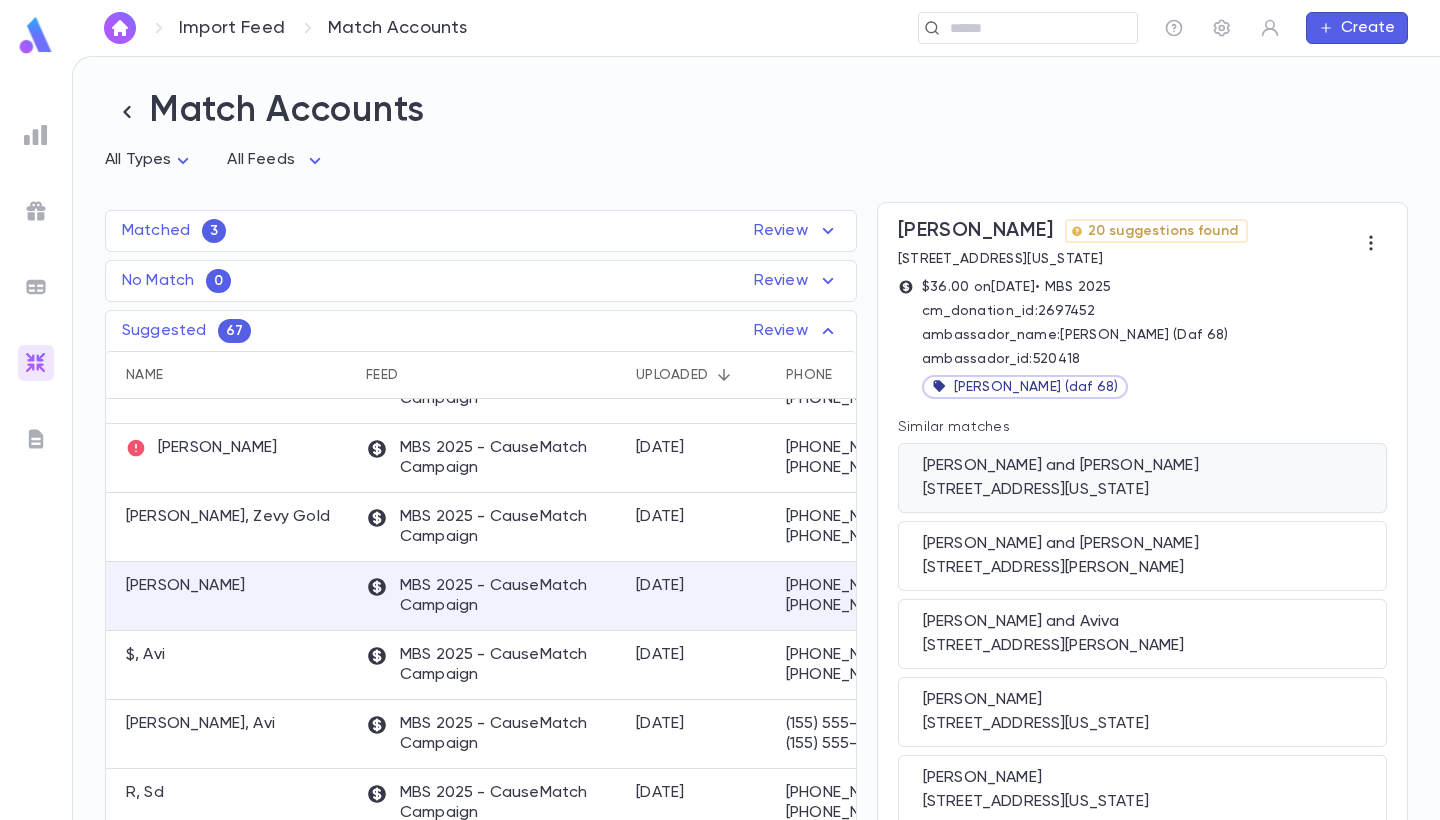 click on "6645 N California#103, Chicago IL 60645" at bounding box center (1142, 490) 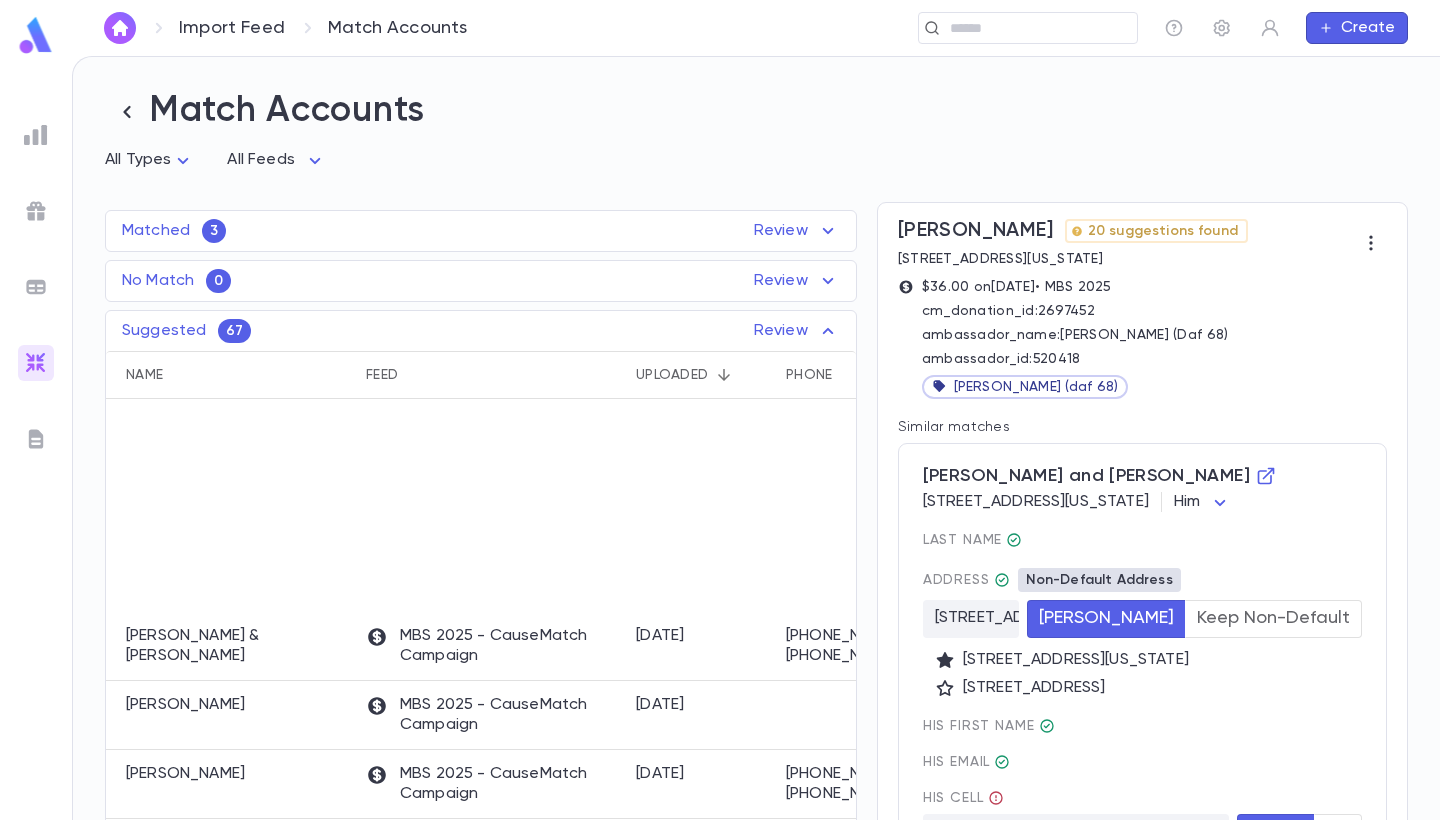 scroll, scrollTop: 970, scrollLeft: 0, axis: vertical 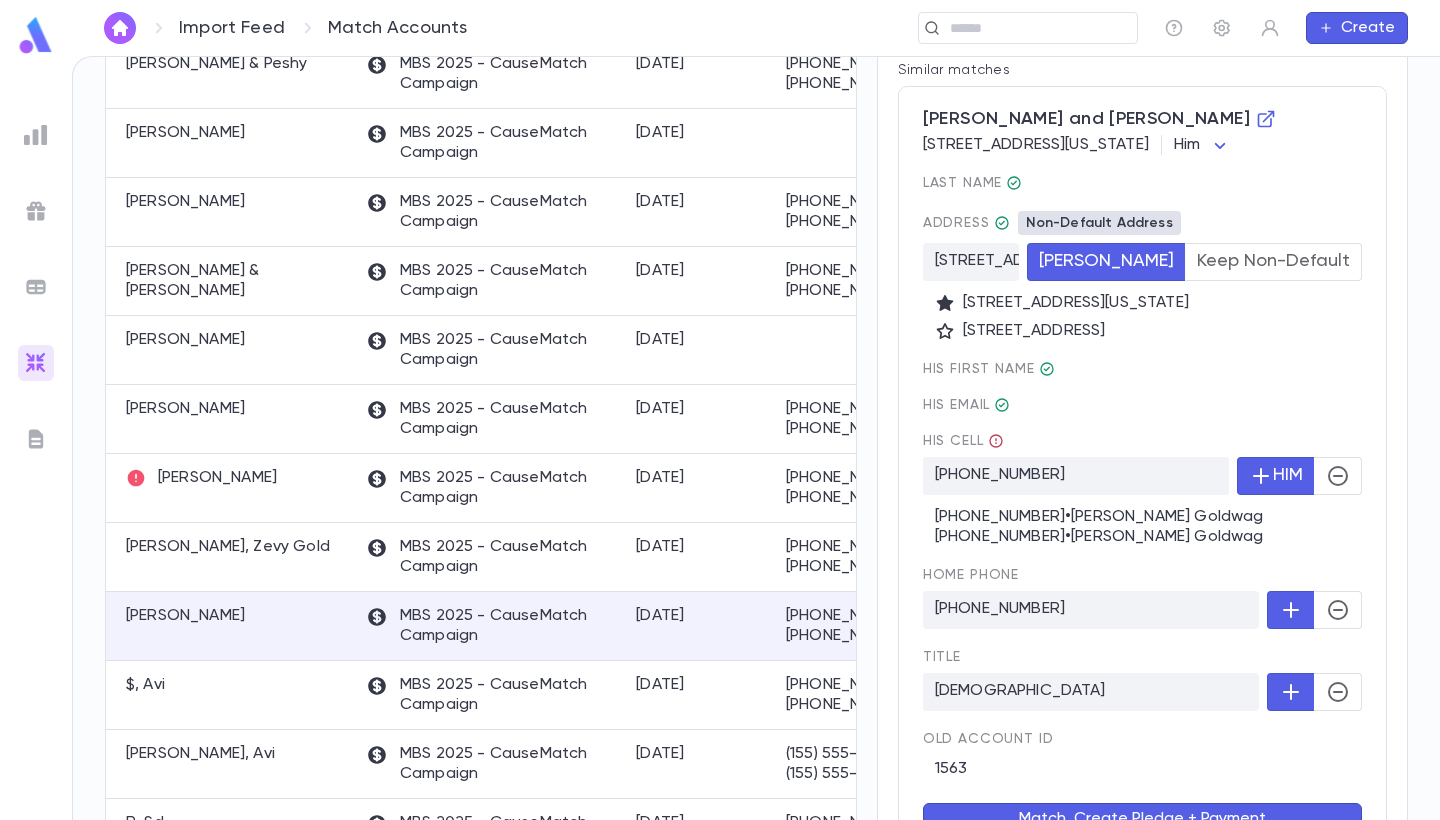 click on "6628 N Mozart Street, Chicago IL 60645" at bounding box center [1142, 331] 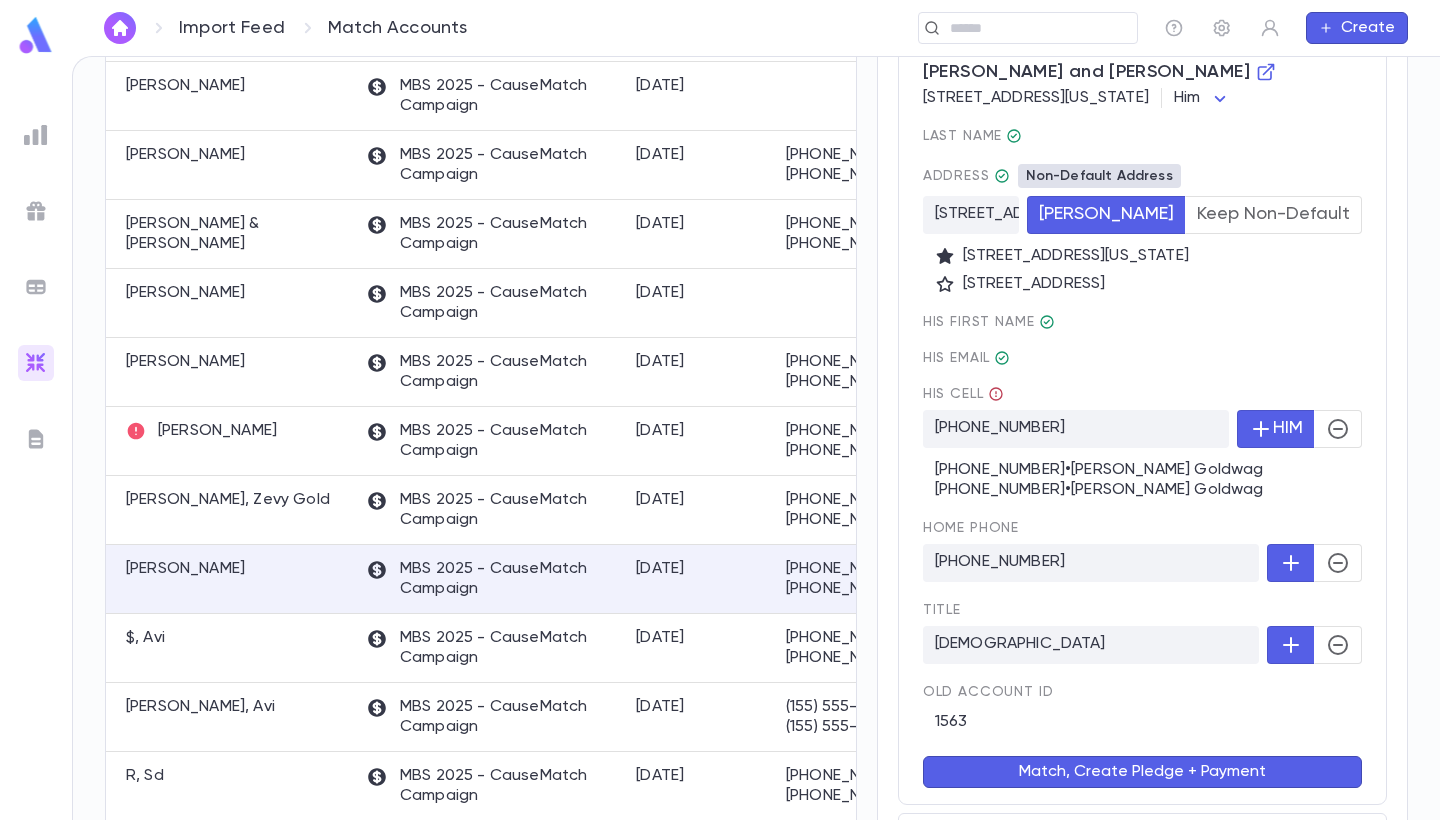 scroll, scrollTop: 406, scrollLeft: 0, axis: vertical 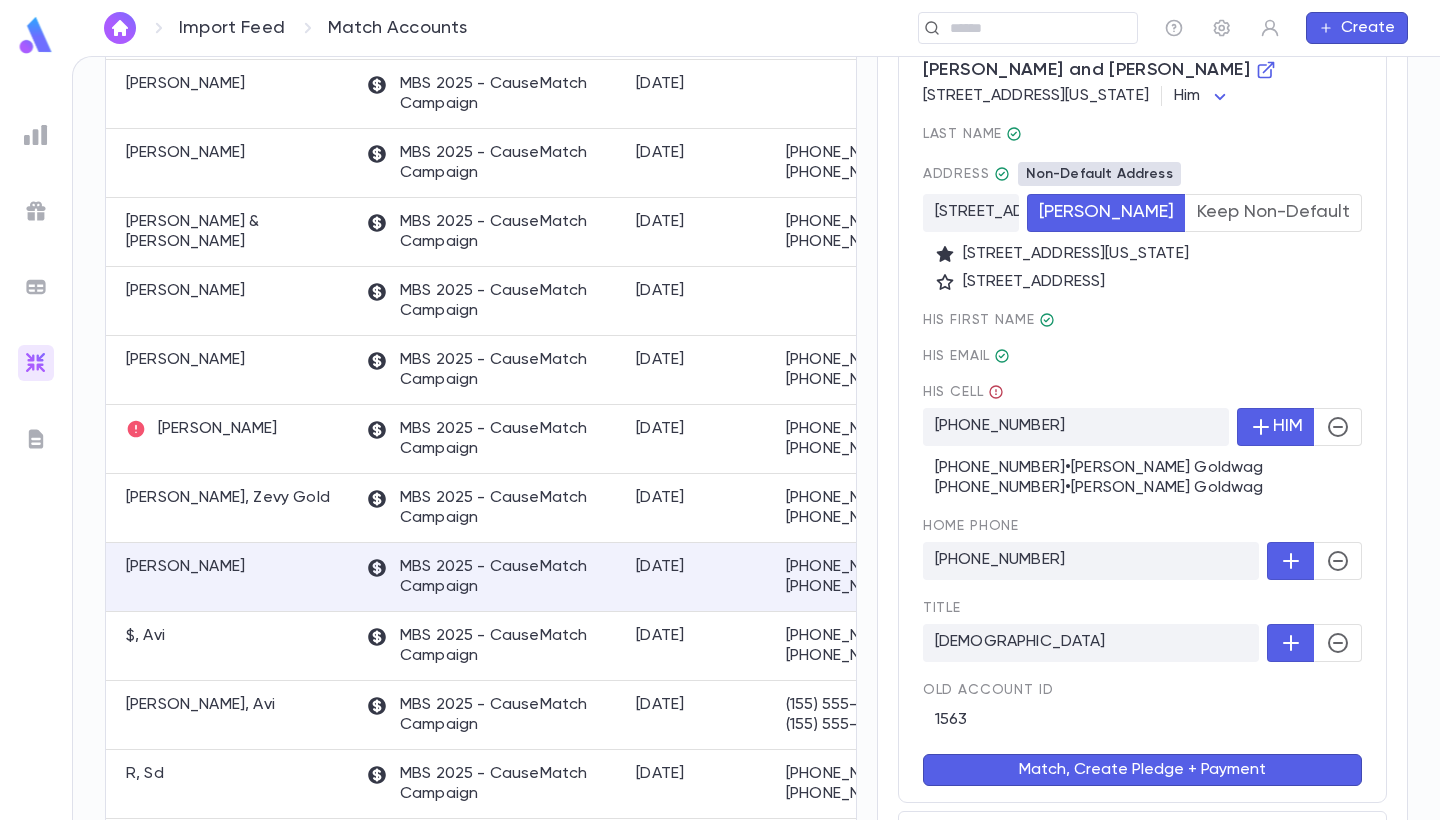 click on "Match, Create Pledge + Payment" at bounding box center (1142, 770) 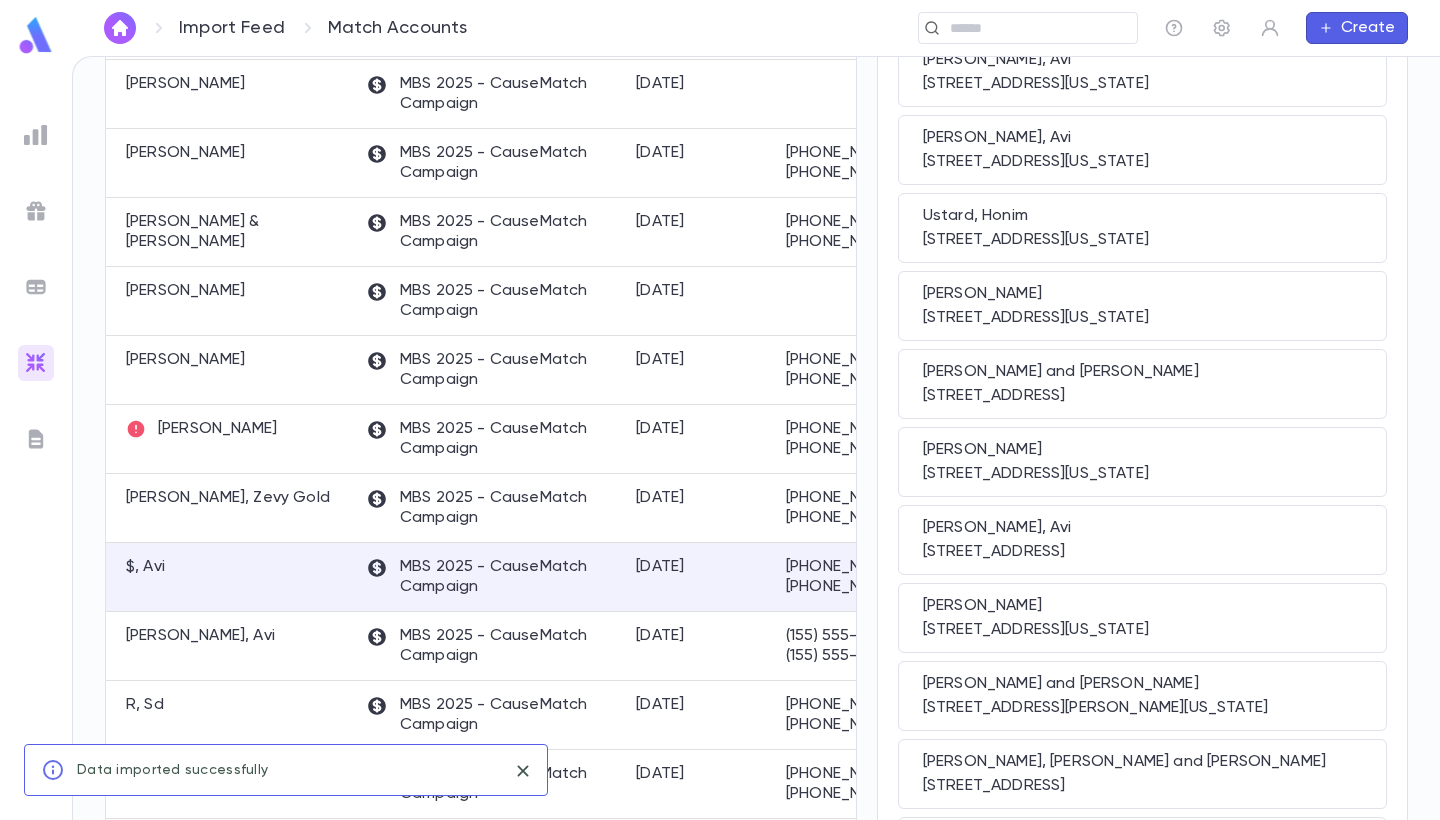 scroll, scrollTop: 0, scrollLeft: 0, axis: both 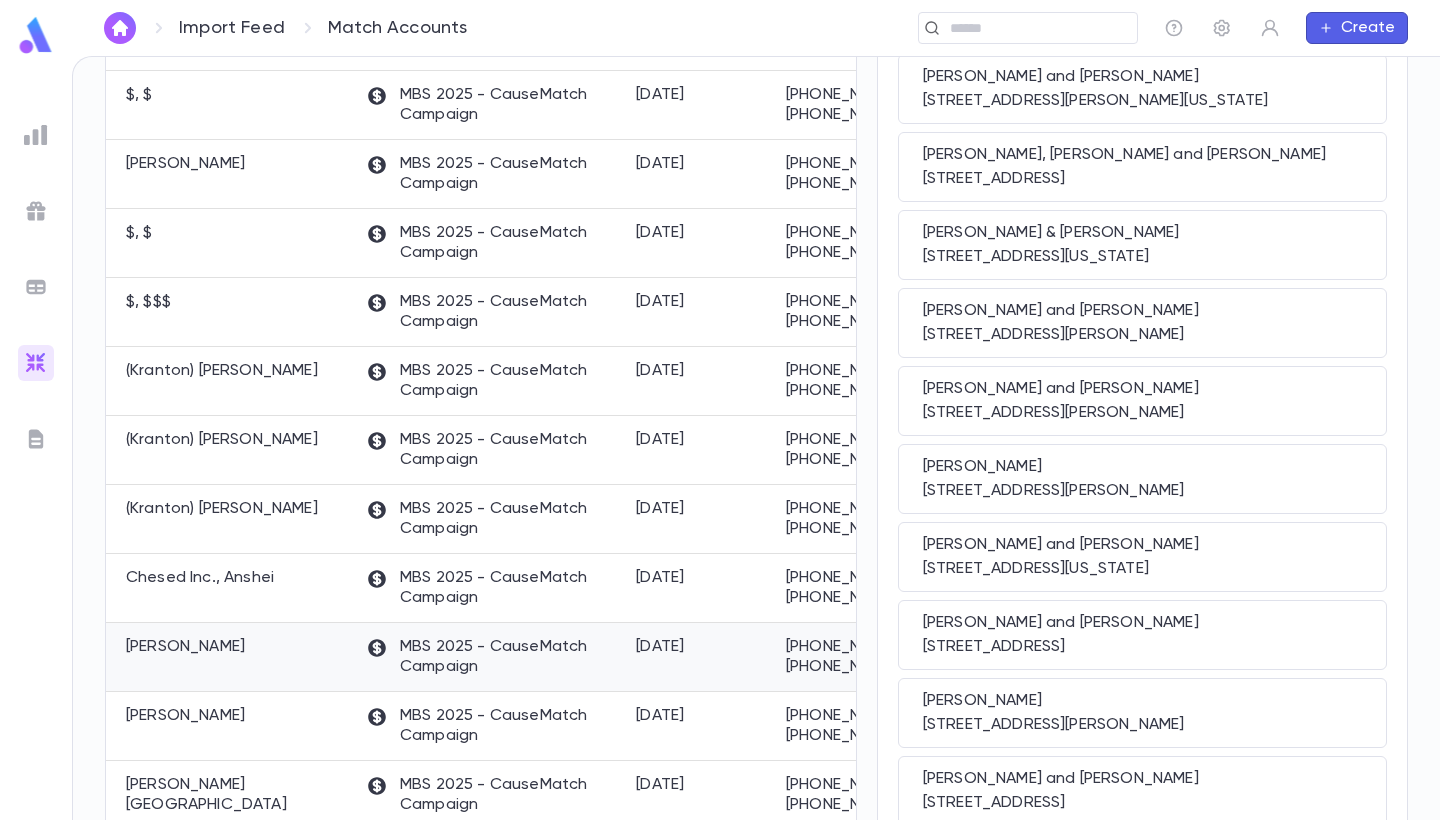 click on "Riesel, Yehuda" at bounding box center [231, 657] 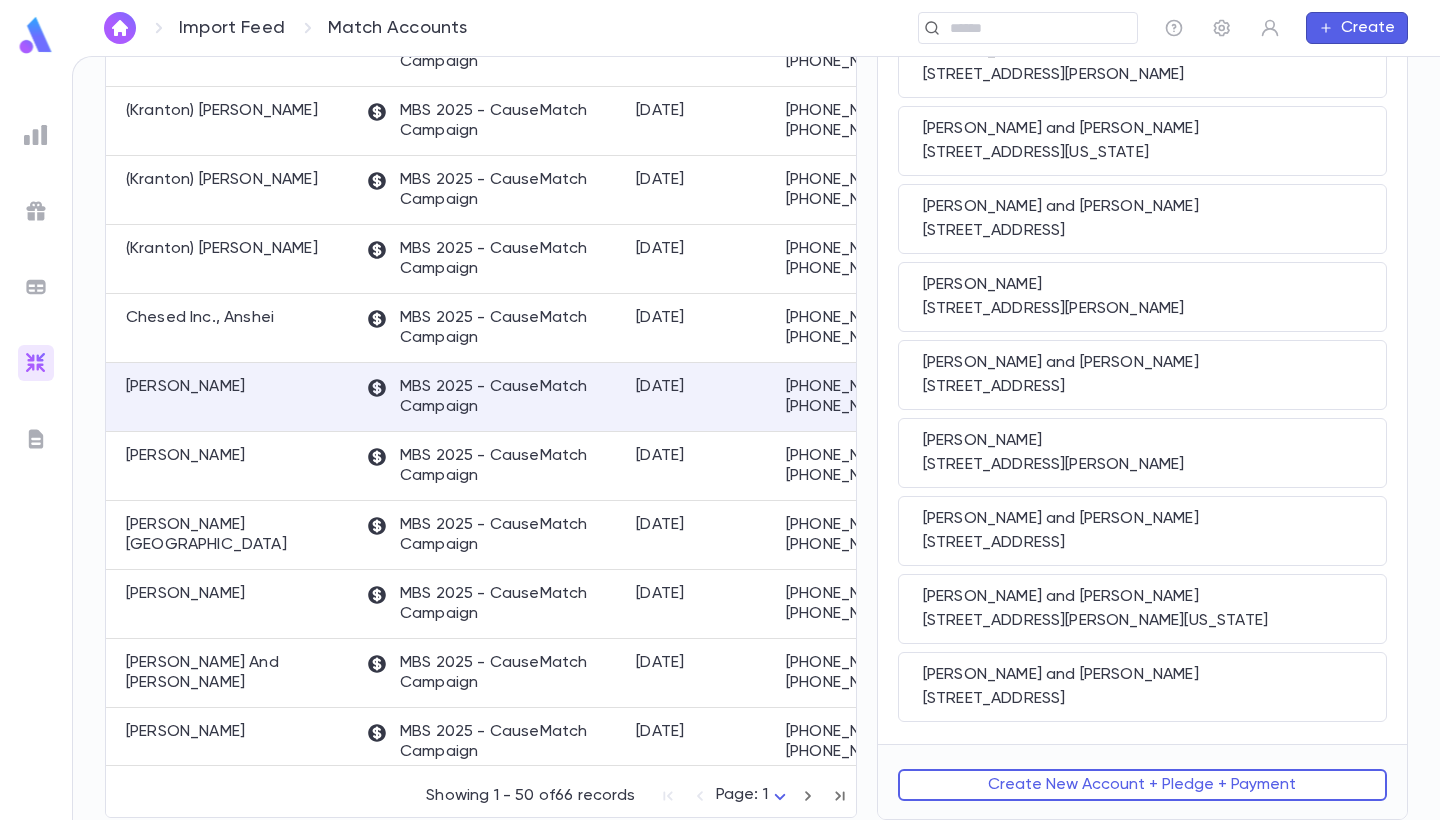 scroll, scrollTop: 1293, scrollLeft: 0, axis: vertical 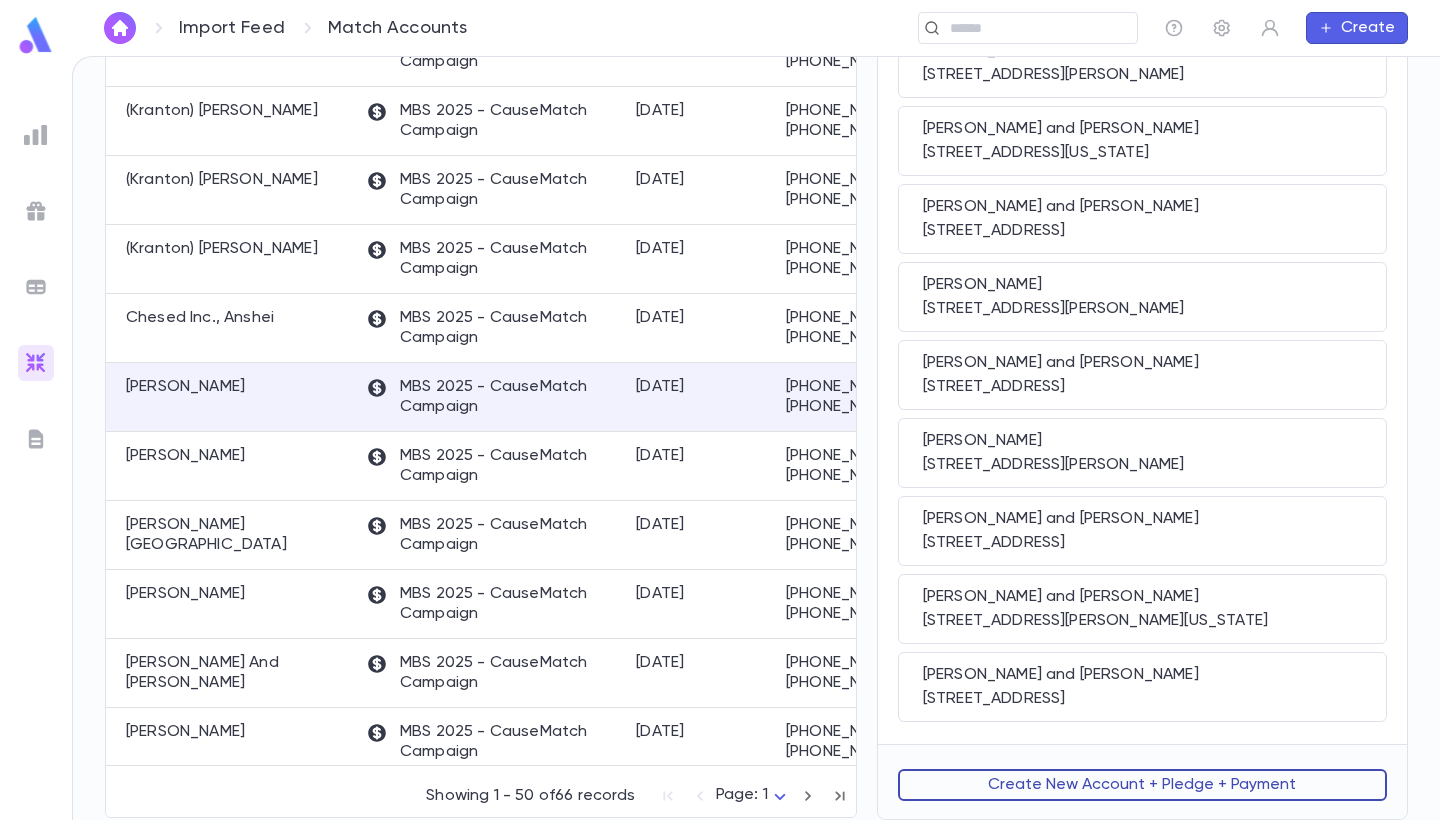 click on "Create New Account + Pledge + Payment" at bounding box center (1142, 785) 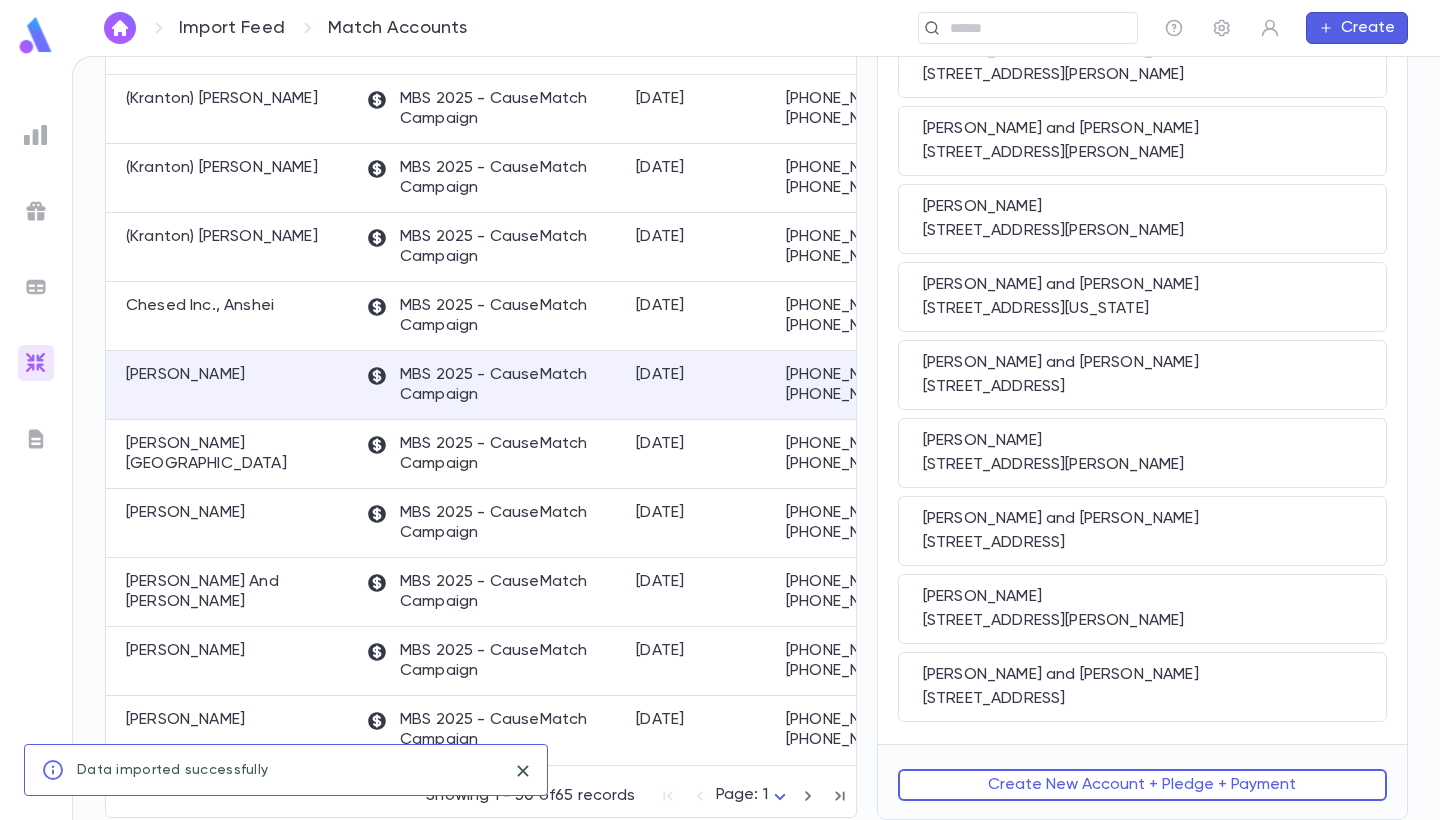 scroll, scrollTop: 0, scrollLeft: 0, axis: both 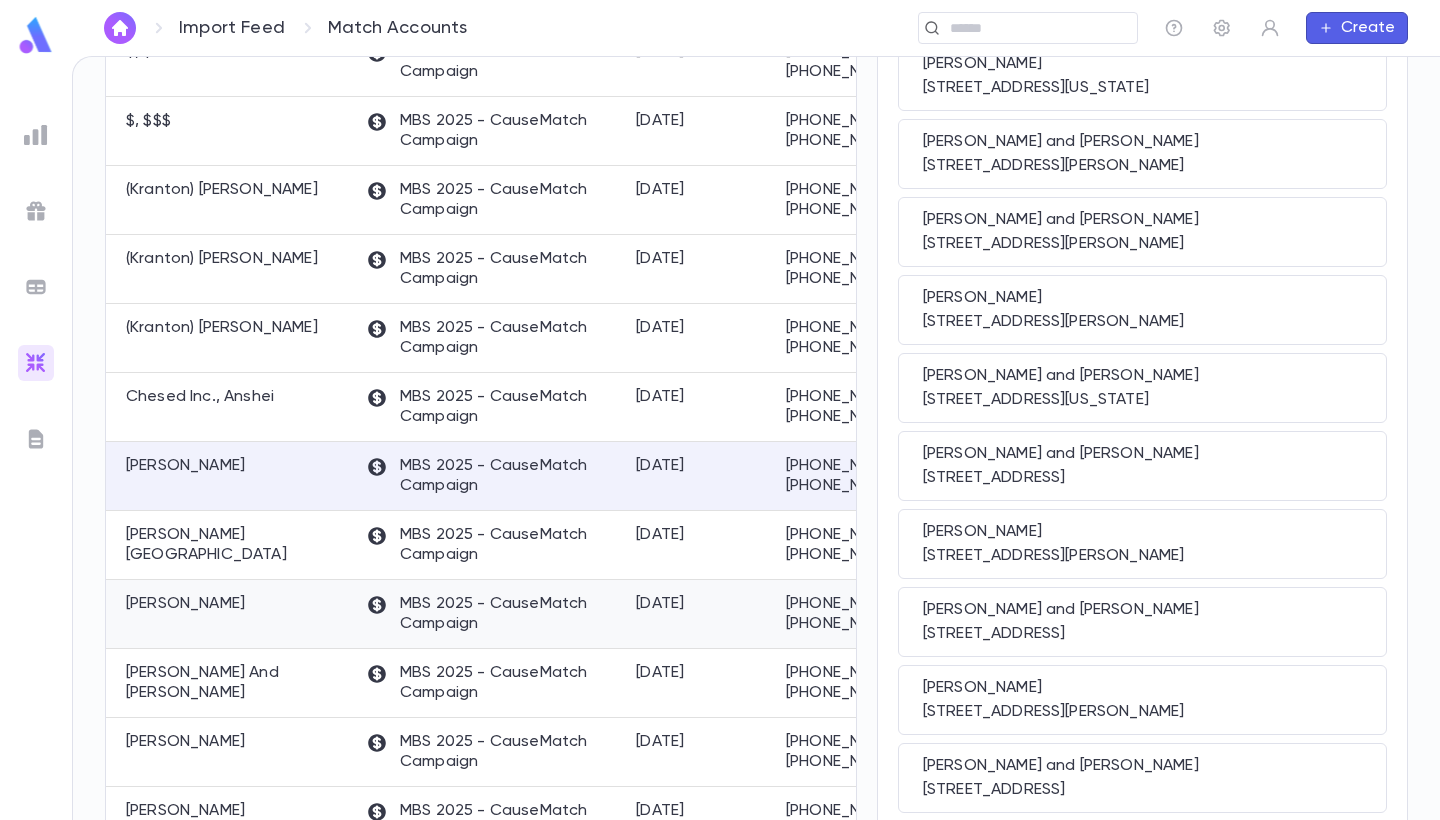 click on "Slate, Daniel" at bounding box center (231, 614) 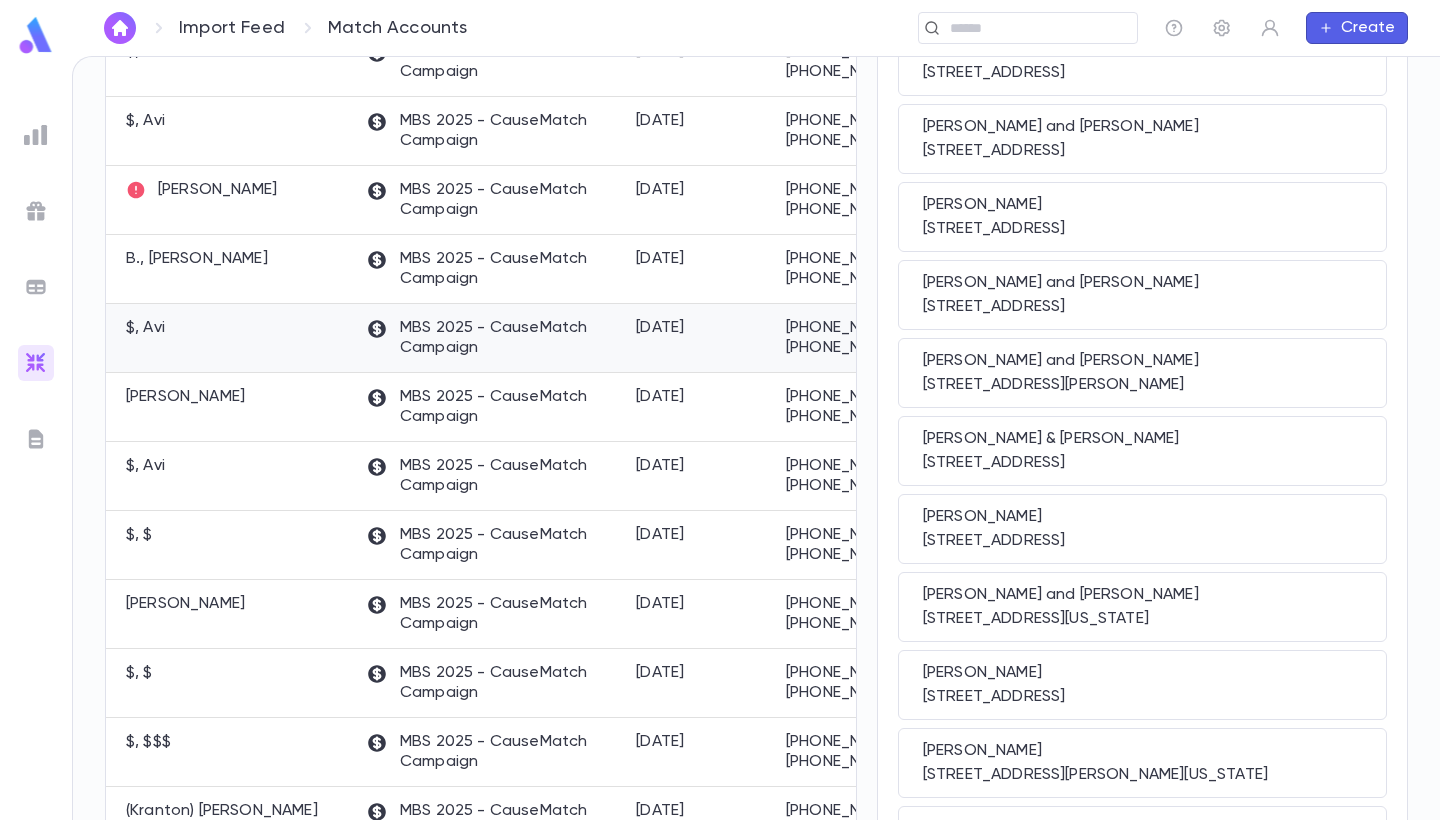 scroll, scrollTop: 576, scrollLeft: 0, axis: vertical 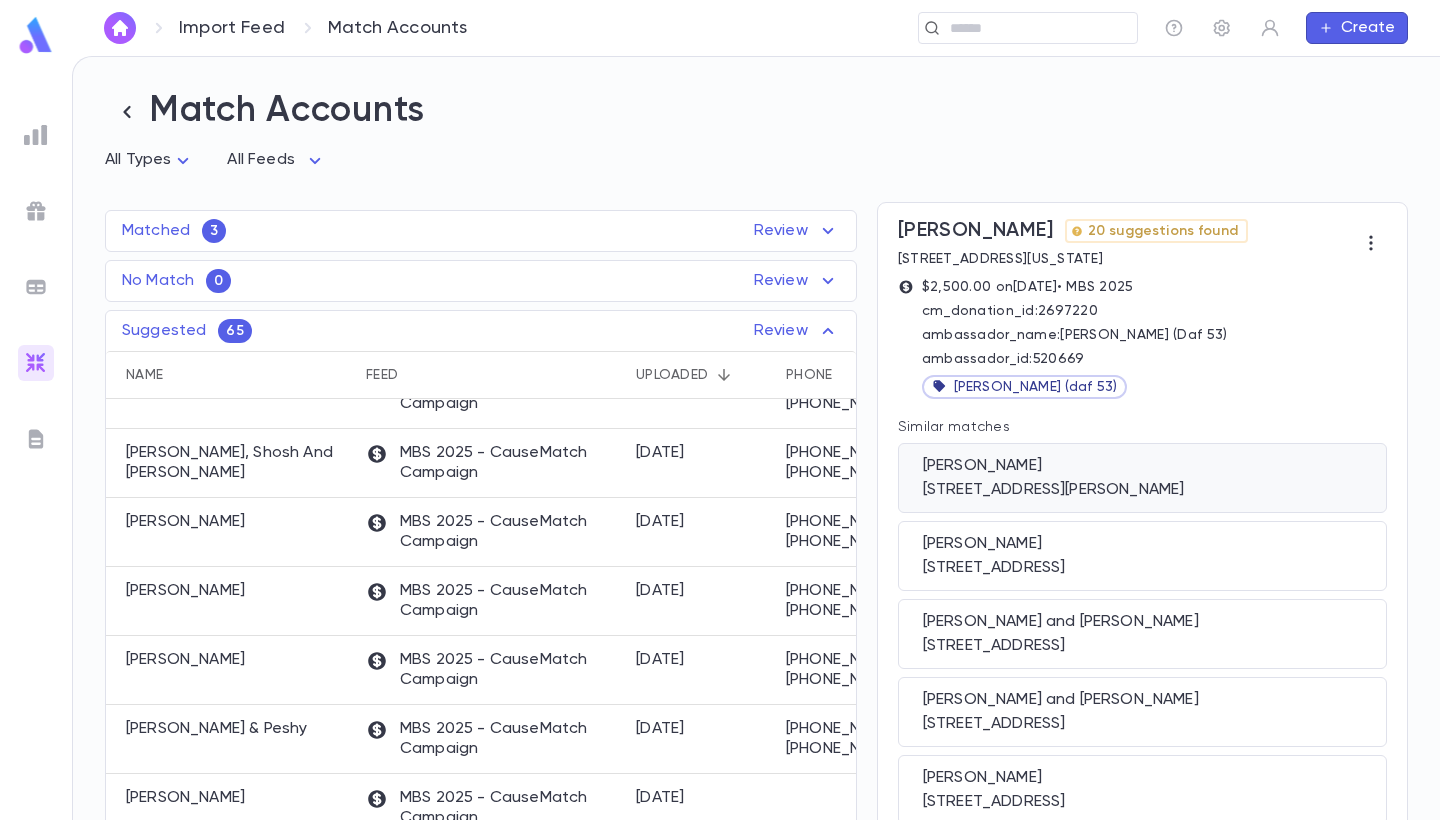 click on "Slate, Daniel" at bounding box center (1142, 466) 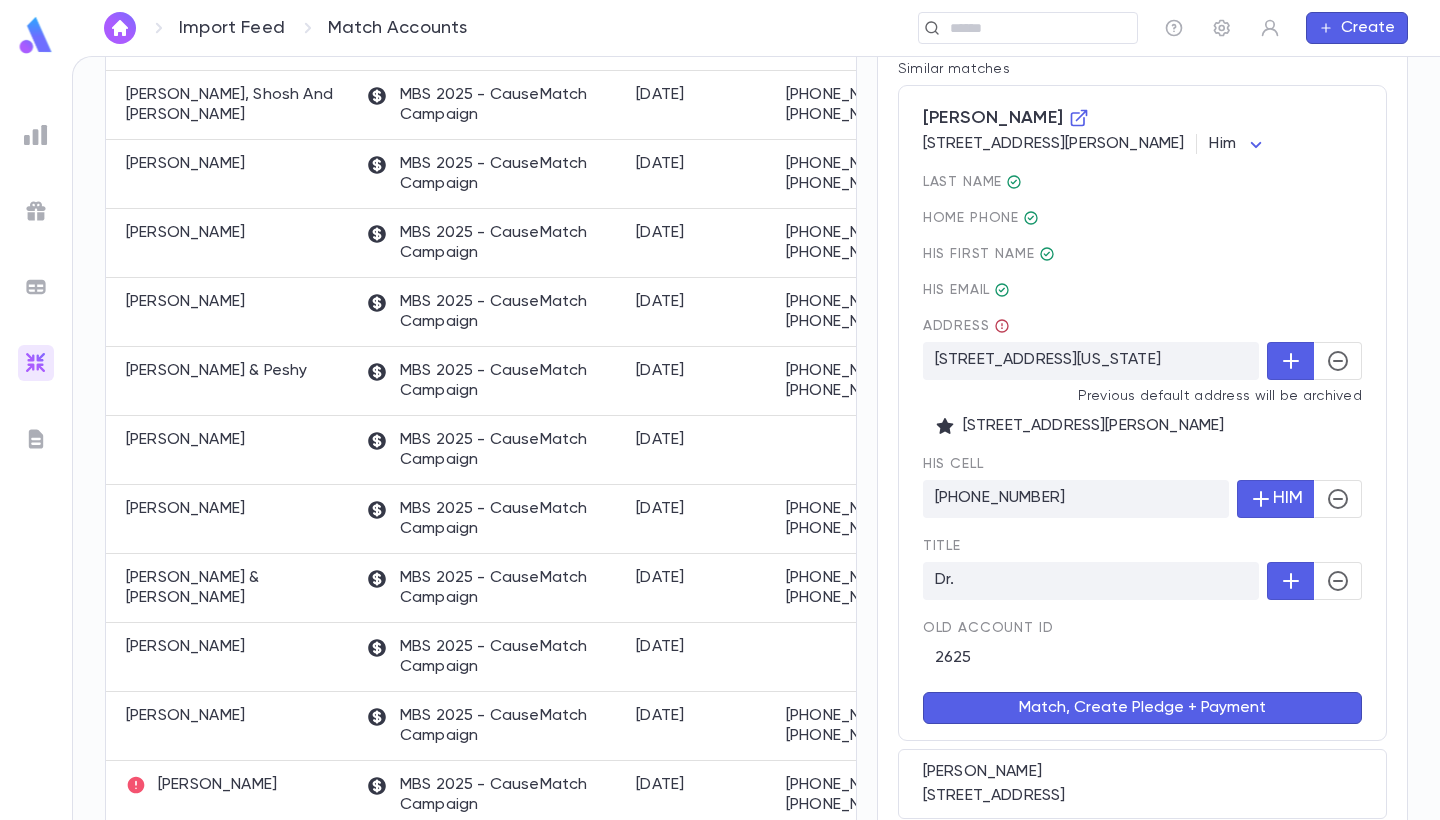 scroll, scrollTop: 361, scrollLeft: 0, axis: vertical 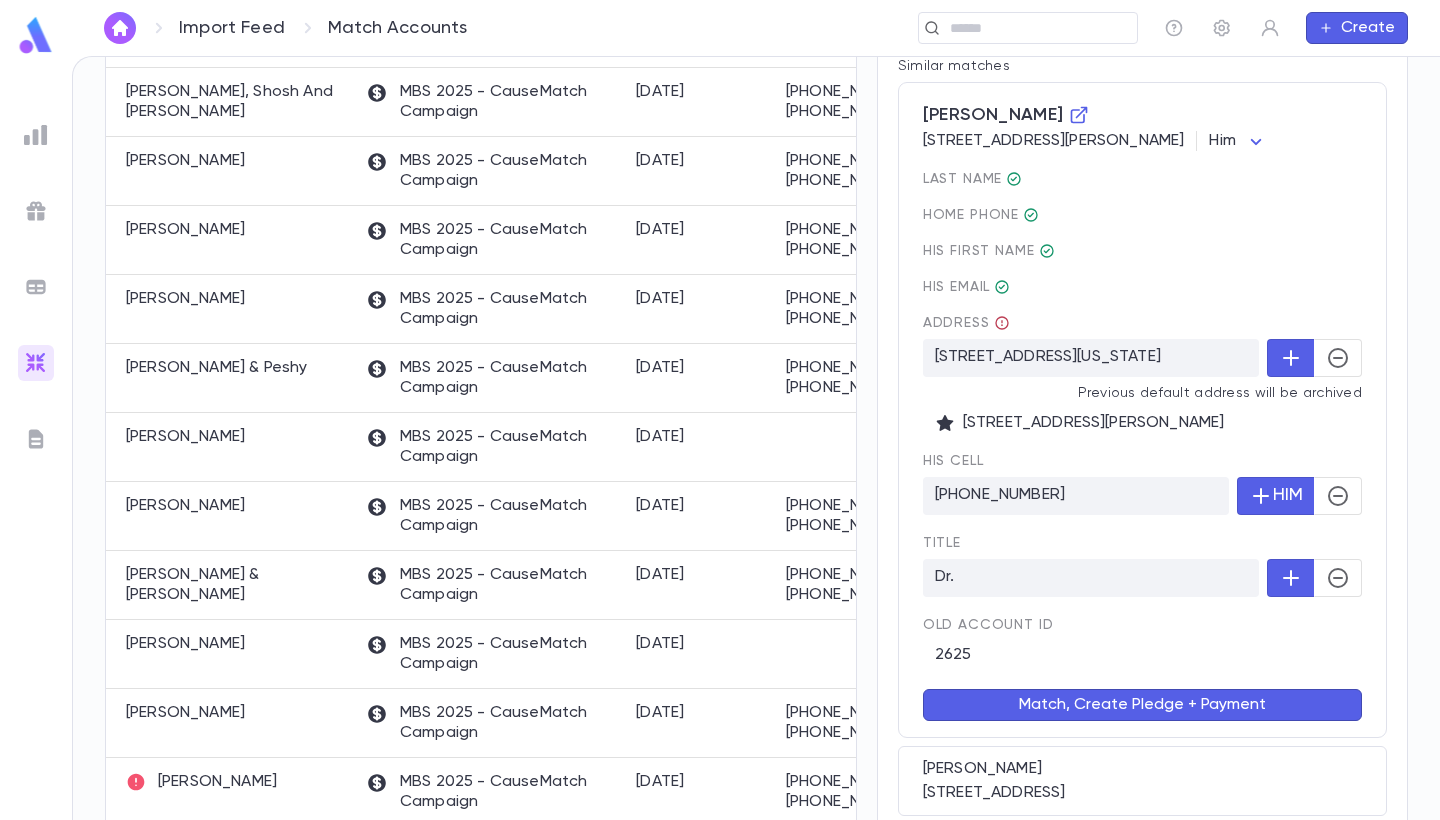click on "Match, Create Pledge + Payment" at bounding box center (1142, 705) 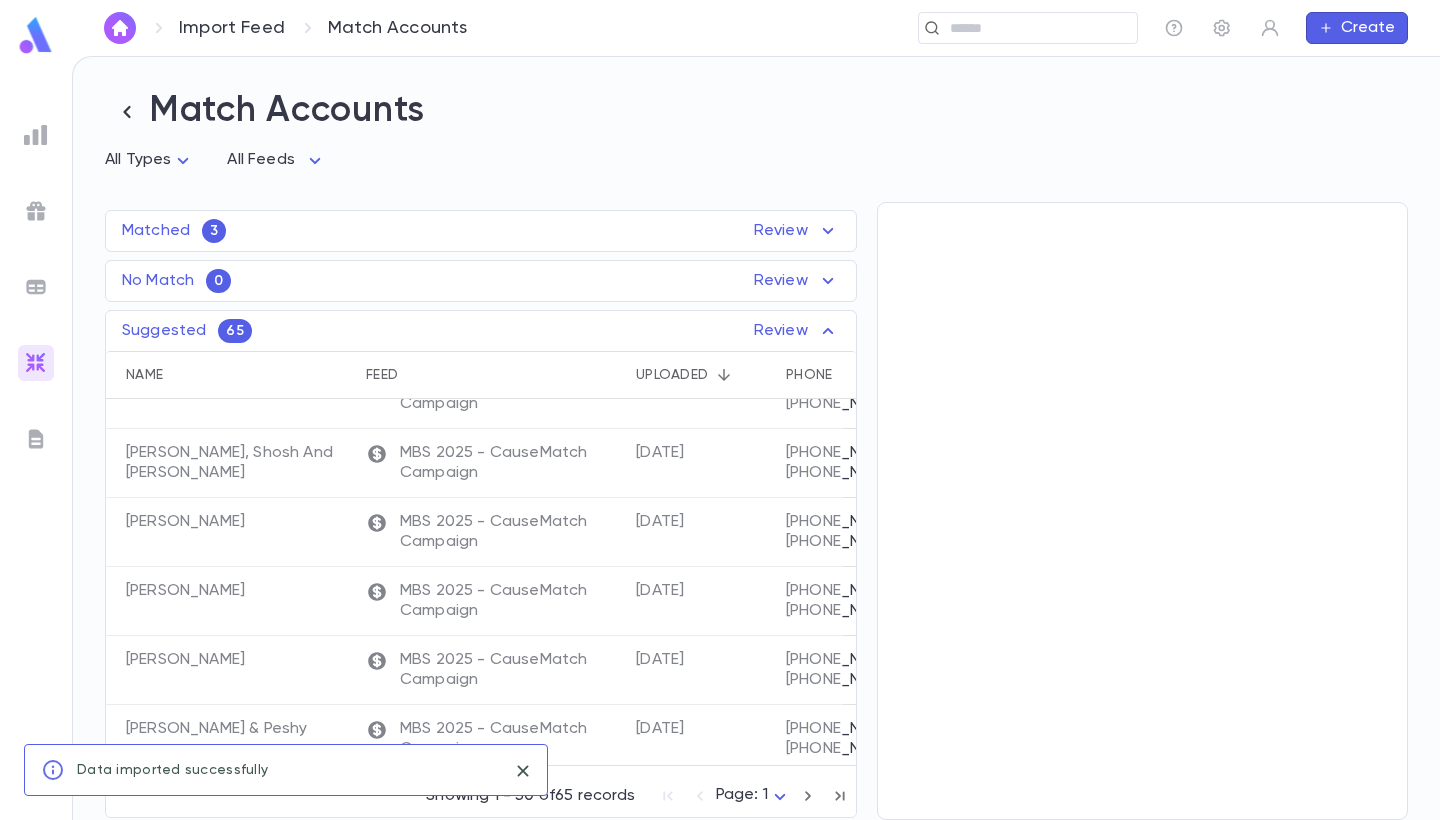 scroll, scrollTop: 0, scrollLeft: 0, axis: both 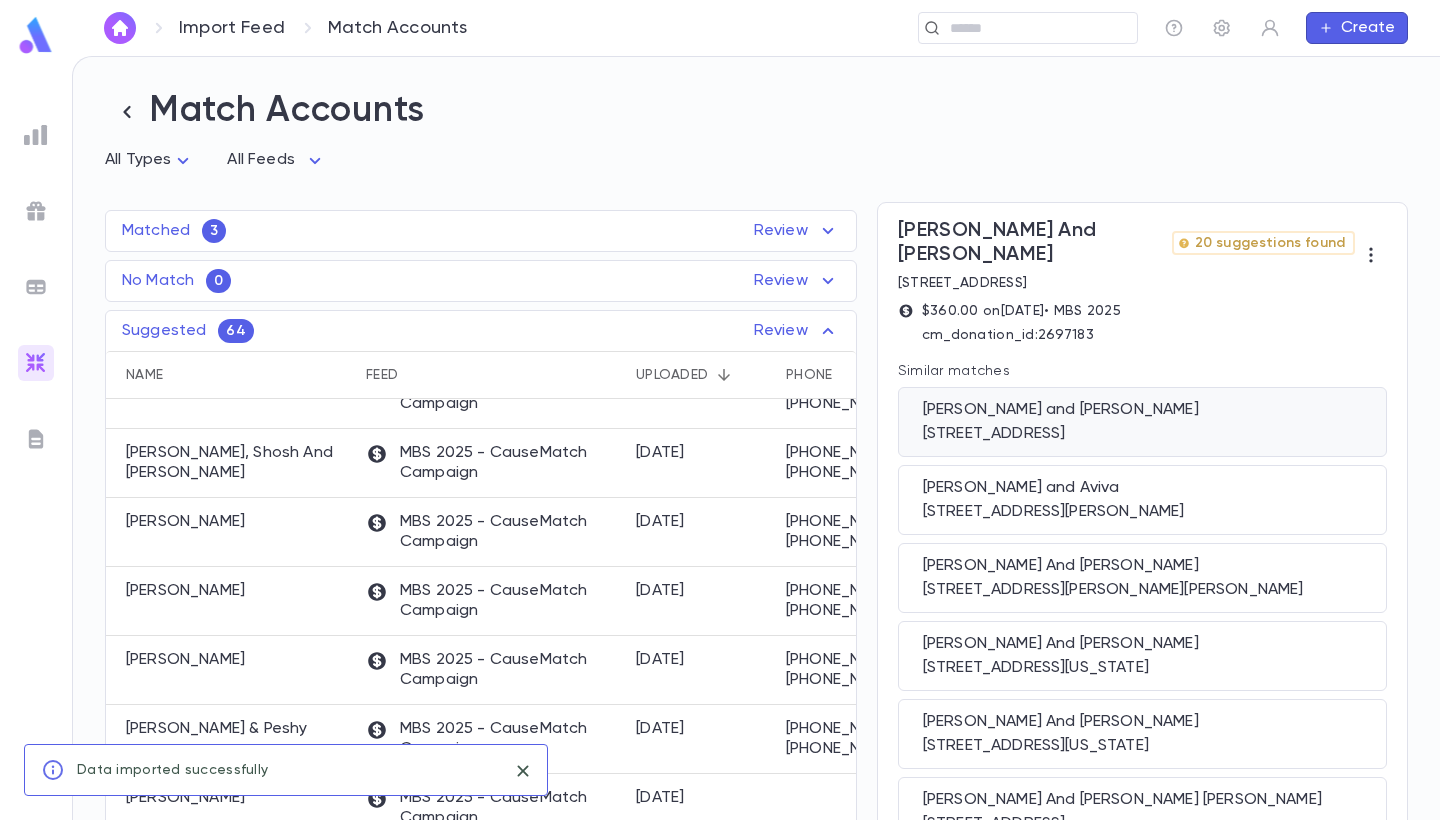 click on "Schwartz, Jeff and Cindy" at bounding box center [1142, 410] 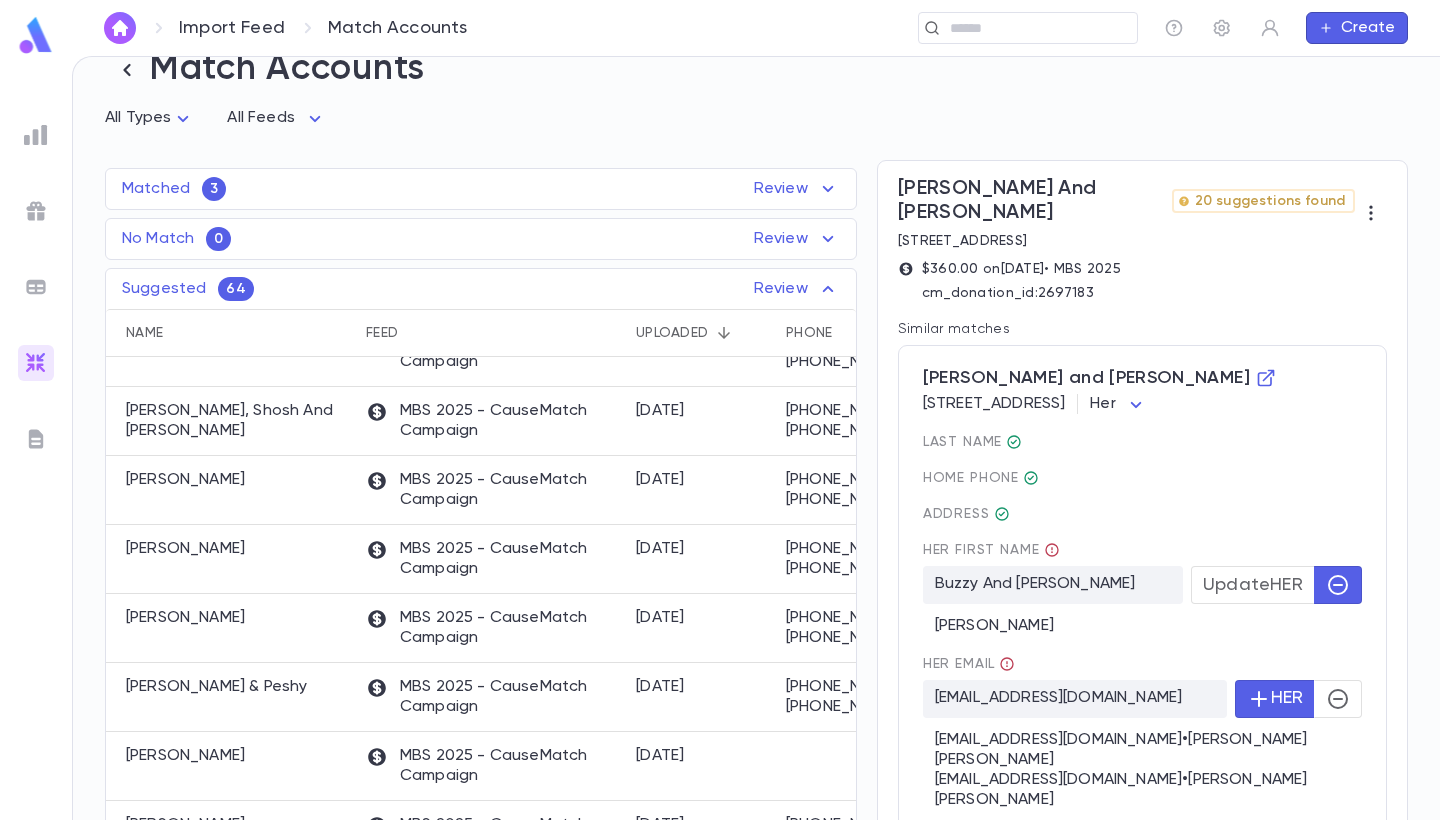 scroll, scrollTop: 54, scrollLeft: 0, axis: vertical 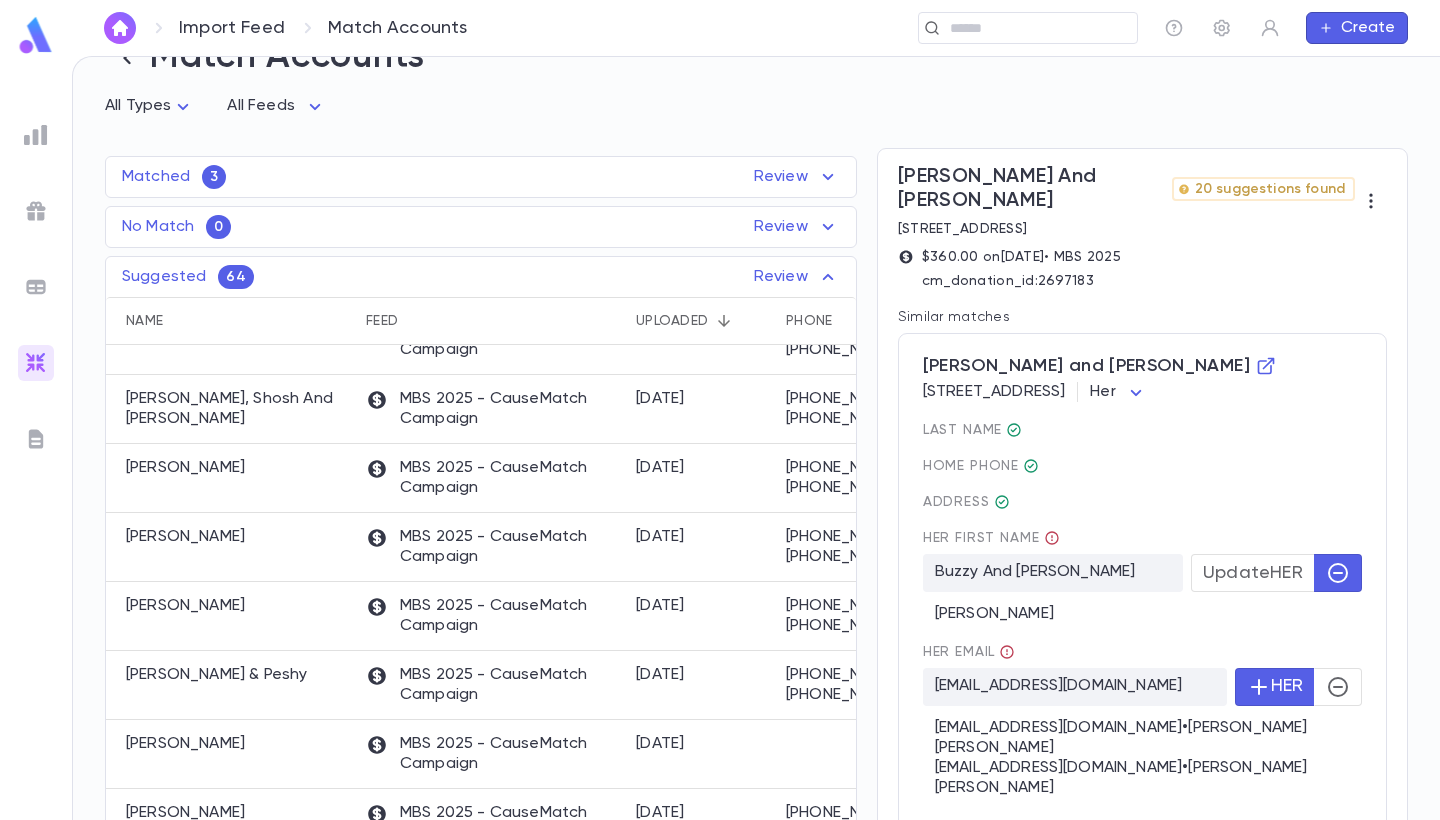 click on "Import Feed Match Accounts ​  Create Match Accounts All Types * All Feeds * Matched 3 Review Name Feed Uploaded Phone Email Address Amount Samber, Dovid MBS 2025 - CauseMatch Campaign 7/2/2025 info@ygosb.com $100.00 Ehrman, Suchi MBS 2025 - CauseMatch Campaign 7/1/2025 suchinyes@gmail.com $2,500.00 Hecht , Razi  MBS 2025 - CauseMatch Campaign 7/1/2025 r.n.hecht@gmail.com $180.00 No Match 0 Review Name Feed Uploaded Phone Email Address Amount No  records  found Suggested 64 Review Name Feed Uploaded Phone Email Address Amount Lowy, Hershel MBS 2025 - CauseMatch Campaign 7/6/2025 +1 (718) 635-1718 +1 (718) 635-1718 hershylowy1@gmail.com 4 Bonnie Way, Airmont NY 10952 $26.00 Shapiro, Adina MBS 2025 - CauseMatch Campaign 7/6/2025 +1 (718) 544-3923 +1 (718) 544-3923 Shapiro750@gmail.com 75-04 Vleigh Pl, Flushing New York 11367 $36.00 Liberow, Mendel MBS 2025 - CauseMatch Campaign 7/4/2025 +1 (408) 766-2343 +1 (408) 766-2343 liberowmendel@gmail.com 16765 Church St, Morgan Hill California 95037-5111 $36.00 $36.00" at bounding box center (720, 438) 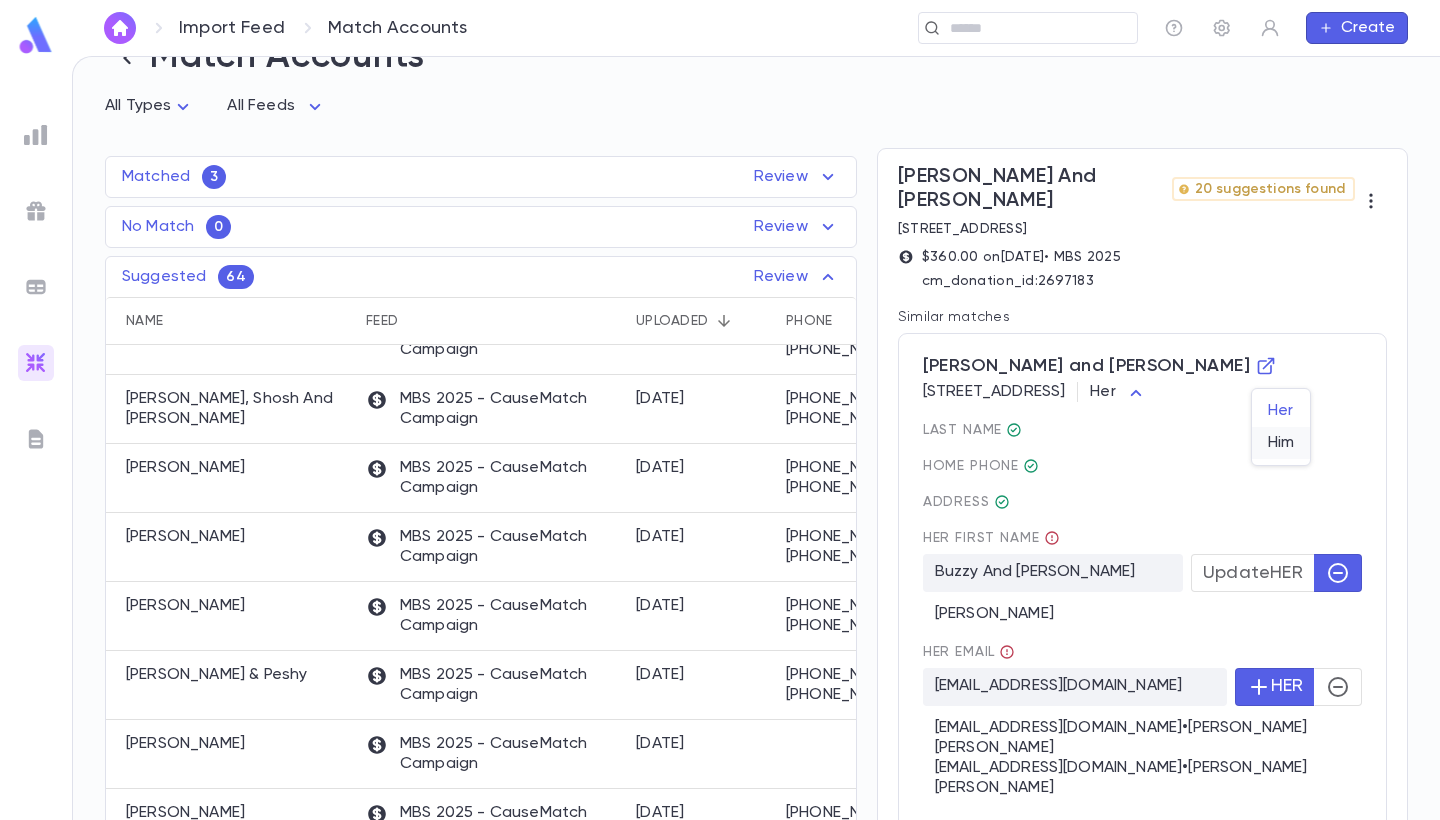 click on "Him" at bounding box center (1281, 443) 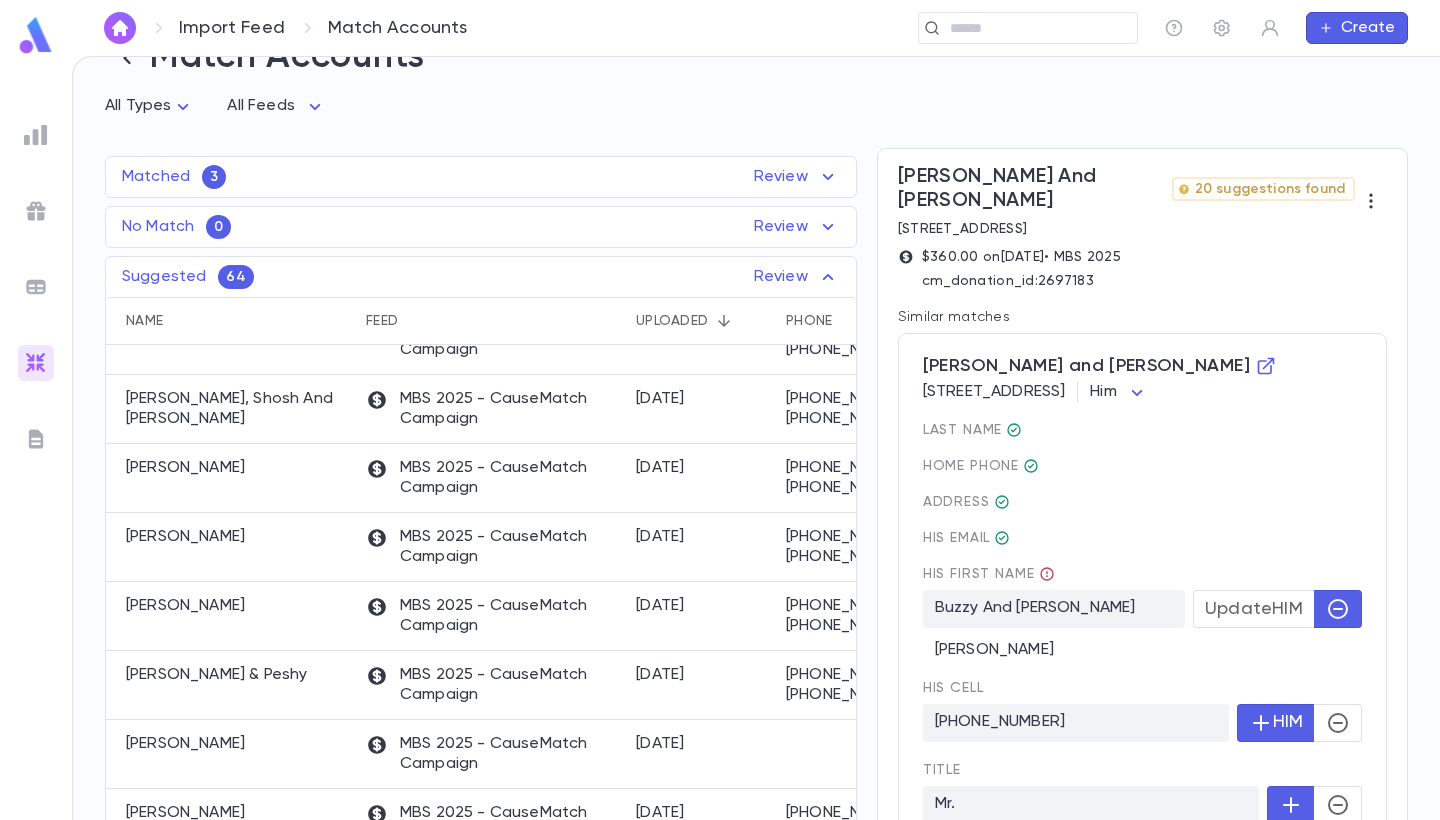 scroll, scrollTop: 406, scrollLeft: 0, axis: vertical 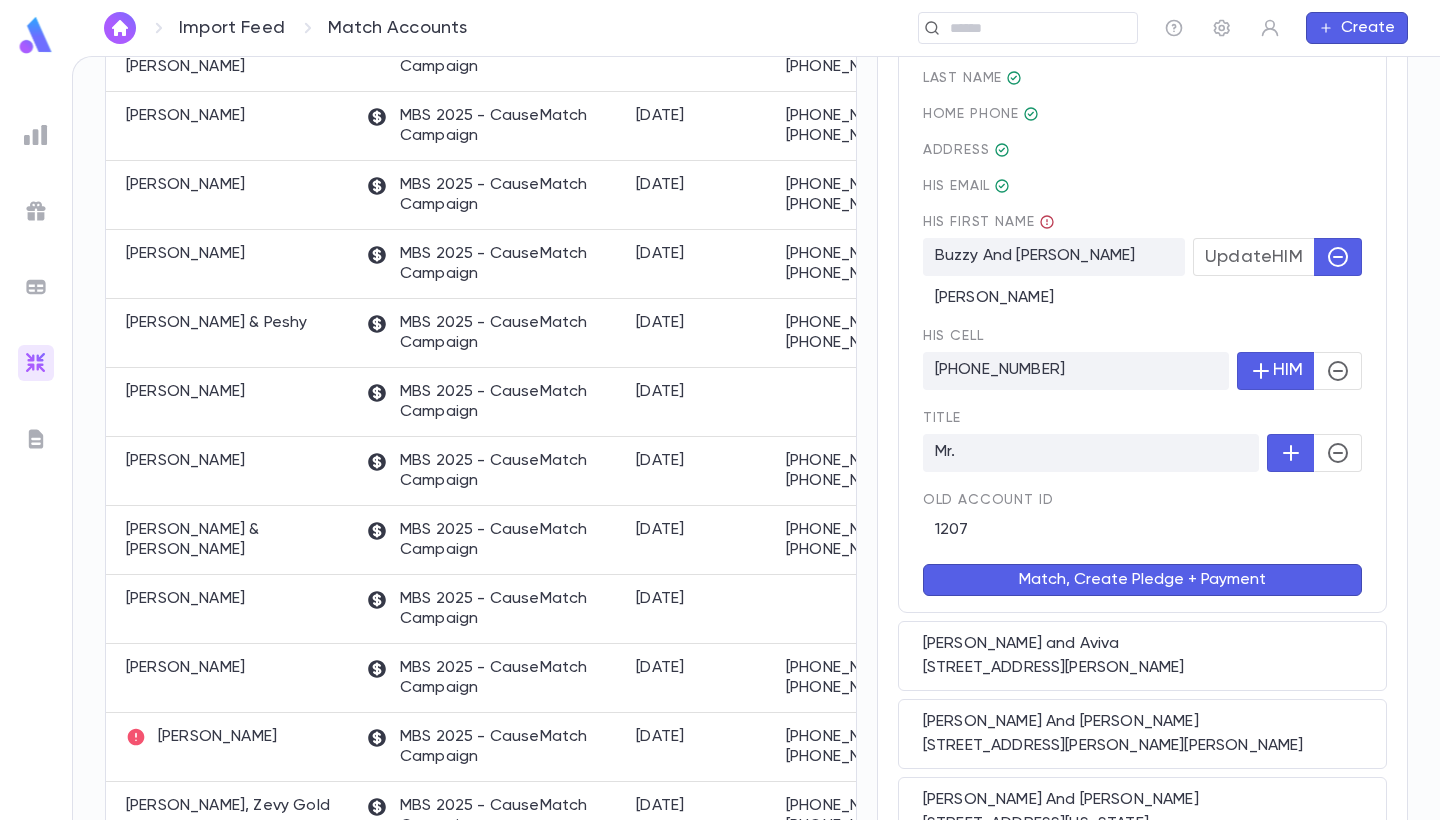 click on "Match, Create Pledge + Payment" at bounding box center (1142, 580) 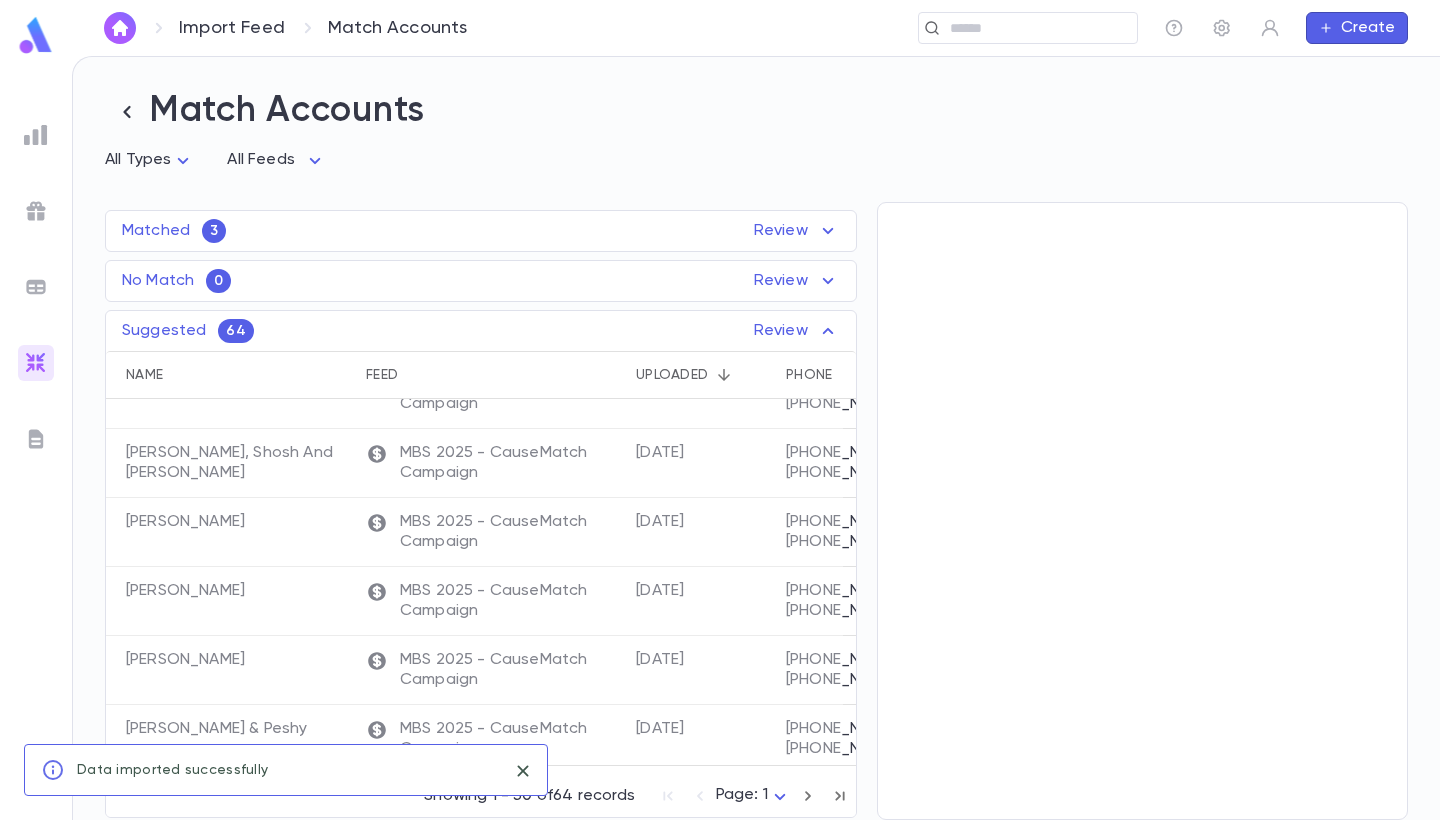 scroll, scrollTop: 0, scrollLeft: 0, axis: both 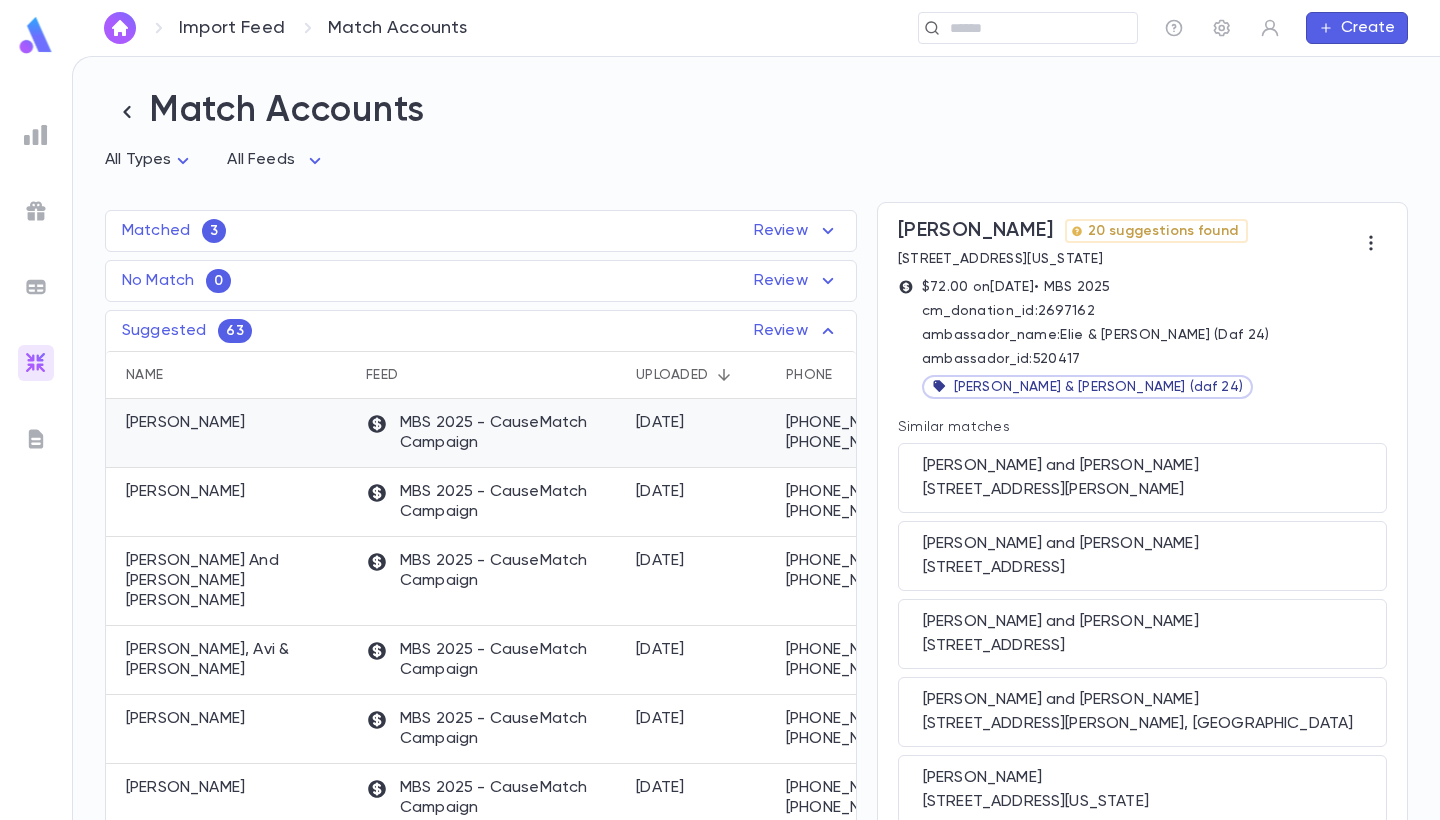click on "Holzer, Micah" at bounding box center [231, 433] 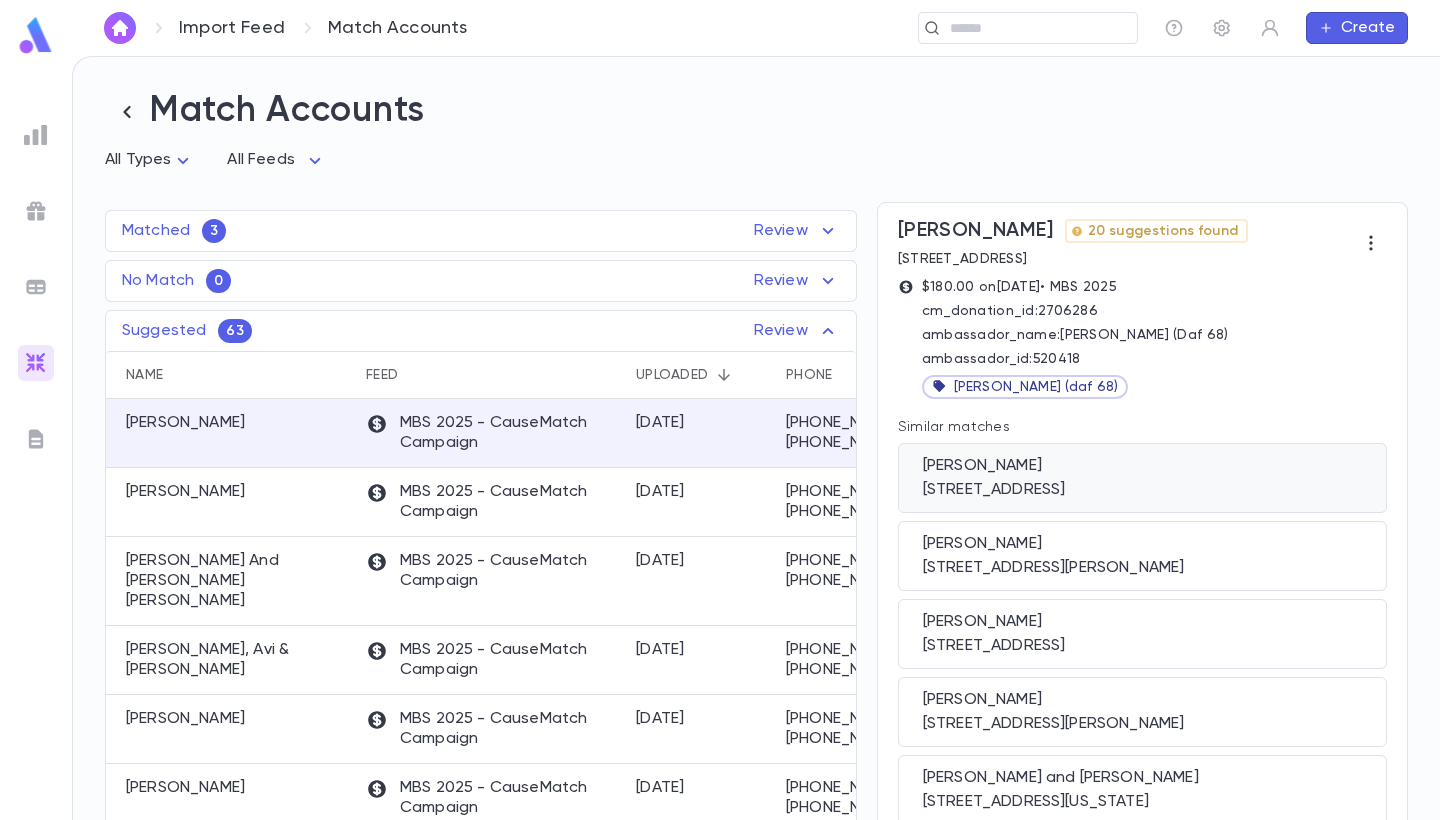 click on "Holzer, Micah 6725 W Farm Acres Dr, Cincinnati OH 45237 US" at bounding box center (1142, 478) 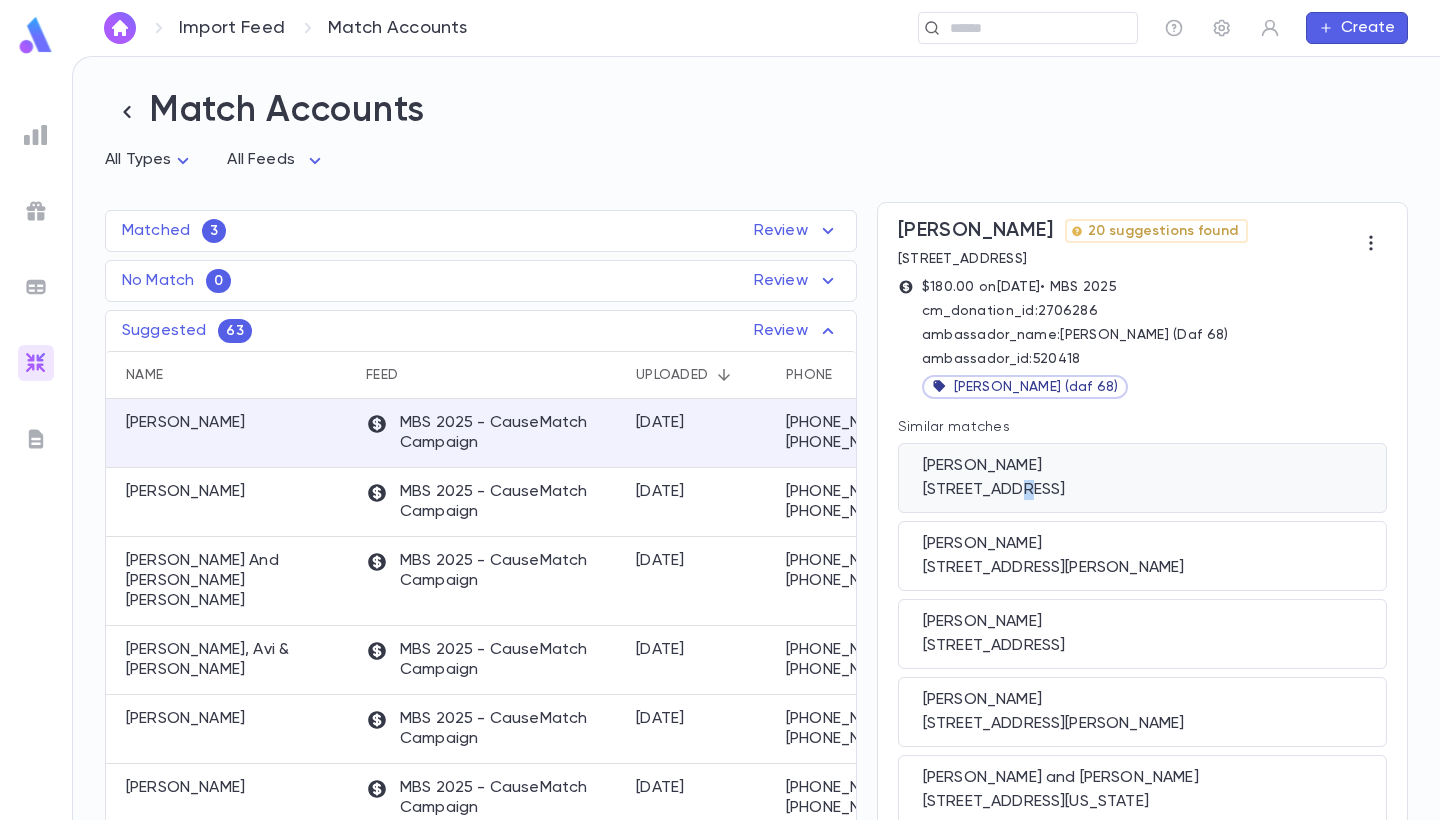 click on "6725 W Farm Acres Dr, Cincinnati OH 45237 US" at bounding box center [1142, 490] 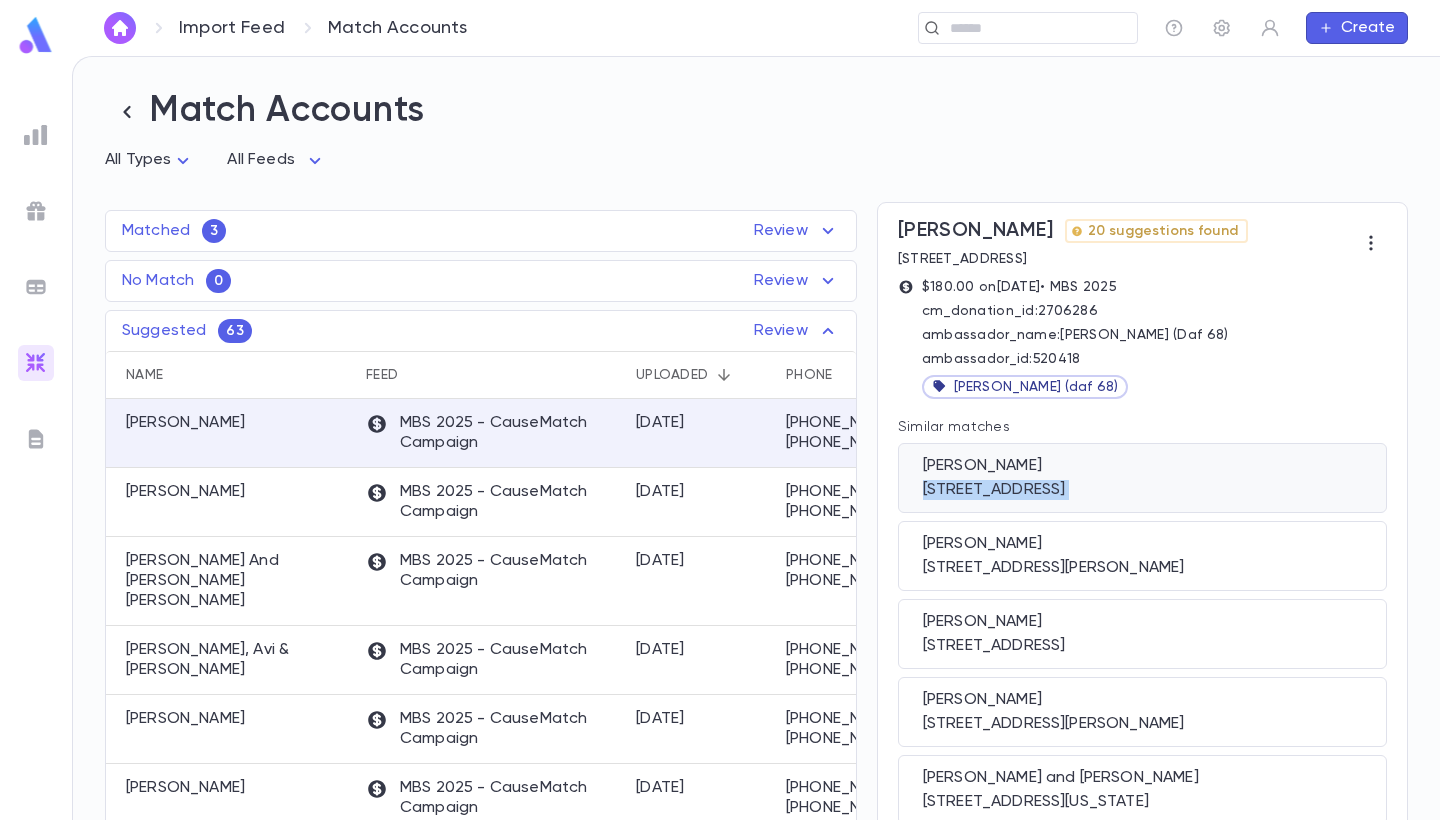 click on "6725 W Farm Acres Dr, Cincinnati OH 45237 US" at bounding box center (1142, 490) 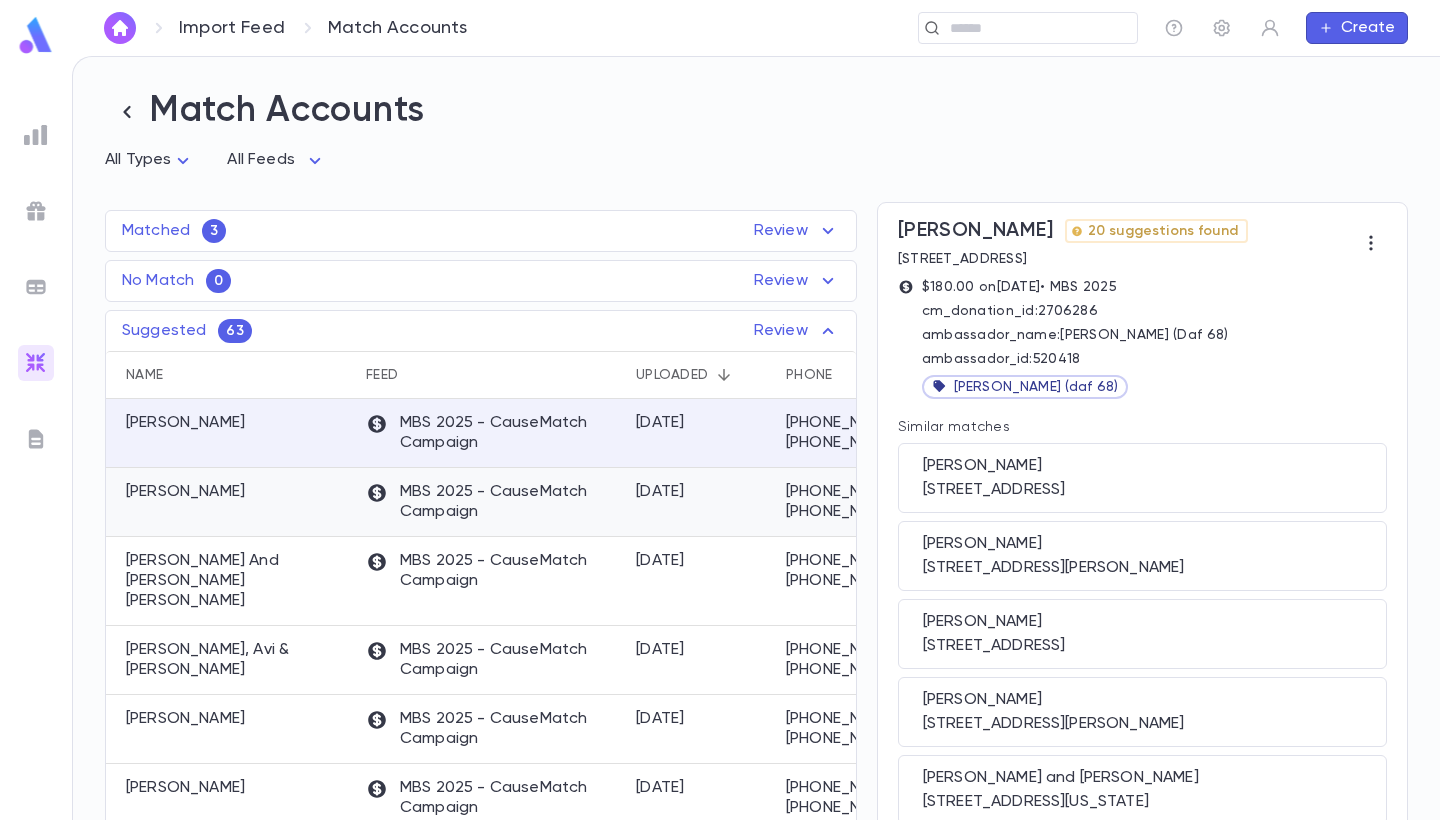 click on "Brandes, Barry" at bounding box center (231, 502) 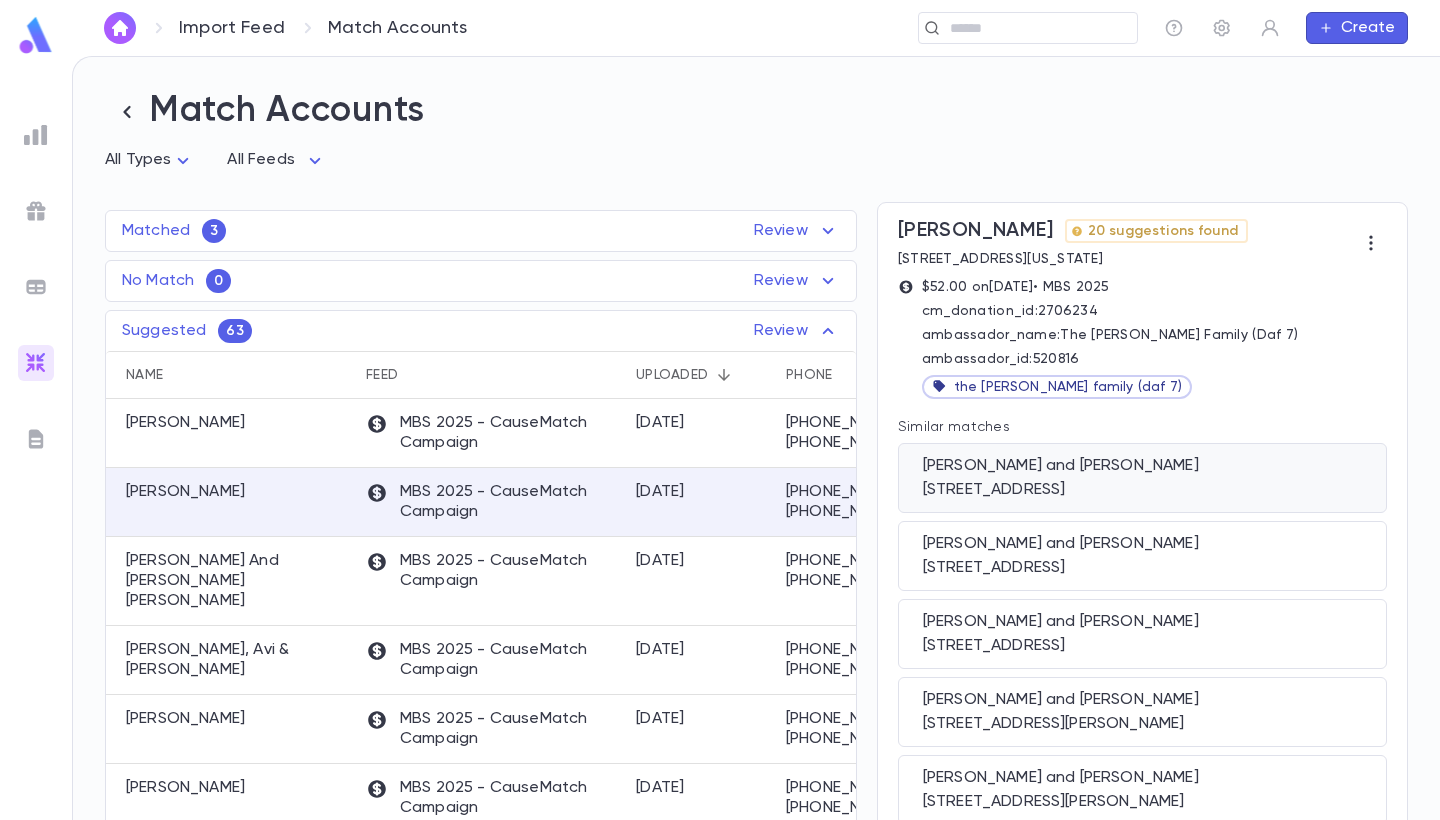 click on "6739 N Mozart St, Chicago IL 60645 US" at bounding box center (1142, 490) 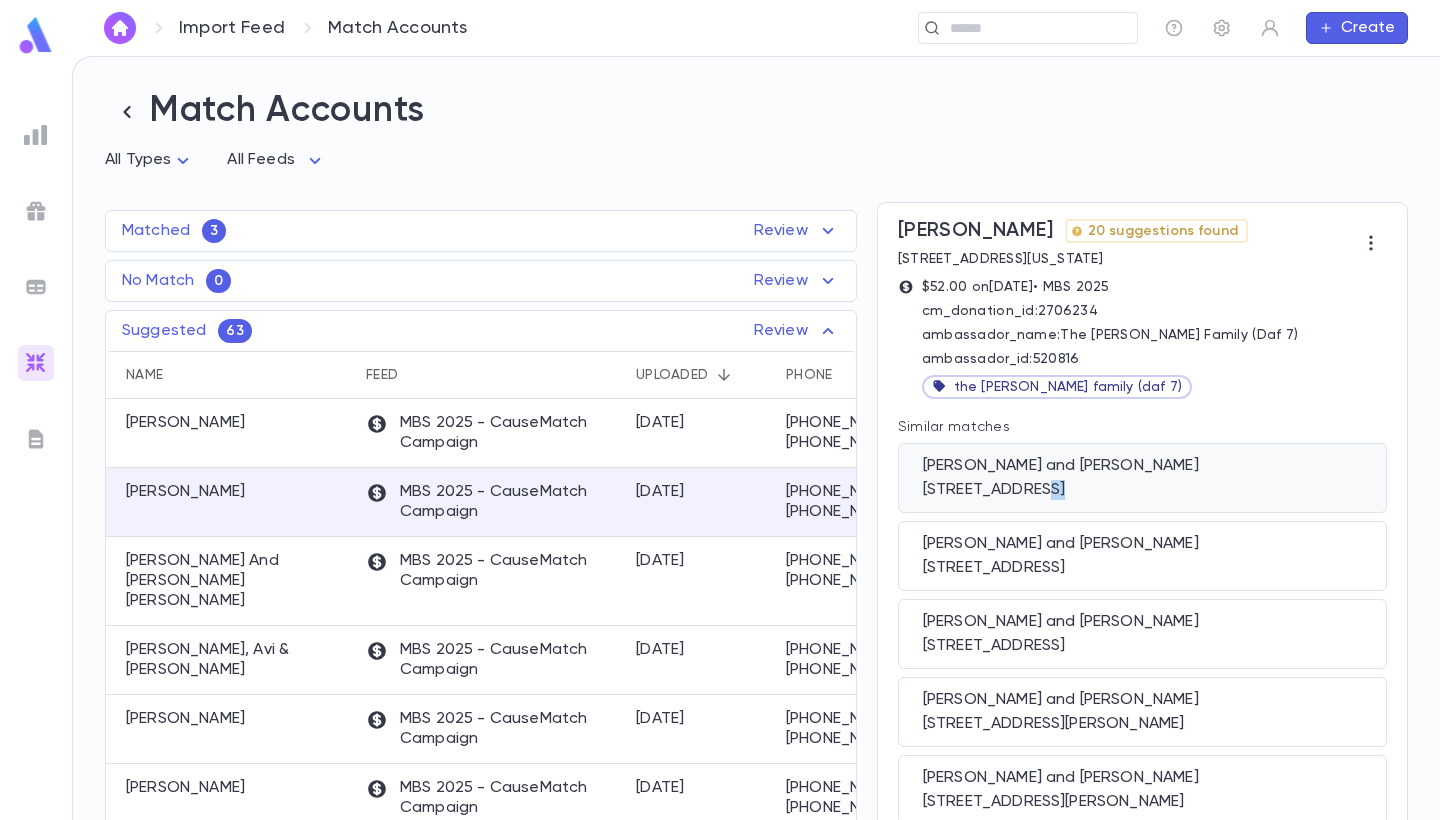 click on "6739 N Mozart St, Chicago IL 60645 US" at bounding box center (1142, 490) 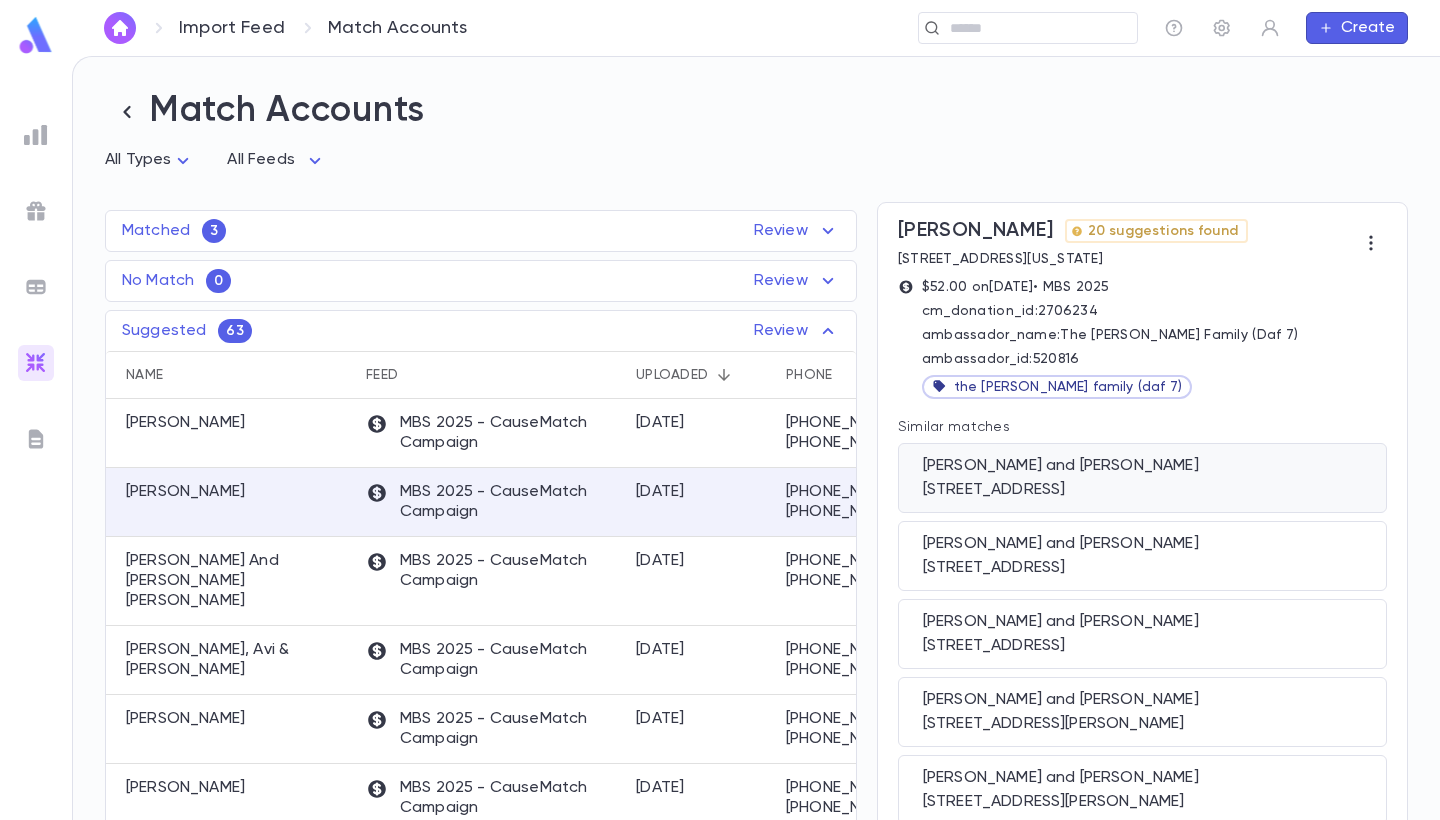 click on "Brandes, Avraham and Sarah" at bounding box center (1142, 466) 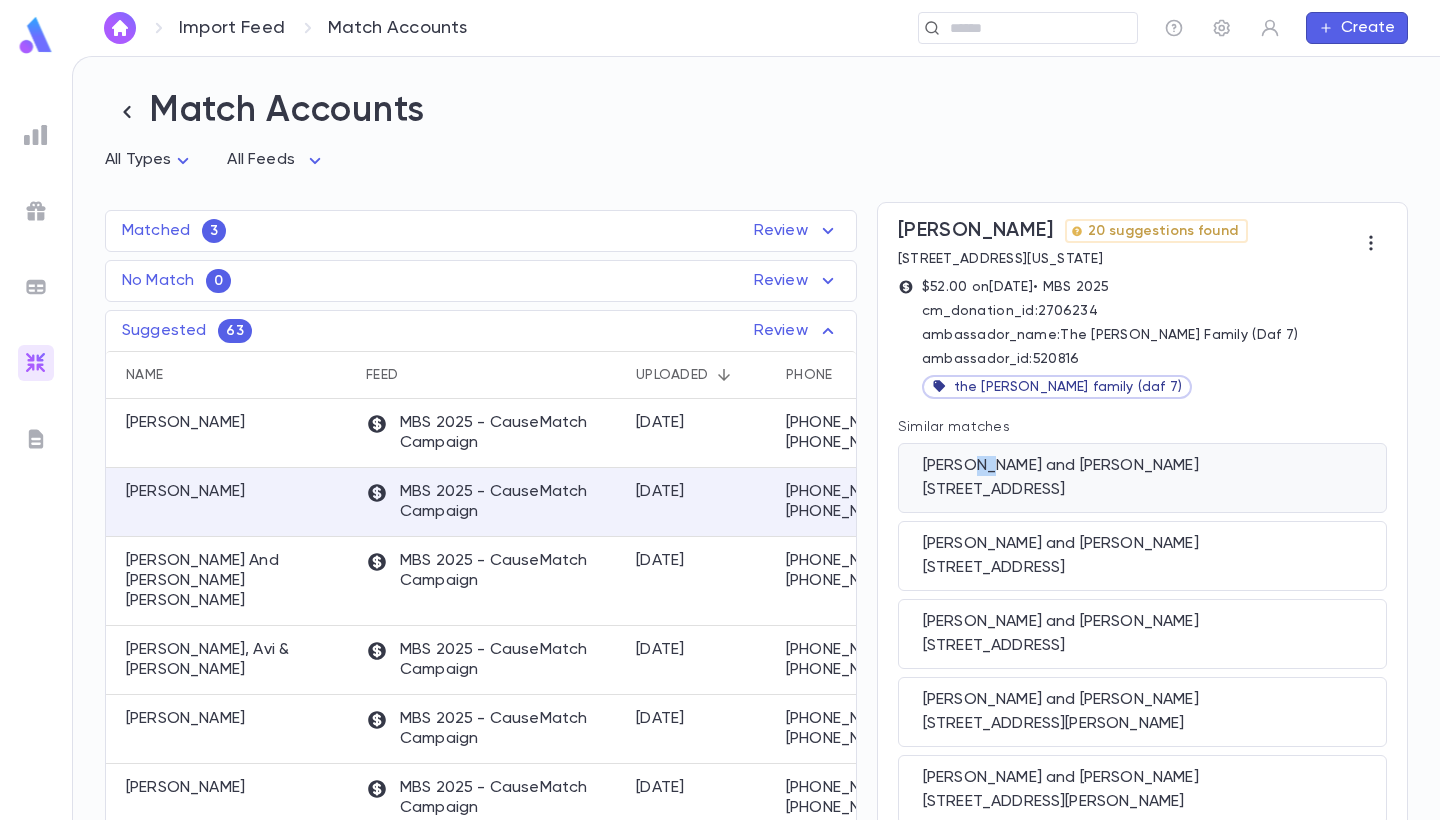 drag, startPoint x: 984, startPoint y: 467, endPoint x: 969, endPoint y: 465, distance: 15.132746 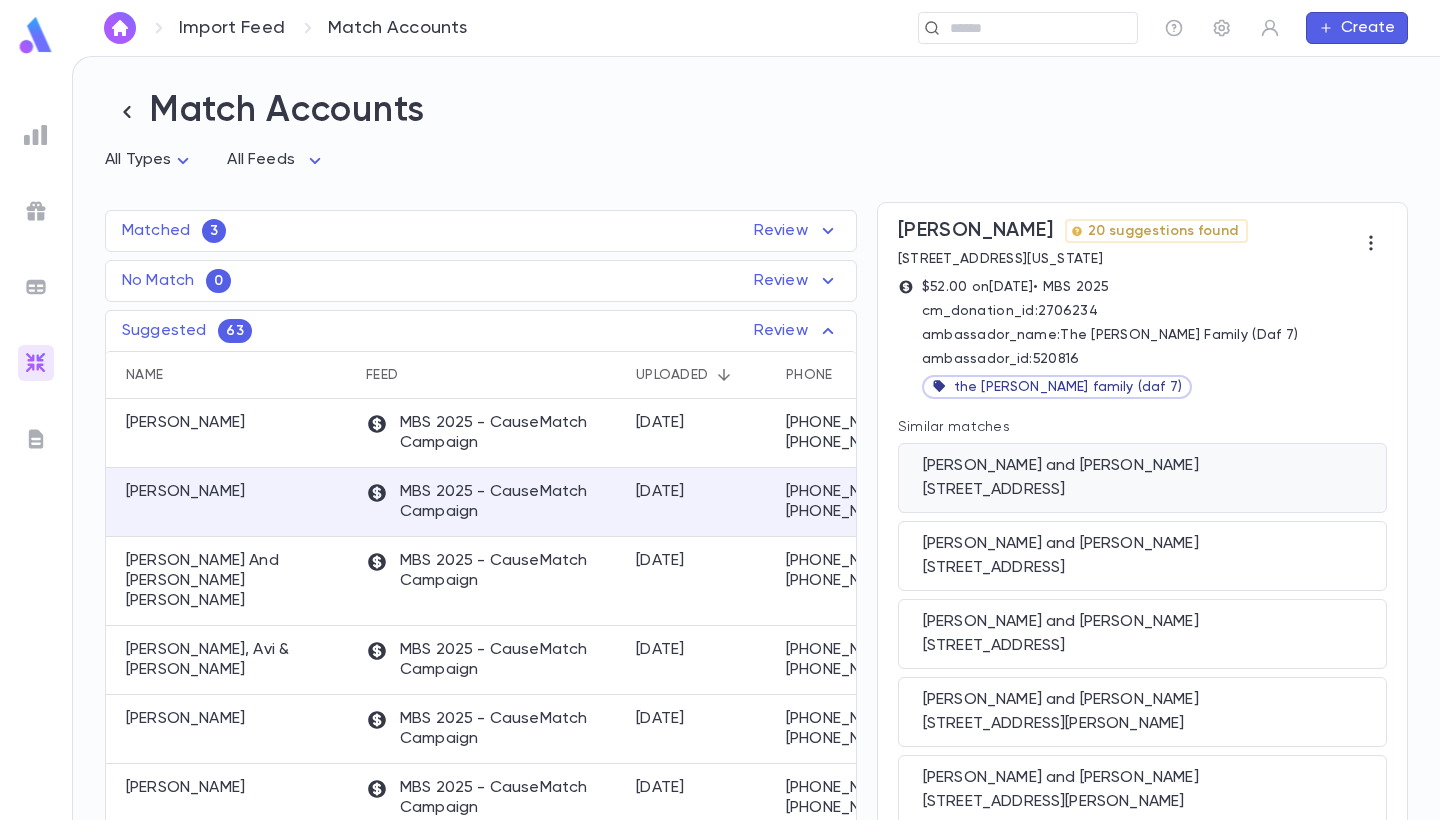 click on "Brandes, Avraham and Sarah 6739 N Mozart St, Chicago IL 60645 US" at bounding box center [1142, 478] 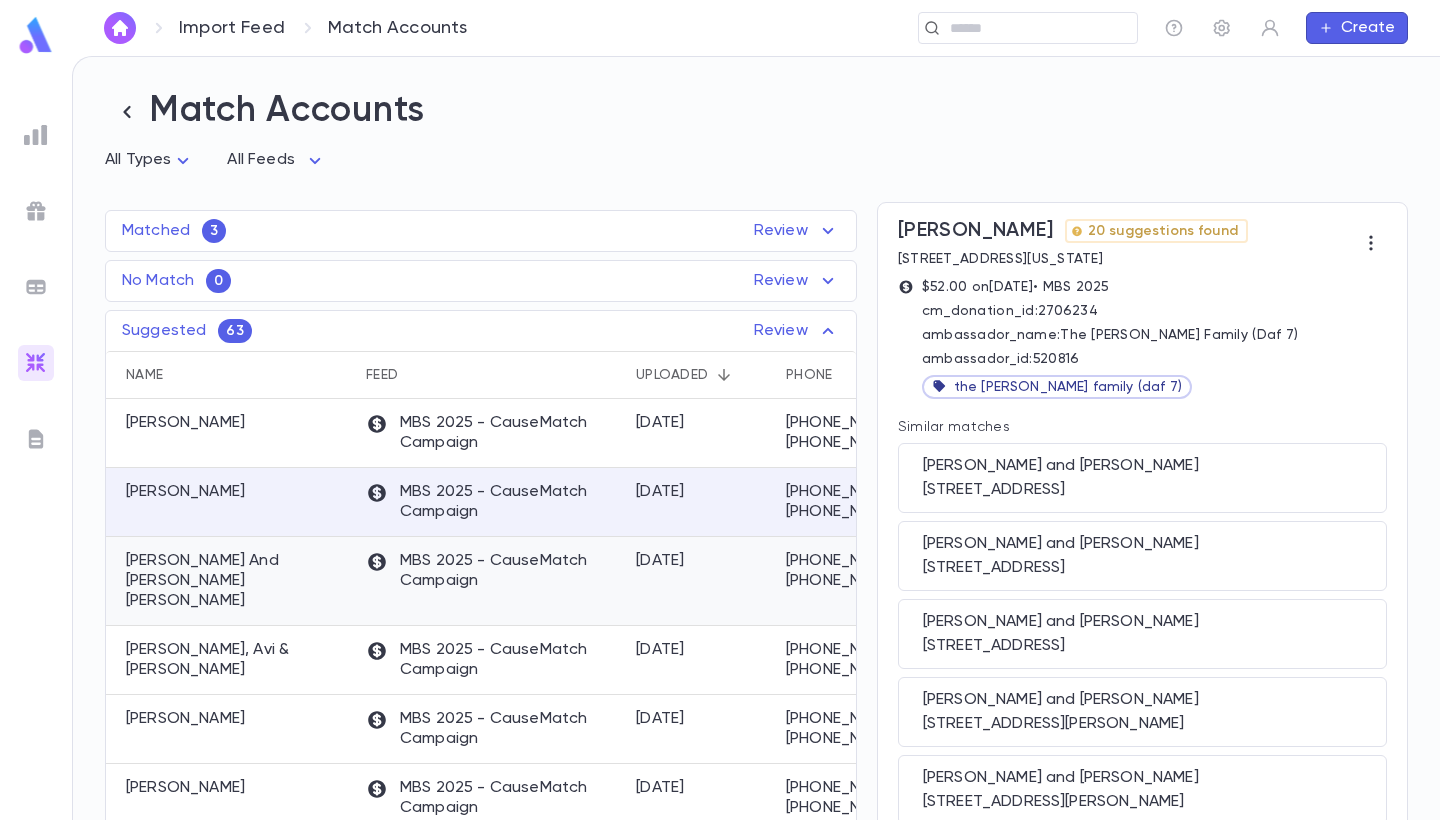 click on "Gardner, Dovi And Chana Chaya Gardner" at bounding box center [236, 581] 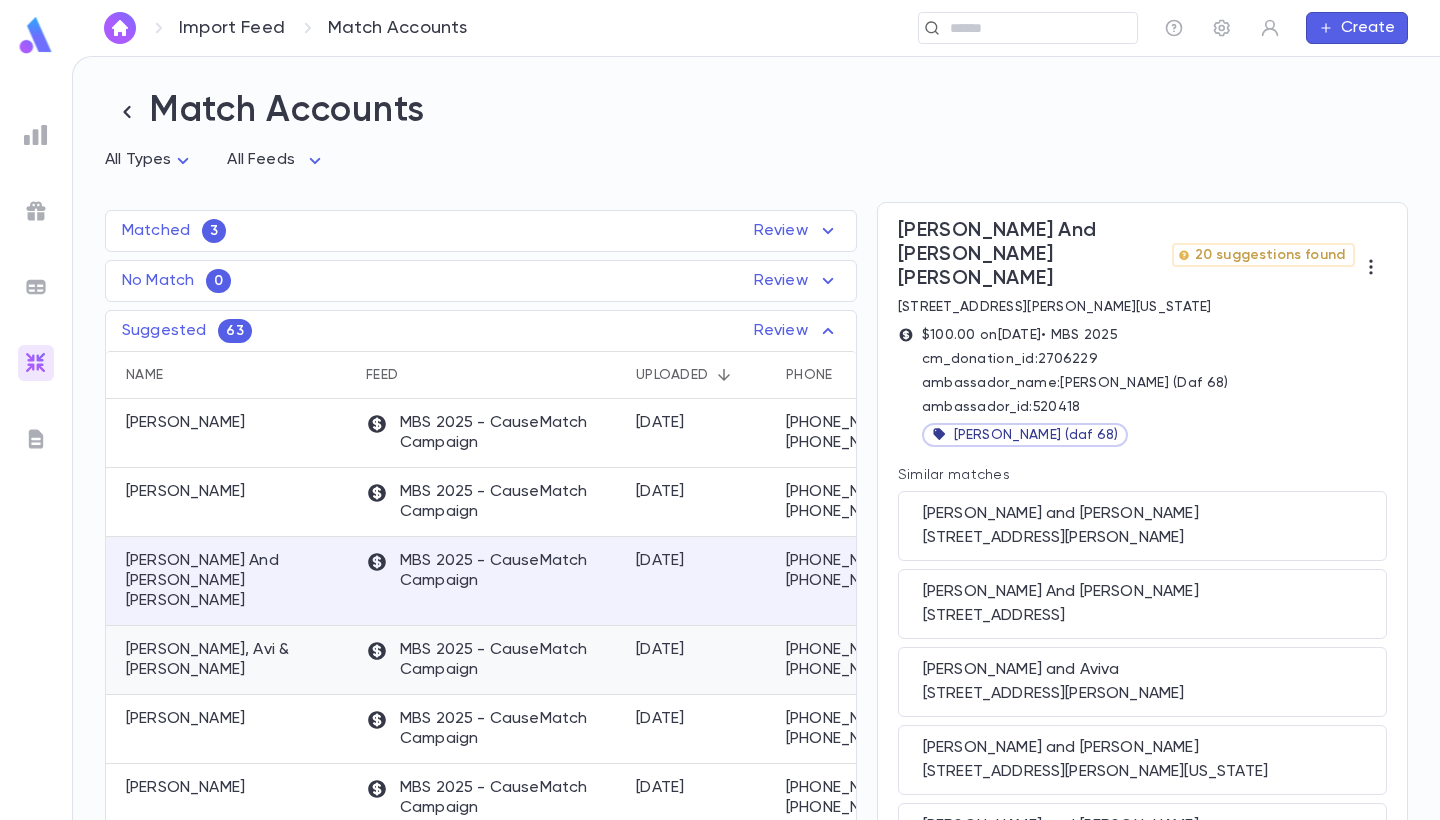 click on "Lerman, Avi & Rivky" at bounding box center [231, 660] 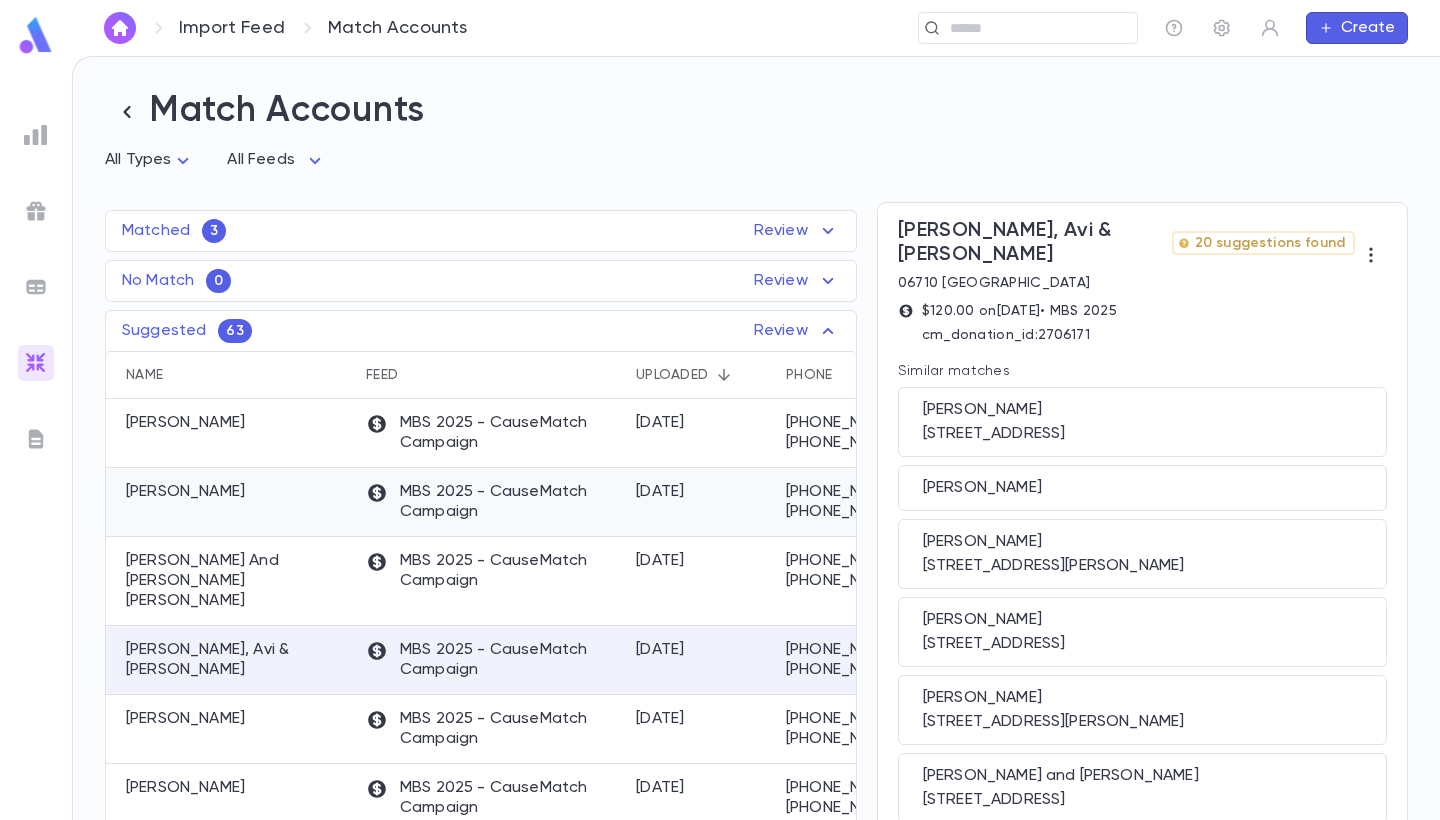 click on "Brandes, Barry" at bounding box center [231, 502] 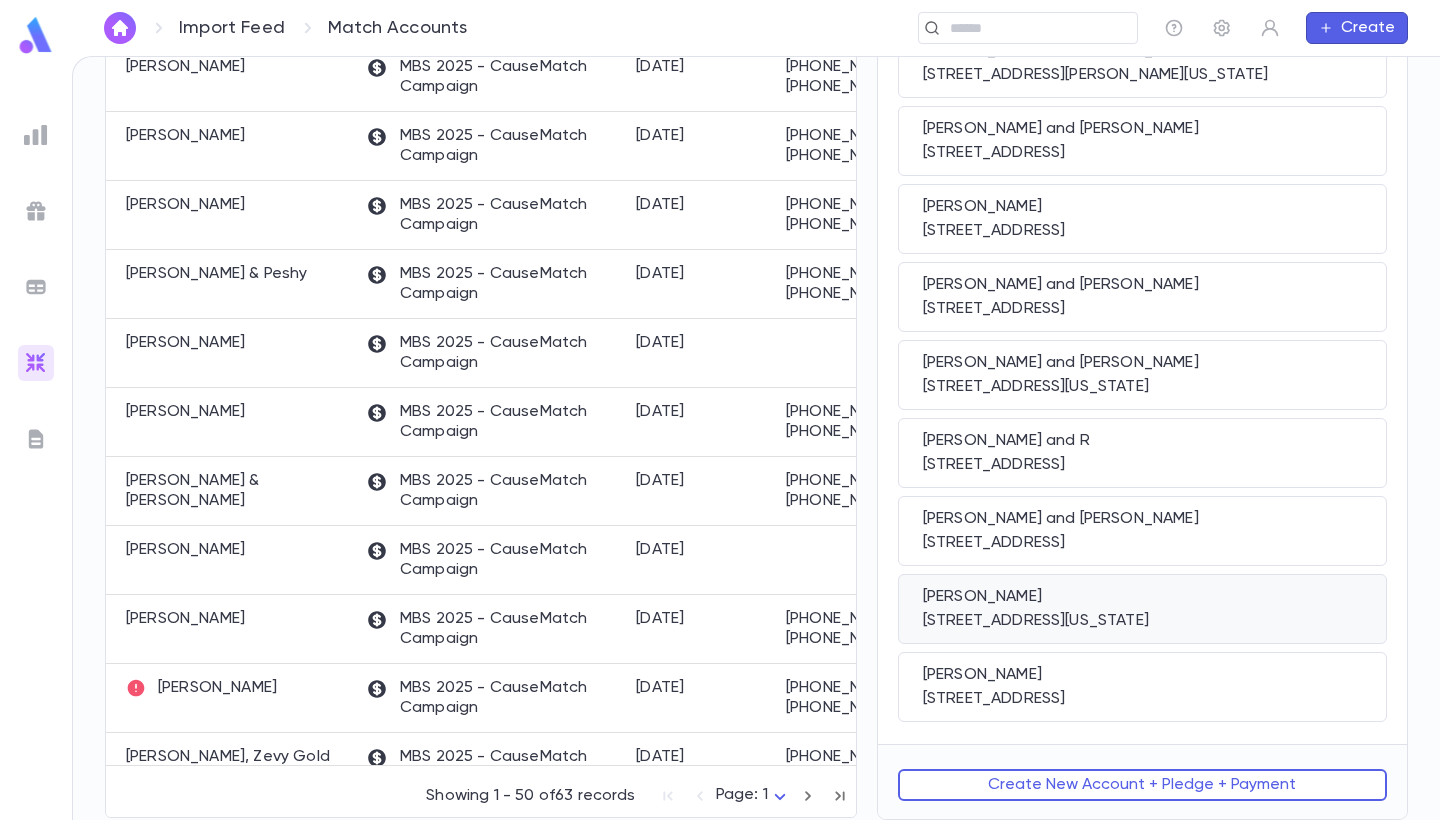 scroll, scrollTop: 1293, scrollLeft: 0, axis: vertical 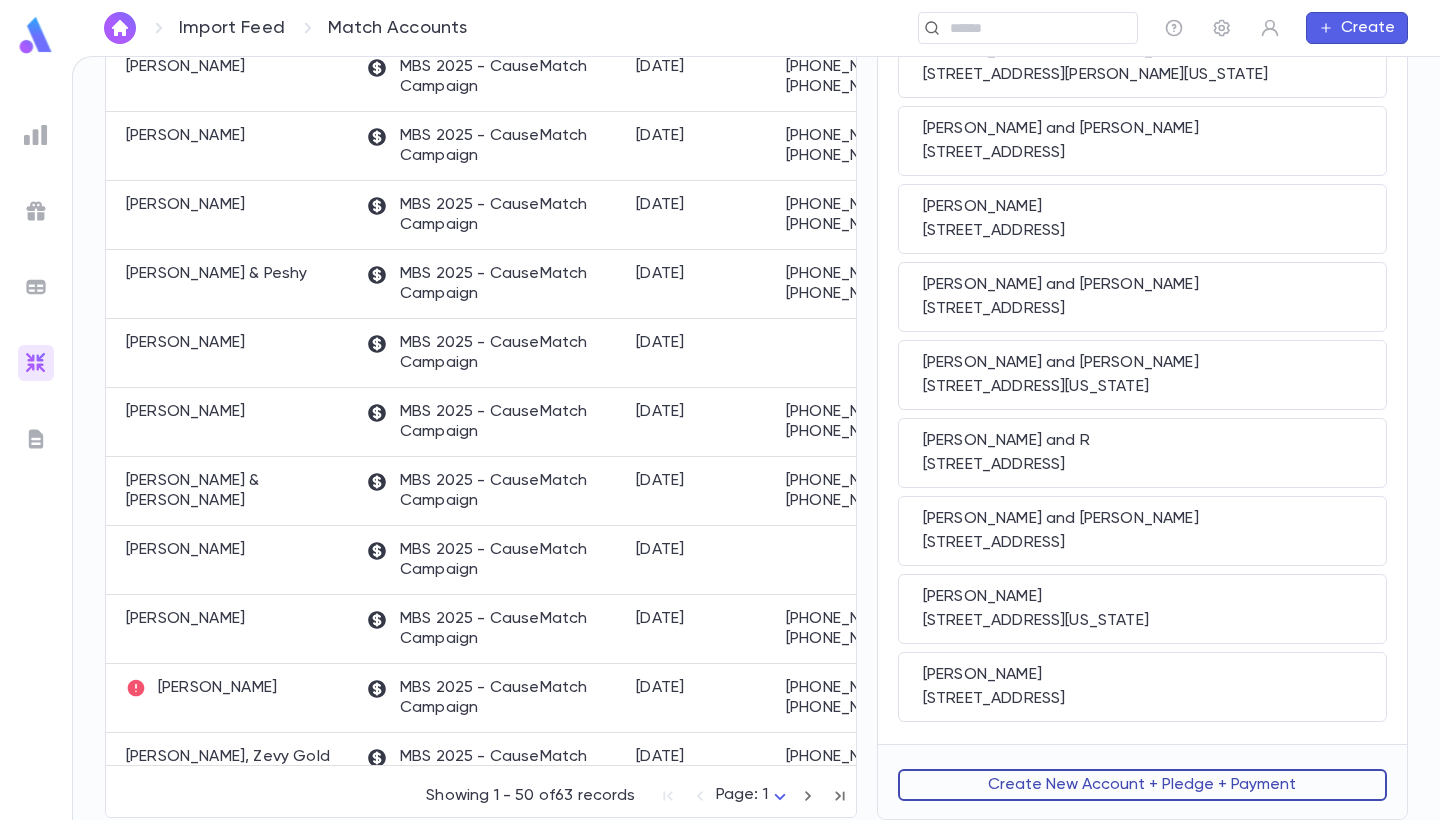 click on "Create New Account + Pledge + Payment" at bounding box center (1142, 785) 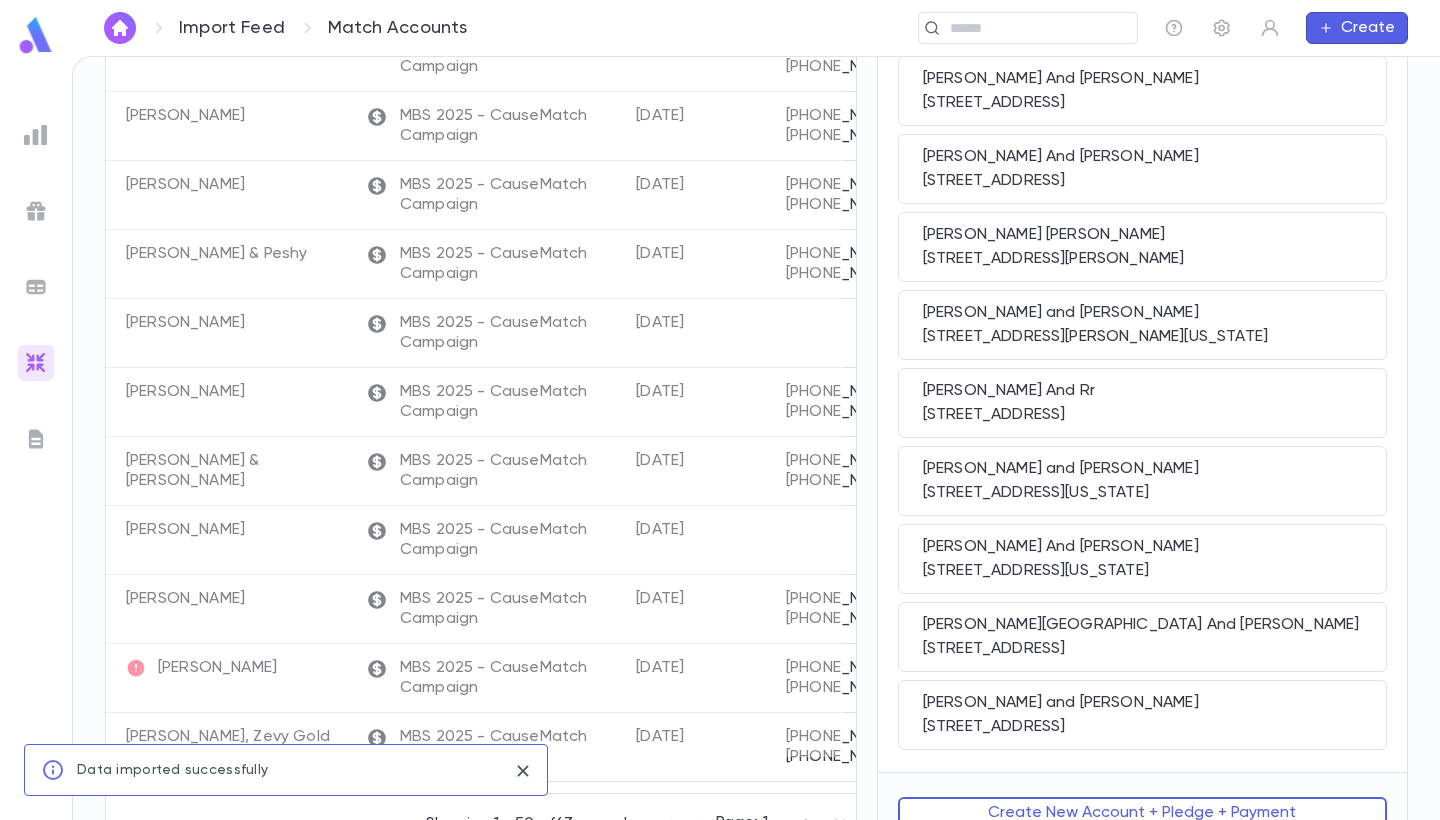scroll, scrollTop: 0, scrollLeft: 0, axis: both 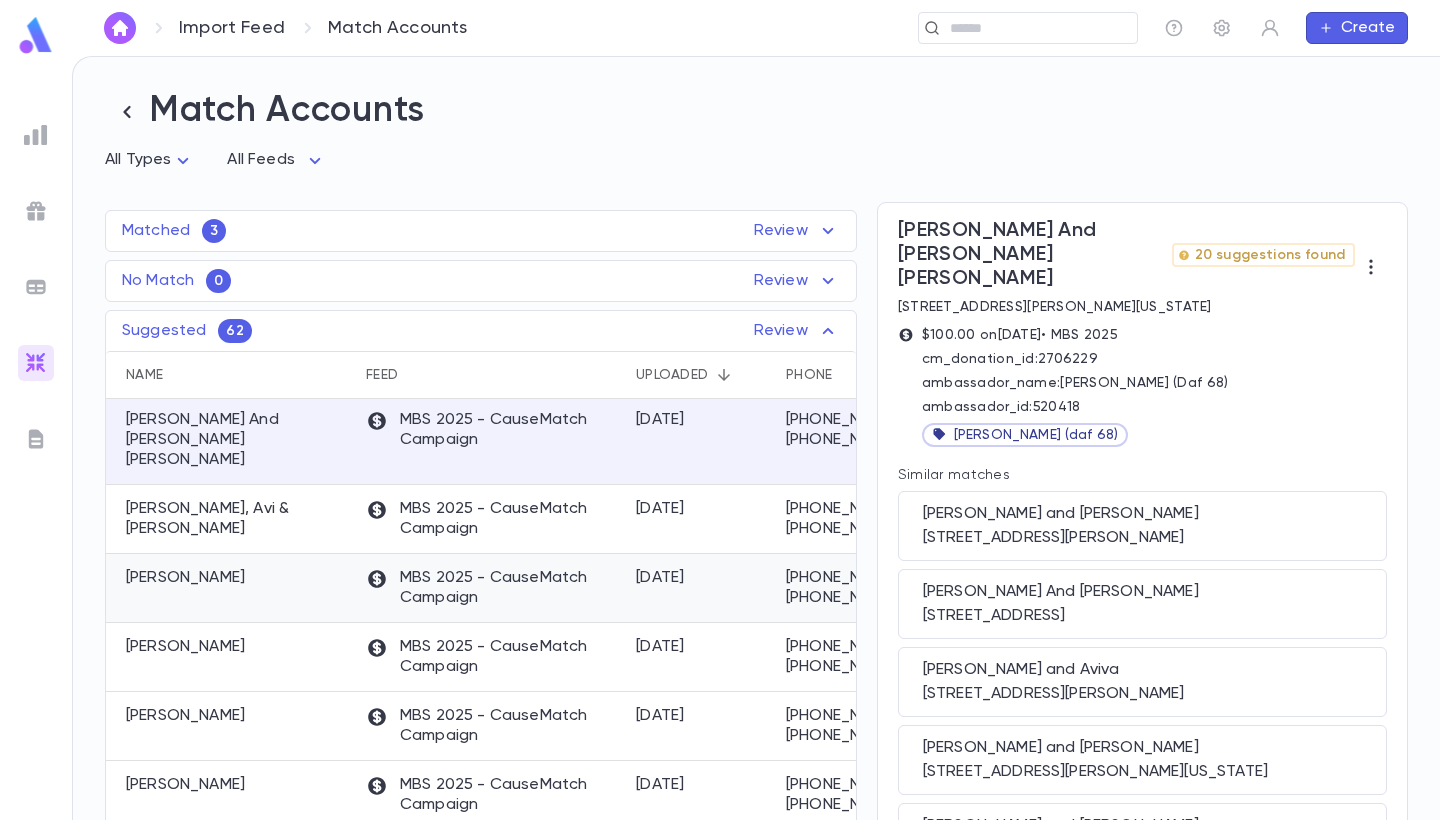 click on "Elefant, Dov" at bounding box center [231, 588] 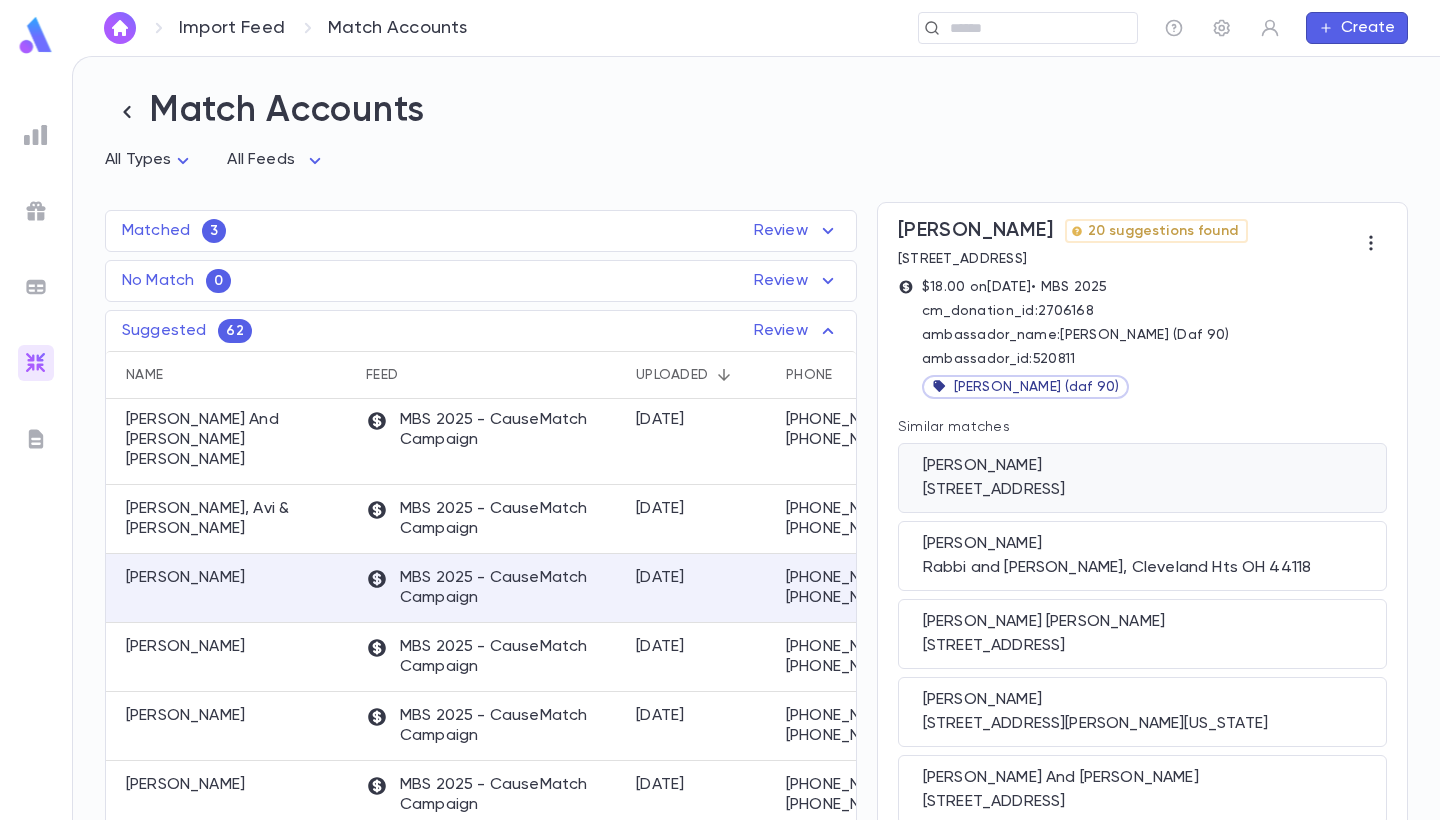 click on "Elefant, Dov" at bounding box center [1142, 466] 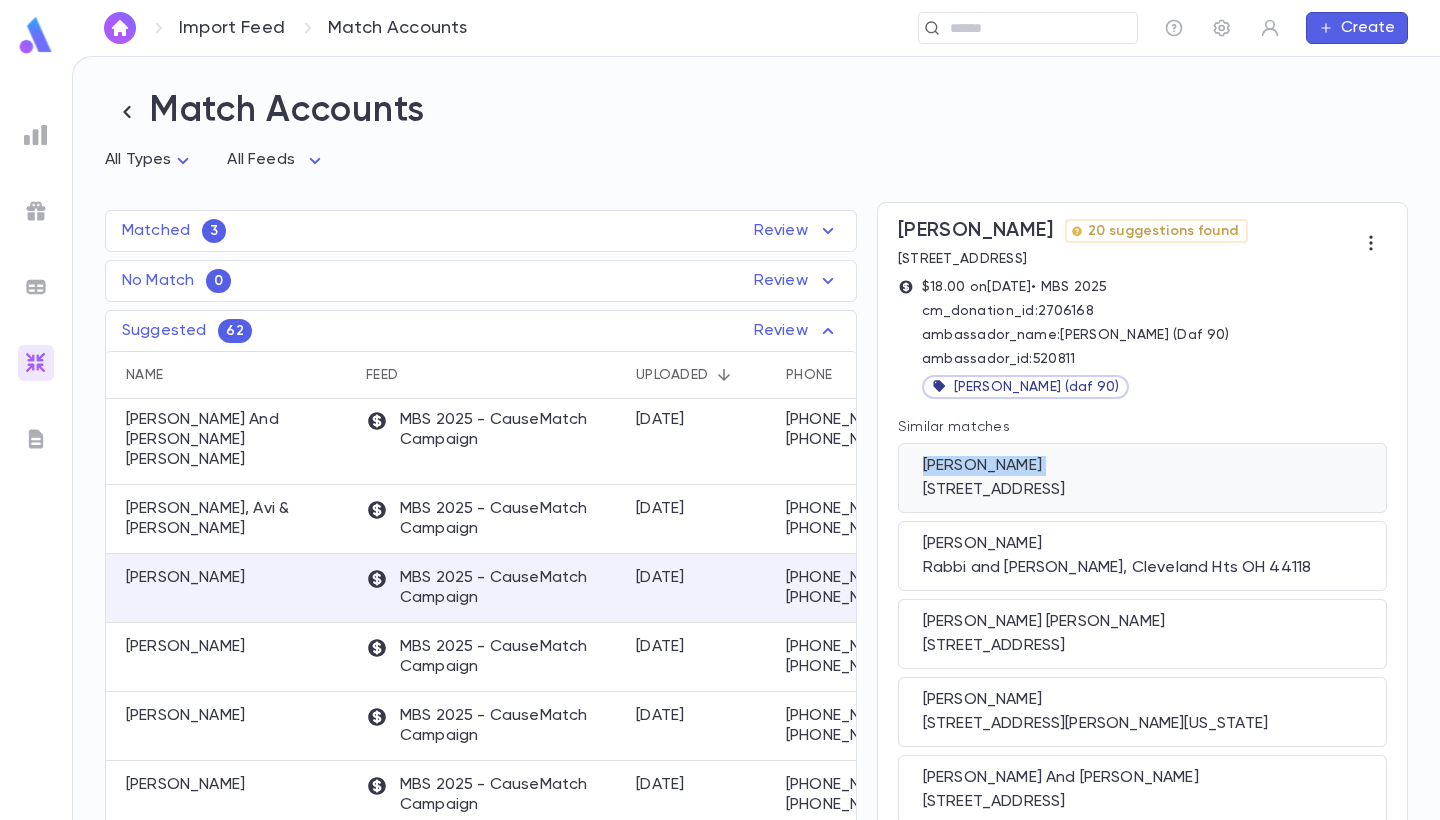click on "Elefant, Dov" at bounding box center (1142, 466) 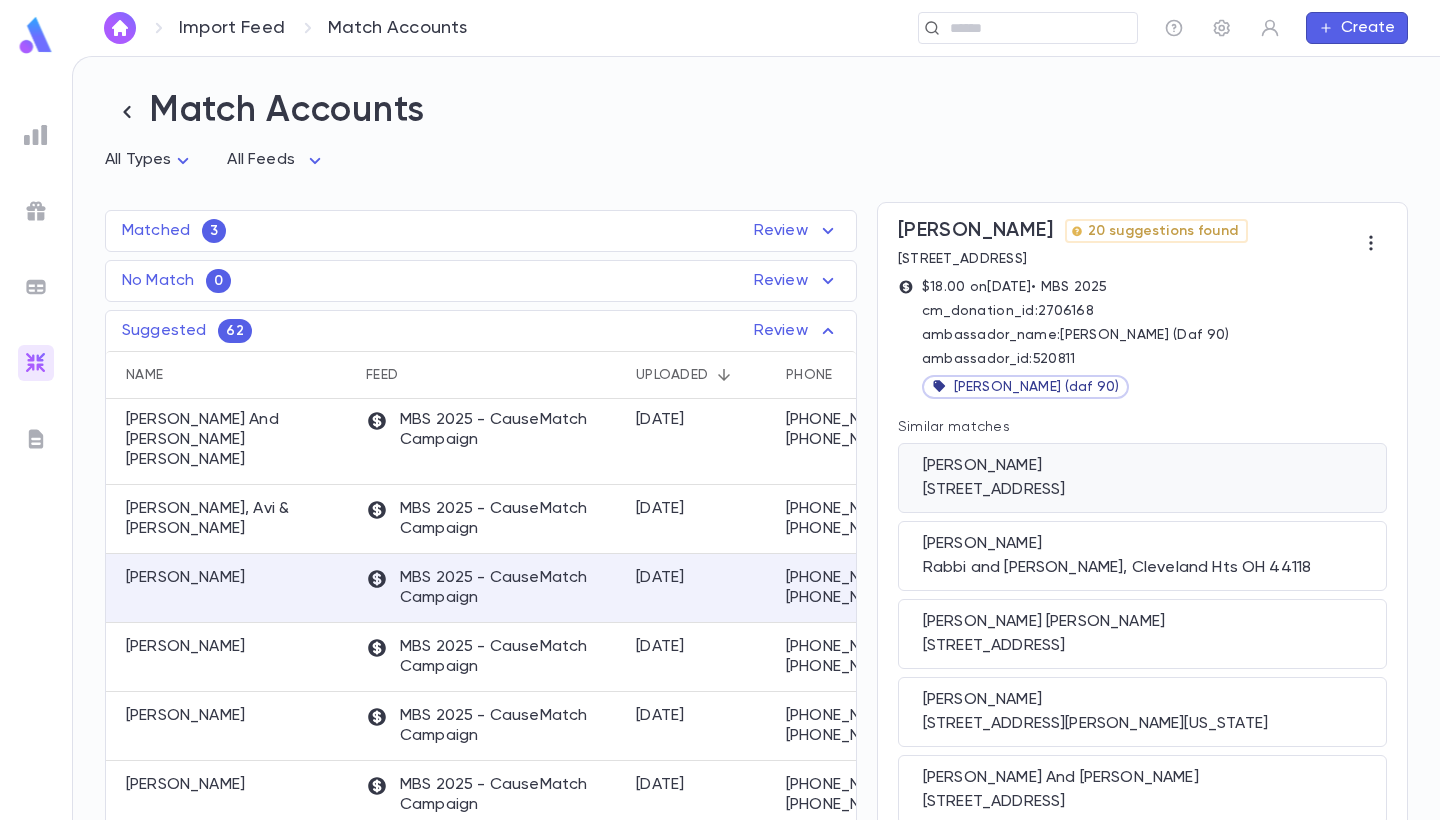 click on "Elefant, Dov" at bounding box center (1142, 466) 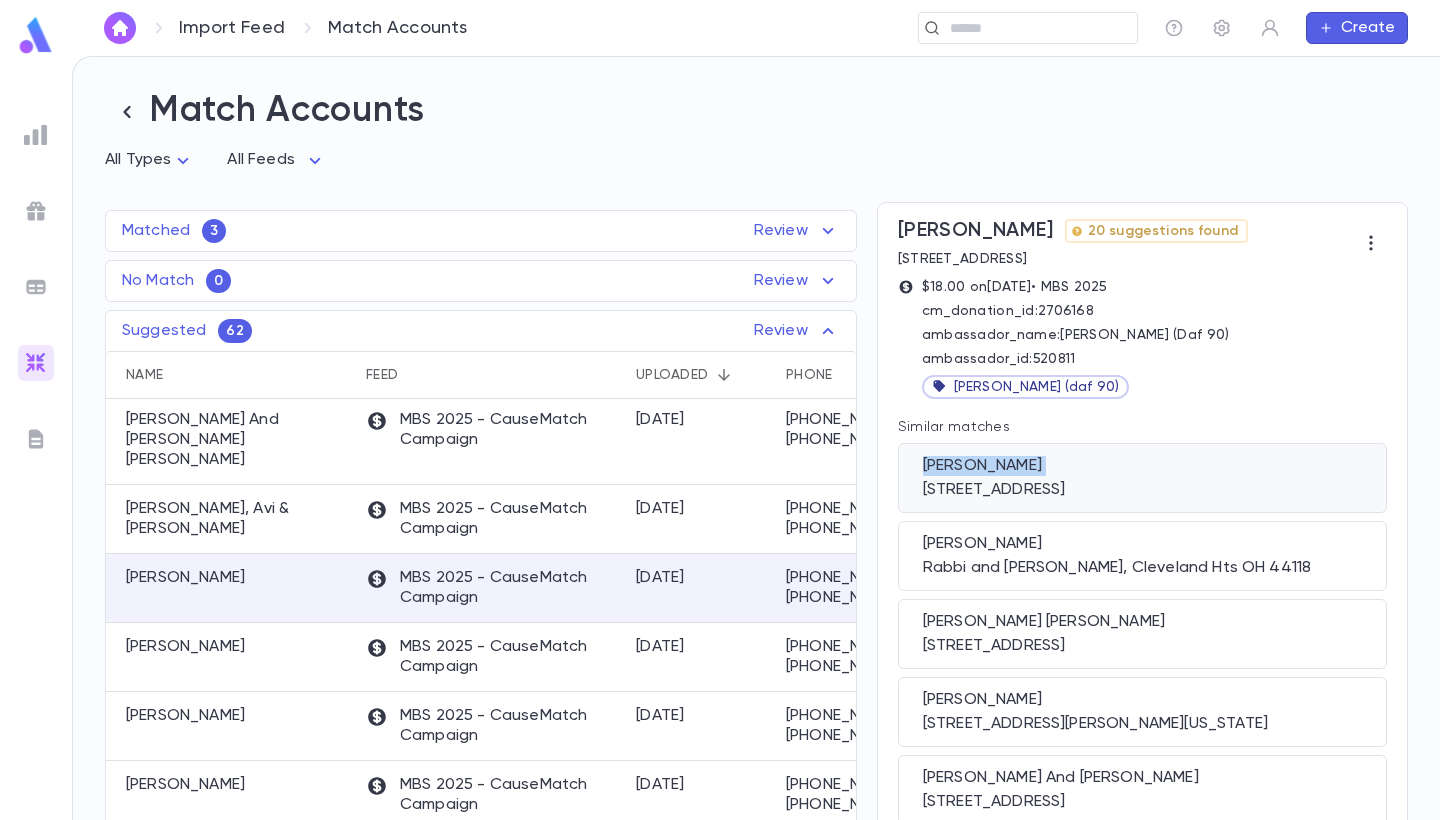 click on "Elefant, Dov" at bounding box center (1142, 466) 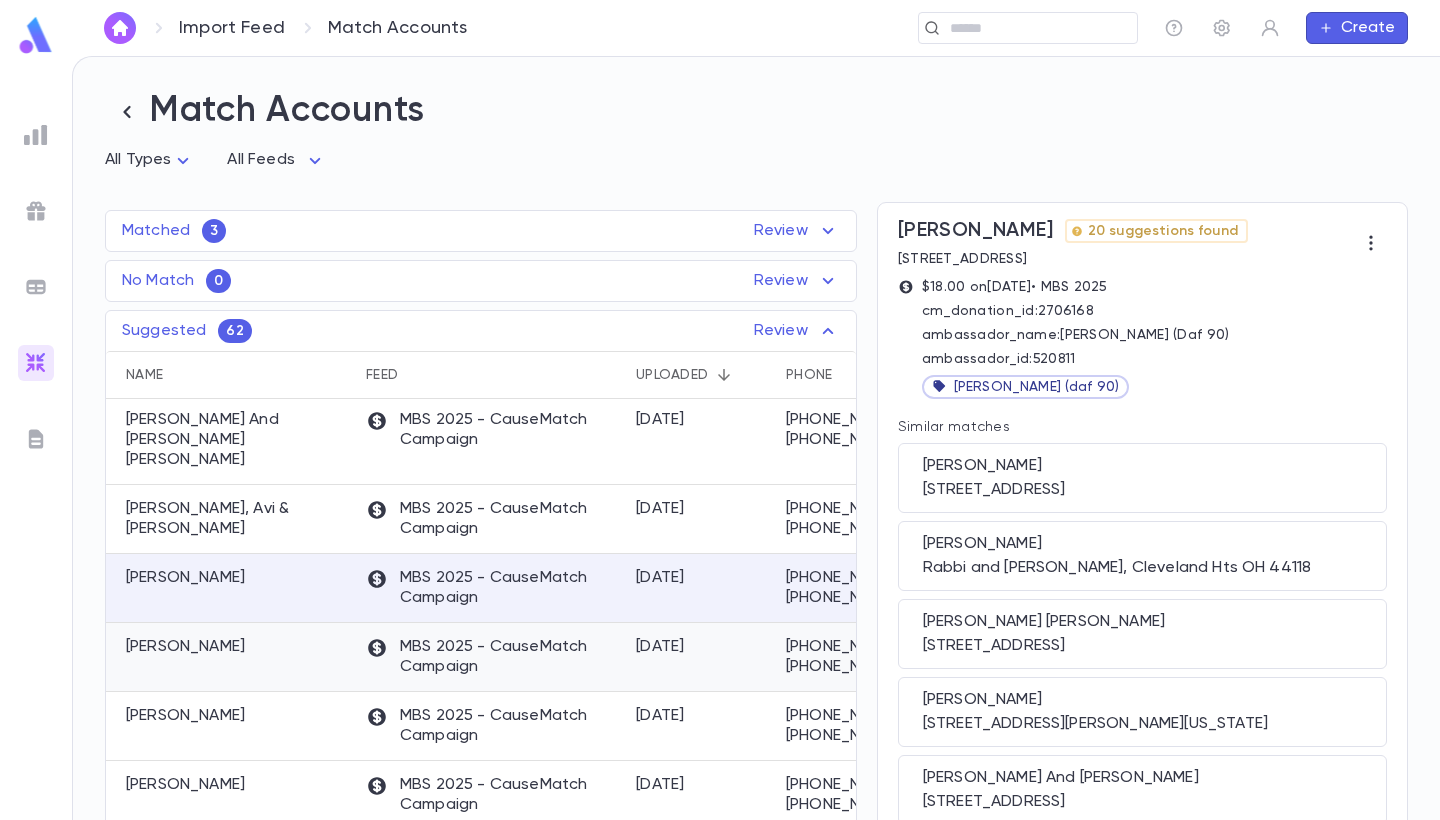 click on "Katz, Susan" at bounding box center [231, 657] 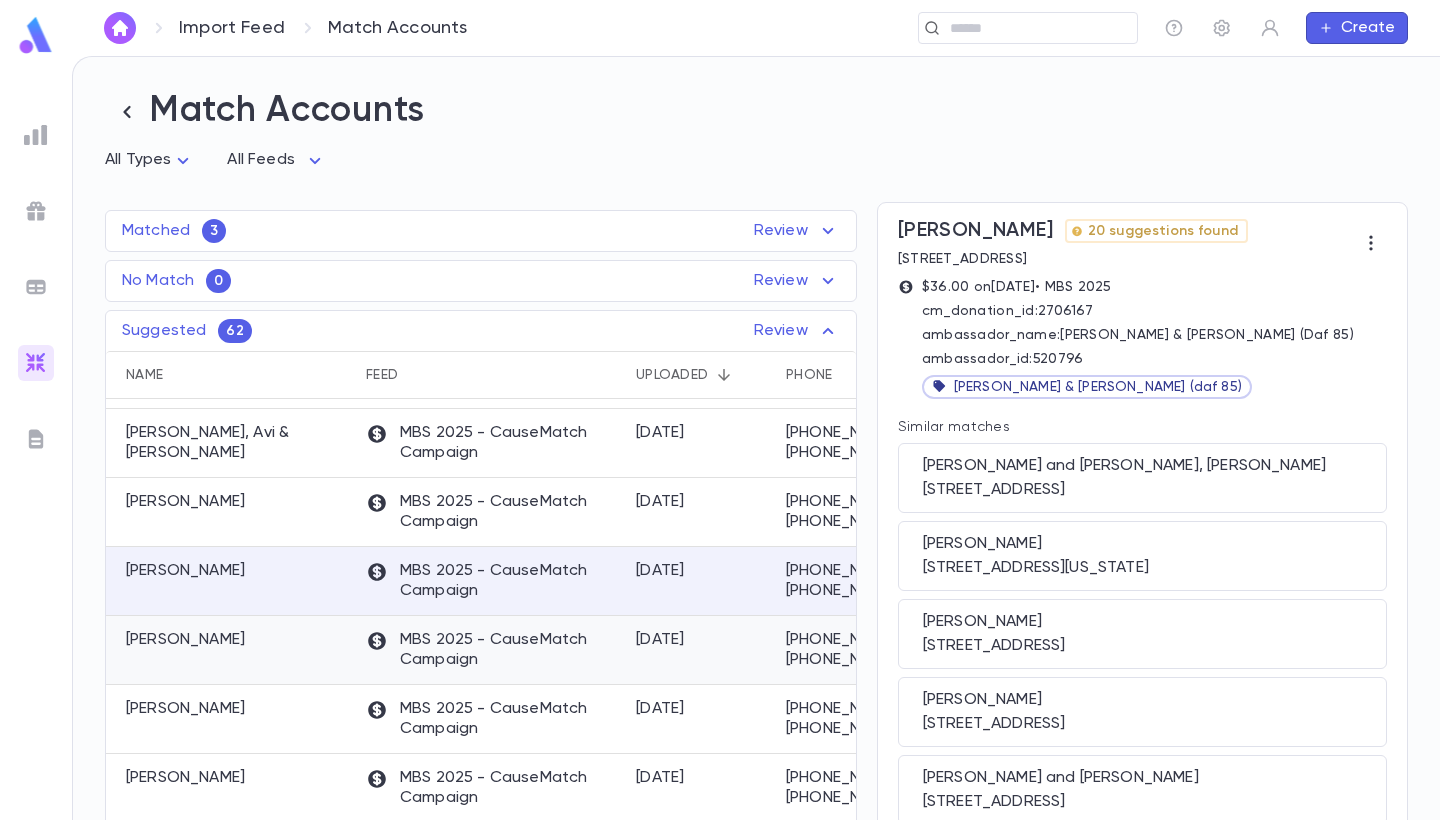 scroll, scrollTop: 255, scrollLeft: 0, axis: vertical 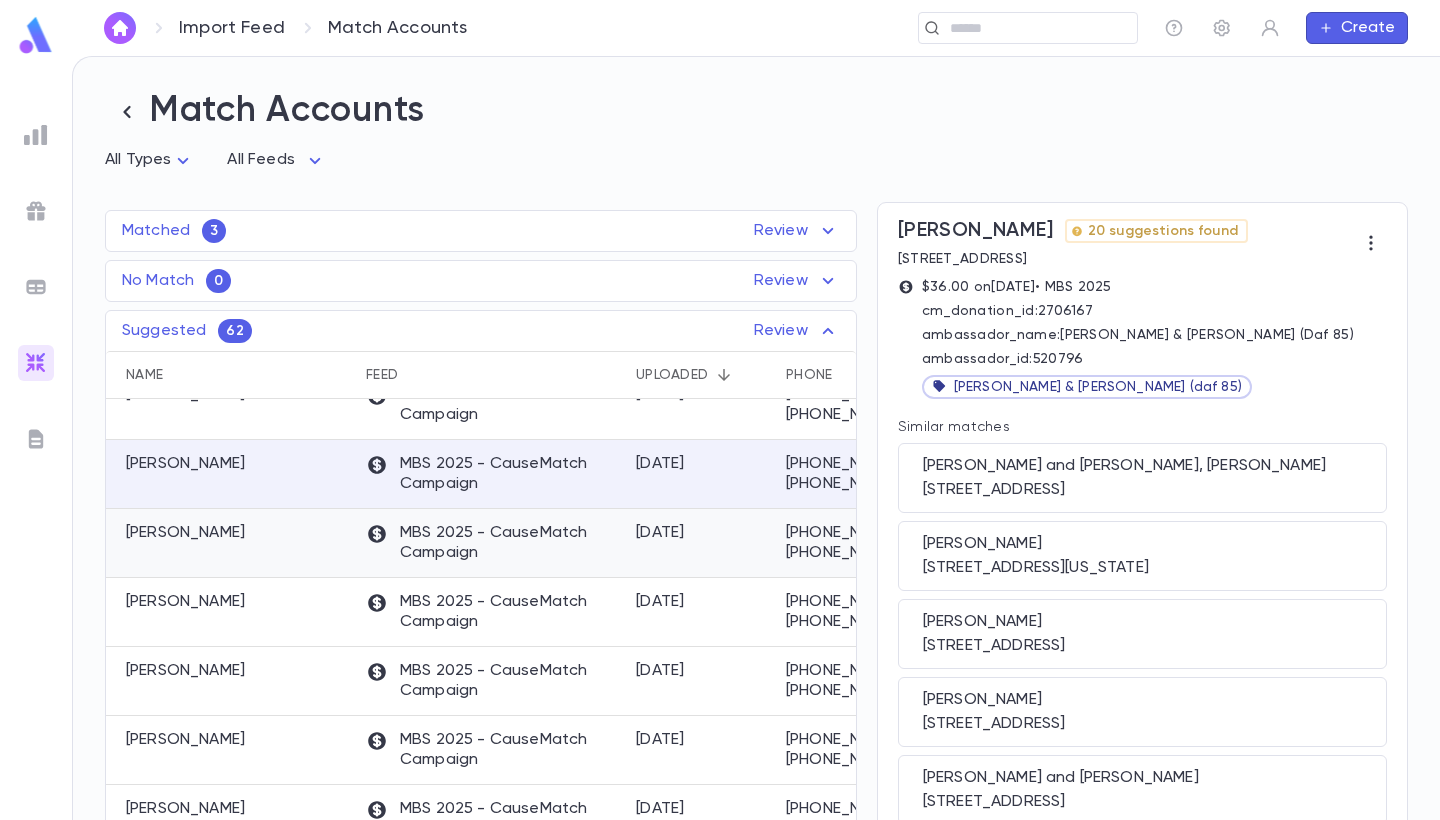 click on "Weiner, Anat" at bounding box center [231, 543] 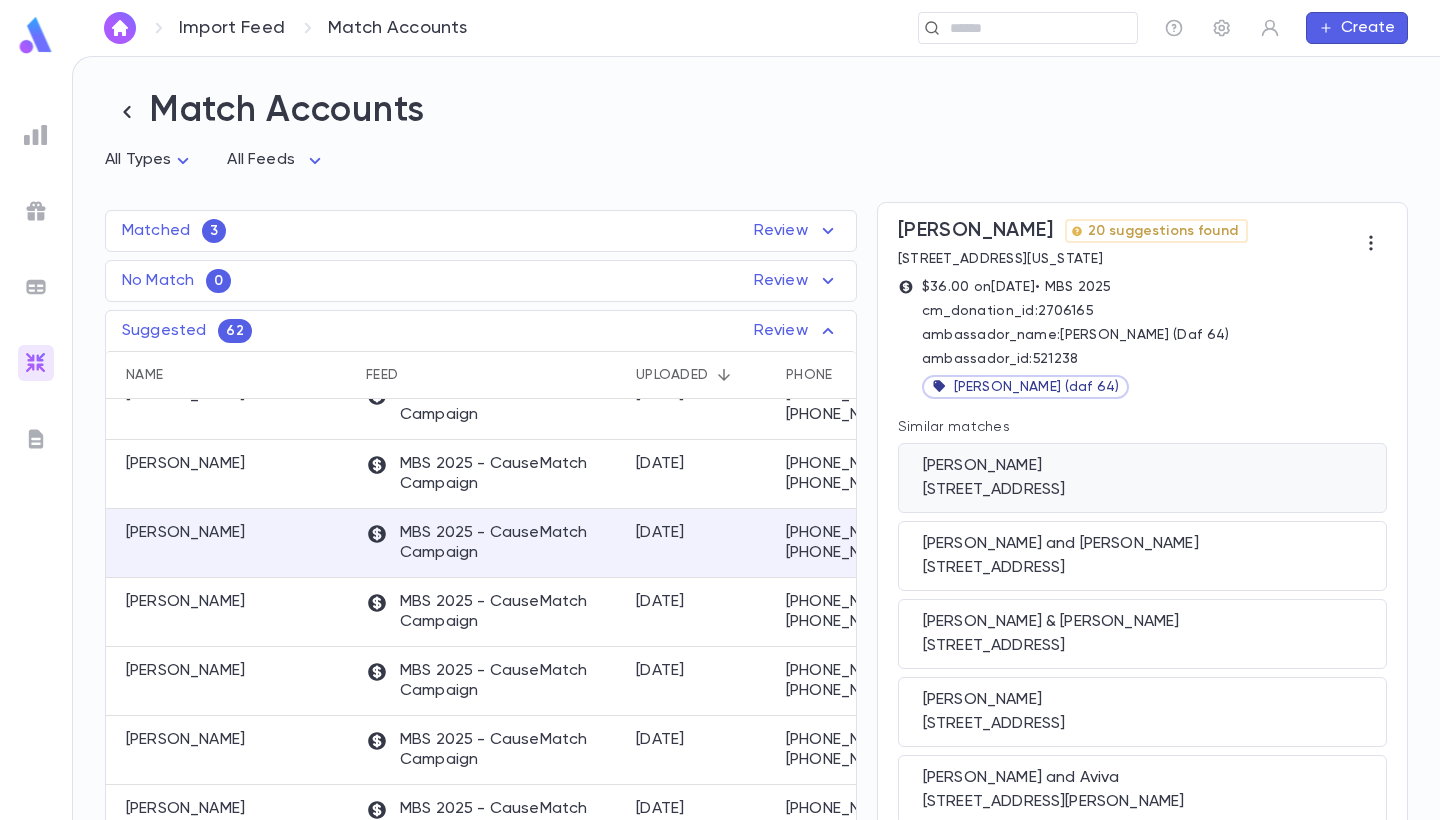 click on "Weiner, Anat 1029 Meridian Ave, # 186, San Jose CA 95125" at bounding box center (1142, 478) 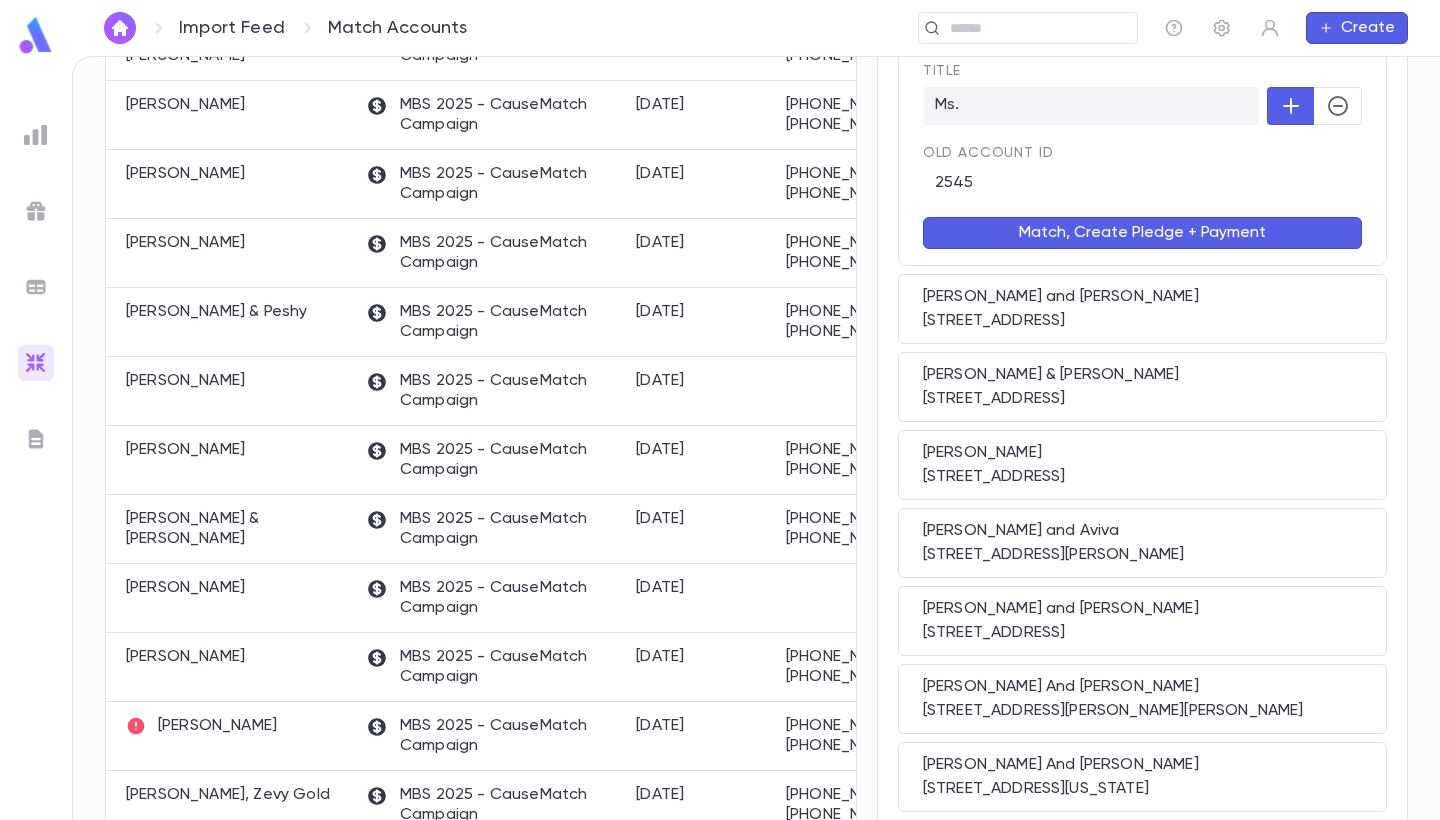 scroll, scrollTop: 1009, scrollLeft: 0, axis: vertical 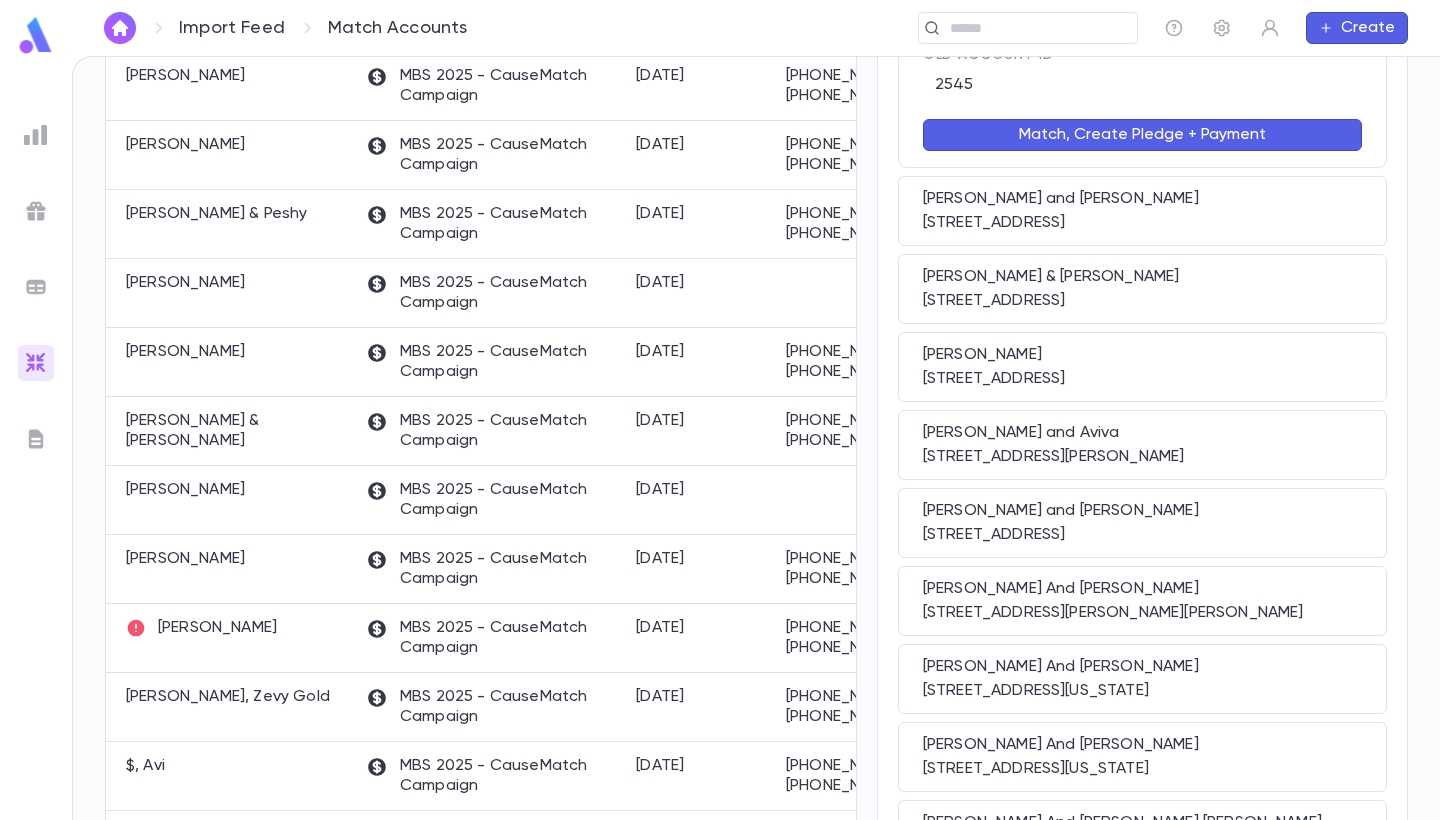 click on "Match, Create Pledge + Payment" at bounding box center [1142, 135] 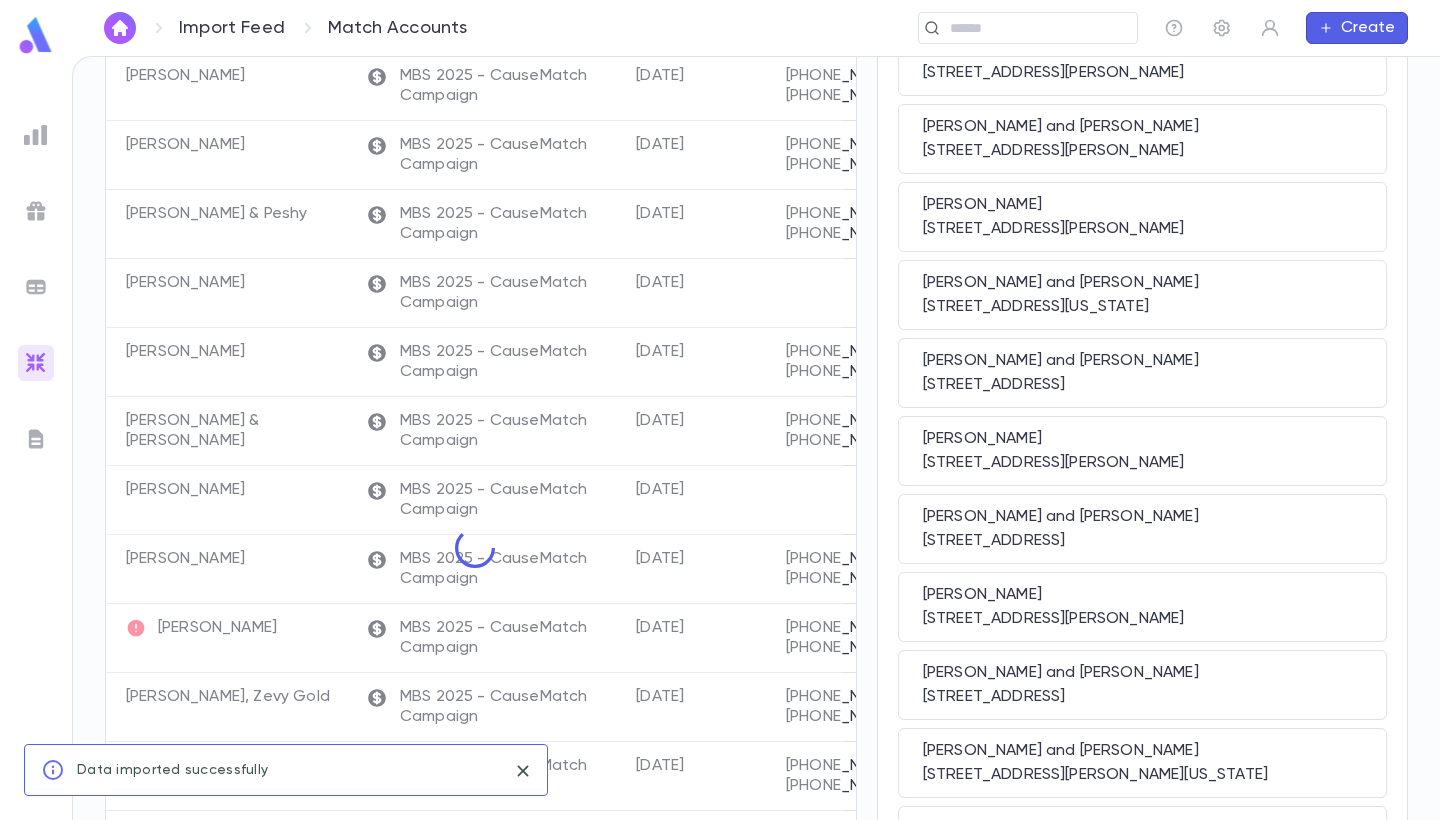 scroll, scrollTop: 0, scrollLeft: 0, axis: both 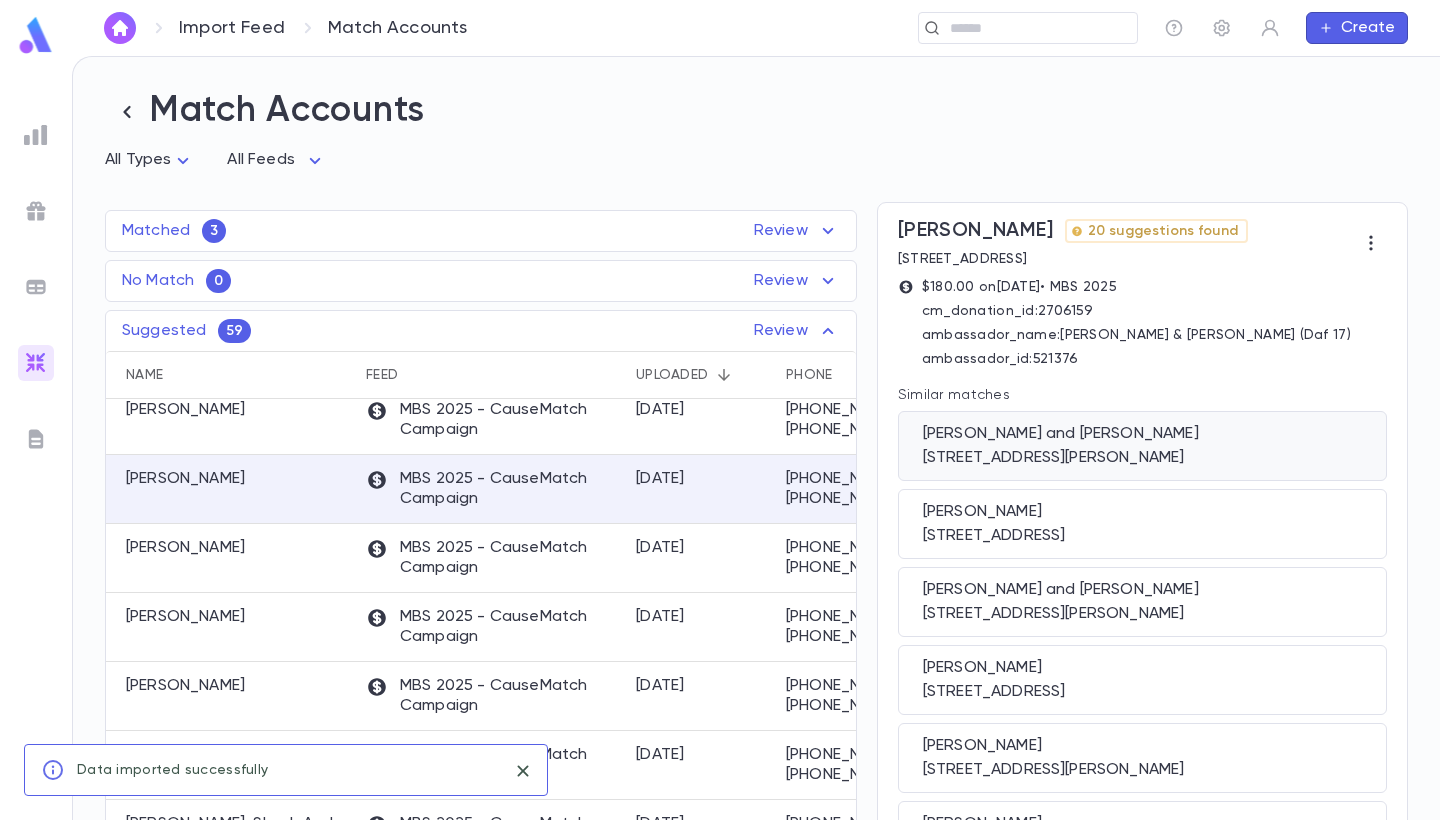 click on "Finegold, Josh and Aliza" at bounding box center [1142, 434] 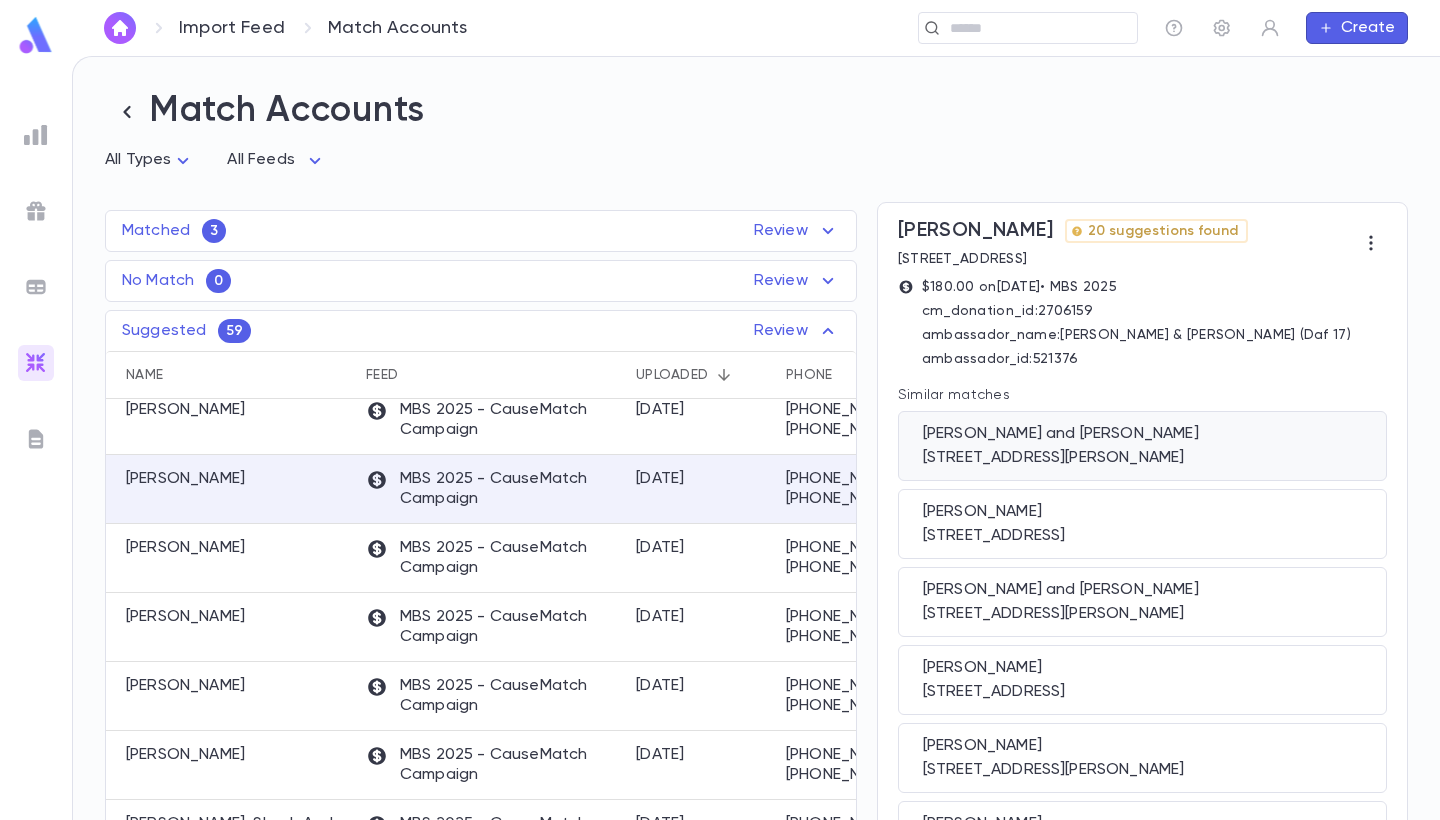 click on "Finegold, Josh and Aliza" at bounding box center [1142, 434] 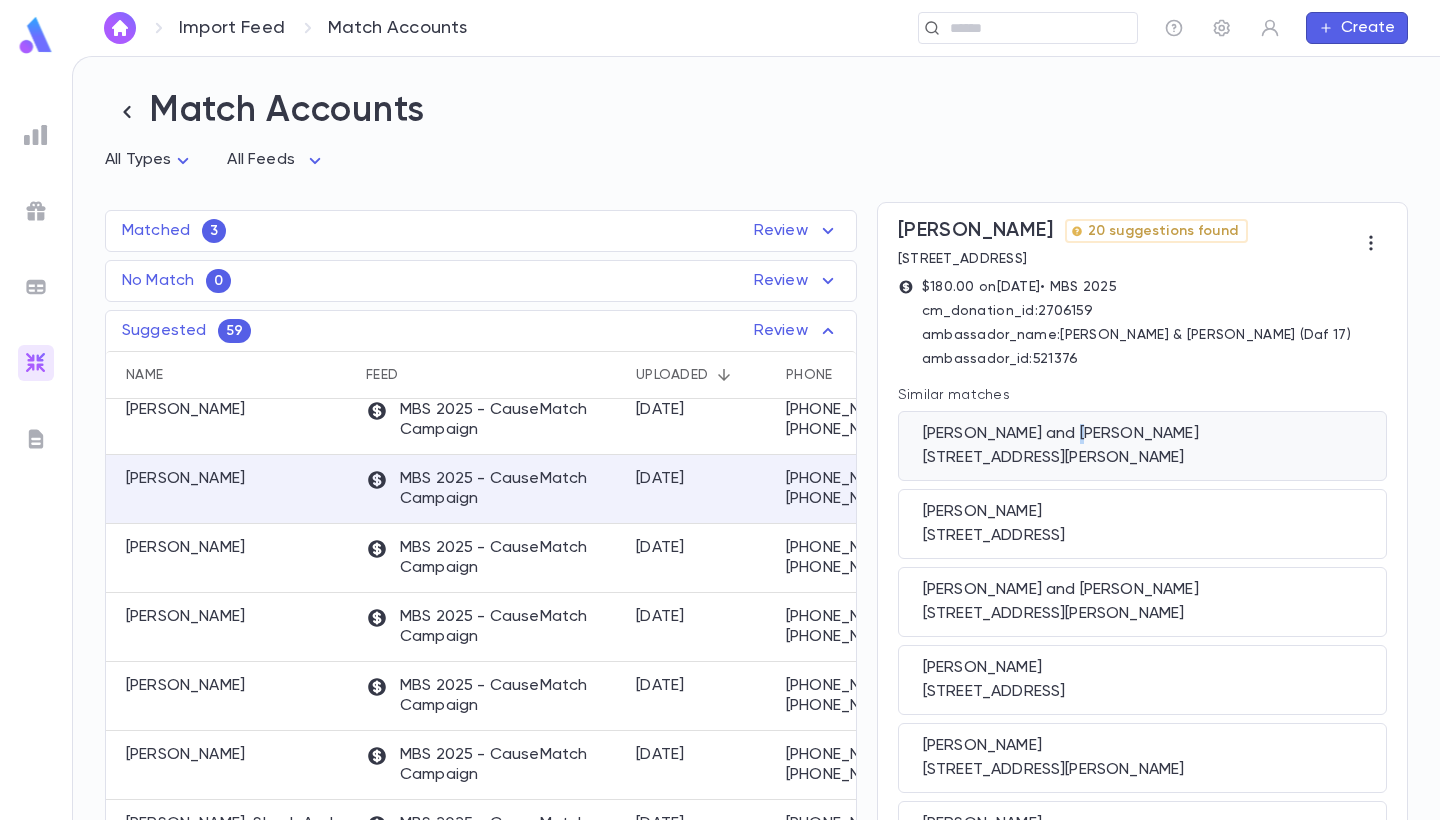 click on "Finegold, Josh and Aliza" at bounding box center (1142, 434) 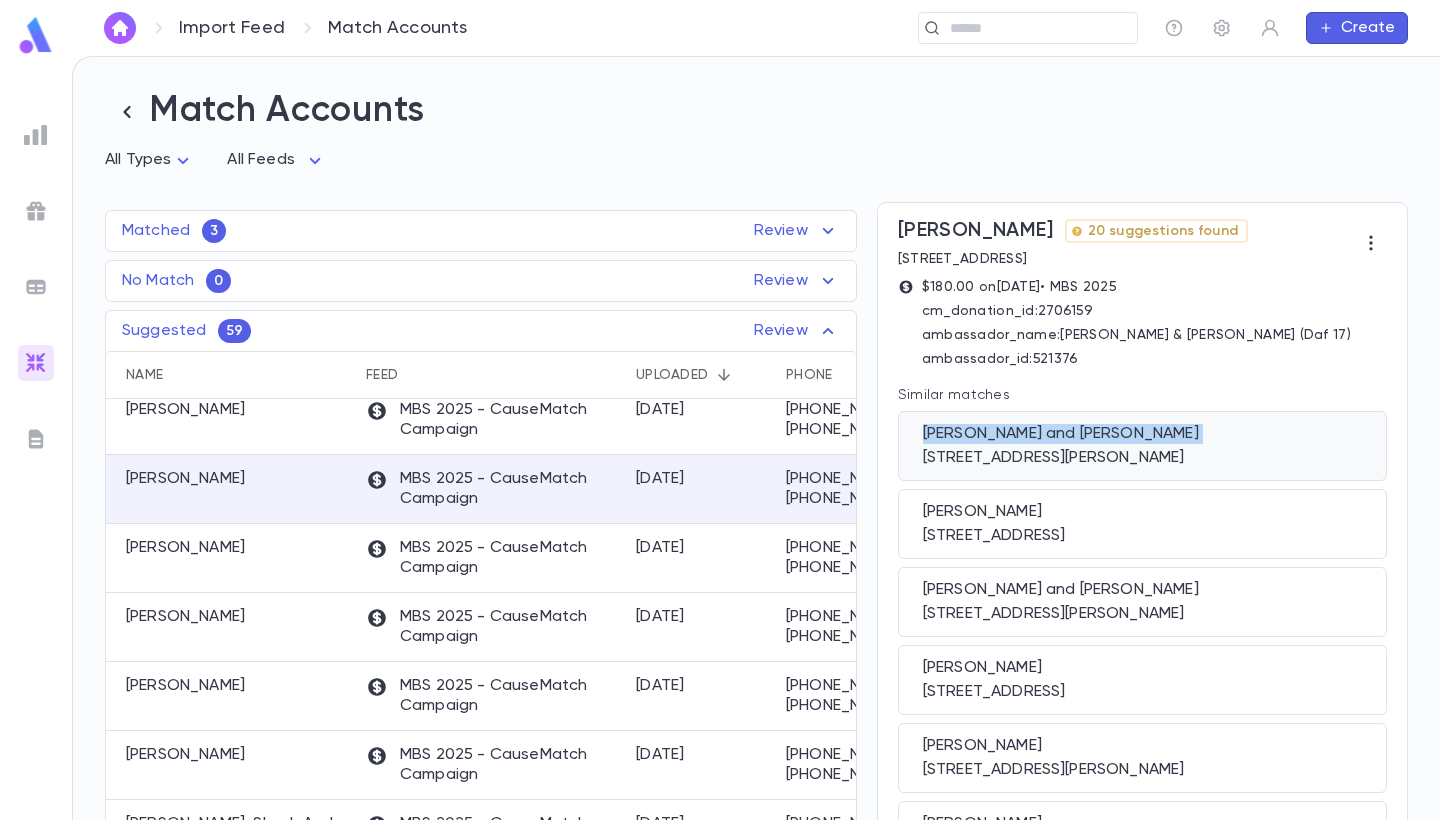 click on "Finegold, Josh and Aliza" at bounding box center [1142, 434] 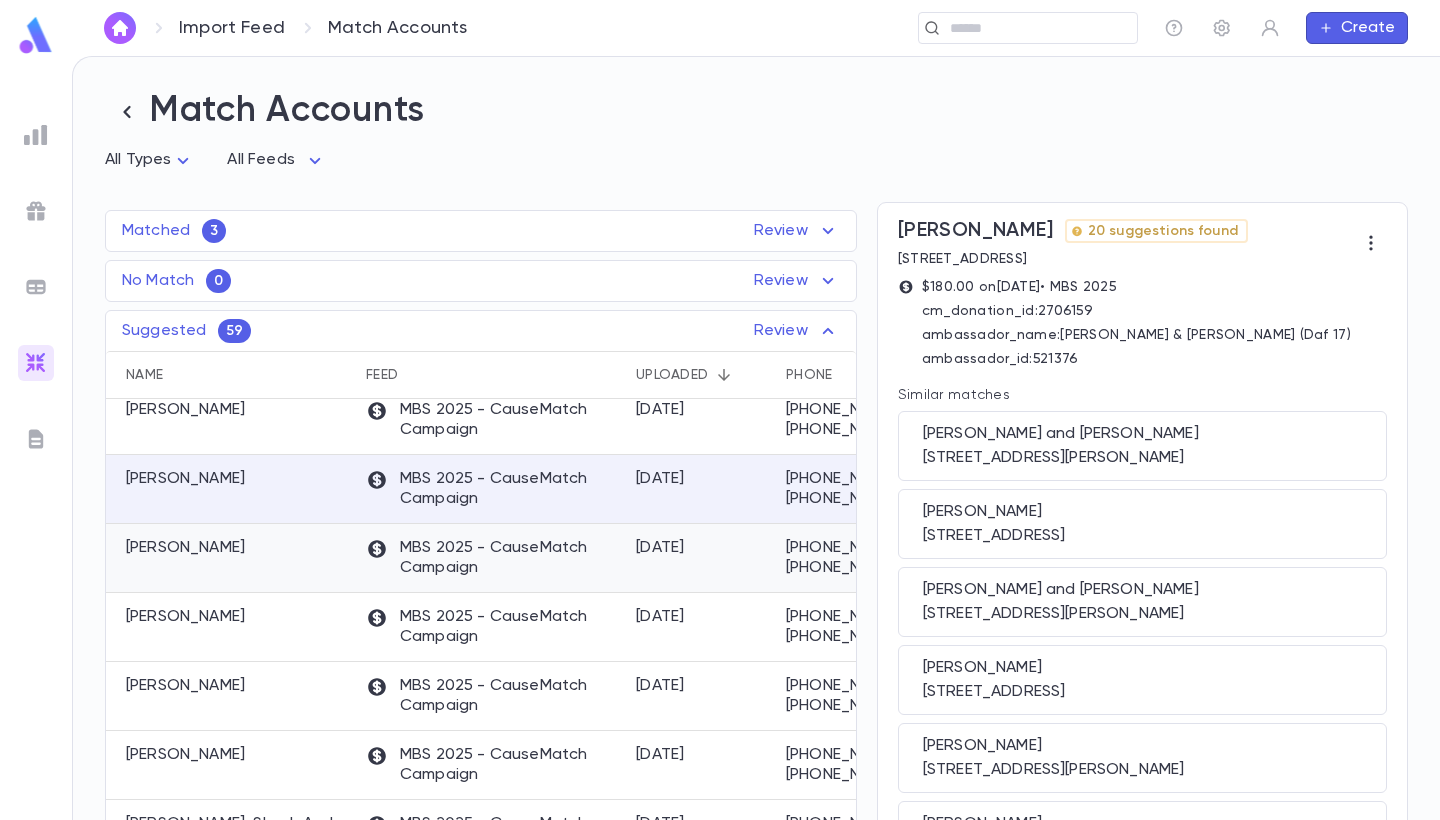 click on "Berger, Samson" at bounding box center [231, 558] 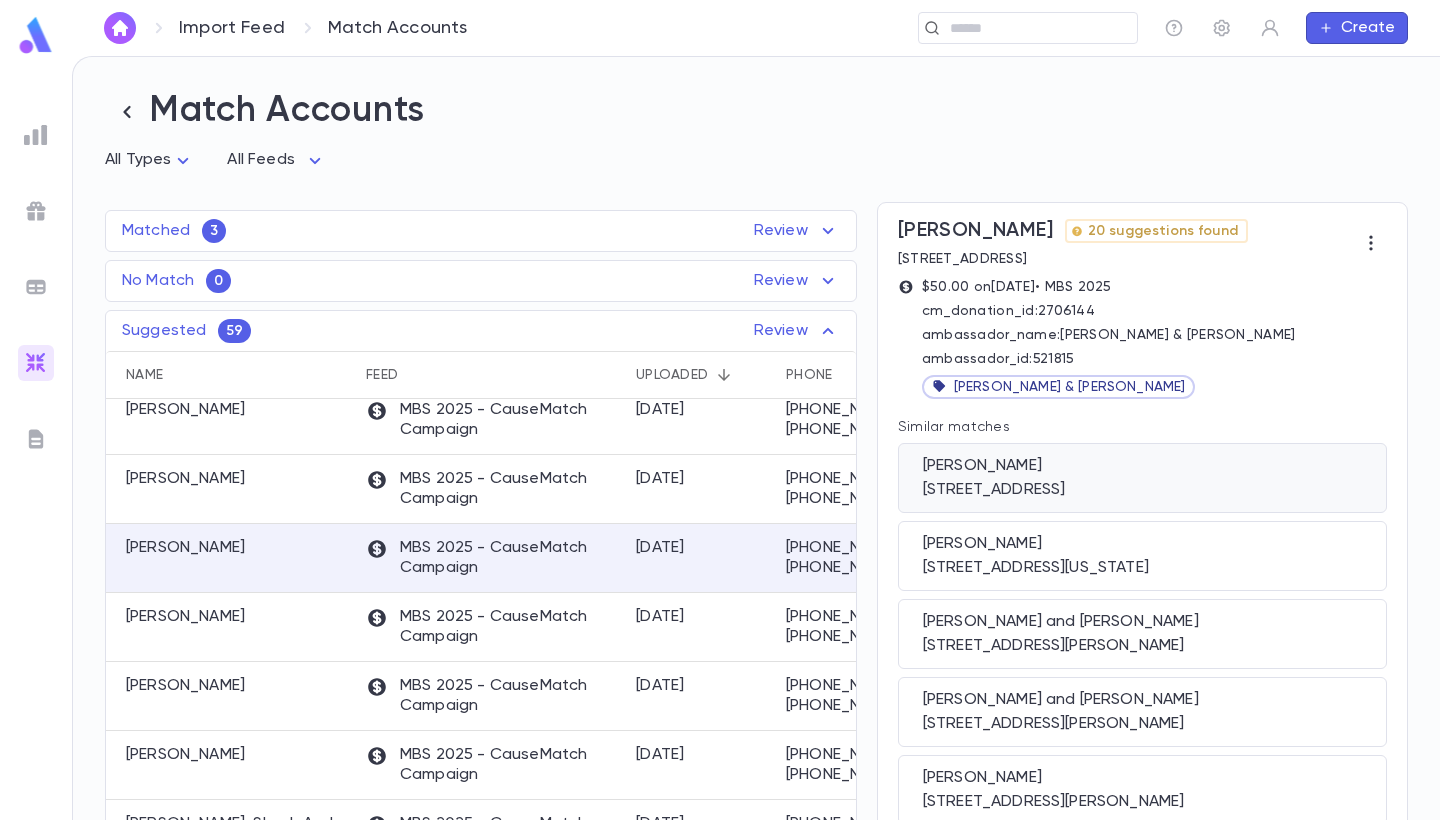 click on "Berger, Samson" at bounding box center [1142, 466] 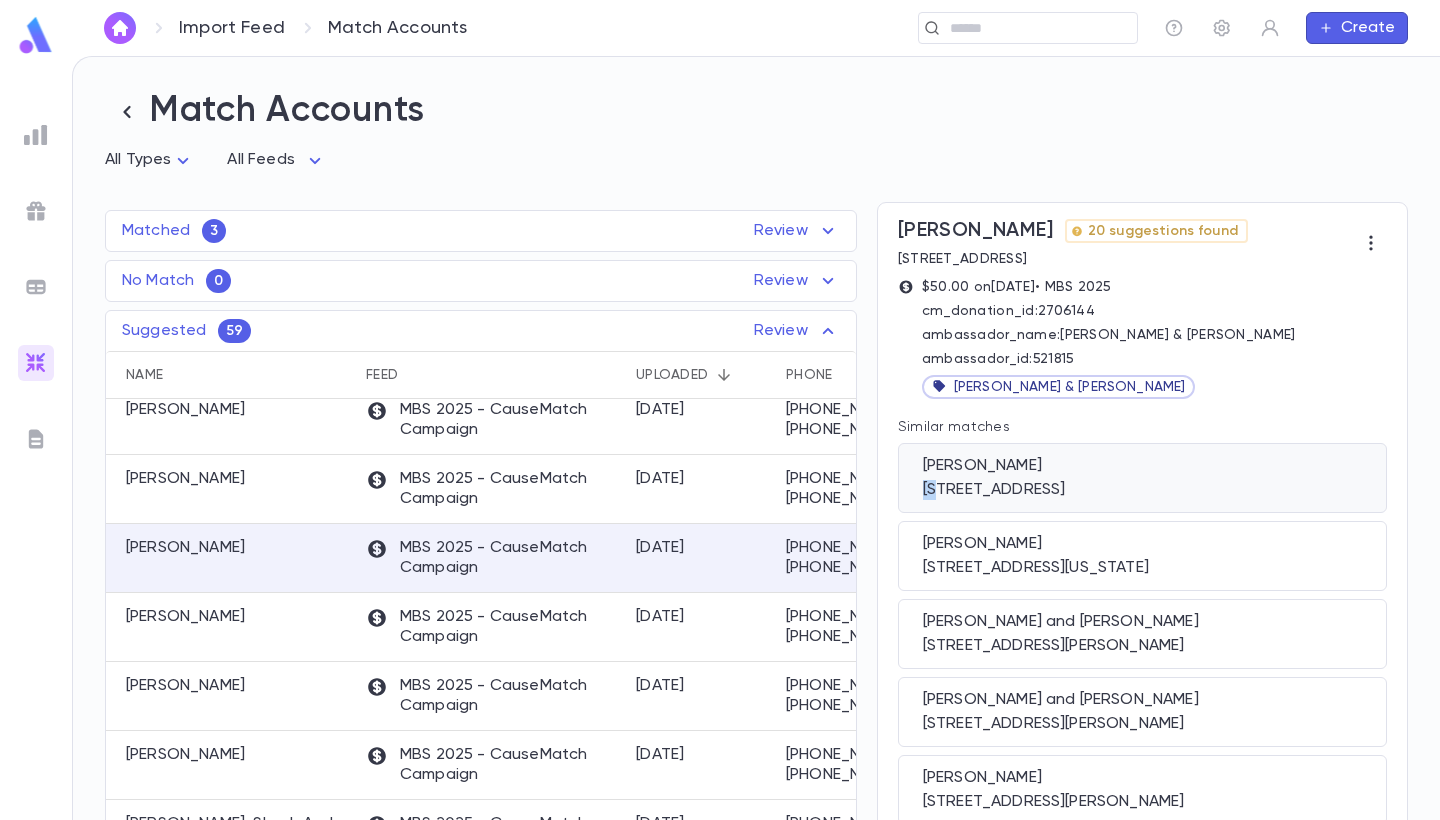 click on "Berger, Samson 15 Rockefeller Dr, Lakewood NJ 08701" at bounding box center (1142, 478) 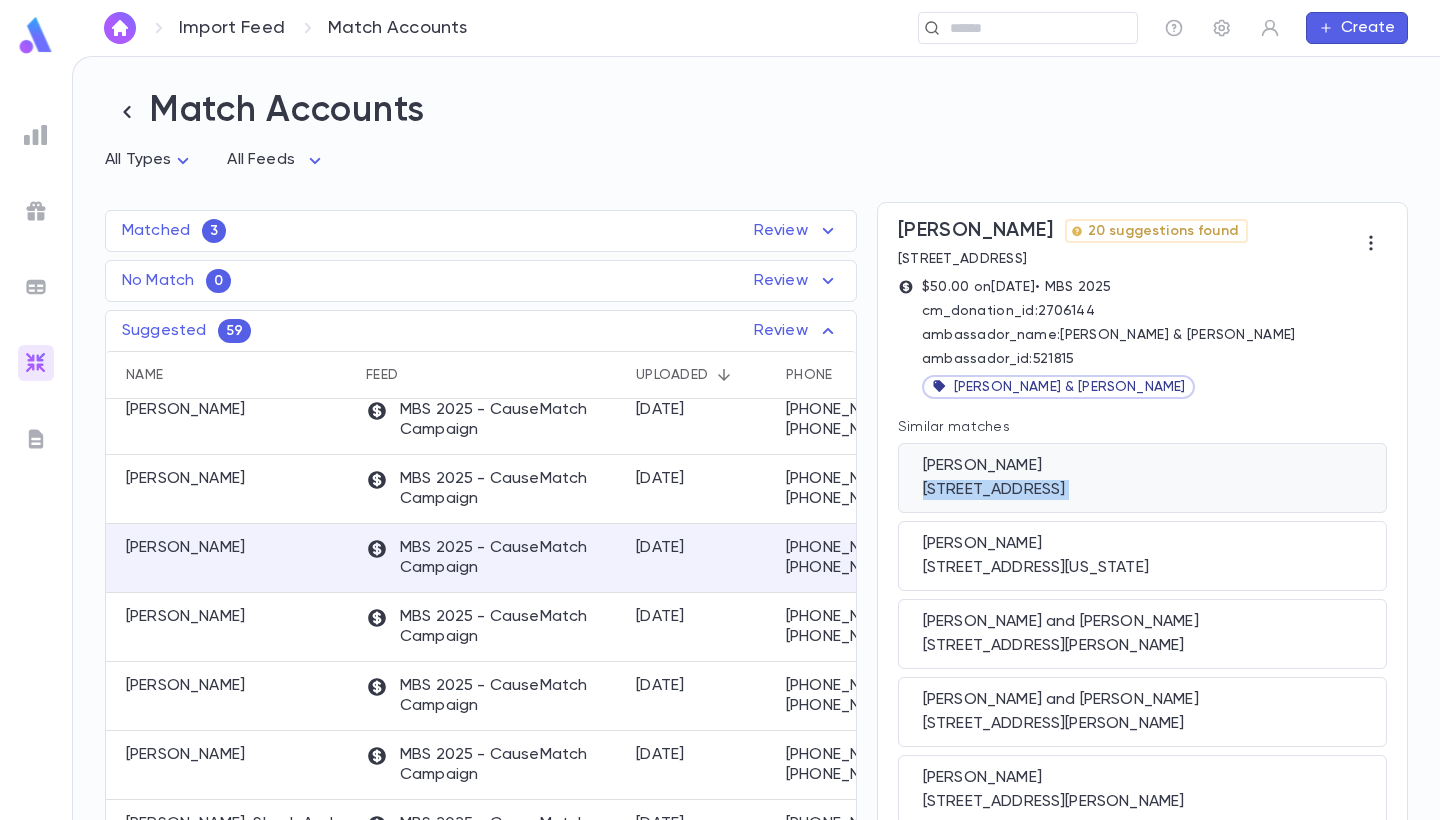 click on "Berger, Samson 15 Rockefeller Dr, Lakewood NJ 08701" at bounding box center [1142, 478] 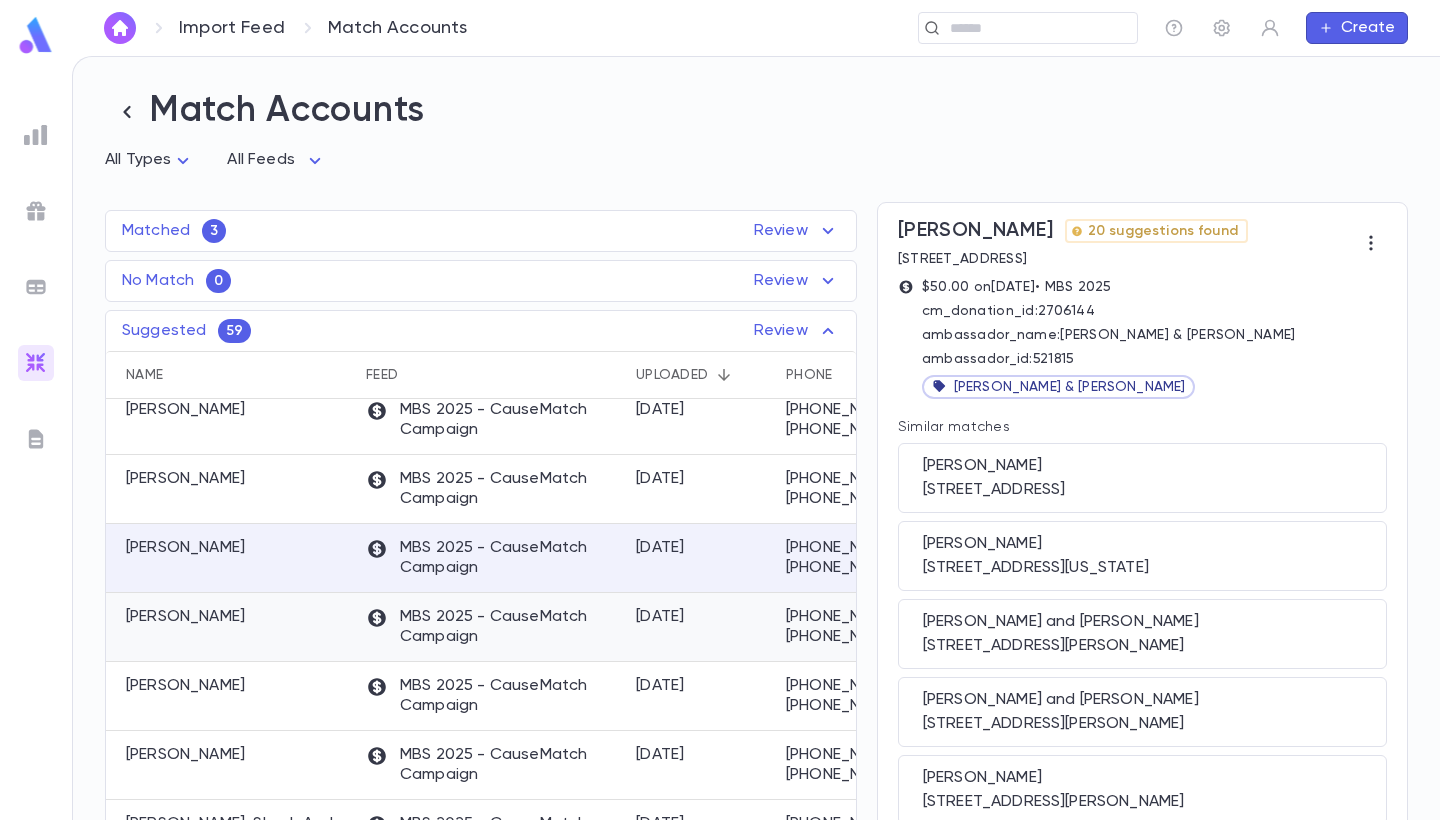 click on "Lowy, Hershel" at bounding box center [231, 627] 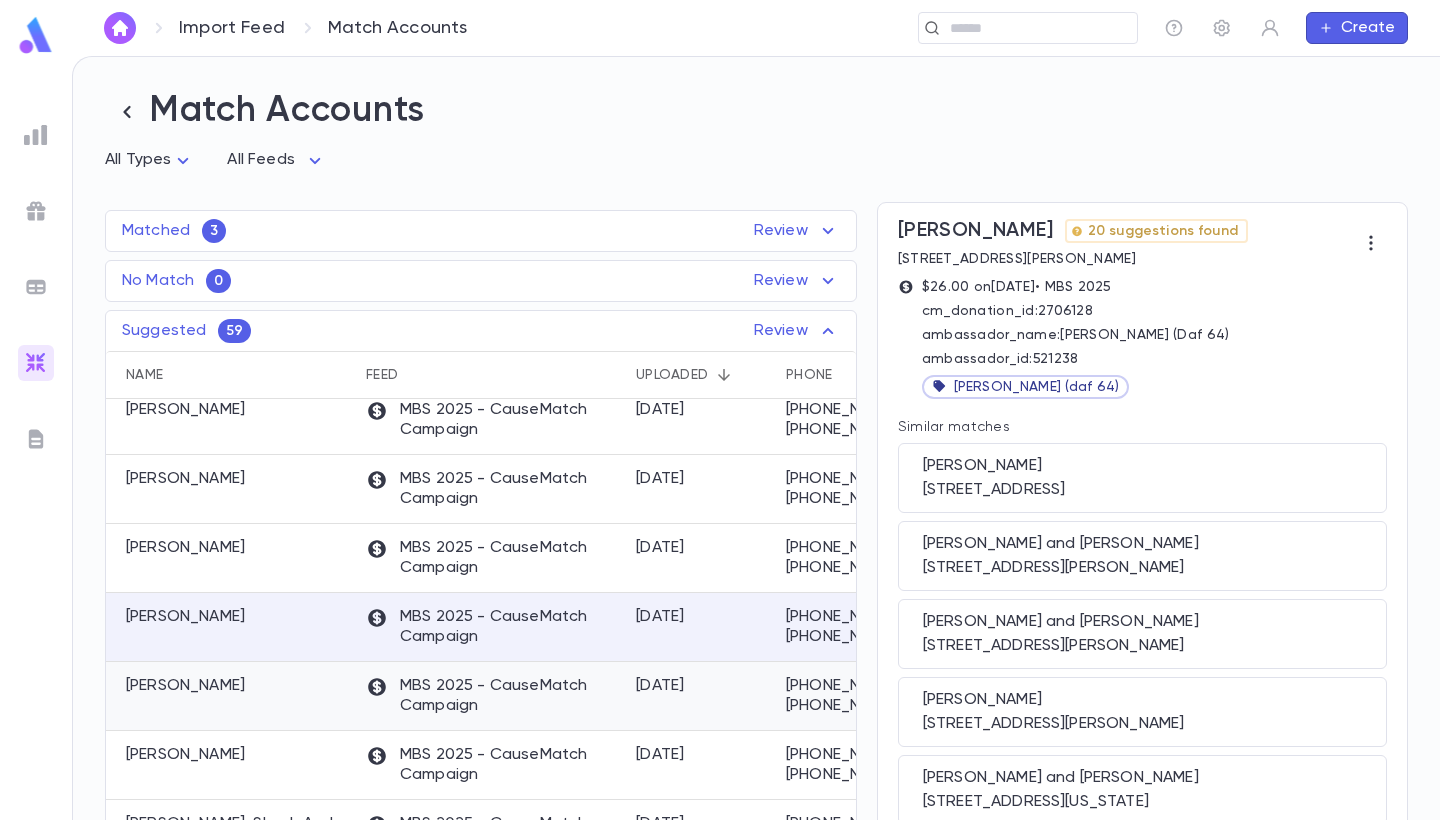 click on "Shapiro, Adina" at bounding box center [231, 696] 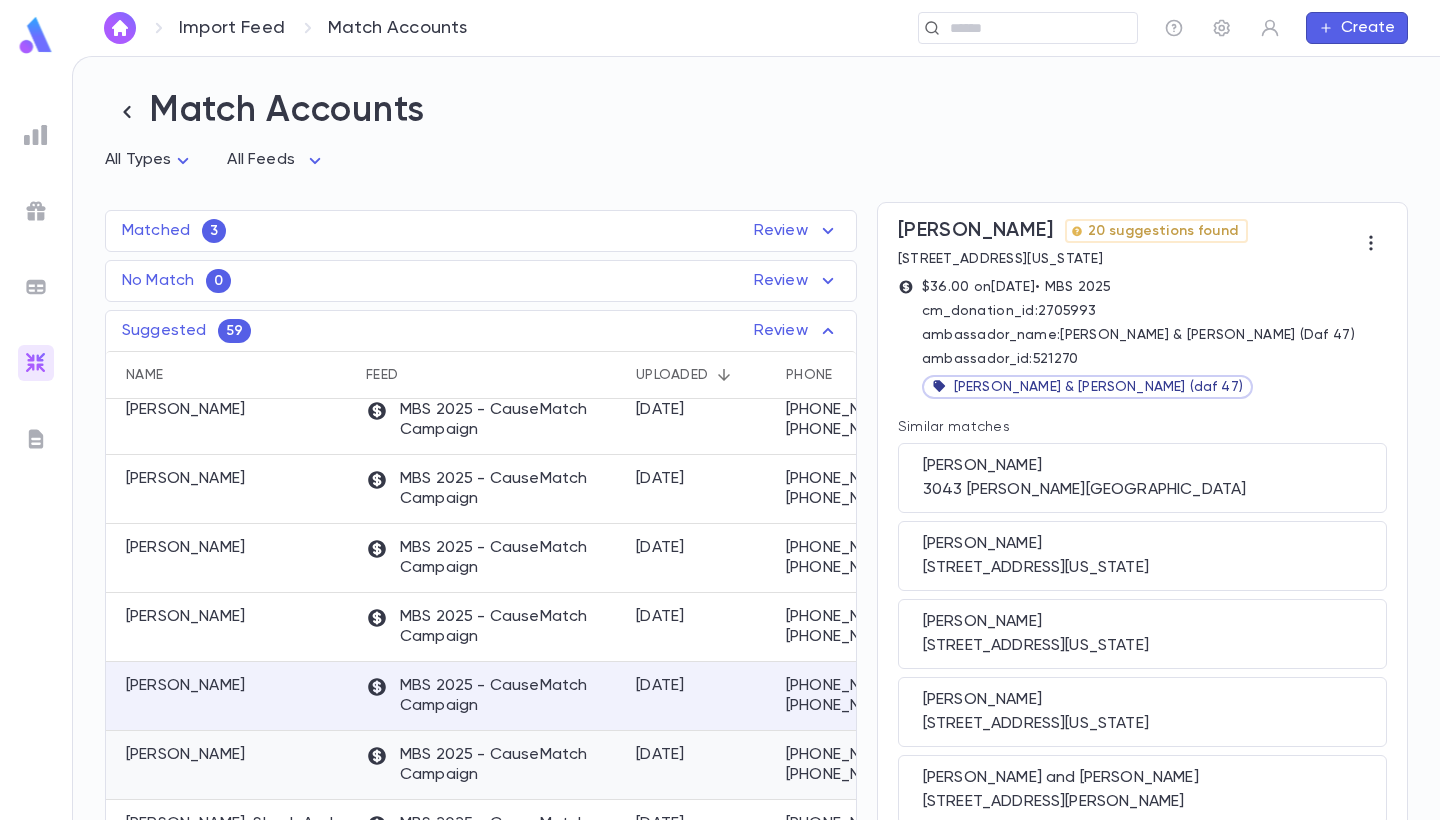 click on "Liberow, Mendel" at bounding box center (231, 765) 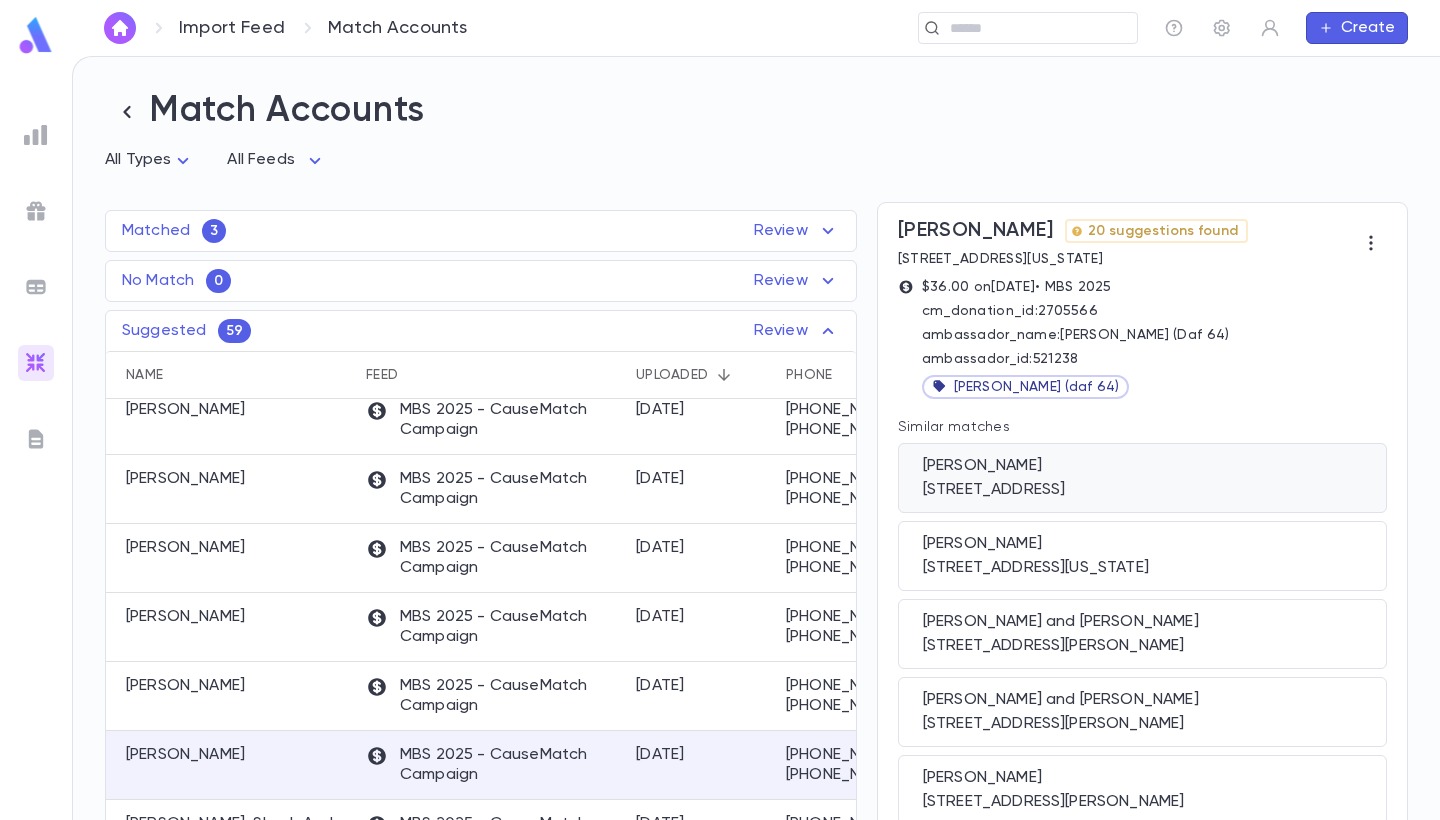 click on "Liberow, Mendel" at bounding box center [1142, 466] 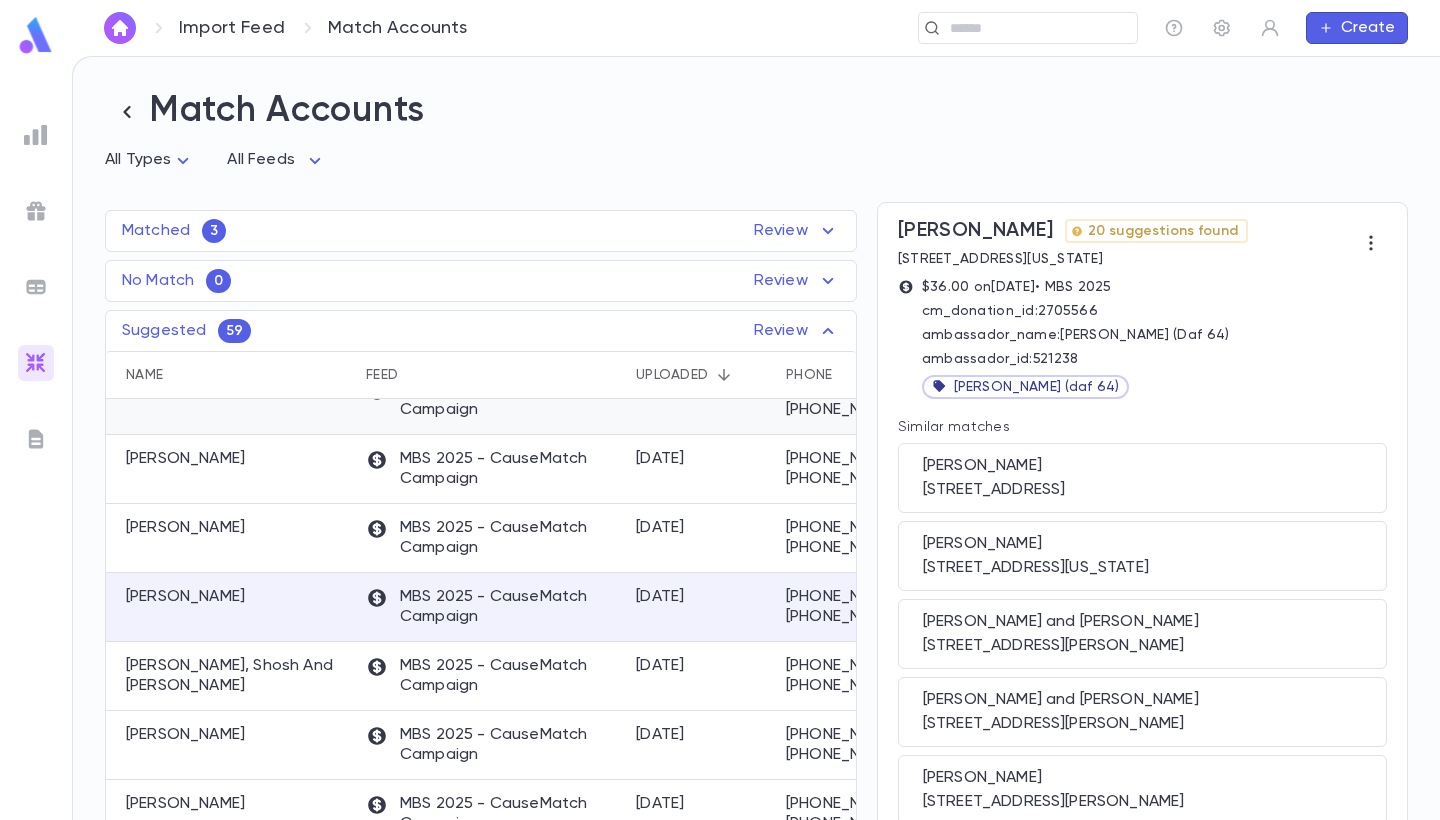 scroll, scrollTop: 534, scrollLeft: 0, axis: vertical 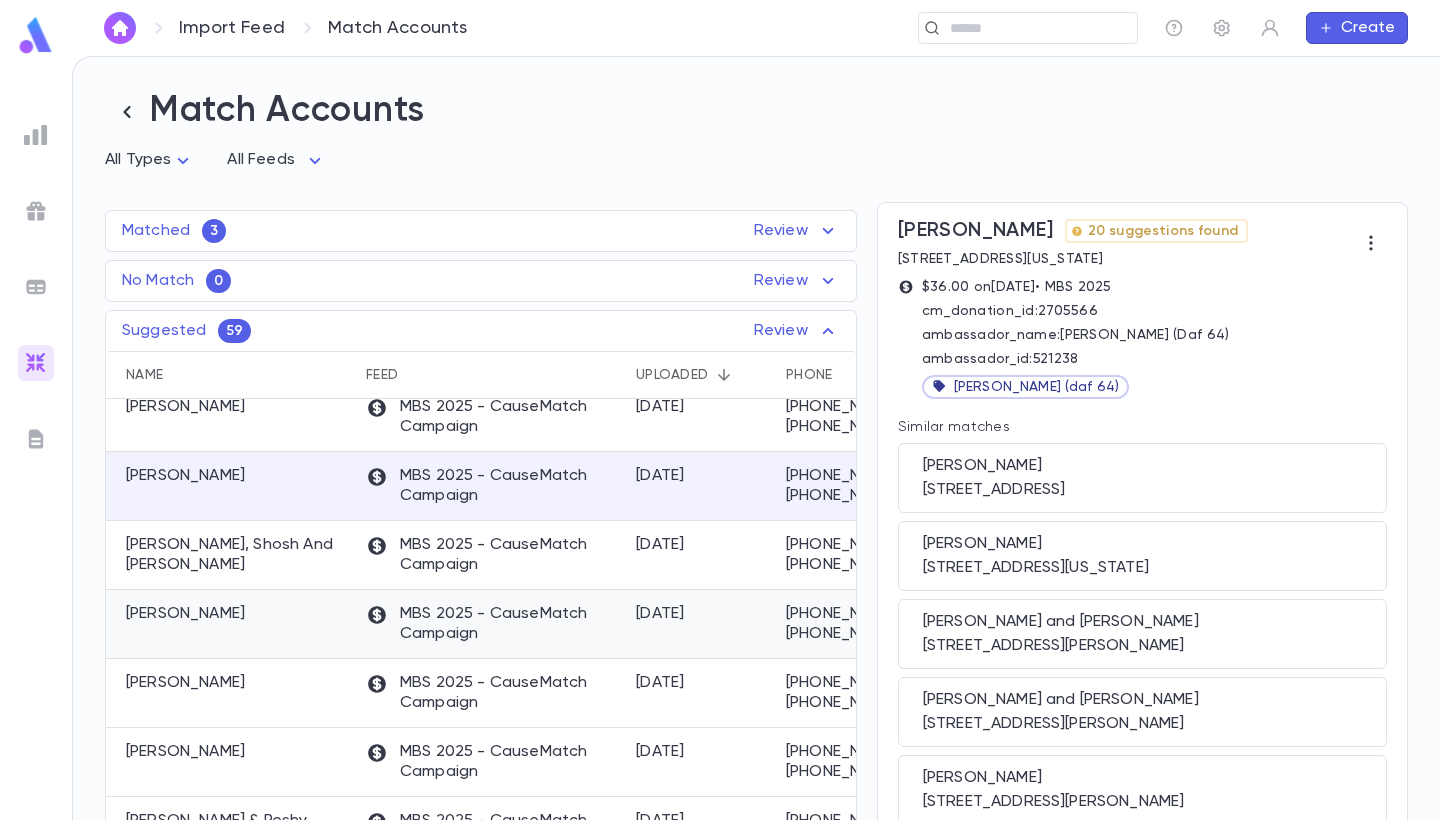 click on "Sutton, David" at bounding box center (231, 624) 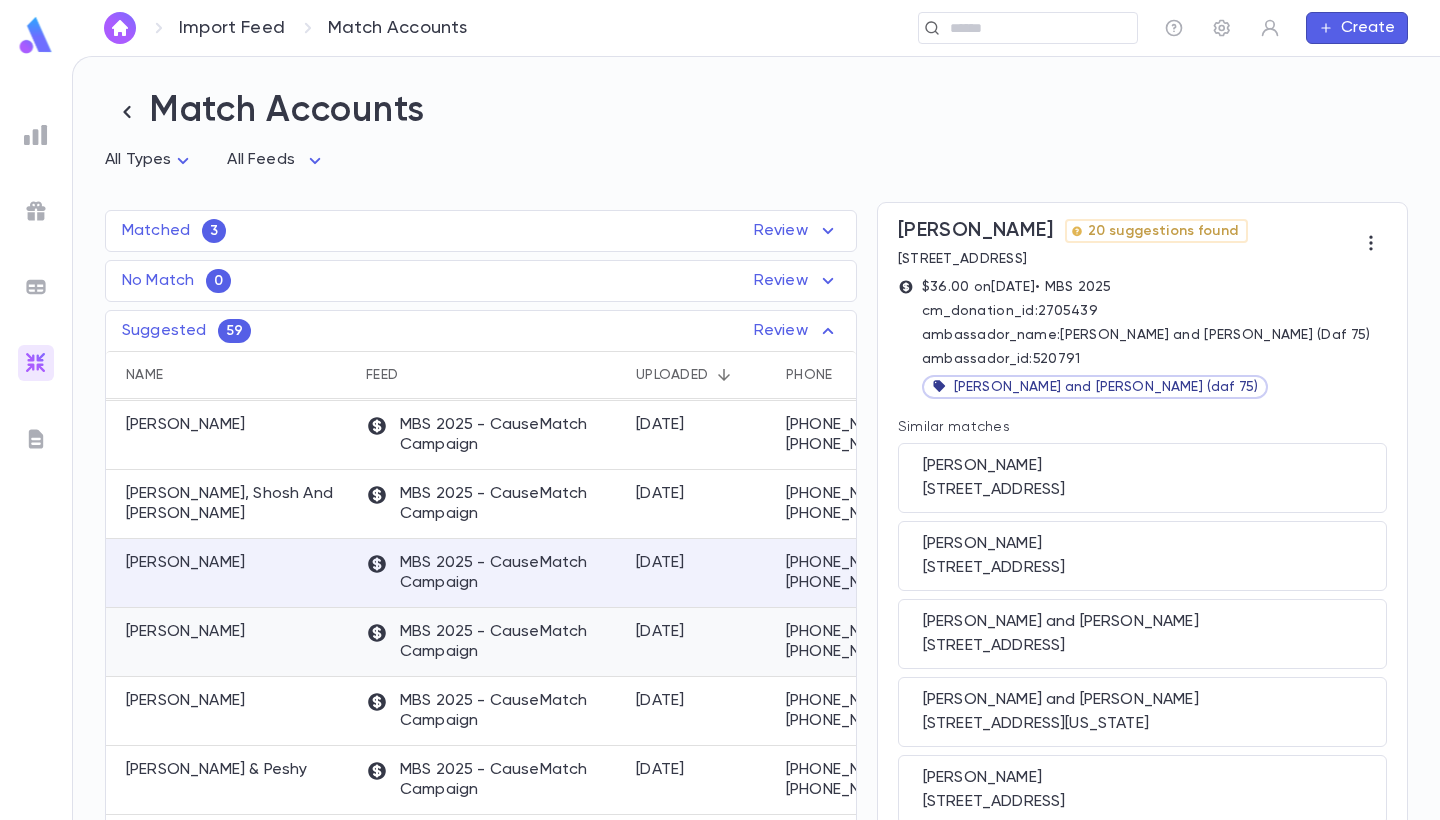 scroll, scrollTop: 599, scrollLeft: 0, axis: vertical 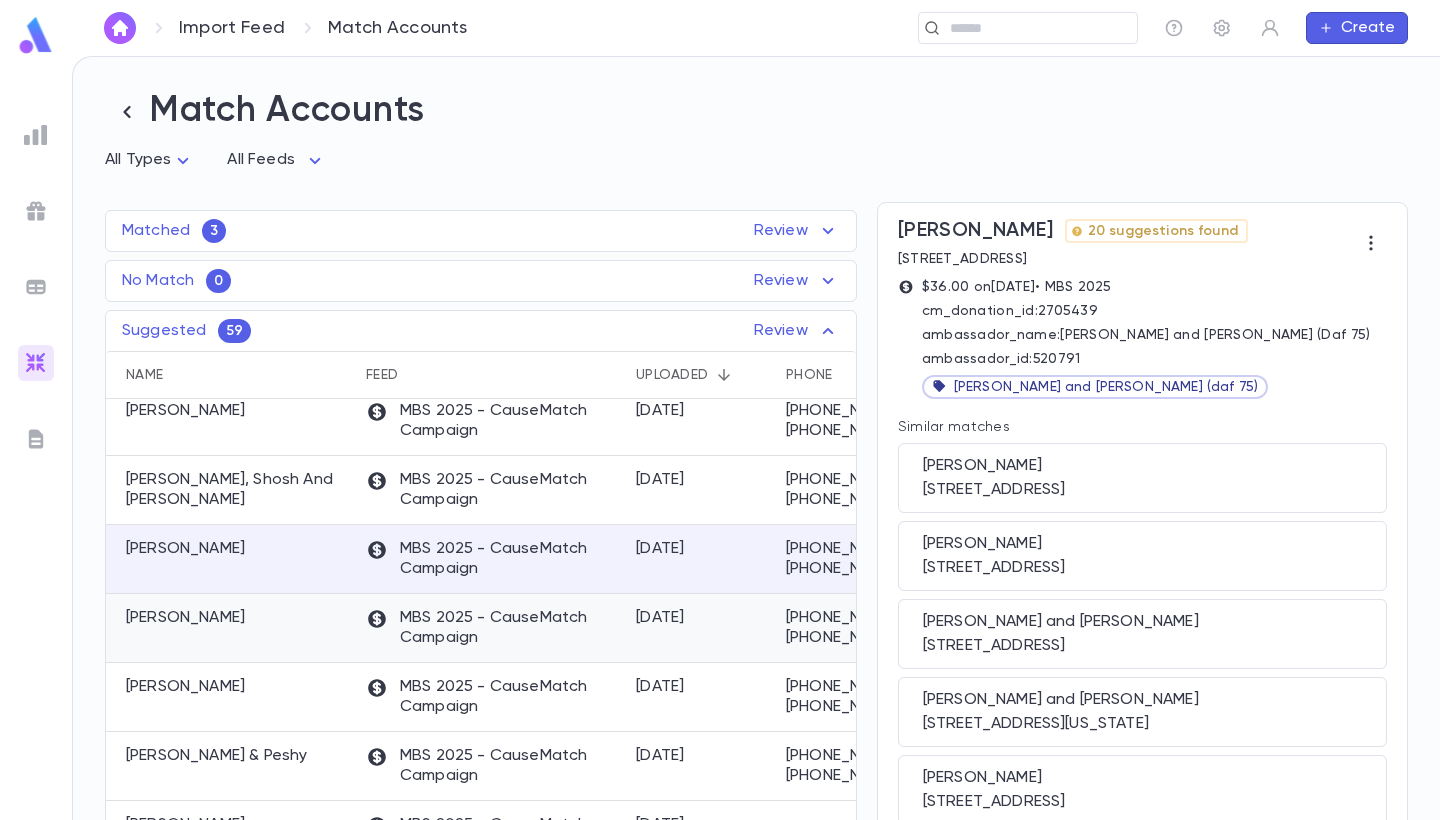 click on "Baum, Shaya" at bounding box center [231, 628] 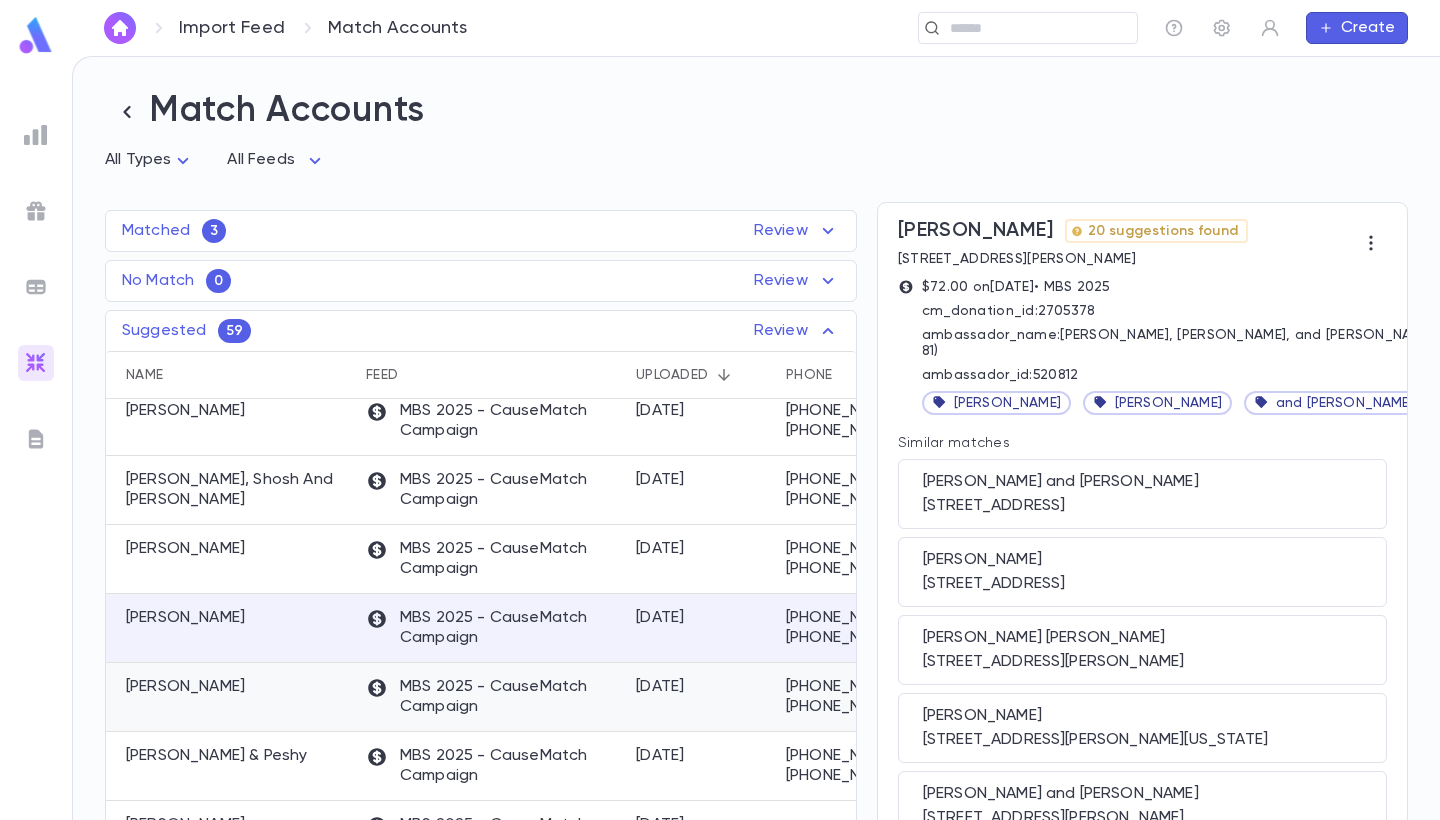 click on "Kravitz, Daniel" at bounding box center [231, 697] 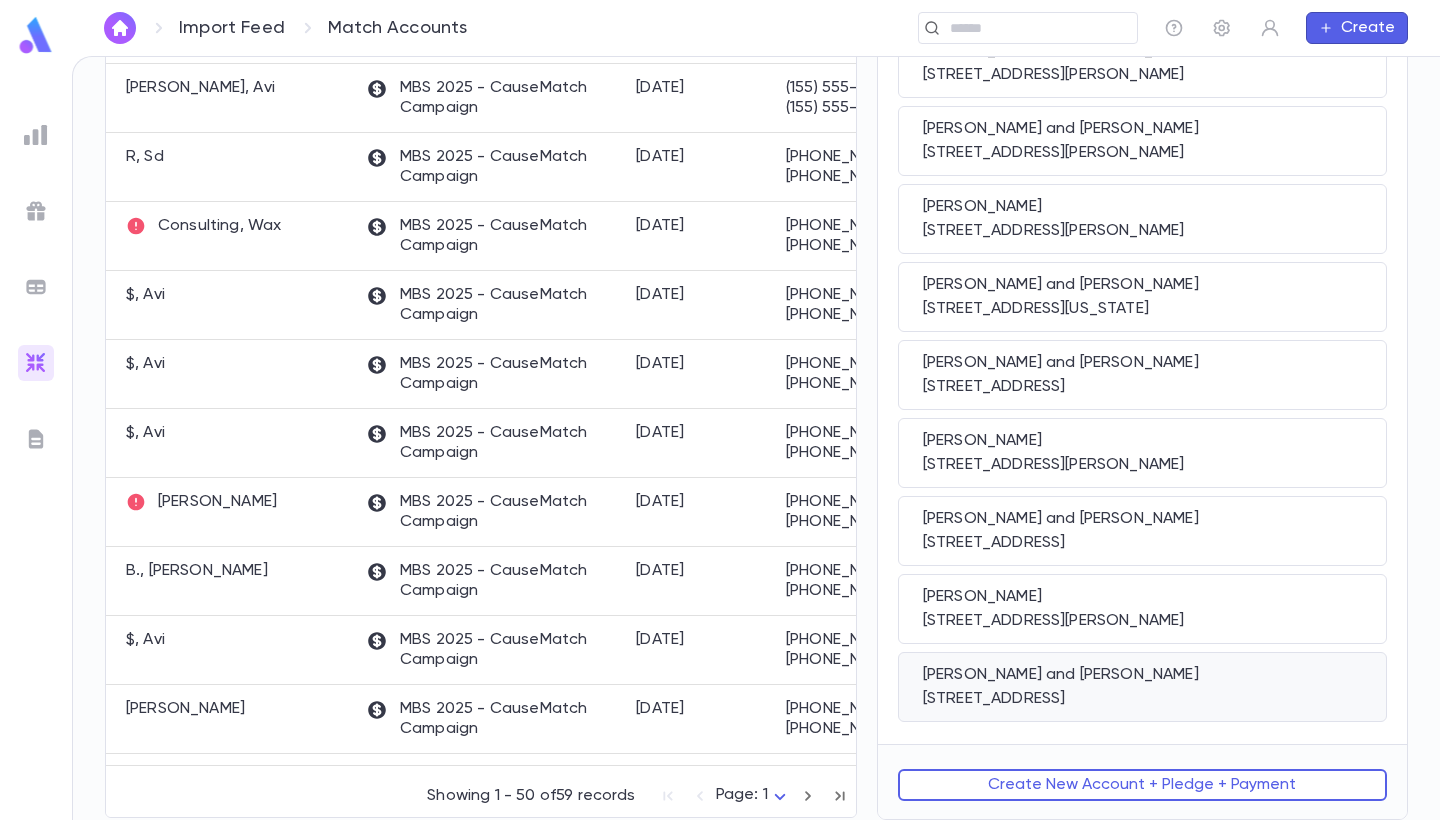 scroll, scrollTop: 1293, scrollLeft: 0, axis: vertical 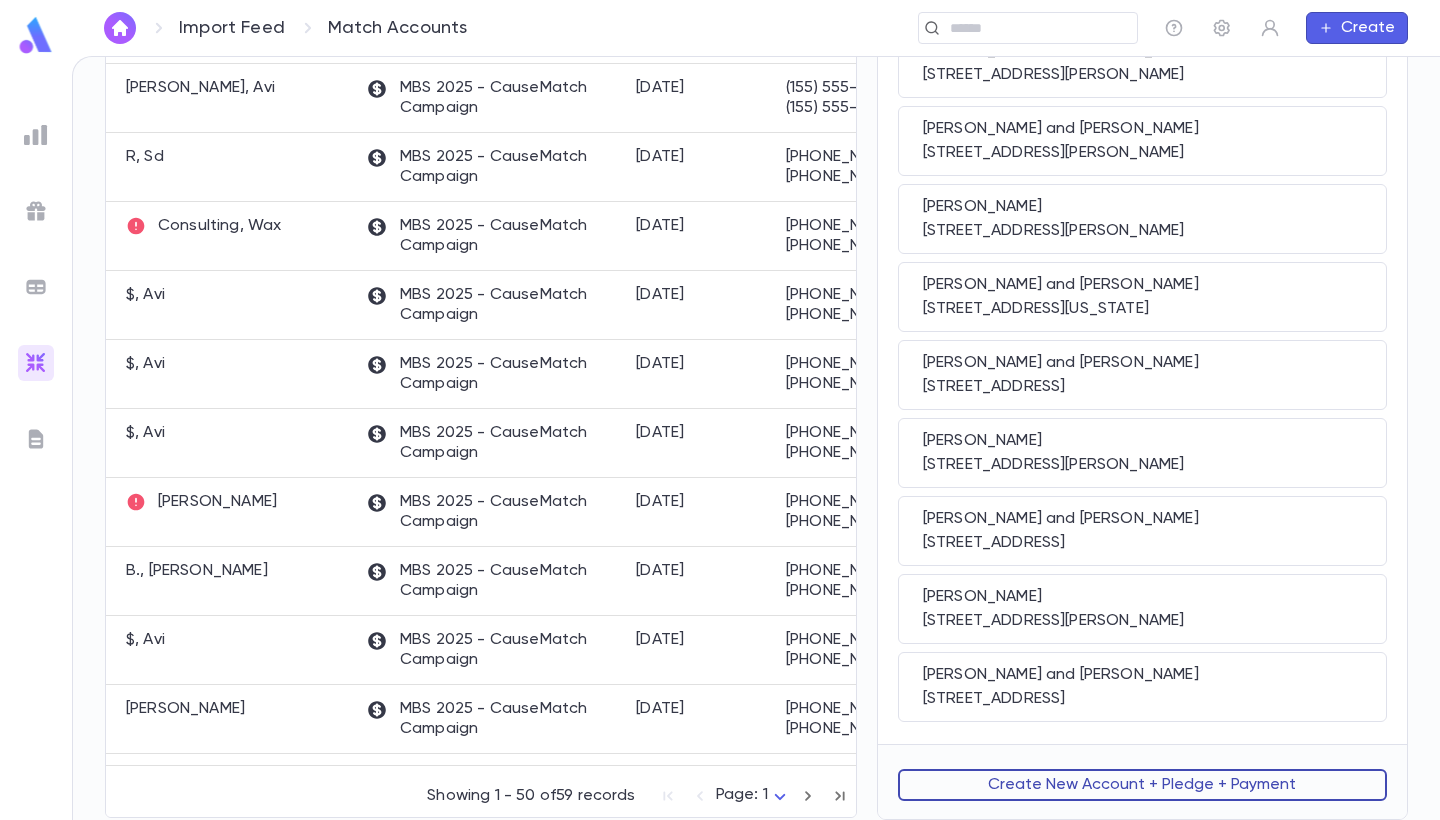 click on "Create New Account + Pledge + Payment" at bounding box center [1142, 785] 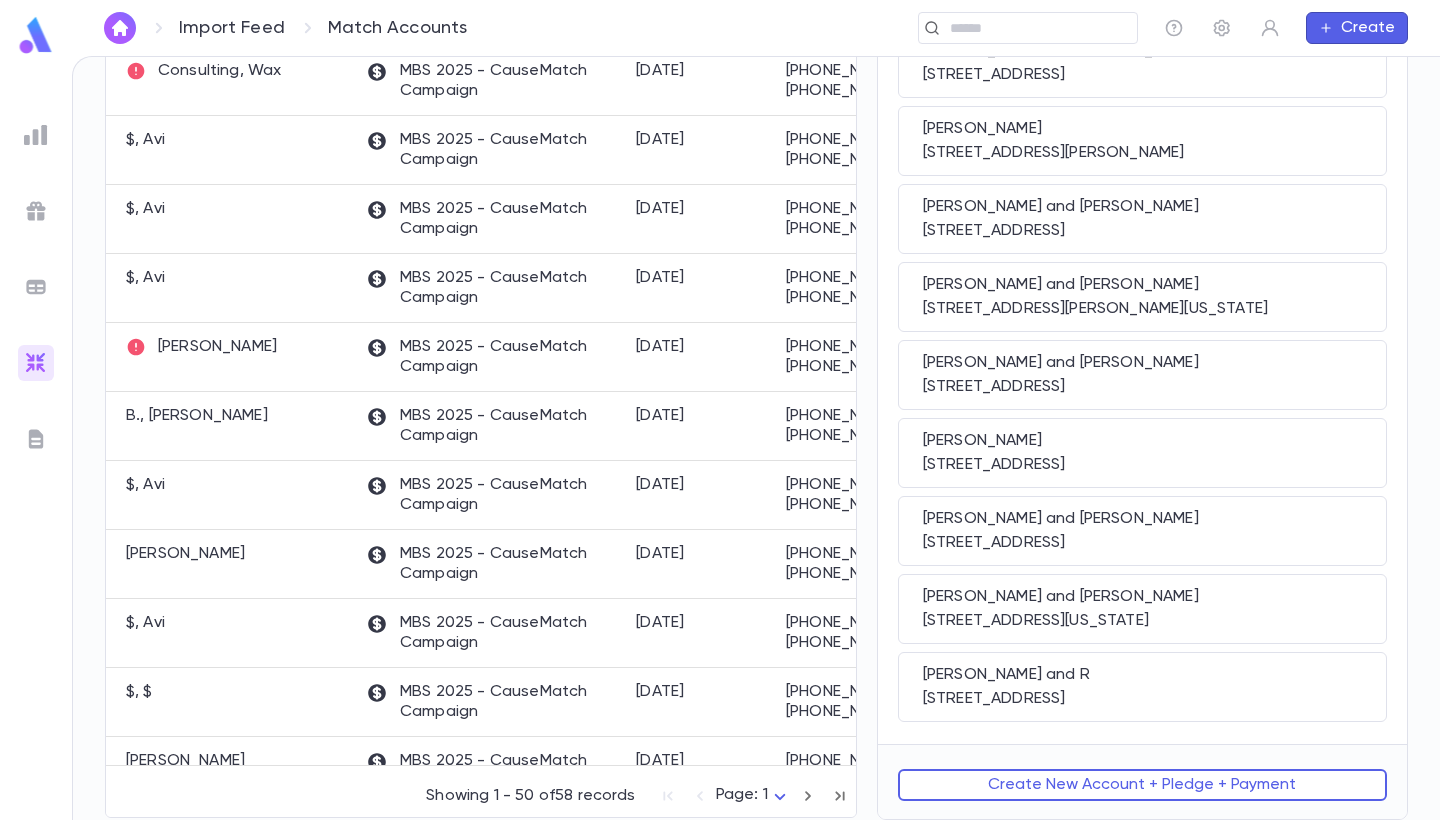 scroll, scrollTop: 1313, scrollLeft: 0, axis: vertical 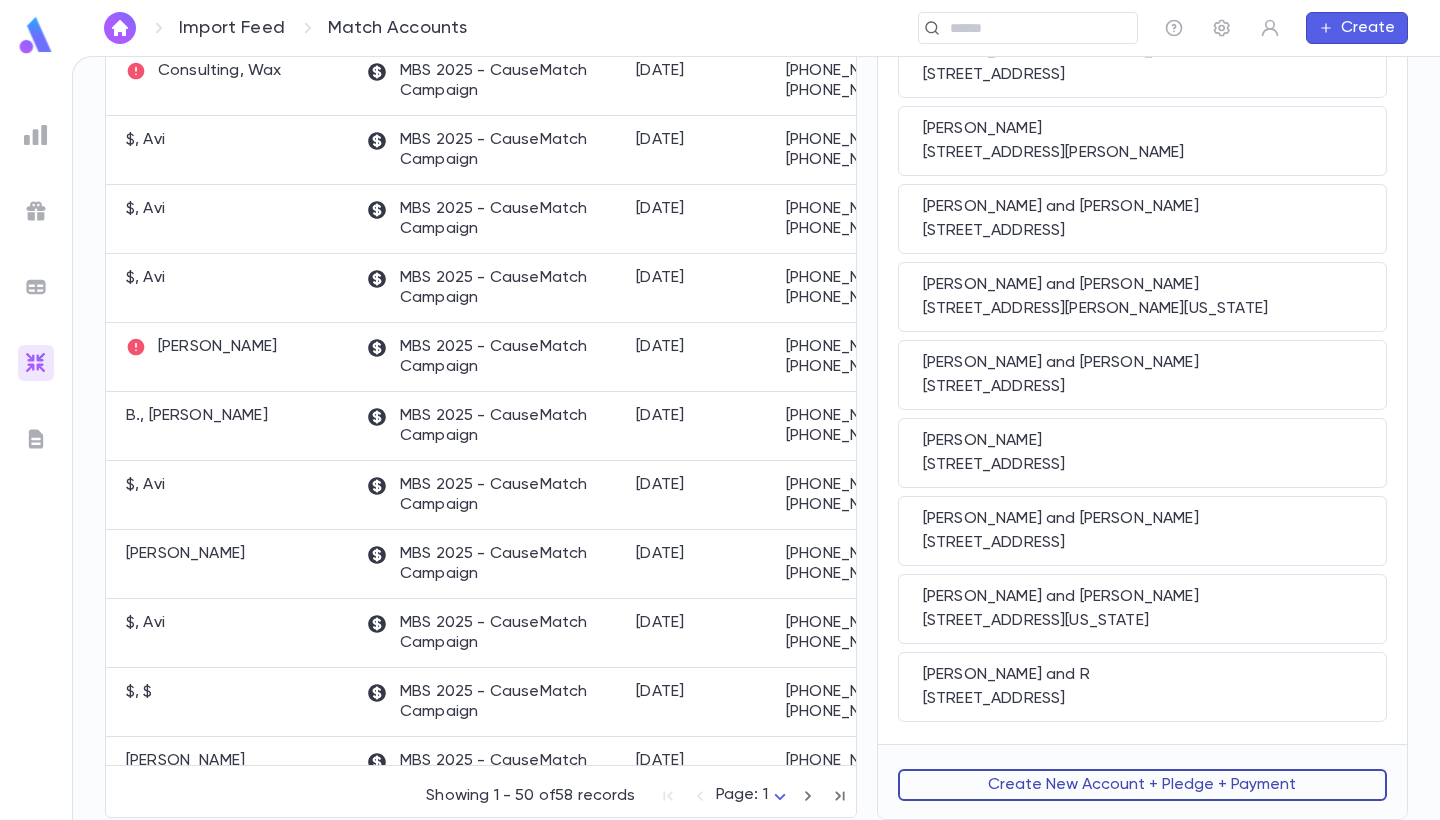 click on "Create New Account + Pledge + Payment" at bounding box center [1142, 785] 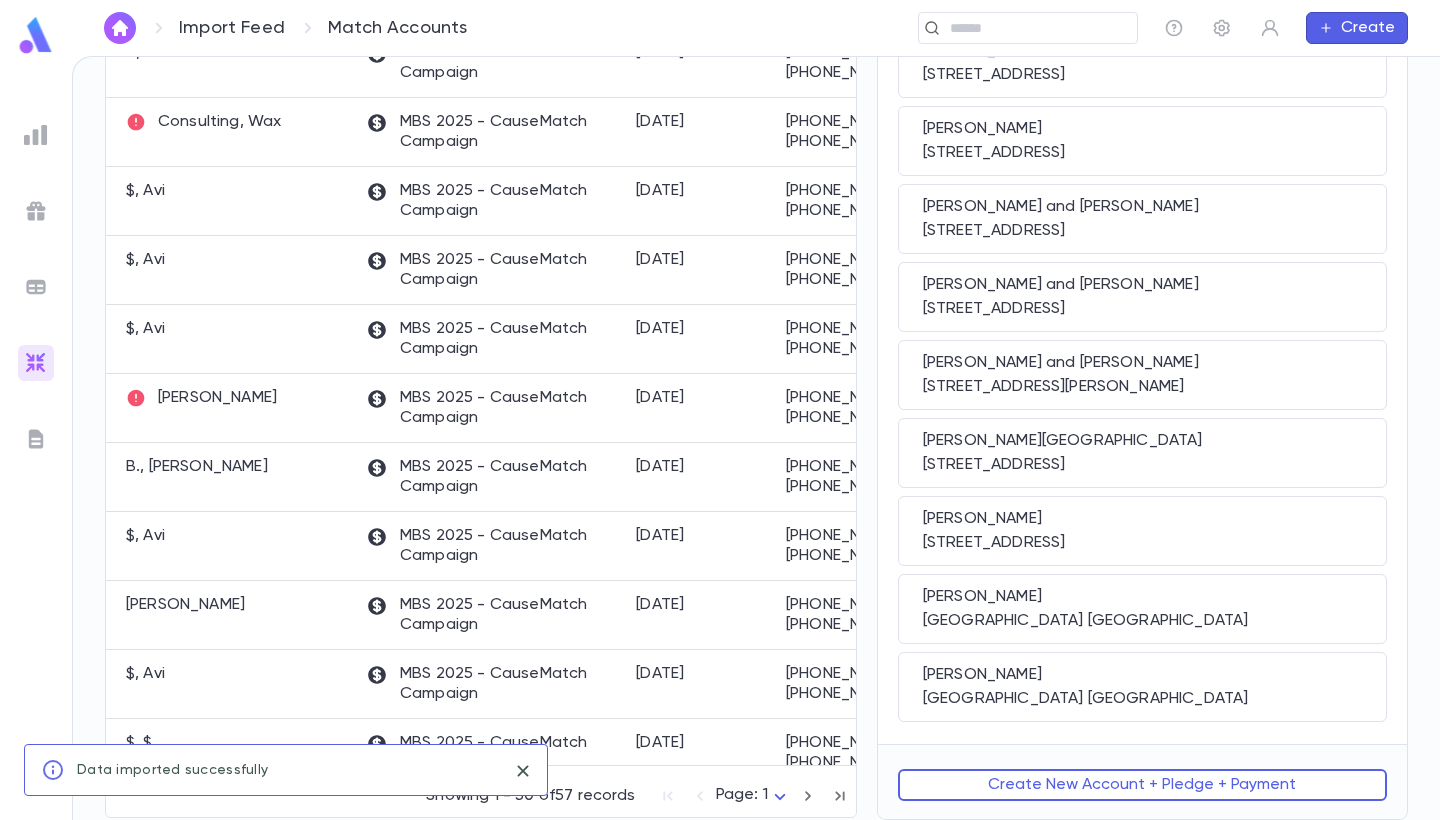 scroll, scrollTop: 0, scrollLeft: 0, axis: both 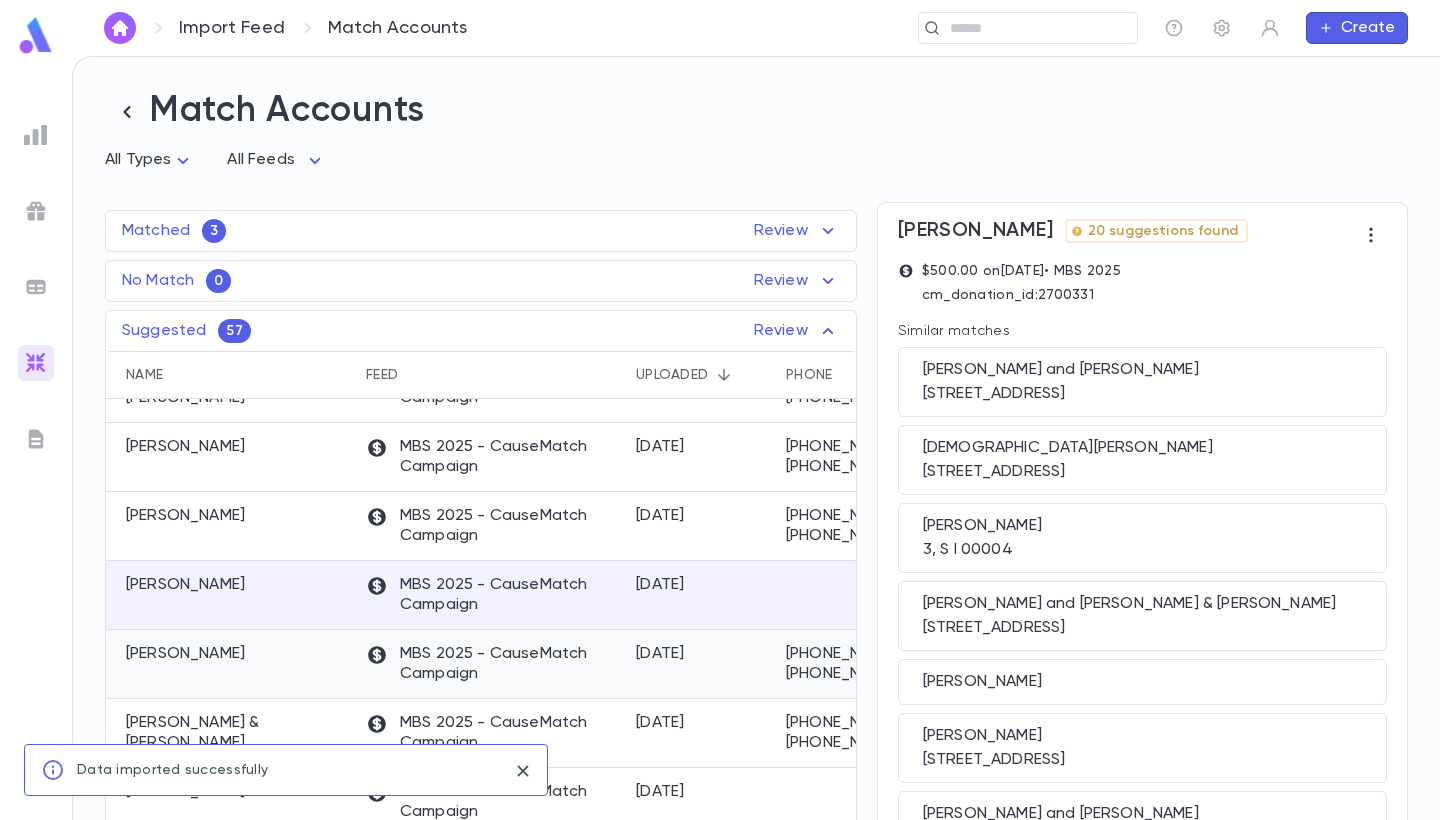 click on "MBS 2025 - CauseMatch Campaign" at bounding box center (491, 664) 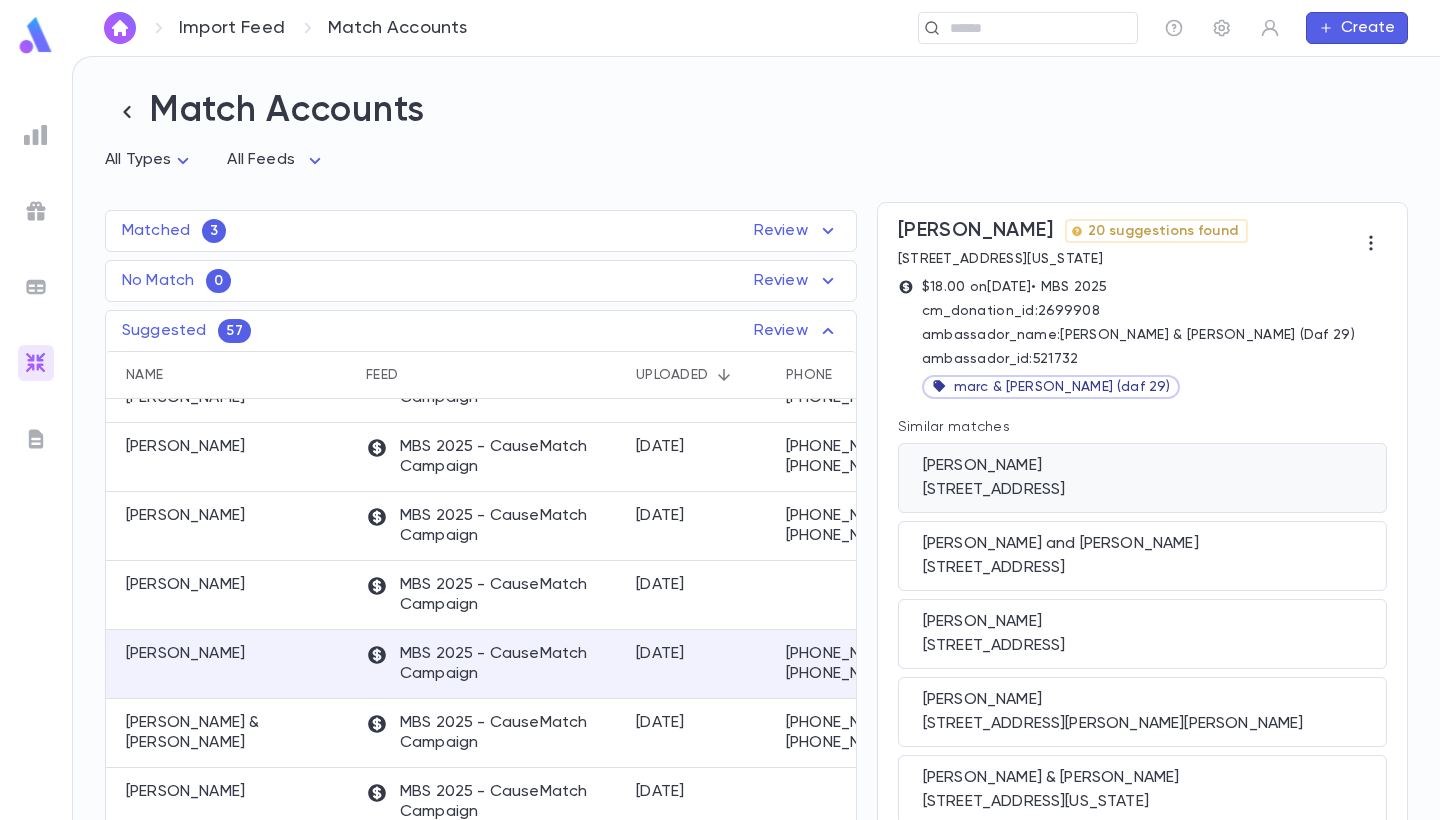 click on "Garfunkel, Aharon" at bounding box center (1142, 466) 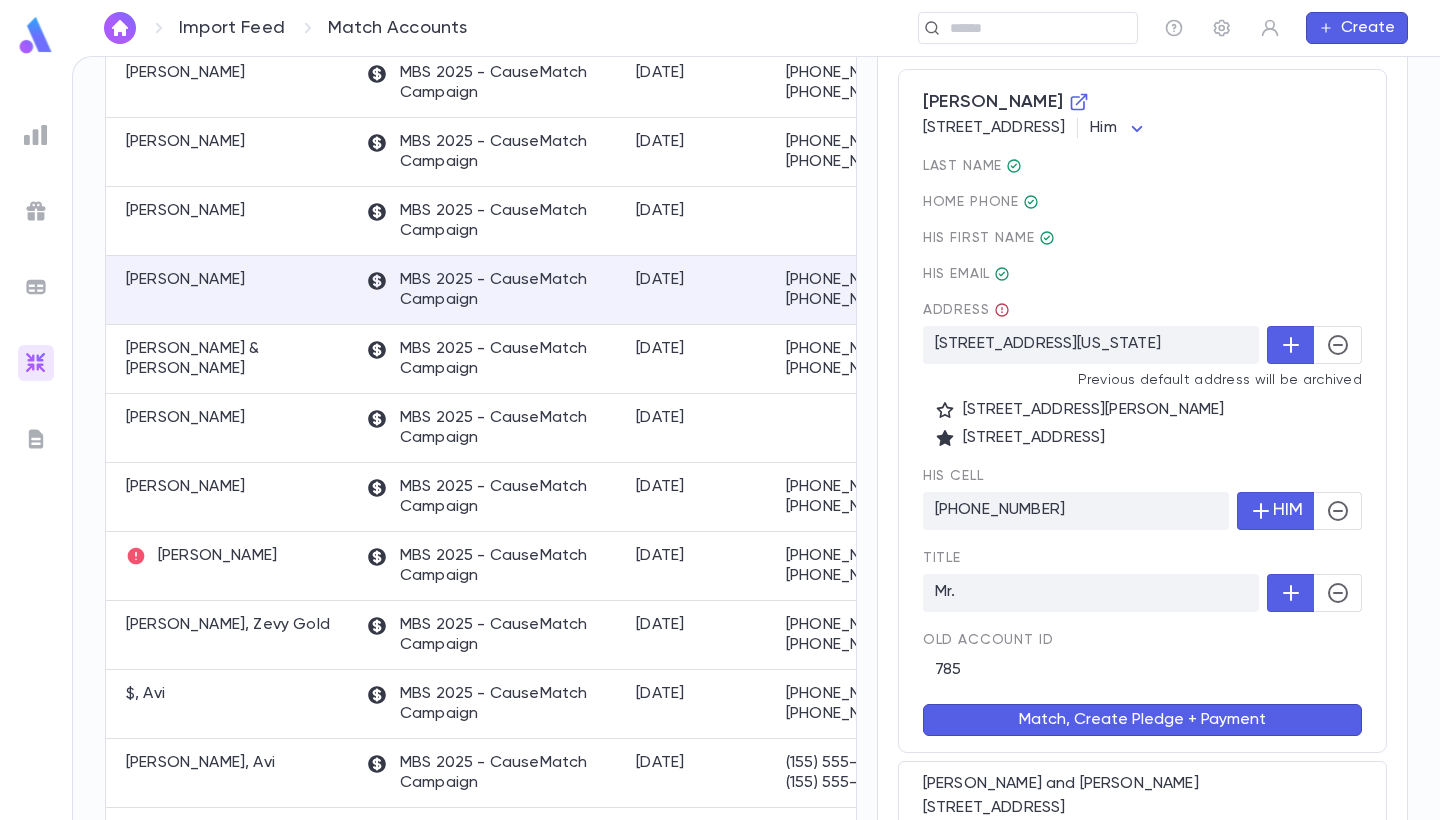scroll, scrollTop: 375, scrollLeft: 0, axis: vertical 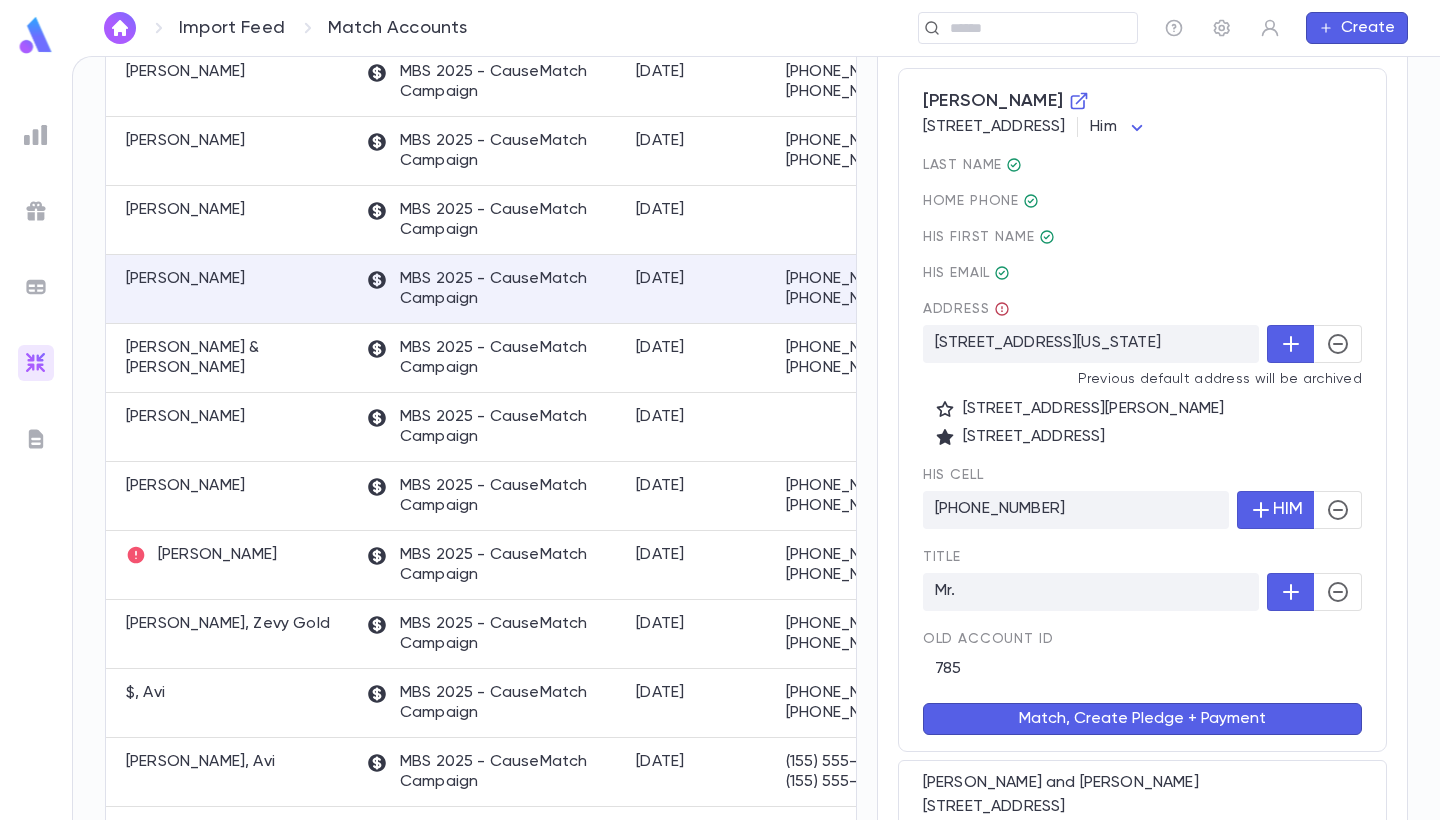 click on "Match, Create Pledge + Payment" at bounding box center [1142, 719] 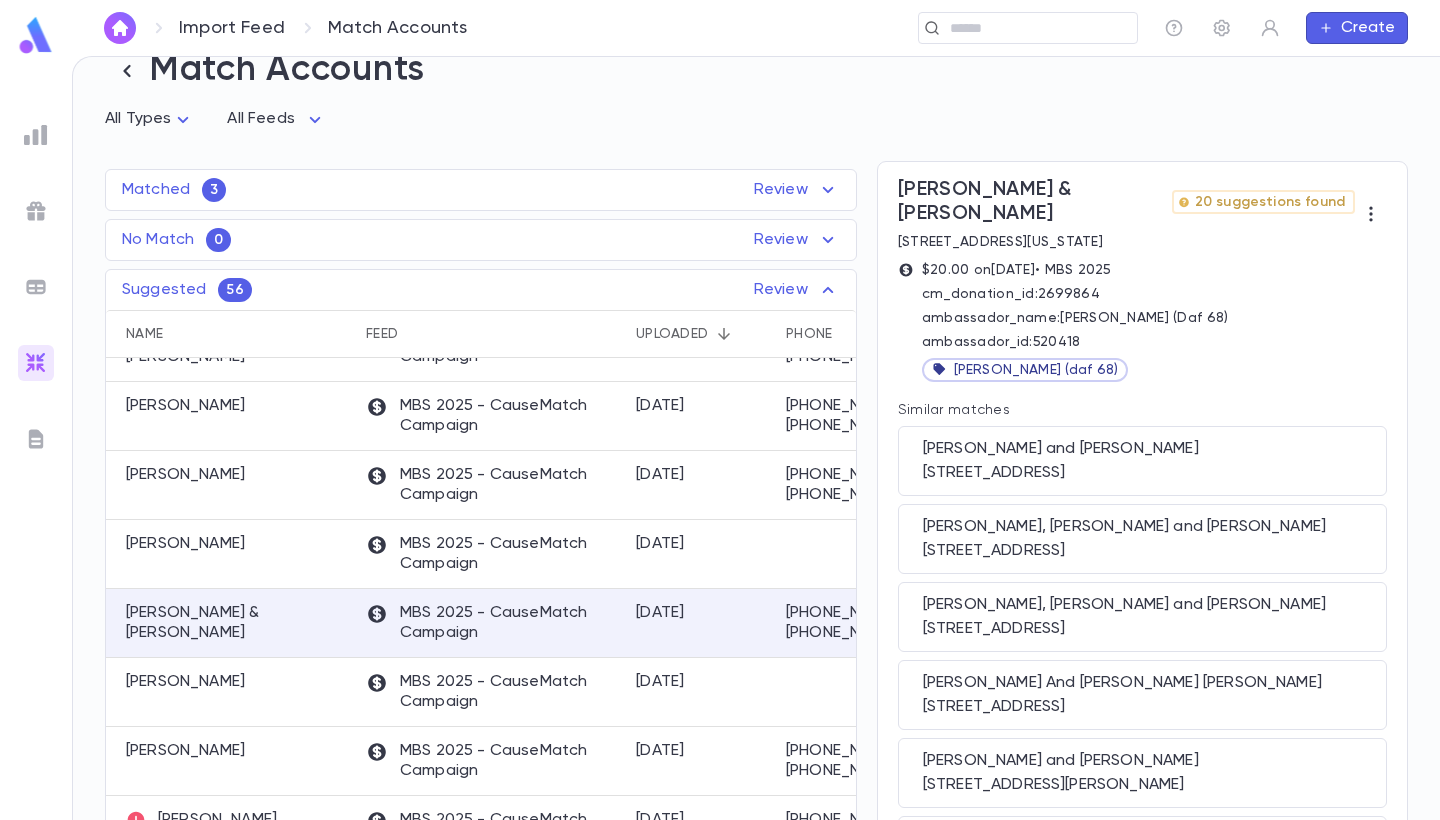scroll, scrollTop: 45, scrollLeft: 0, axis: vertical 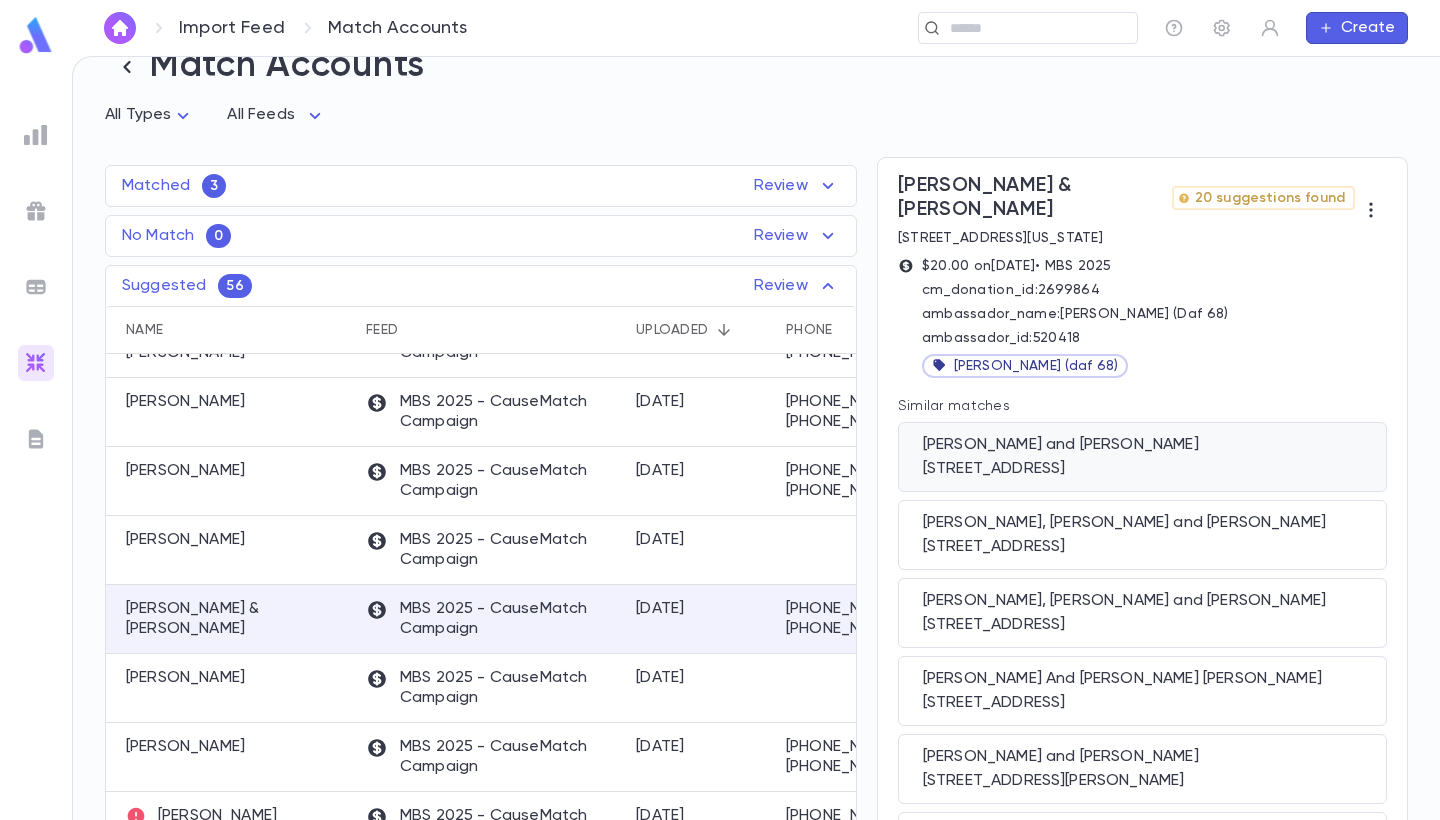 click on "3019 York Rd, South Bend IN 46614 US" at bounding box center (1142, 469) 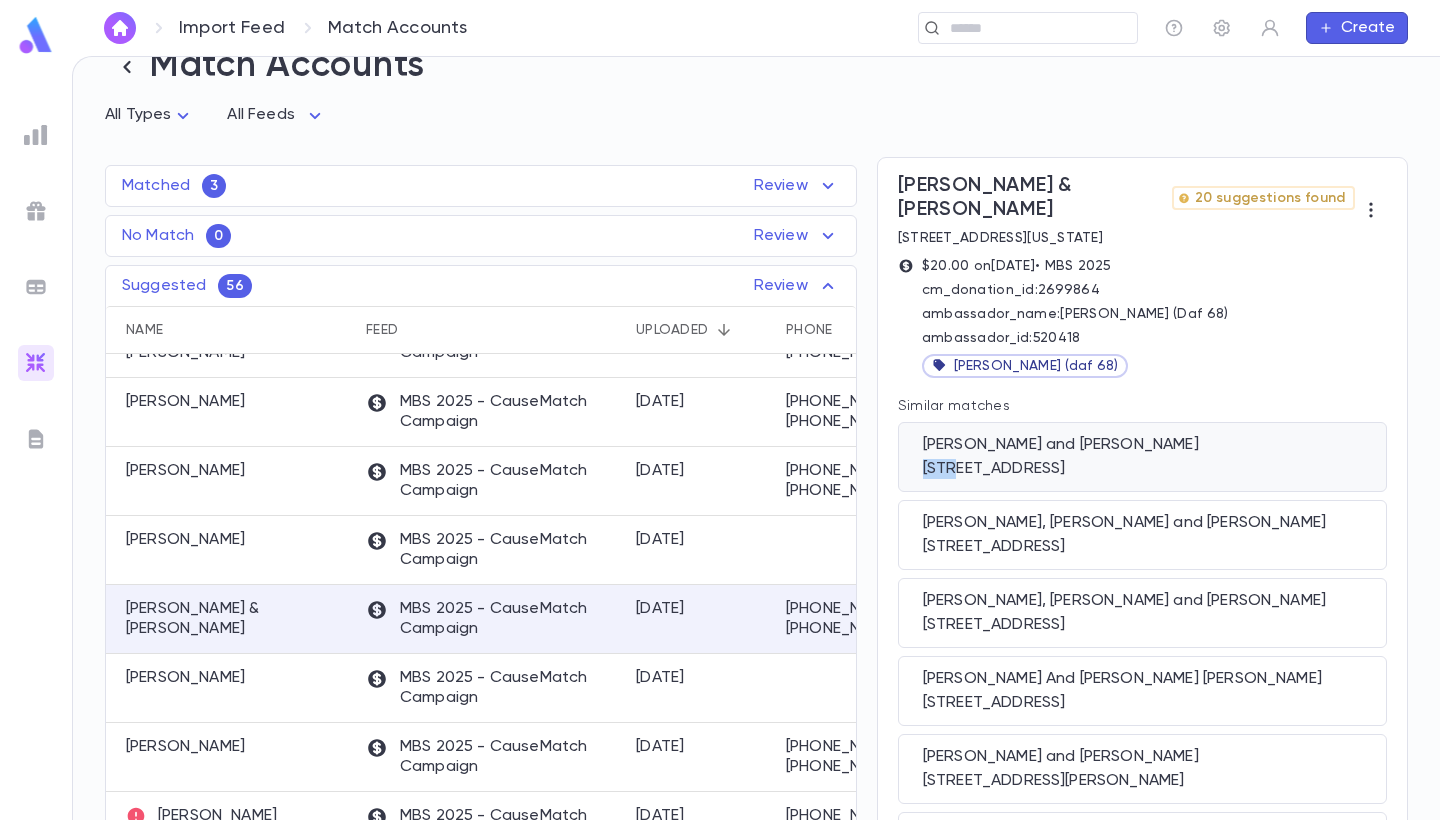 click on "Zeiger, Ami and Shira 3019 York Rd, South Bend IN 46614 US" at bounding box center (1142, 457) 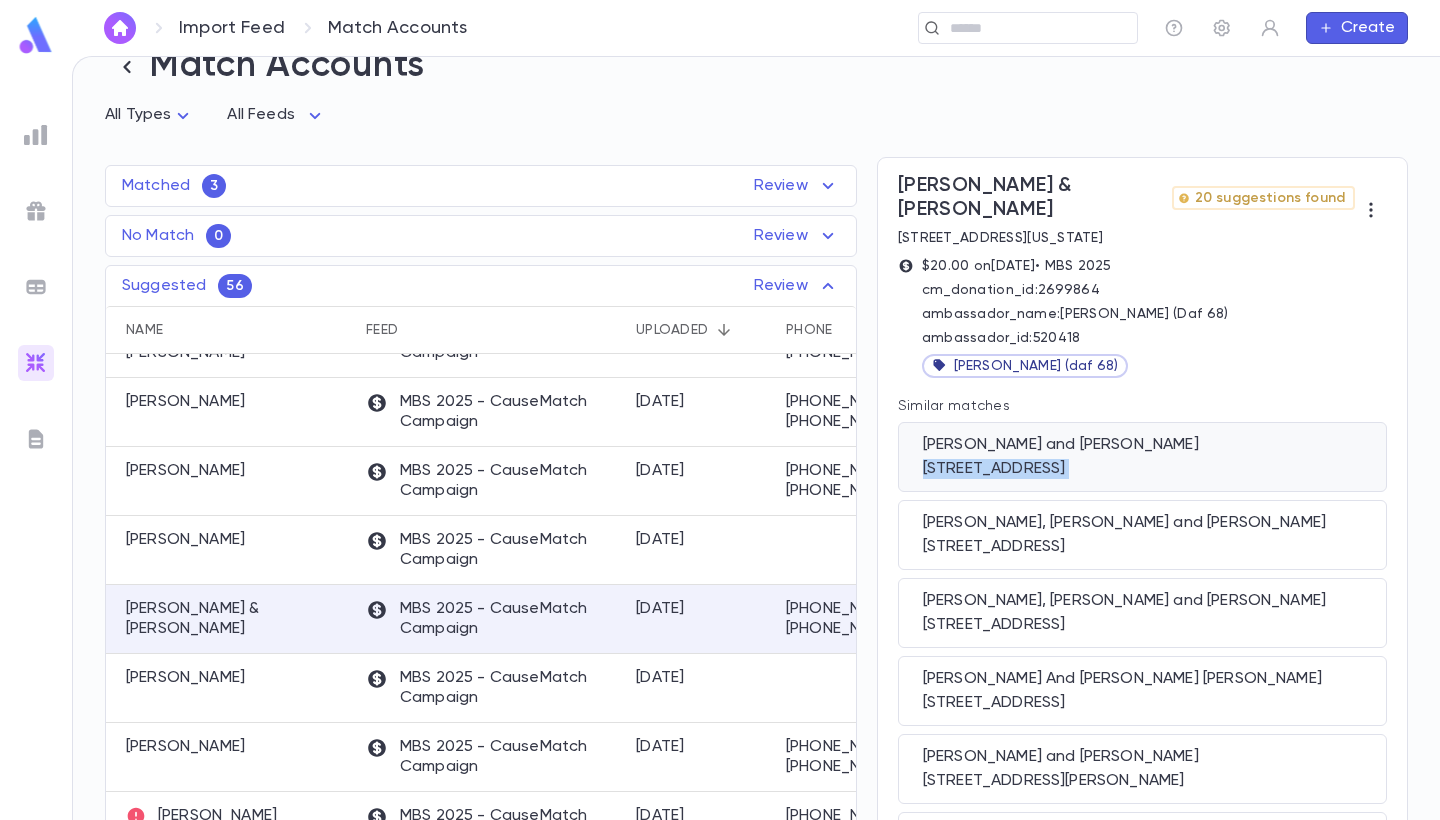 click on "Zeiger, Ami and Shira 3019 York Rd, South Bend IN 46614 US" at bounding box center (1142, 457) 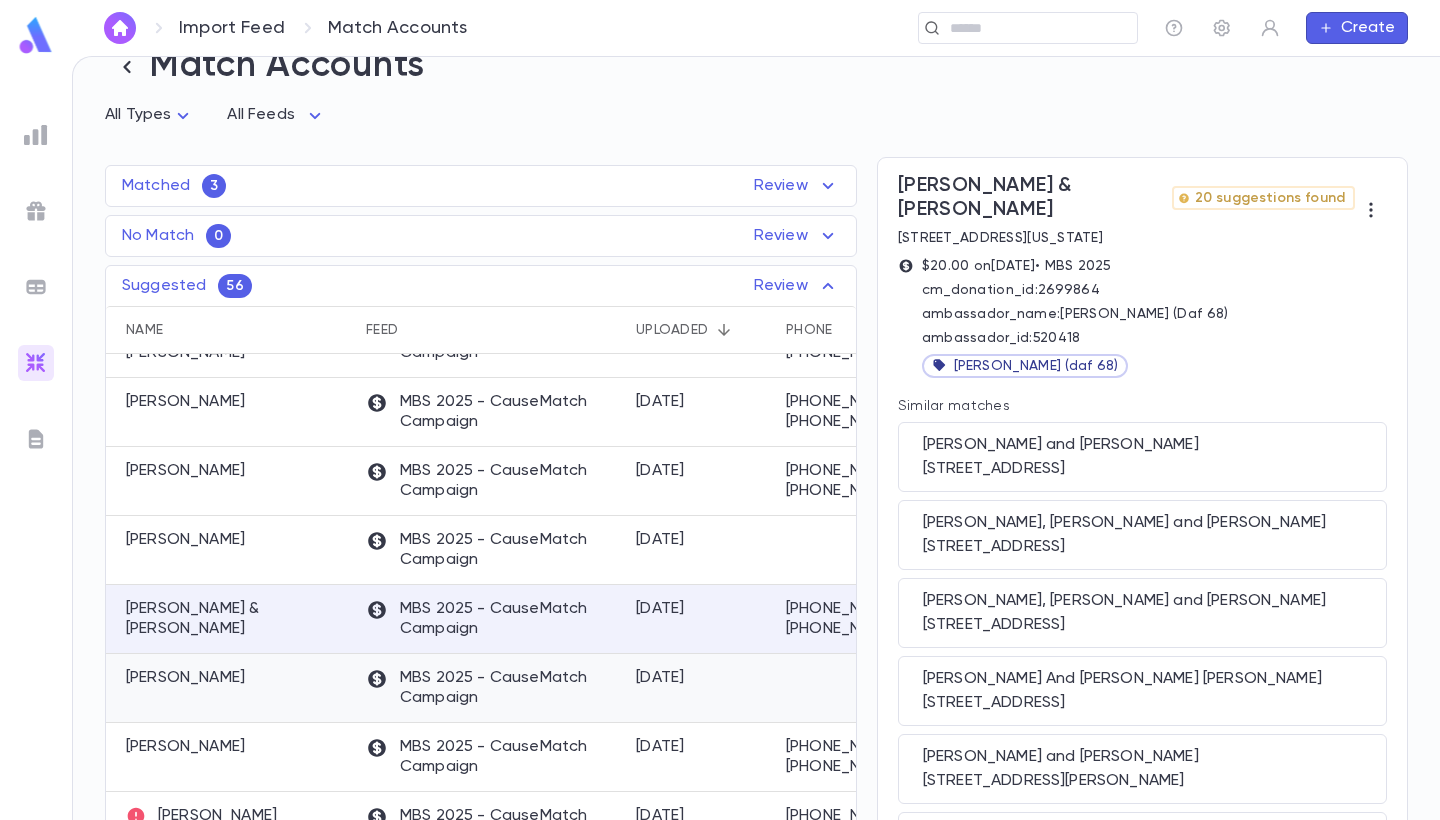 click on "Robinson, Shula" at bounding box center (231, 688) 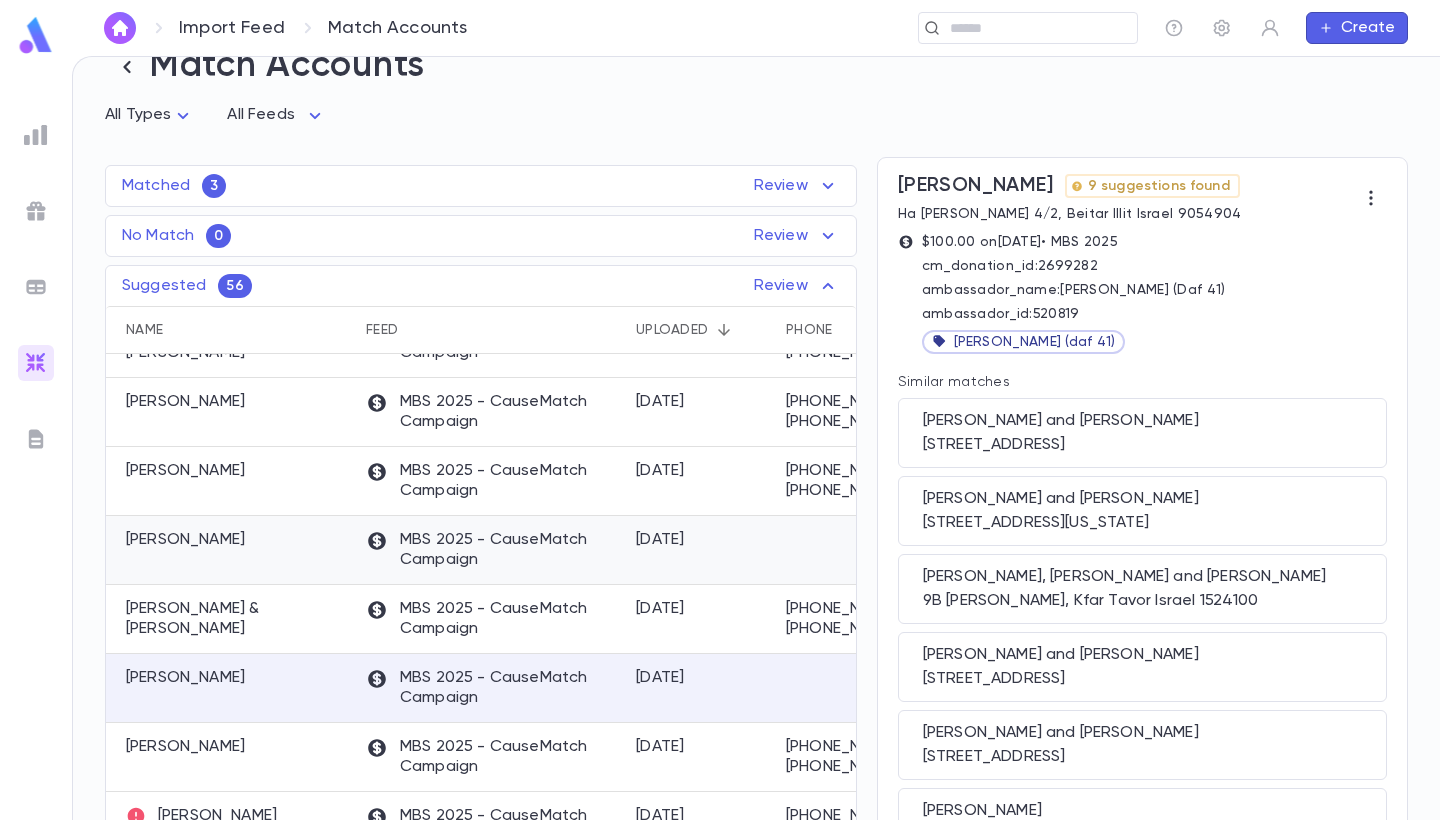 scroll, scrollTop: 0, scrollLeft: 0, axis: both 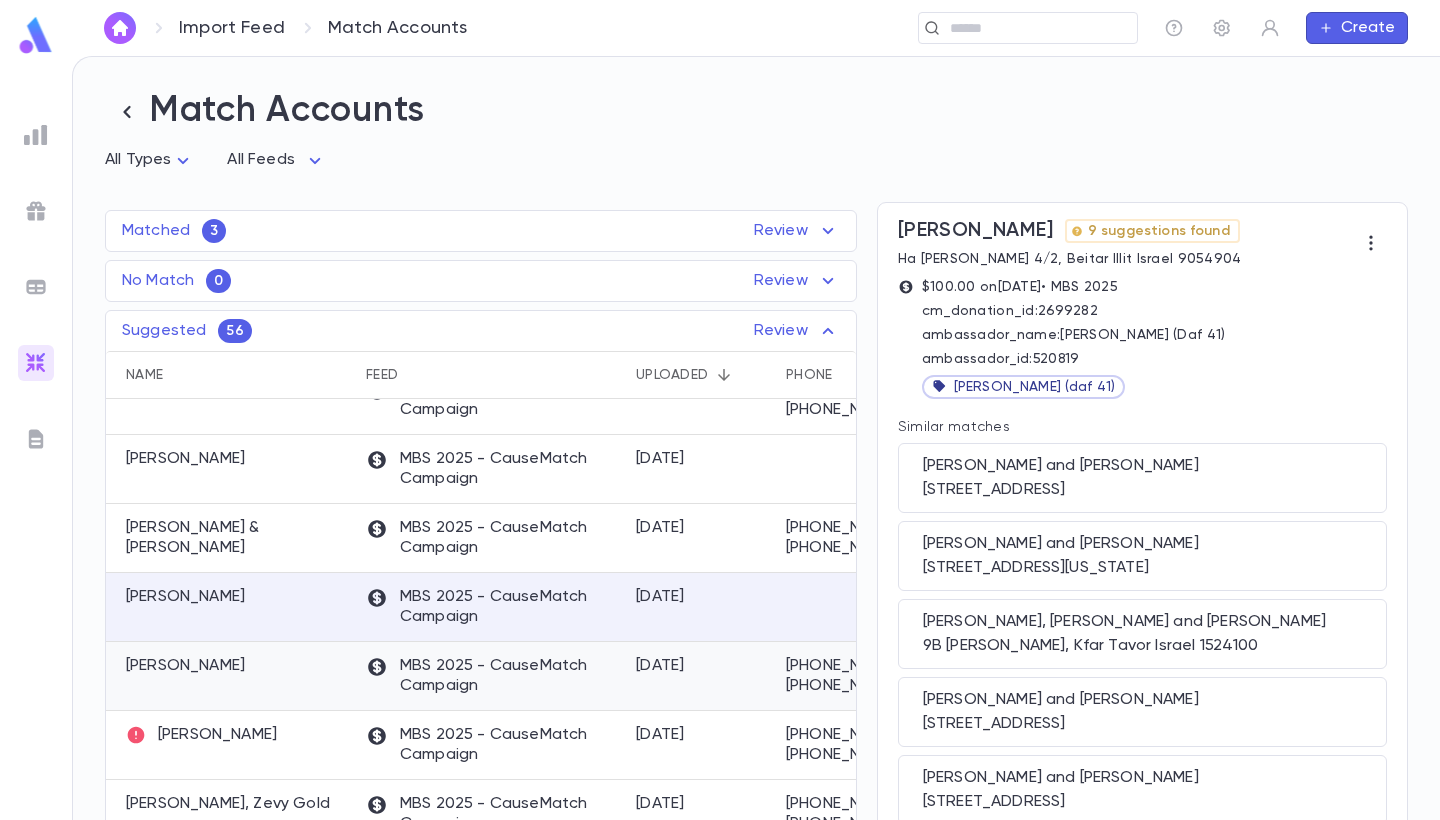click on "Grama, Yehuda And Hudisl" at bounding box center (185, 666) 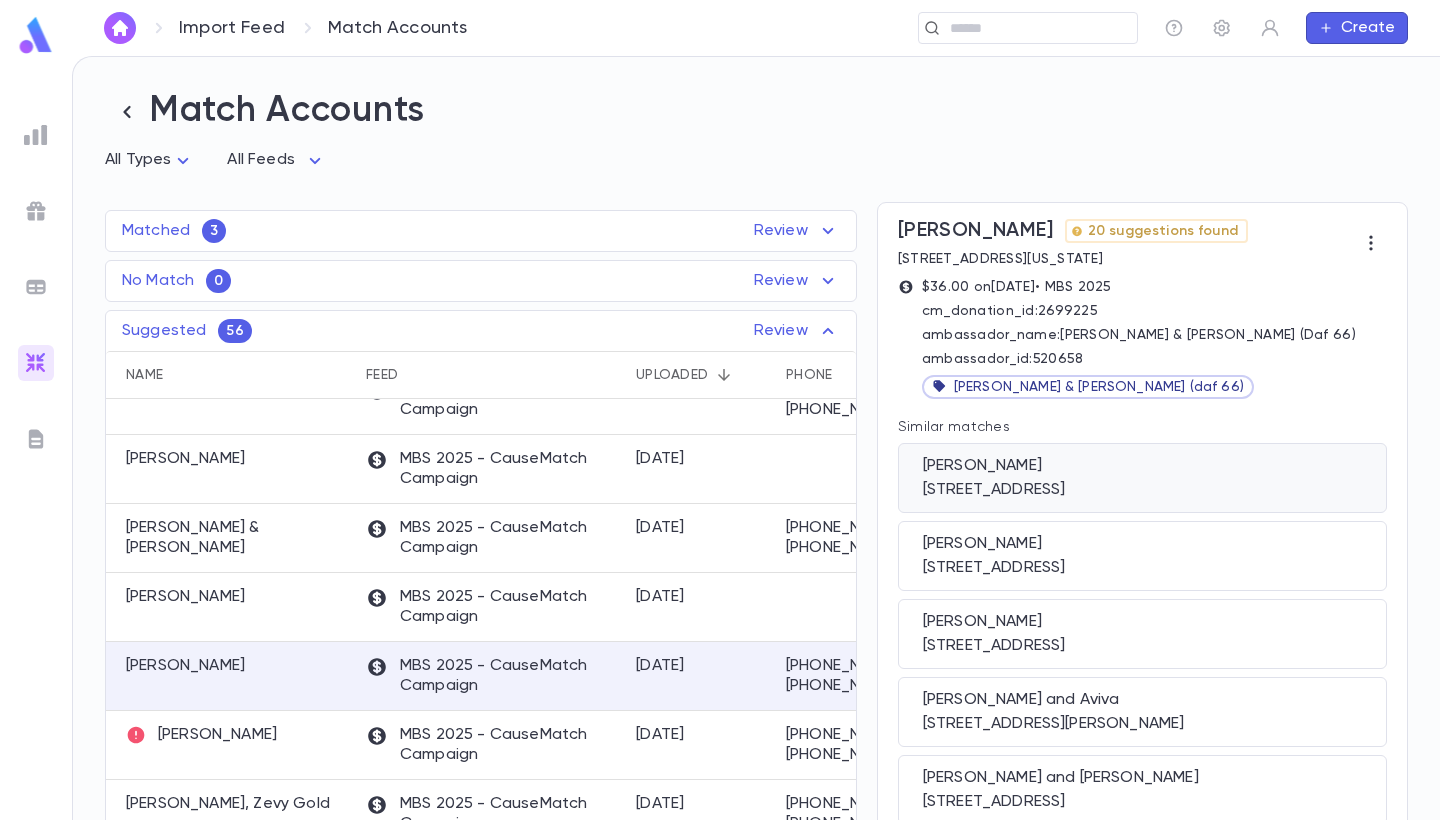 click on "1515 S Oakhurst Dr, Los Angeles CA 90035" at bounding box center [1142, 490] 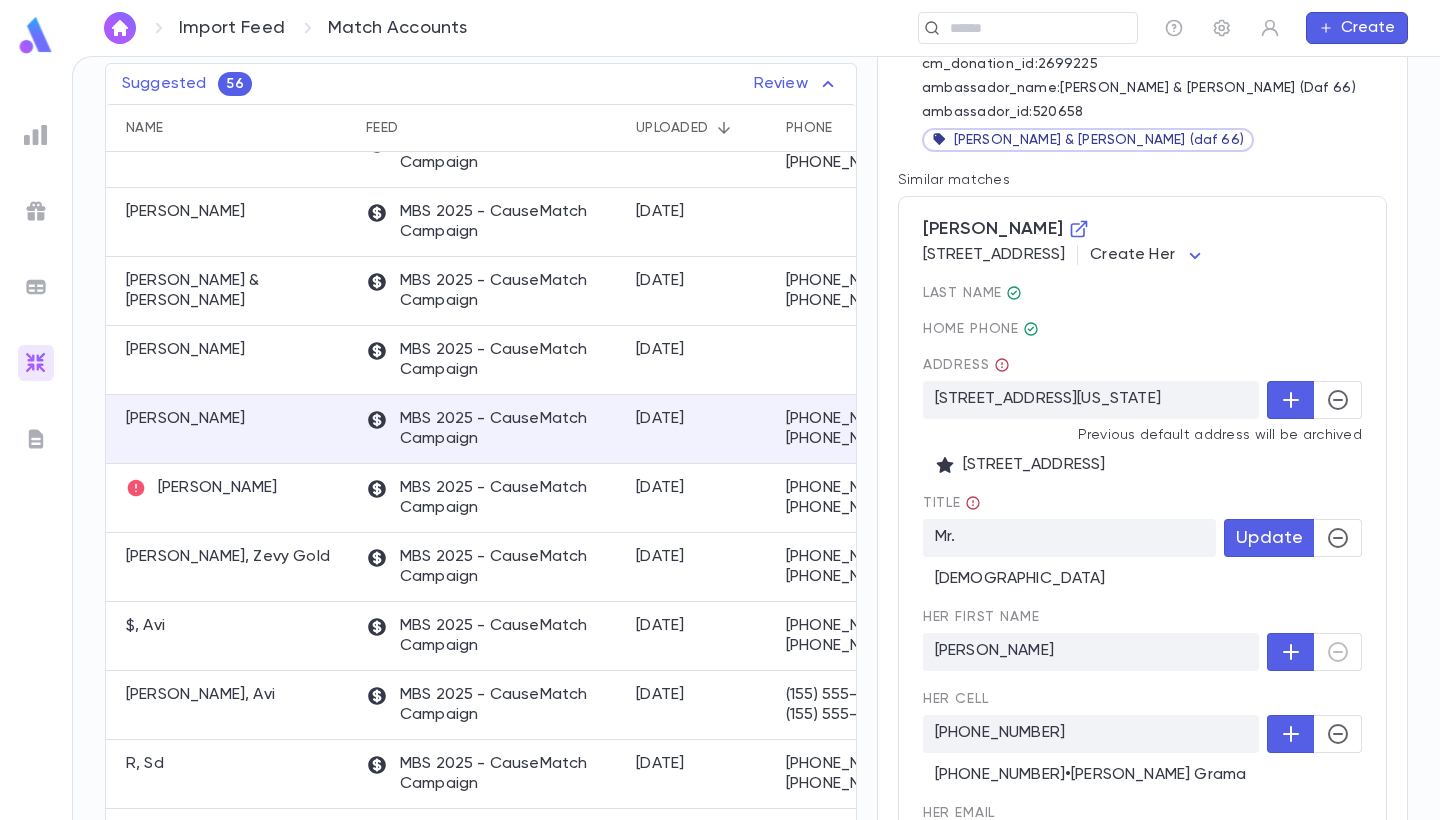 scroll, scrollTop: 415, scrollLeft: 0, axis: vertical 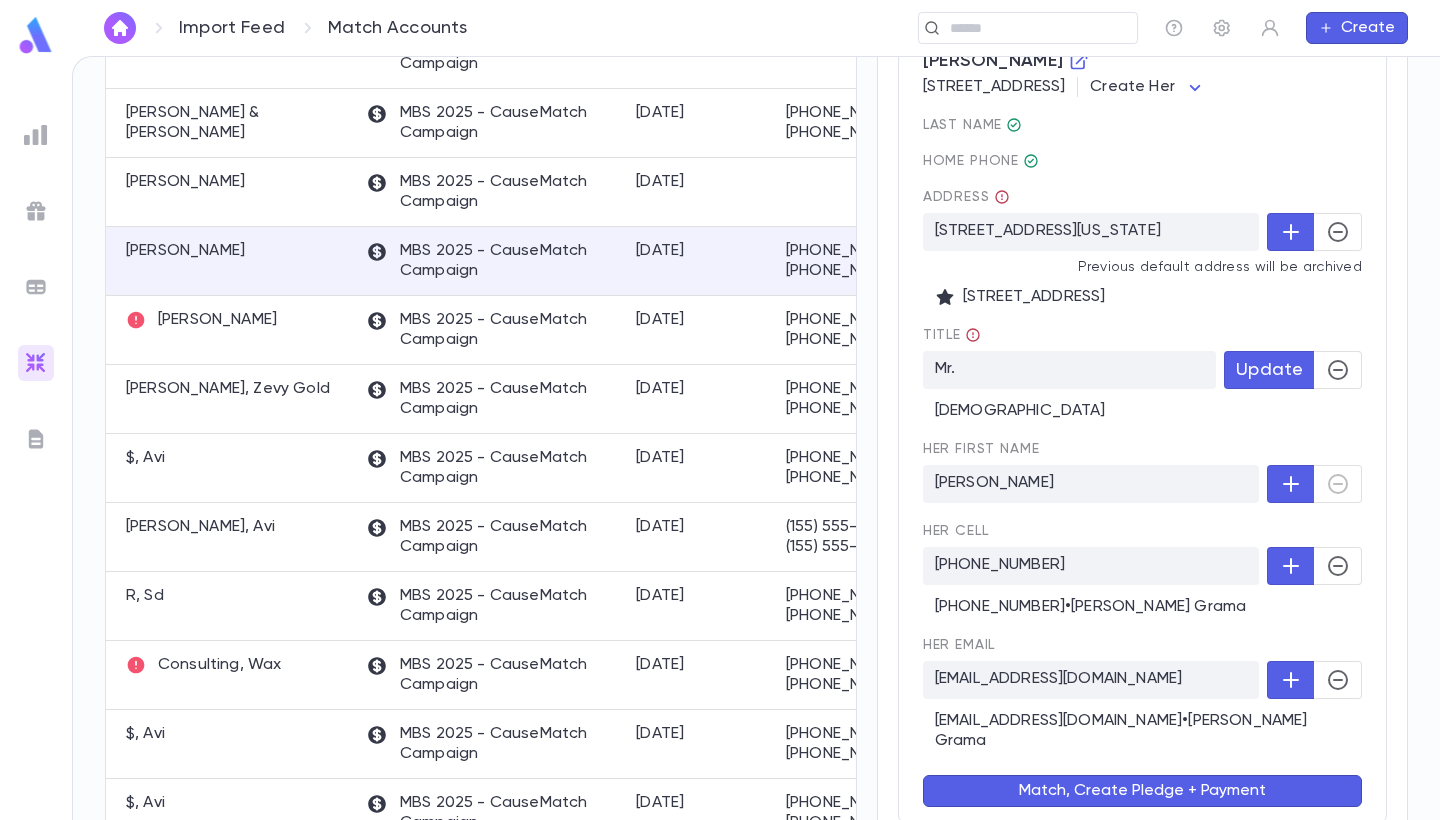 click at bounding box center (1314, 484) 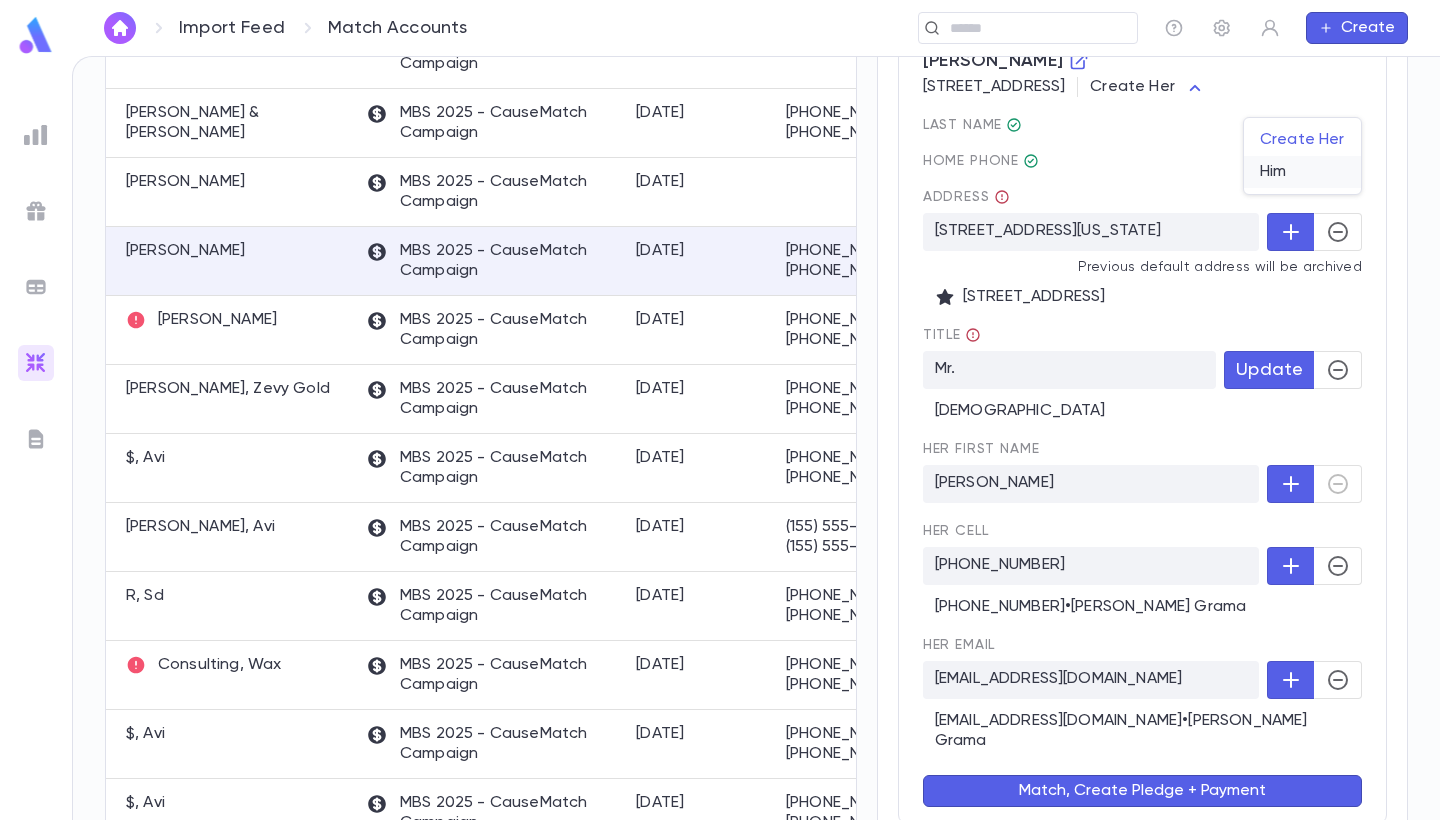 click on "Him" at bounding box center [1302, 172] 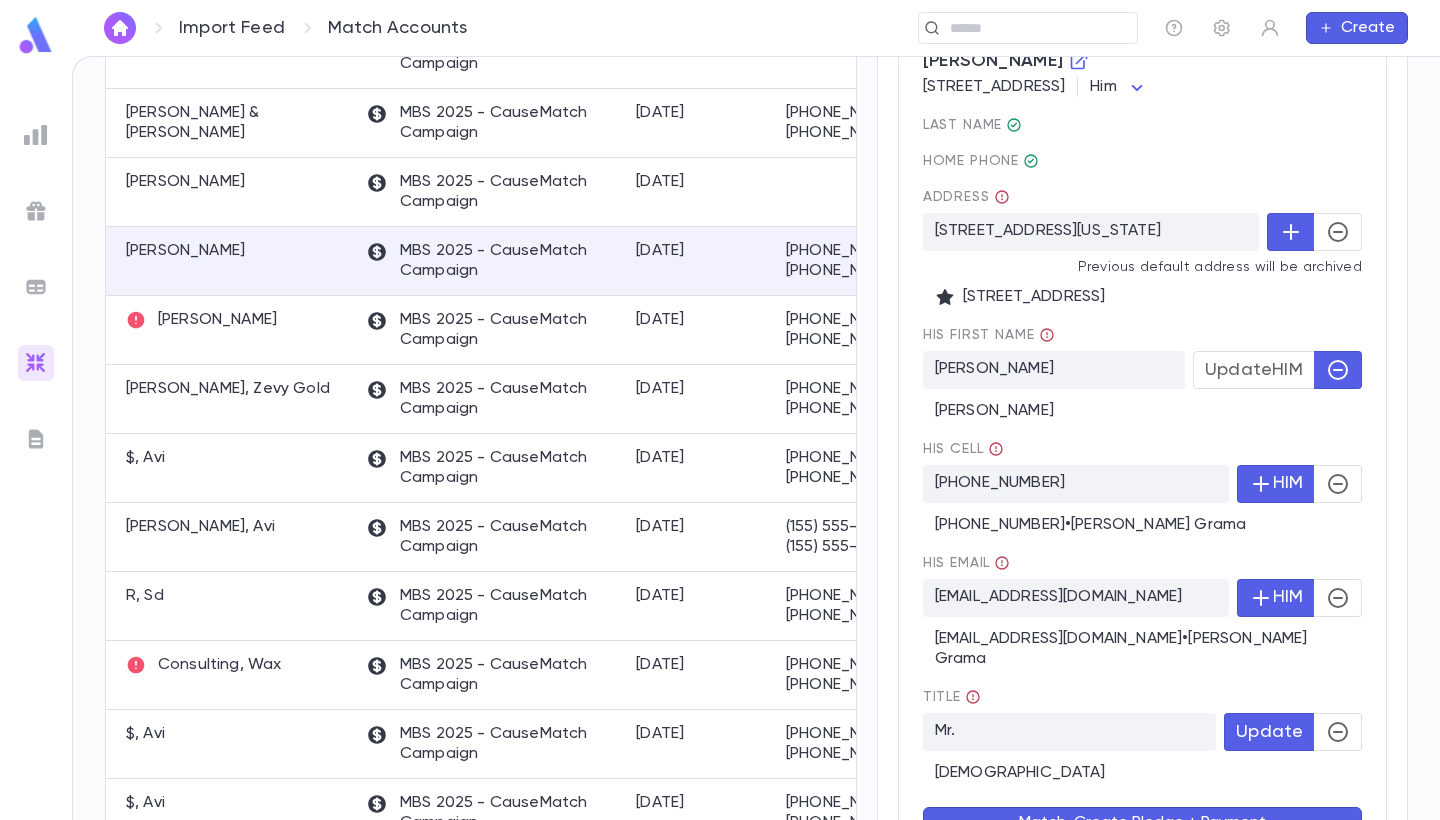 click on "Update  HIM" at bounding box center (1254, 370) 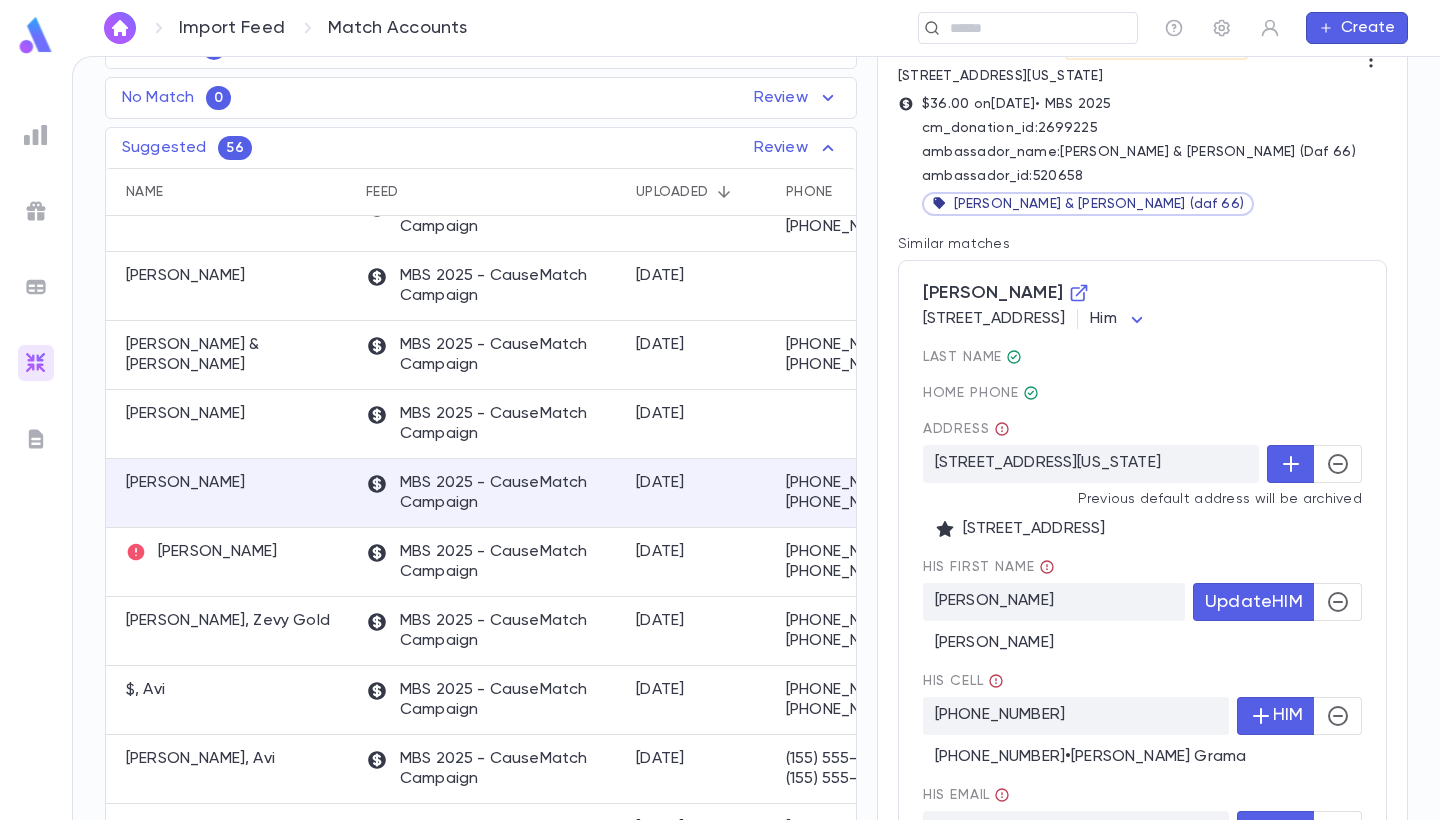 scroll, scrollTop: 84, scrollLeft: 0, axis: vertical 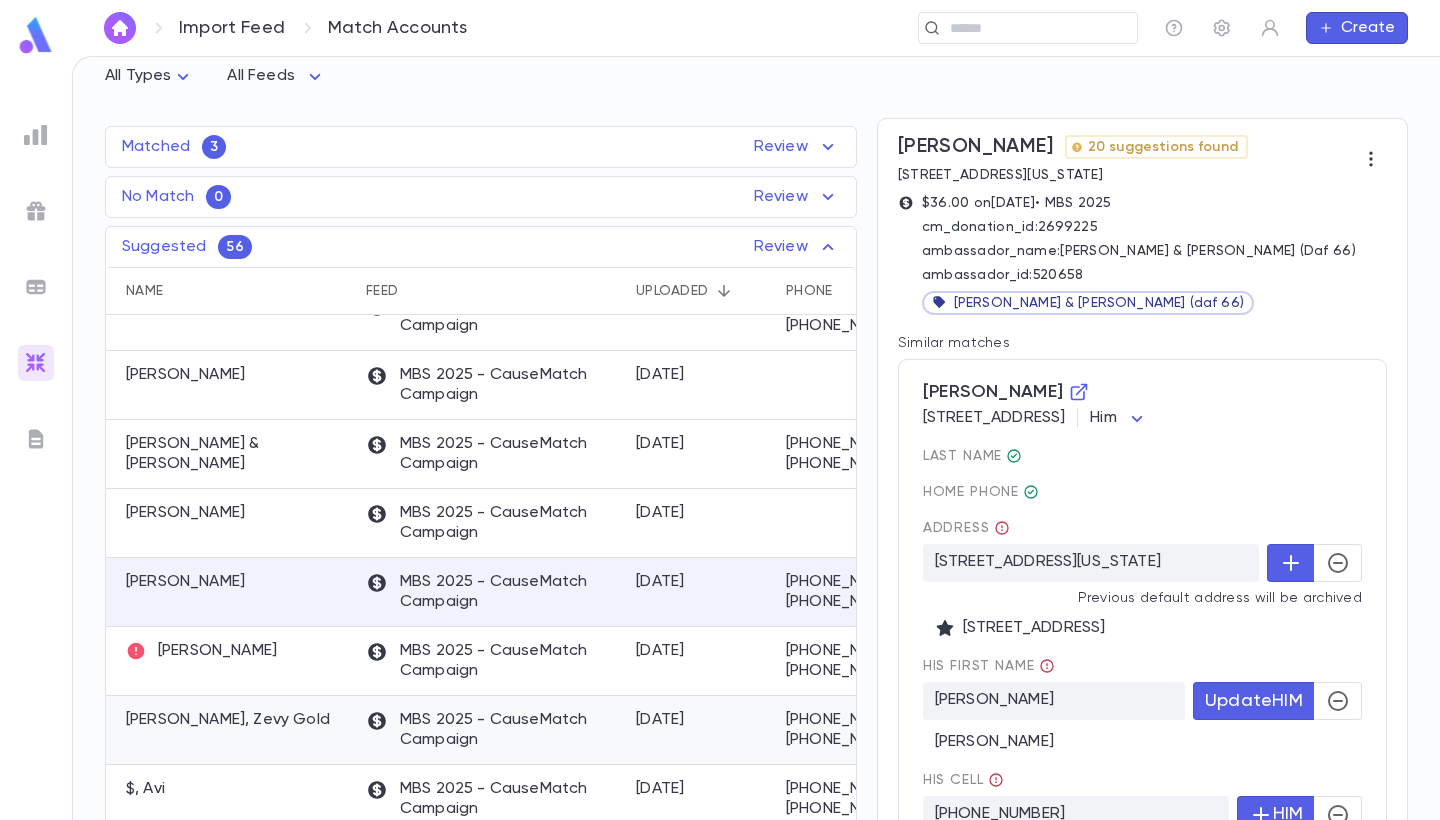 click on "Moshe Fold, Zevy Gold" at bounding box center (228, 720) 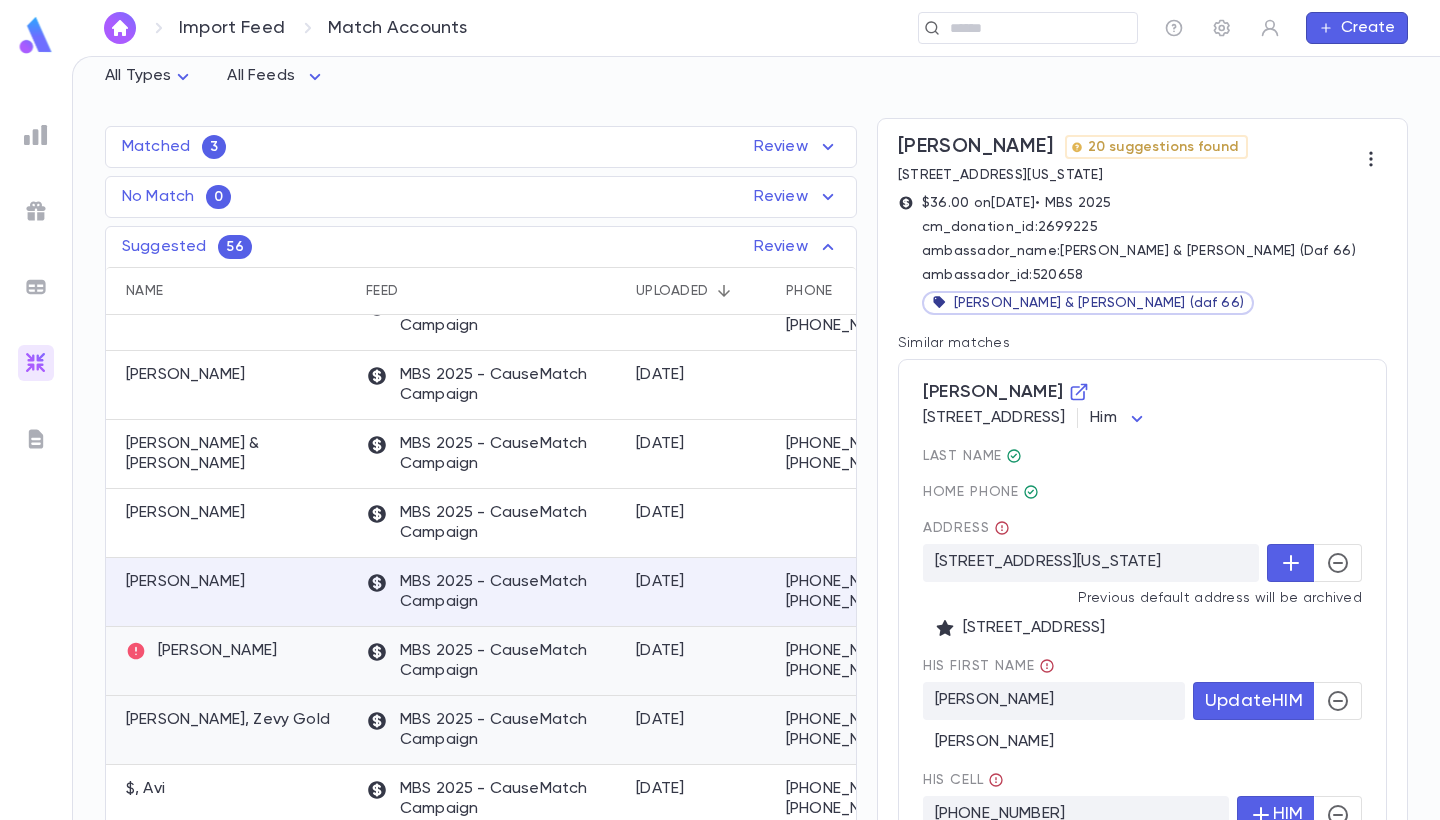 scroll, scrollTop: 0, scrollLeft: 0, axis: both 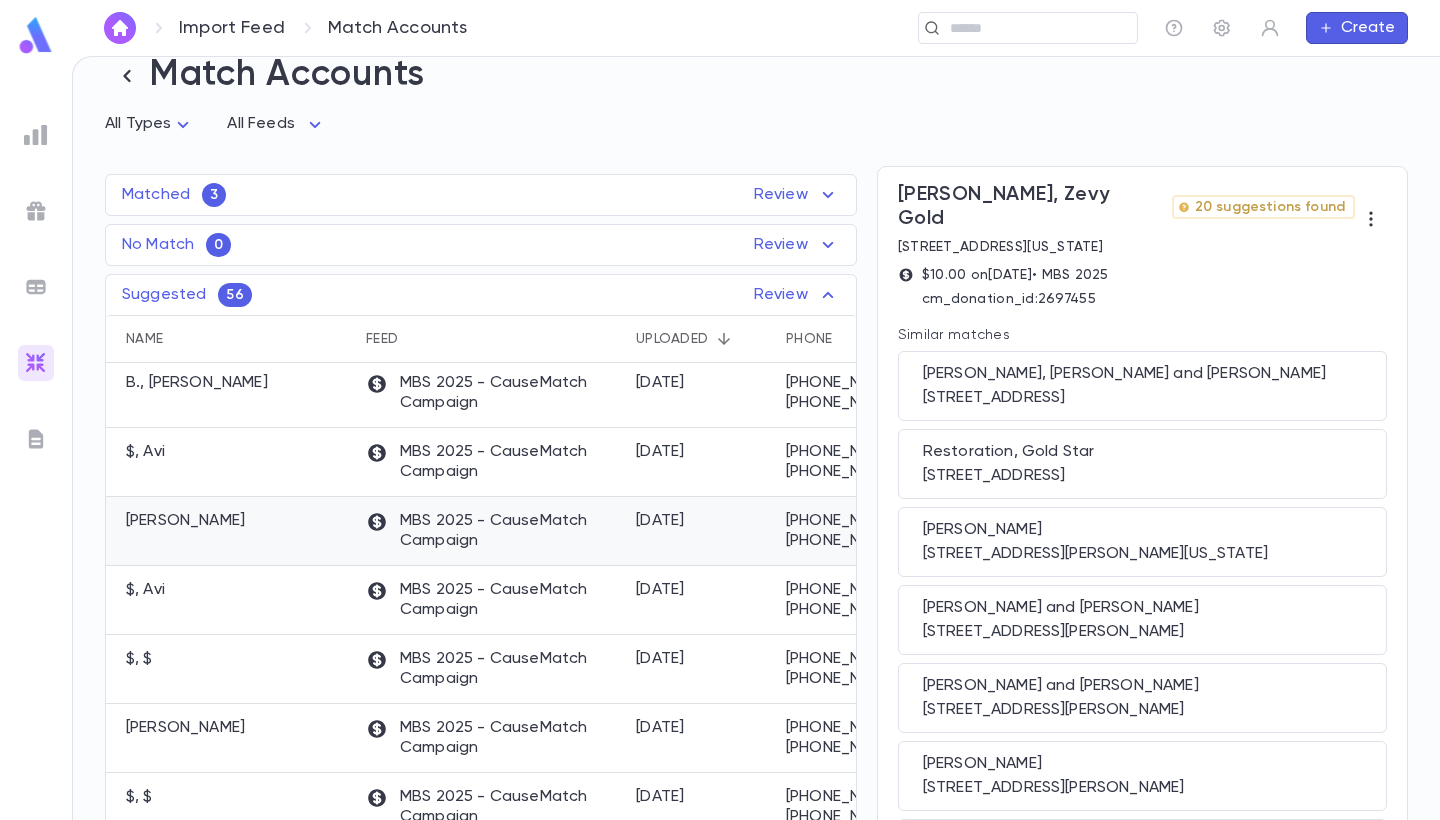 click on "Wolff, Levi" at bounding box center [231, 531] 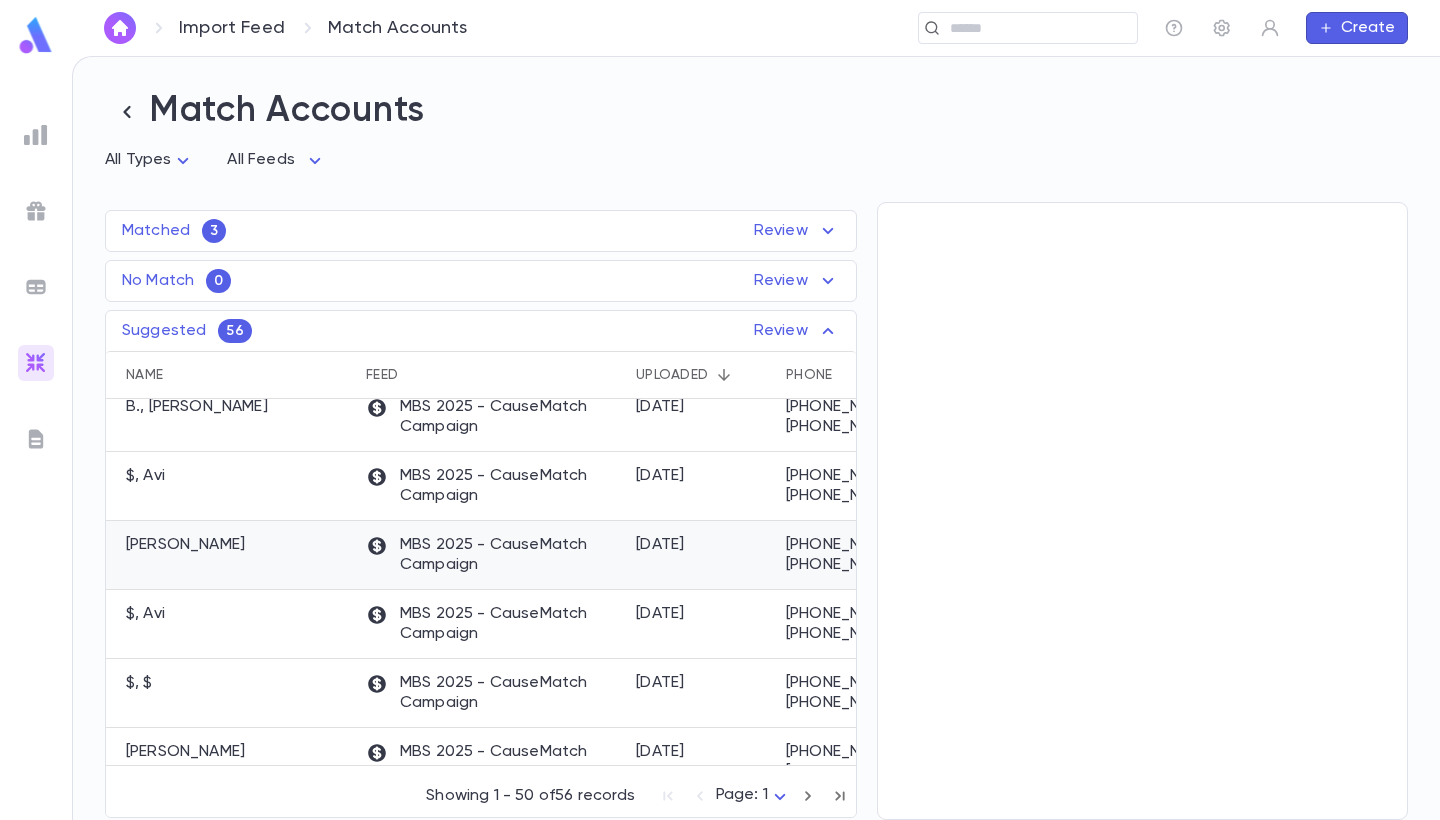 scroll, scrollTop: 0, scrollLeft: 0, axis: both 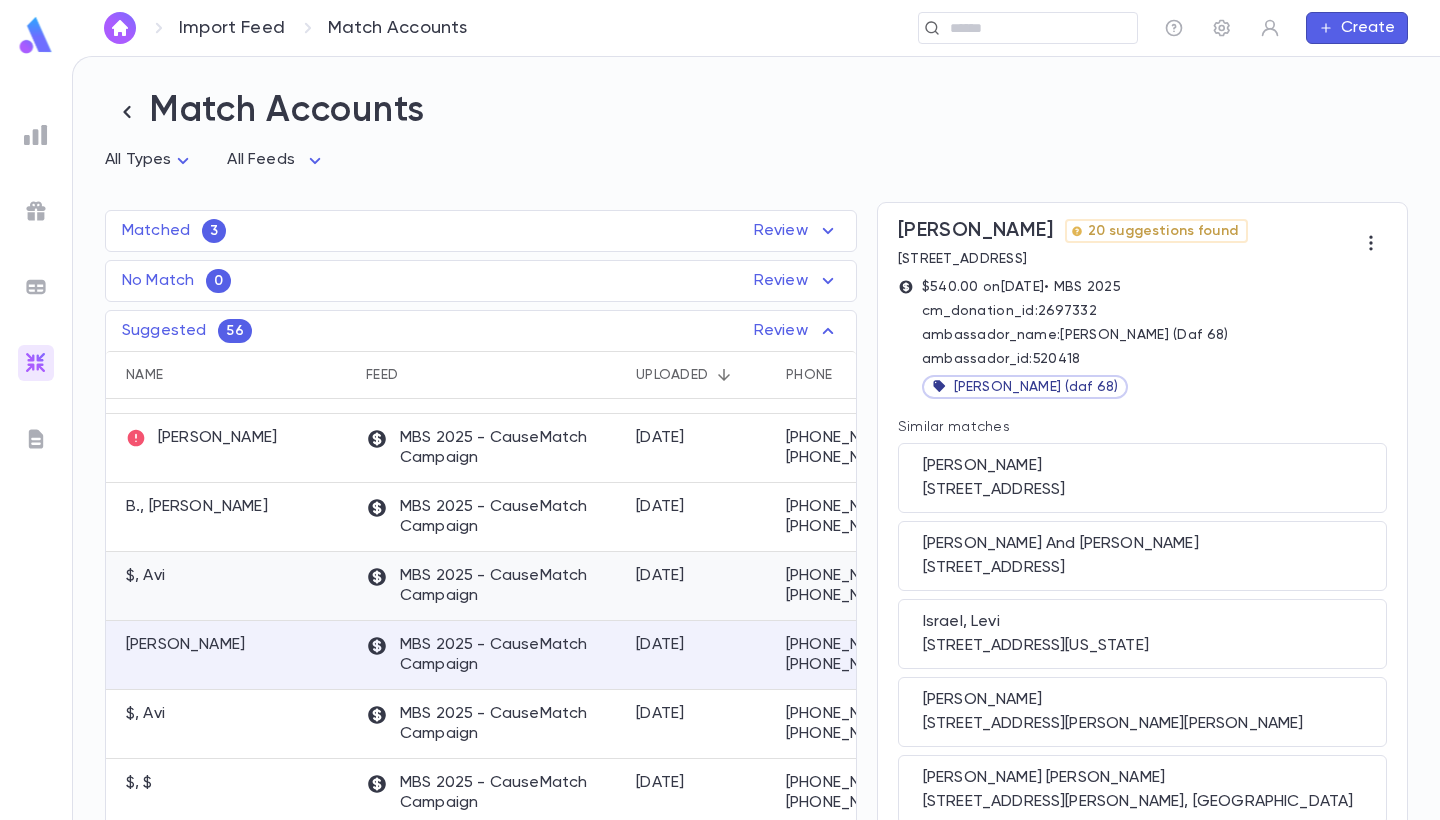 click on "$, Avi" at bounding box center [231, 586] 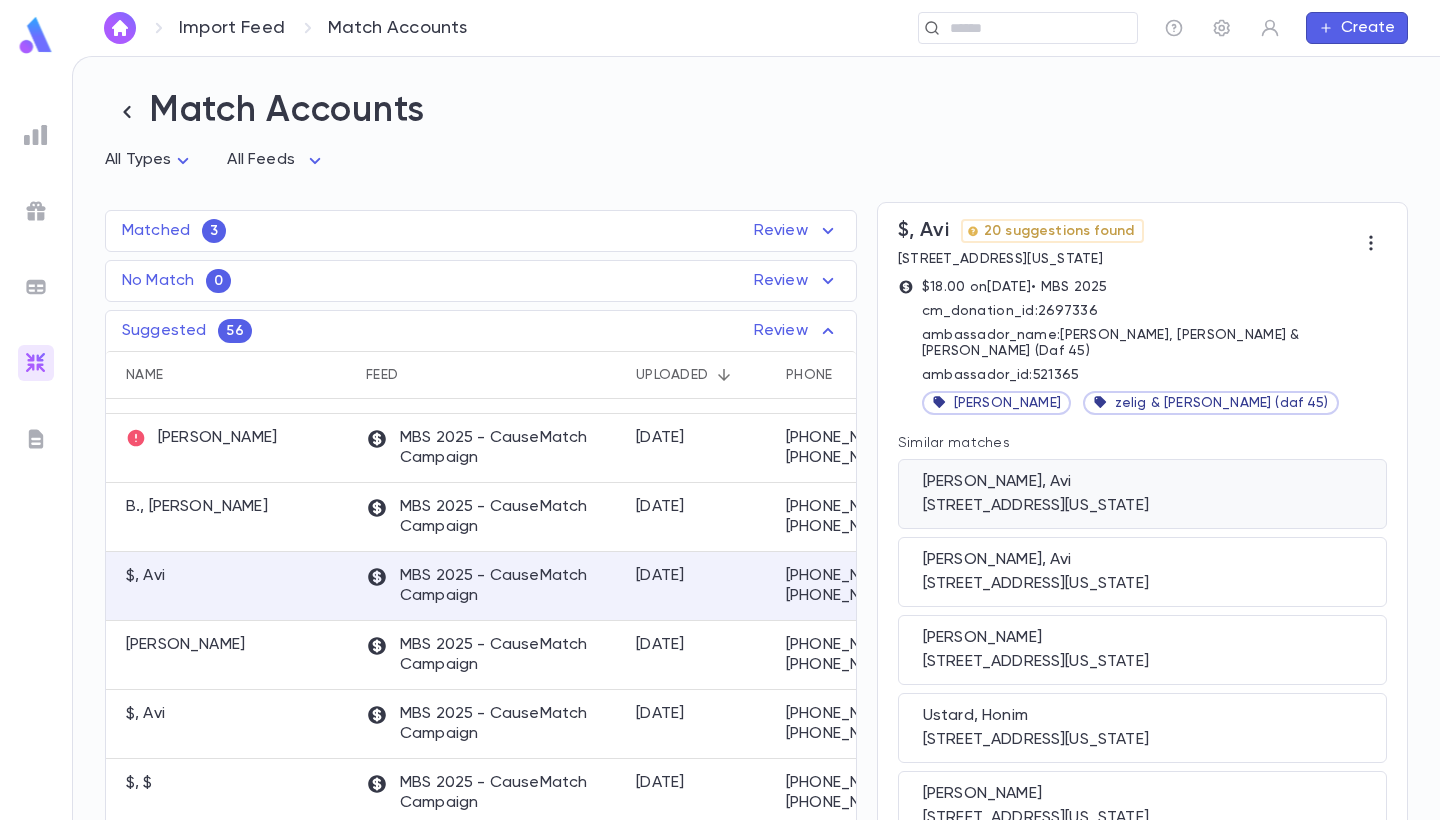 click on "[STREET_ADDRESS][US_STATE]" at bounding box center (1142, 506) 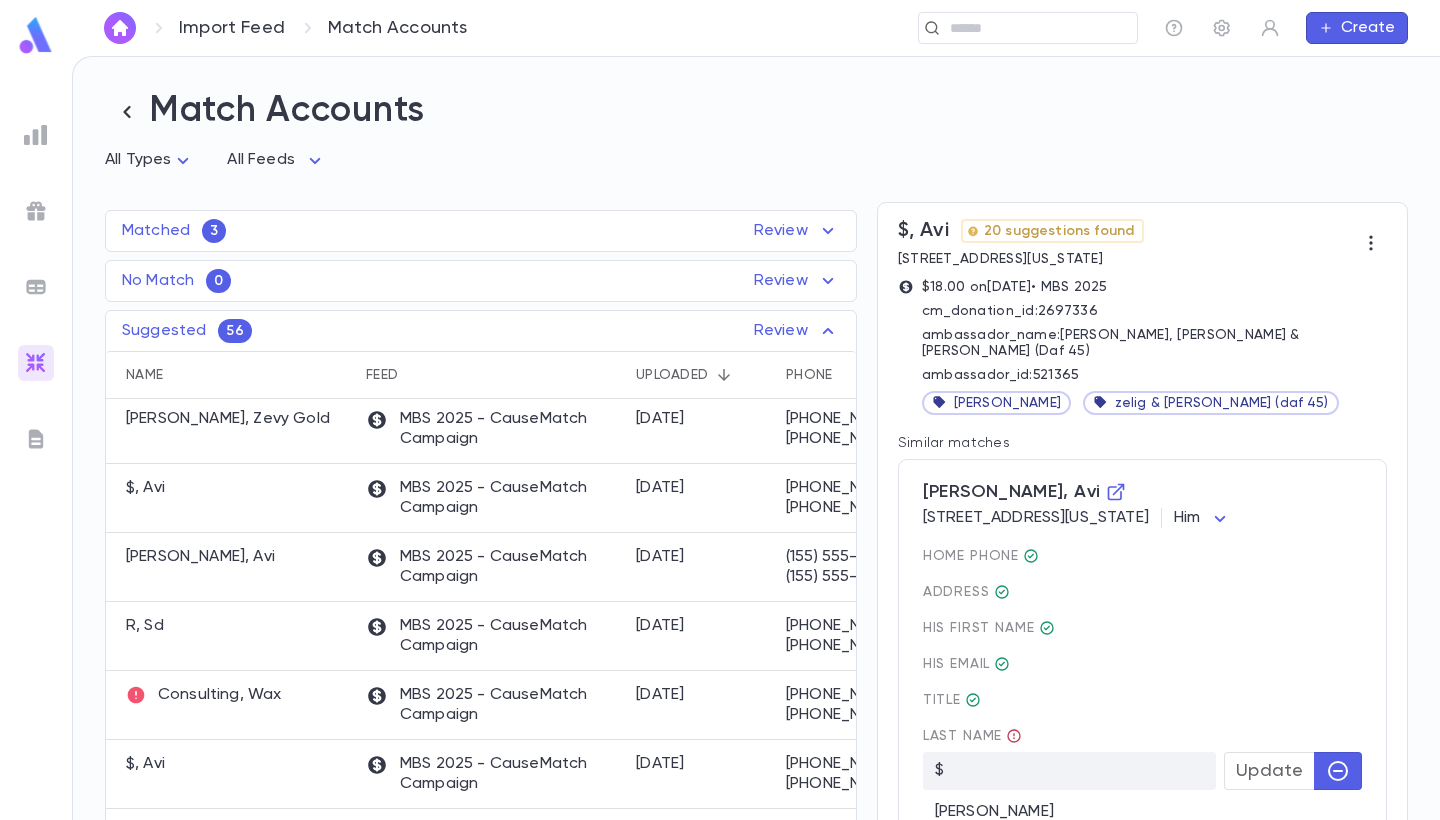 scroll, scrollTop: 1114, scrollLeft: 0, axis: vertical 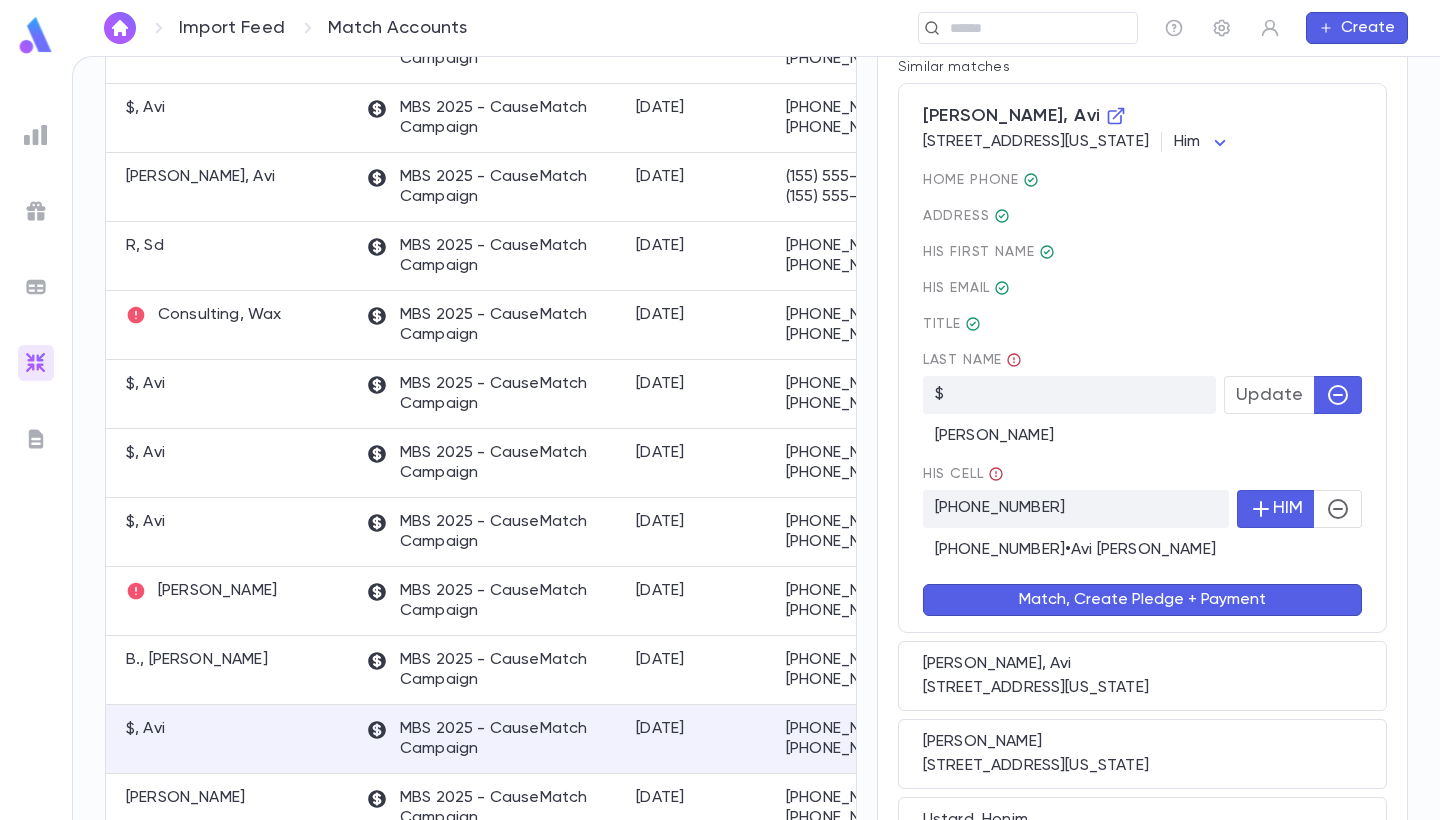click on "Match, Create Pledge + Payment" at bounding box center (1142, 600) 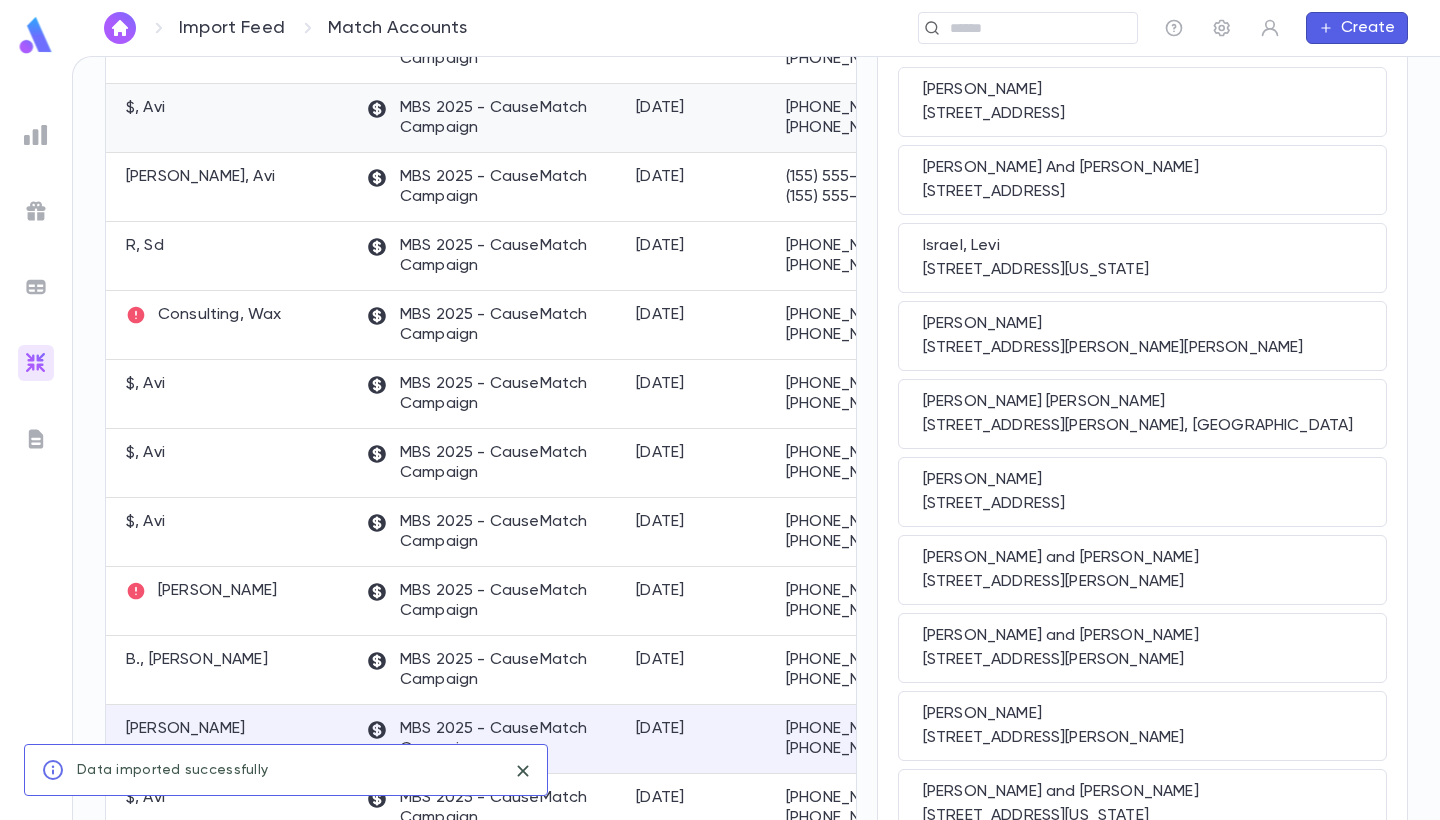 scroll, scrollTop: 0, scrollLeft: 0, axis: both 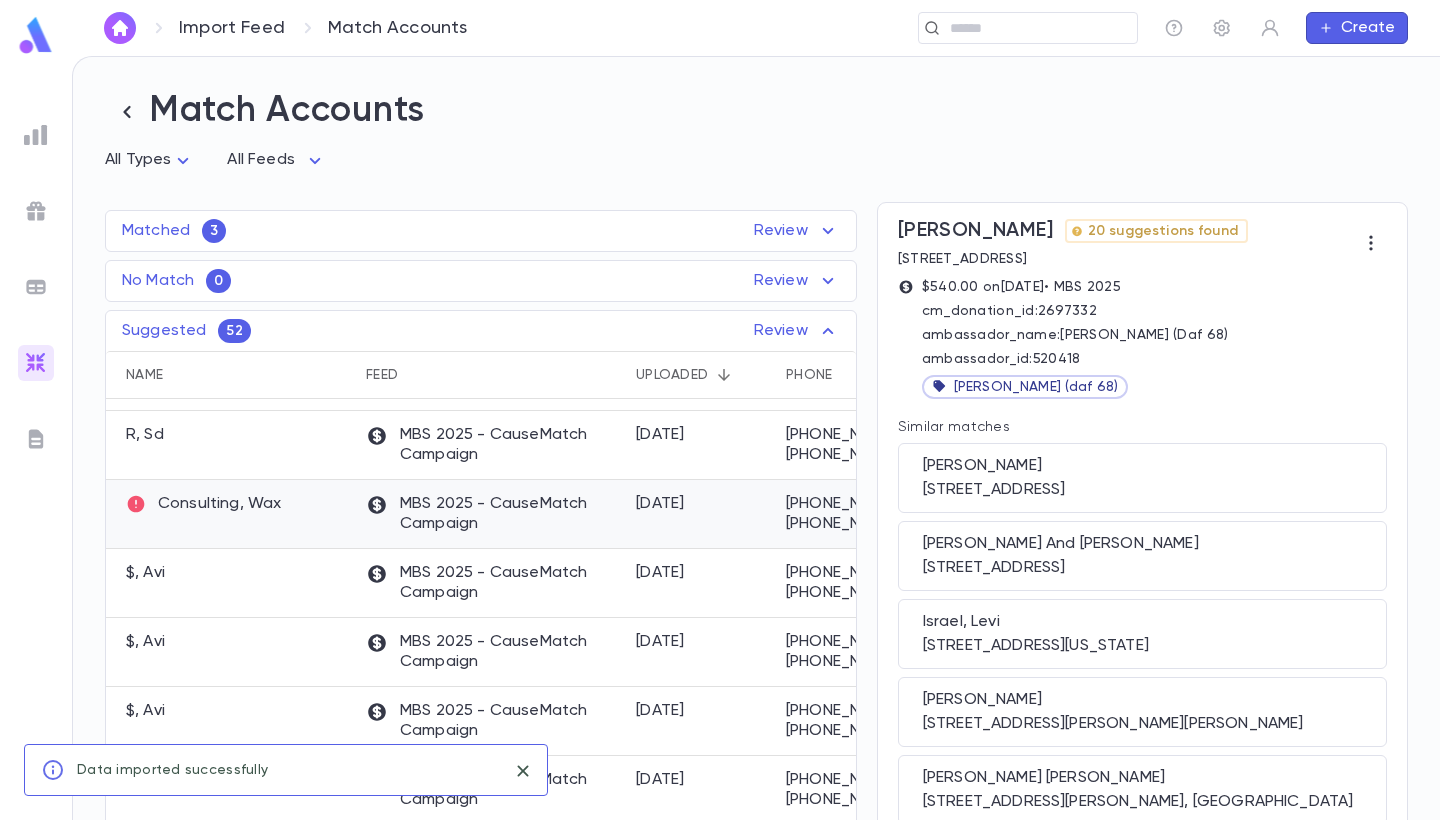 click on "$, Avi MBS 2025 - CauseMatch Campaign 7/1/2025 +1 (555) 555-5556 +1 (555) 555-5556 afeldman@ygosb.com 3207 S High St, South Bend indiana 46614 $18.00 Goldwasser, Avi MBS 2025 - CauseMatch Campaign 7/1/2025 (155) 555-5555 (155) 555-5555 afeldman@ygosb.com 3207 S High St, South Bend indiana 46614 $36.00 R, Sd MBS 2025 - CauseMatch Campaign 7/1/2025 +1 (718) 285-5115 +1 (718) 285-5115 mumbee814@yahoo.com 3522 Hays Ct, South Bend Indiana 46614-2300 $72.00 Consulting, Wax MBS 2025 - CauseMatch Campaign 7/1/2025 +1 (574) 276-0919 +1 (574) 276-0919 billing@consultingwax.com 2724 S. Twyckenham drive, South Bend INDIANA 46614 $516.00 $, Avi MBS 2025 - CauseMatch Campaign 7/1/2025 +1 (555) 555-5555 +1 (555) 555-5555 afeldman@ygosb.com 3207 S High St, South Bend indiana 46614 $26.00 $, Avi MBS 2025 - CauseMatch Campaign 7/1/2025 +1 (555) 555-5555 +1 (555) 555-5555 afeldman@ygosb.com 3207 S High St, South Bend indiana 46614 $18.00 $, Avi MBS 2025 - CauseMatch Campaign 7/1/2025 +1 (555) 555-5555 +1 (555) 555-5555 $18.00" at bounding box center [875, 1342] 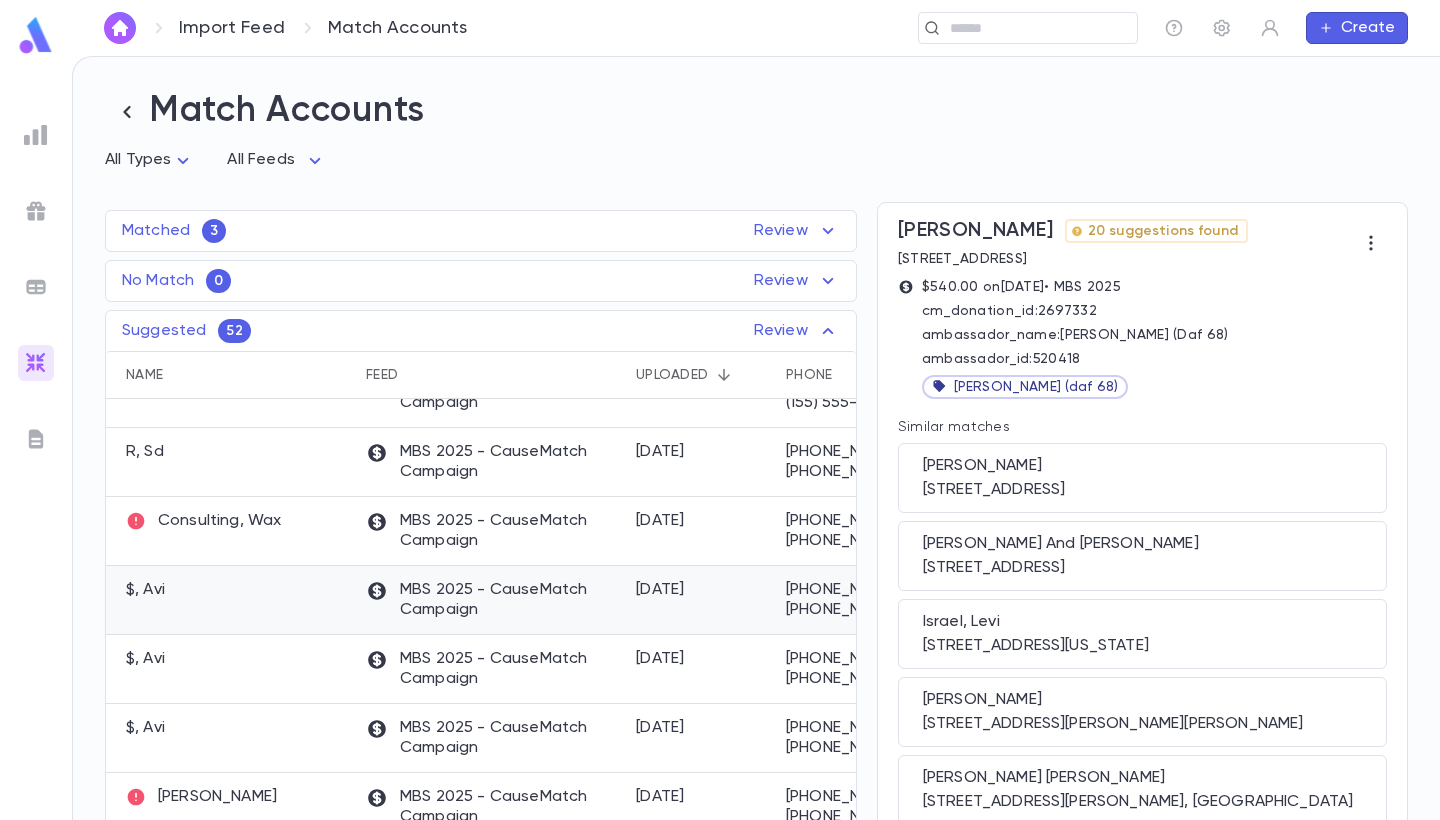 click on "$, Avi" at bounding box center [231, 600] 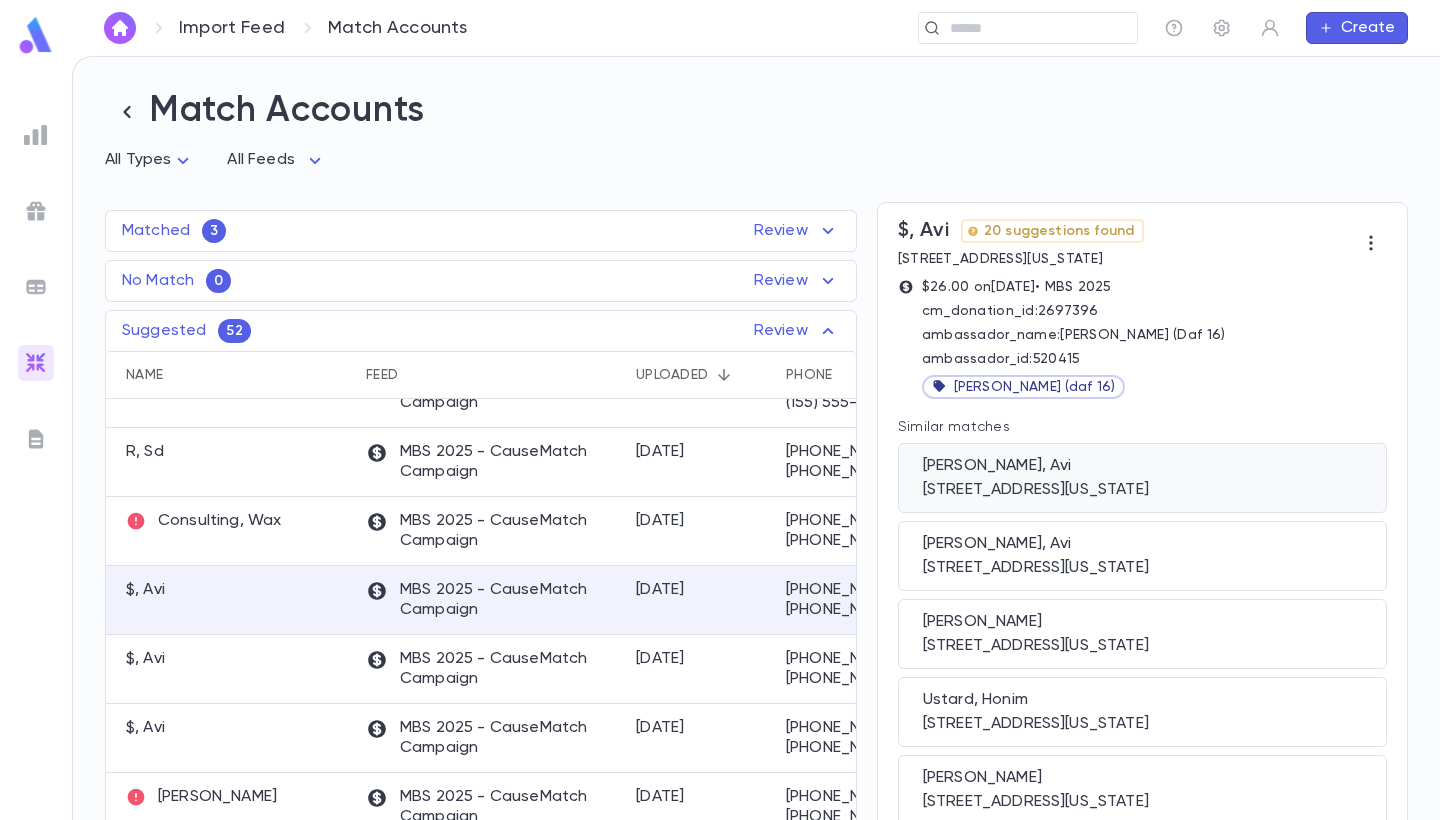 click on "[PERSON_NAME], Avi" at bounding box center [1142, 466] 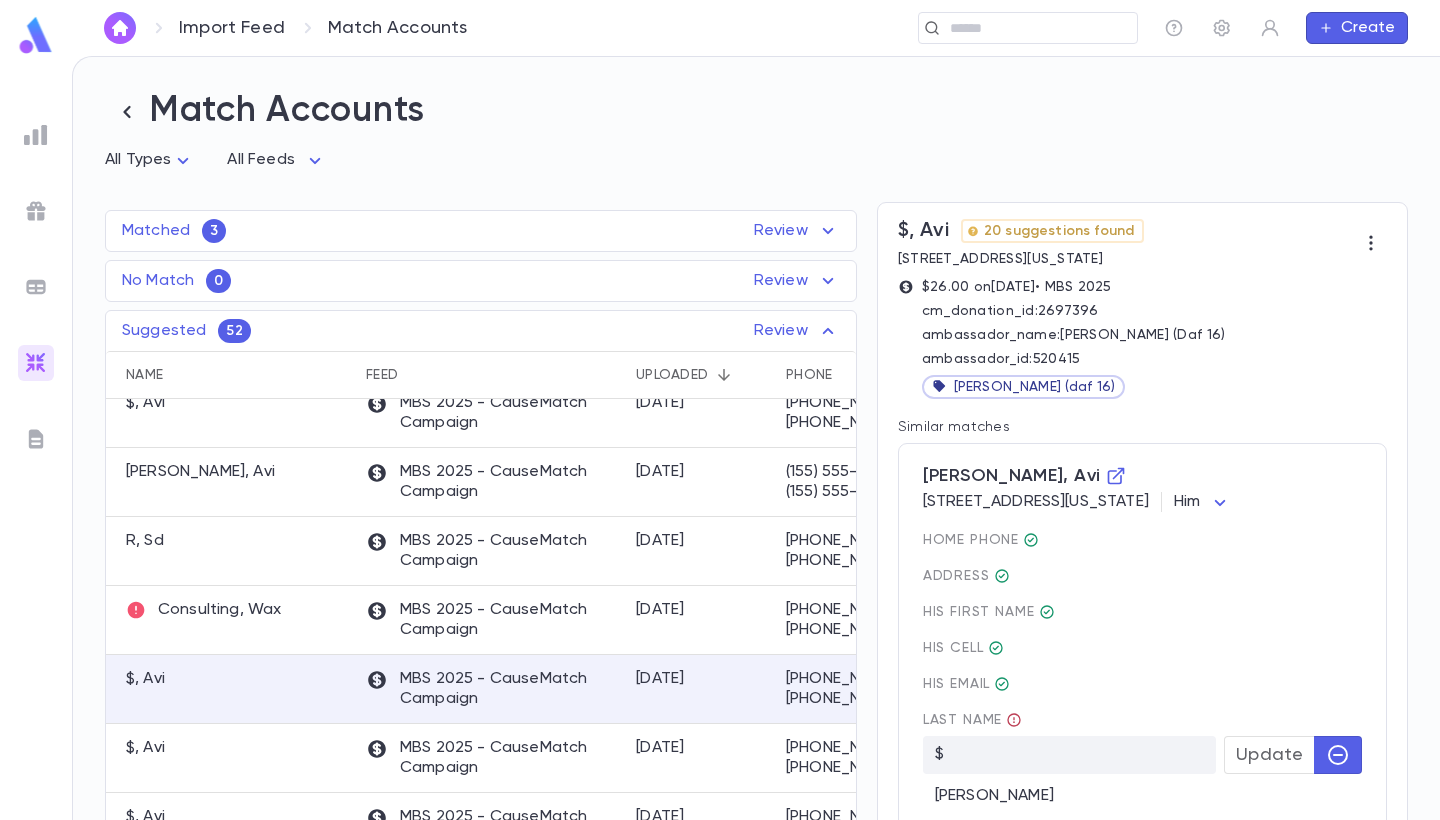scroll, scrollTop: 1013, scrollLeft: 0, axis: vertical 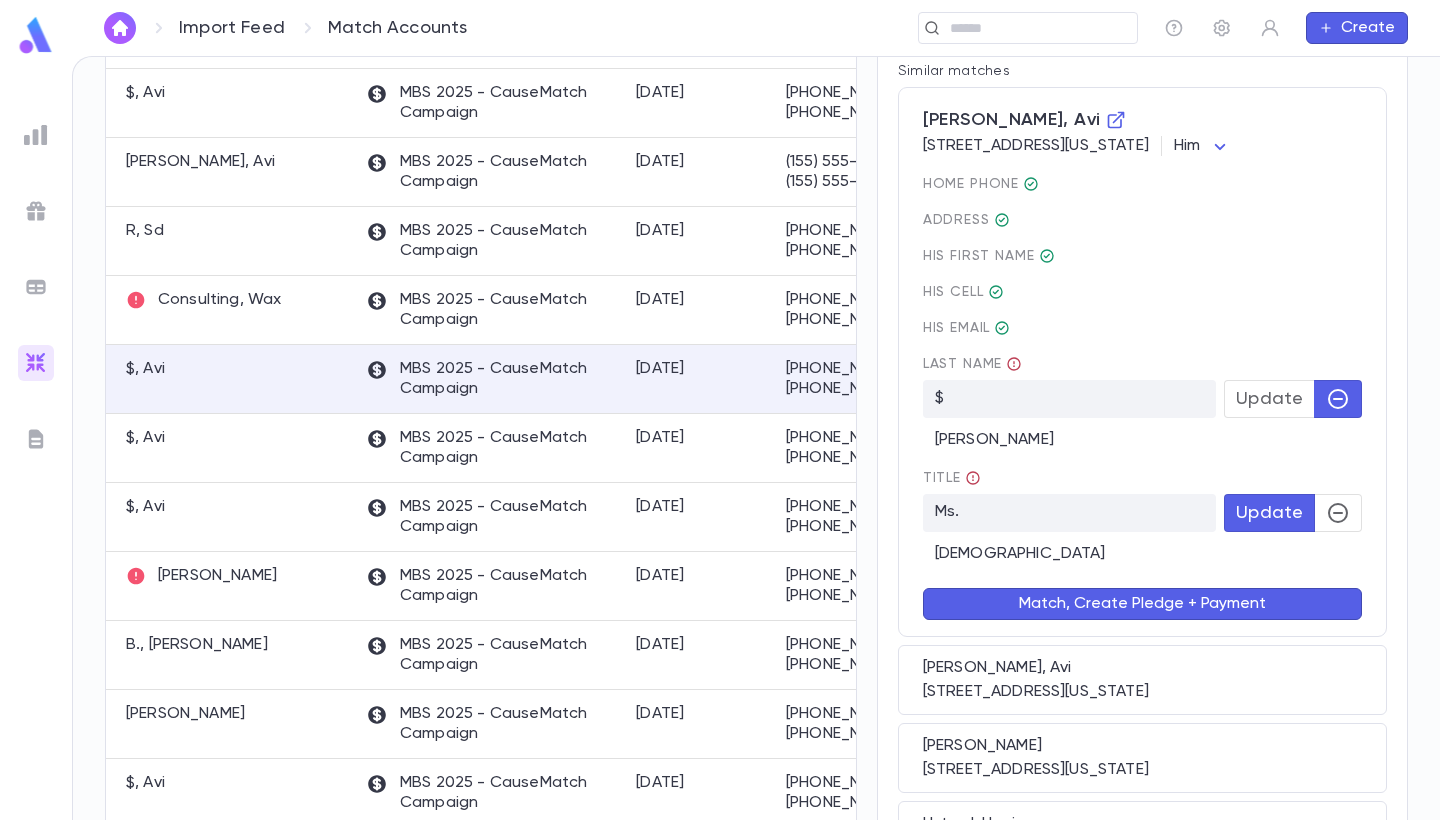 click 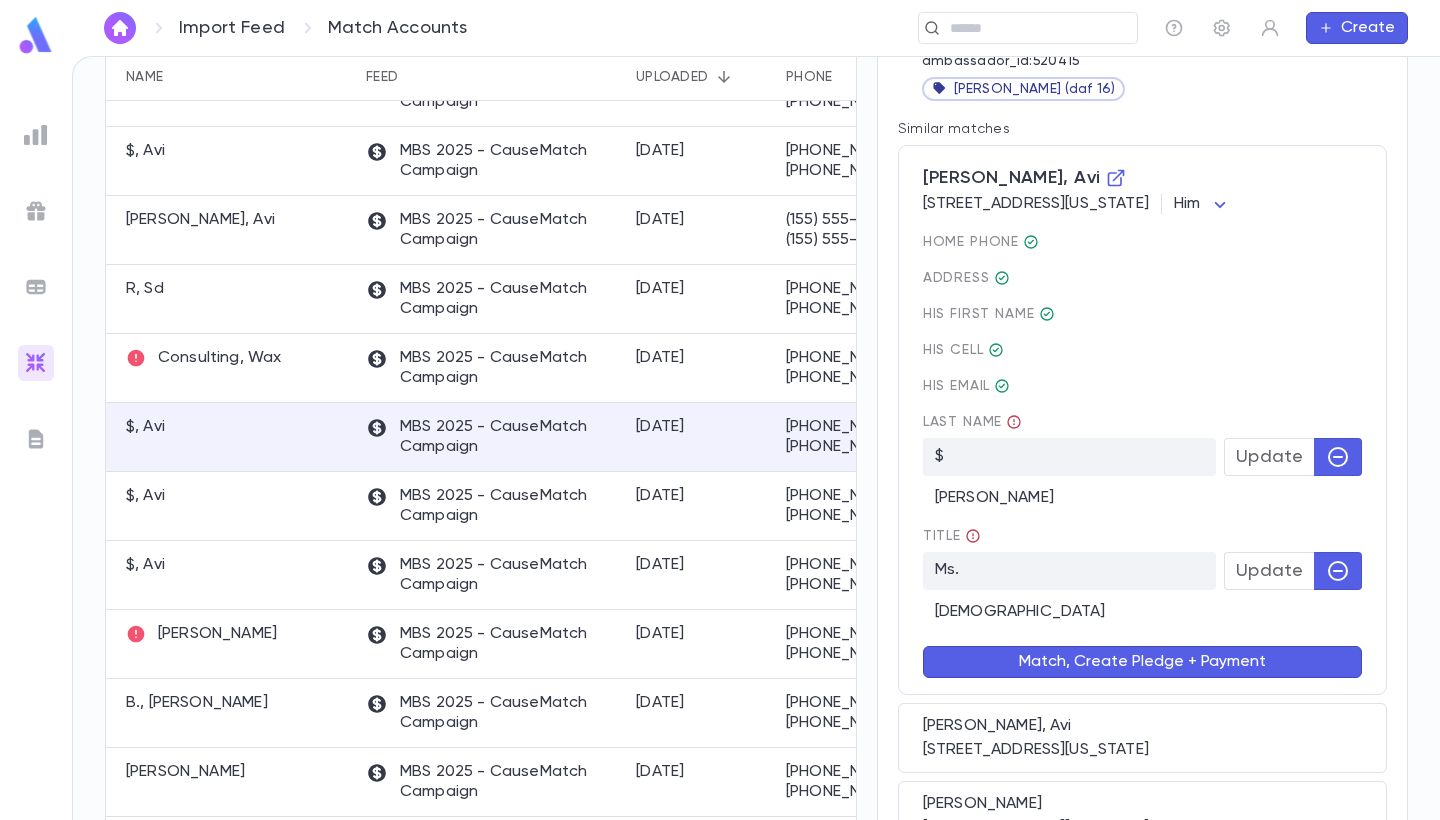 scroll, scrollTop: 296, scrollLeft: 0, axis: vertical 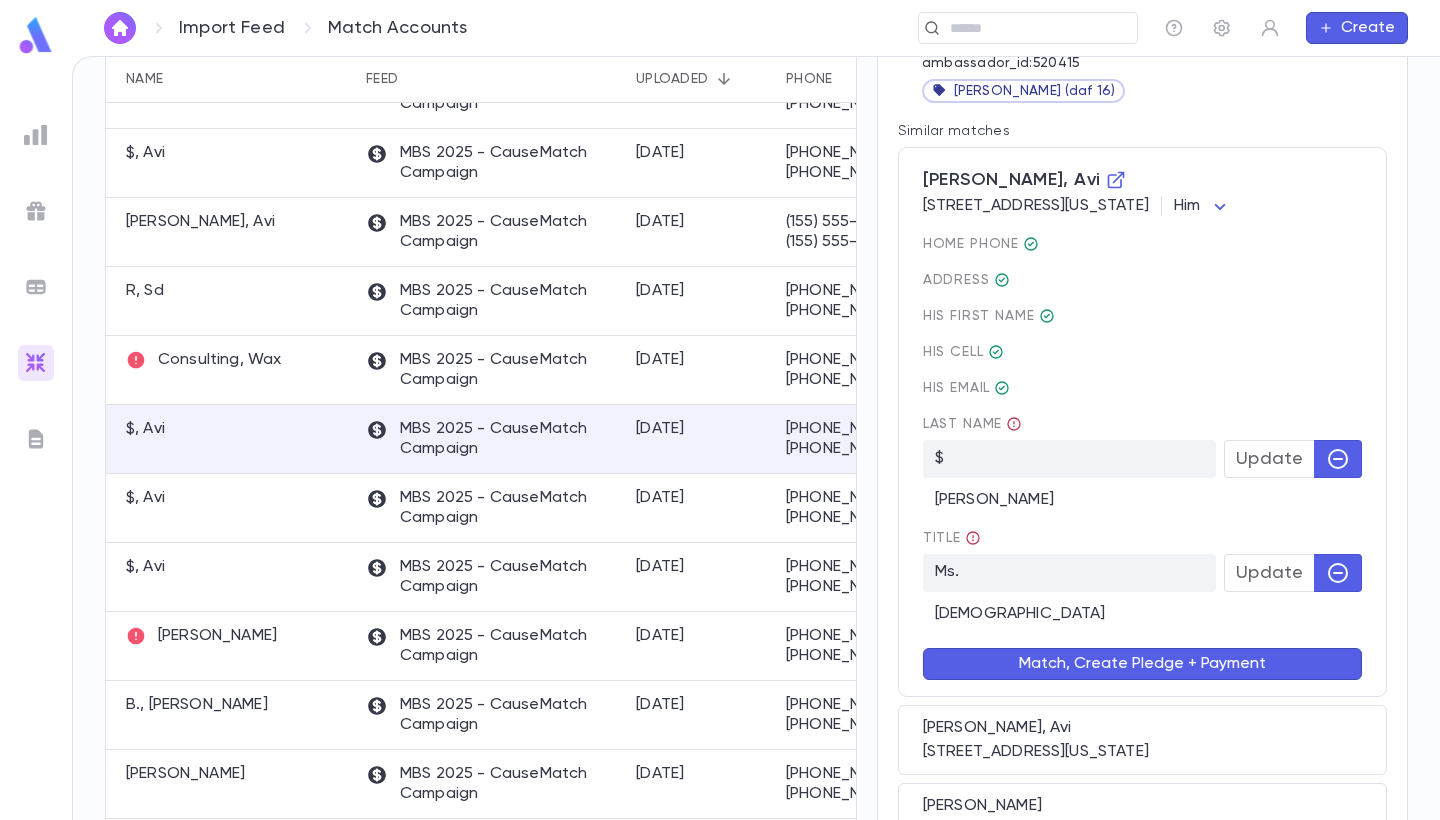 click on "Match, Create Pledge + Payment" at bounding box center [1142, 664] 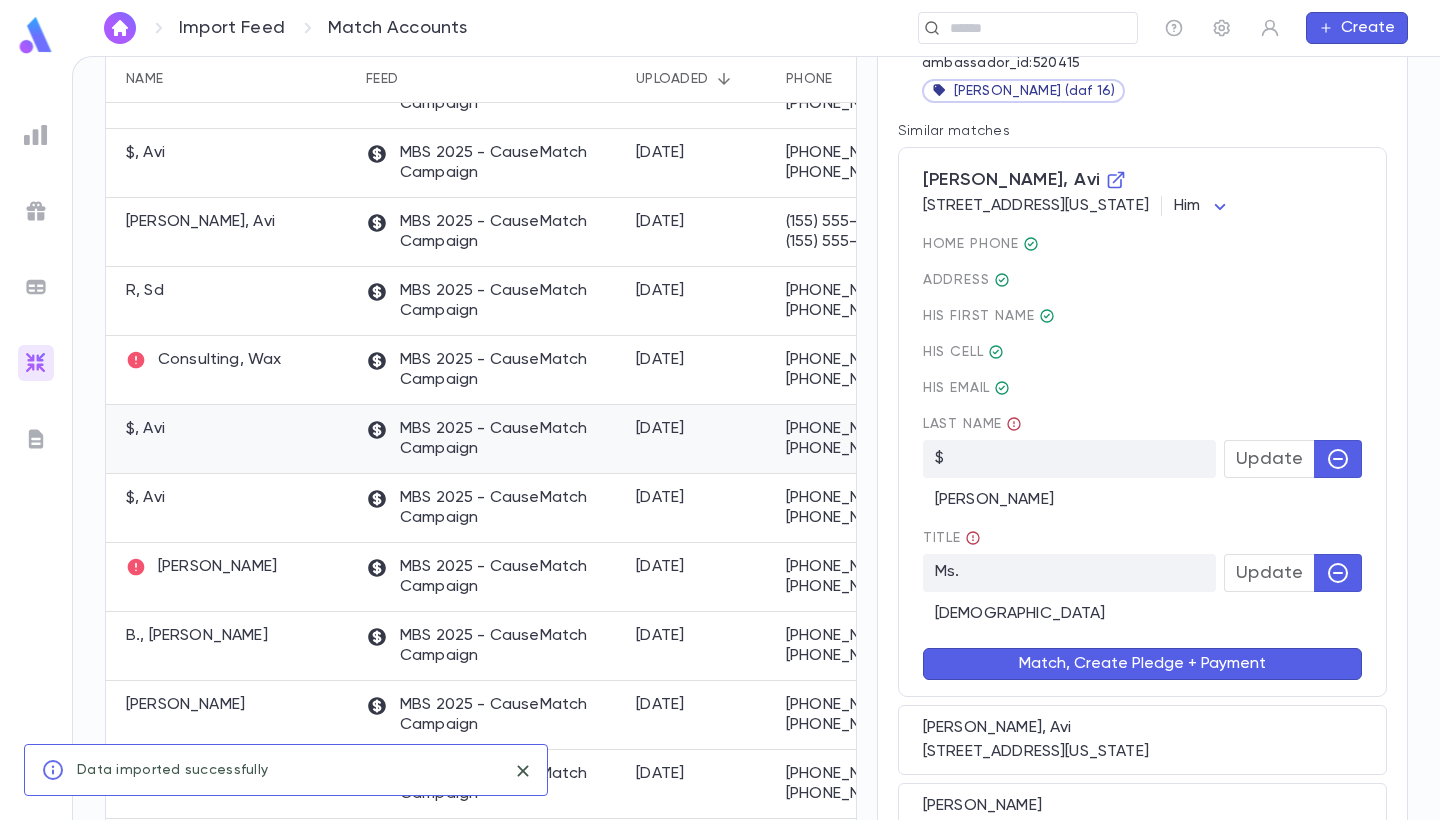 click on "$, Avi" at bounding box center [231, 439] 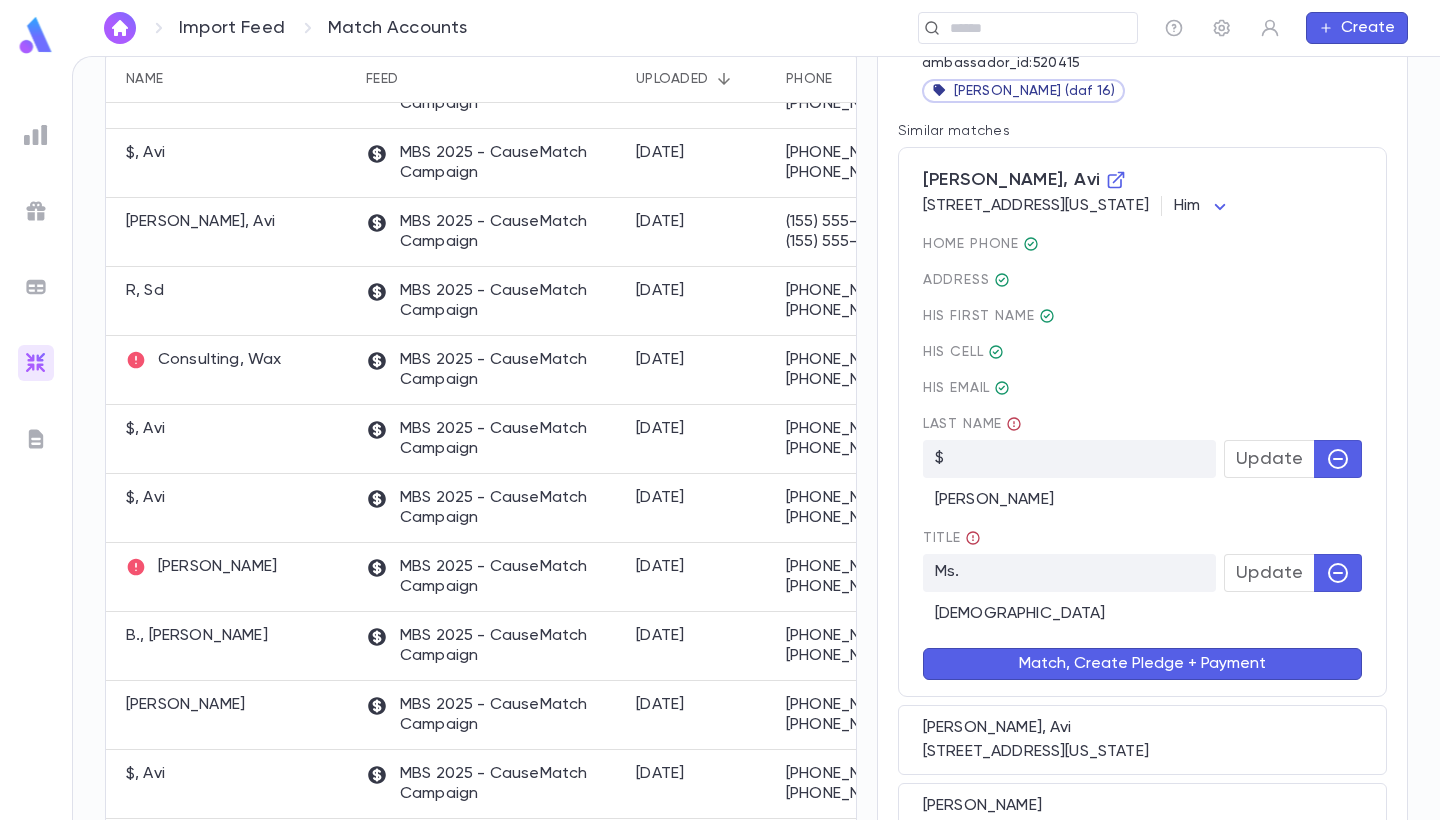 click on "Match, Create Pledge + Payment" at bounding box center (1142, 664) 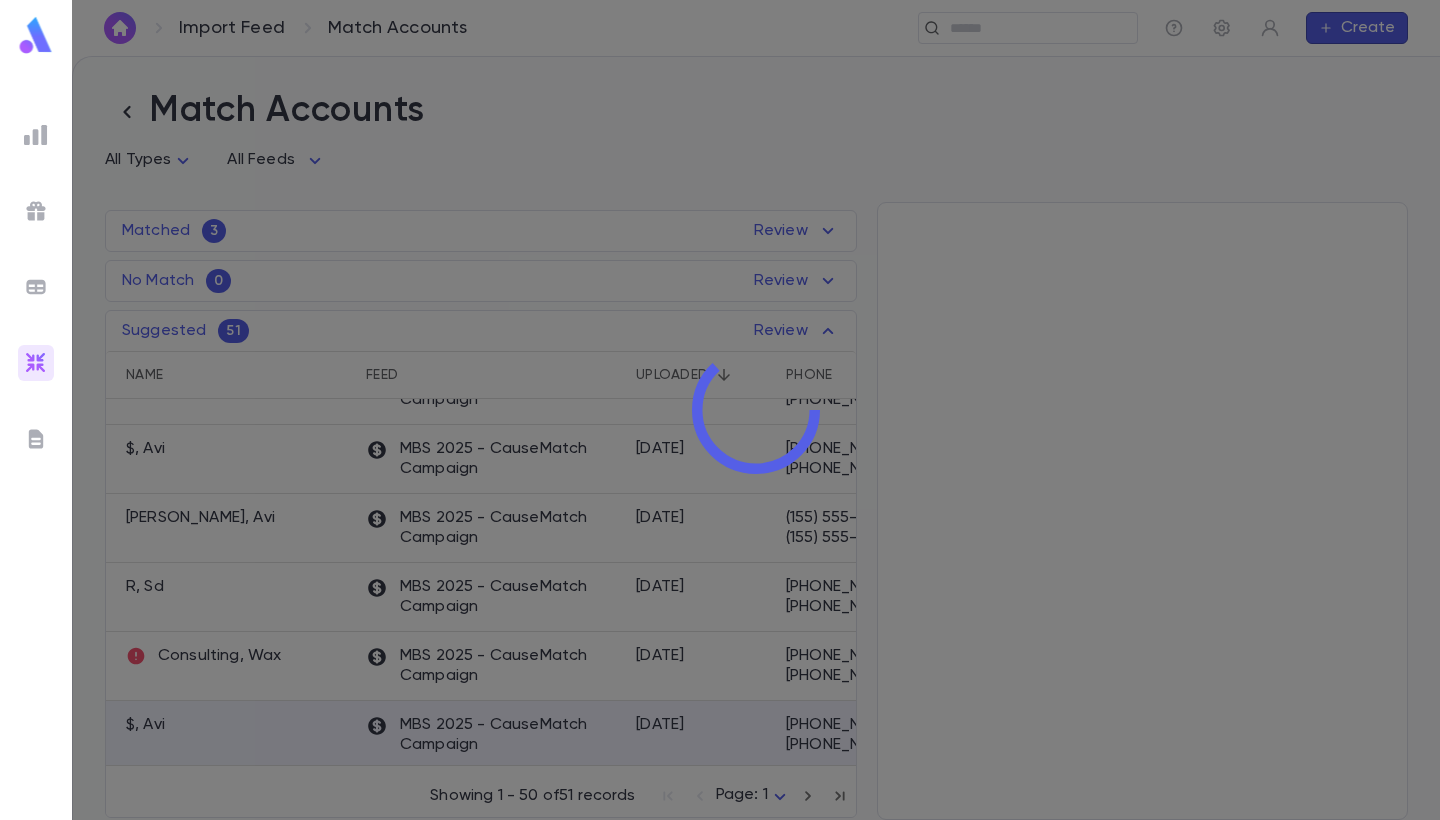 scroll, scrollTop: 0, scrollLeft: 0, axis: both 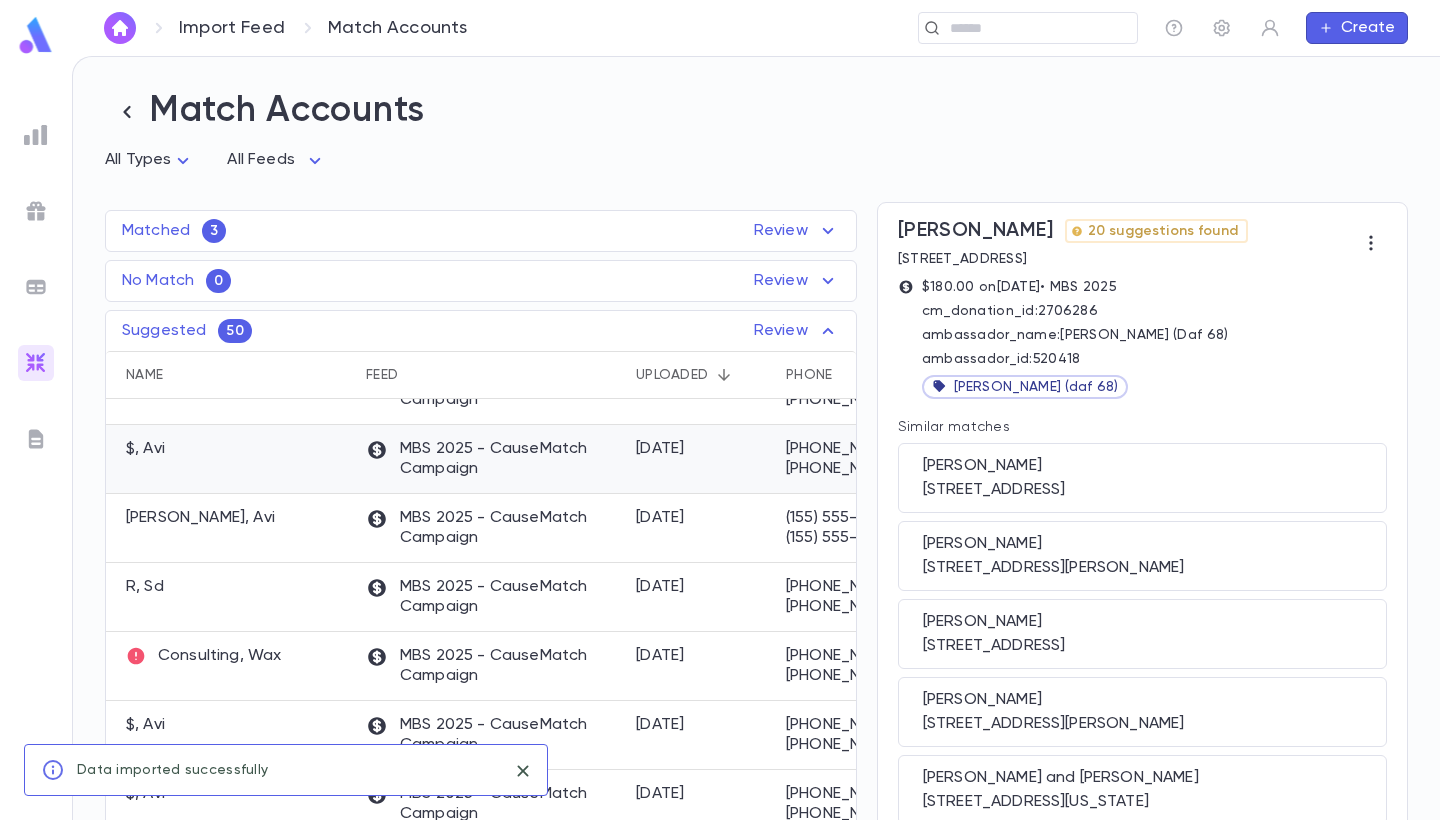 click on "$, Avi" at bounding box center (231, 459) 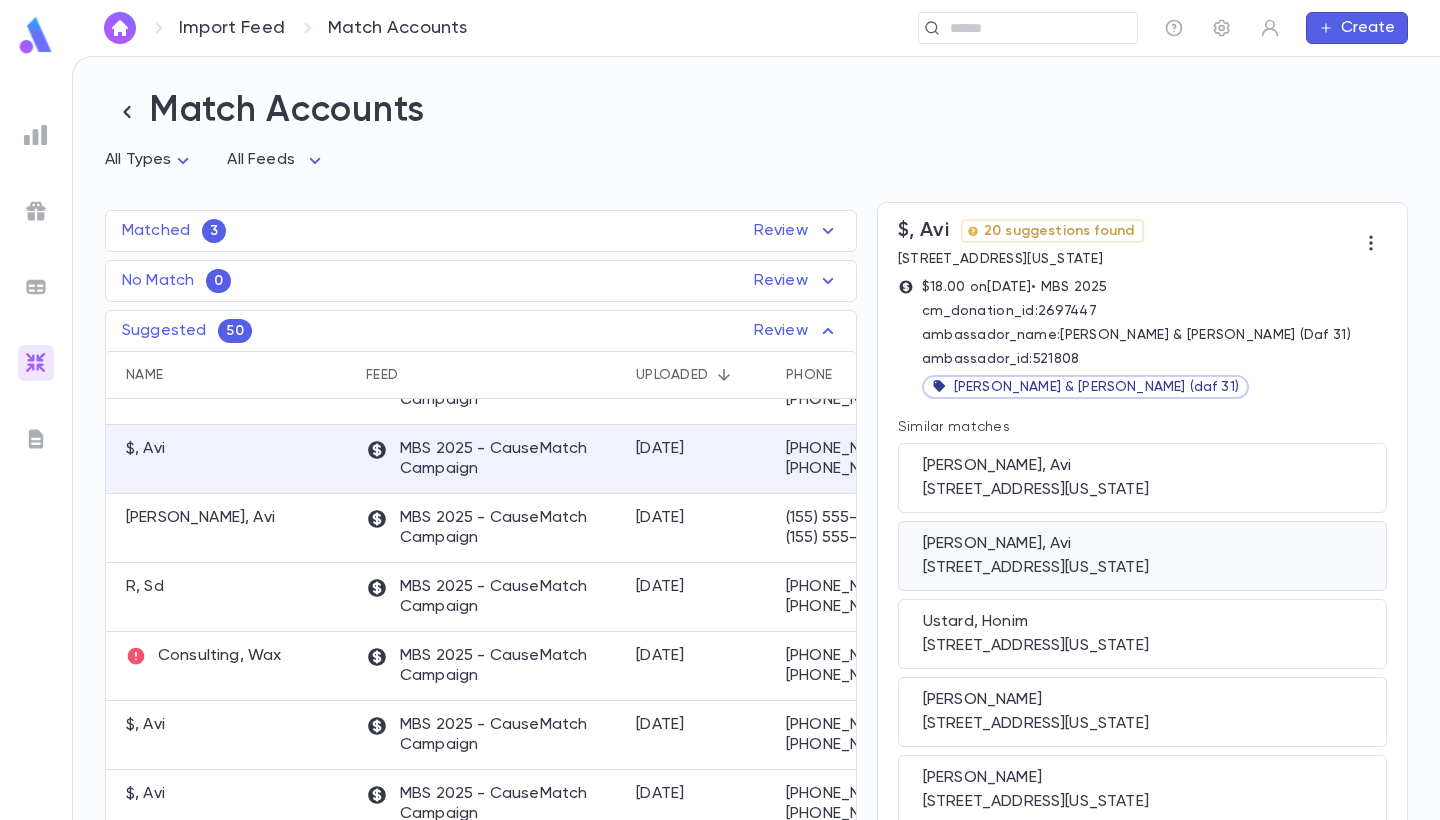 click on "[STREET_ADDRESS][US_STATE]" at bounding box center (1142, 568) 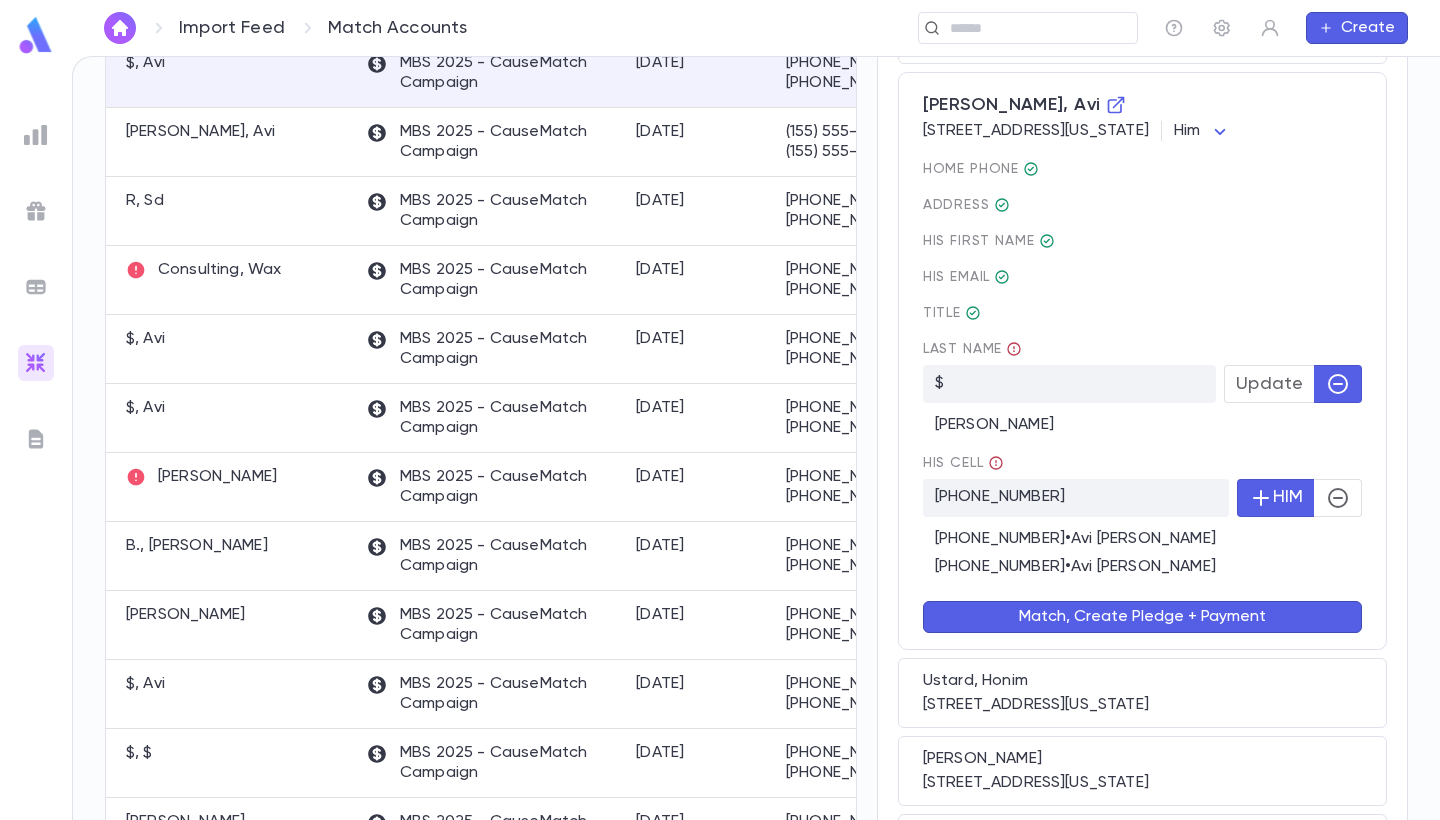scroll, scrollTop: 454, scrollLeft: 0, axis: vertical 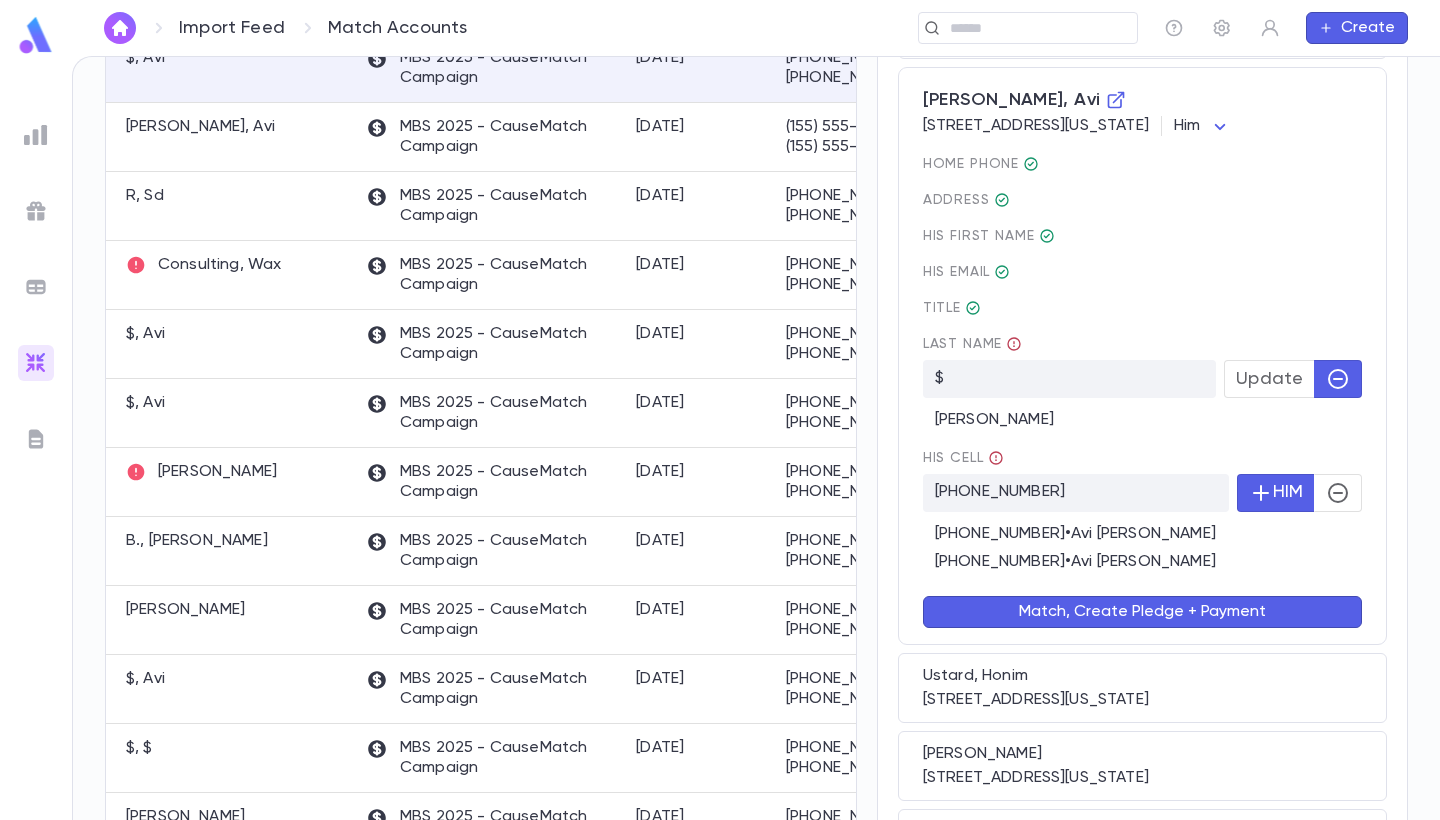 click on "Match, Create Pledge + Payment" at bounding box center [1142, 612] 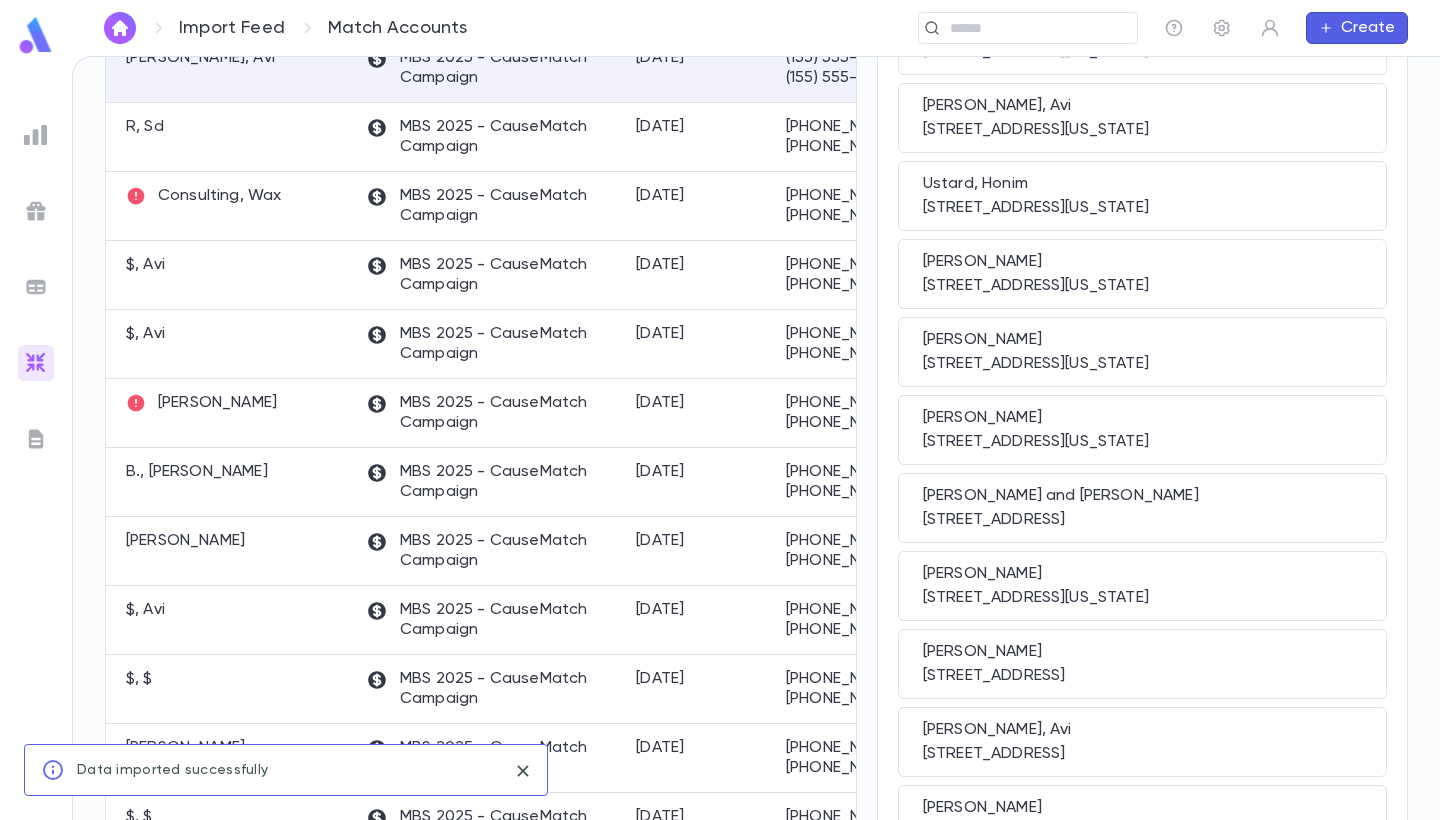 scroll, scrollTop: 0, scrollLeft: 0, axis: both 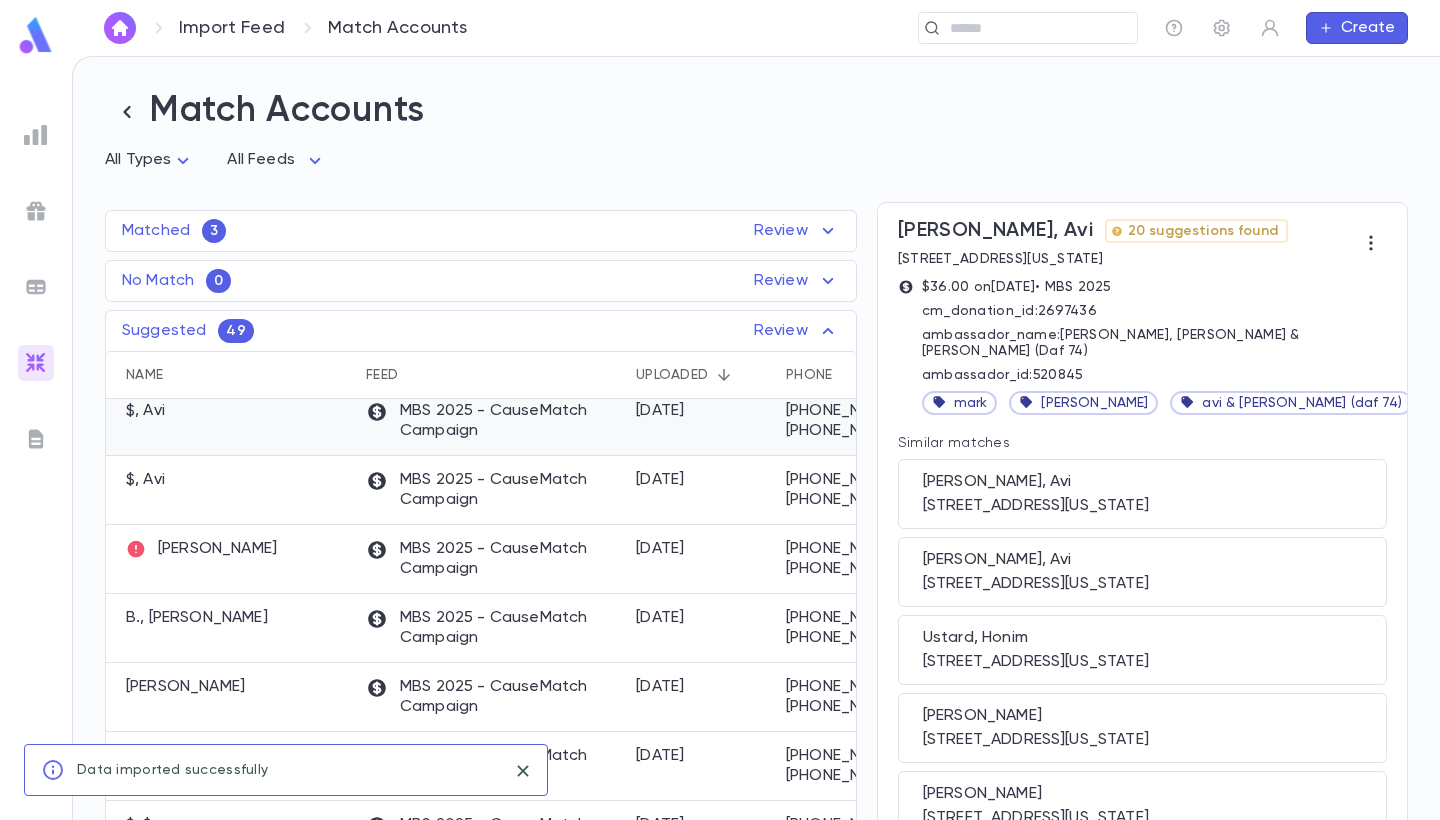 click on "MBS 2025 - CauseMatch Campaign" at bounding box center (491, 421) 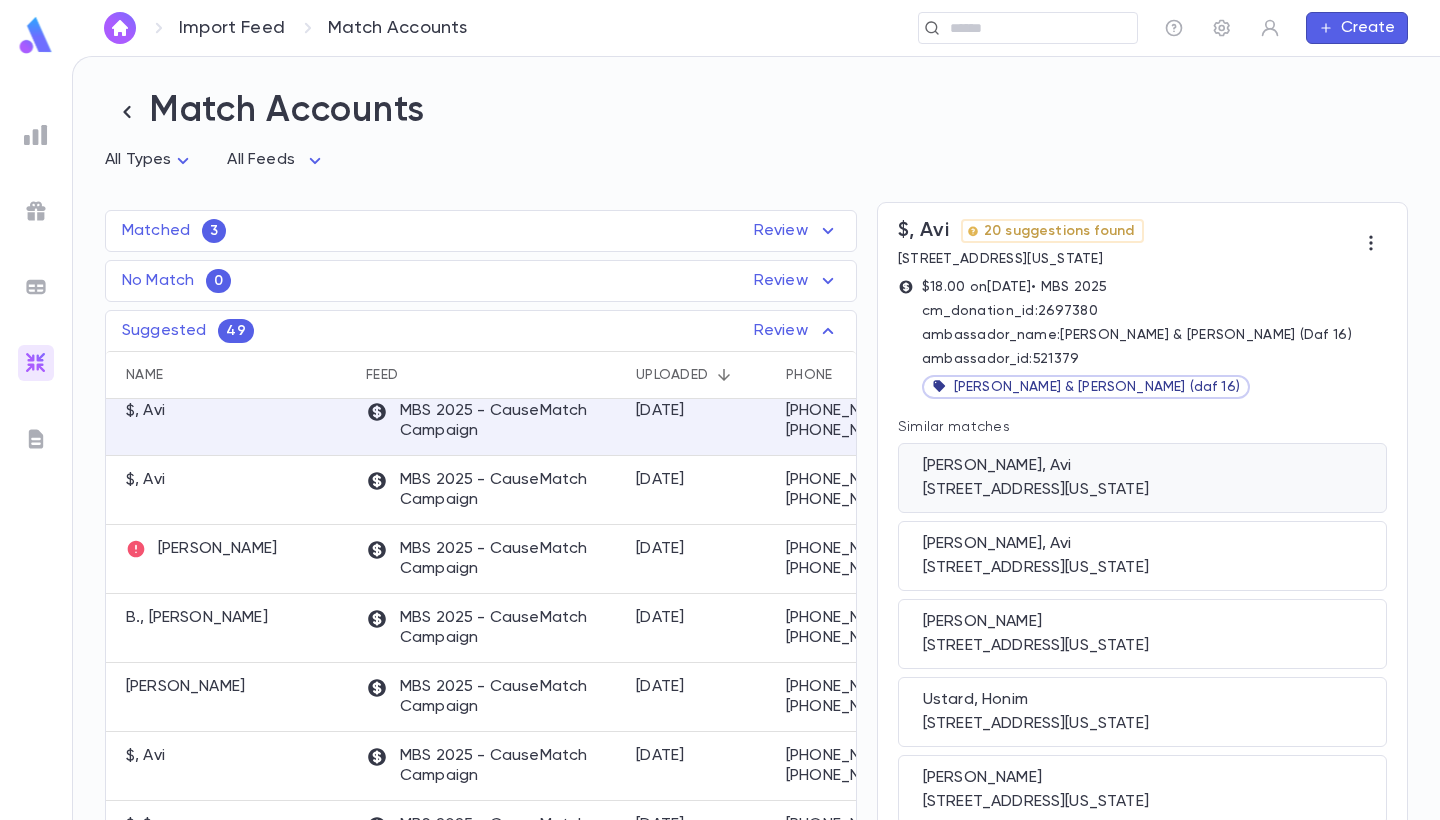 click on "[PERSON_NAME], Avi" at bounding box center (1142, 466) 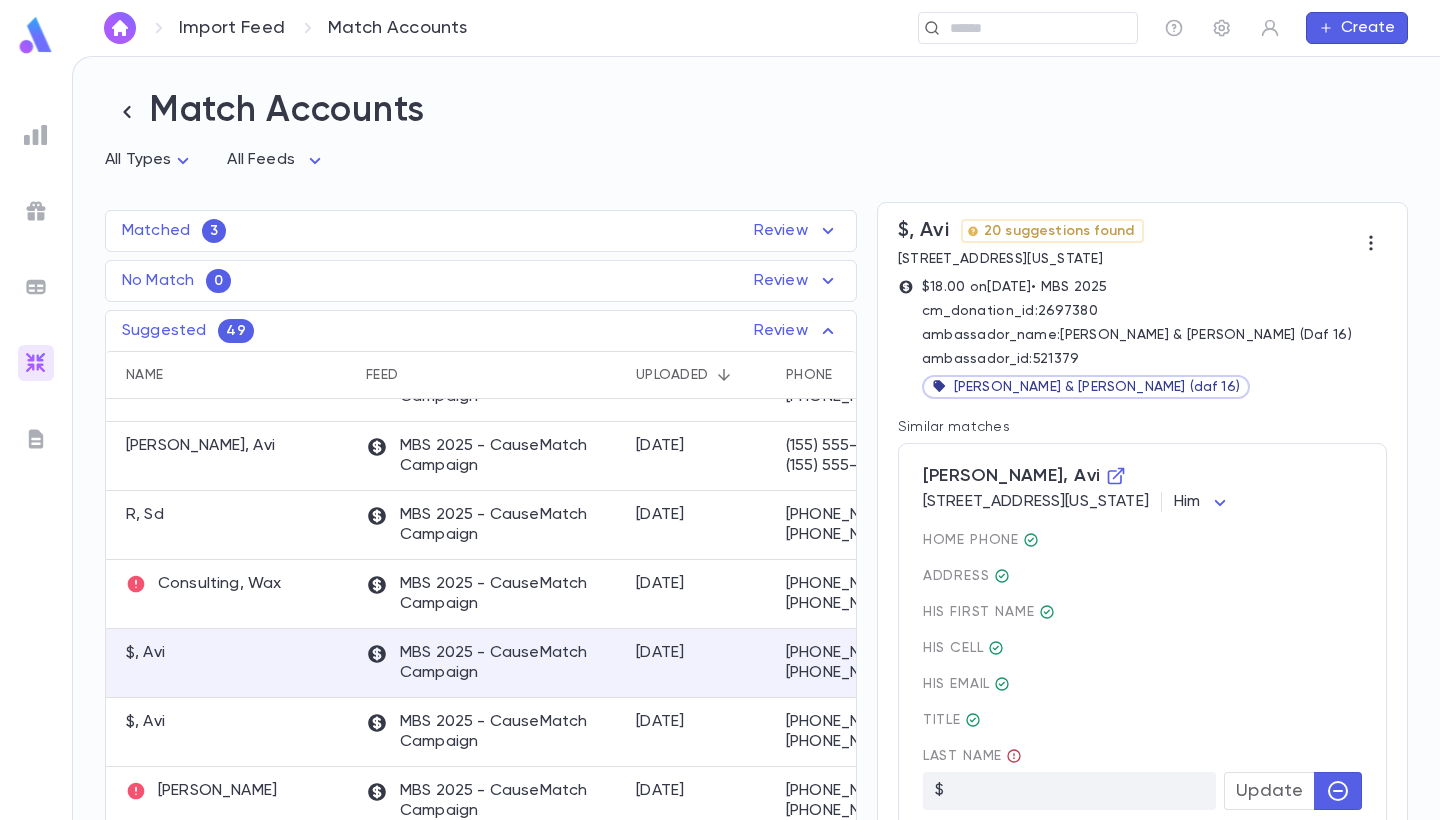 scroll, scrollTop: 1021, scrollLeft: 0, axis: vertical 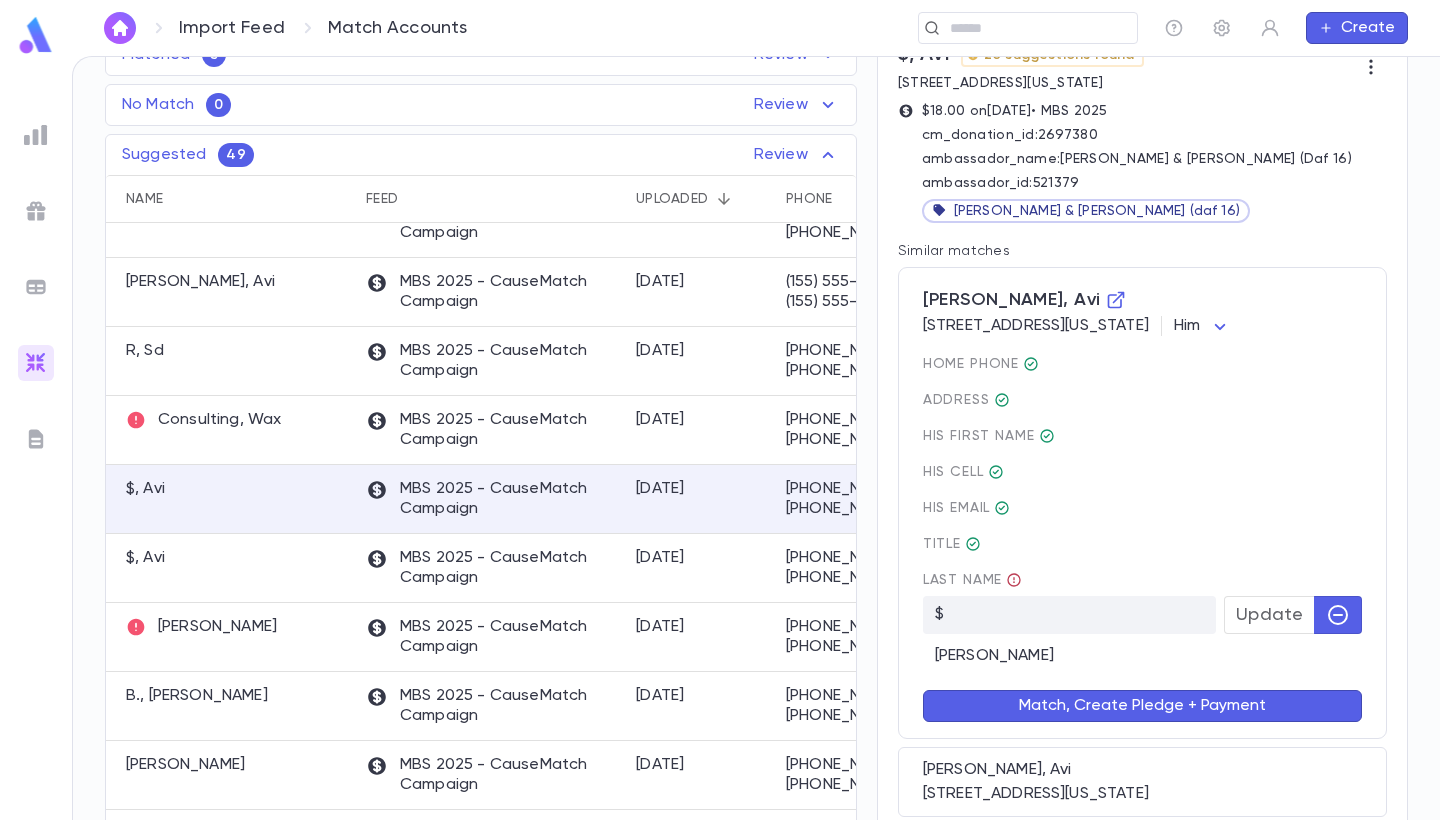 click on "Match, Create Pledge + Payment" at bounding box center [1142, 706] 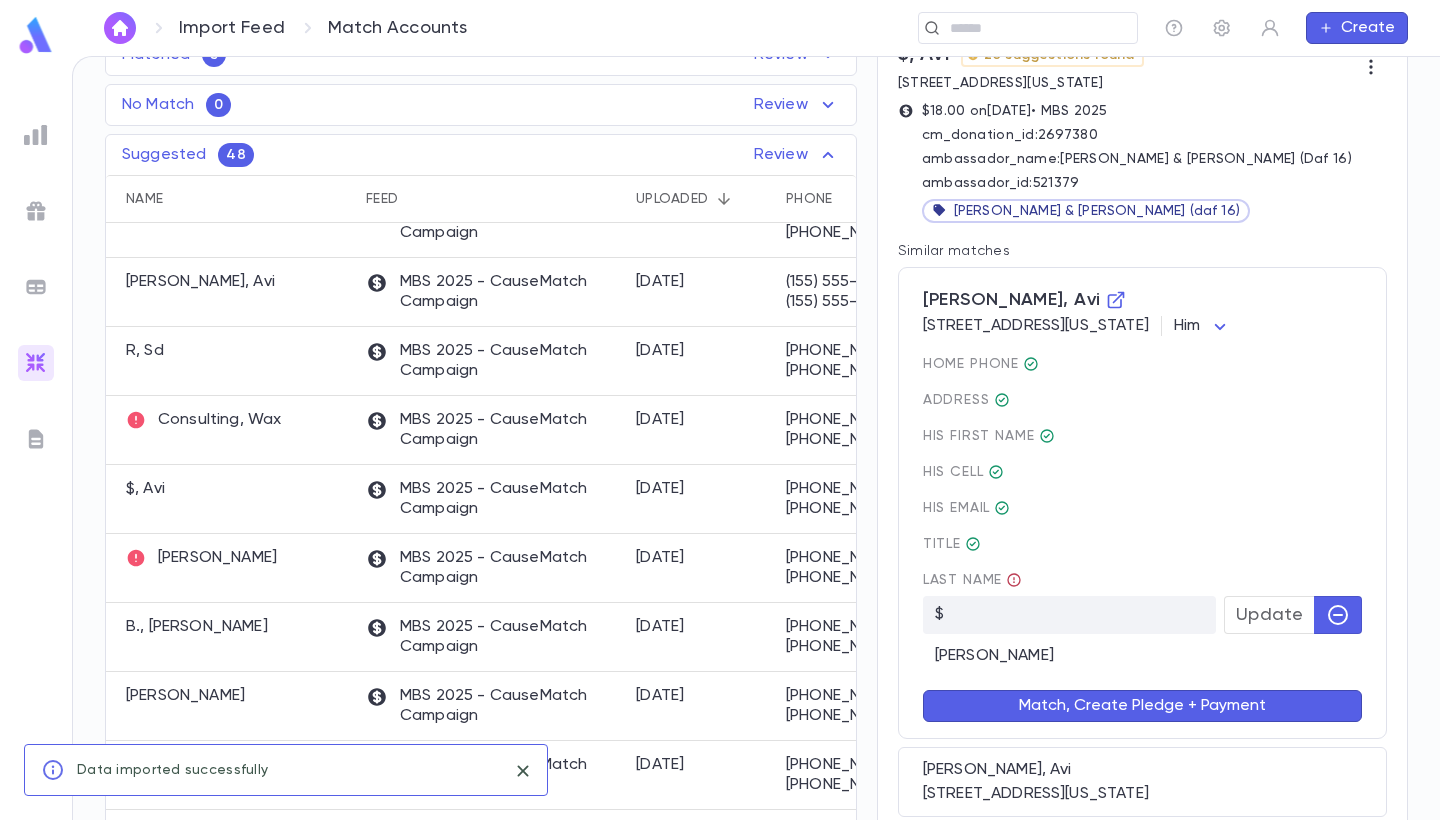 scroll, scrollTop: 952, scrollLeft: 0, axis: vertical 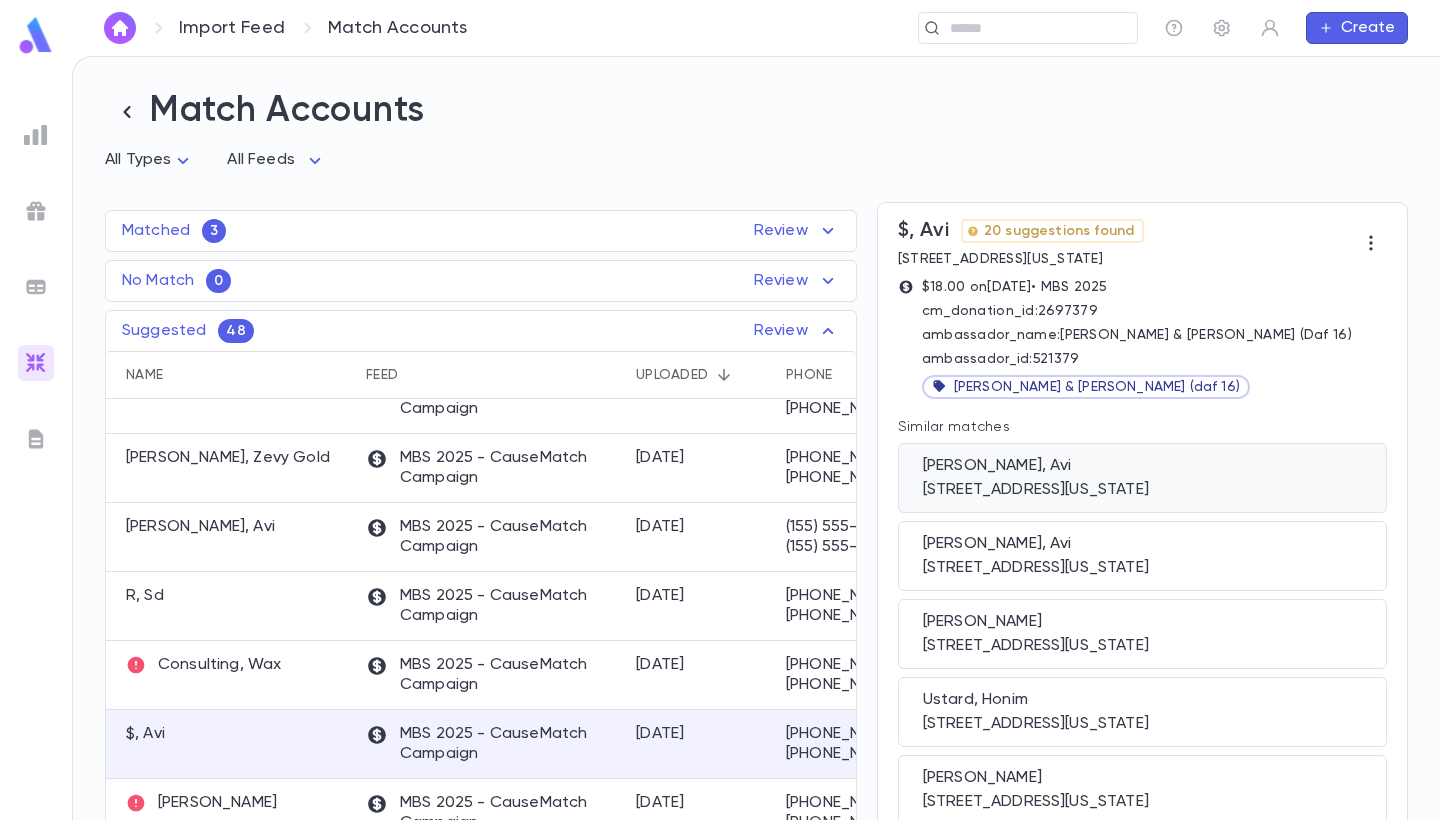 click on "[STREET_ADDRESS][US_STATE]" at bounding box center [1142, 490] 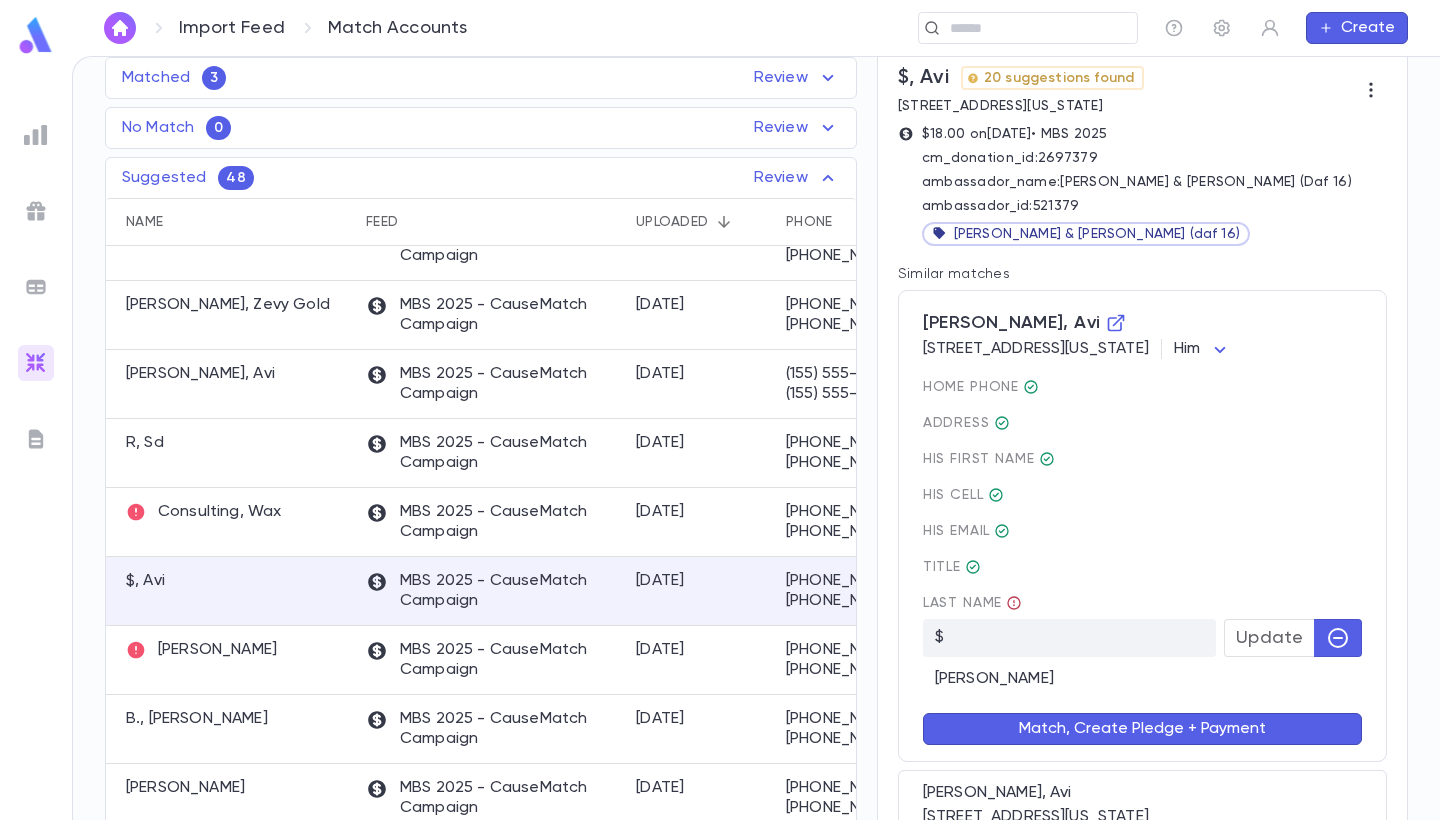 scroll, scrollTop: 201, scrollLeft: 0, axis: vertical 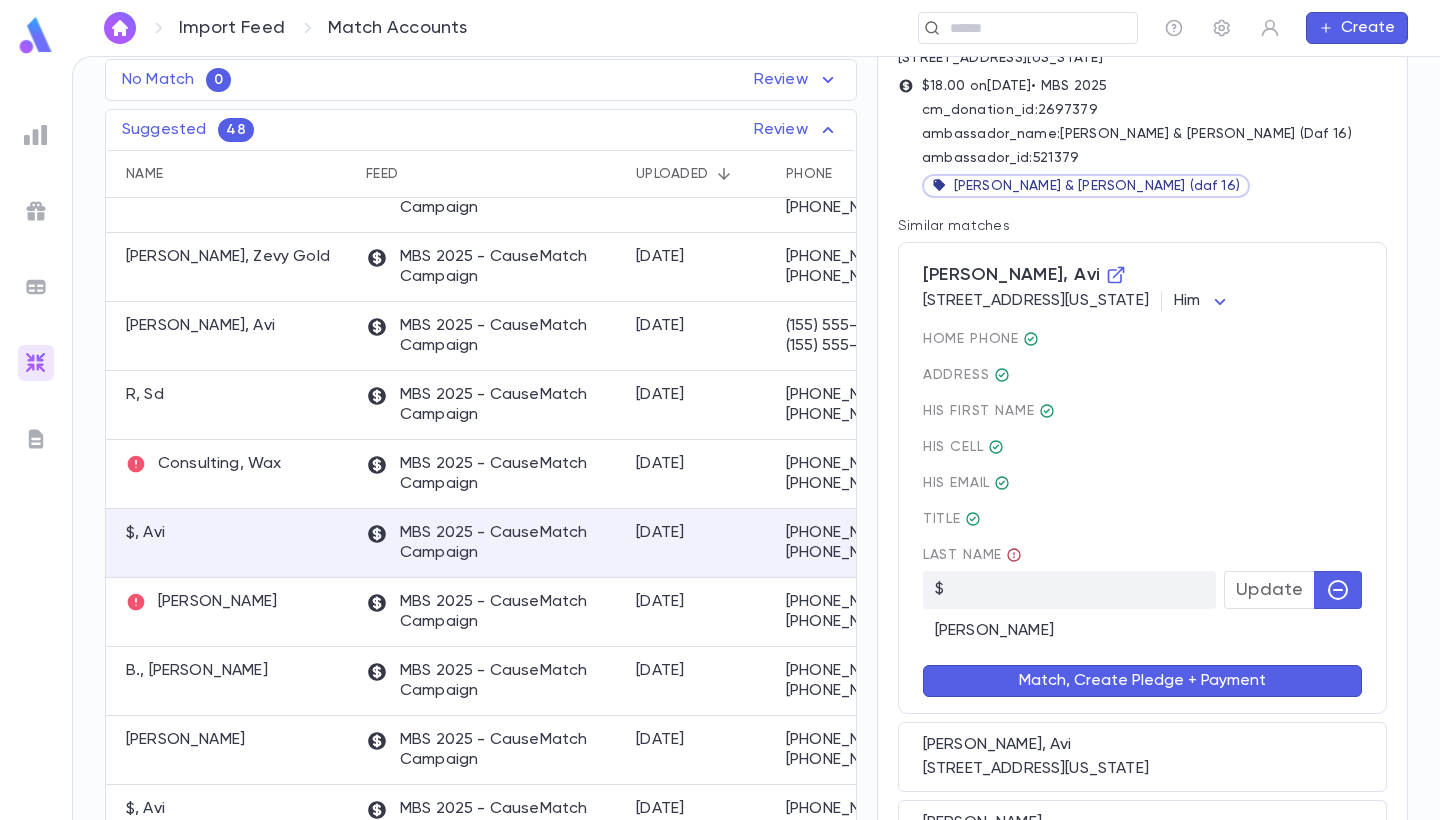 click on "Match, Create Pledge + Payment" at bounding box center [1142, 681] 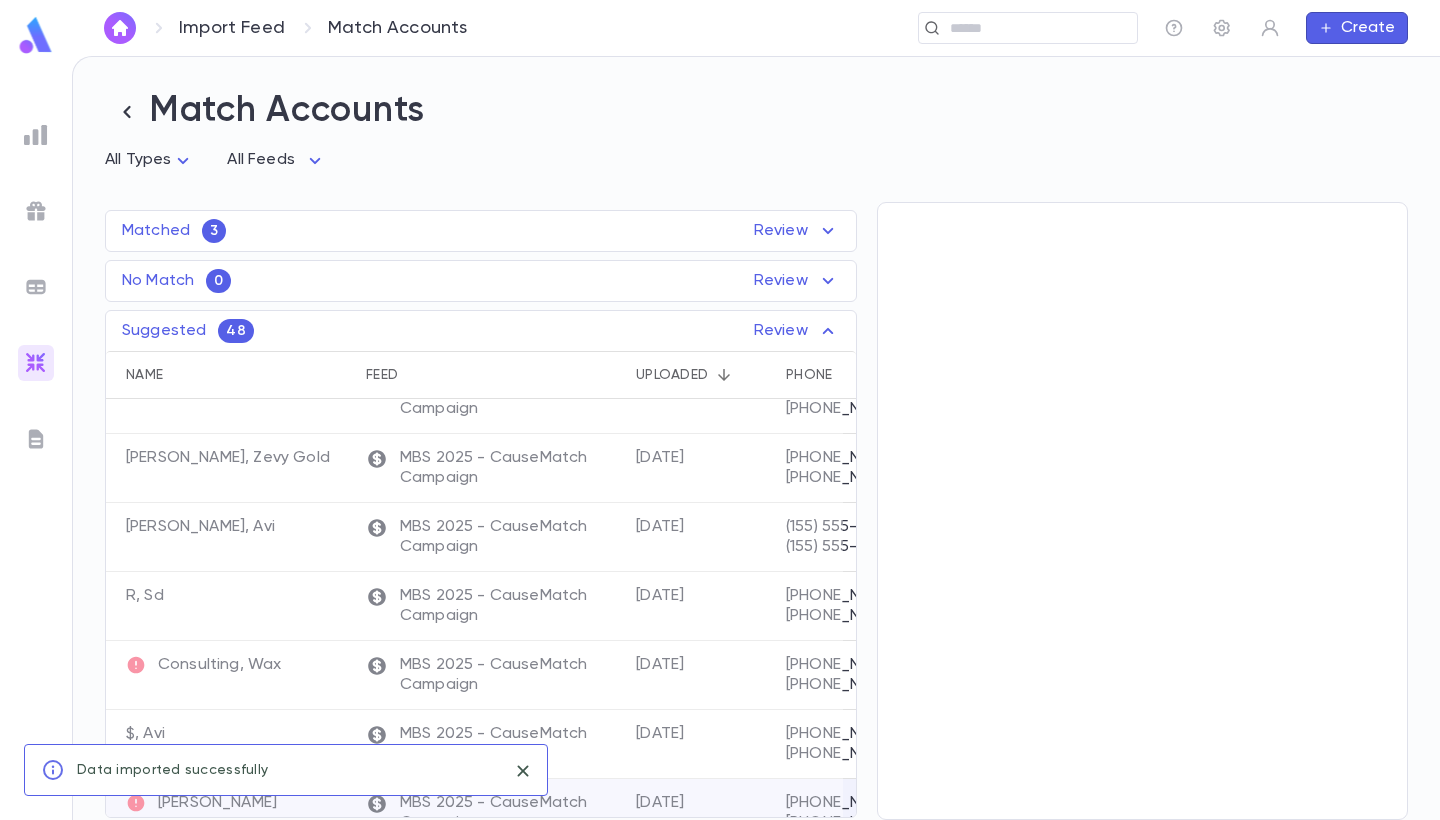 scroll, scrollTop: 0, scrollLeft: 0, axis: both 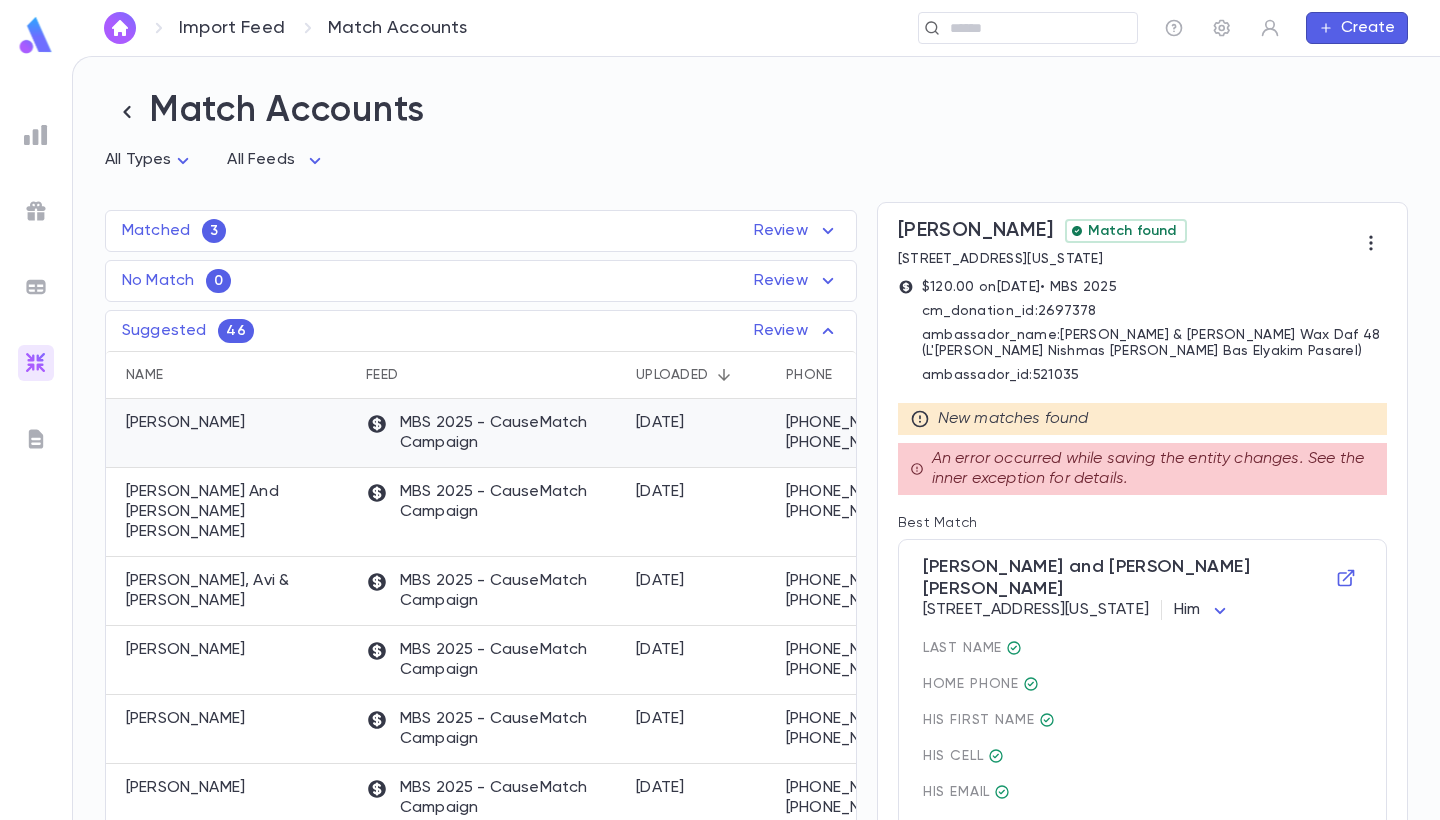 click on "Holzer, Micah" at bounding box center [231, 433] 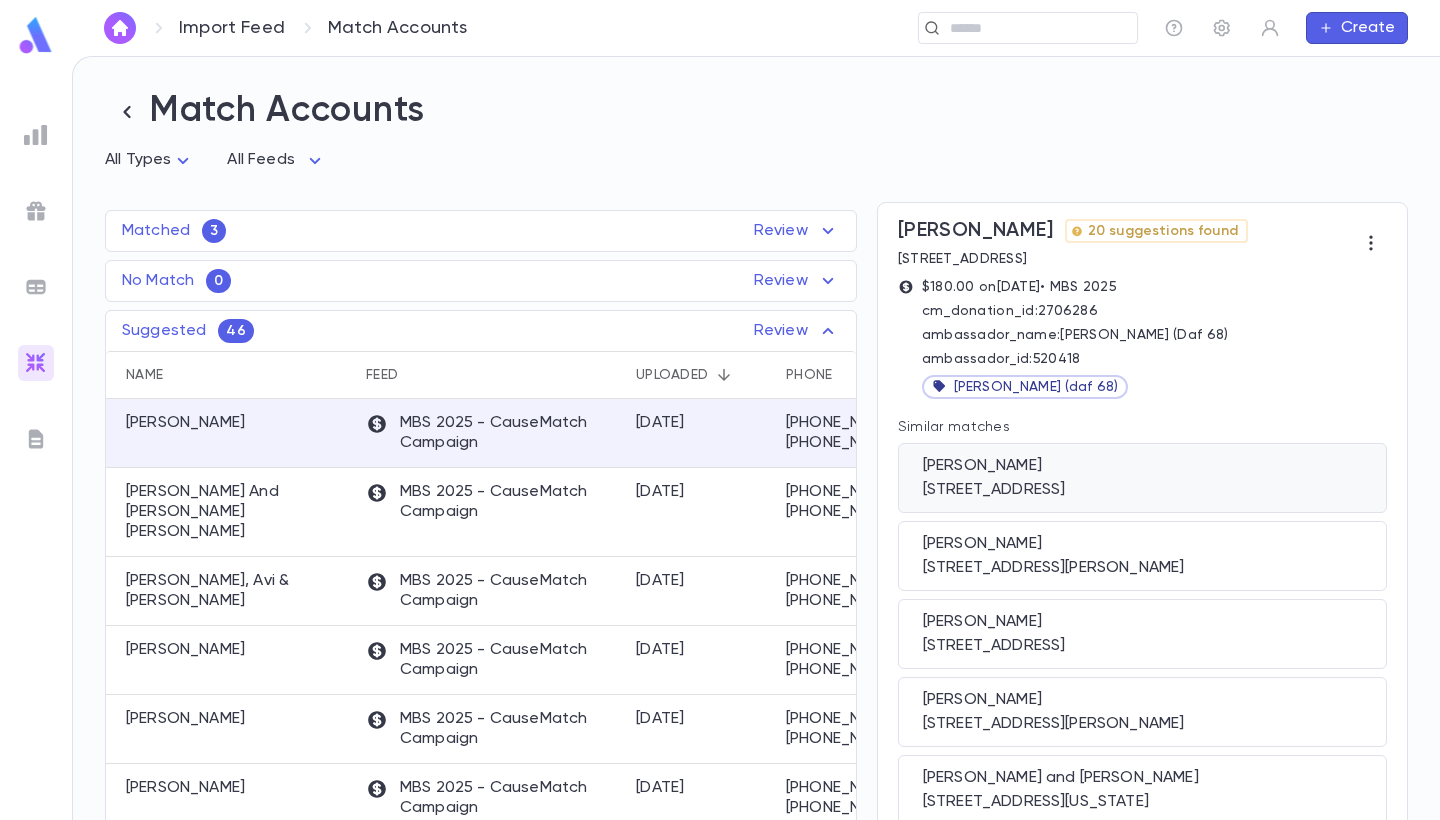 click on "Holzer, Micah" at bounding box center (1142, 466) 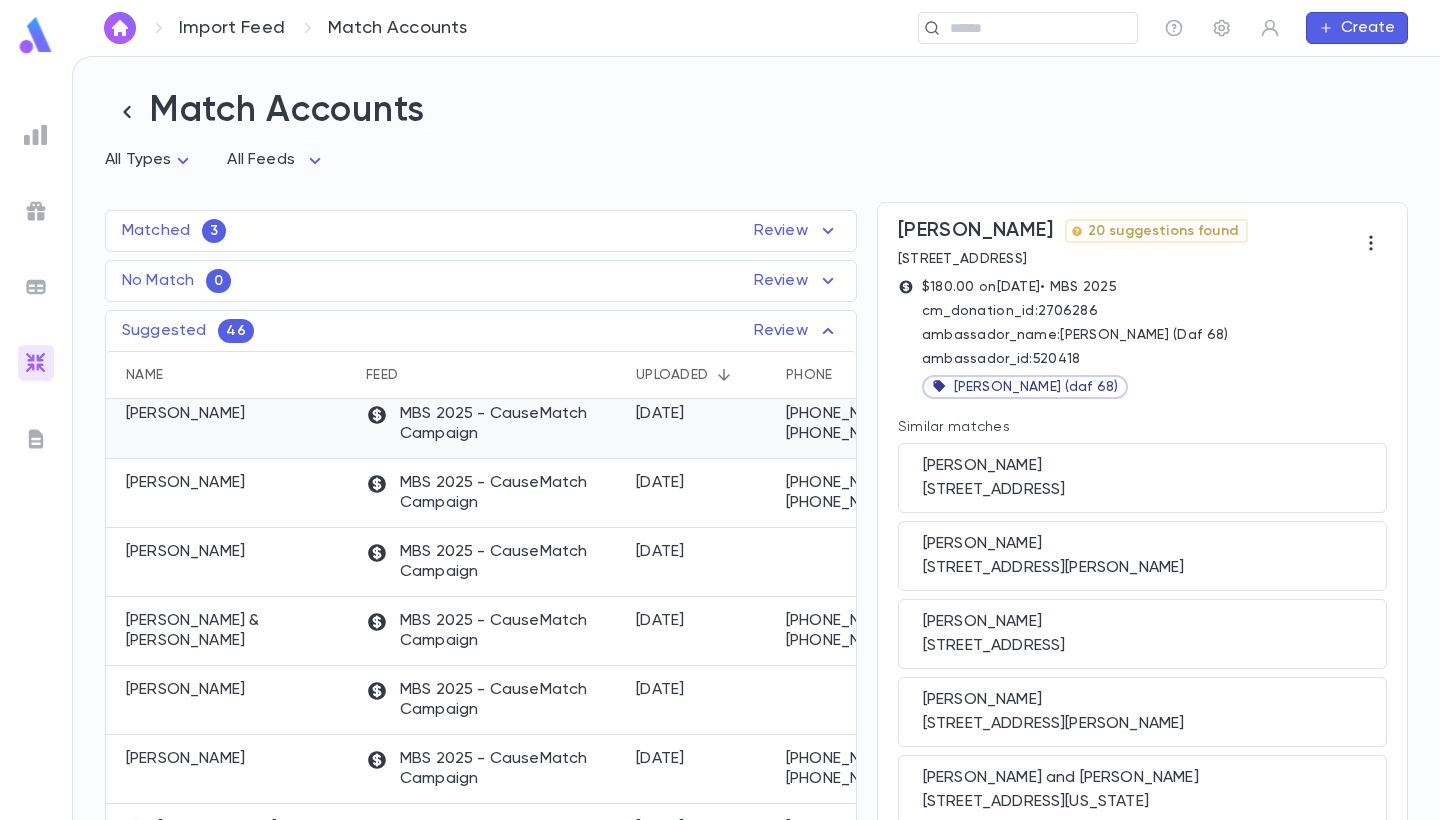 scroll, scrollTop: 1045, scrollLeft: 0, axis: vertical 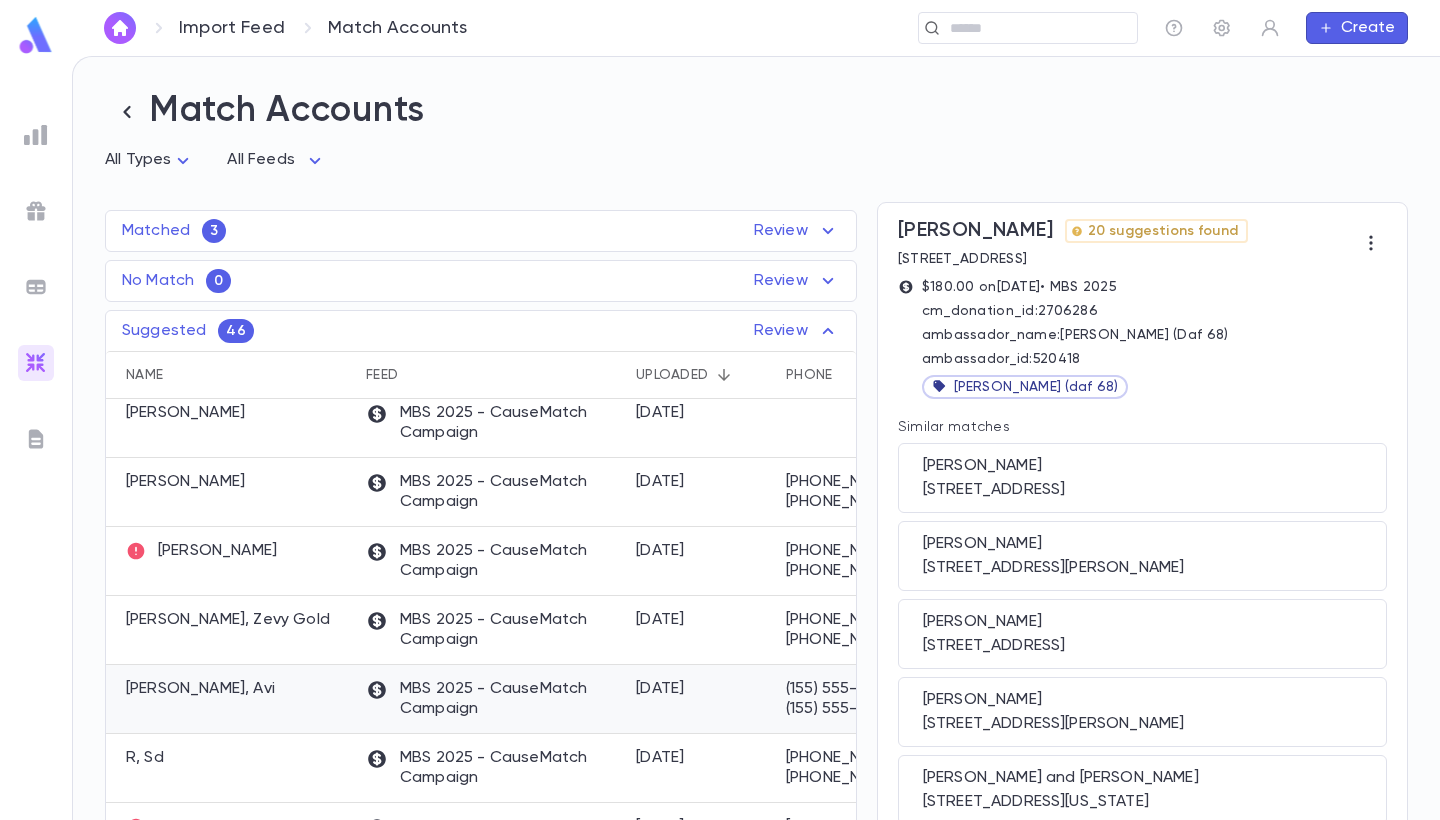click on "[PERSON_NAME], Avi" at bounding box center (231, 699) 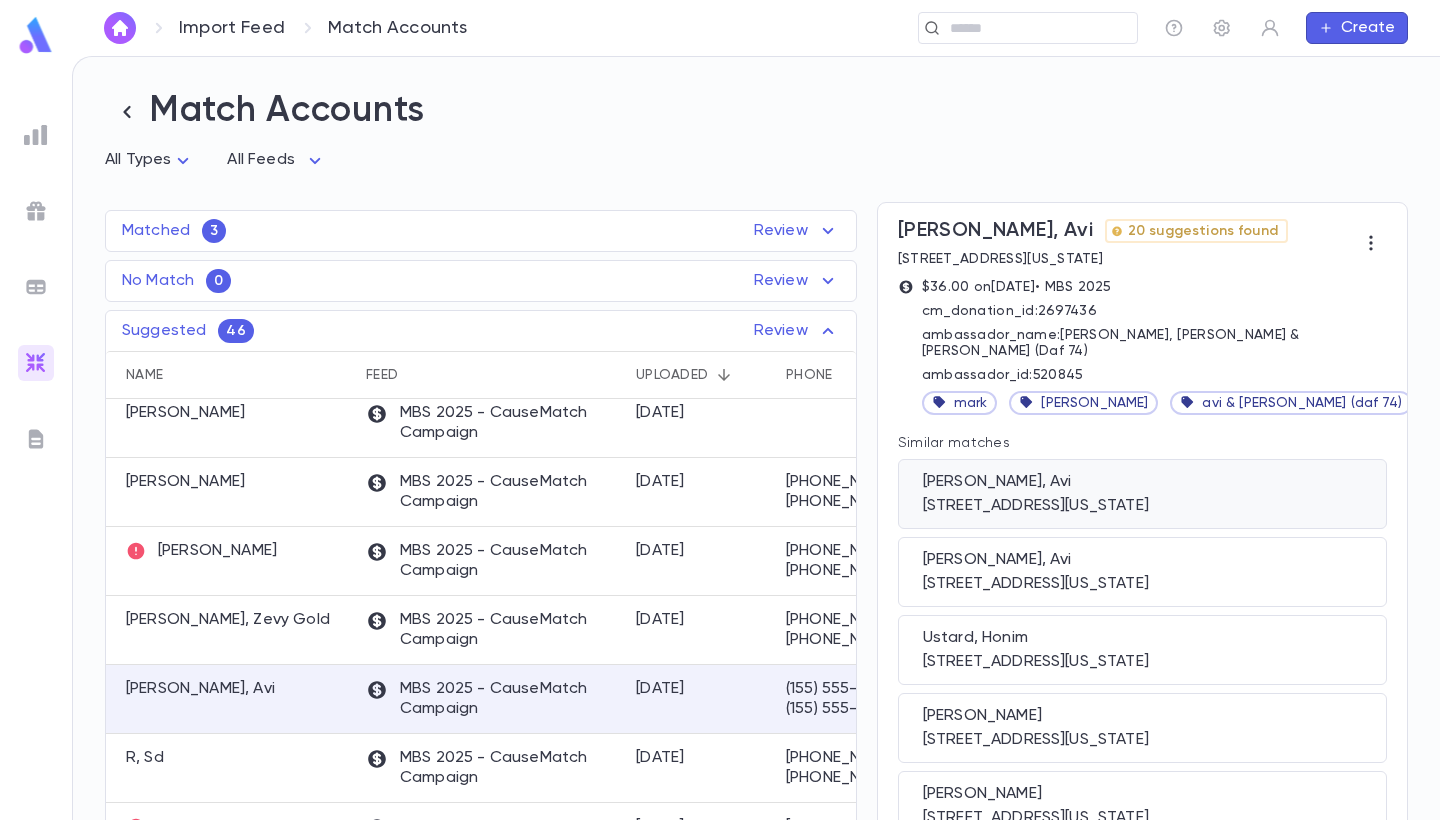 click on "Goldwasser, Avi 3207 S High St, South Bend indiana 46614" at bounding box center (1142, 494) 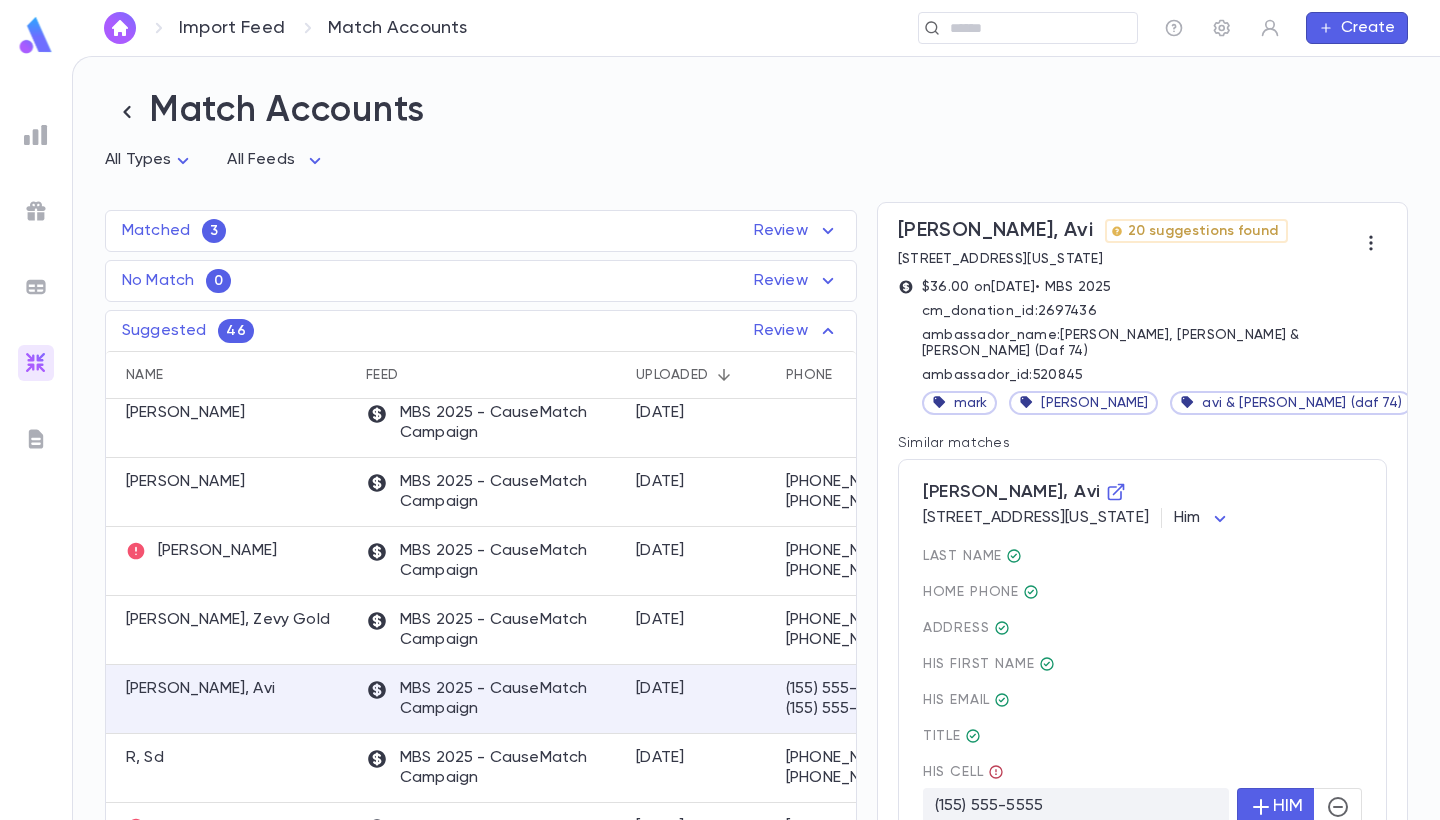 scroll, scrollTop: 160, scrollLeft: 0, axis: vertical 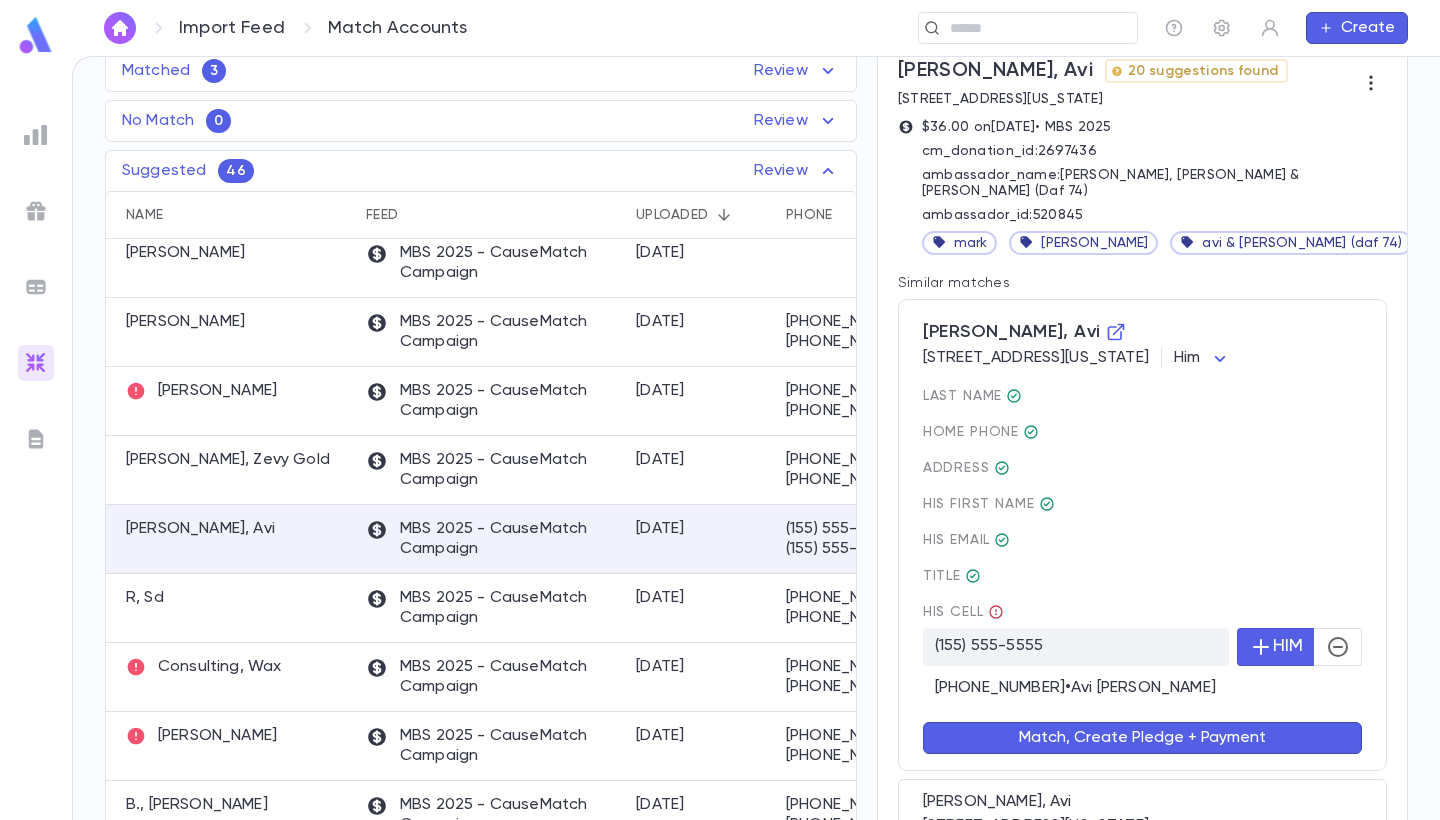 click on "Match, Create Pledge + Payment" at bounding box center (1142, 738) 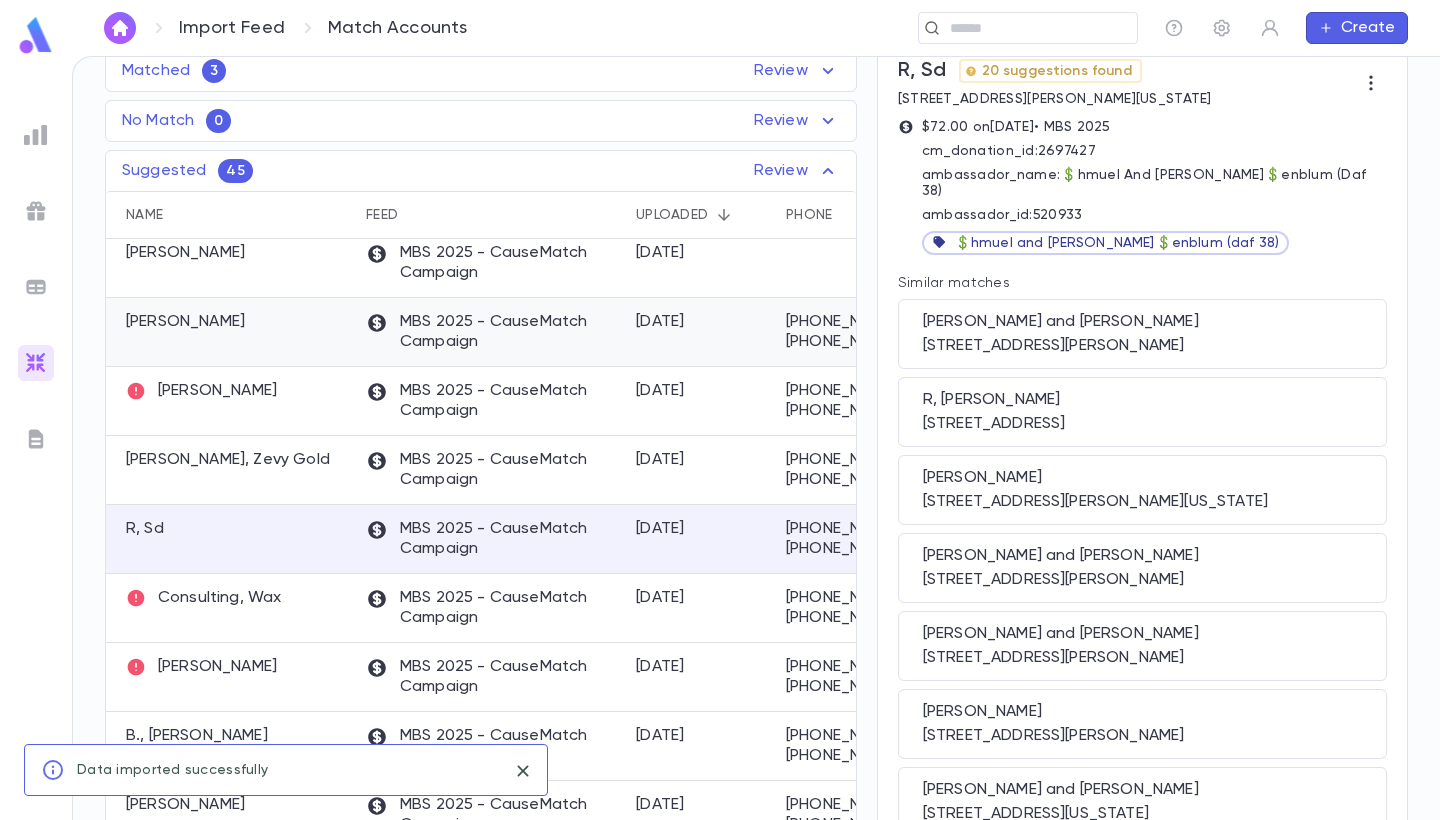 scroll, scrollTop: 0, scrollLeft: 0, axis: both 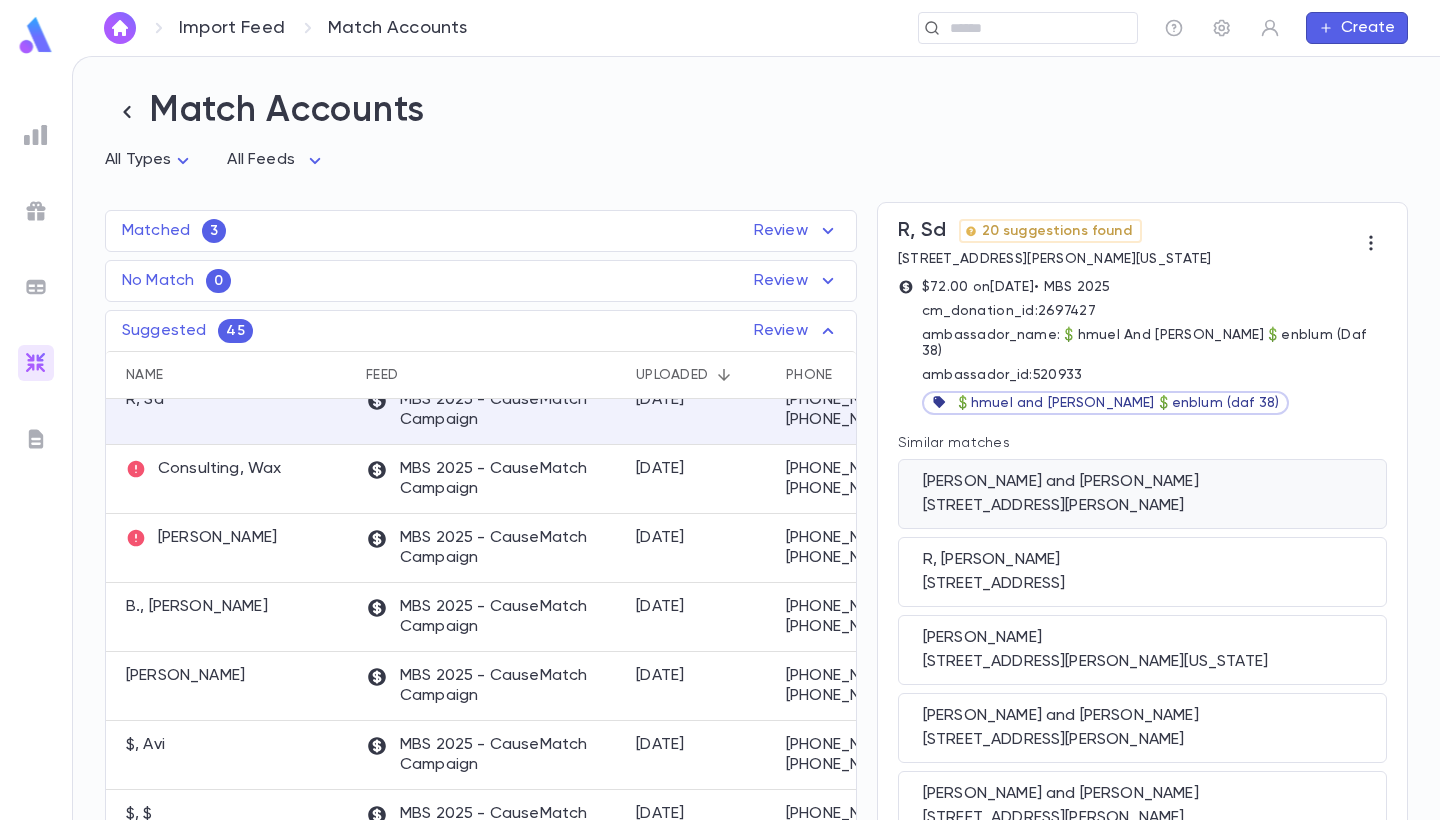 click on "3522 Hays Ct, South Bend IN 46614 US" at bounding box center (1142, 506) 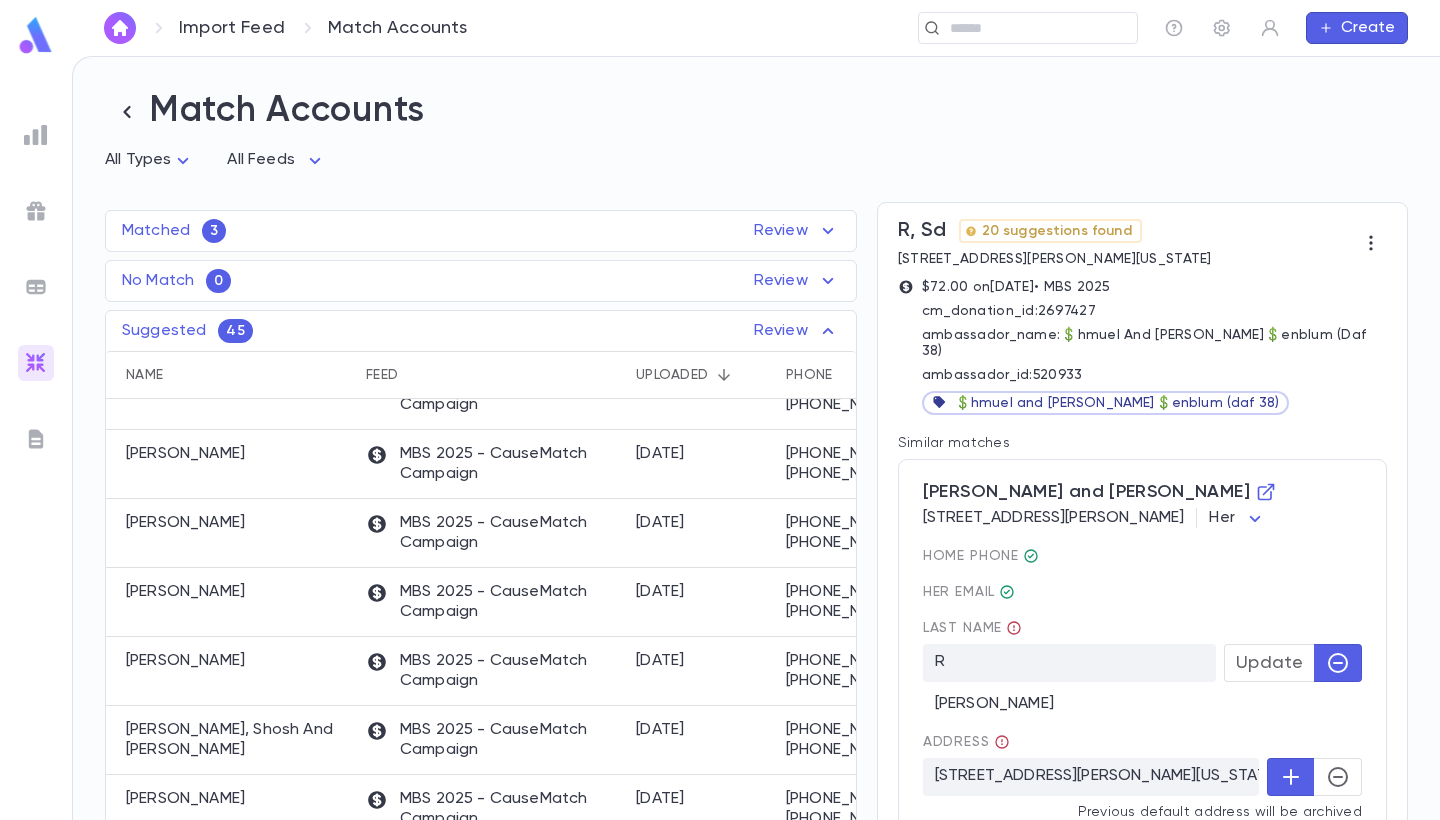 scroll, scrollTop: 319, scrollLeft: 0, axis: vertical 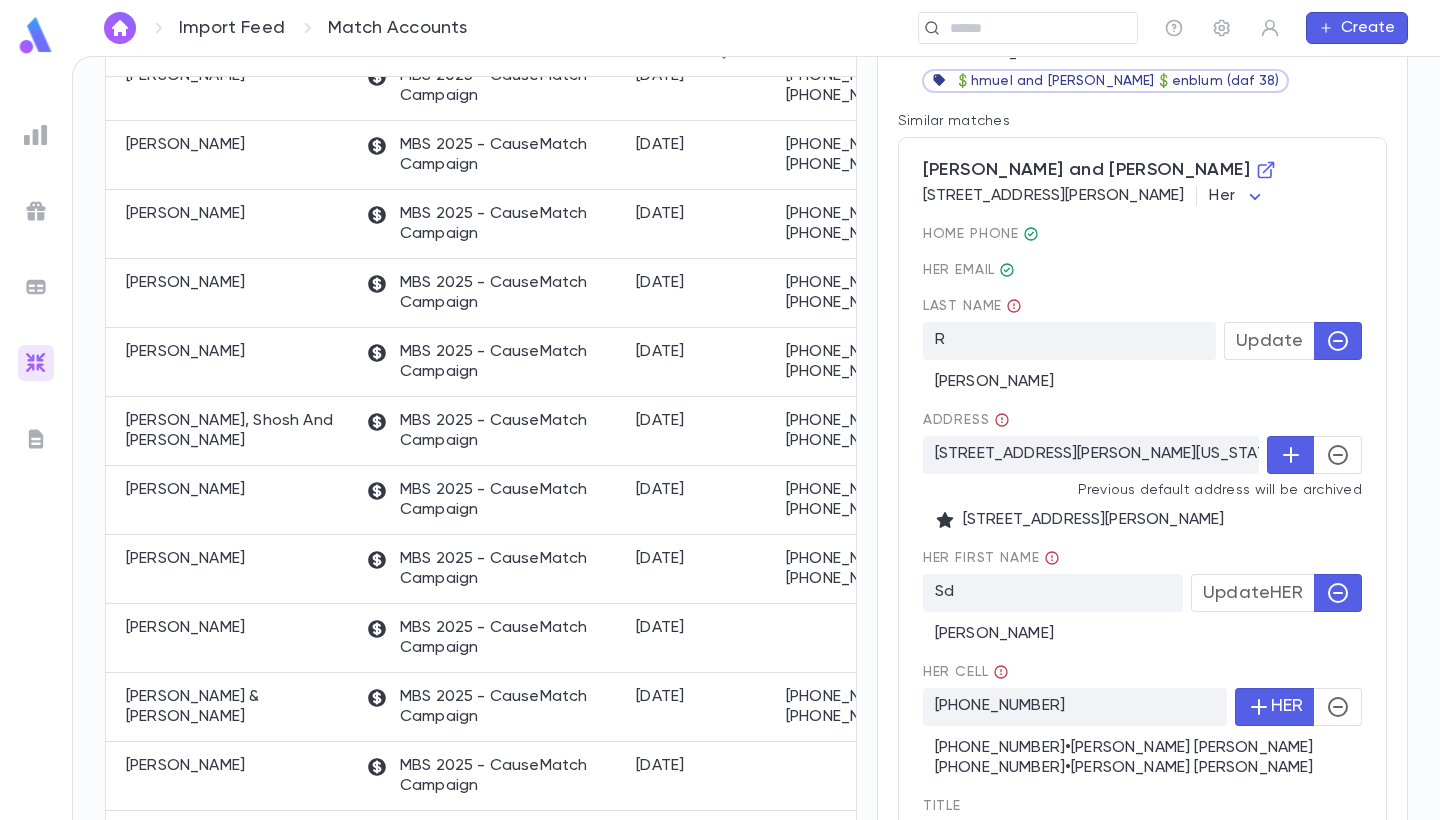 click on "Import Feed Match Accounts ​  Create Match Accounts All Types * All Feeds * Matched 3 Review Name Feed Uploaded Phone Email Address Amount Samber, Dovid MBS 2025 - CauseMatch Campaign 7/2/2025 info@ygosb.com $100.00 Ehrman, Suchi MBS 2025 - CauseMatch Campaign 7/1/2025 suchinyes@gmail.com $2,500.00 Hecht , Razi  MBS 2025 - CauseMatch Campaign 7/1/2025 r.n.hecht@gmail.com $180.00 No Match 0 Review Name Feed Uploaded Phone Email Address Amount No  records  found Suggested 45 Review Name Feed Uploaded Phone Email Address Amount Elefant, Dov MBS 2025 - CauseMatch Campaign 7/6/2025 +1 (718) 877-3473 +1 (718) 877-3473 elefantr@gmail.com 27 Rupert Ave, Staten Island NY 10314 $18.00 Katz, Susan MBS 2025 - CauseMatch Campaign 7/6/2025 +1 (574) 323-5214 +1 (574) 323-5214 susankatz774@gmail.com 6840 N Sacramento, apt 524, Chicago IL 60645 $36.00 Finegold, Joshua MBS 2025 - CauseMatch Campaign 7/6/2025 +1 (614) 434-8223 +1 (614) 434-8223 joshfinegold@gmail.com 2420 MILTON RD, UNIVERSITY HEIGHTS OH 44118 $180.00 $50.00" at bounding box center (720, 438) 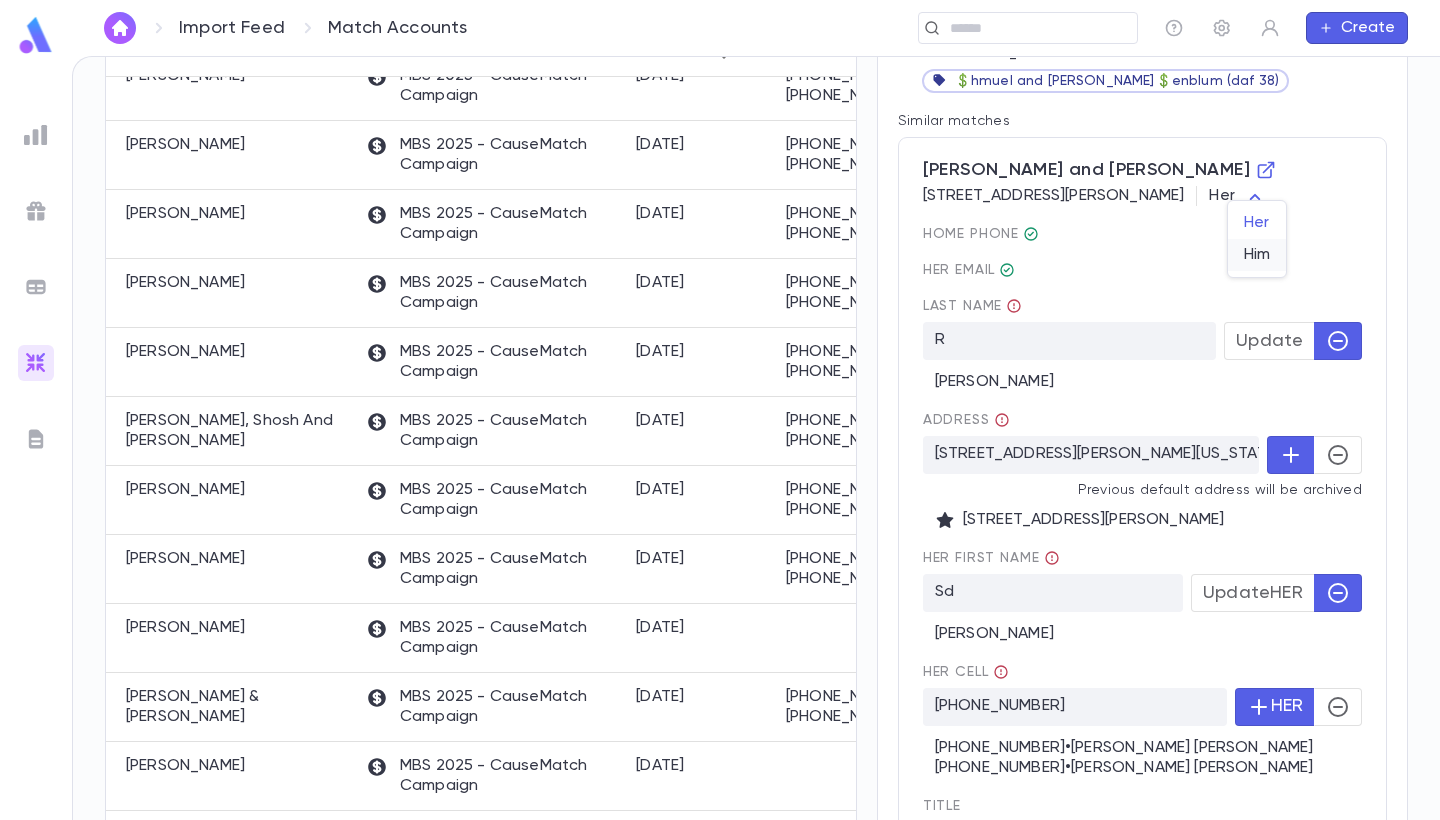 click on "Him" at bounding box center (1257, 255) 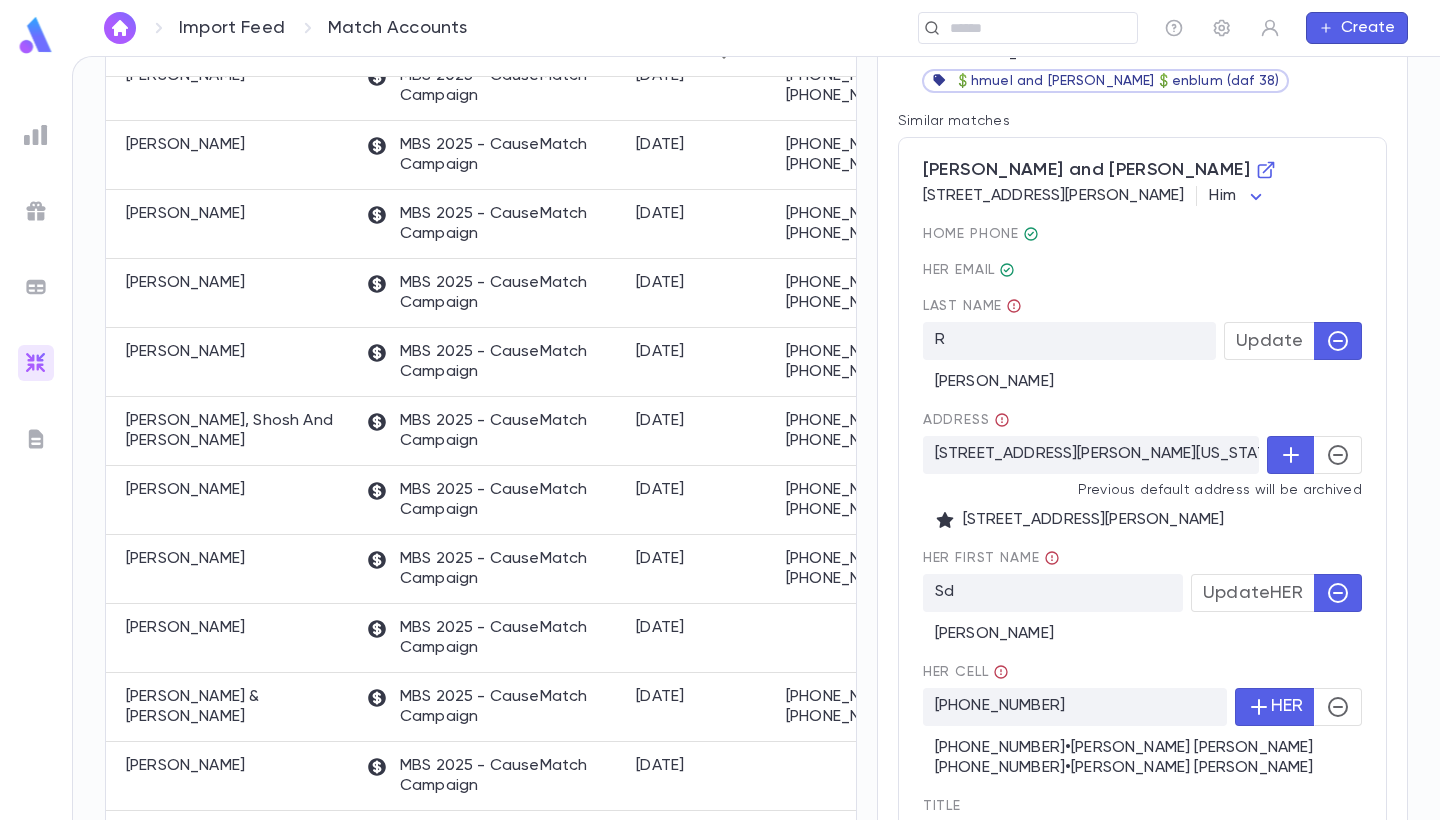 type on "***" 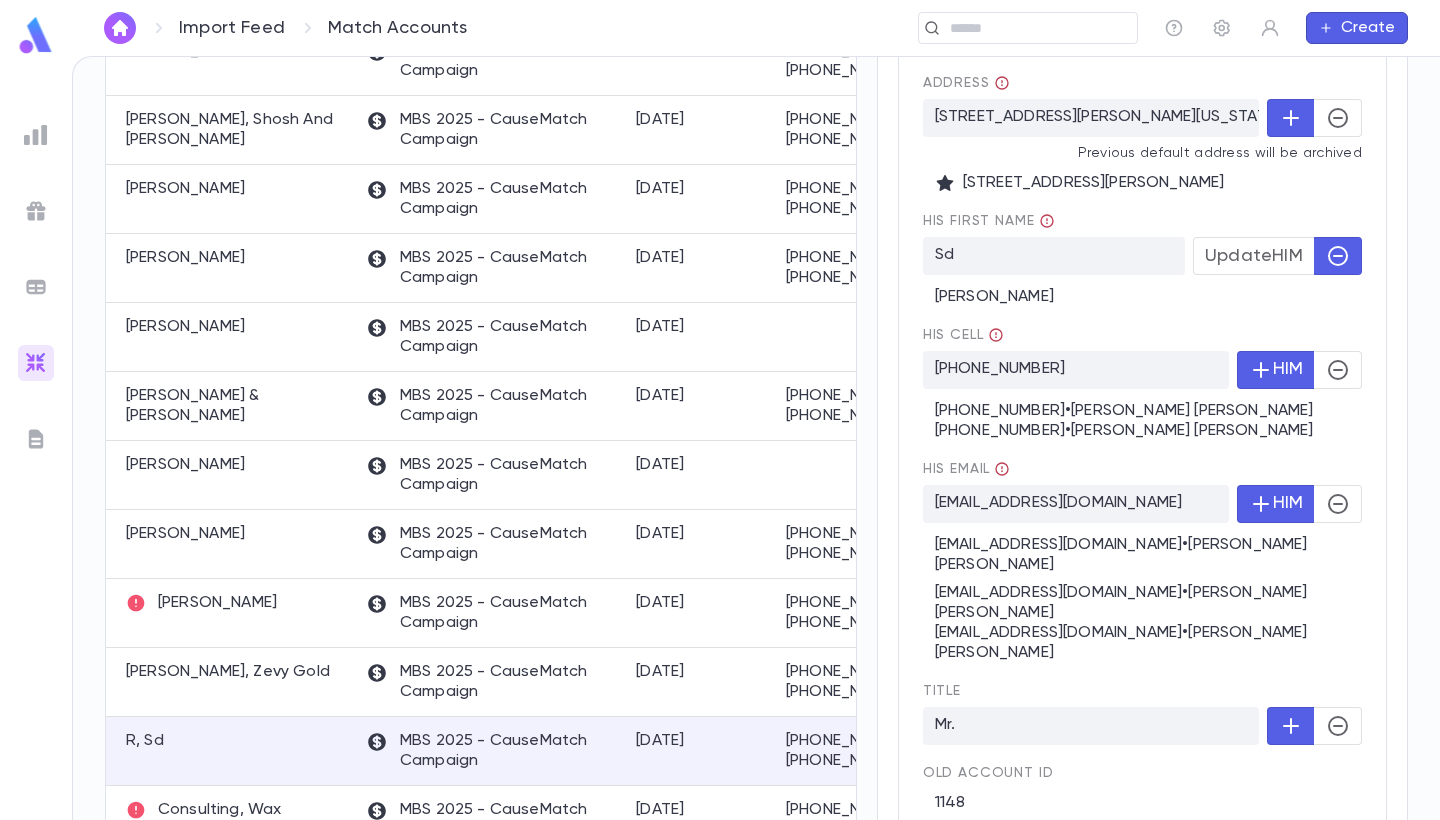 scroll, scrollTop: 630, scrollLeft: 0, axis: vertical 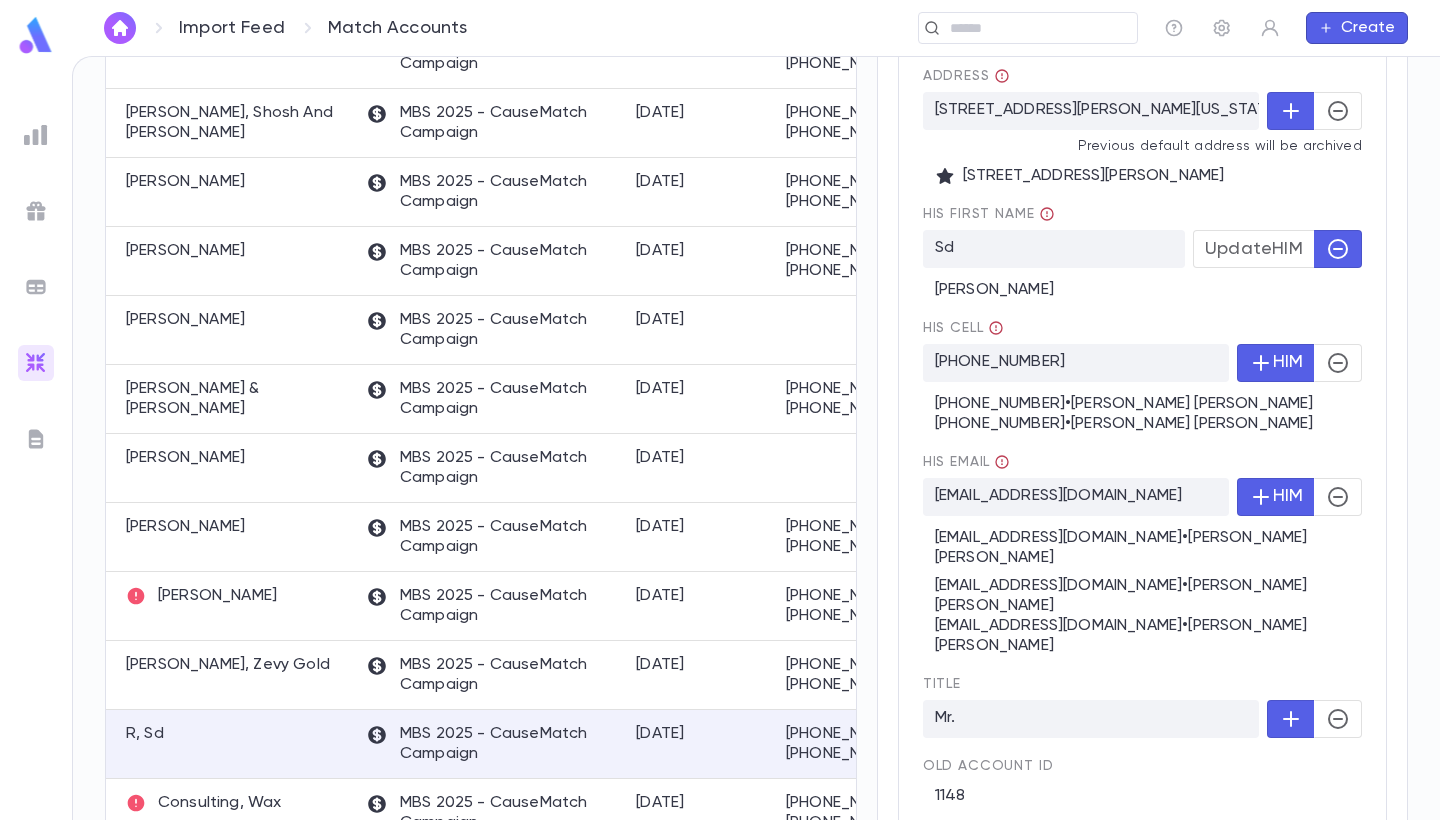 click on "Match, Create Pledge + Payment" at bounding box center [1142, 846] 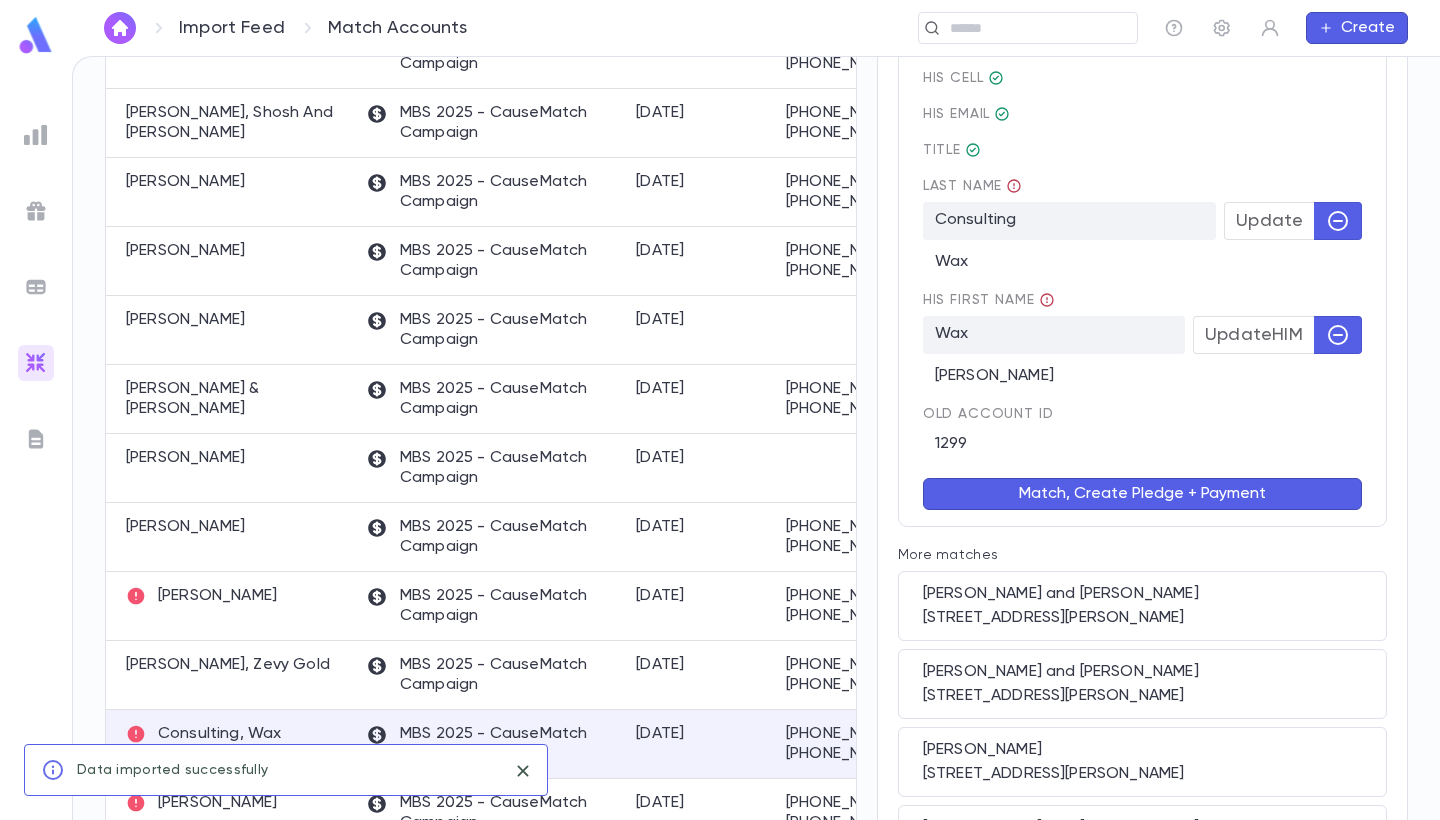 scroll, scrollTop: 0, scrollLeft: 0, axis: both 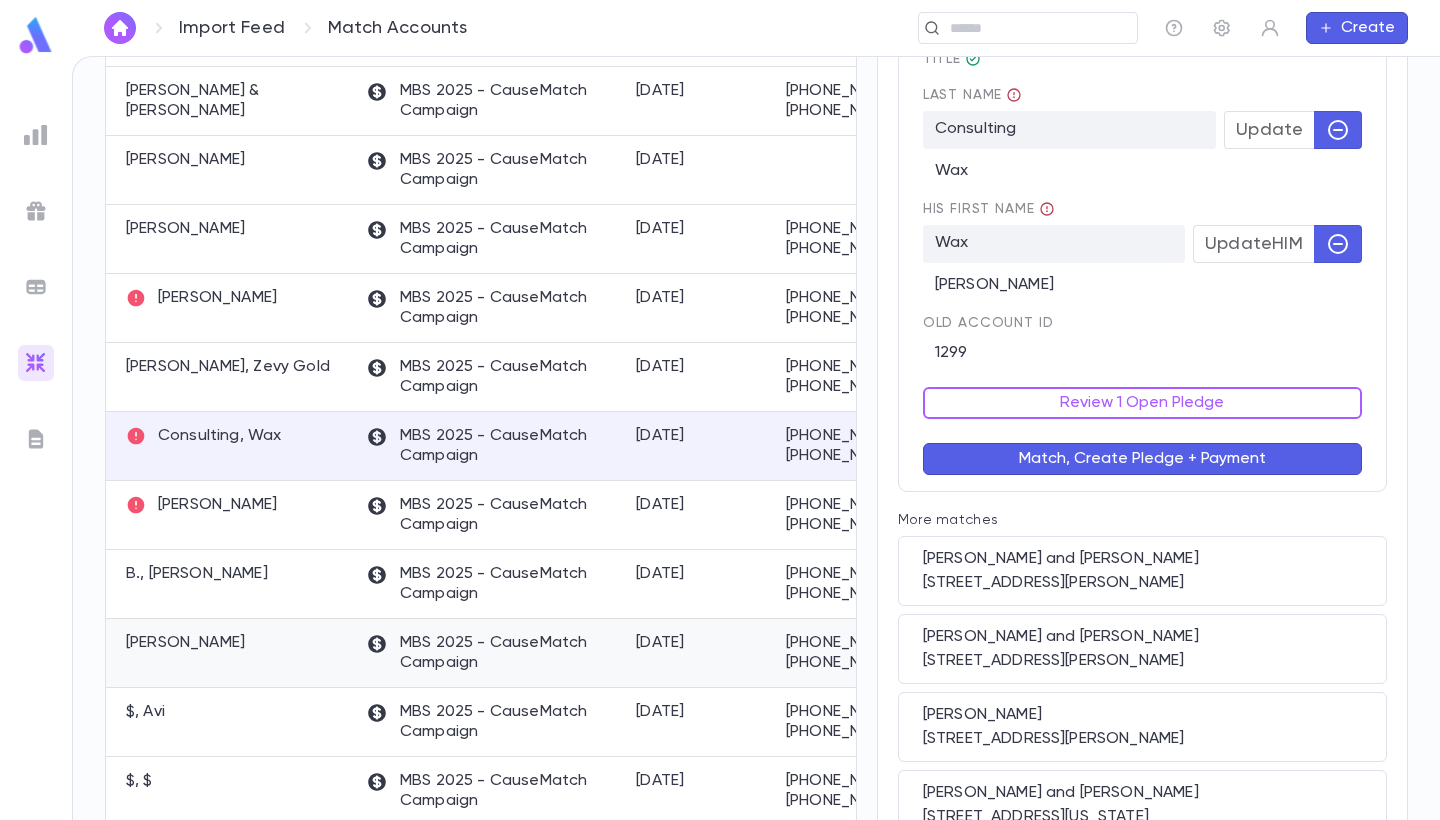 click on "Wolff, Levi" at bounding box center (231, 653) 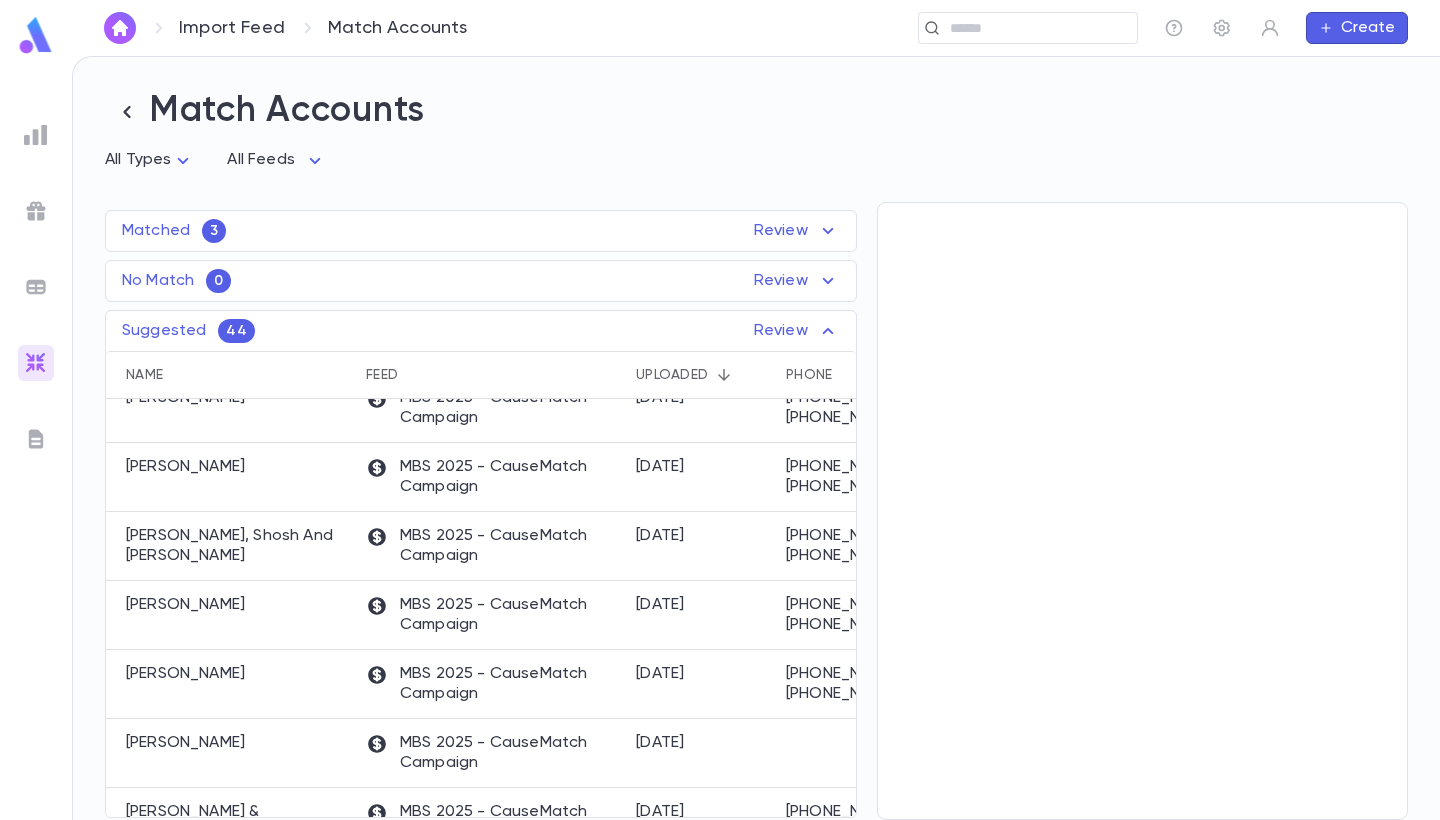 scroll, scrollTop: 0, scrollLeft: 0, axis: both 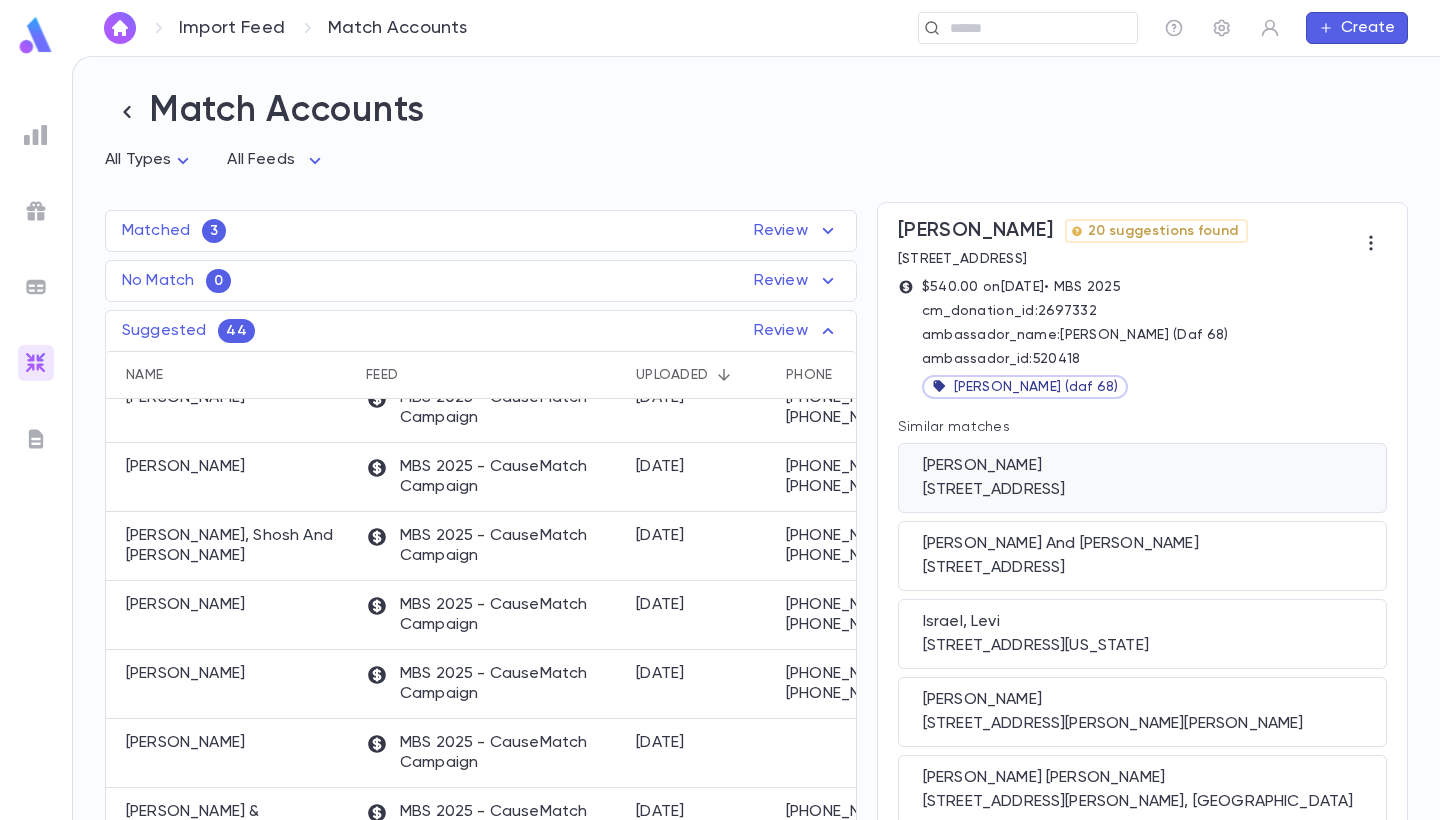 click on "Wolff, Levi" at bounding box center (1142, 466) 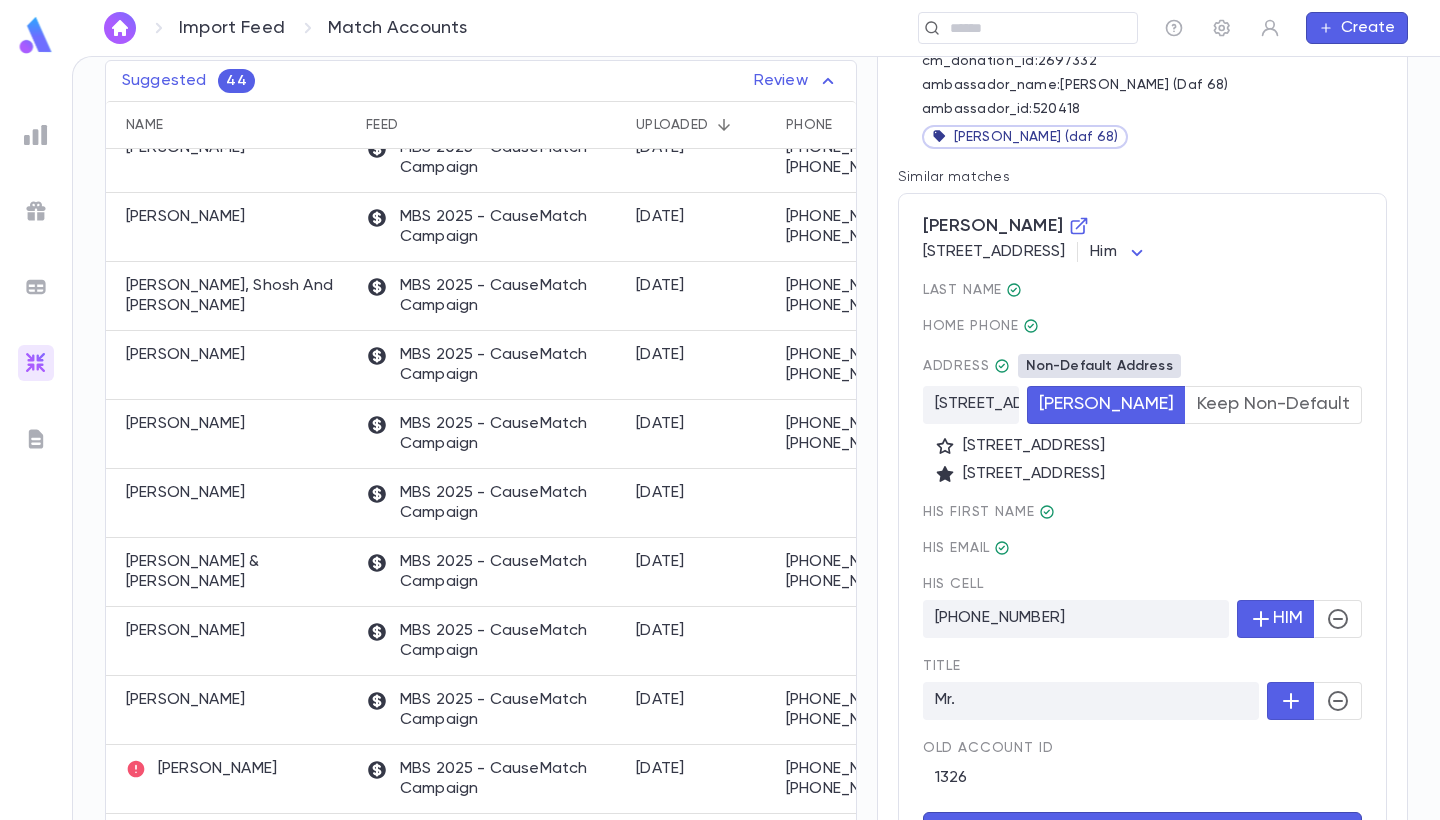 scroll, scrollTop: 348, scrollLeft: 0, axis: vertical 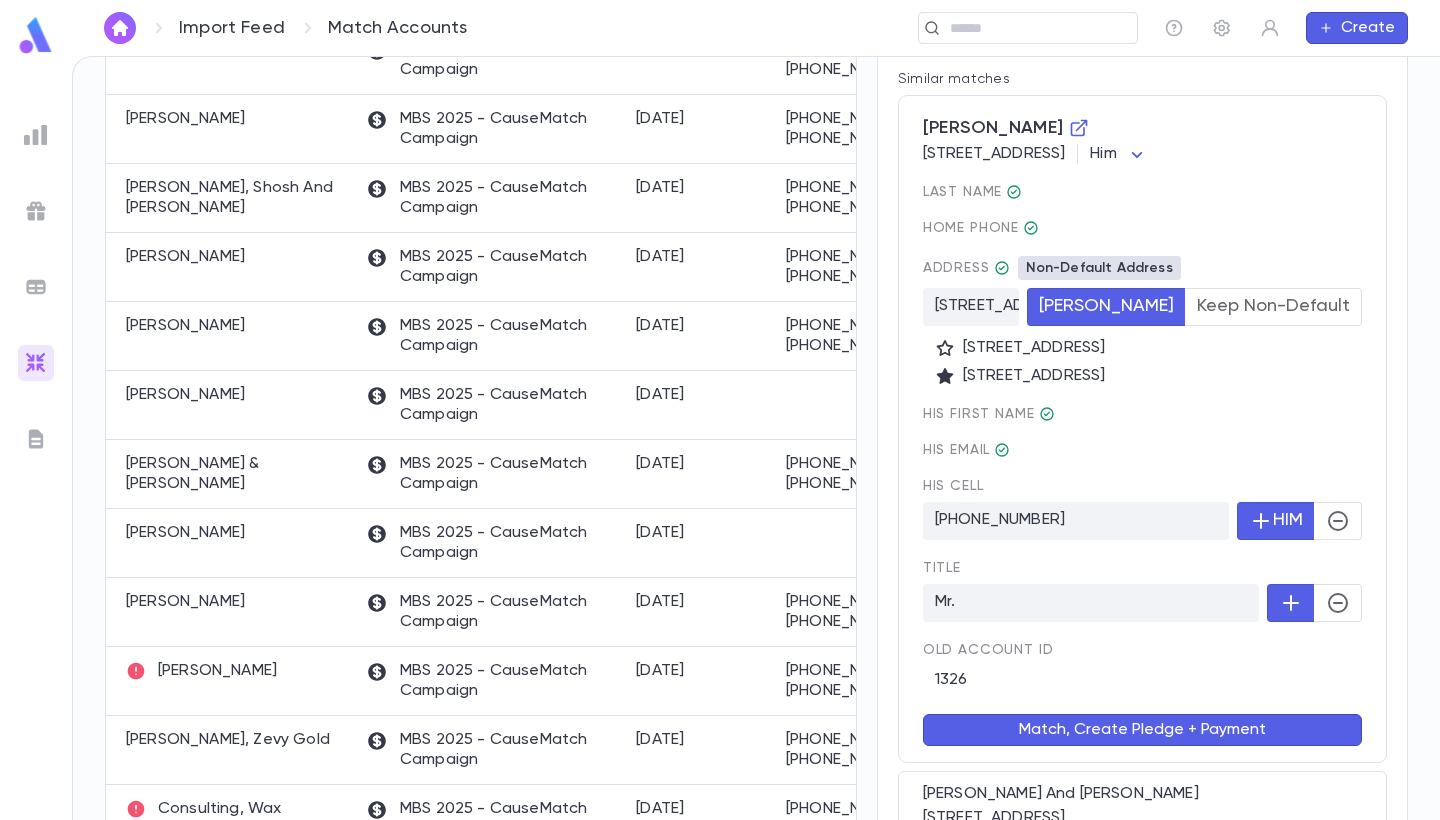 click on "Match, Create Pledge + Payment" at bounding box center [1142, 730] 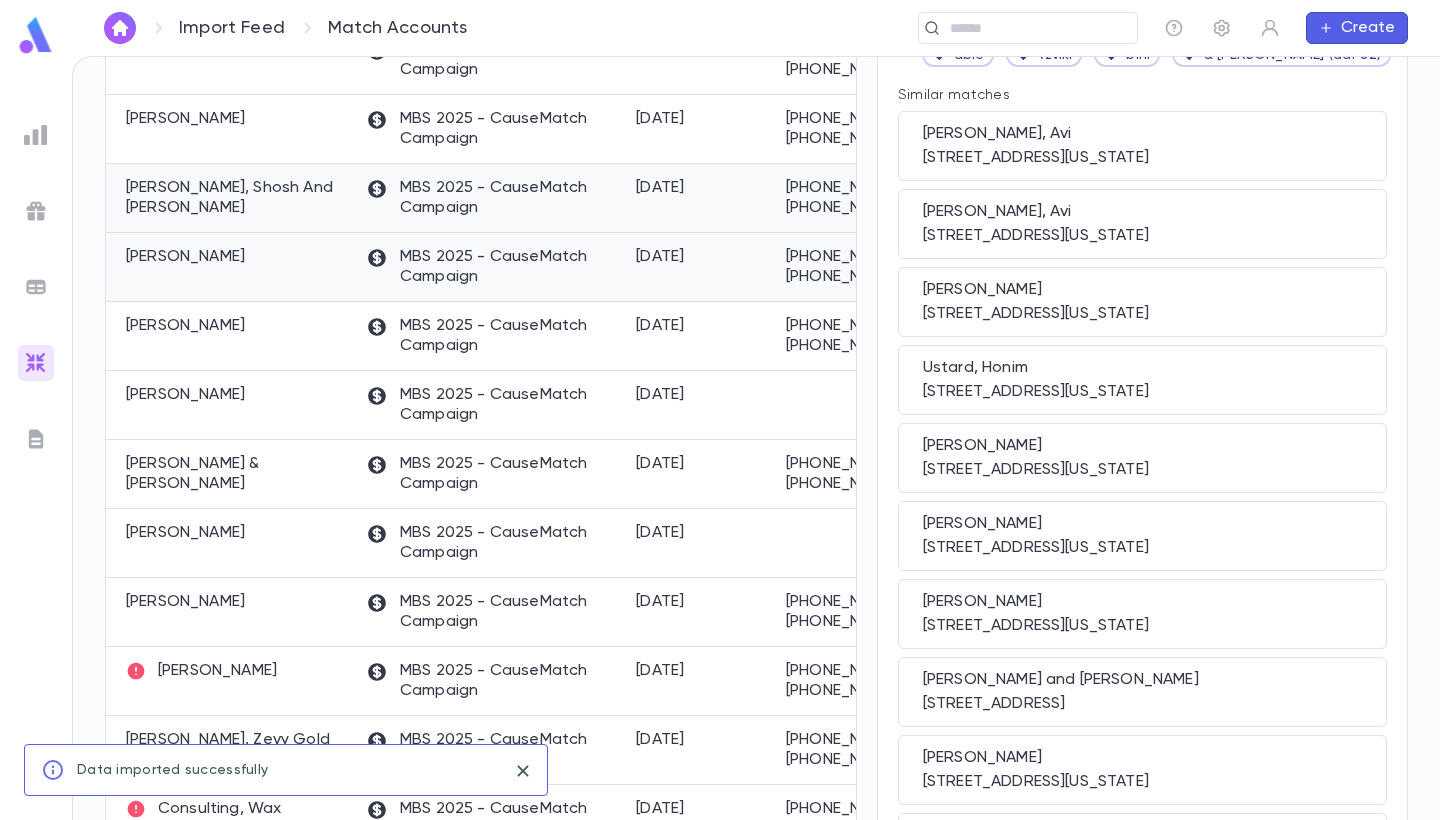 scroll, scrollTop: 0, scrollLeft: 0, axis: both 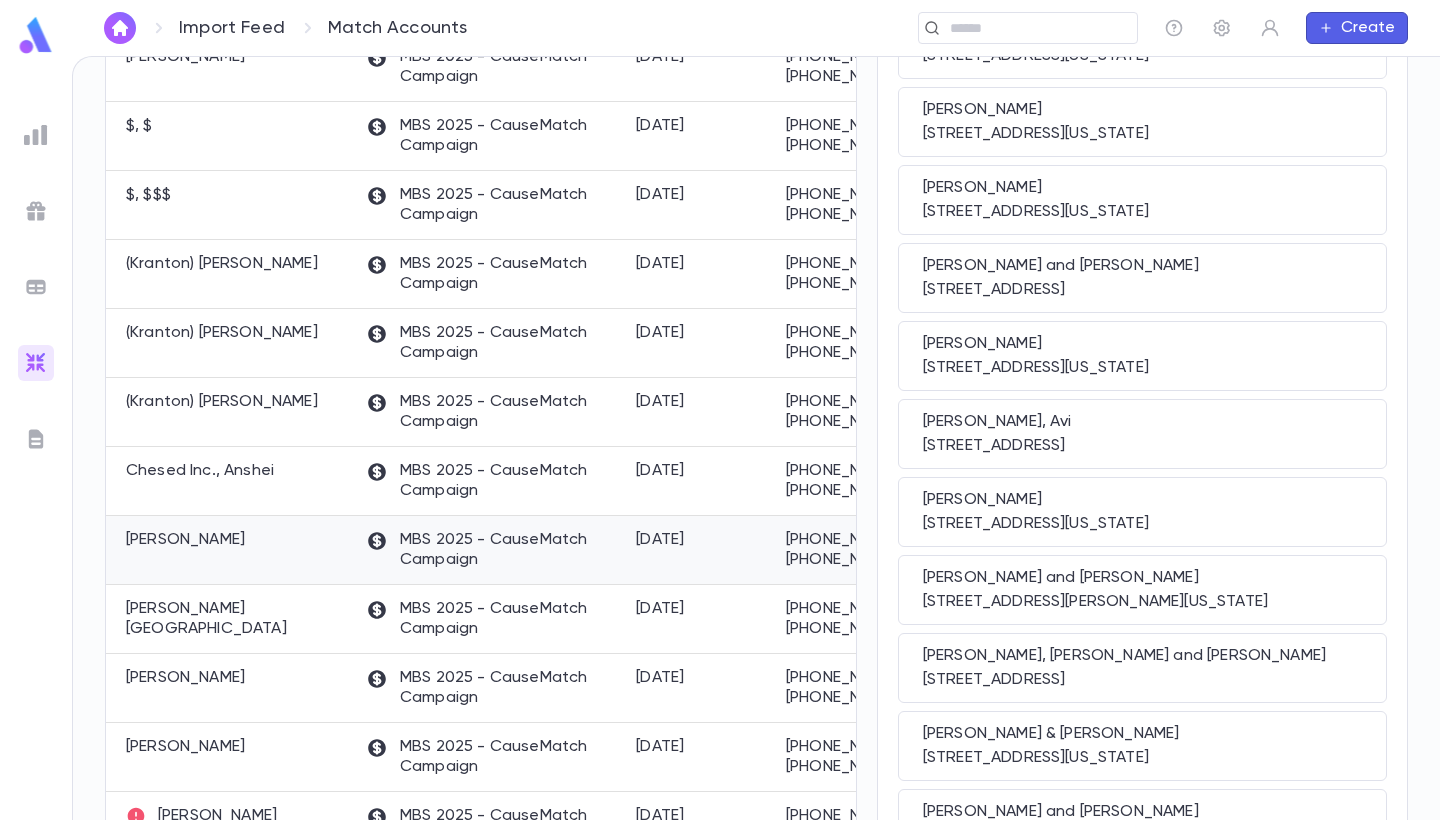 click on "[PERSON_NAME]" at bounding box center (231, 550) 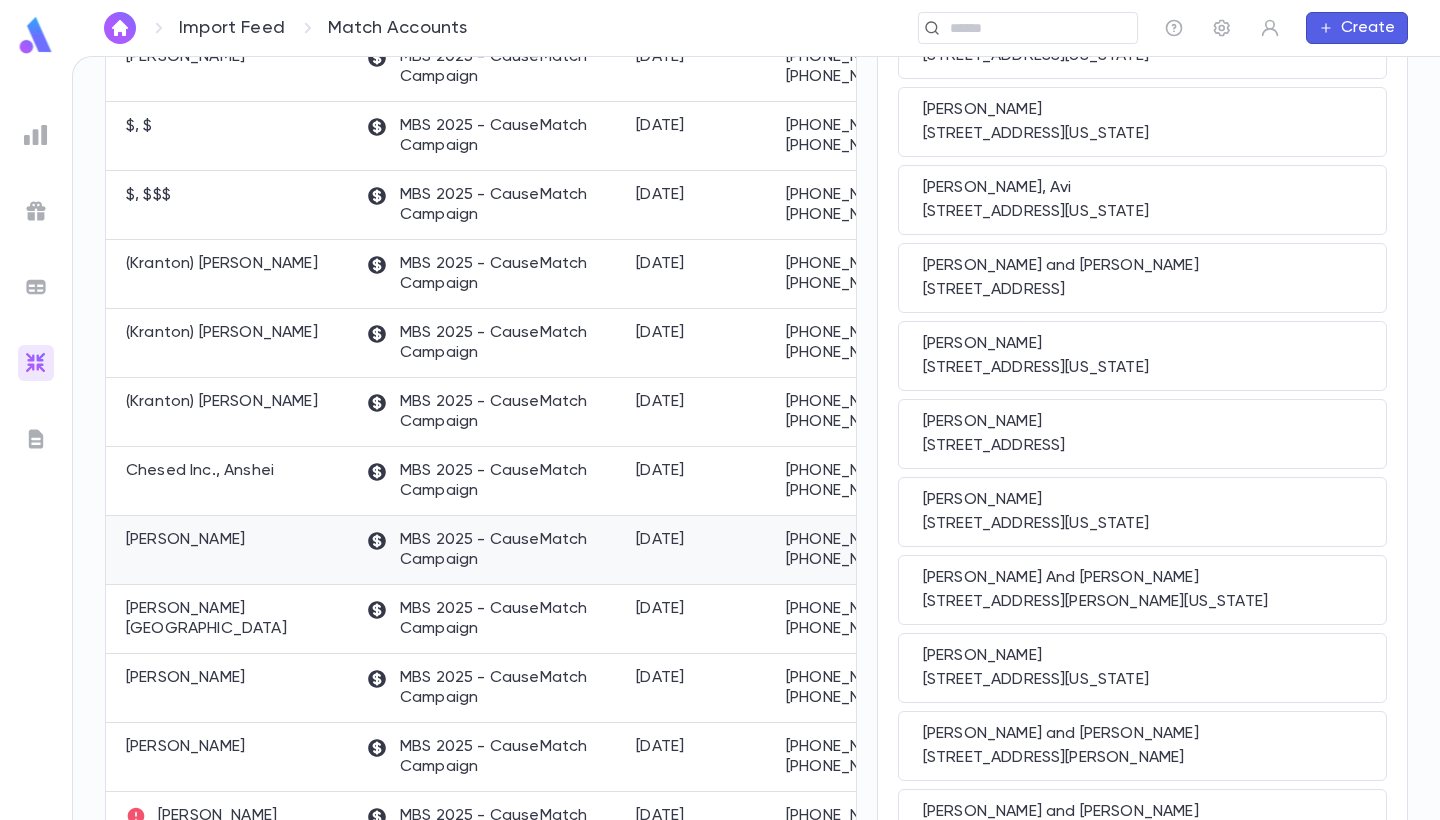 scroll, scrollTop: 0, scrollLeft: 0, axis: both 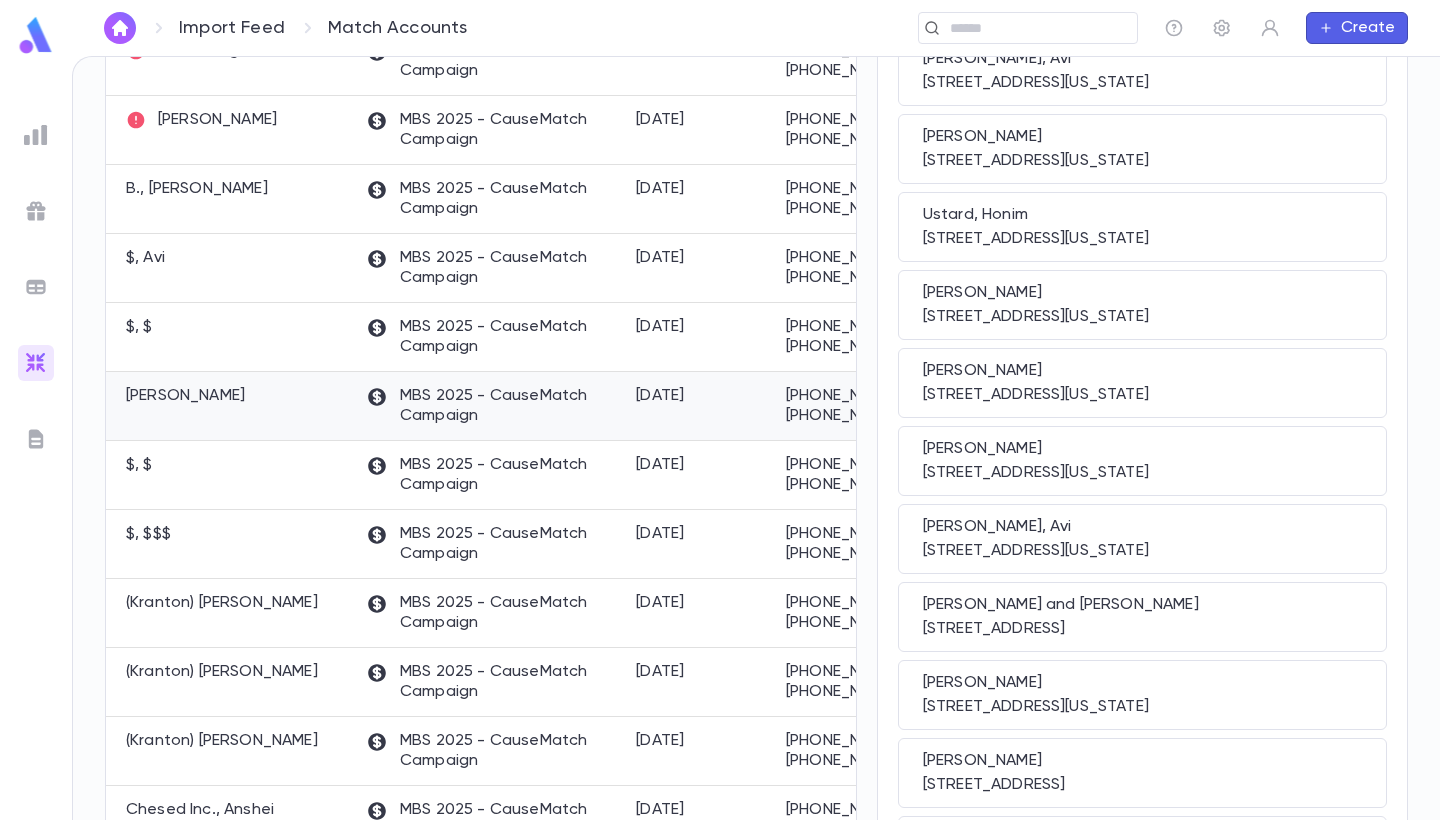 click on "Abraham, Mark" at bounding box center [231, 406] 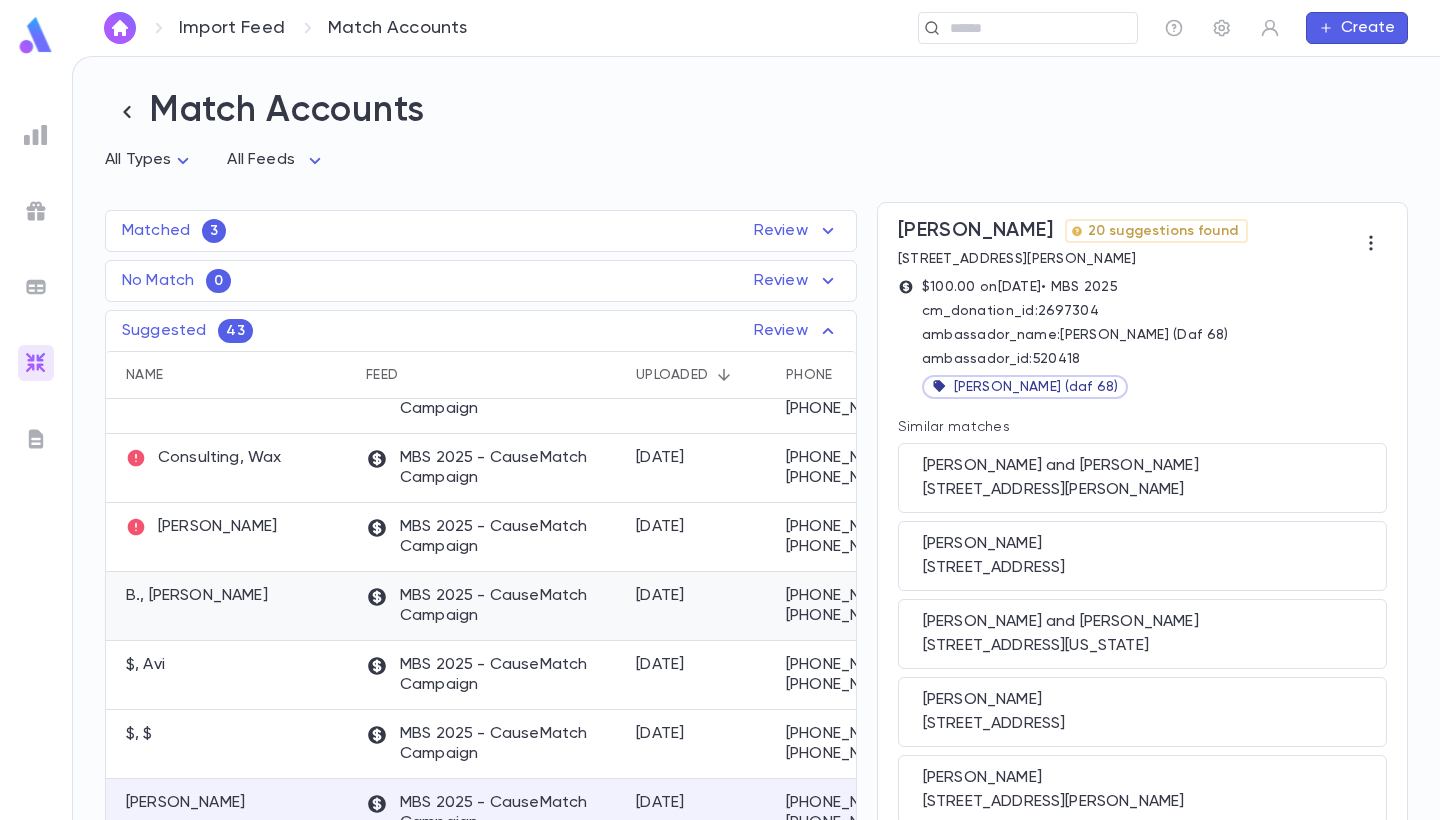 scroll, scrollTop: 1165, scrollLeft: 0, axis: vertical 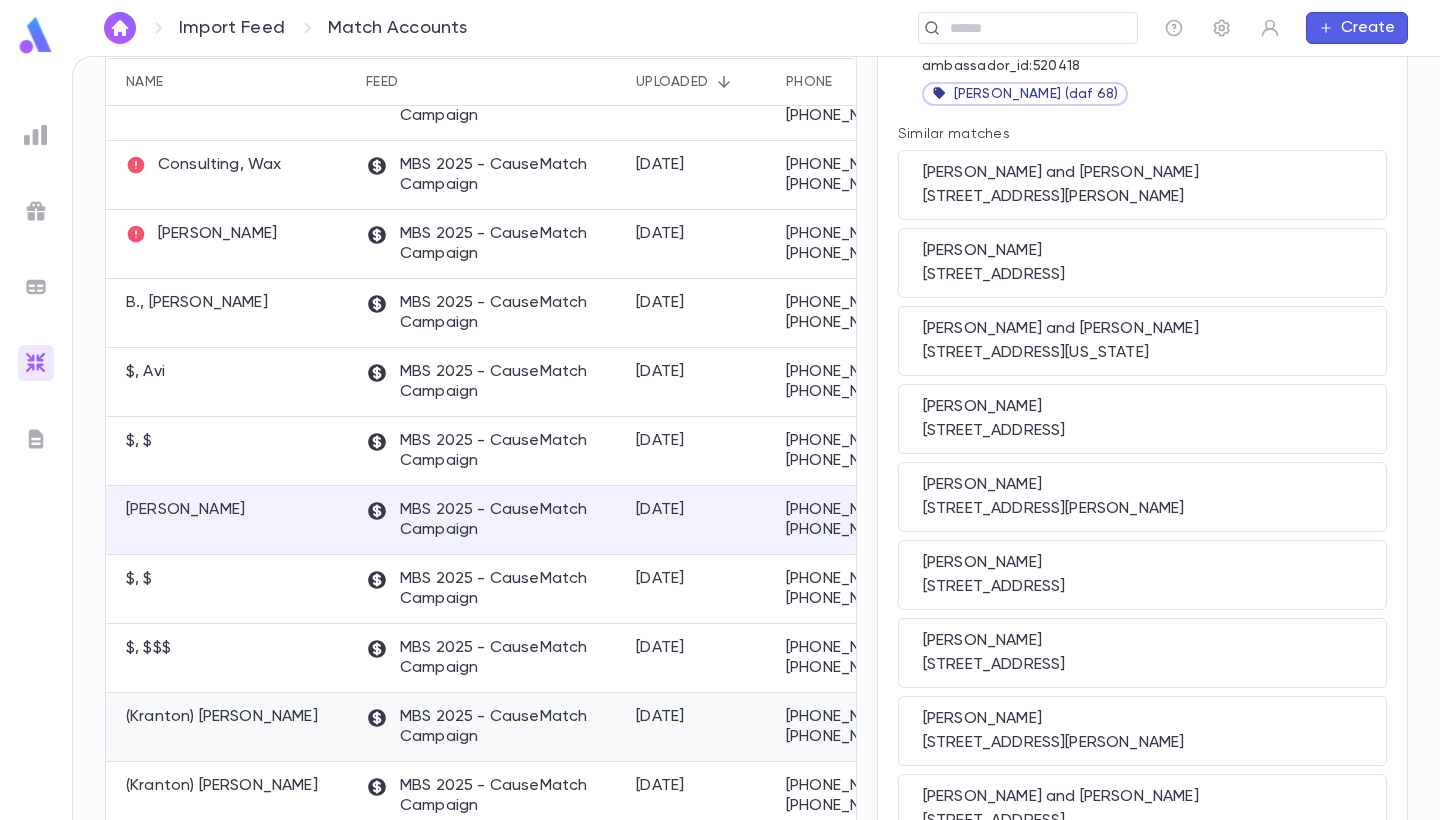 click on "(Kranton) [PERSON_NAME]" at bounding box center [222, 717] 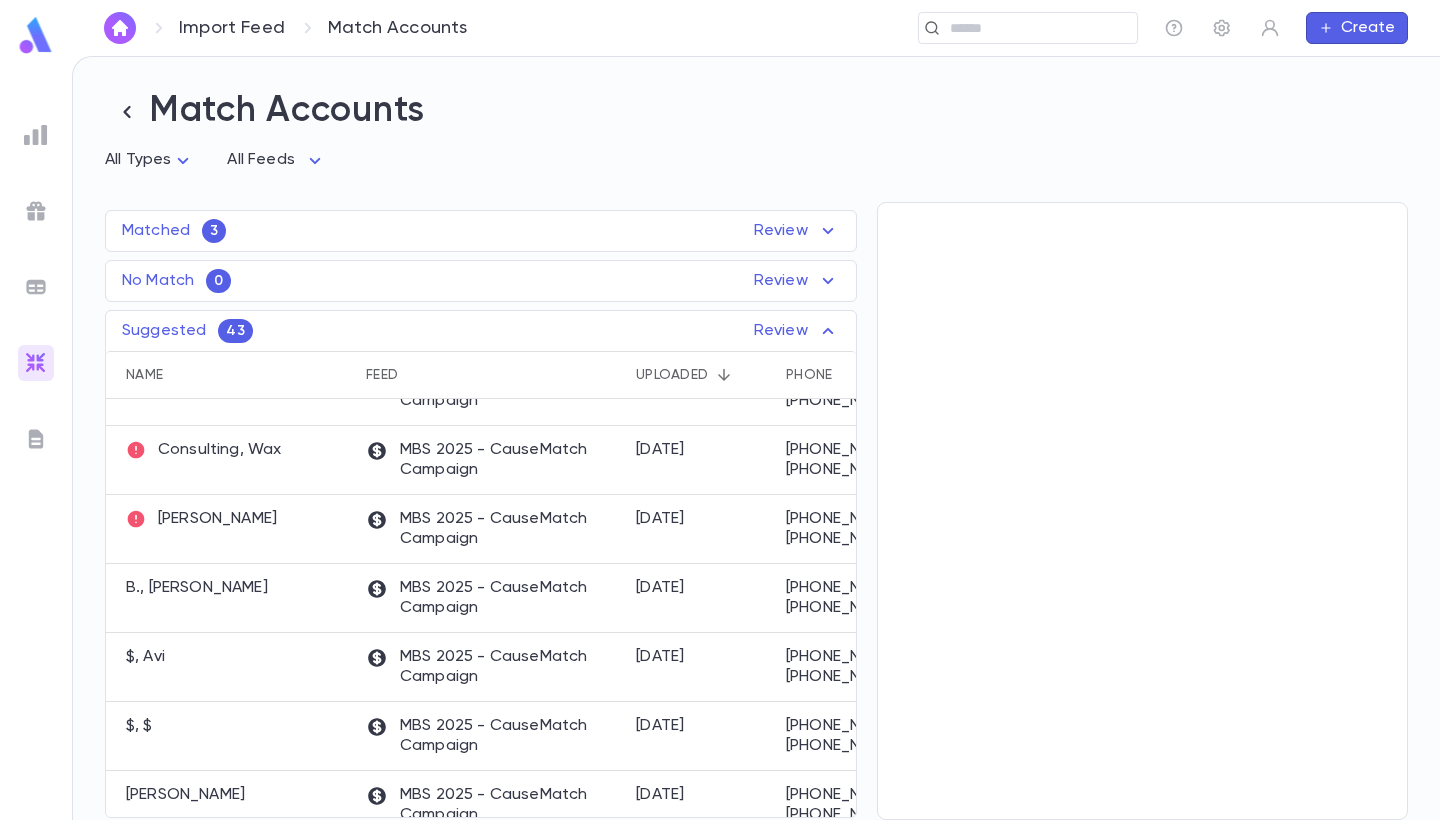 scroll, scrollTop: 0, scrollLeft: 0, axis: both 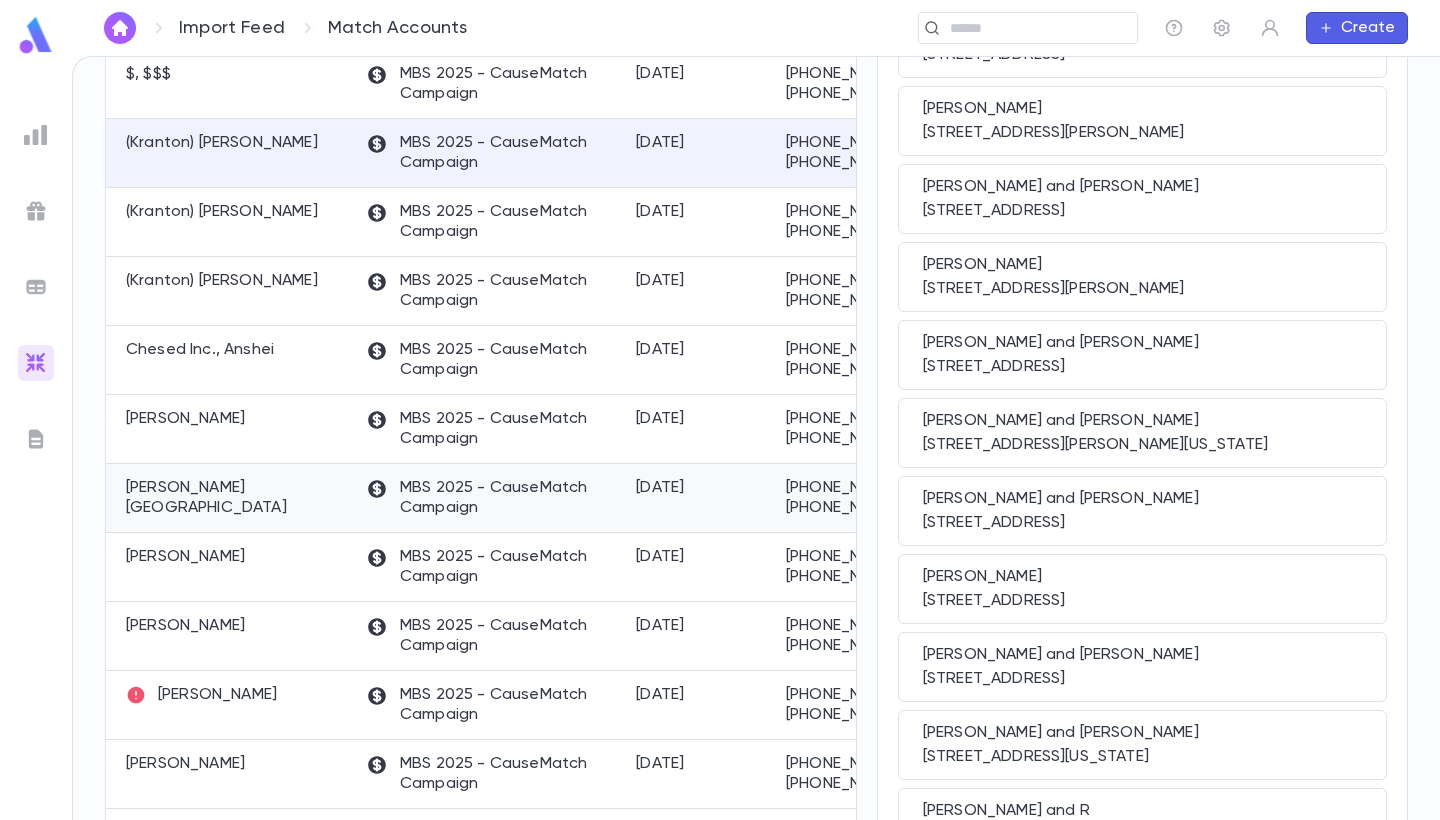click on "[PERSON_NAME][GEOGRAPHIC_DATA]" at bounding box center (231, 498) 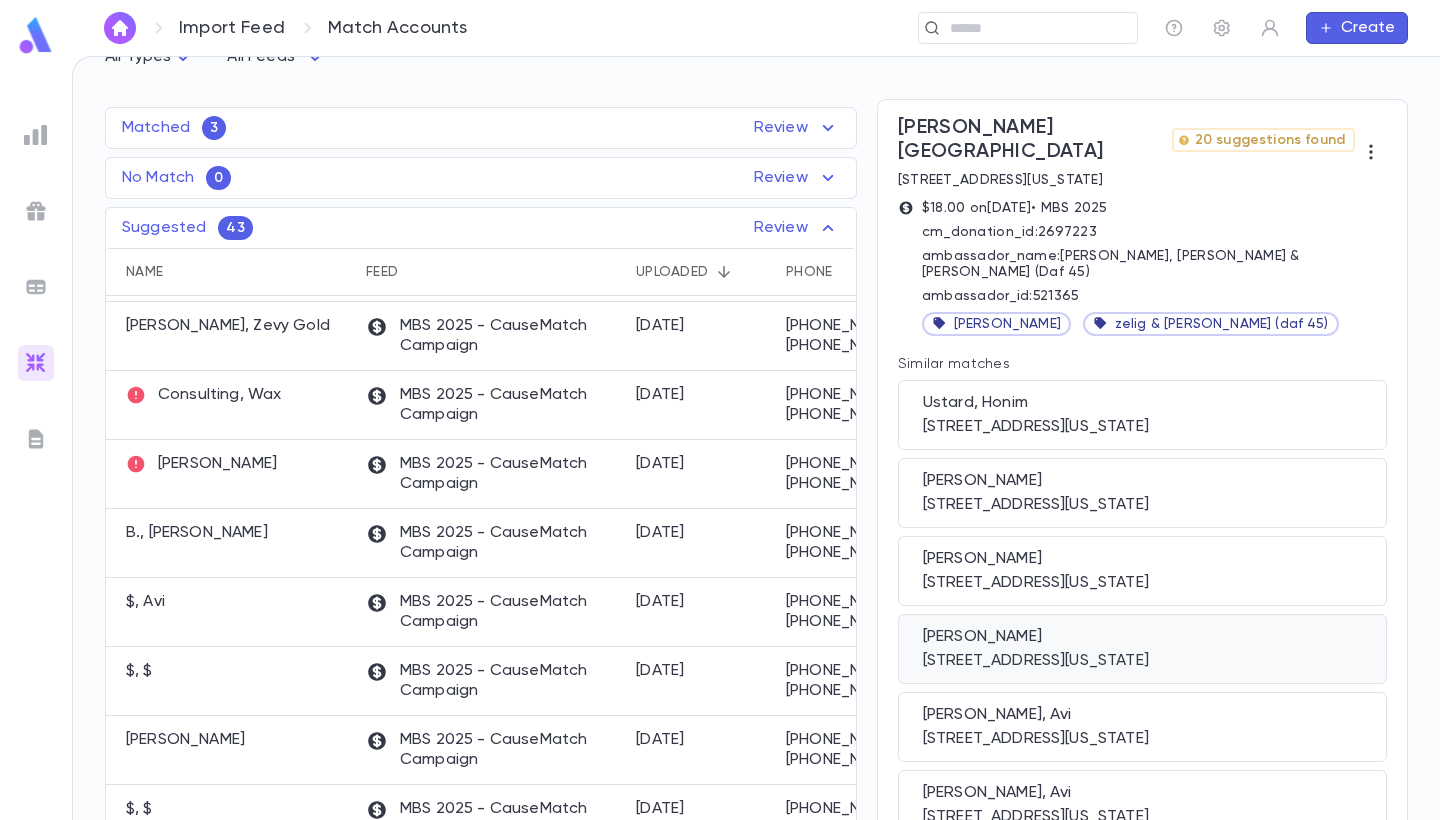 scroll, scrollTop: 132, scrollLeft: 0, axis: vertical 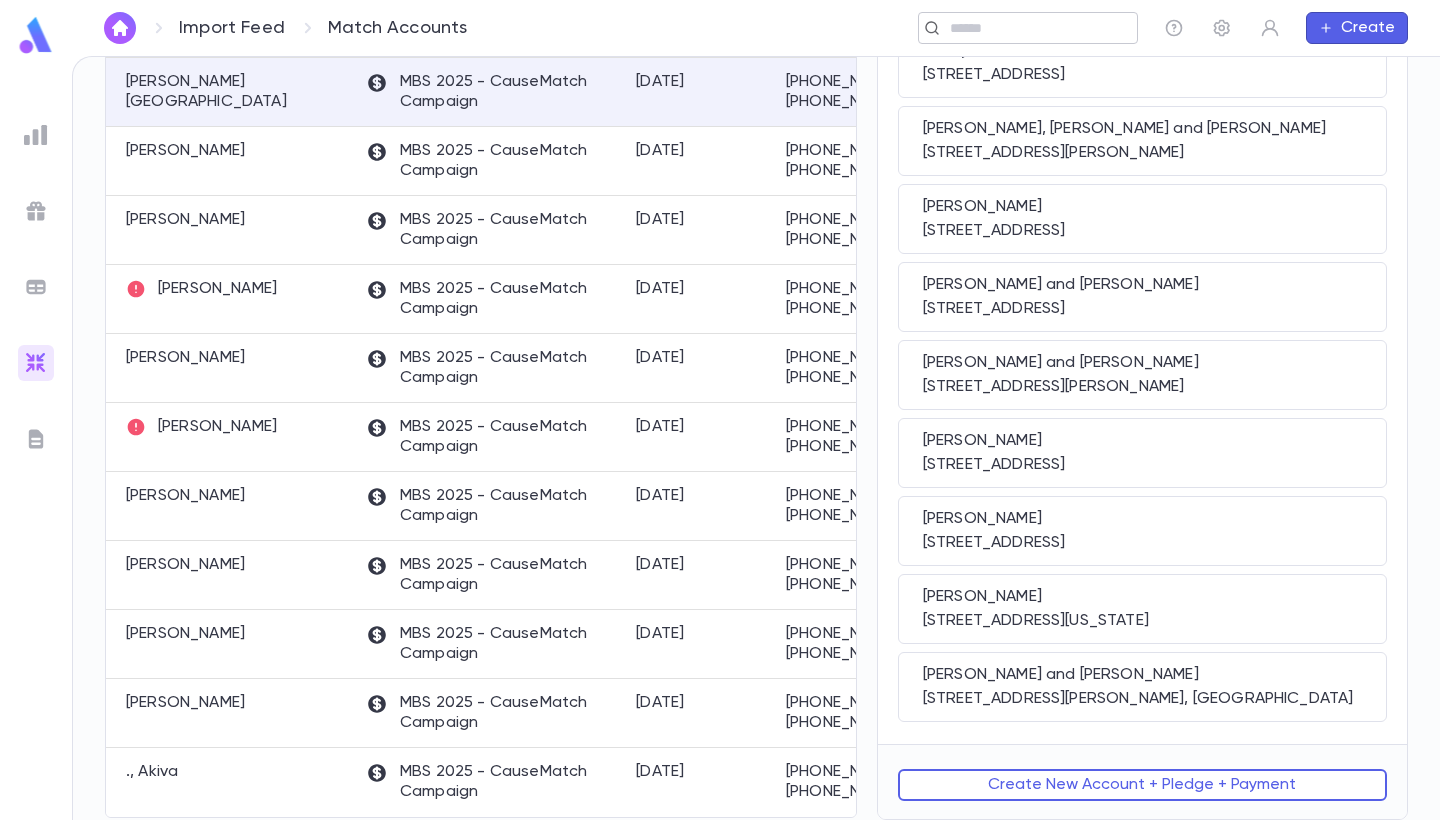 click at bounding box center [1036, 28] 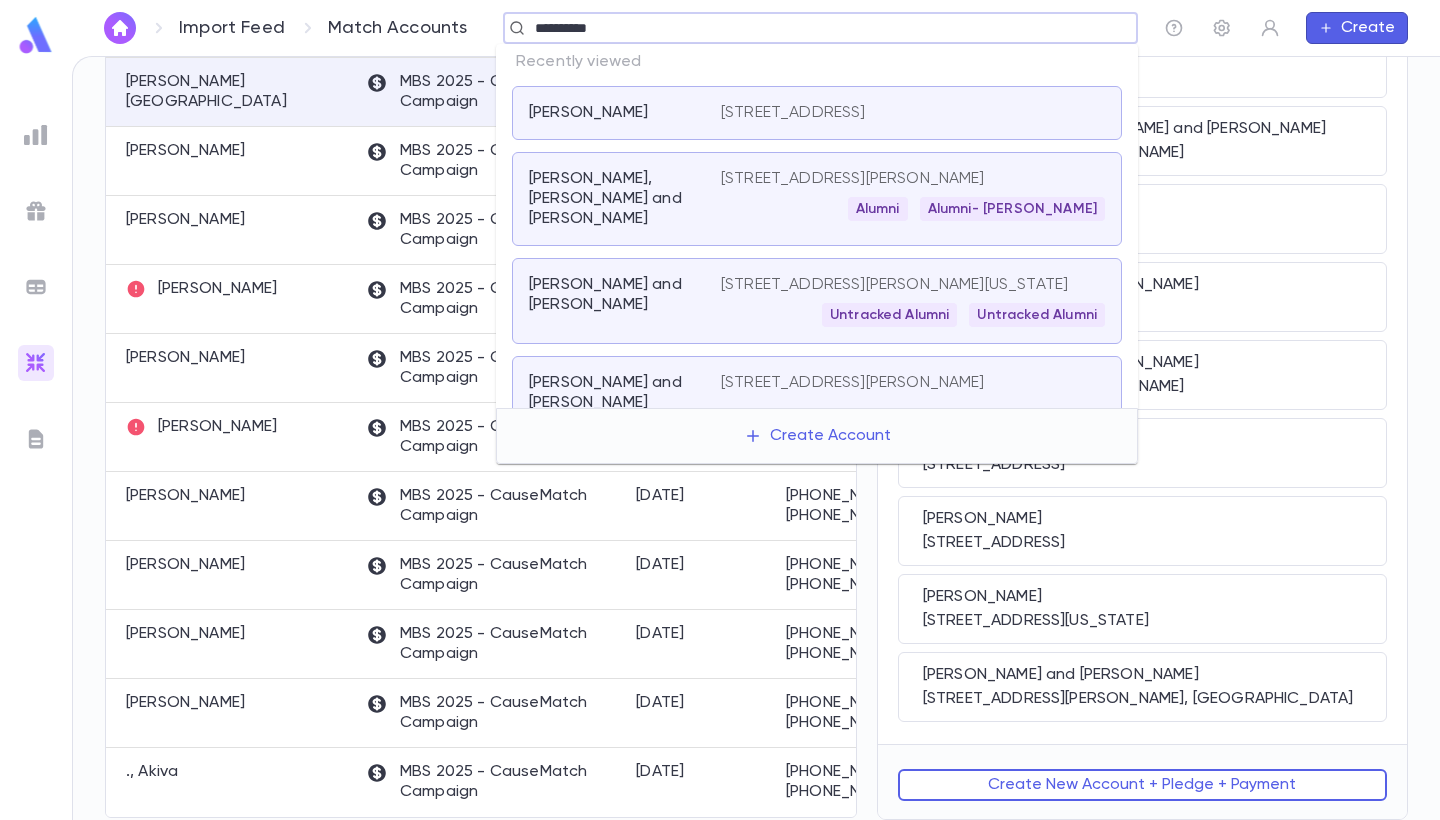 type on "*********" 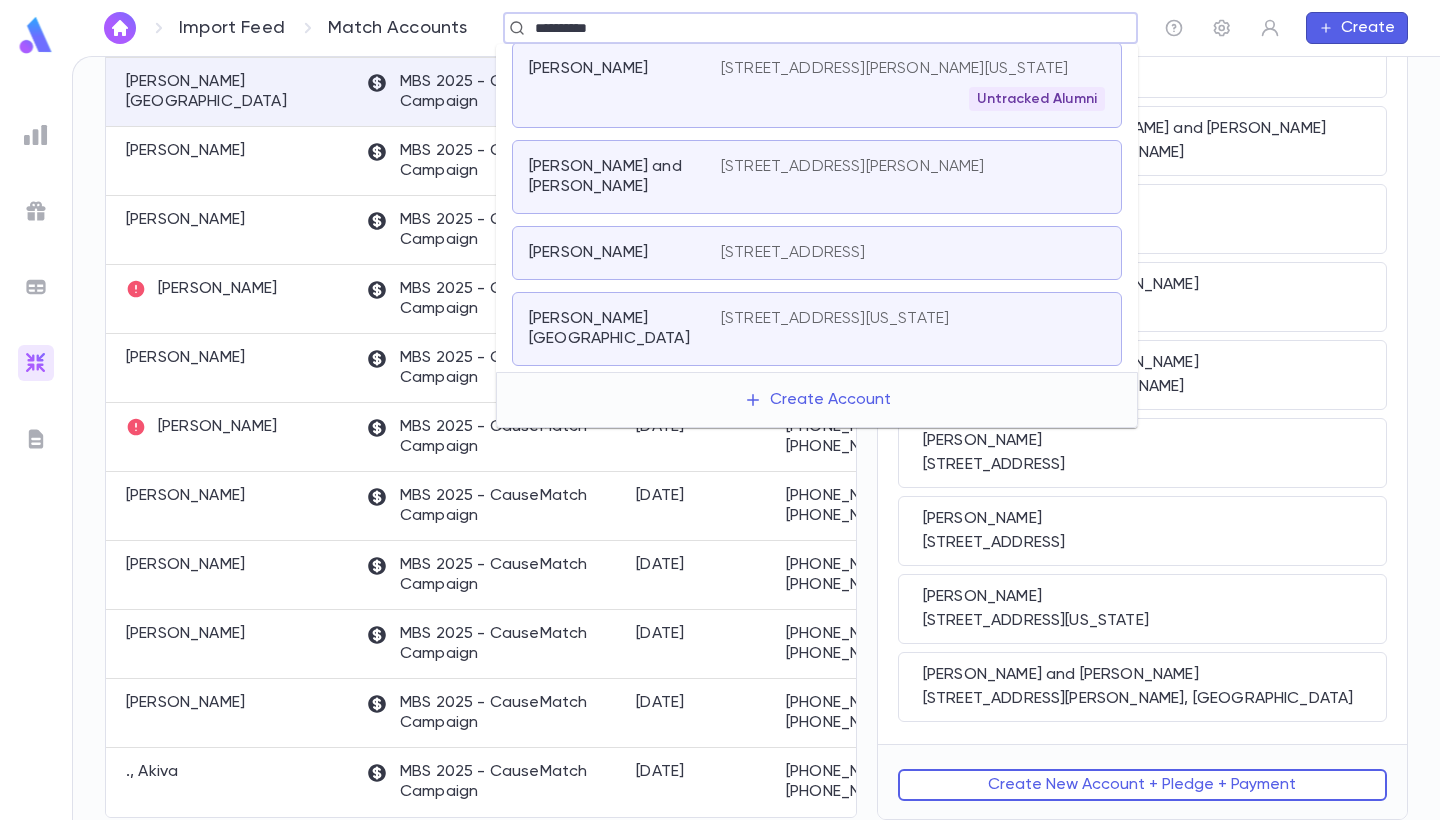 scroll, scrollTop: 298, scrollLeft: 0, axis: vertical 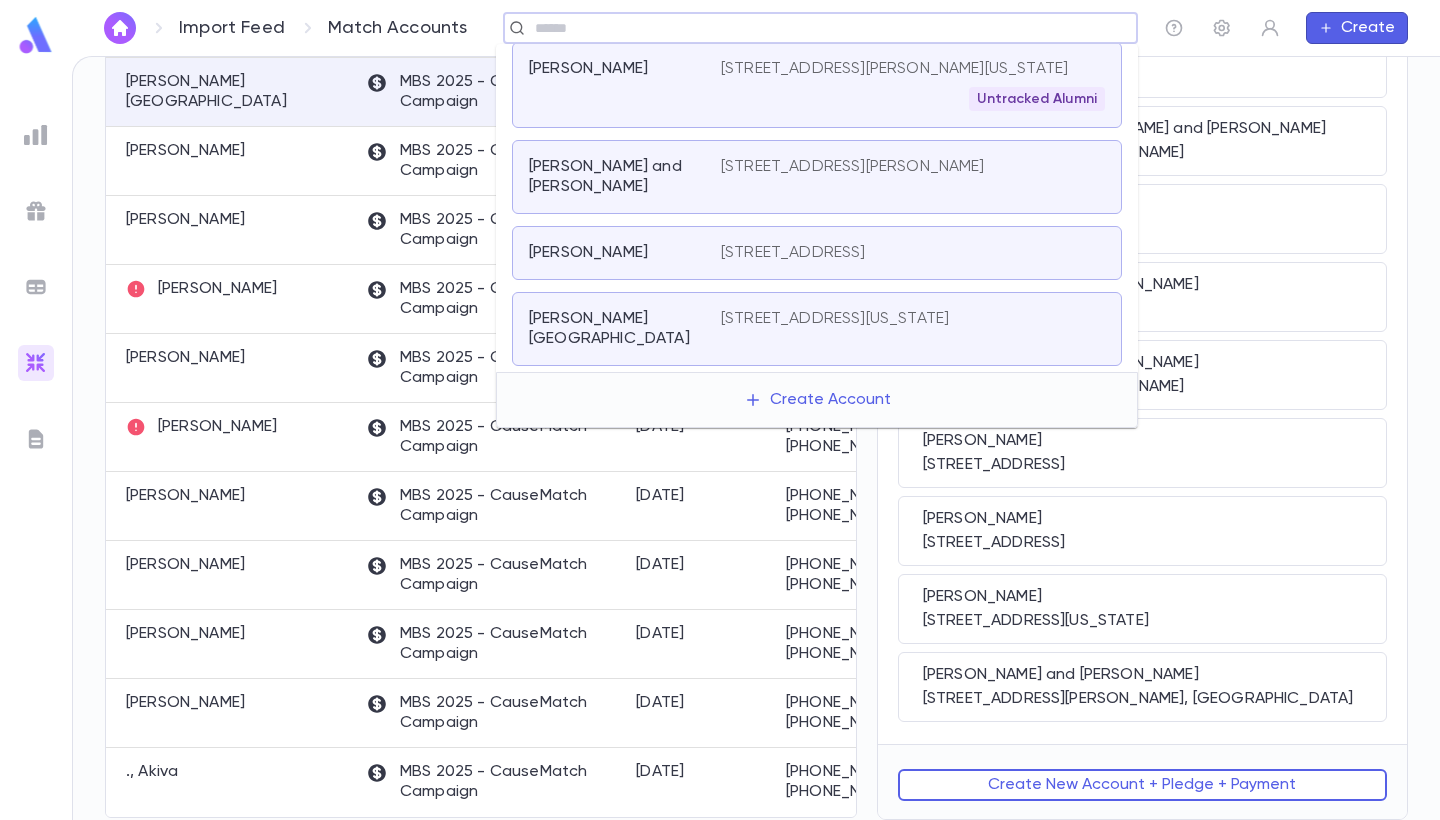 click on "Match Accounts All Types * All Feeds * Matched 3 Review Name Feed Uploaded Phone Email Address Amount Samber, Dovid MBS 2025 - CauseMatch Campaign 7/2/2025 info@ygosb.com $100.00 Ehrman, Suchi MBS 2025 - CauseMatch Campaign 7/1/2025 suchinyes@gmail.com $2,500.00 Hecht , Razi  MBS 2025 - CauseMatch Campaign 7/1/2025 r.n.hecht@gmail.com $180.00 No Match 0 Review Name Feed Uploaded Phone Email Address Amount No  records  found Suggested 43 Review Name Feed Uploaded Phone Email Address Amount Grama, Yehuda And Hudisl MBS 2025 - CauseMatch Campaign 7/2/2025 +1 (929) 653-1578 +1 (929) 653-1578 hudislfeller@gmail.com 1515 S Oakhurst Dr, Los Angeles California 90035-3214 $36.00 Leshkowitz, Jonathan MBS 2025 - CauseMatch Campaign 7/1/2025 +1 (732) 901-0219 +1 (732) 901-0219 yoinish@gmail.com 15 Scarlet Ct, Lakewood New Jersey 08701 $50.00 Moshe Fold, Zevy Gold MBS 2025 - CauseMatch Campaign 7/1/2025 +1 (574) 747-7948 +1 (574) 747-7948 LegomanZevy@icloud.com 1652 Southbrook Dr, South Bend Indiana 46614-1552 $10.00 $, $" at bounding box center [756, 438] 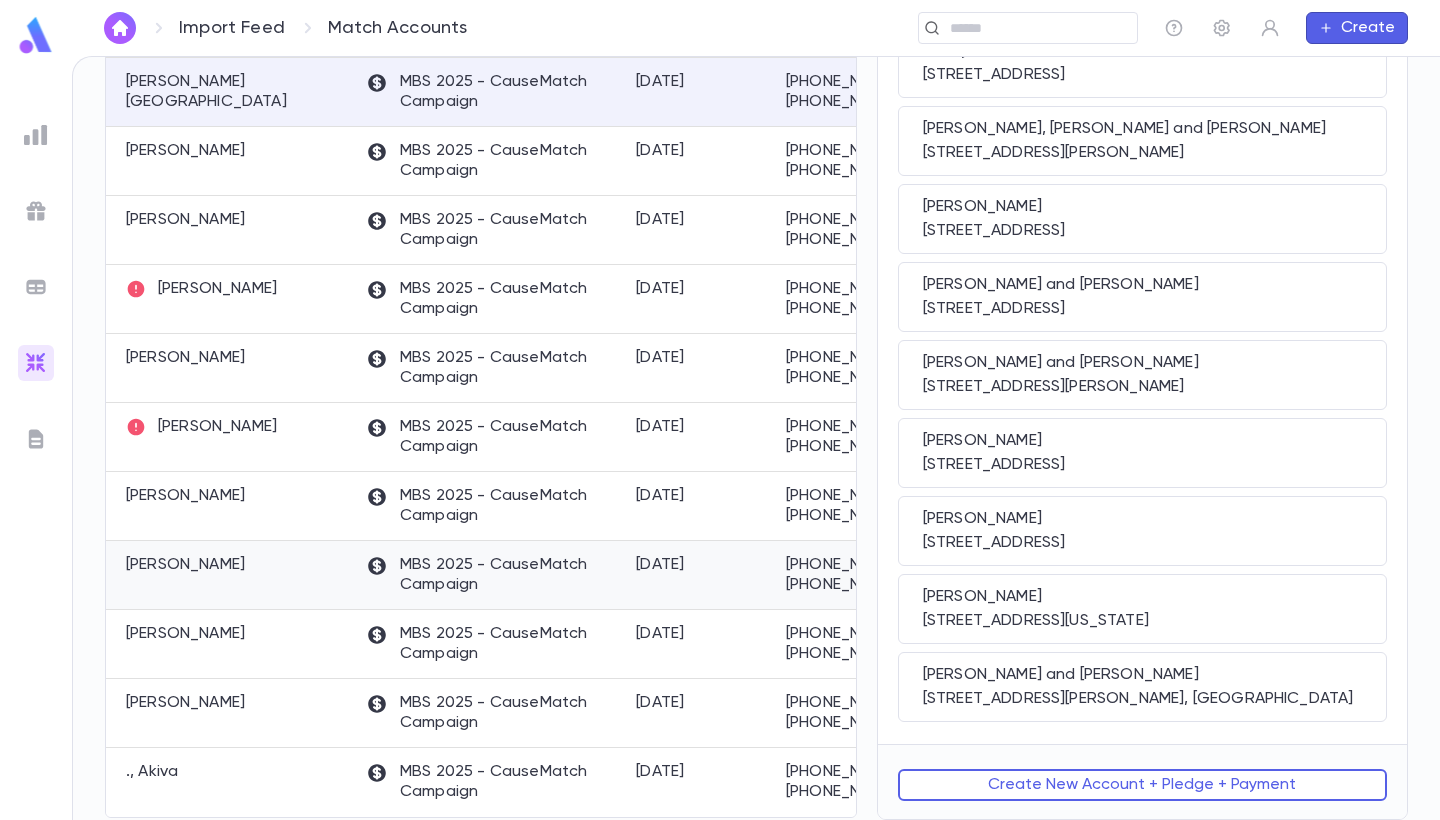 scroll, scrollTop: 0, scrollLeft: 0, axis: both 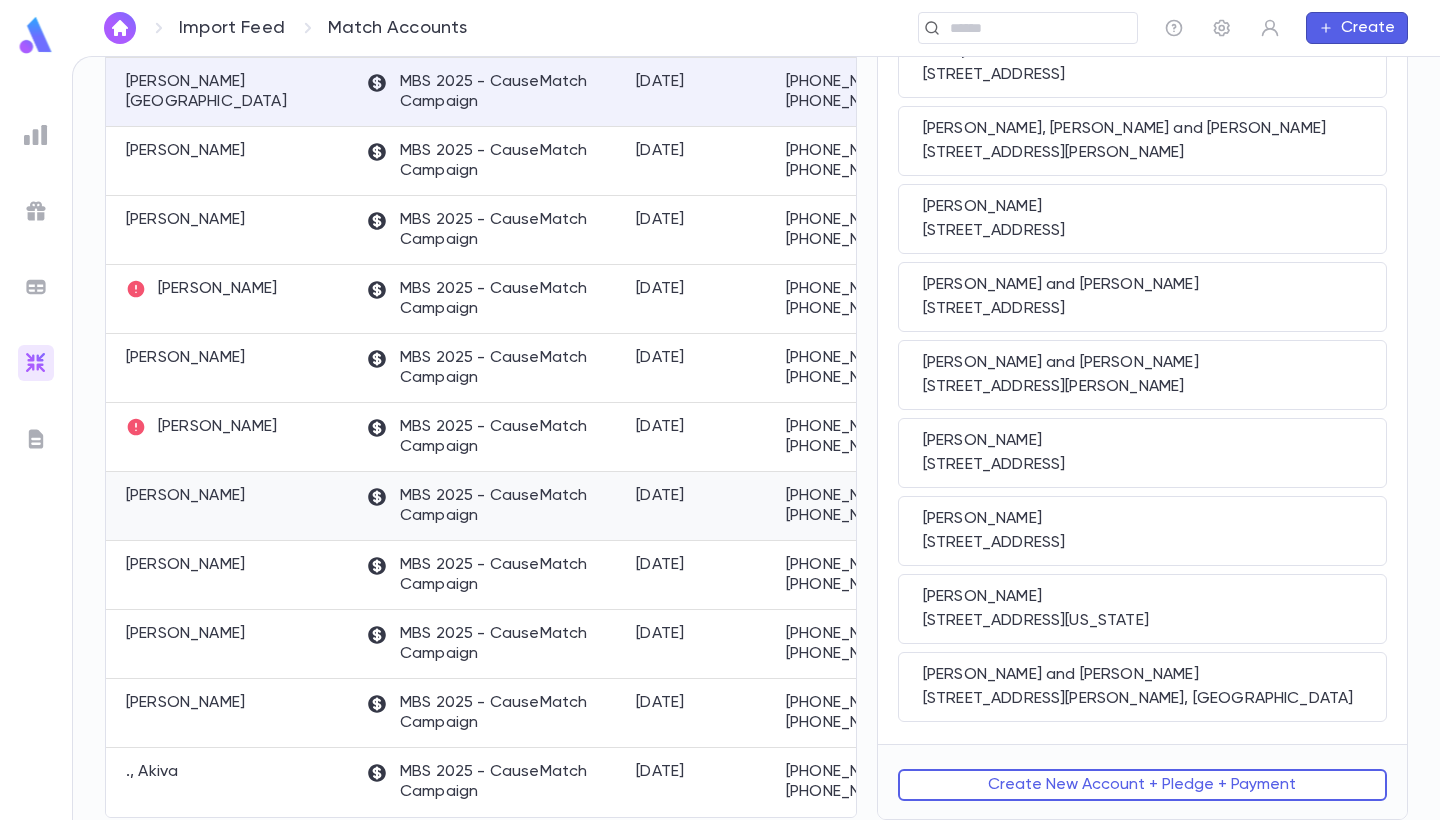 click on "[PERSON_NAME]" at bounding box center (231, 506) 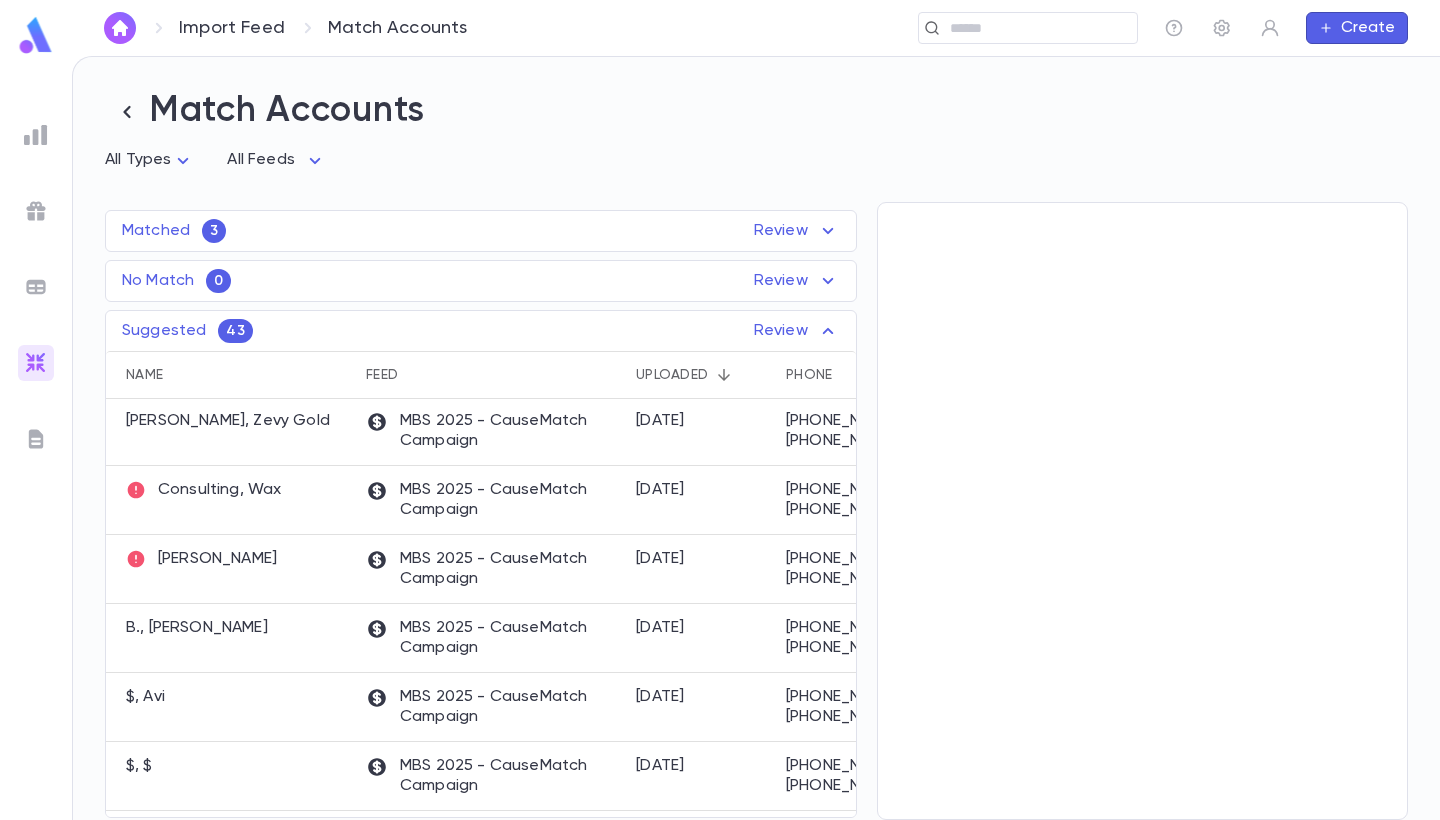 scroll, scrollTop: 0, scrollLeft: 0, axis: both 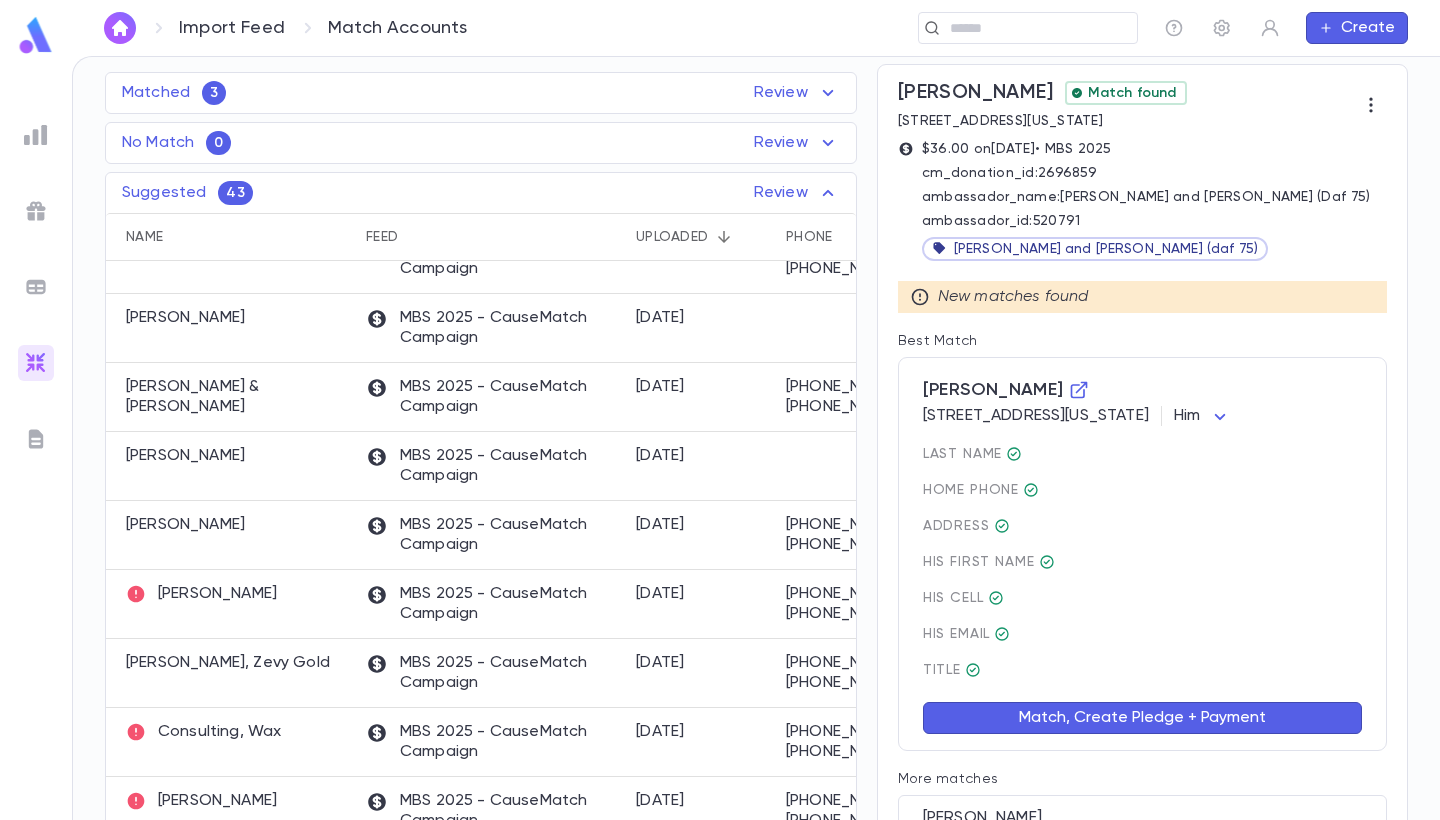 click on "Match, Create Pledge + Payment" at bounding box center [1142, 718] 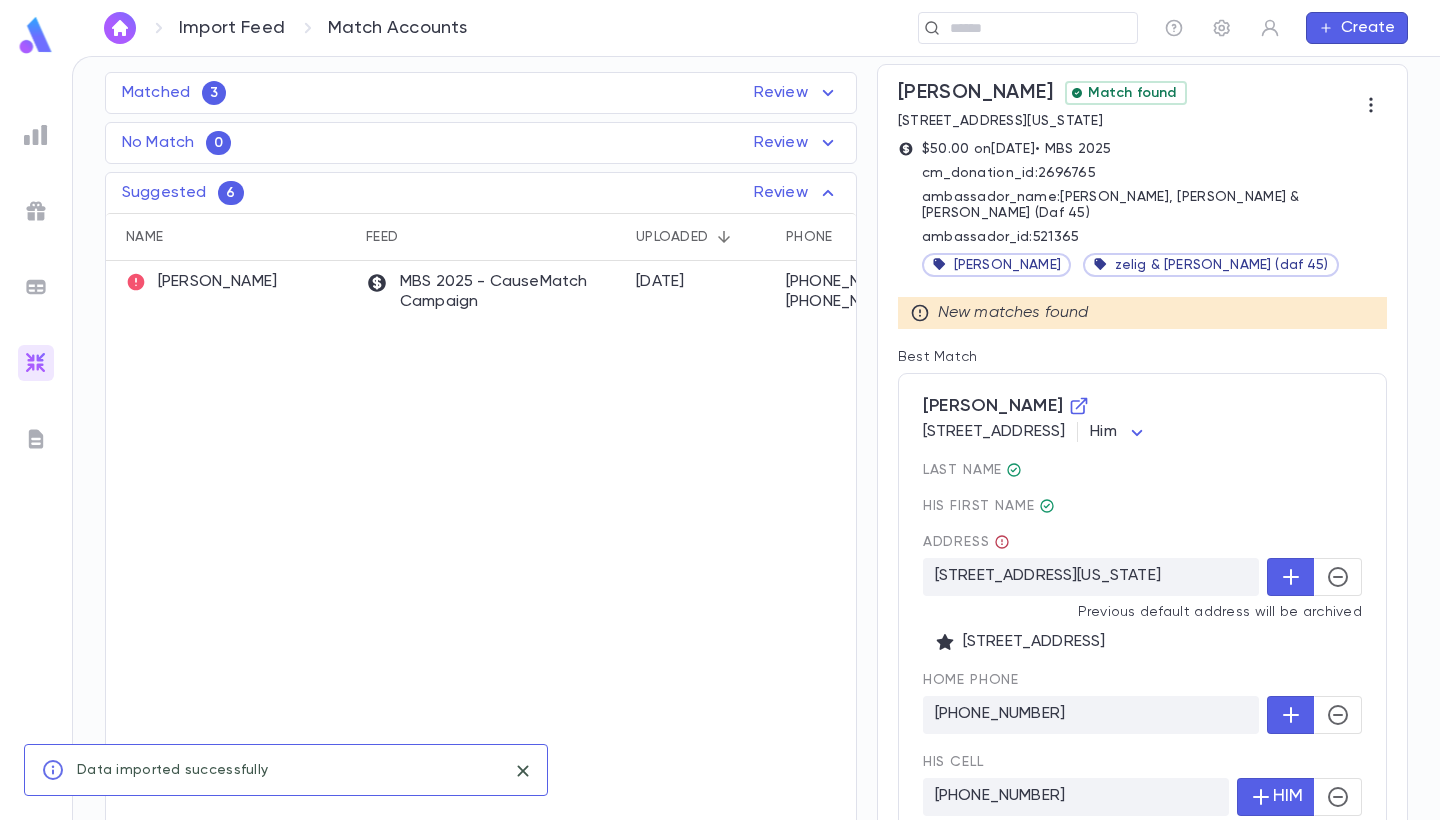 scroll, scrollTop: 0, scrollLeft: 0, axis: both 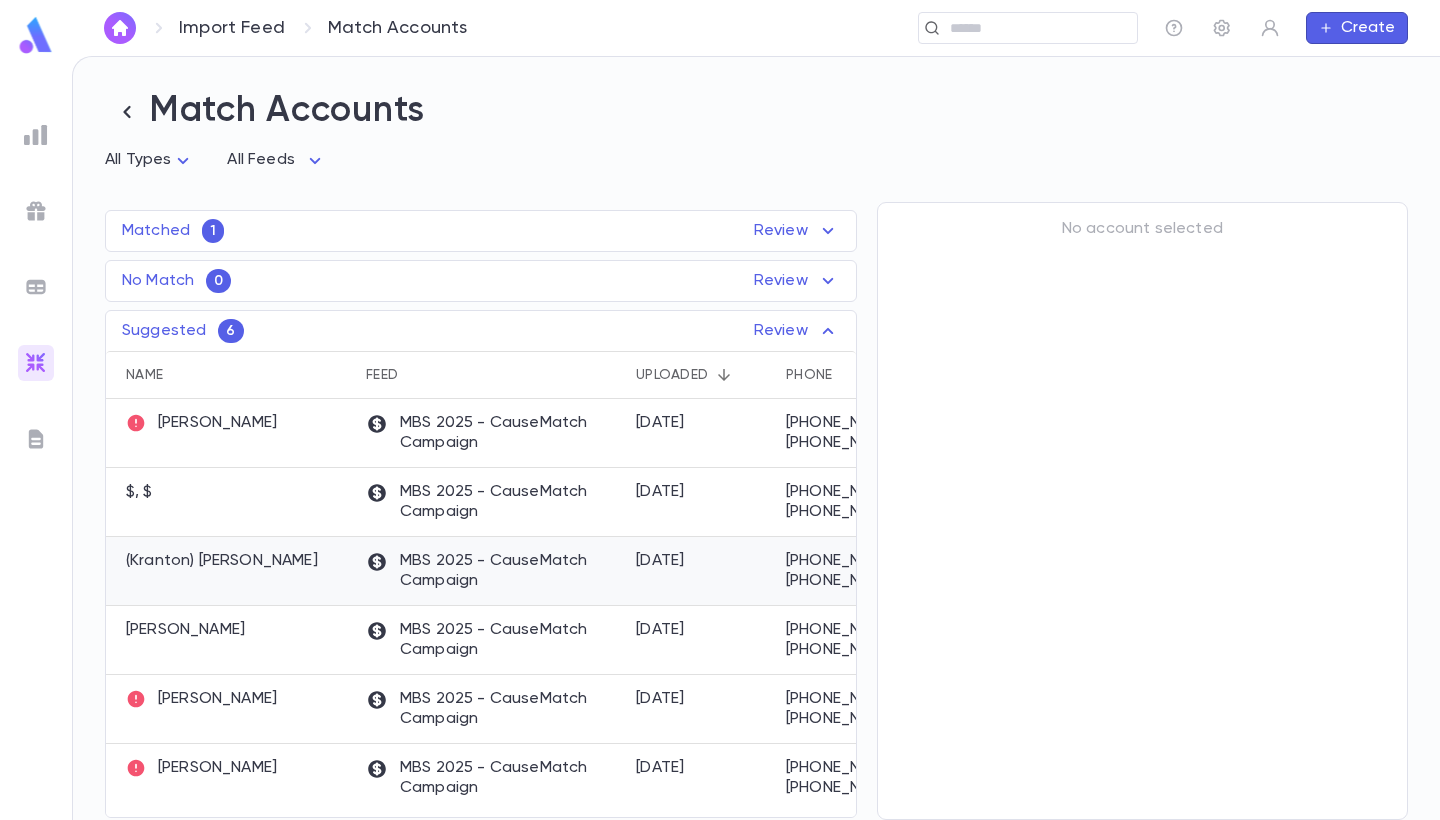 click on "(Kranton) [PERSON_NAME]" at bounding box center (231, 571) 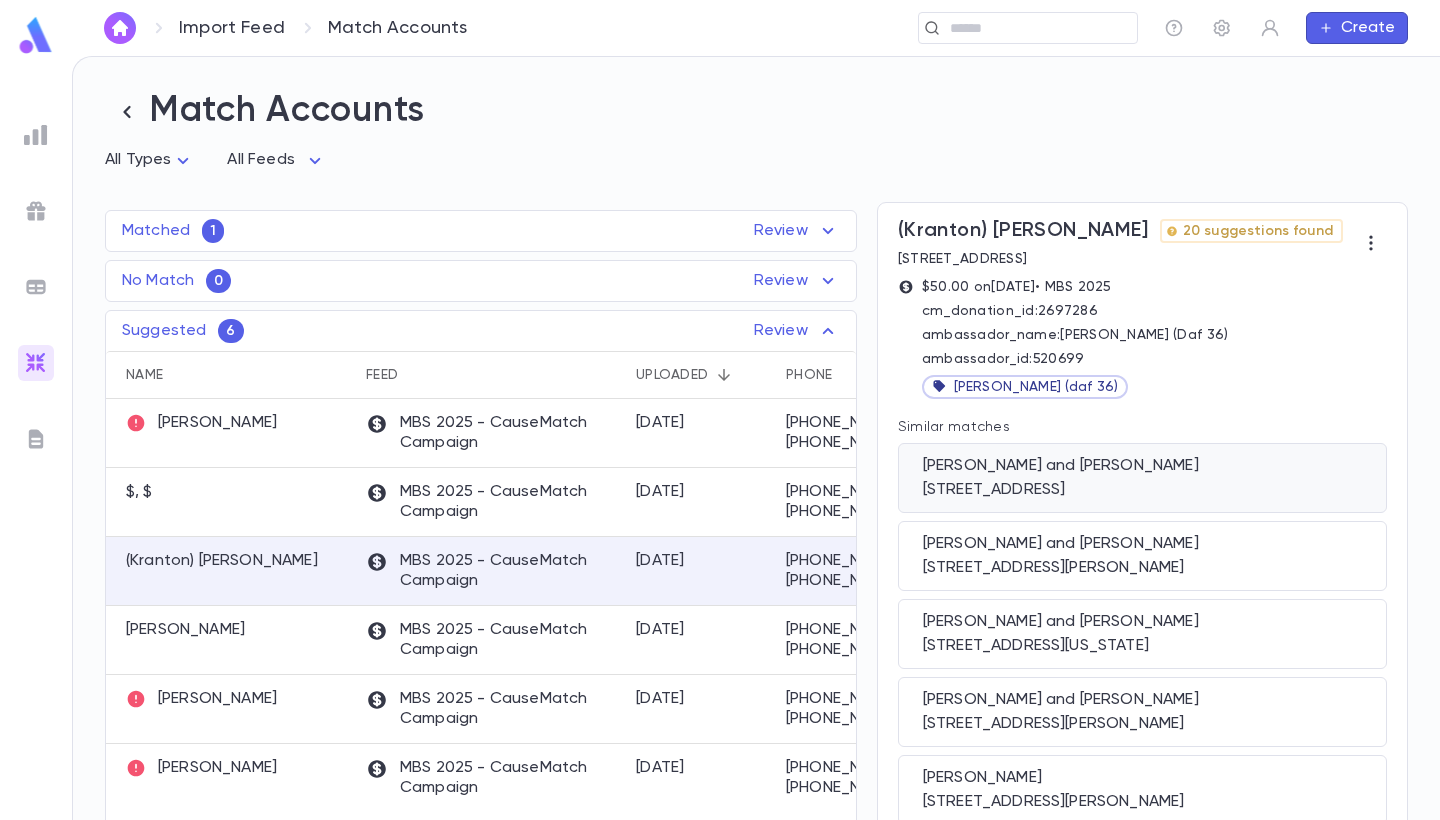 click on "[STREET_ADDRESS]" at bounding box center [1142, 490] 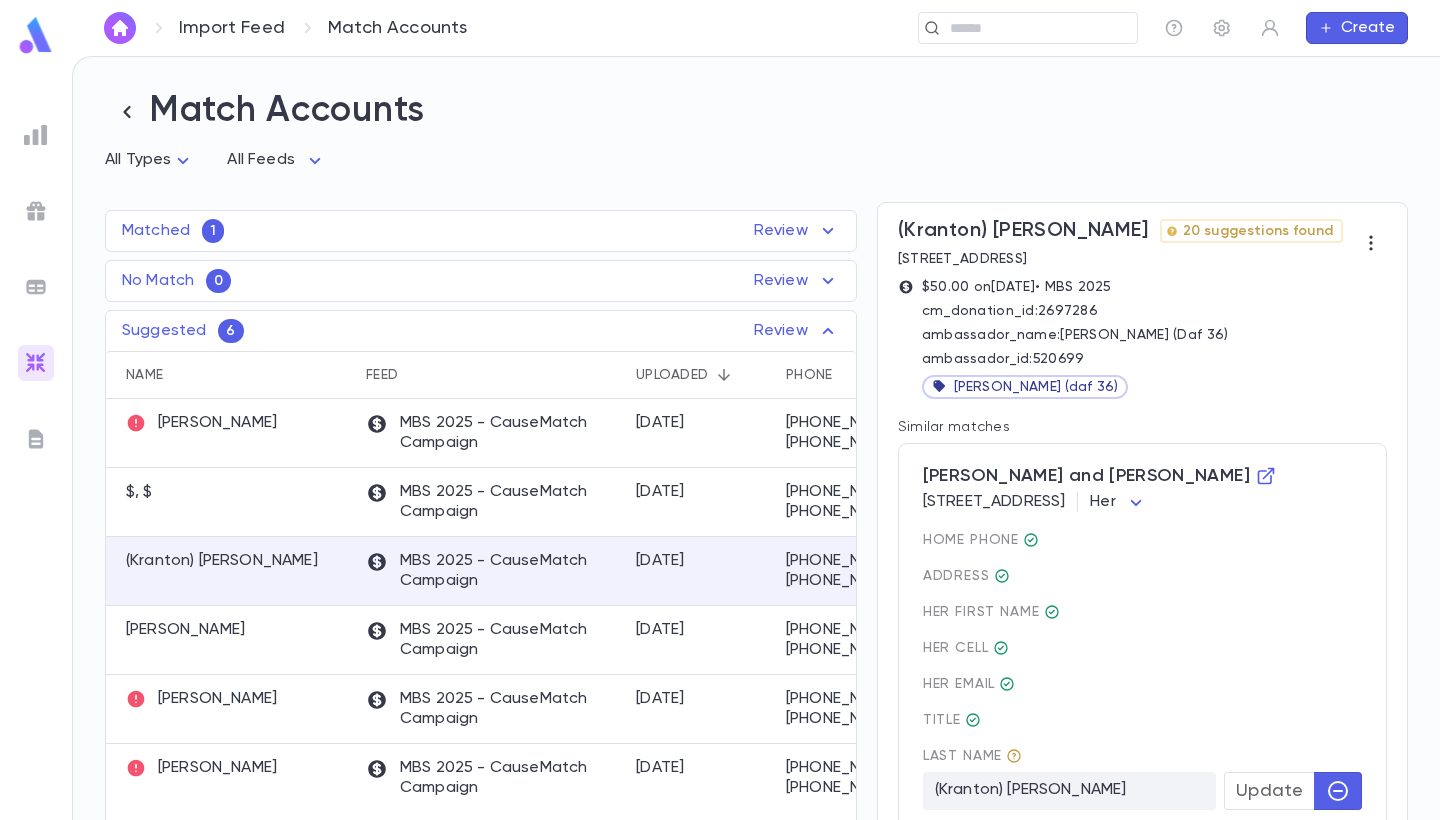 scroll, scrollTop: 254, scrollLeft: 0, axis: vertical 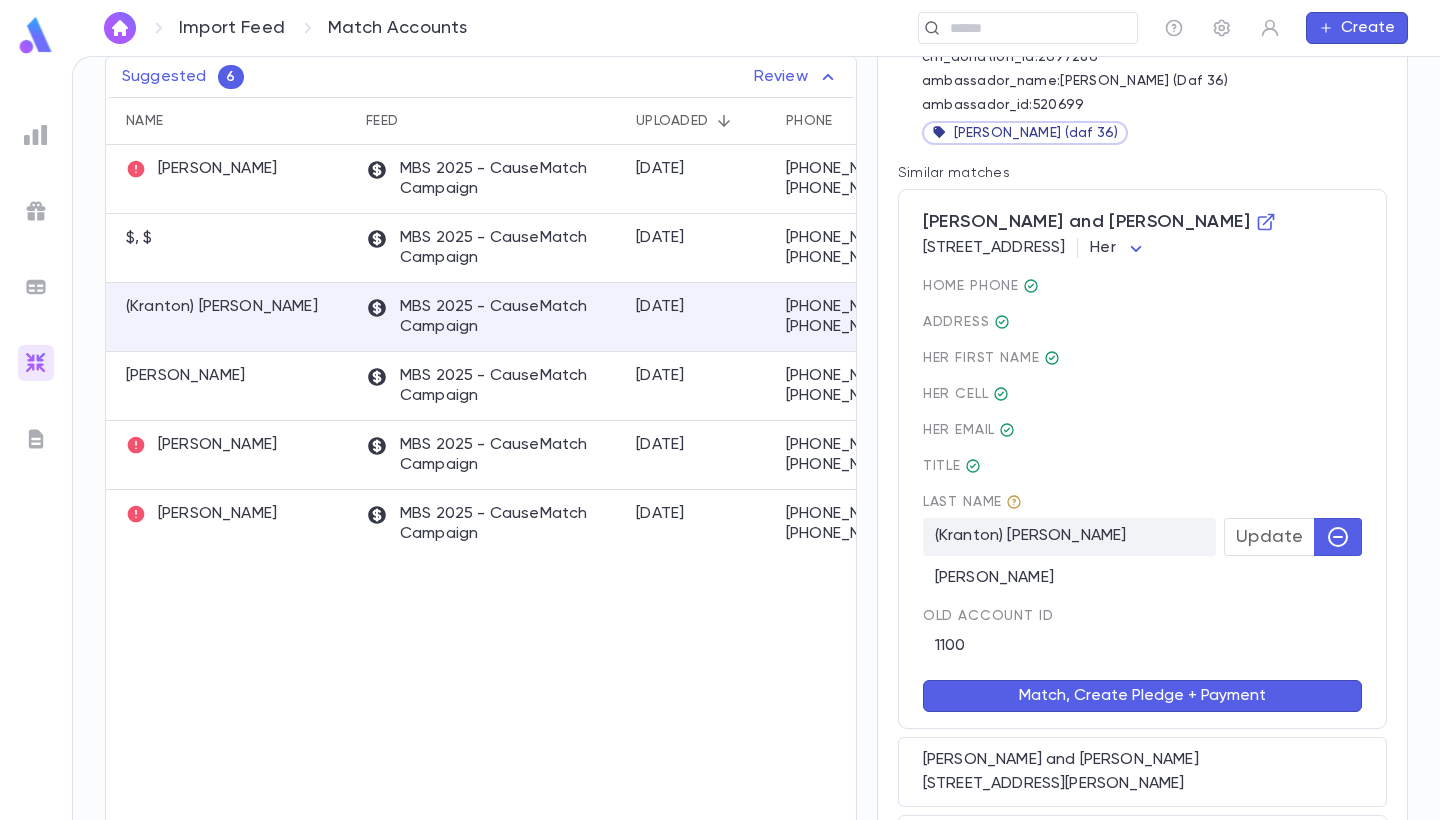 click on "Match, Create Pledge + Payment" at bounding box center (1142, 696) 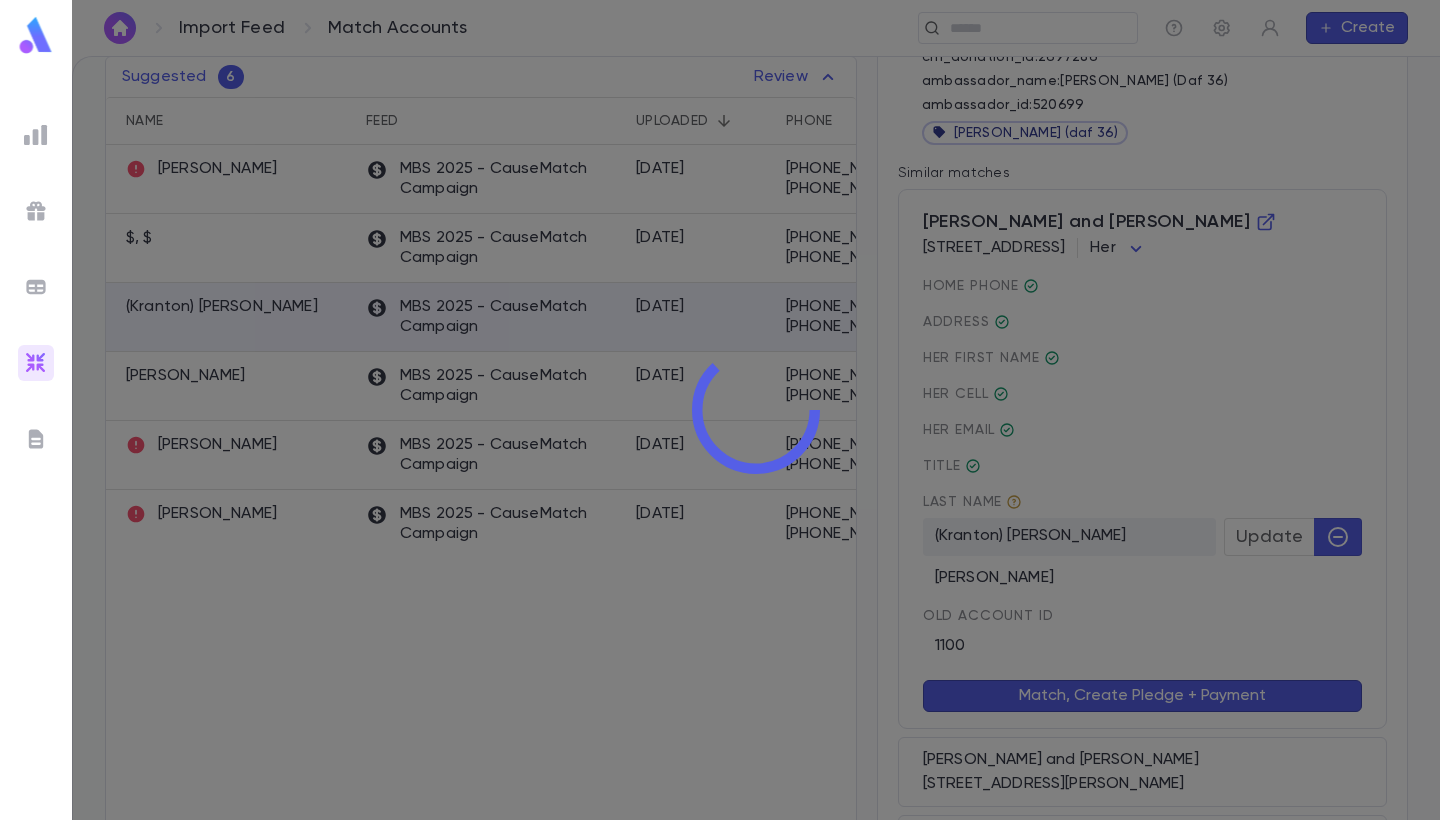 scroll, scrollTop: 0, scrollLeft: 0, axis: both 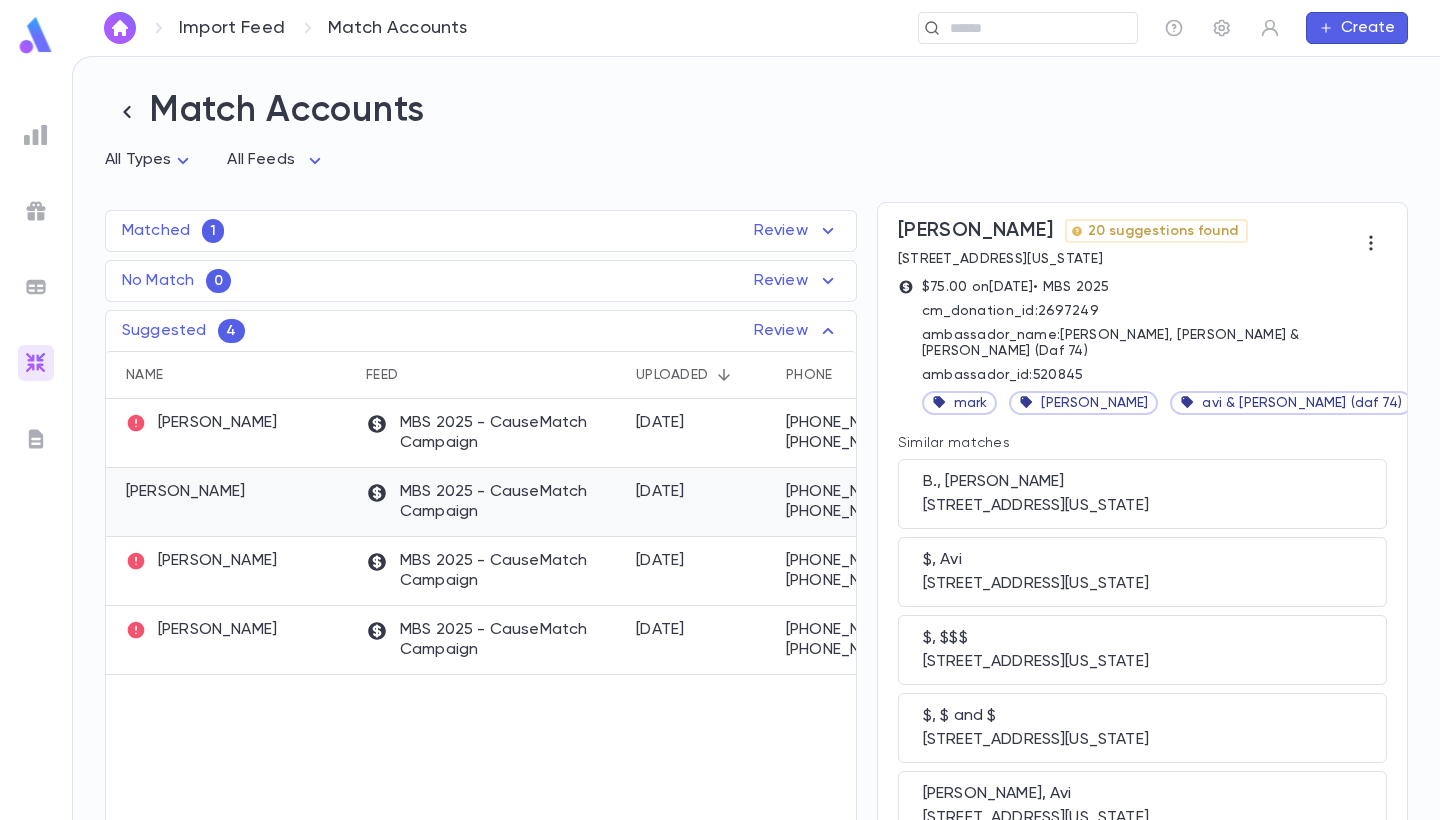 click on "[PERSON_NAME]" at bounding box center (231, 502) 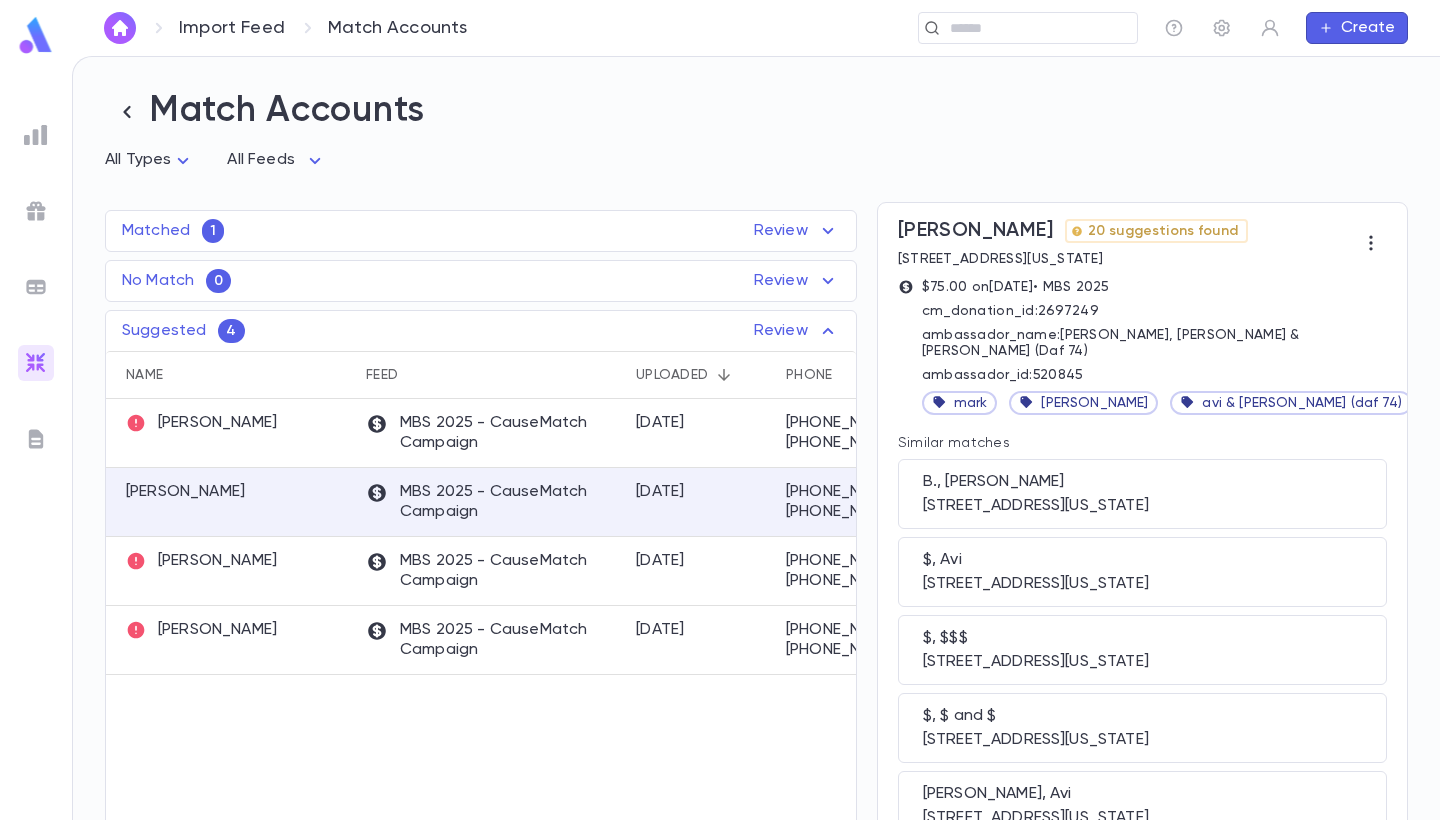 scroll, scrollTop: 0, scrollLeft: 0, axis: both 